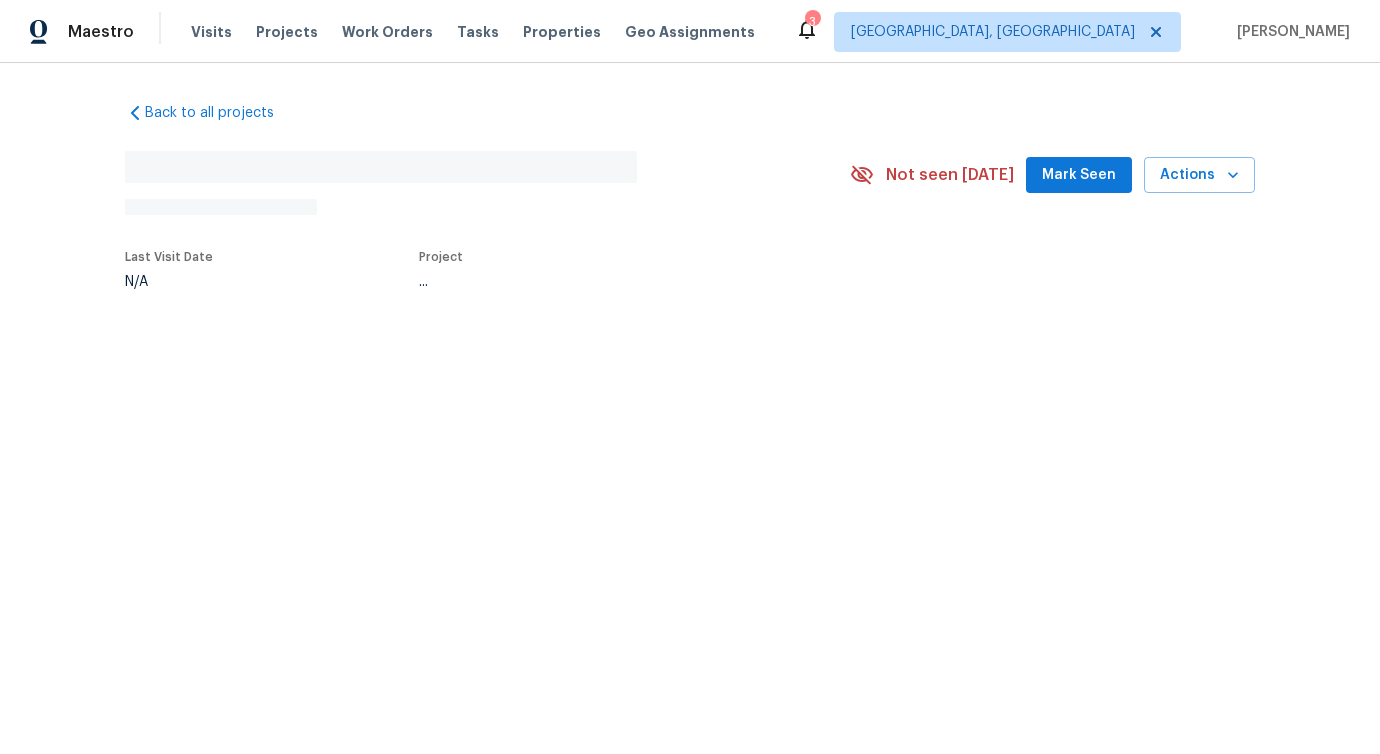 scroll, scrollTop: 0, scrollLeft: 0, axis: both 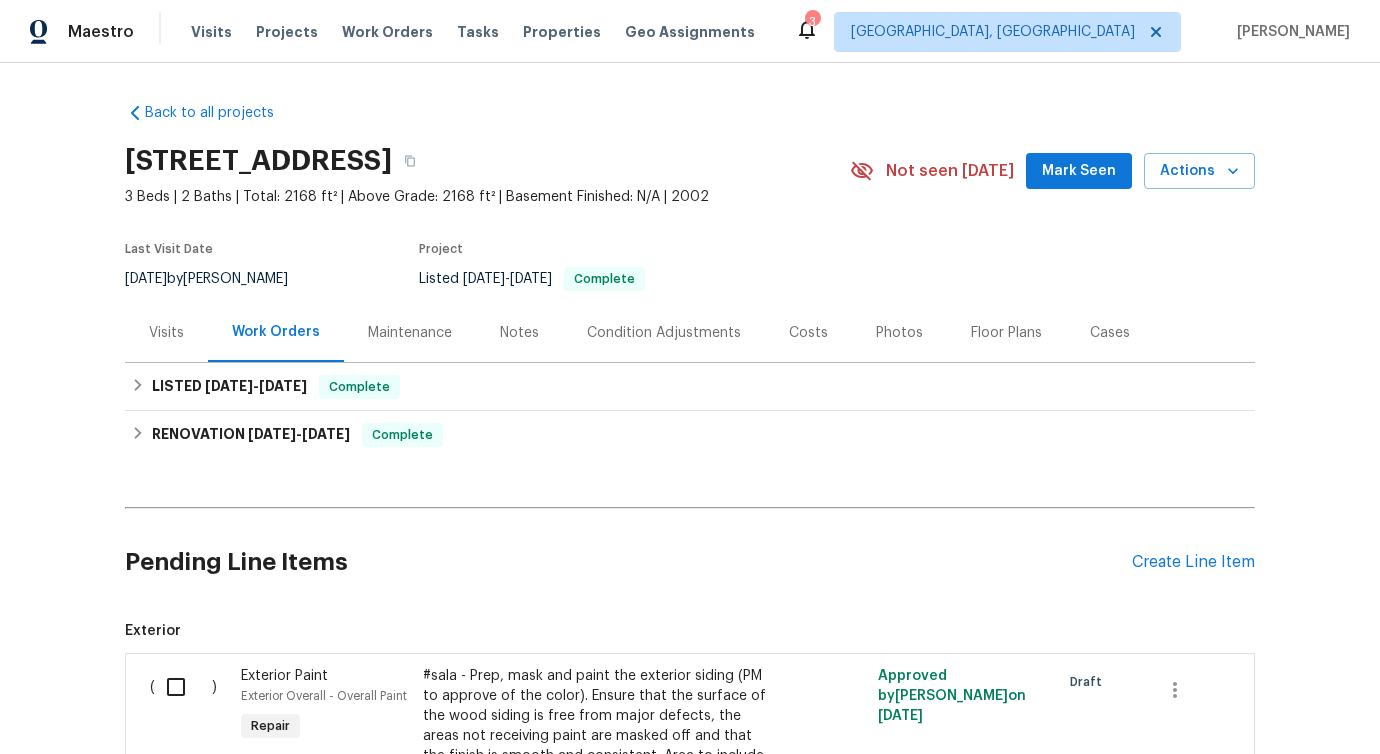click on "Pending Line Items Create Line Item" at bounding box center [690, 562] 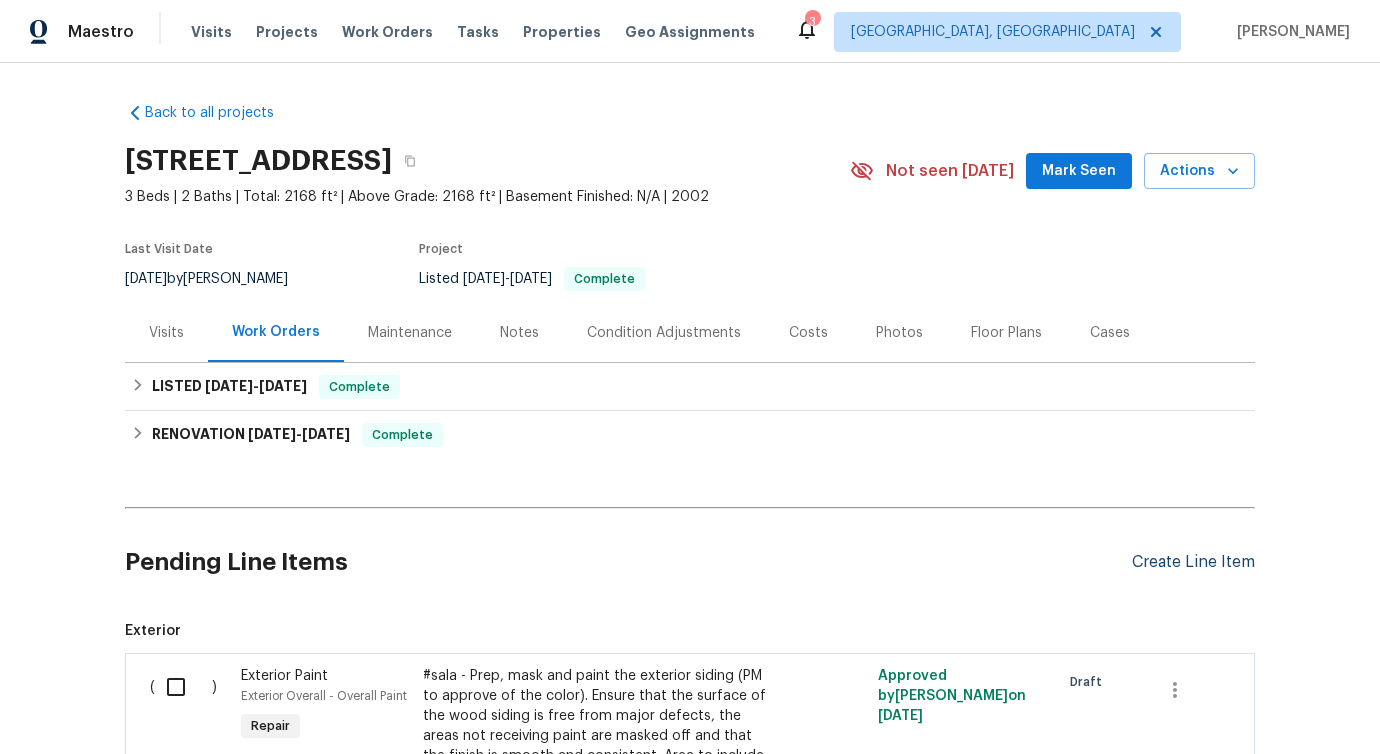 click on "Create Line Item" at bounding box center (1193, 562) 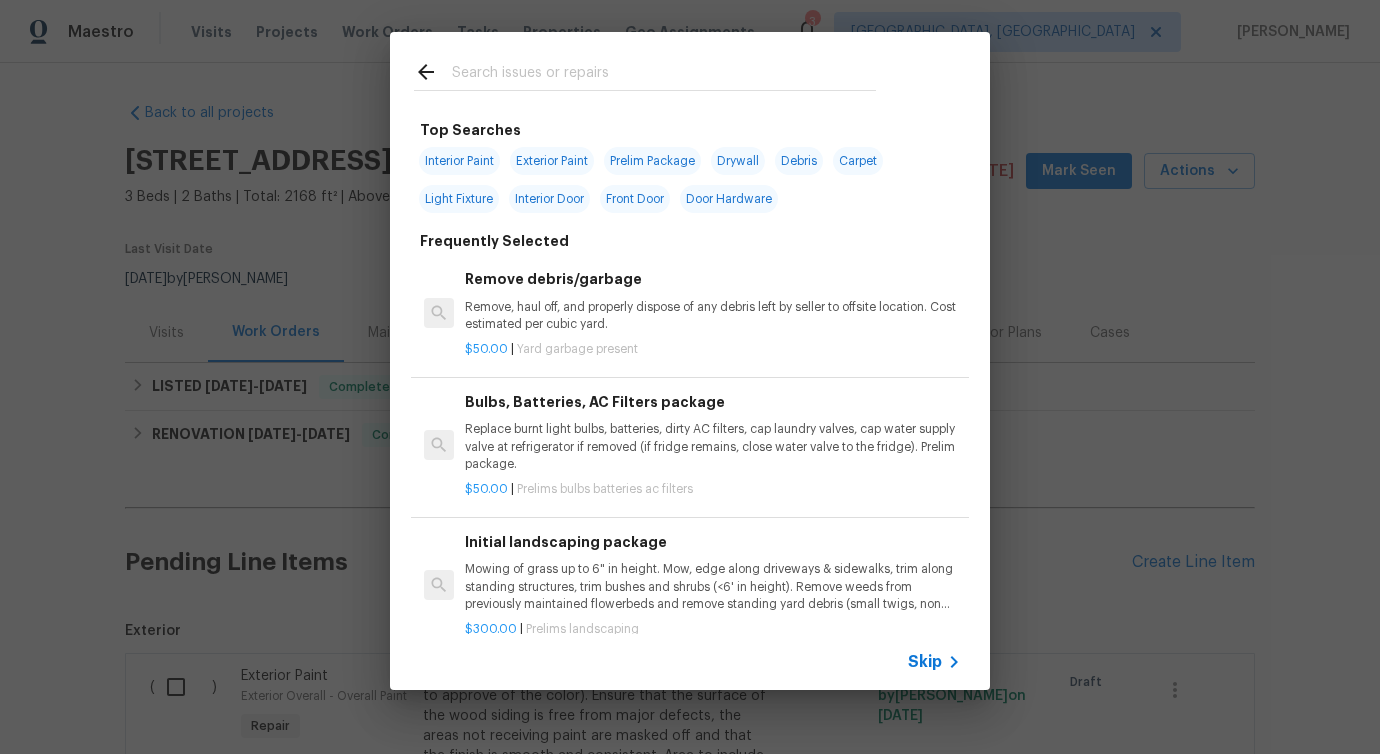 click at bounding box center (664, 75) 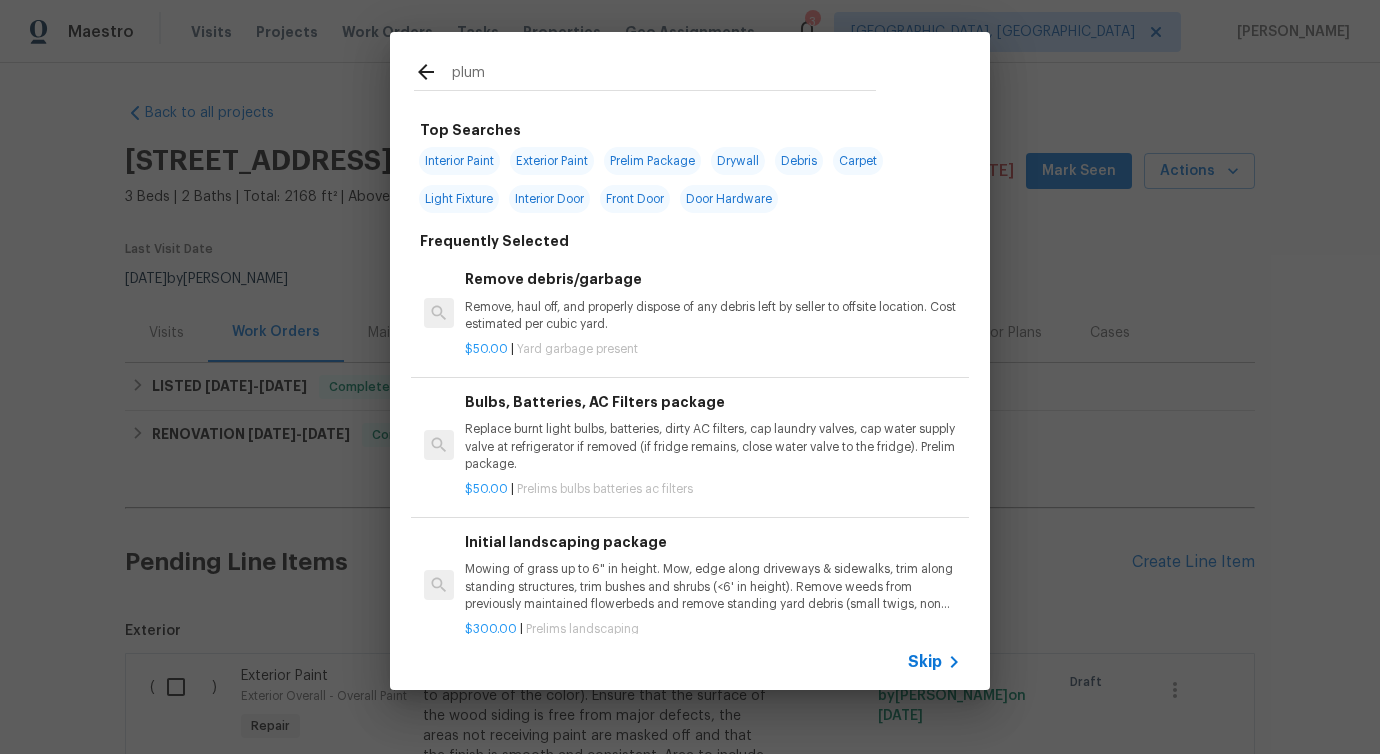 type on "plumb" 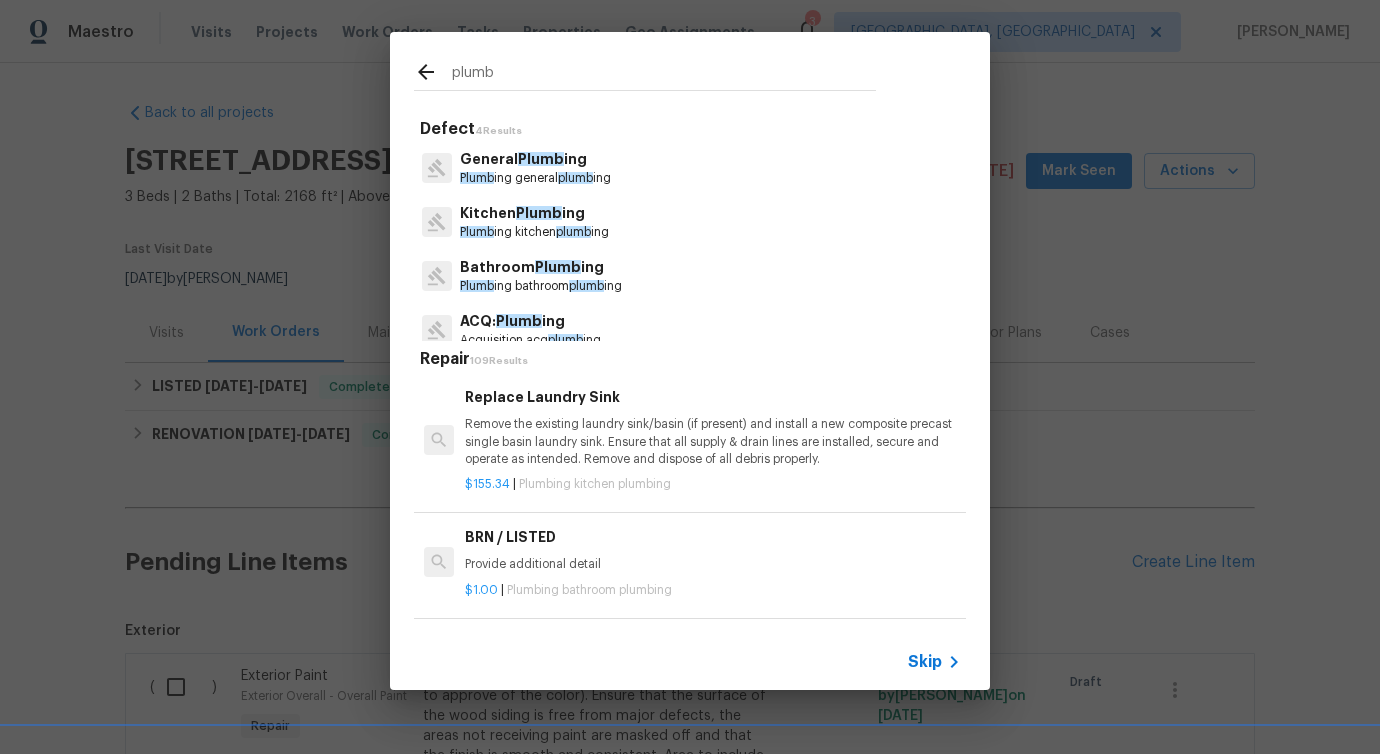 click on "Plumb" at bounding box center [558, 267] 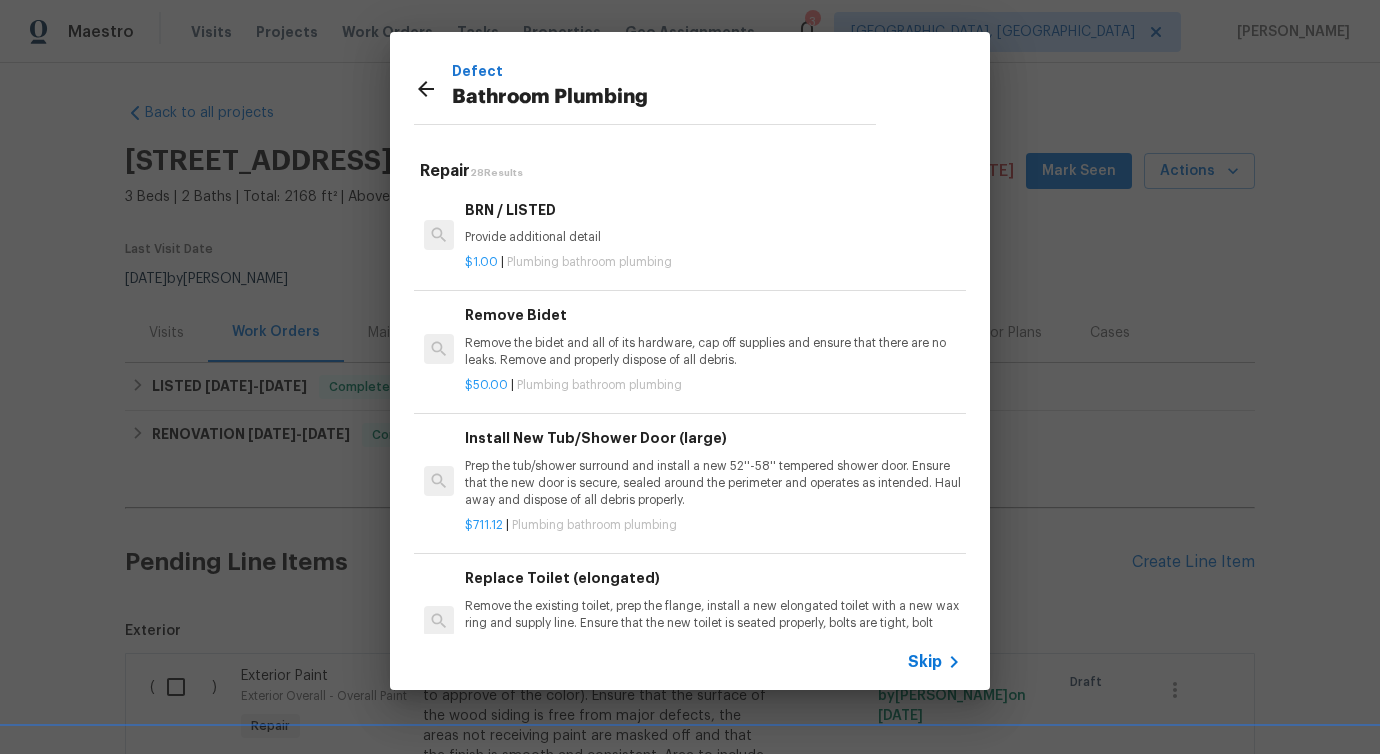 click on "Prep the tub/shower surround and install a new 52''-58'' tempered shower door. Ensure that the new door is secure, sealed around the perimeter and operates as intended. Haul away and dispose of all debris properly." at bounding box center (713, 483) 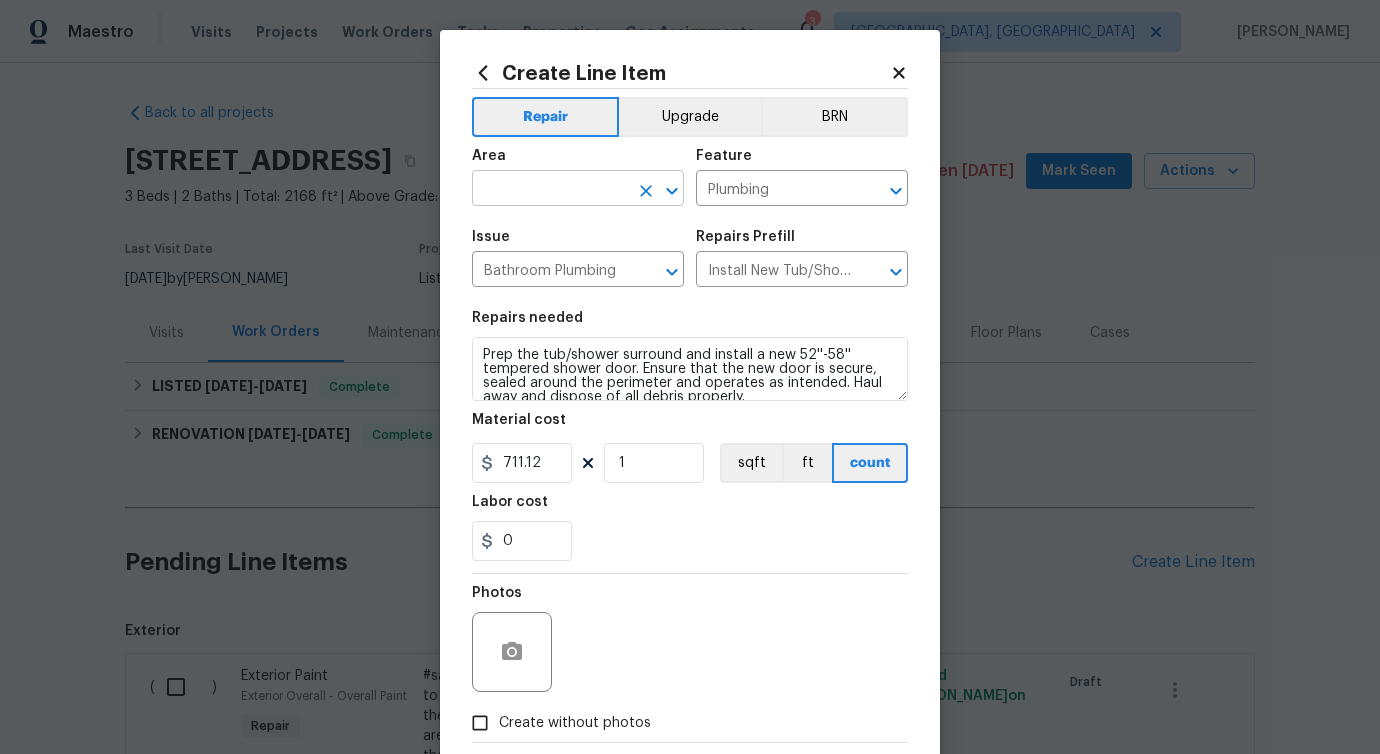 click at bounding box center [550, 190] 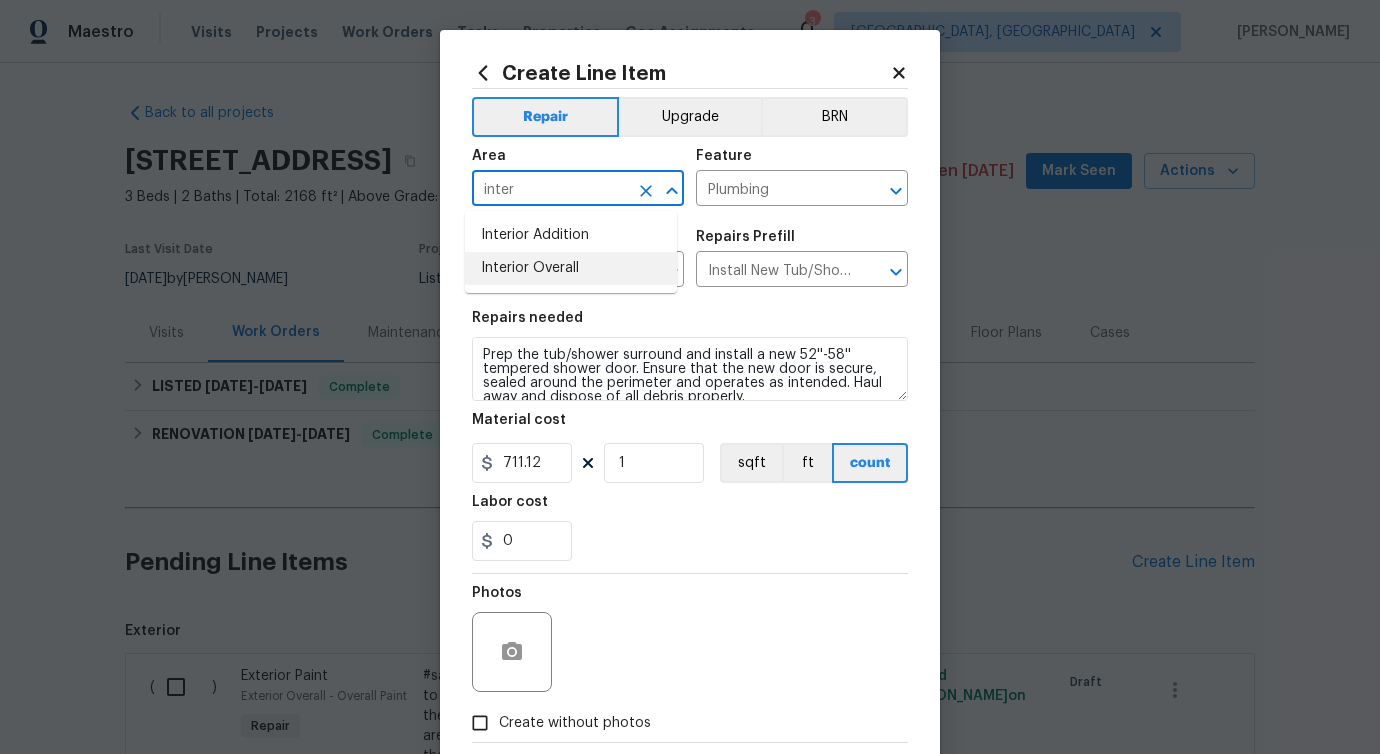 click on "Interior Overall" at bounding box center [571, 268] 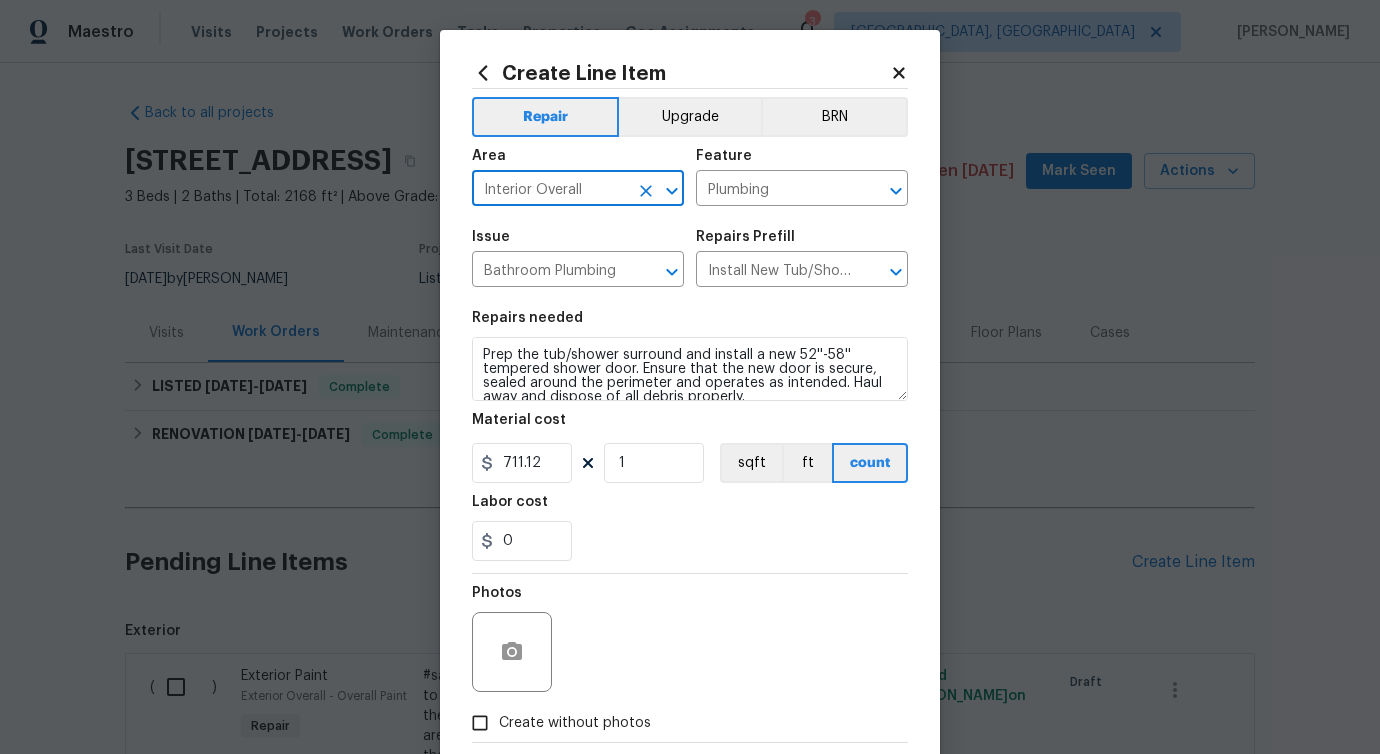 type on "Interior Overall" 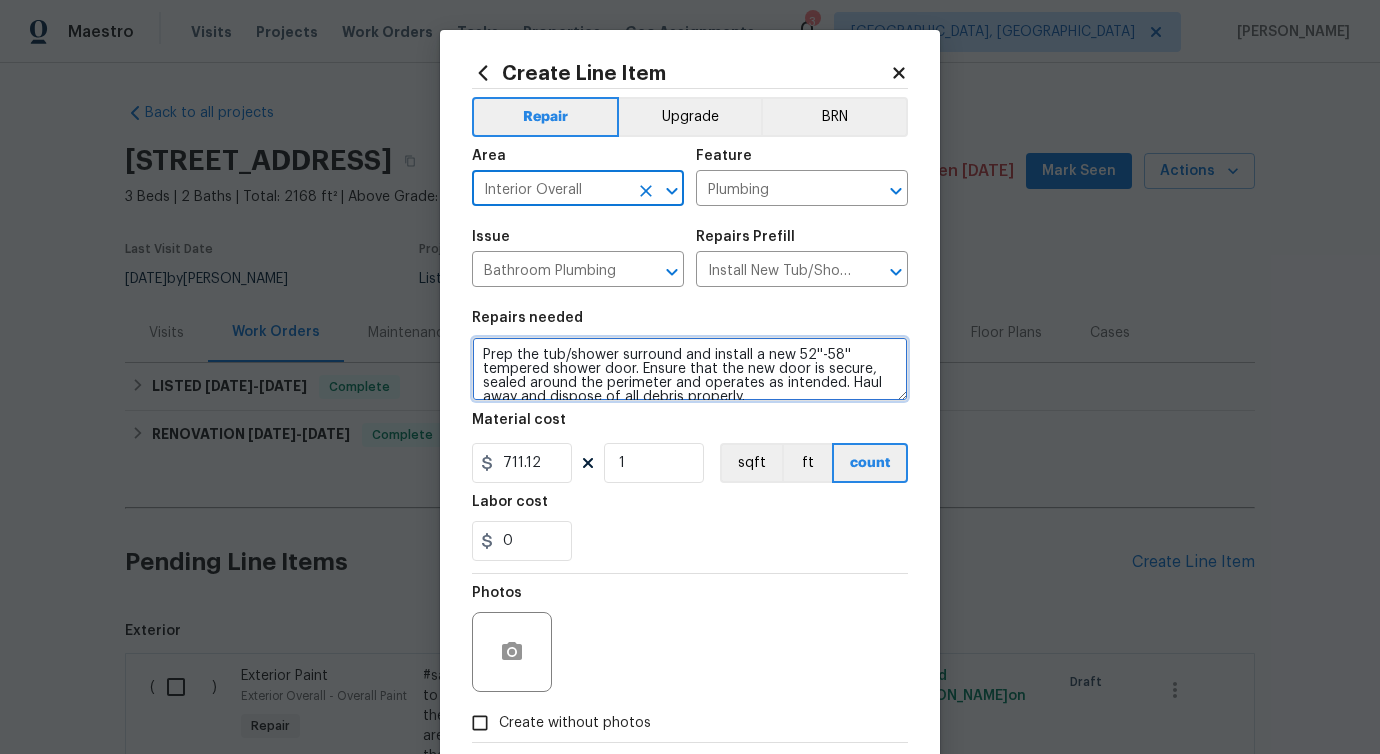 click on "Prep the tub/shower surround and install a new 52''-58'' tempered shower door. Ensure that the new door is secure, sealed around the perimeter and operates as intended. Haul away and dispose of all debris properly." at bounding box center [690, 369] 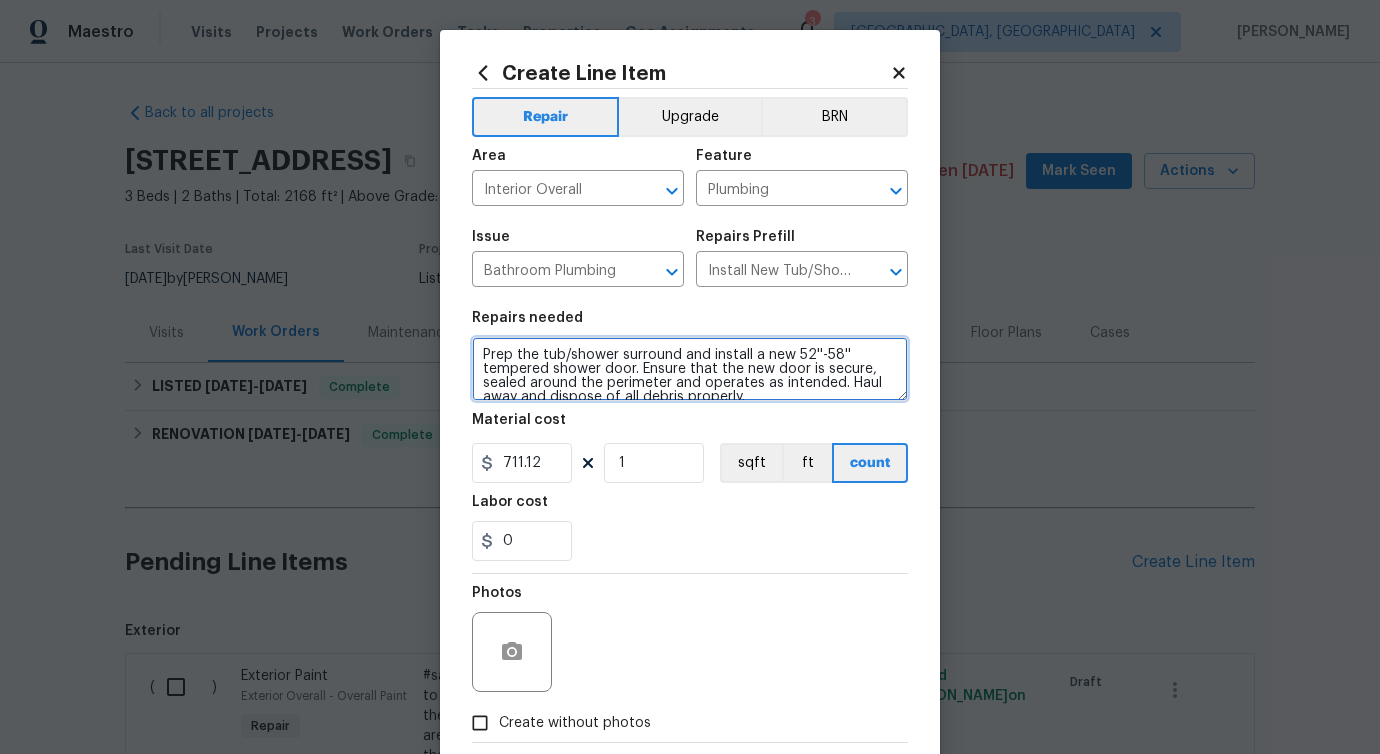 click on "Prep the tub/shower surround and install a new 52''-58'' tempered shower door. Ensure that the new door is secure, sealed around the perimeter and operates as intended. Haul away and dispose of all debris properly." at bounding box center (690, 369) 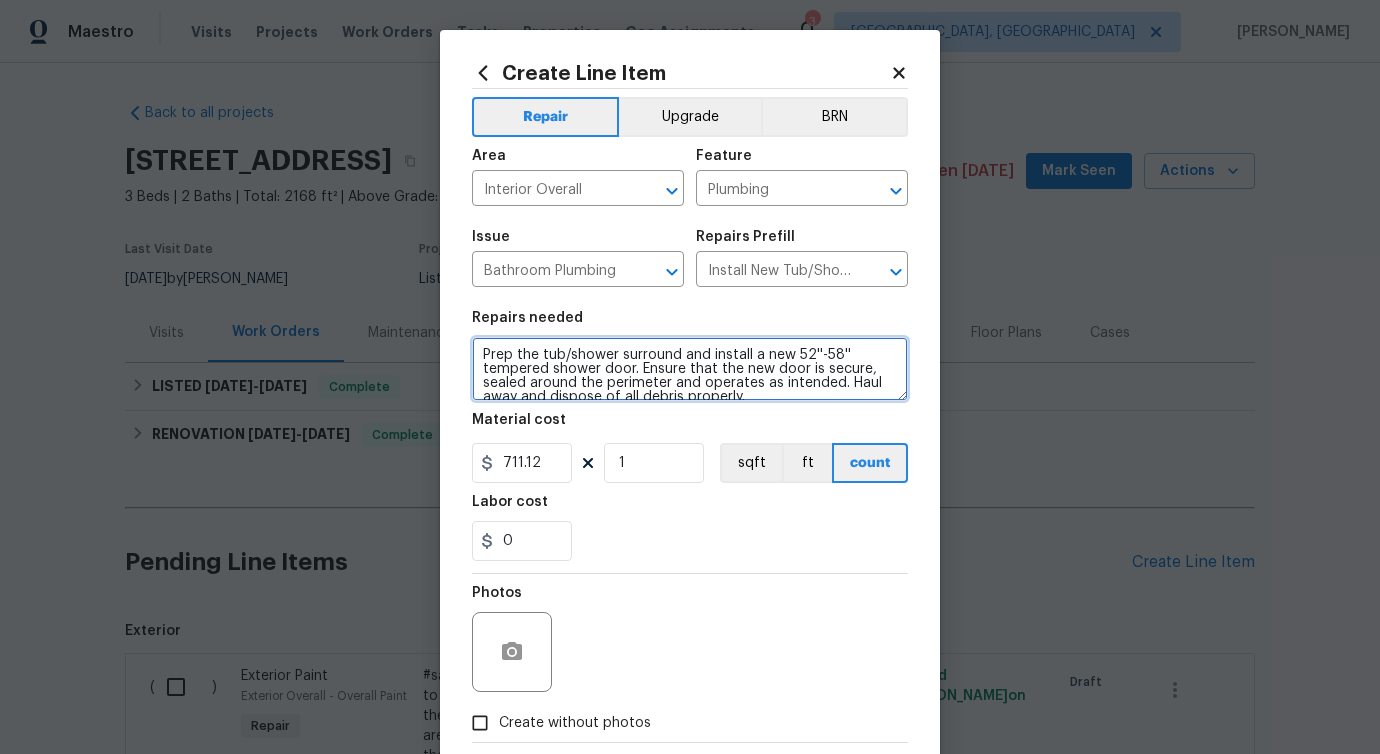 click on "Prep the tub/shower surround and install a new 52''-58'' tempered shower door. Ensure that the new door is secure, sealed around the perimeter and operates as intended. Haul away and dispose of all debris properly." at bounding box center (690, 369) 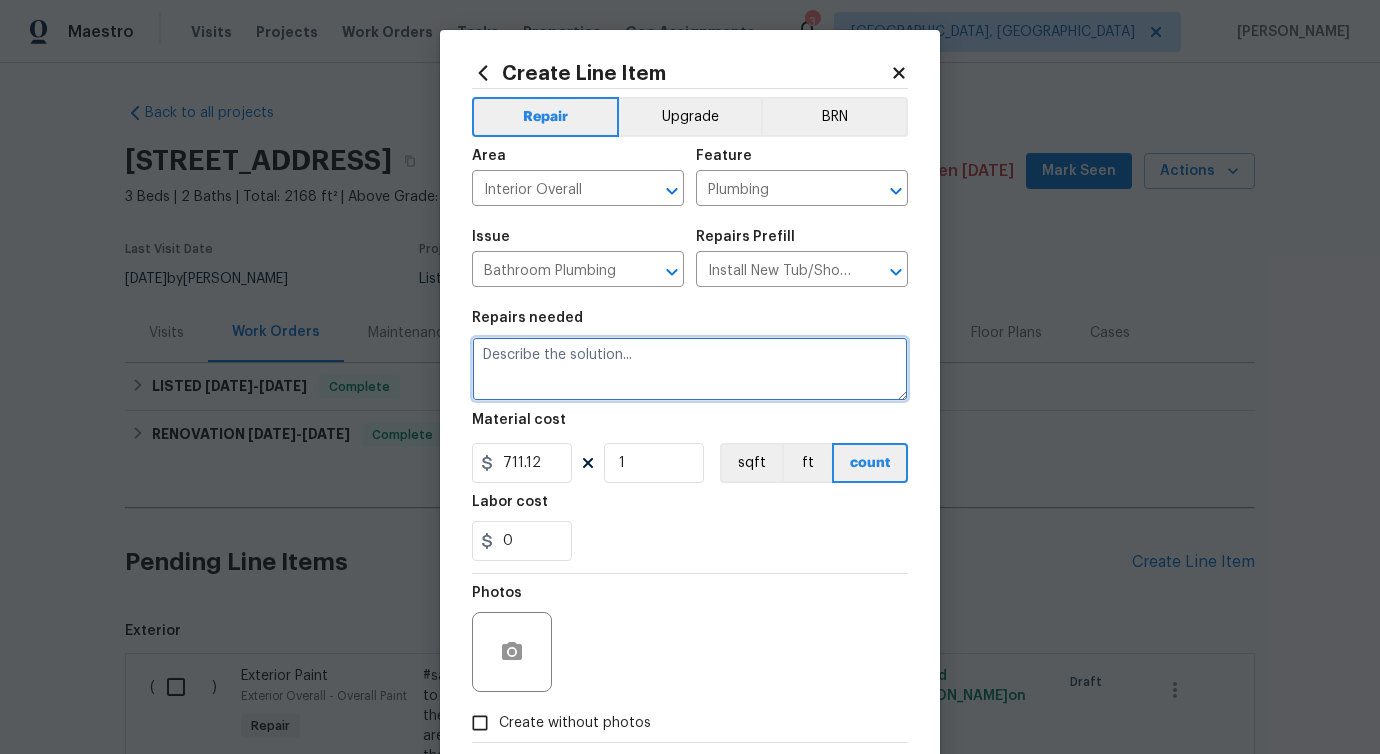 paste on "Tub is master bath drains very slowly. Please go onsite and address issue" 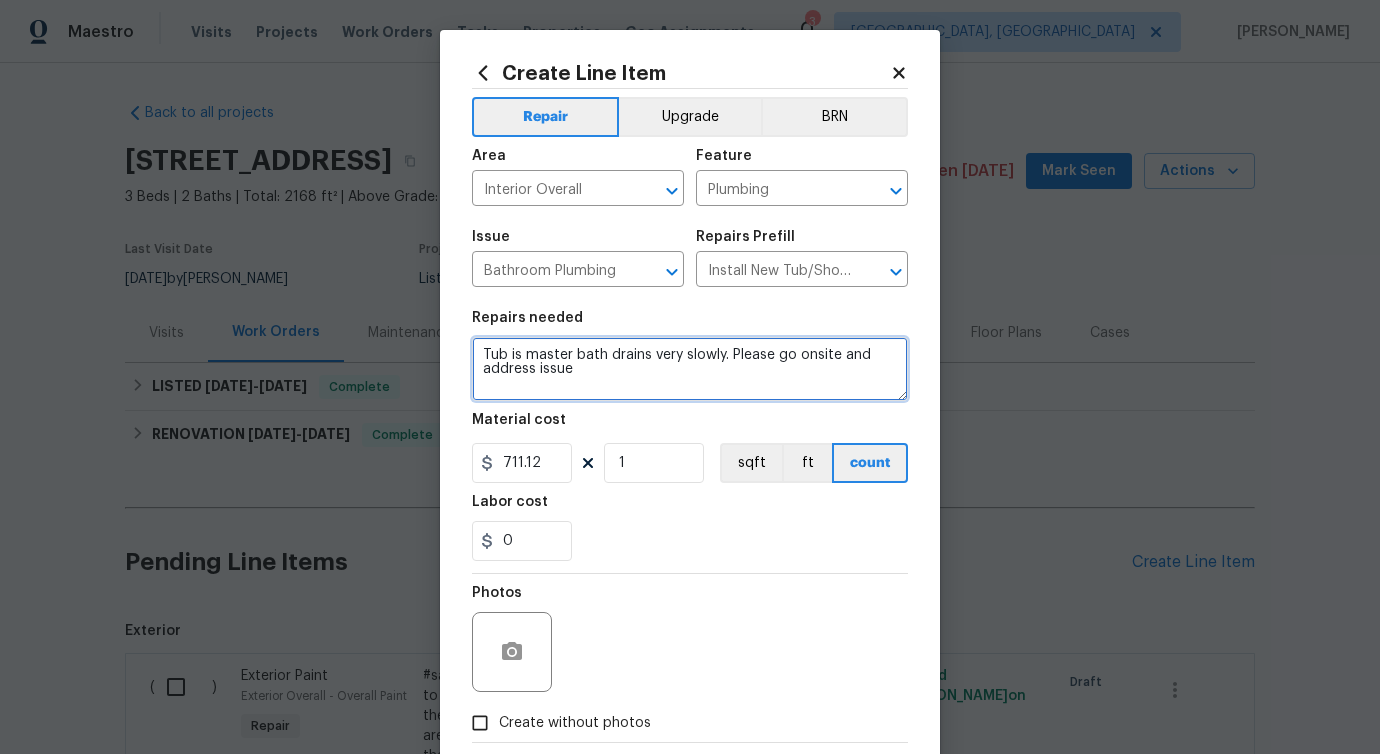 type on "Tub is master bath drains very slowly. Please go onsite and address issue" 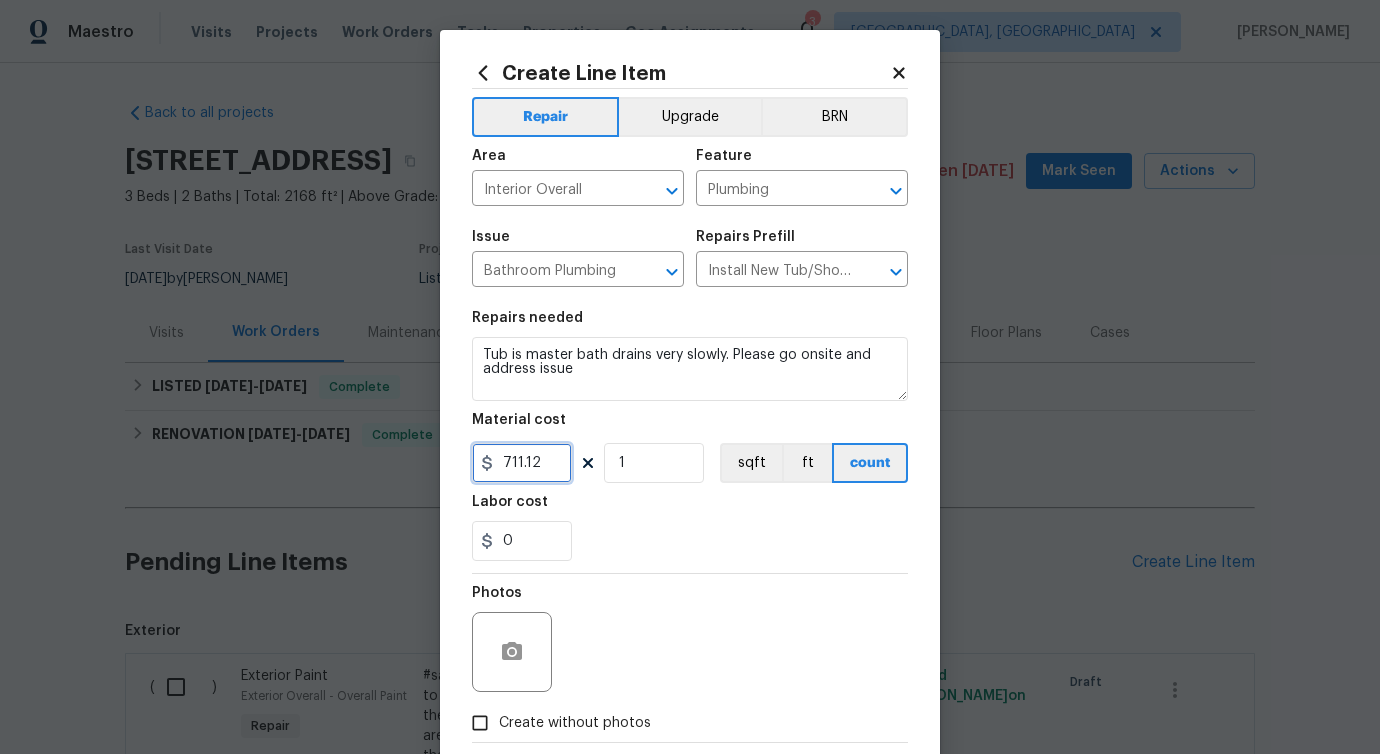 click on "711.12" at bounding box center (522, 463) 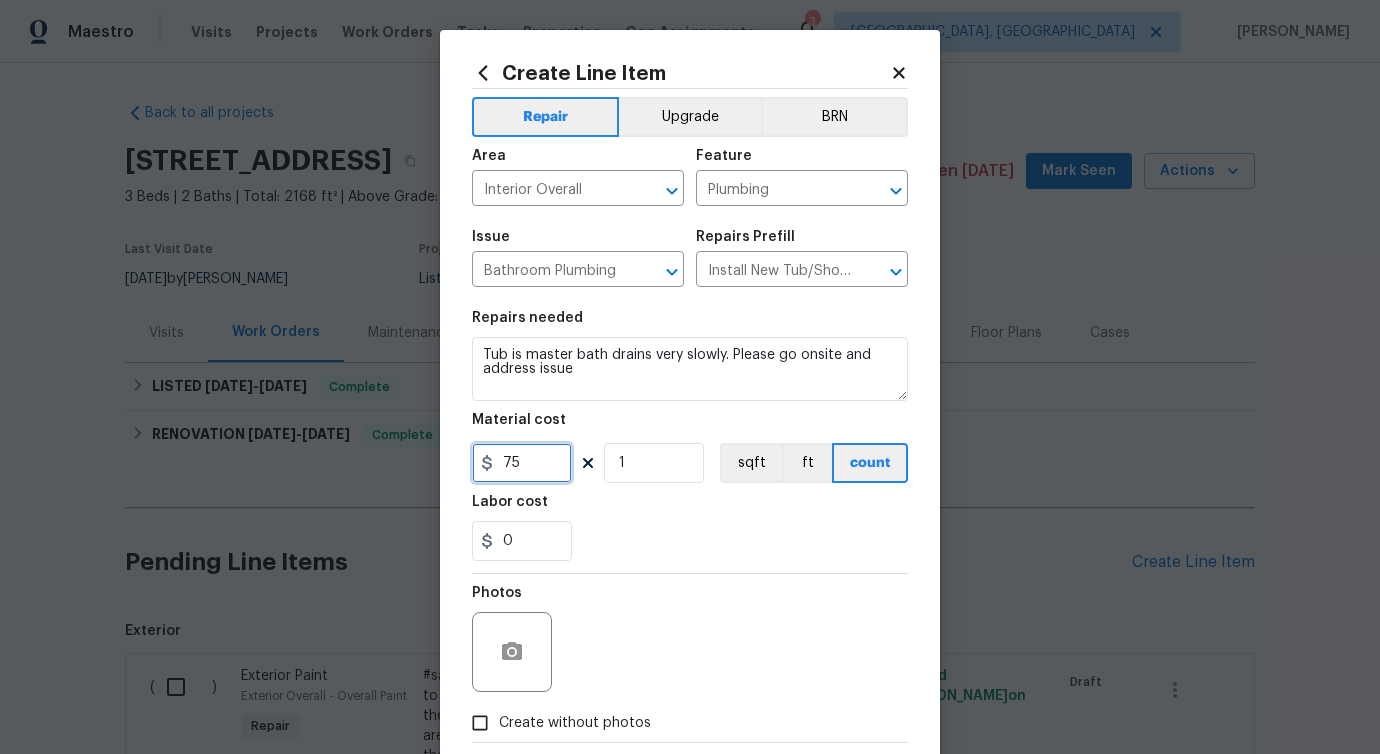 scroll, scrollTop: 108, scrollLeft: 0, axis: vertical 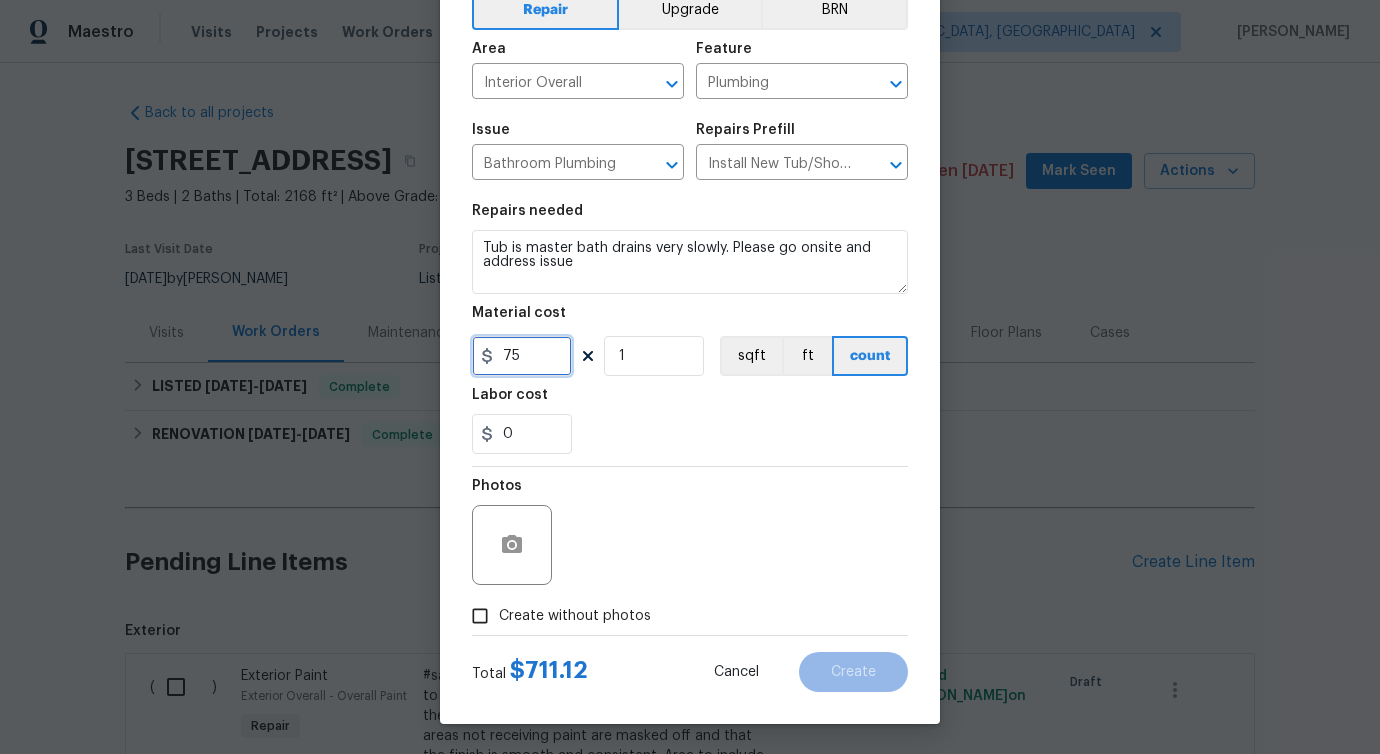 type on "75" 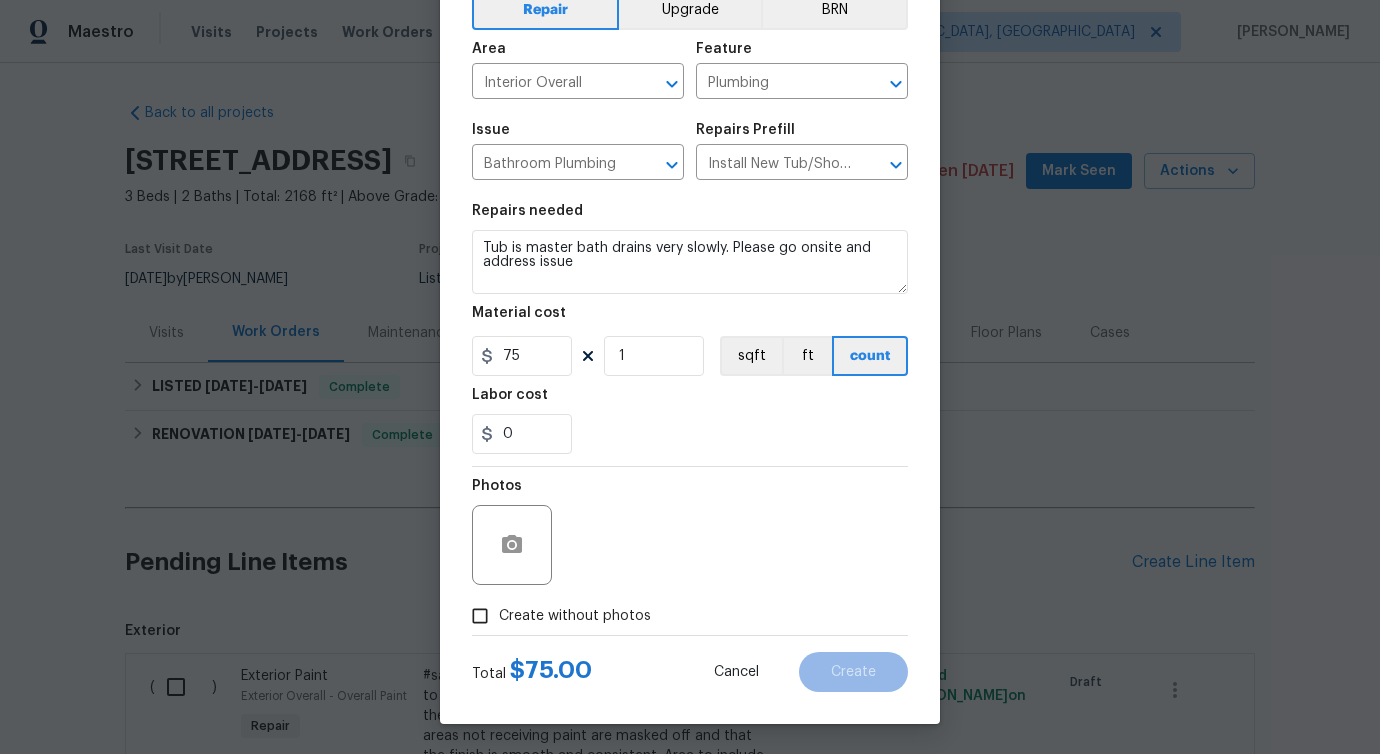 click on "Photos" at bounding box center [690, 532] 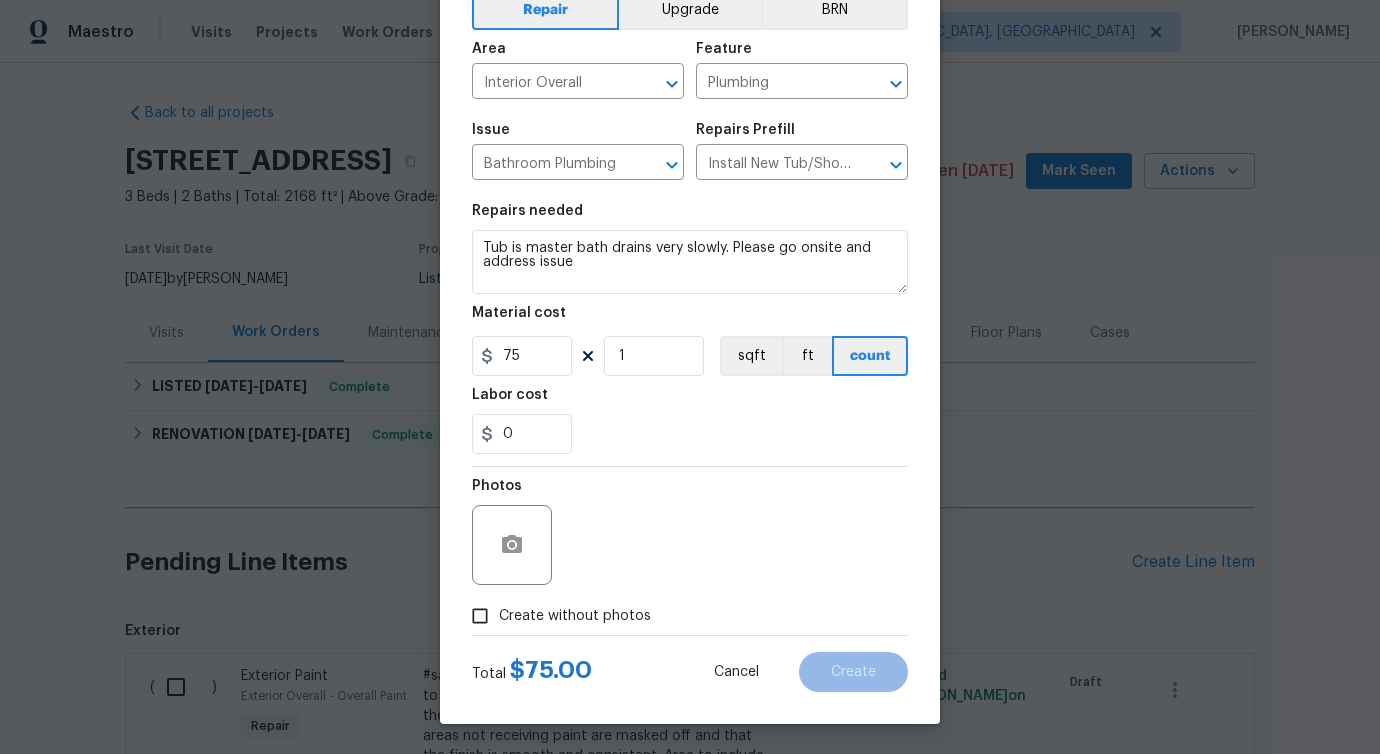 click on "Create without photos" at bounding box center [575, 616] 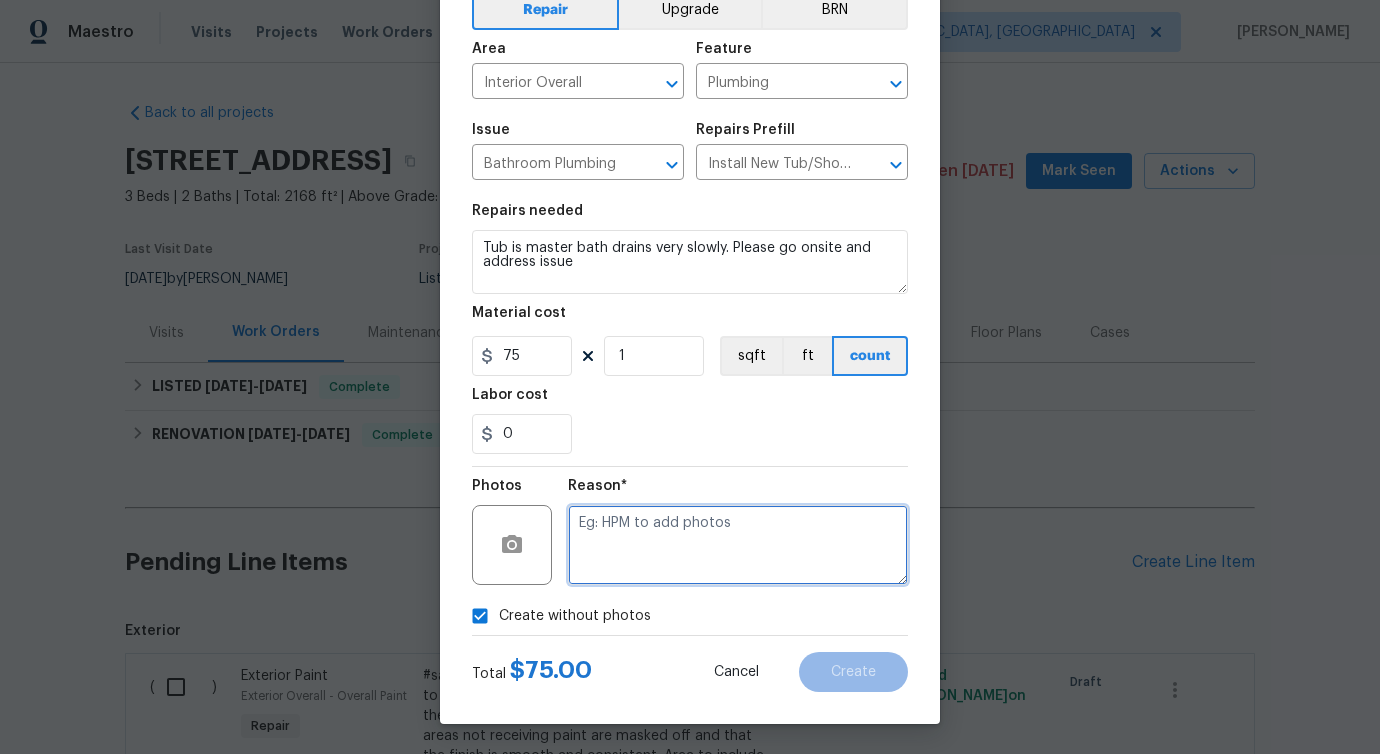 click at bounding box center [738, 545] 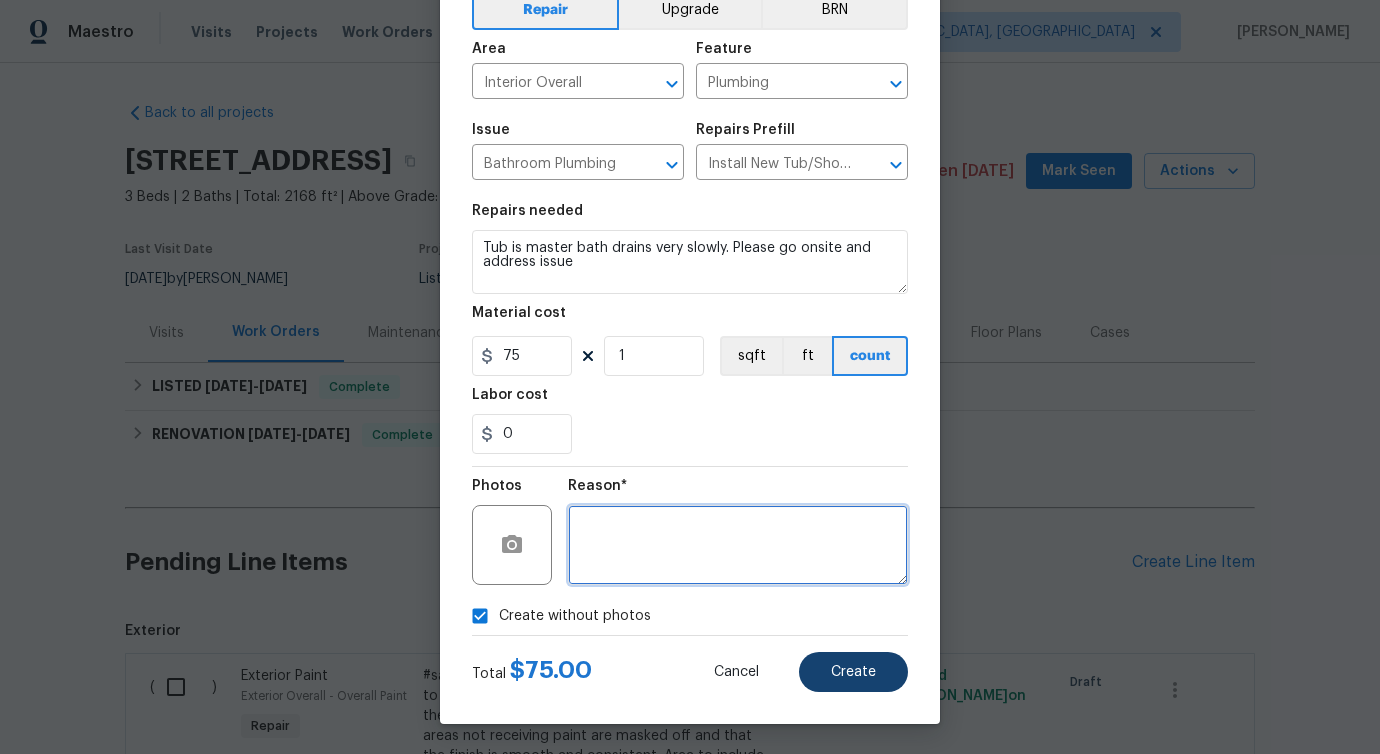 type 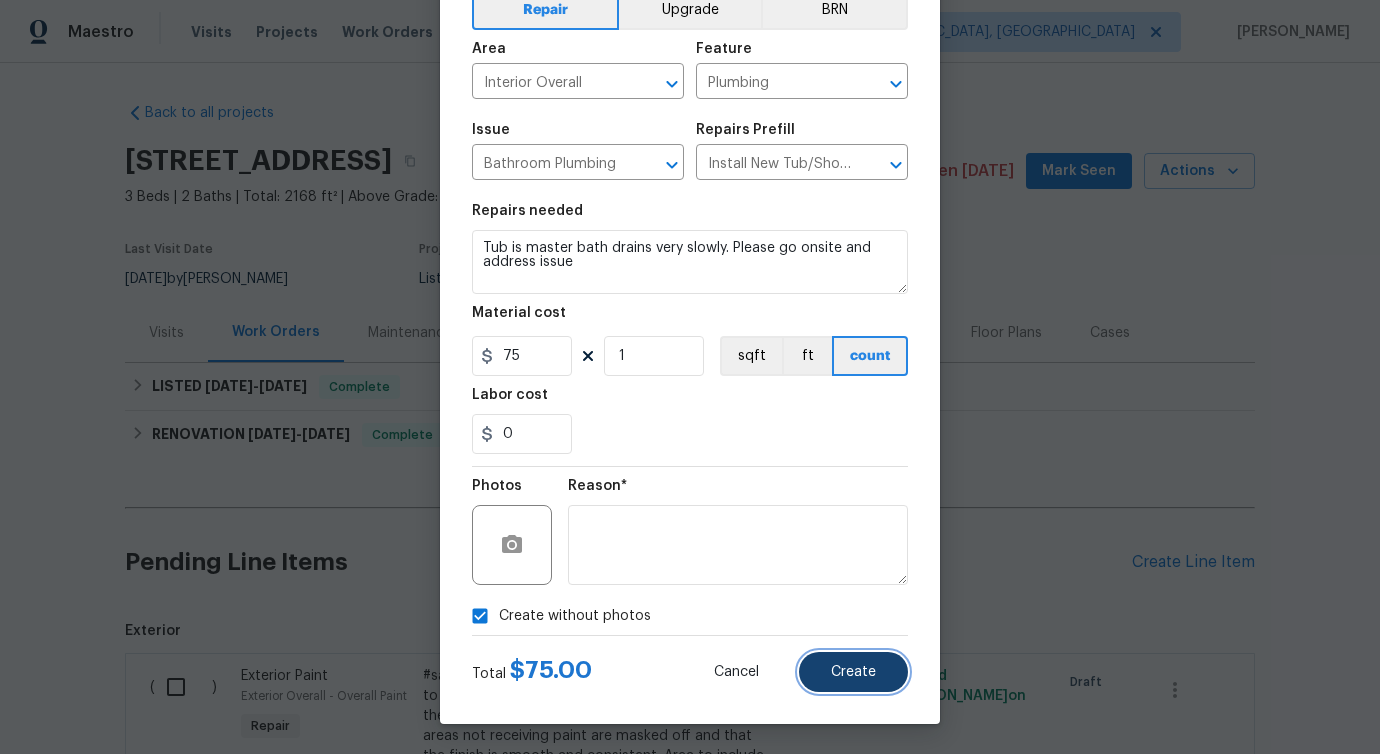 click on "Create" at bounding box center (853, 672) 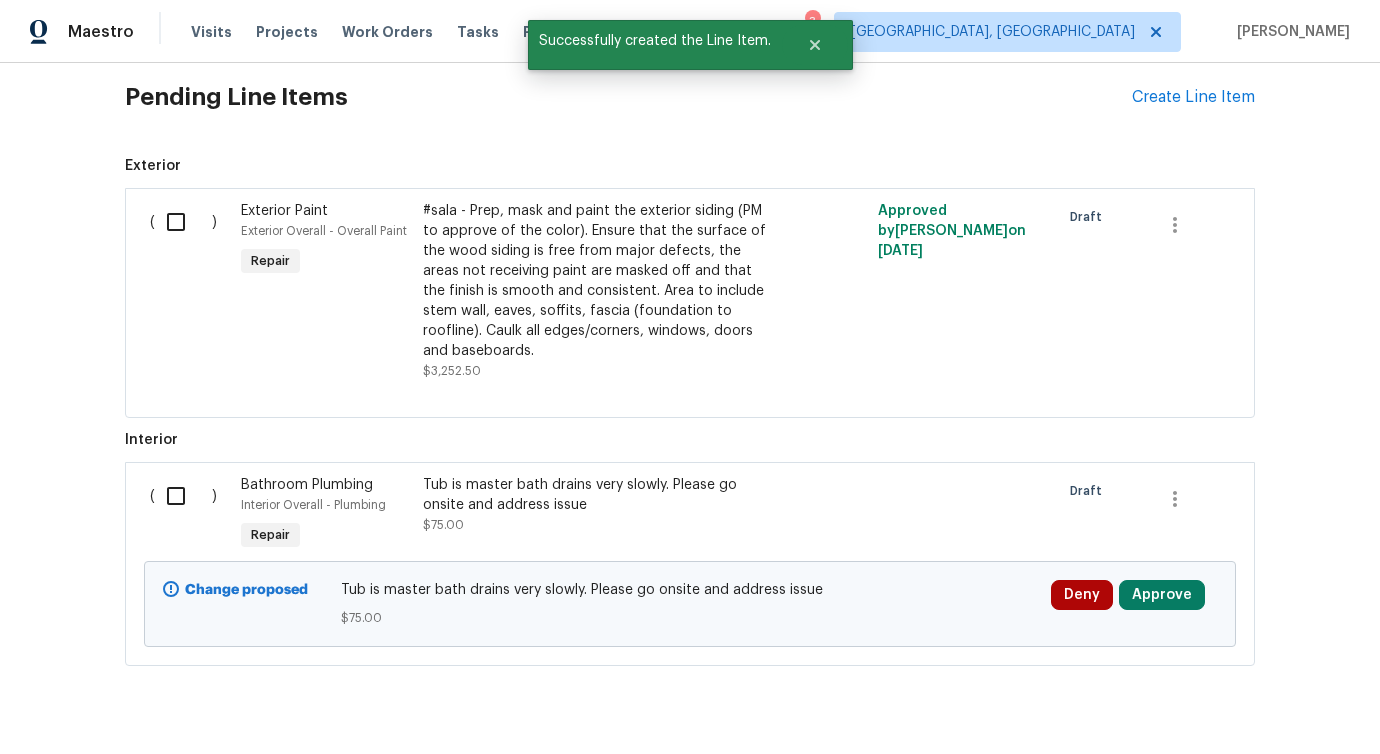 scroll, scrollTop: 509, scrollLeft: 0, axis: vertical 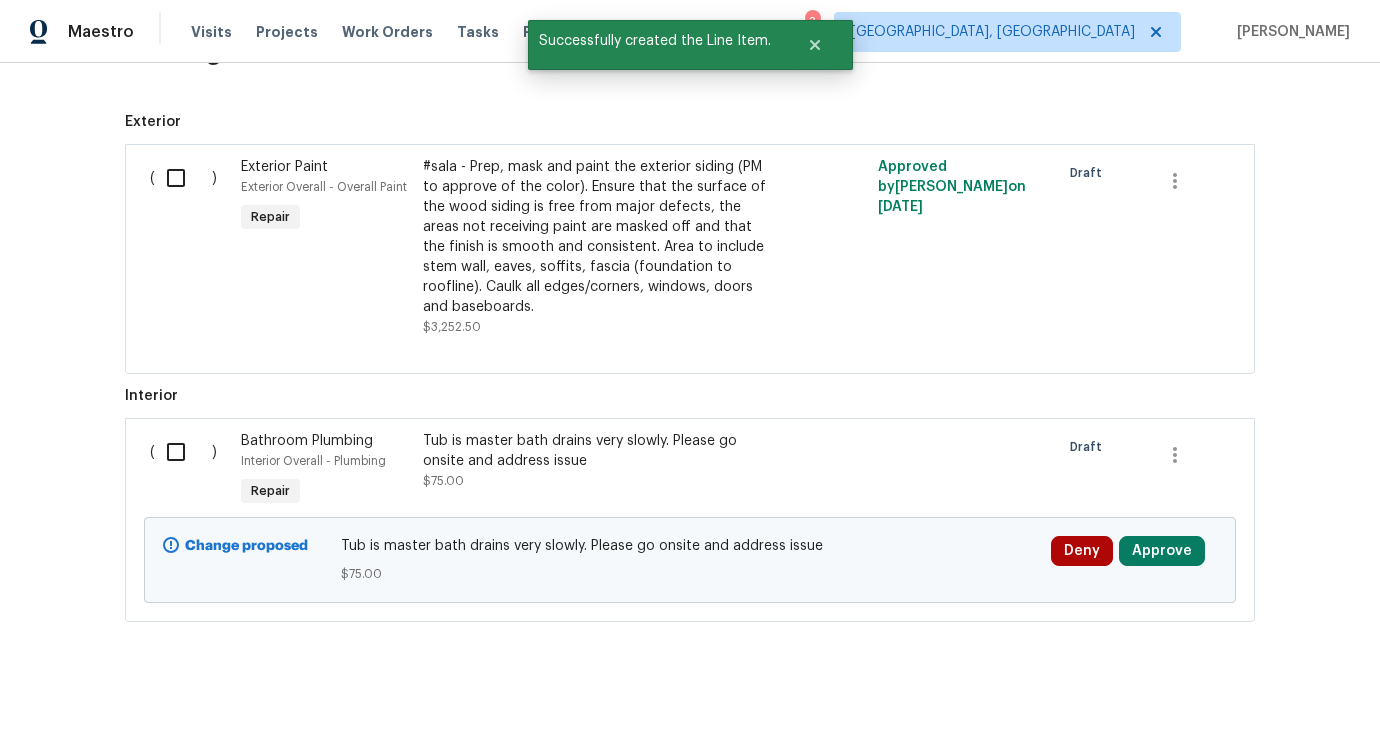 click at bounding box center [183, 452] 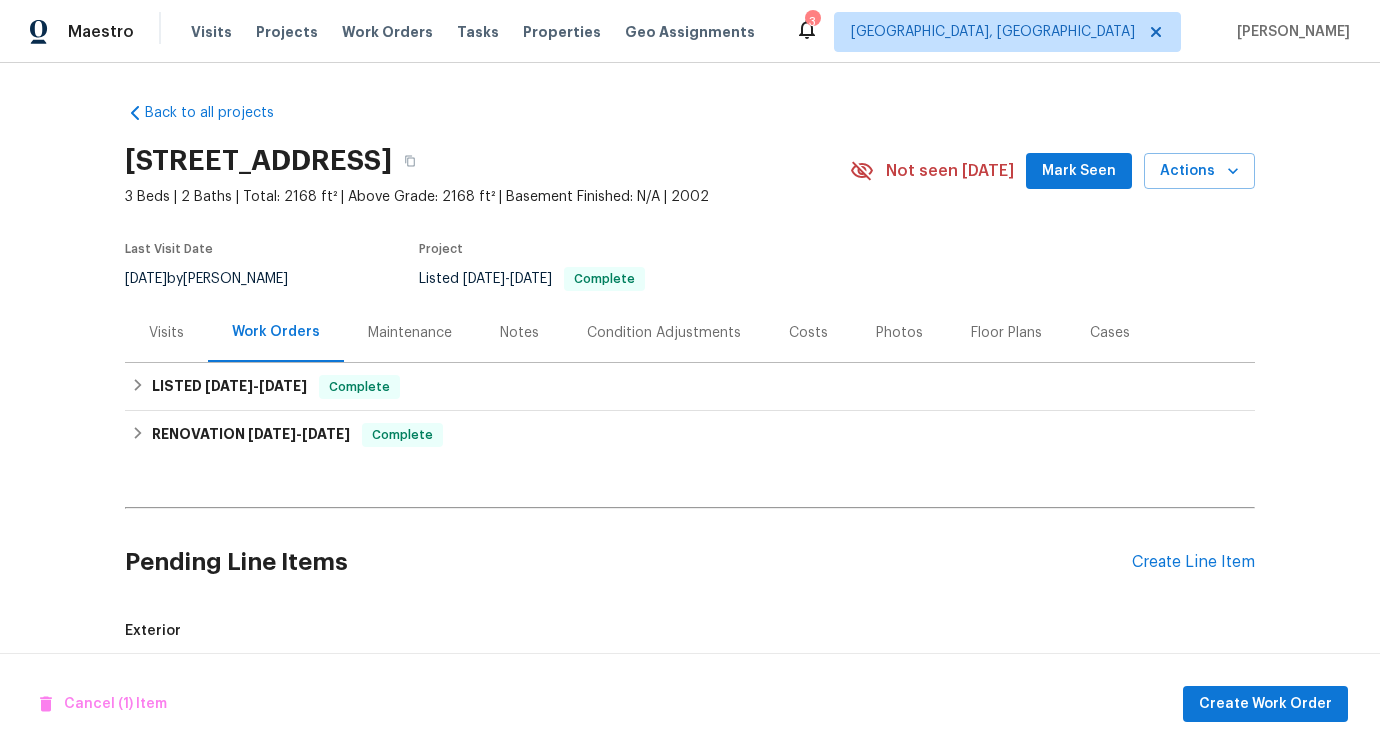 scroll, scrollTop: 509, scrollLeft: 0, axis: vertical 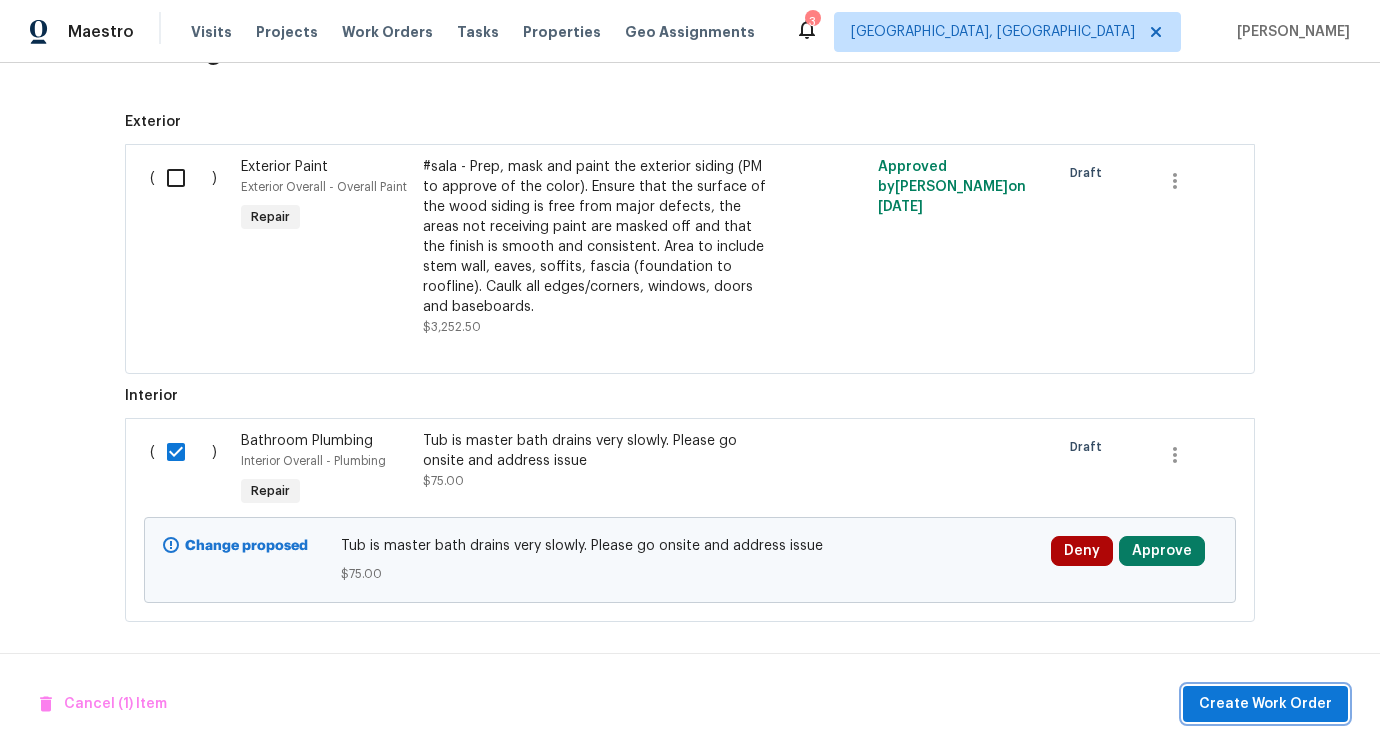 click on "Create Work Order" at bounding box center [1265, 704] 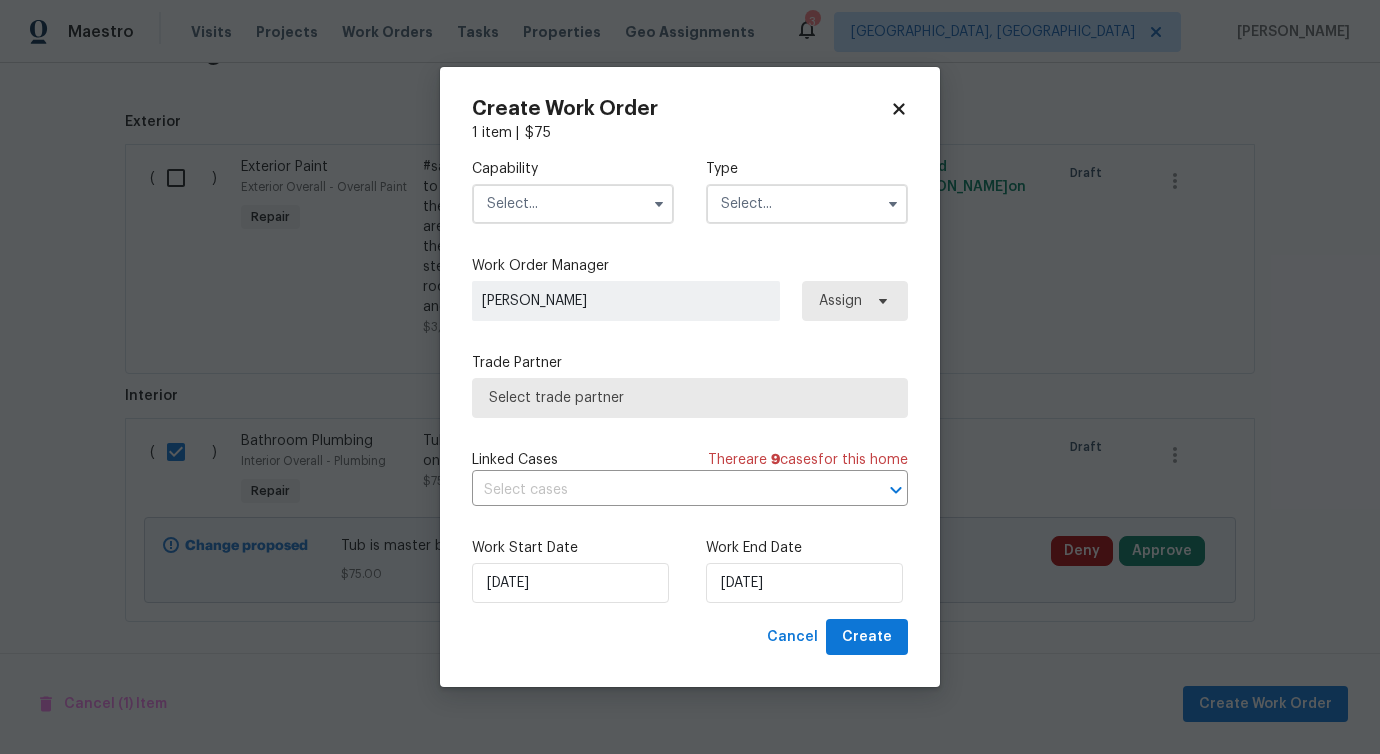 click at bounding box center (573, 204) 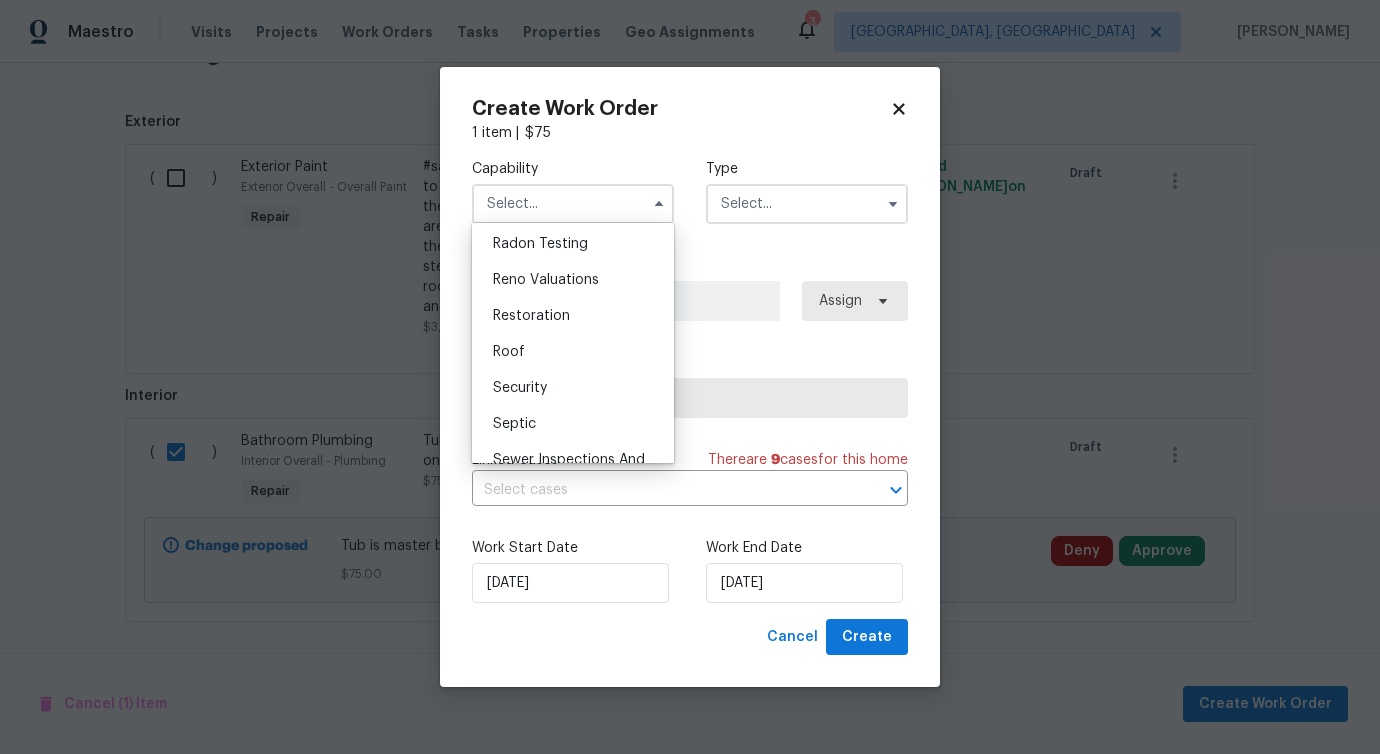 scroll, scrollTop: 1779, scrollLeft: 0, axis: vertical 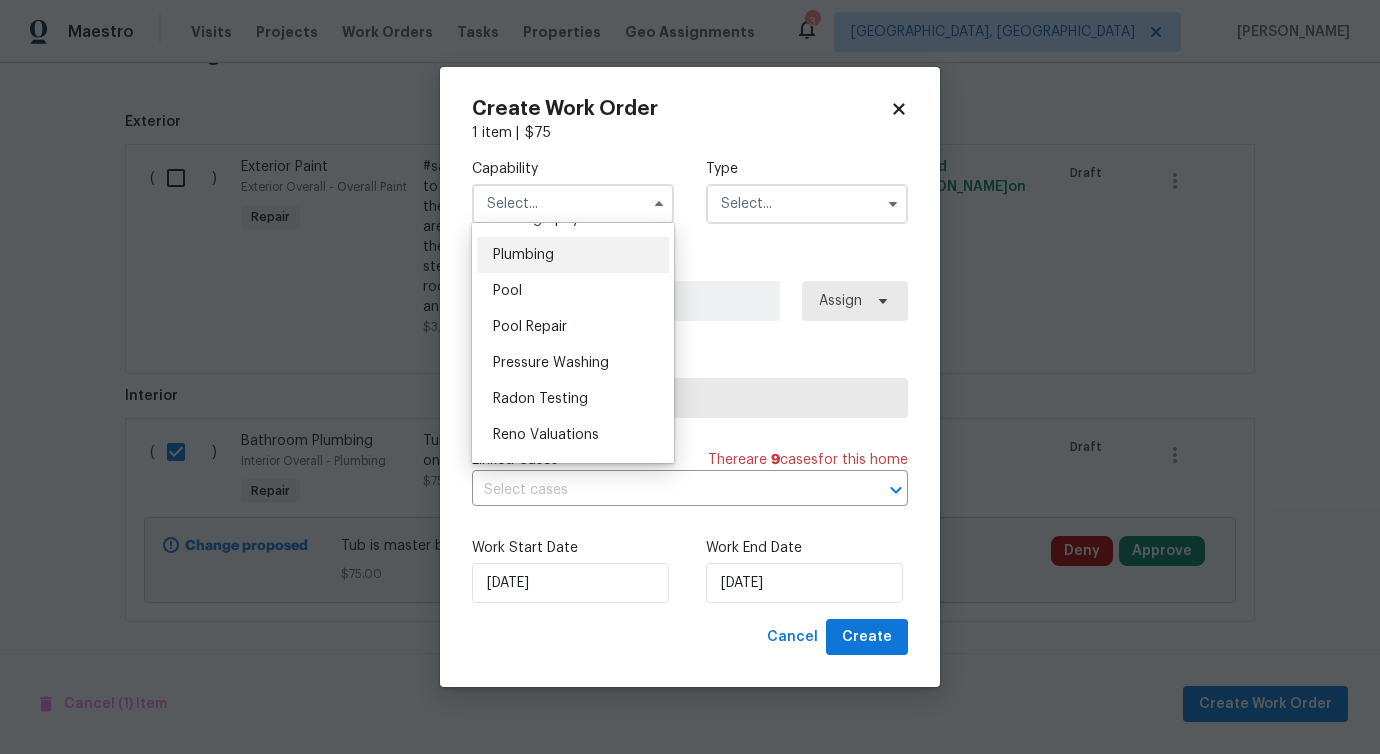 click on "Plumbing" at bounding box center [573, 255] 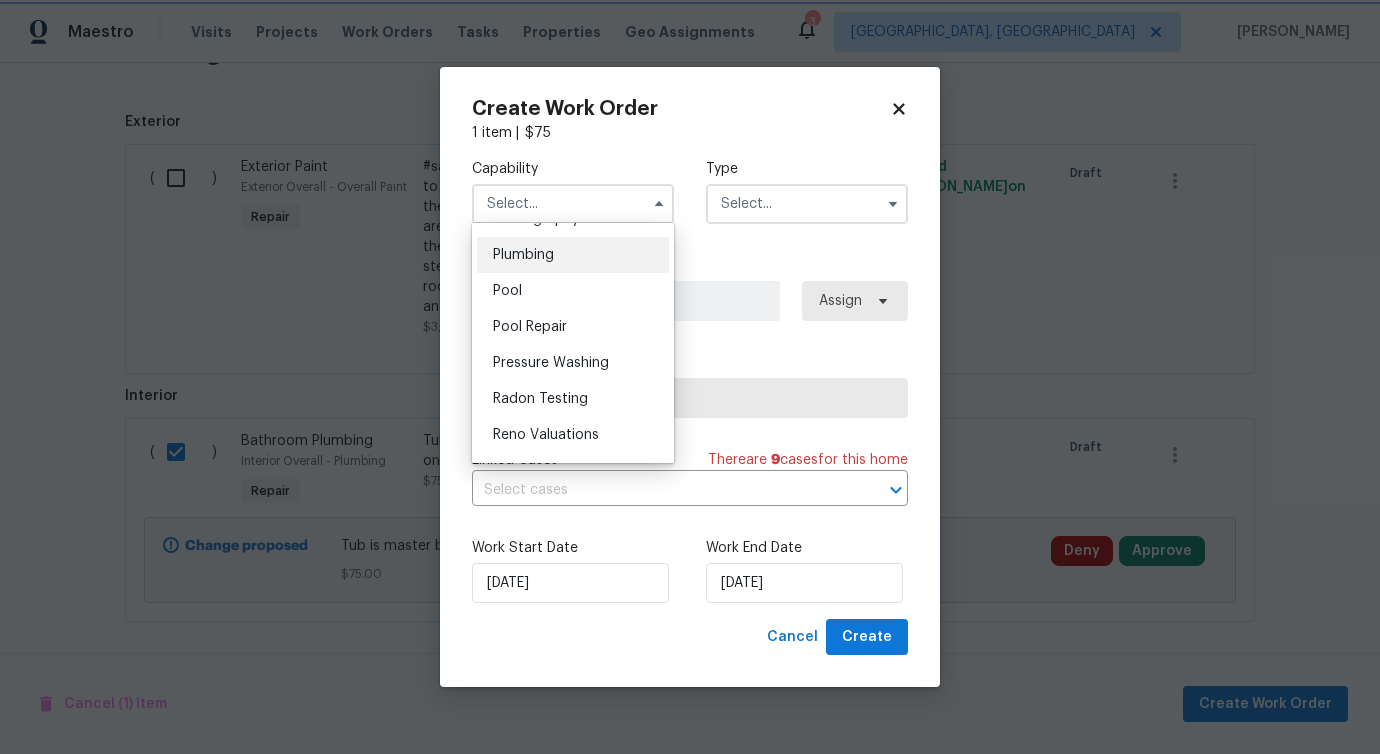 type on "Plumbing" 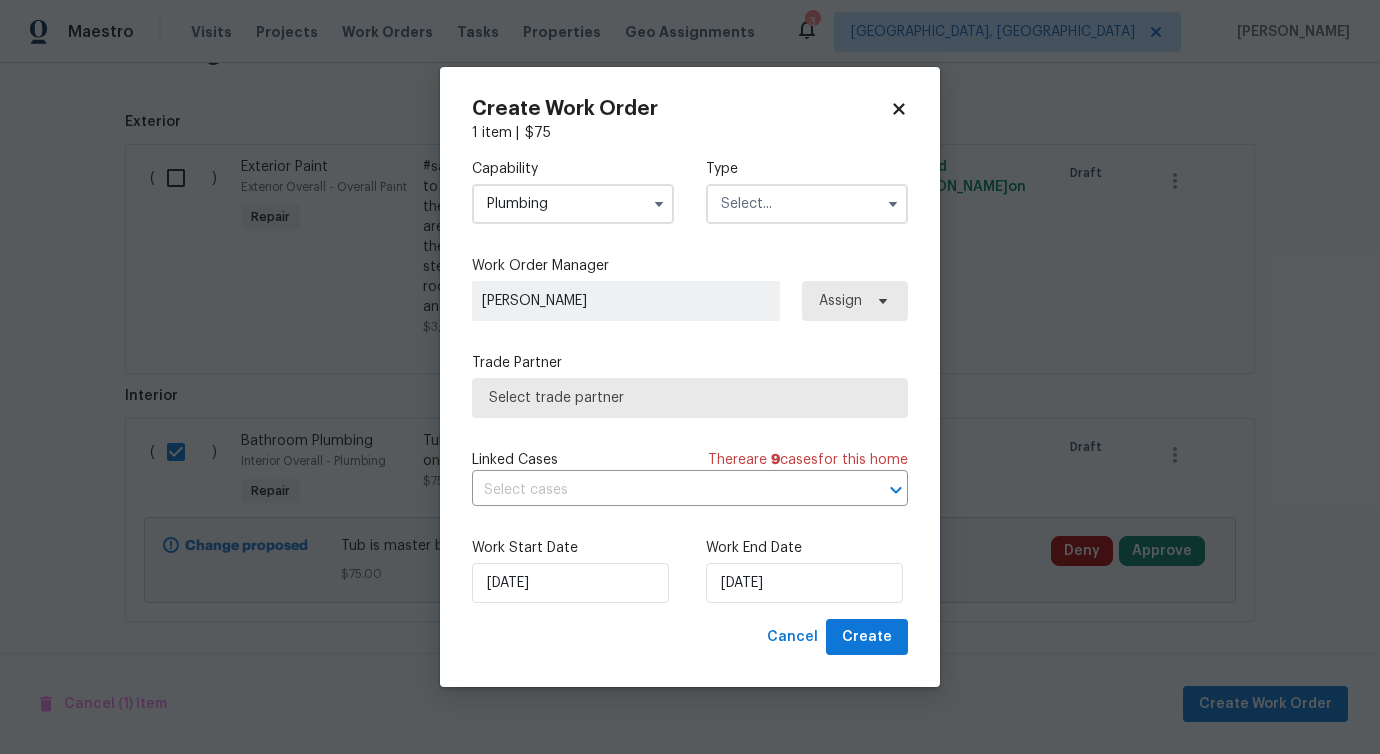 click at bounding box center (807, 204) 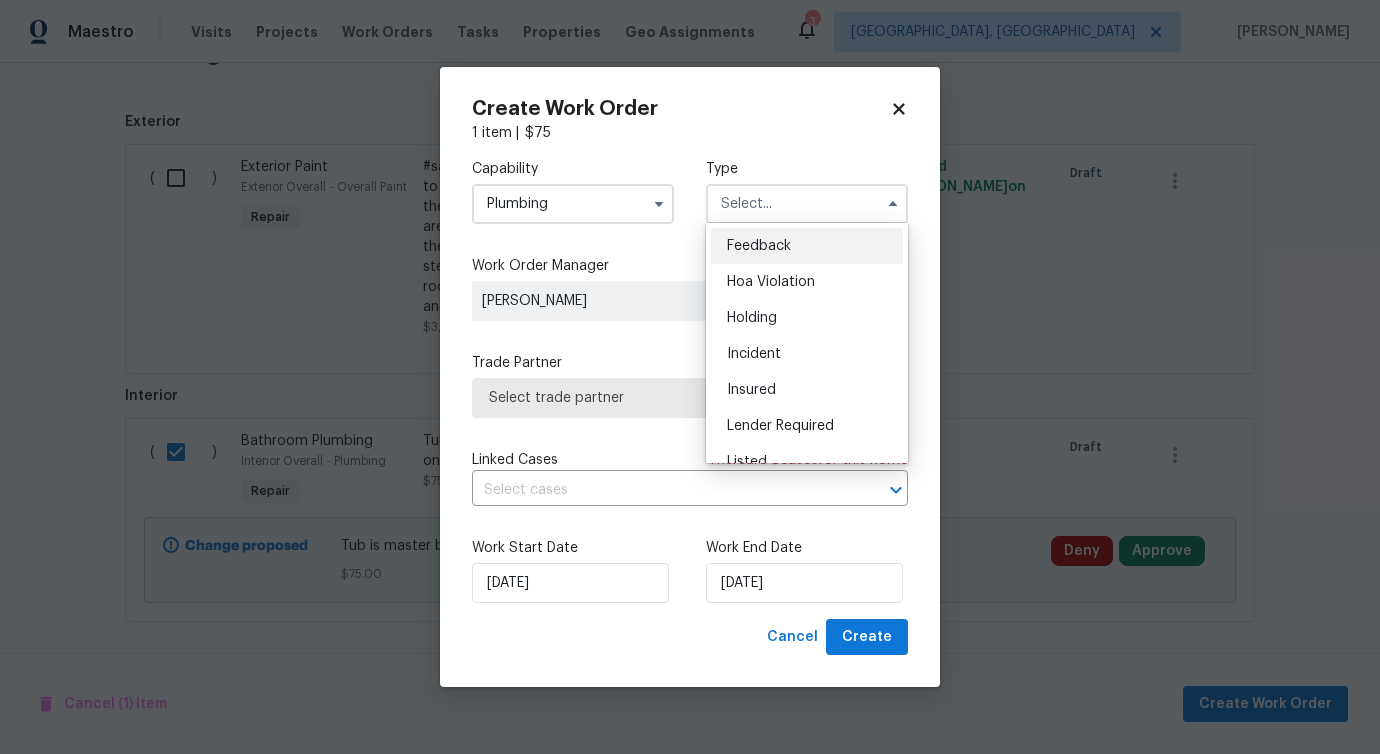 click on "Feedback" at bounding box center [759, 246] 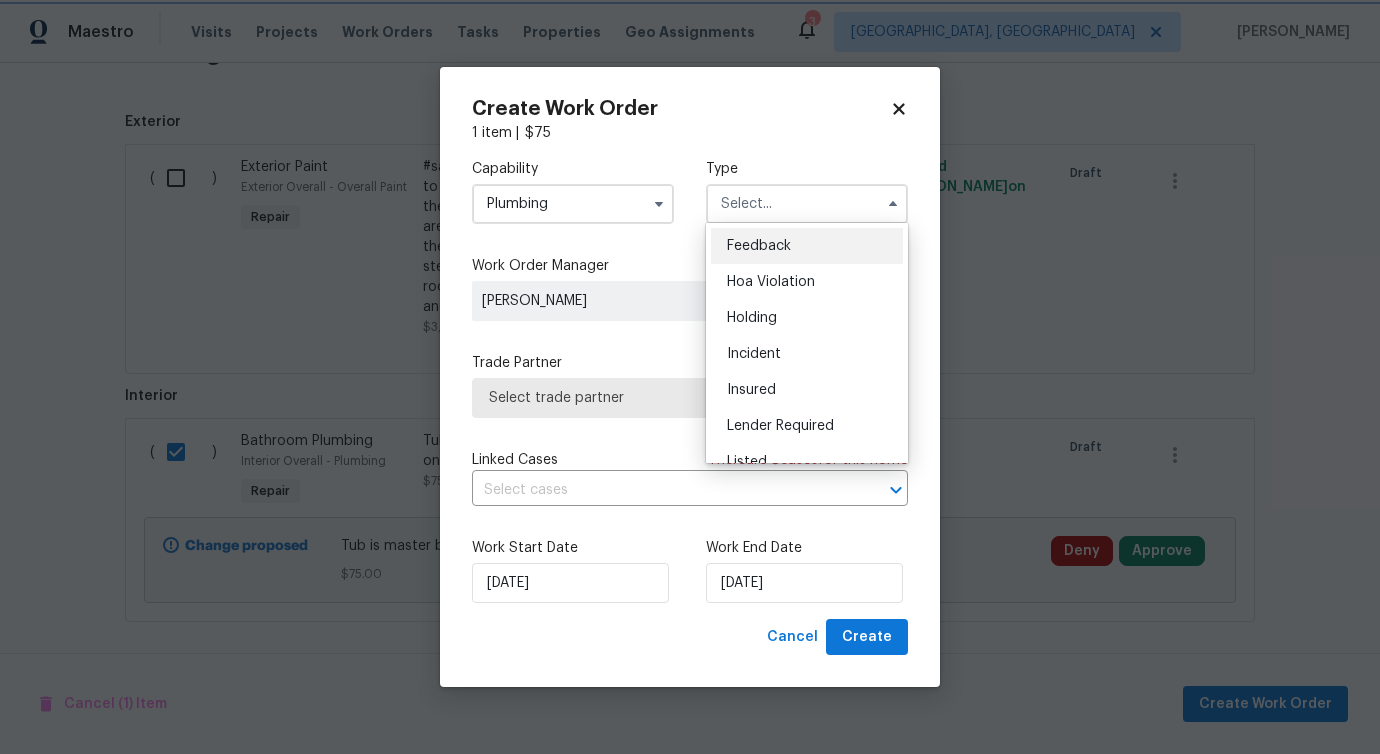 type on "Feedback" 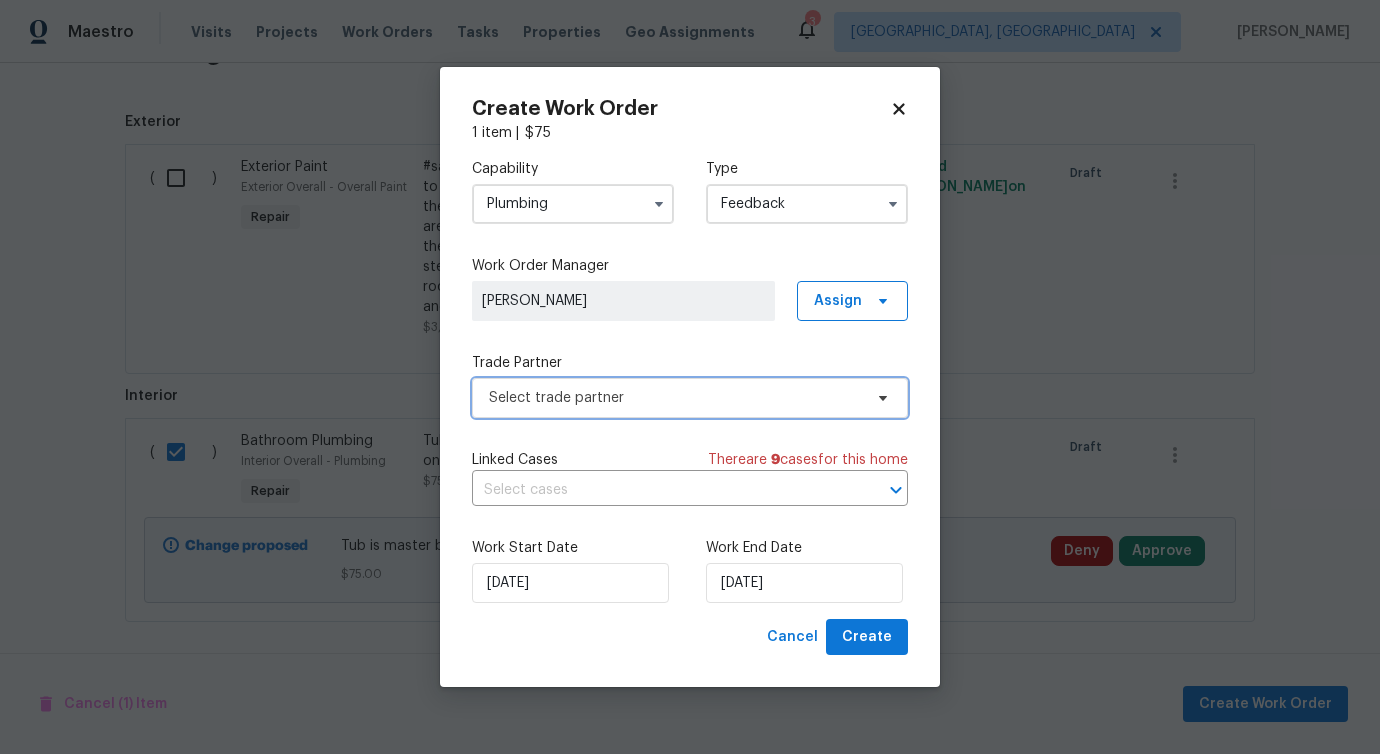 click on "Select trade partner" at bounding box center (675, 398) 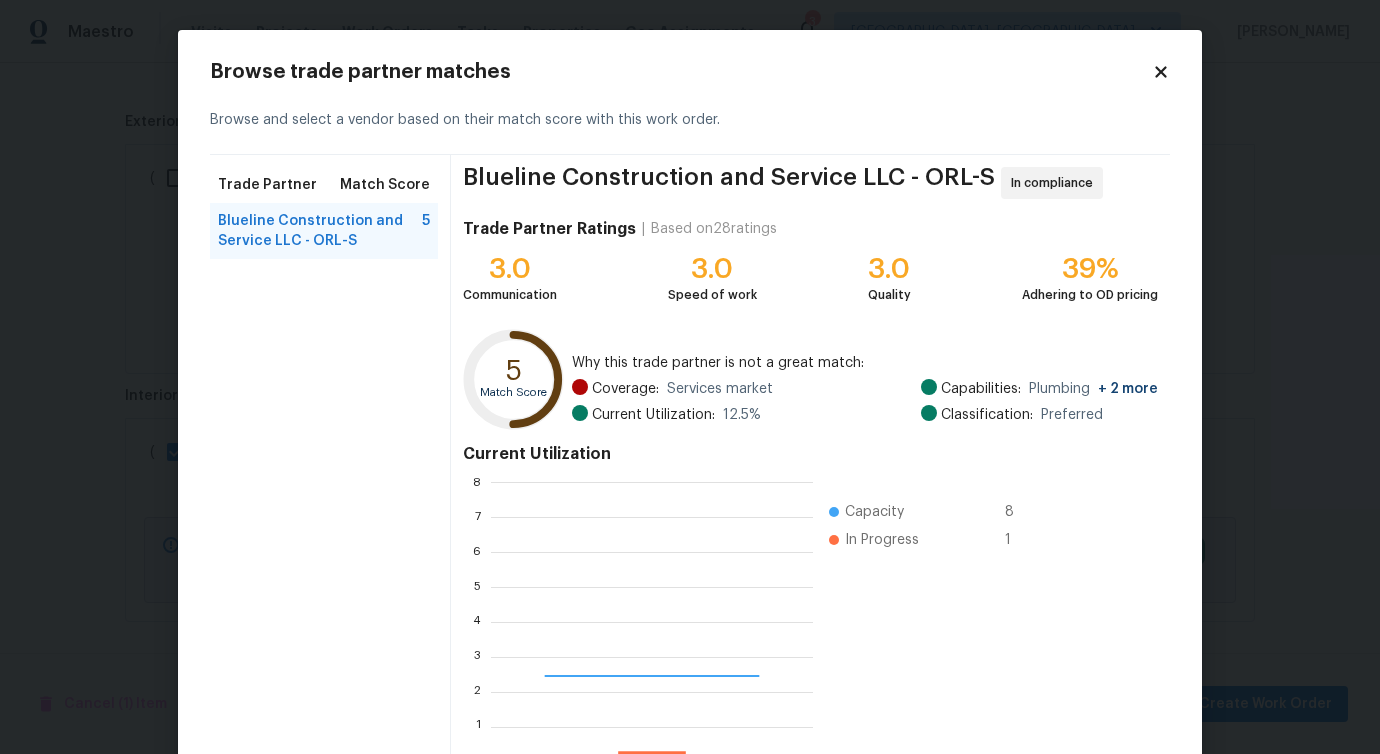 scroll, scrollTop: 2, scrollLeft: 2, axis: both 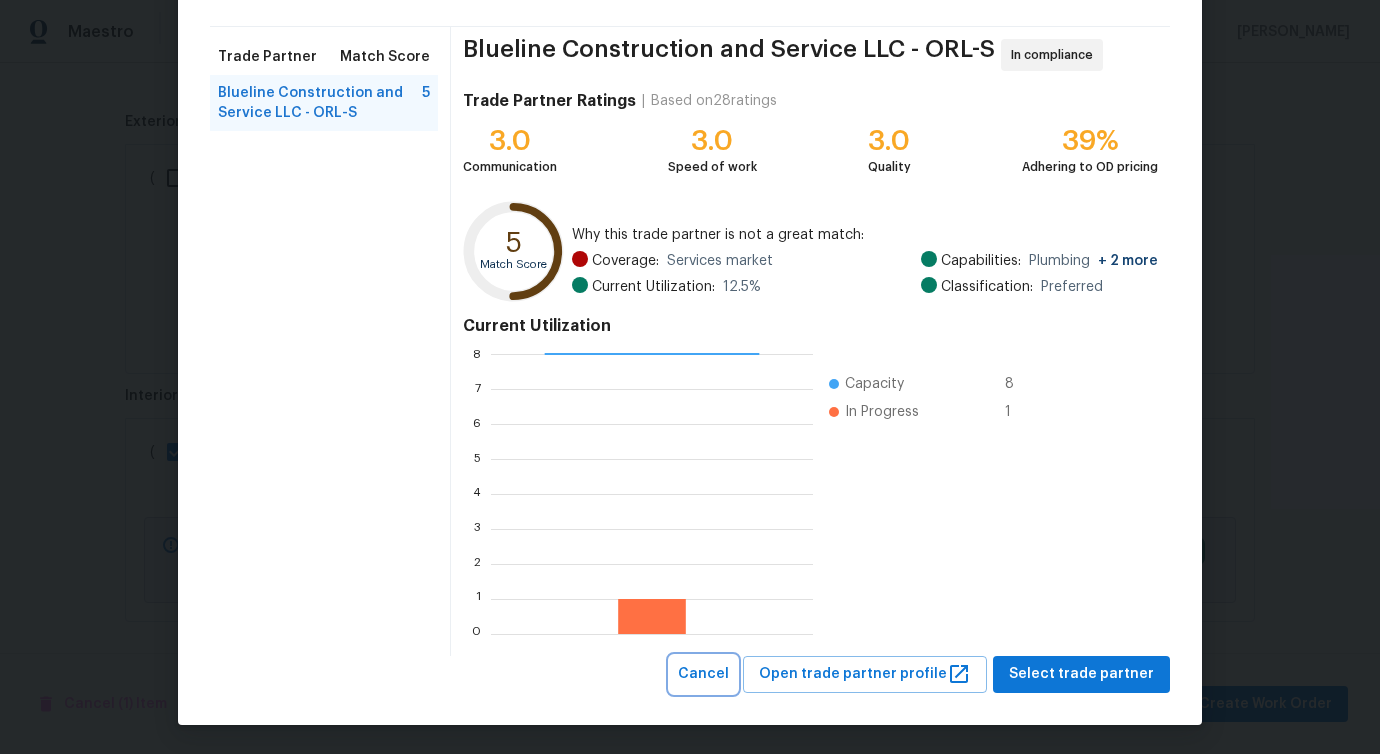click on "Cancel" at bounding box center (703, 674) 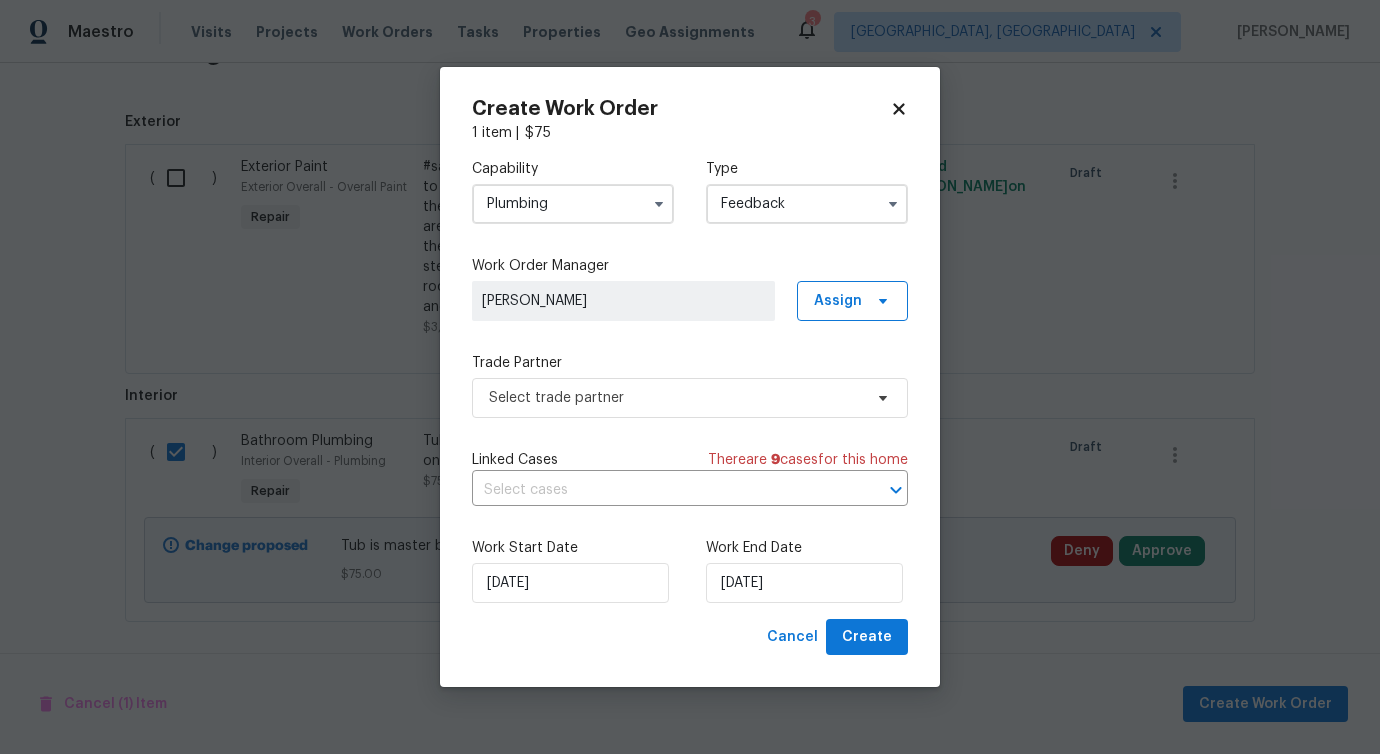 click on "Plumbing" at bounding box center (573, 204) 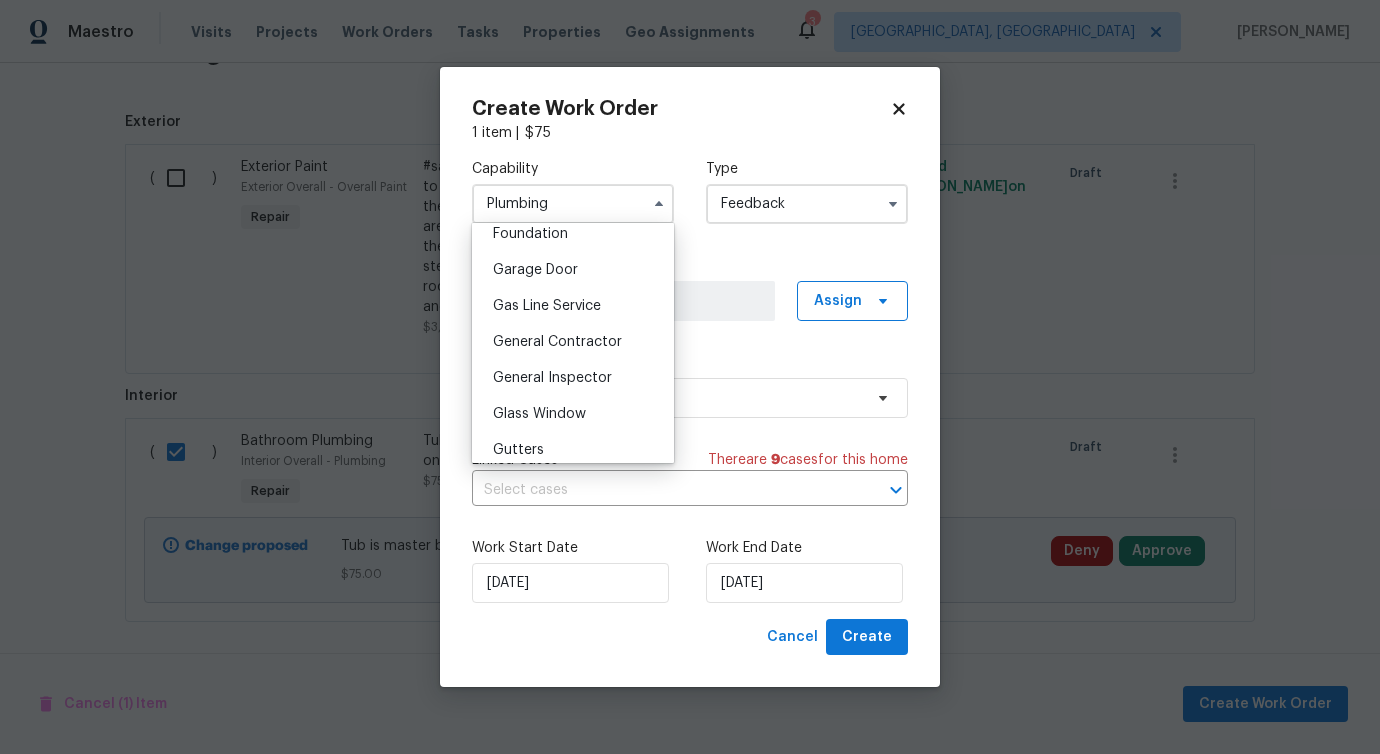scroll, scrollTop: 860, scrollLeft: 0, axis: vertical 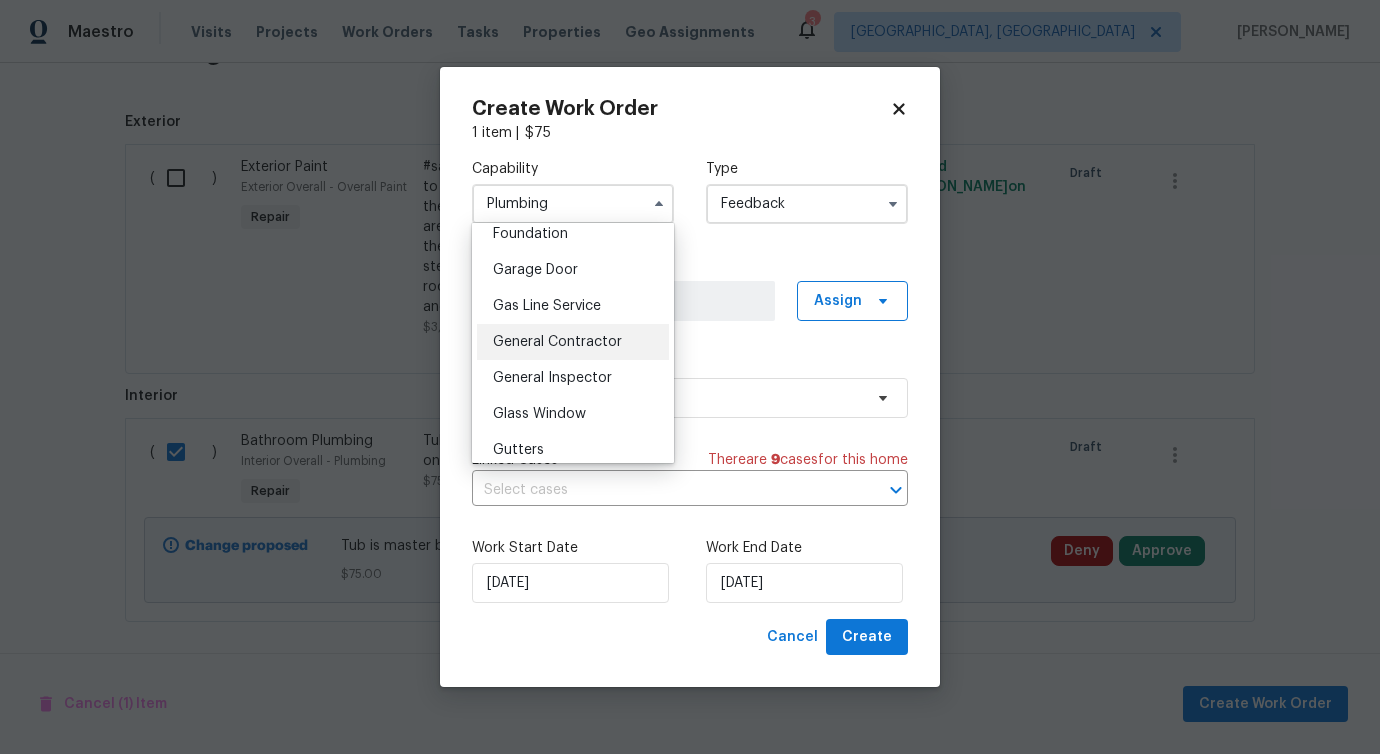 click on "General Contractor" at bounding box center (573, 342) 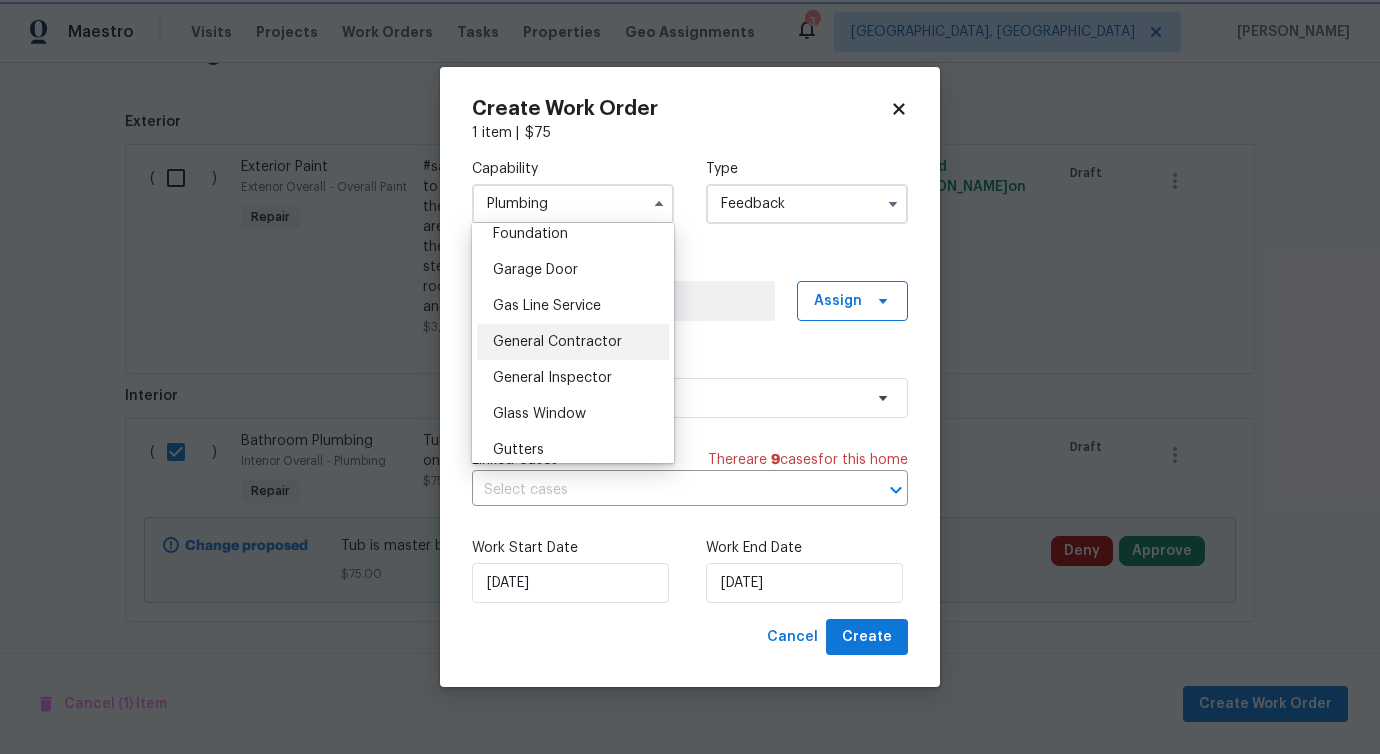 type on "General Contractor" 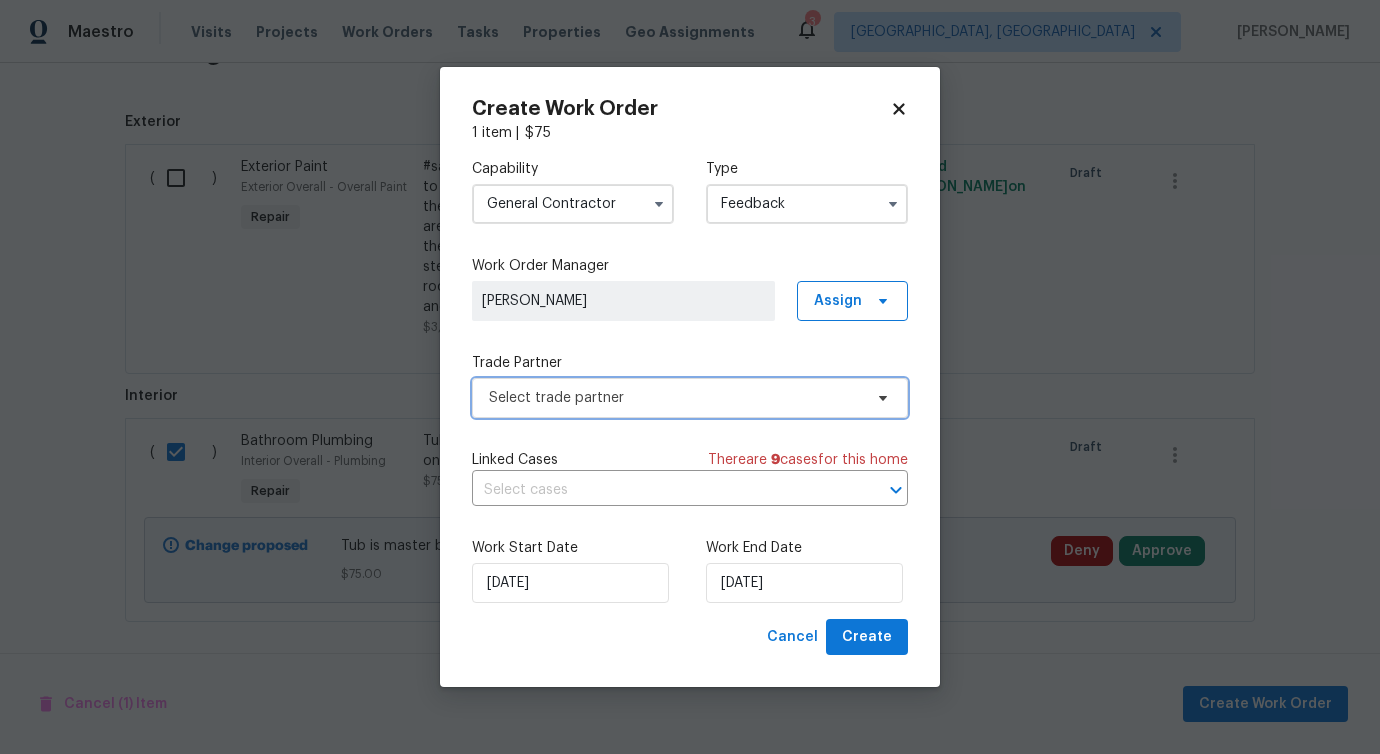 click on "Select trade partner" at bounding box center [690, 398] 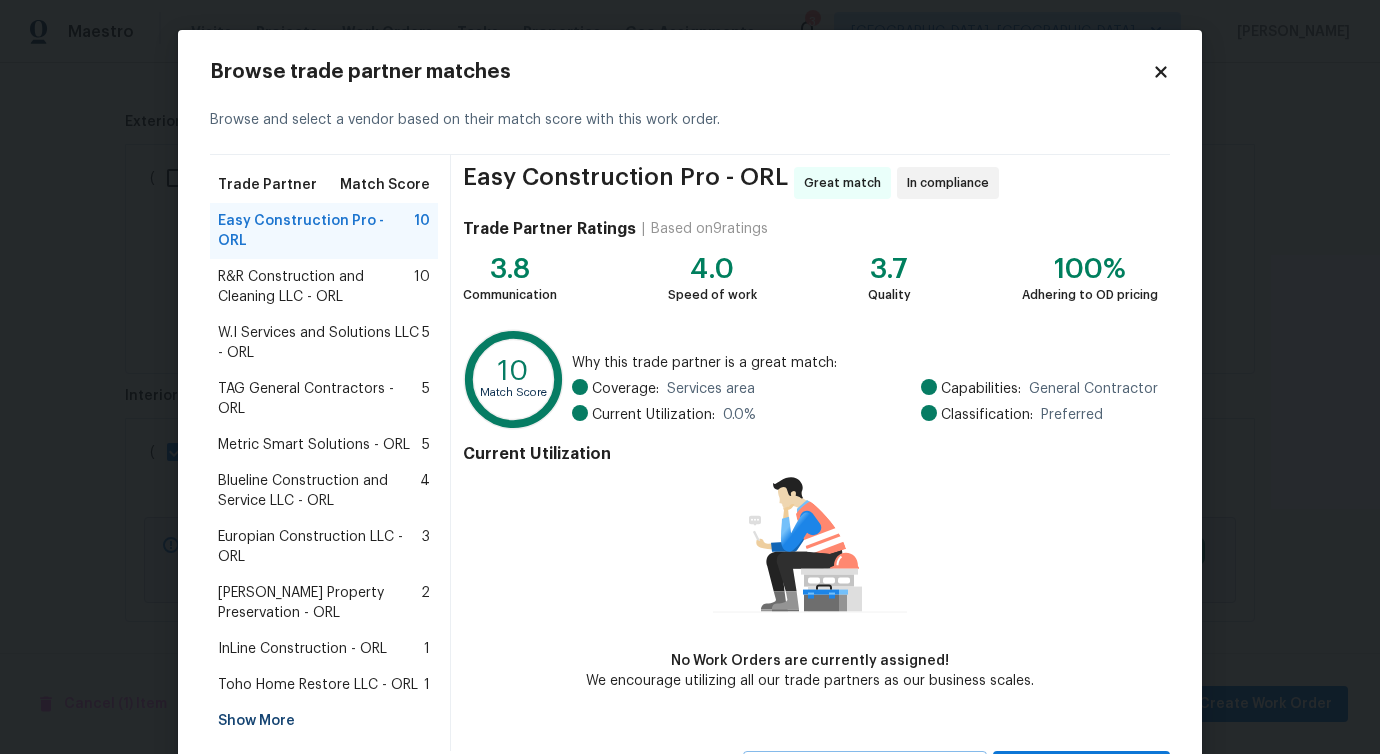 click on "Services area" at bounding box center (711, 389) 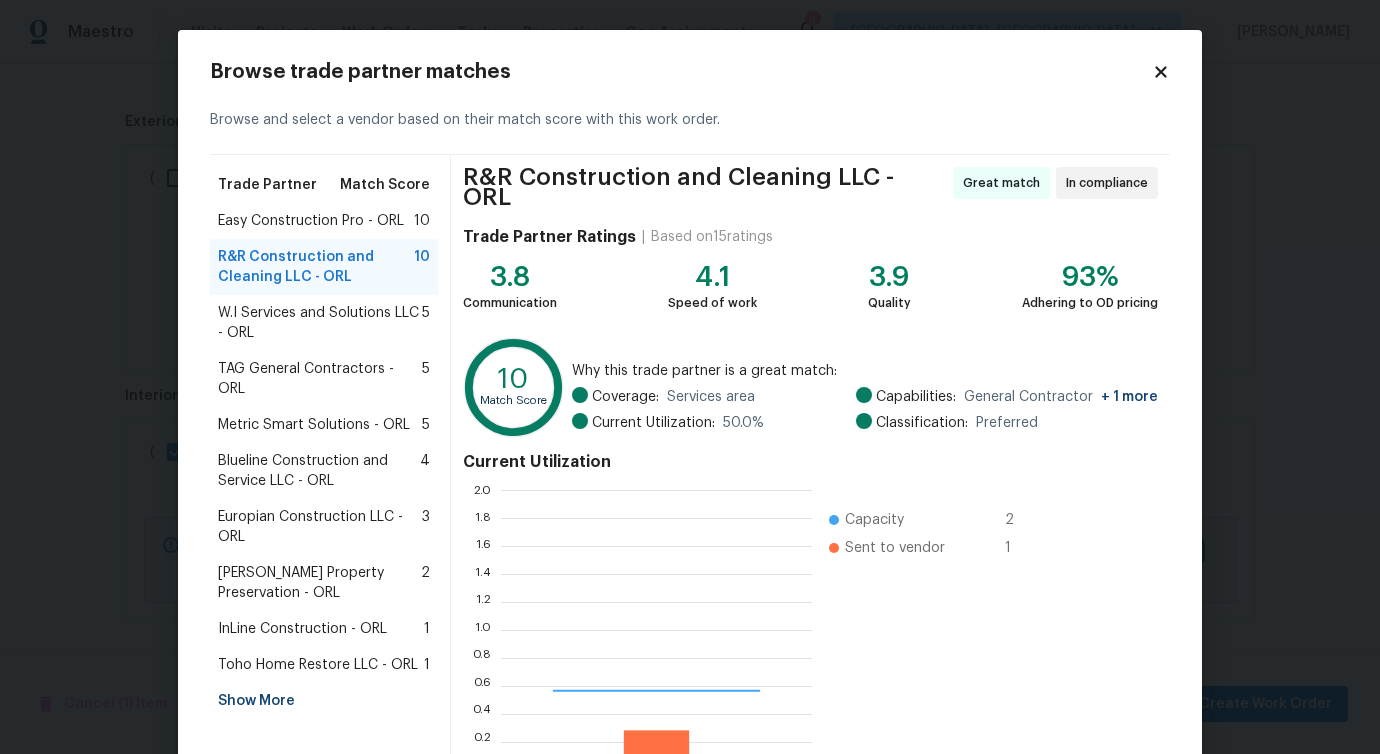 scroll, scrollTop: 2, scrollLeft: 2, axis: both 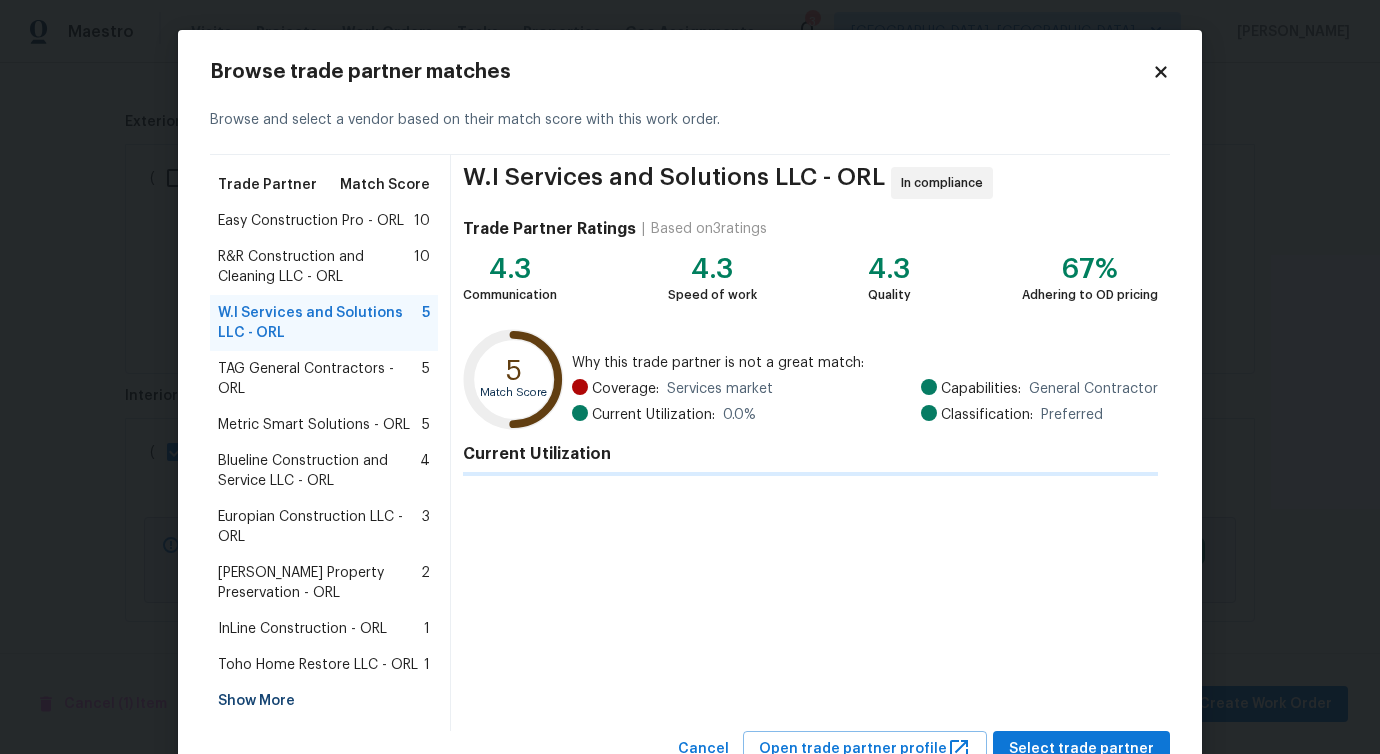 click on "TAG General Contractors - ORL" at bounding box center [320, 379] 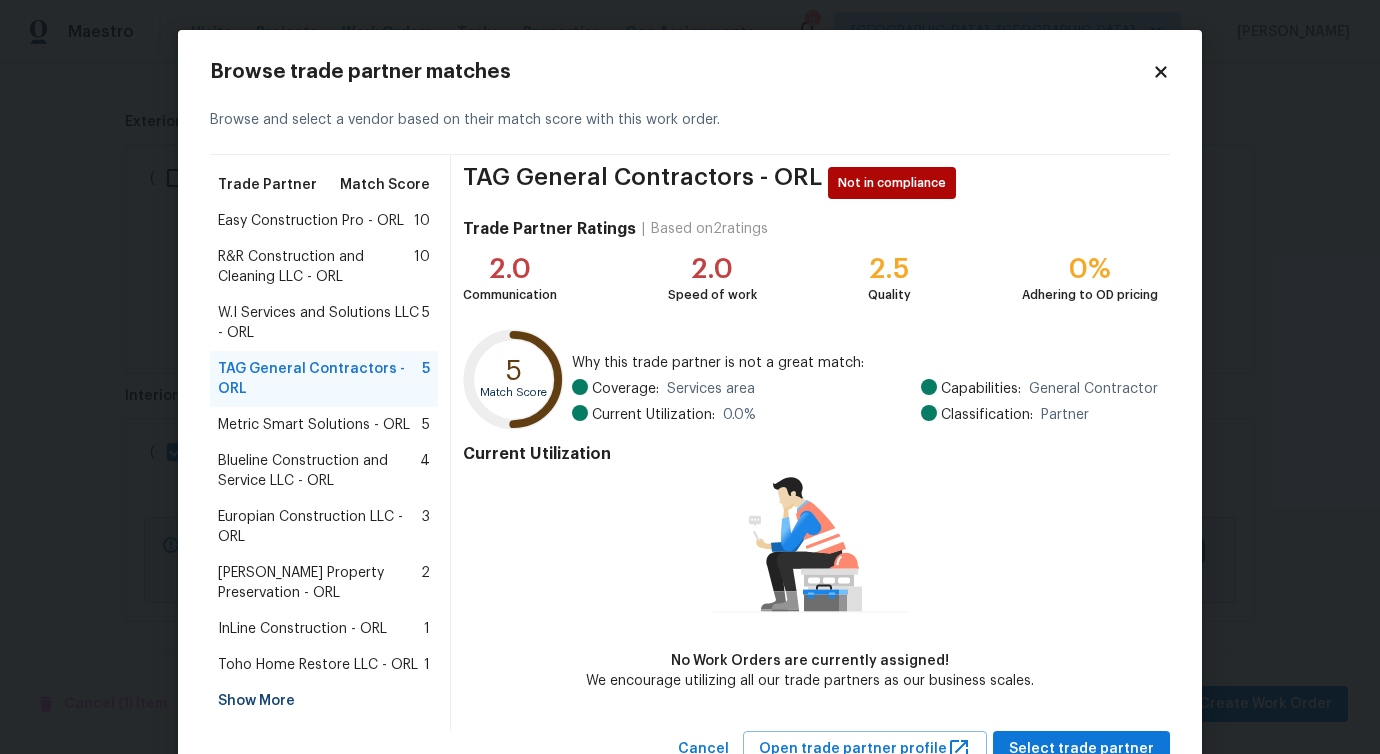 click on "Easy Construction Pro - ORL" at bounding box center (311, 221) 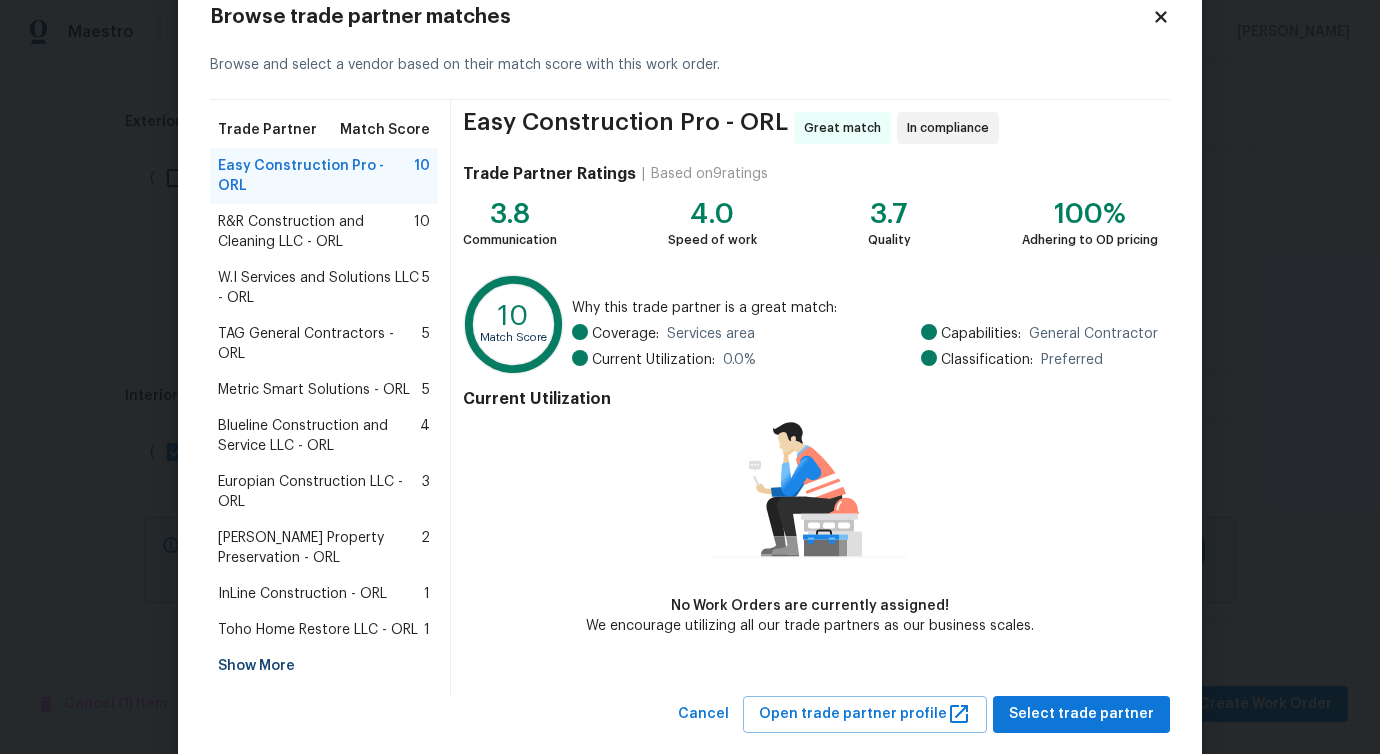 scroll, scrollTop: 55, scrollLeft: 0, axis: vertical 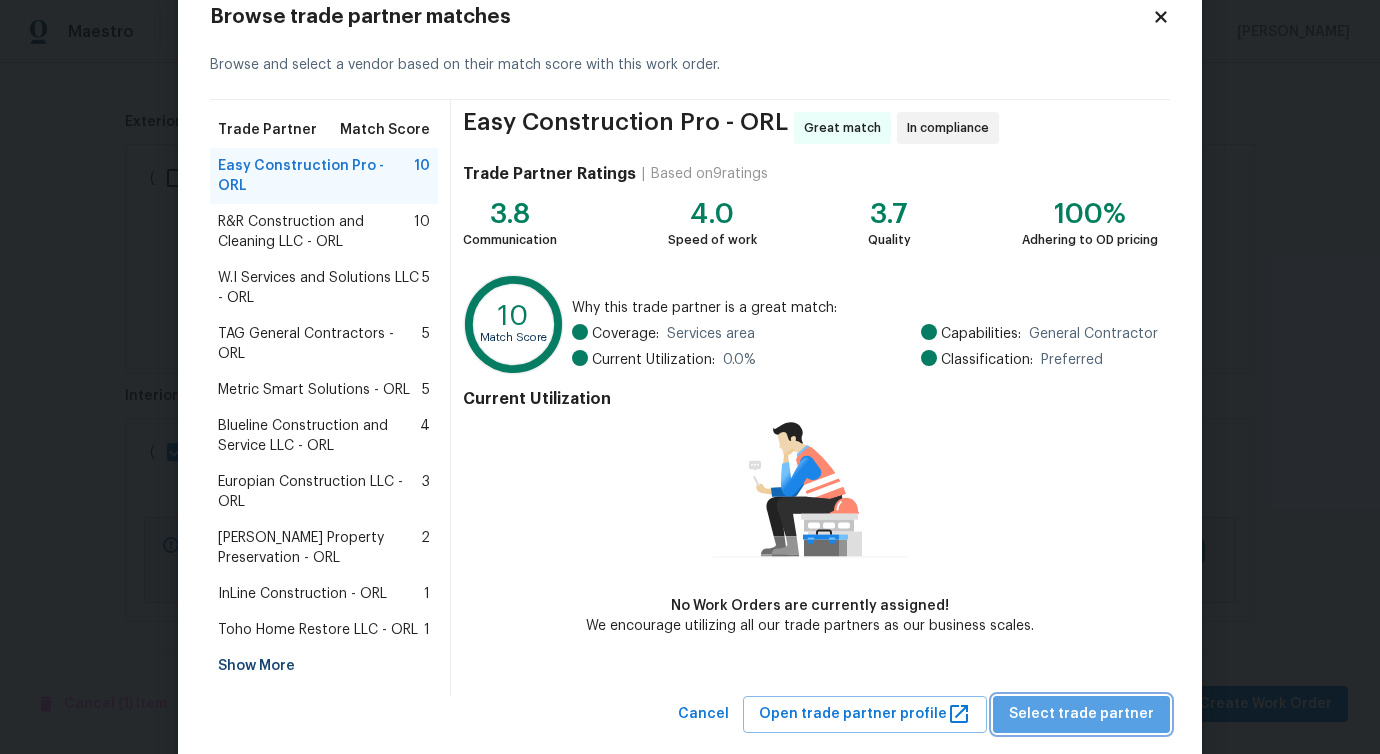 drag, startPoint x: 1090, startPoint y: 675, endPoint x: 1068, endPoint y: 670, distance: 22.561028 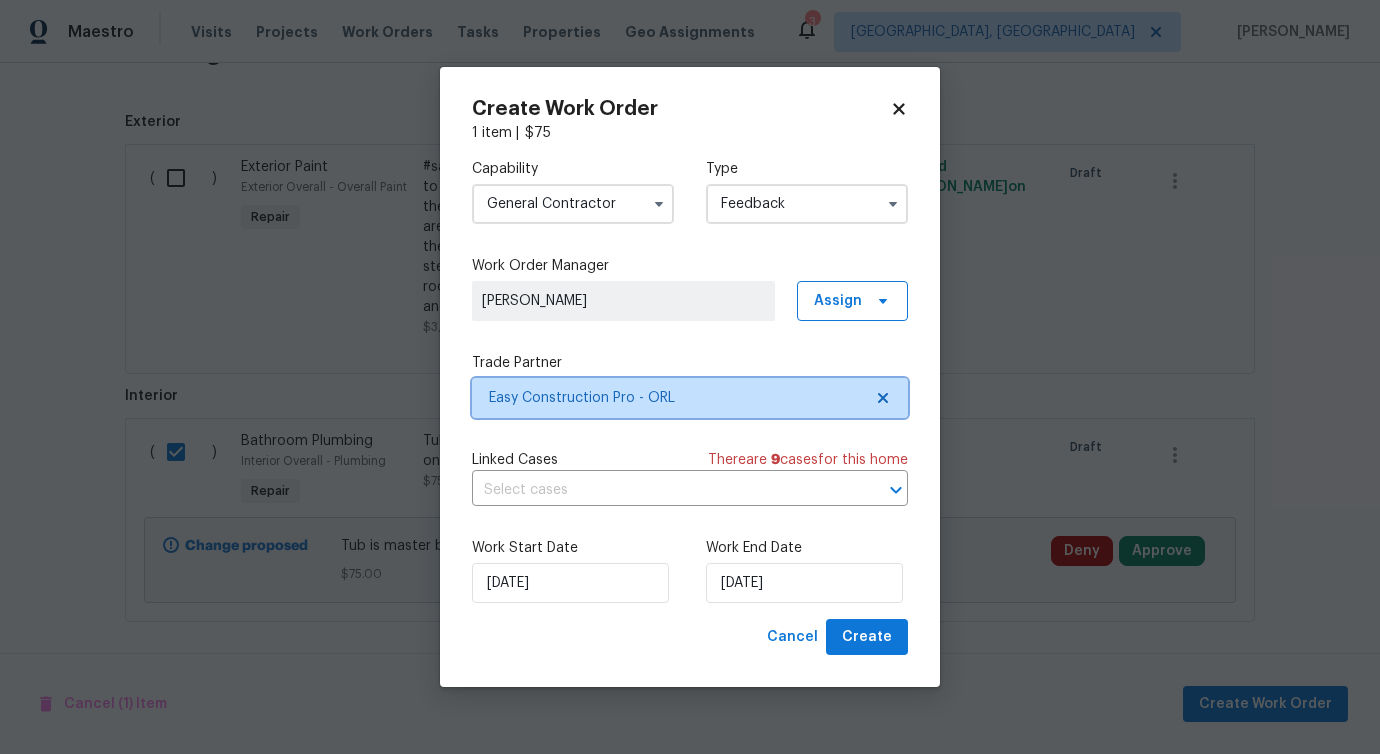 scroll, scrollTop: 0, scrollLeft: 0, axis: both 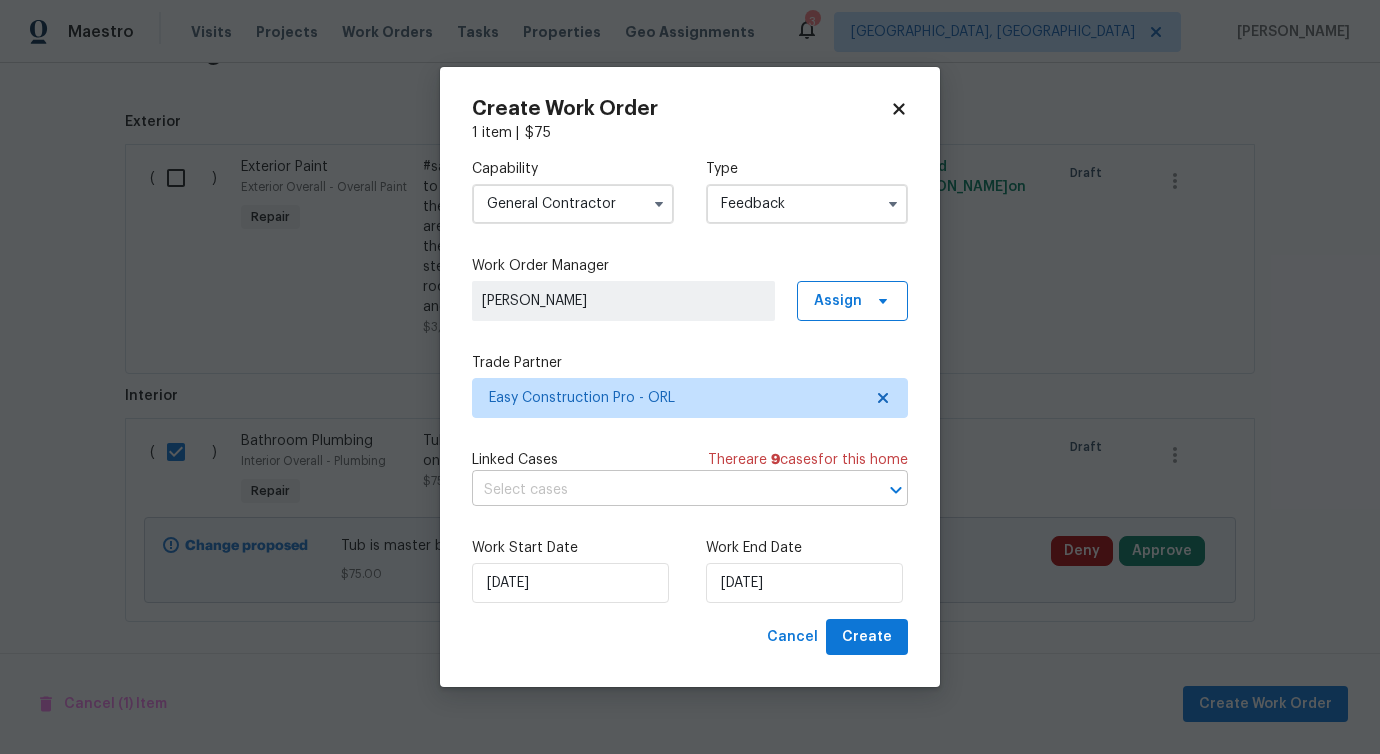 click at bounding box center [662, 490] 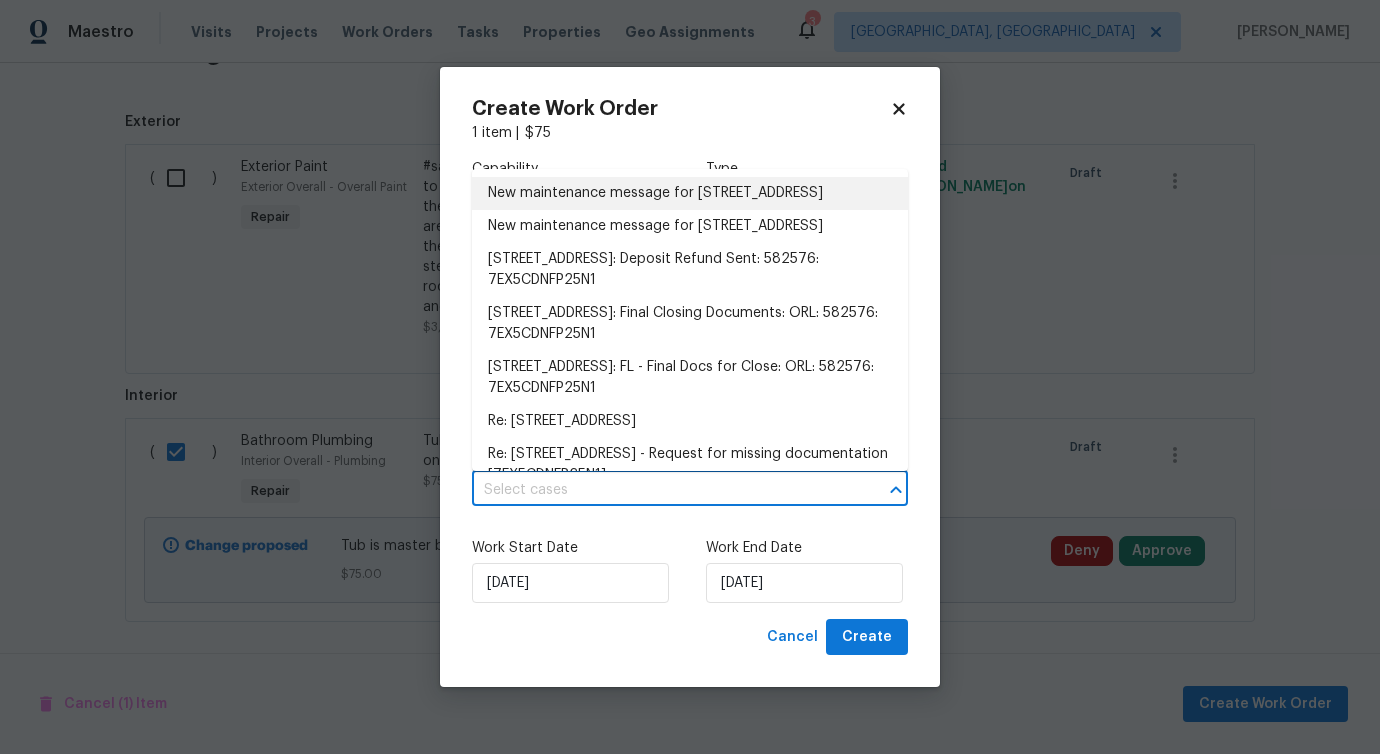 click on "New maintenance message for 5231 Alavista Dr , Orlando, FL 32837" at bounding box center [690, 193] 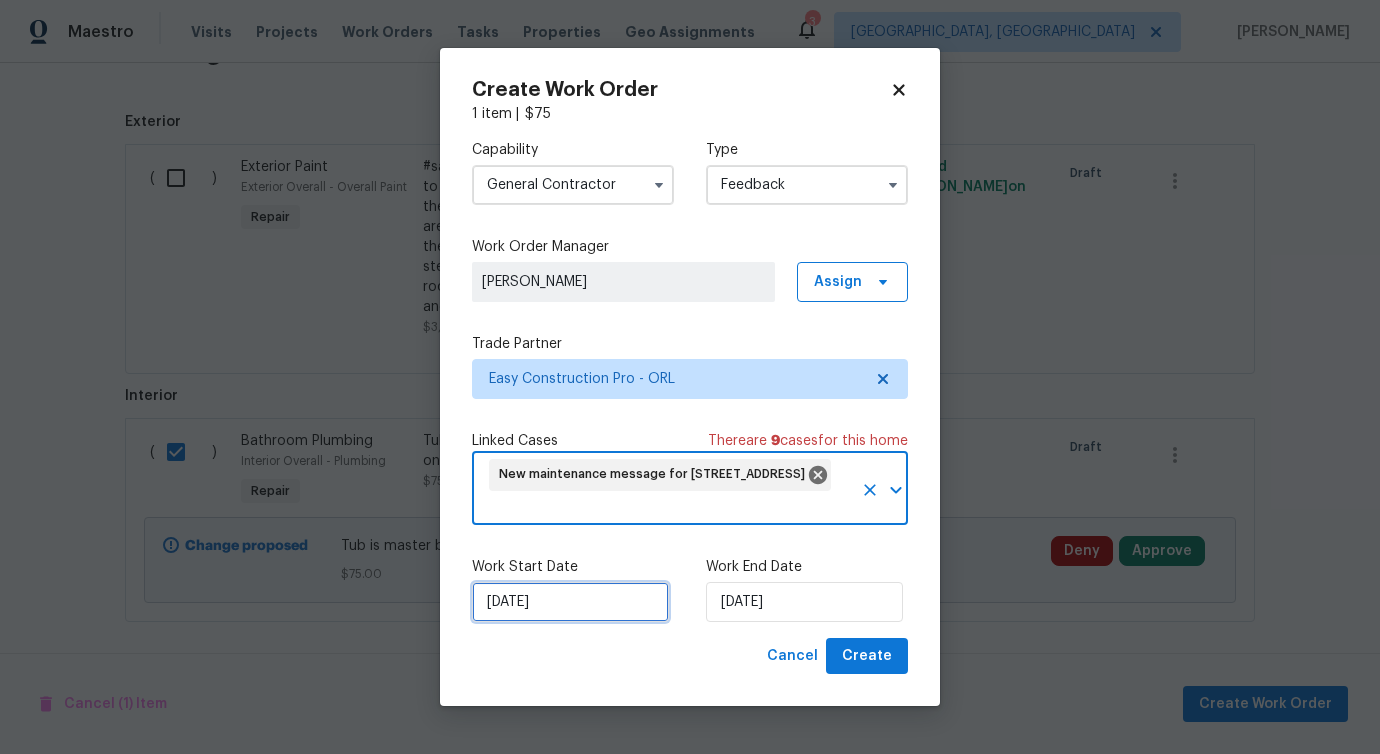 click on "[DATE]" at bounding box center (570, 602) 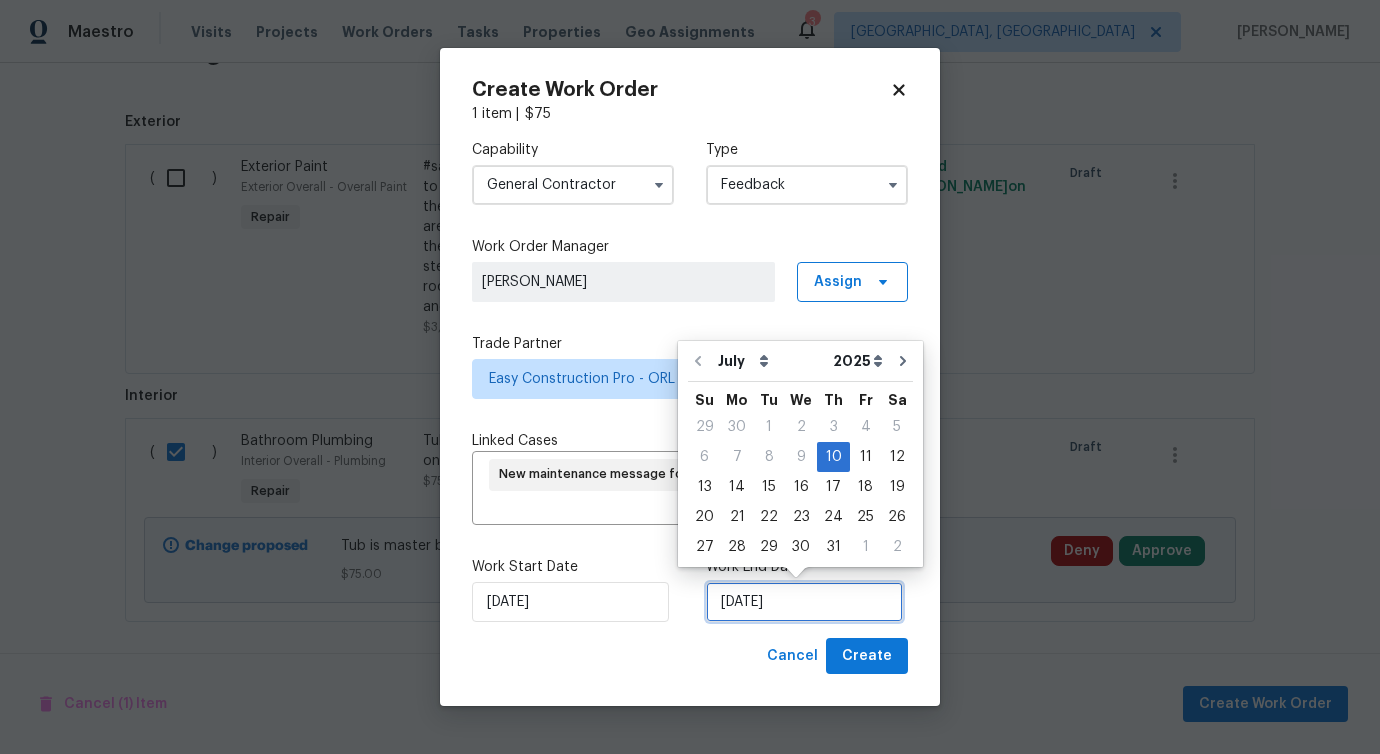 click on "[DATE]" at bounding box center [804, 602] 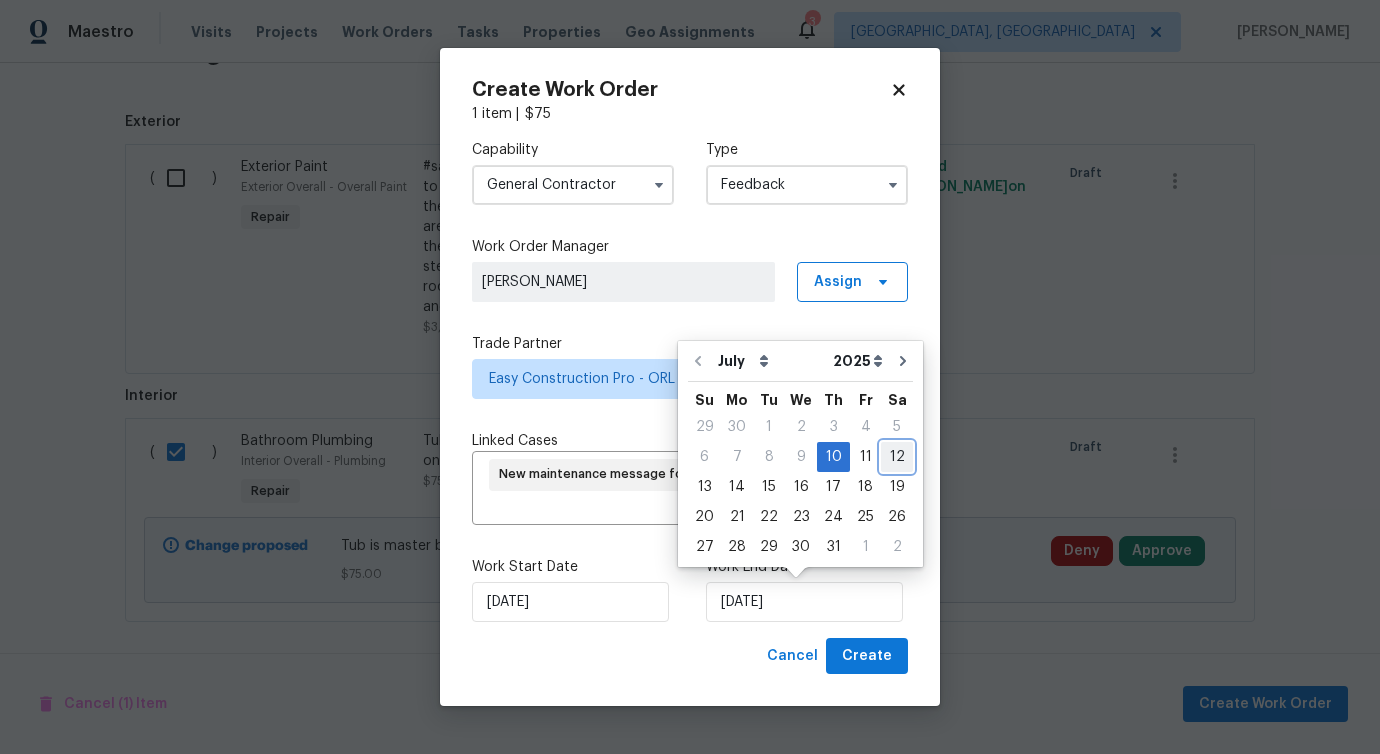 click on "12" at bounding box center (897, 457) 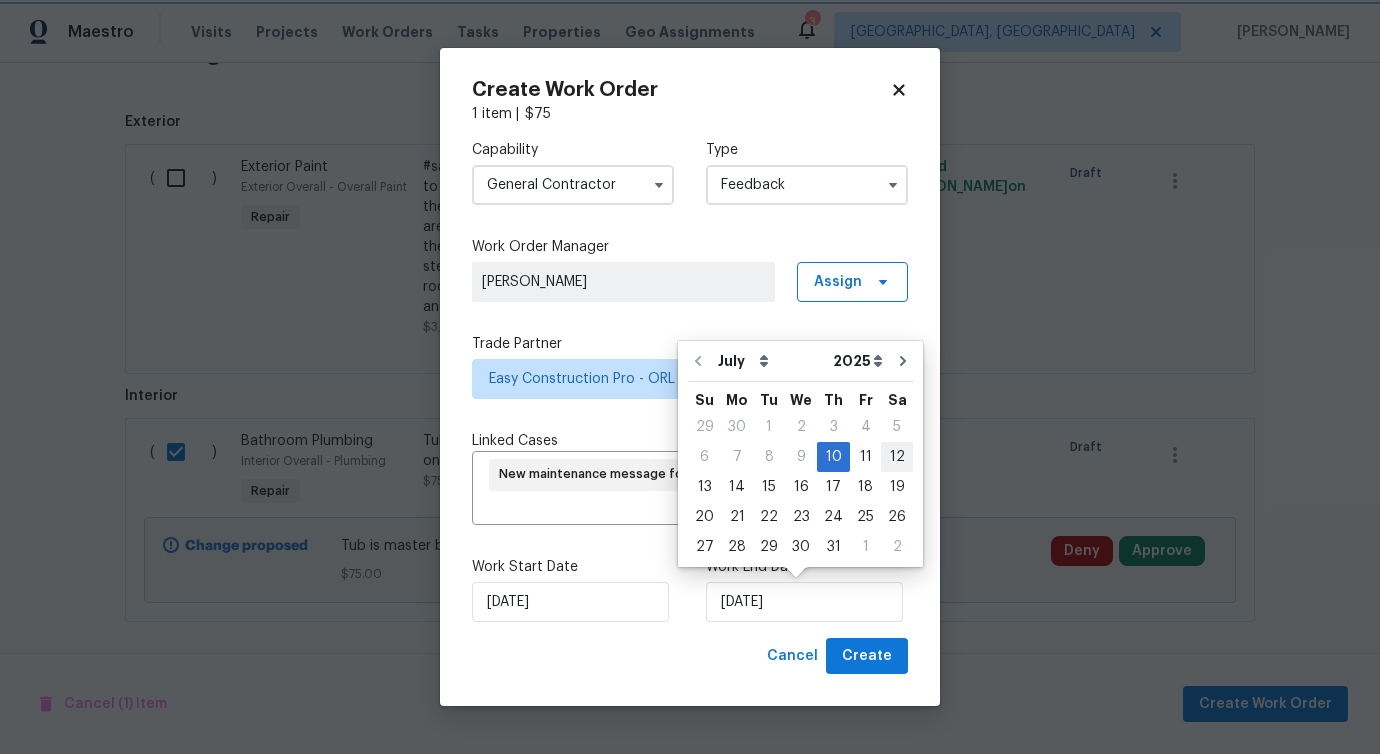 type on "[DATE]" 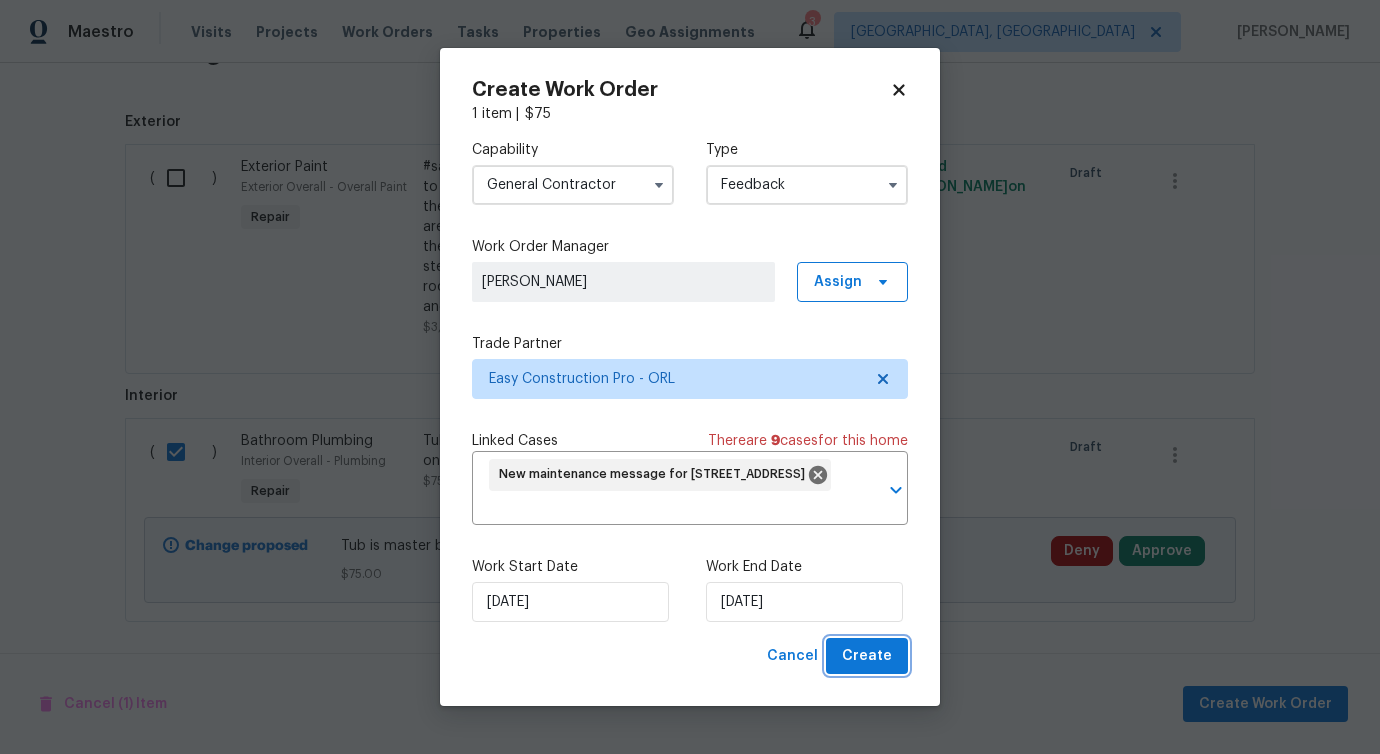 click on "Create" at bounding box center [867, 656] 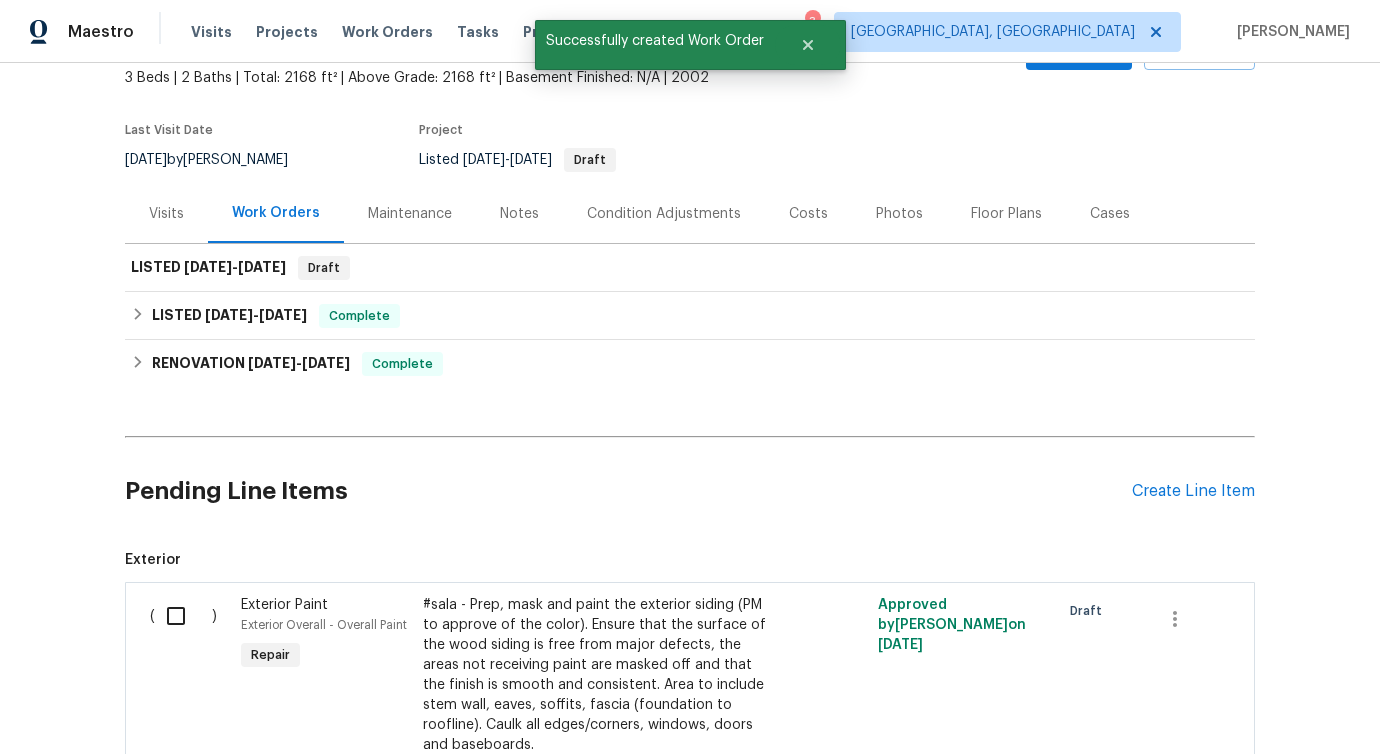 scroll, scrollTop: 0, scrollLeft: 0, axis: both 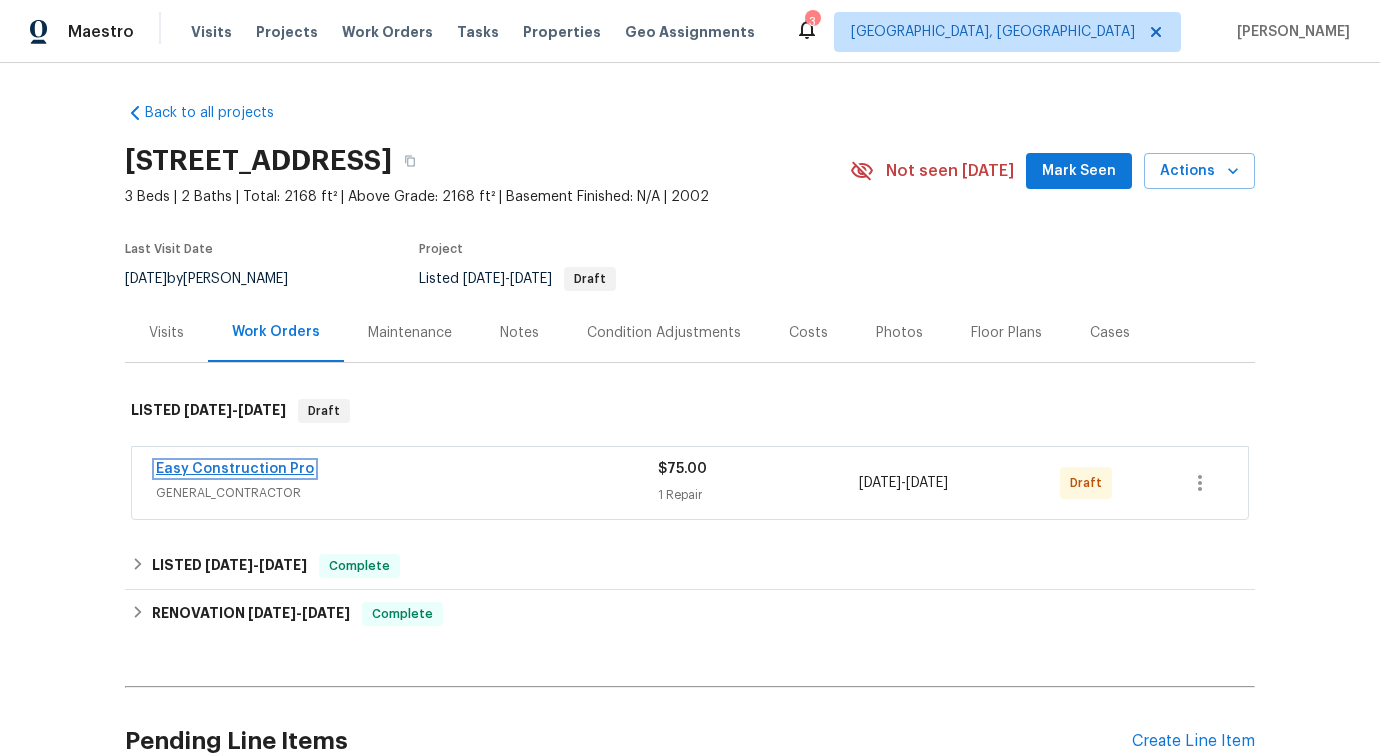 click on "Easy Construction Pro" at bounding box center (235, 469) 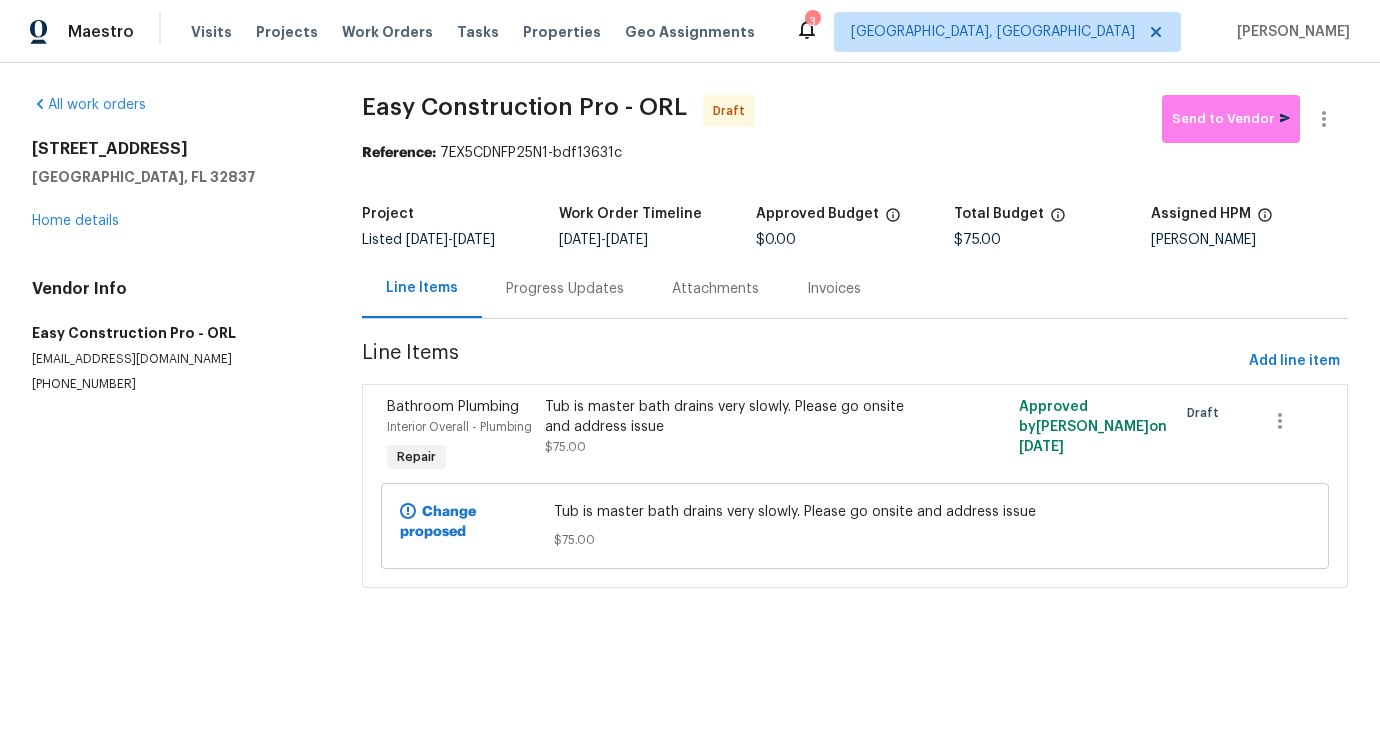 click on "Progress Updates" at bounding box center [565, 288] 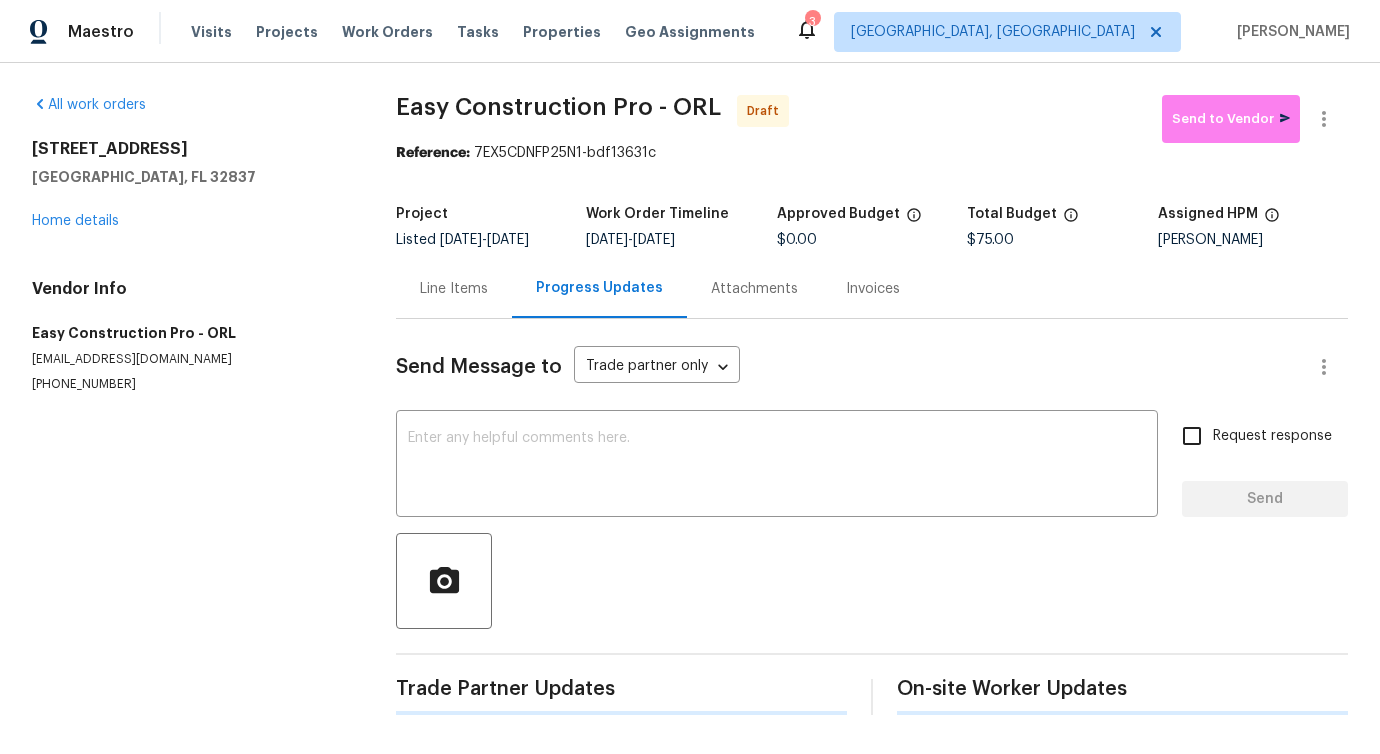 click on "Send Message to Trade partner only Trade partner only ​ x ​ Request response Send Trade Partner Updates On-site Worker Updates" at bounding box center [872, 517] 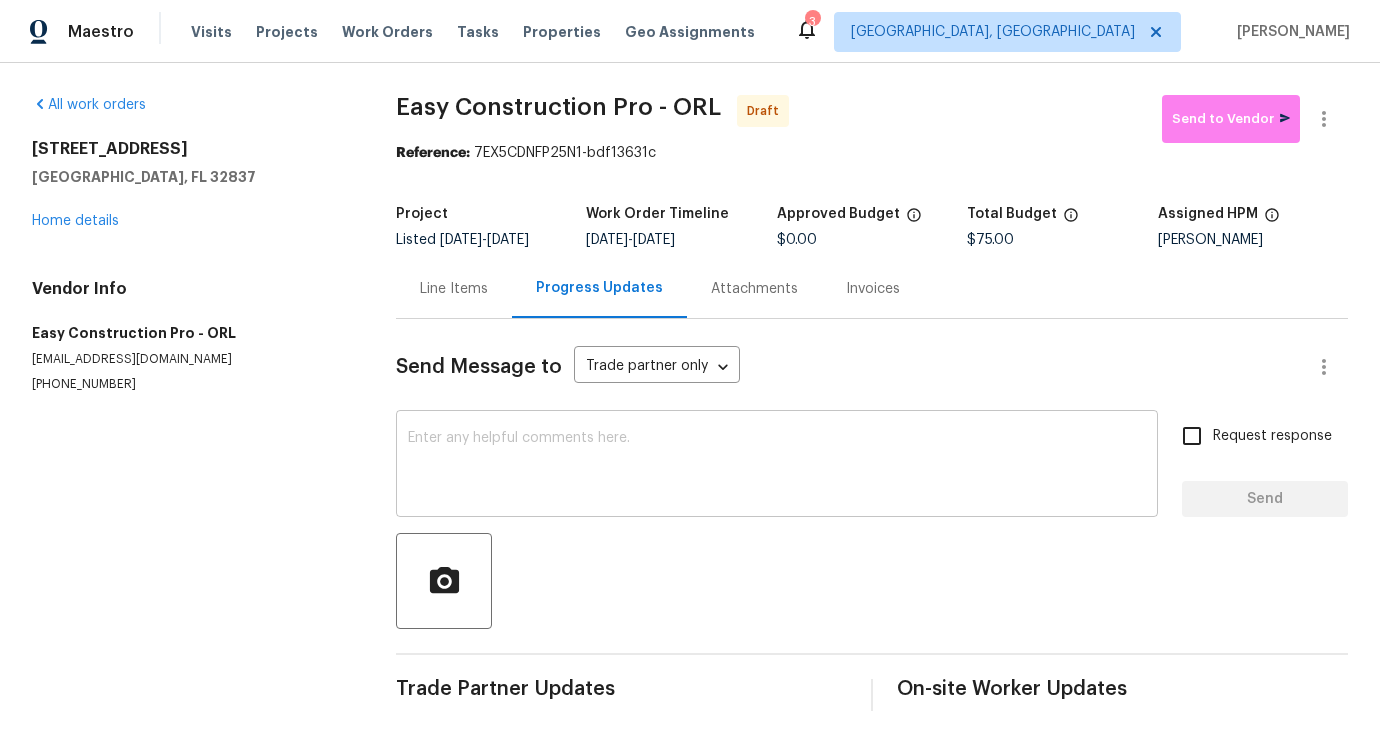 click at bounding box center (777, 466) 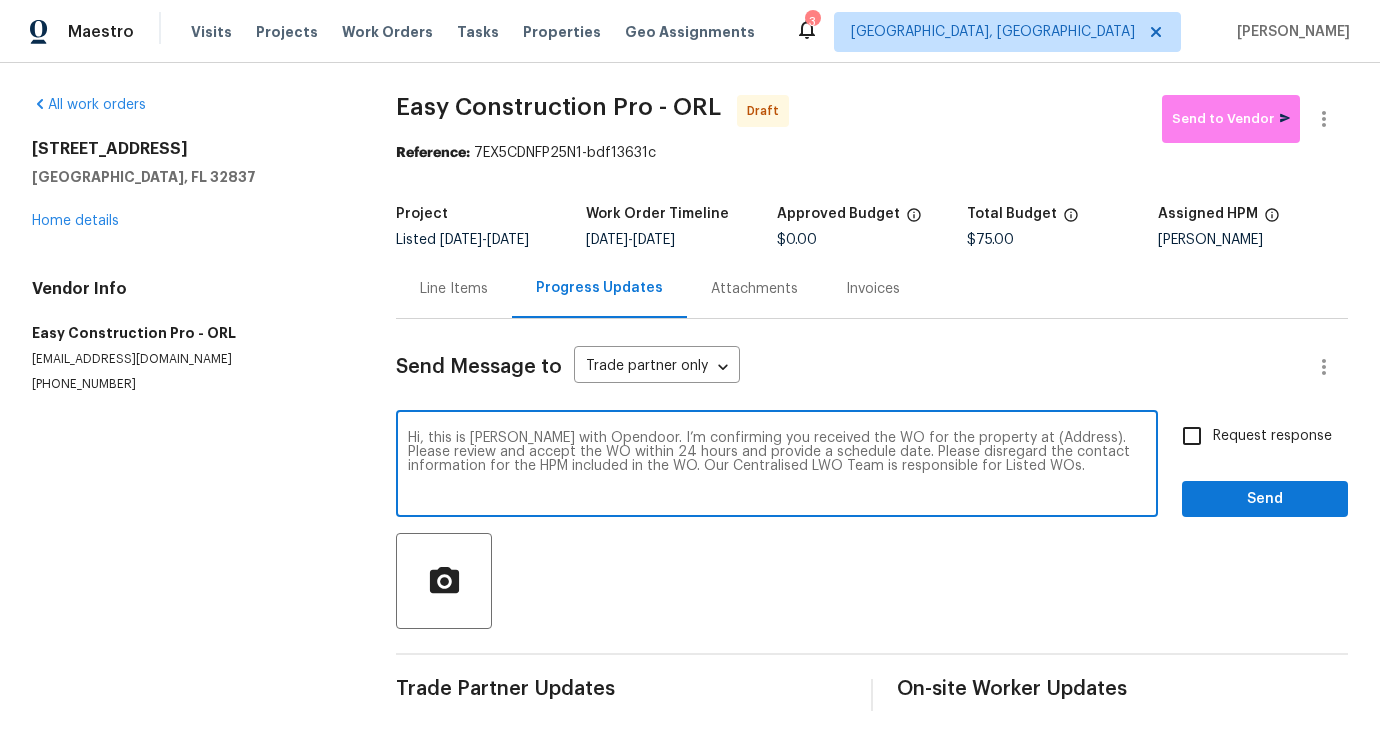 click on "Hi, this is Pavithra with Opendoor. I’m confirming you received the WO for the property at (Address). Please review and accept the WO within 24 hours and provide a schedule date. Please disregard the contact information for the HPM included in the WO. Our Centralised LWO Team is responsible for Listed WOs." at bounding box center [777, 466] 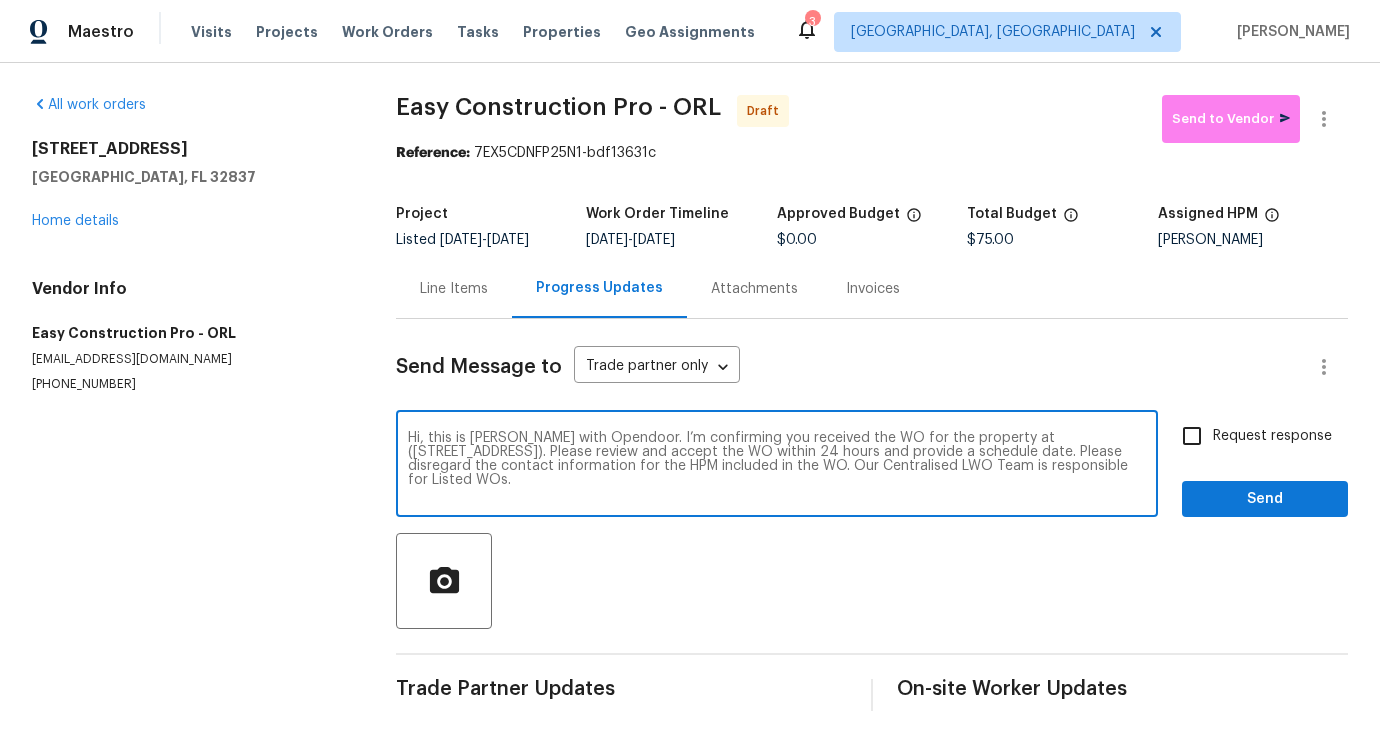 type on "Hi, this is Pavithra with Opendoor. I’m confirming you received the WO for the property at (5231 Alavista Dr, Orlando, FL 32837). Please review and accept the WO within 24 hours and provide a schedule date. Please disregard the contact information for the HPM included in the WO. Our Centralised LWO Team is responsible for Listed WOs." 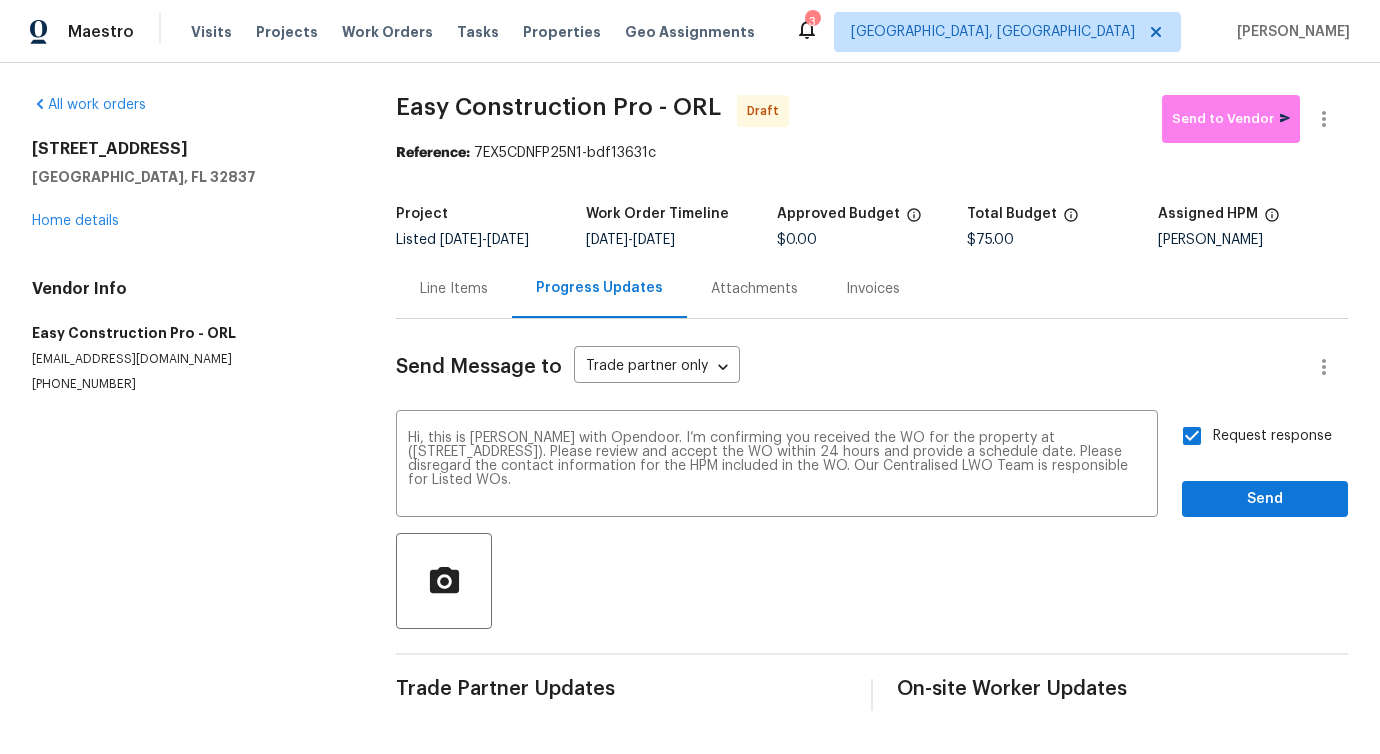 click on "Request response Send" at bounding box center [1265, 466] 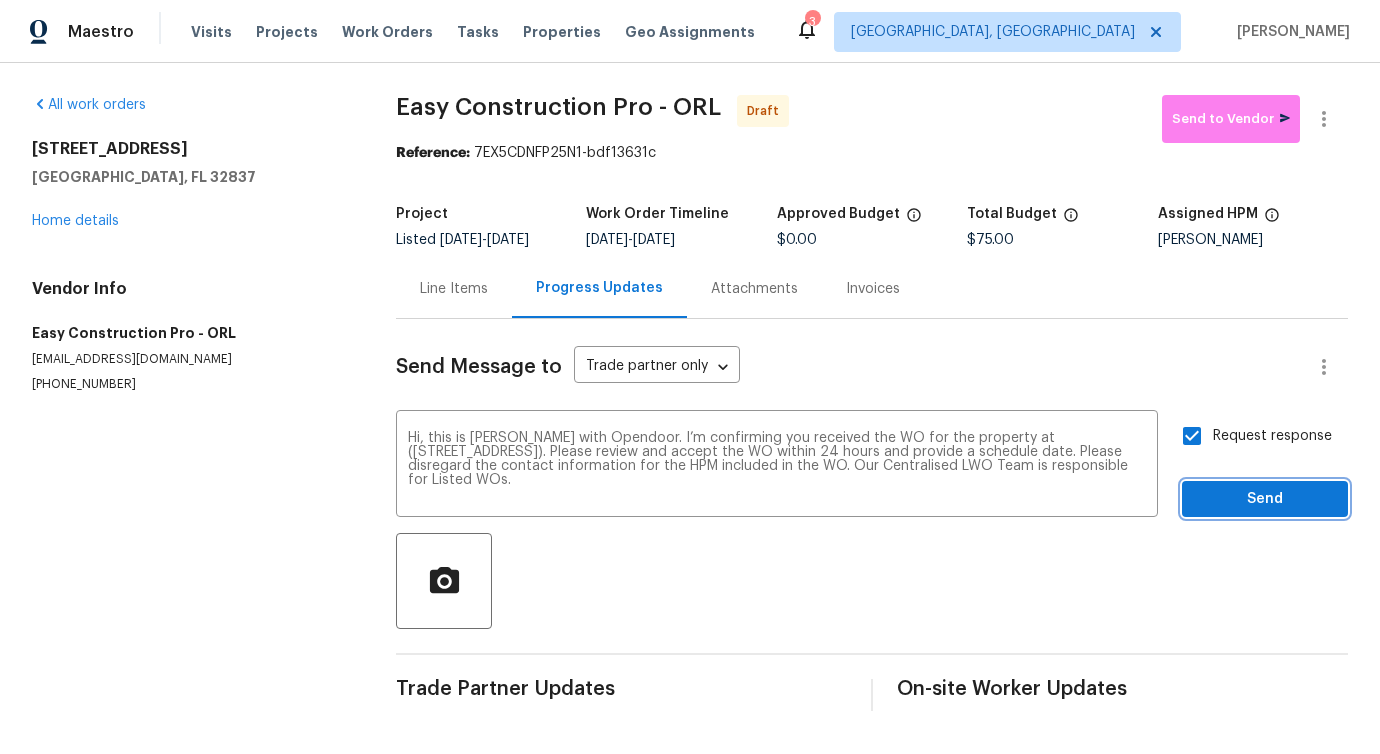 click on "Send" at bounding box center [1265, 499] 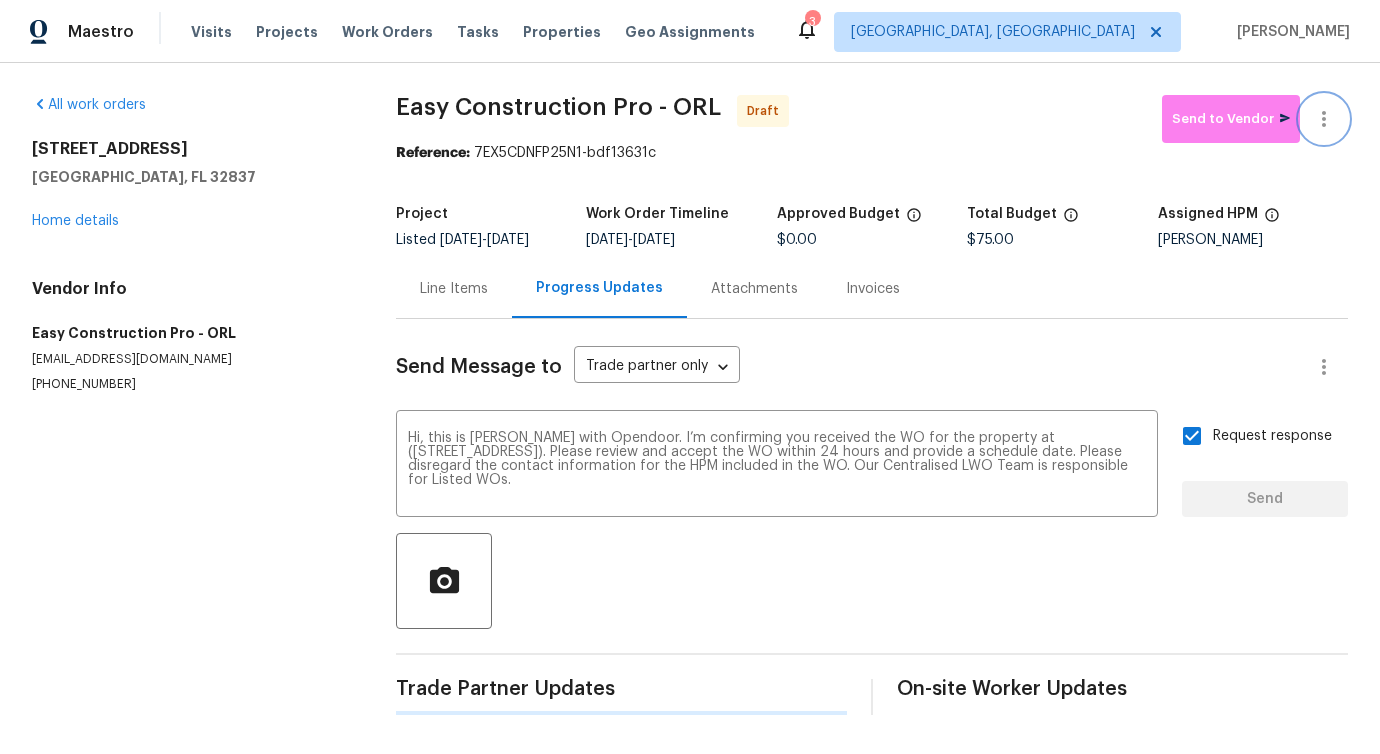 click 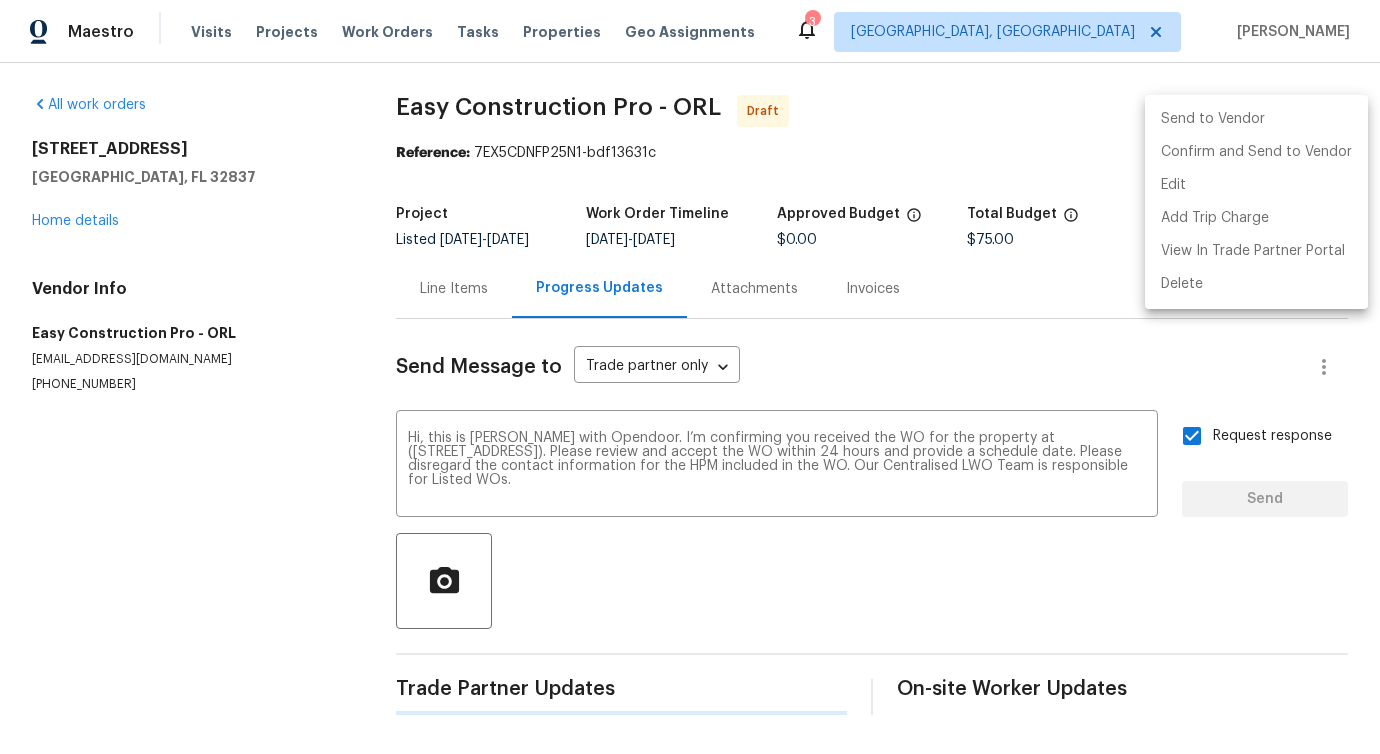 type 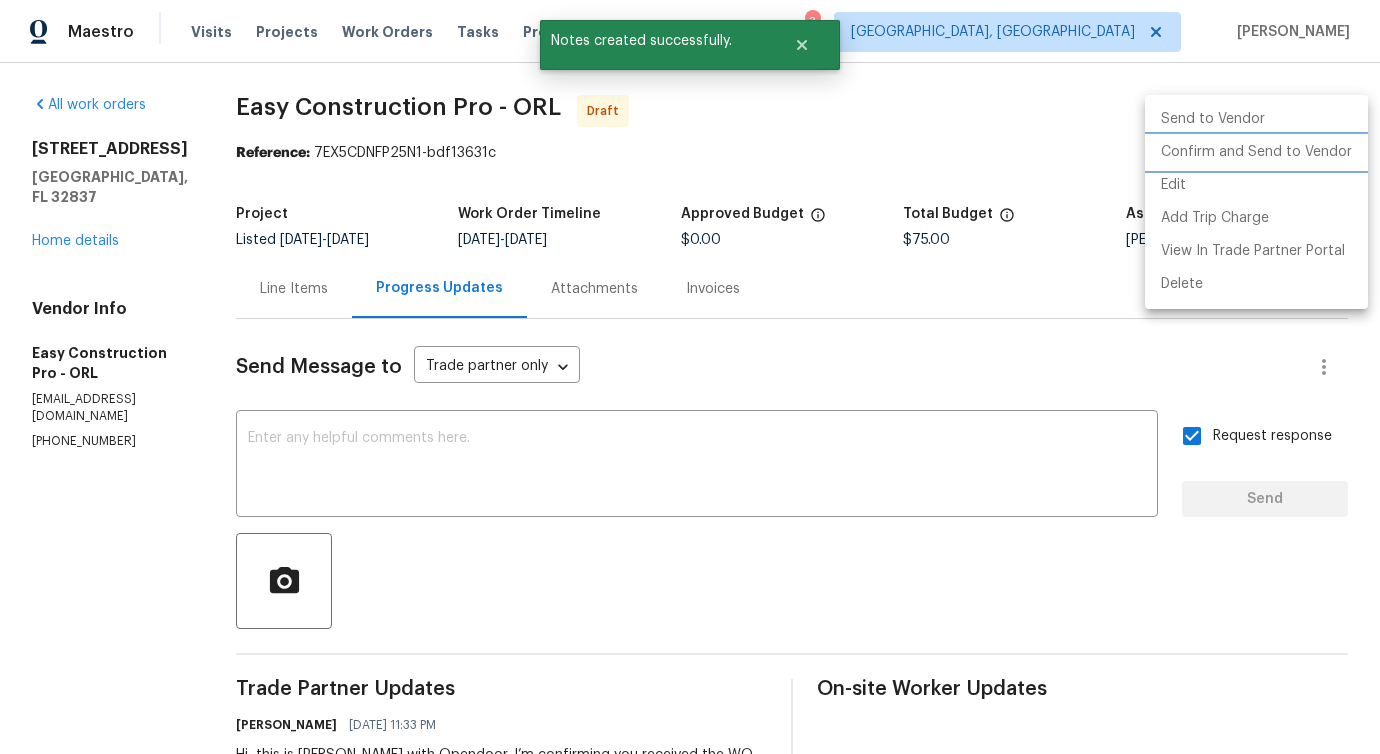 click on "Confirm and Send to Vendor" at bounding box center [1256, 152] 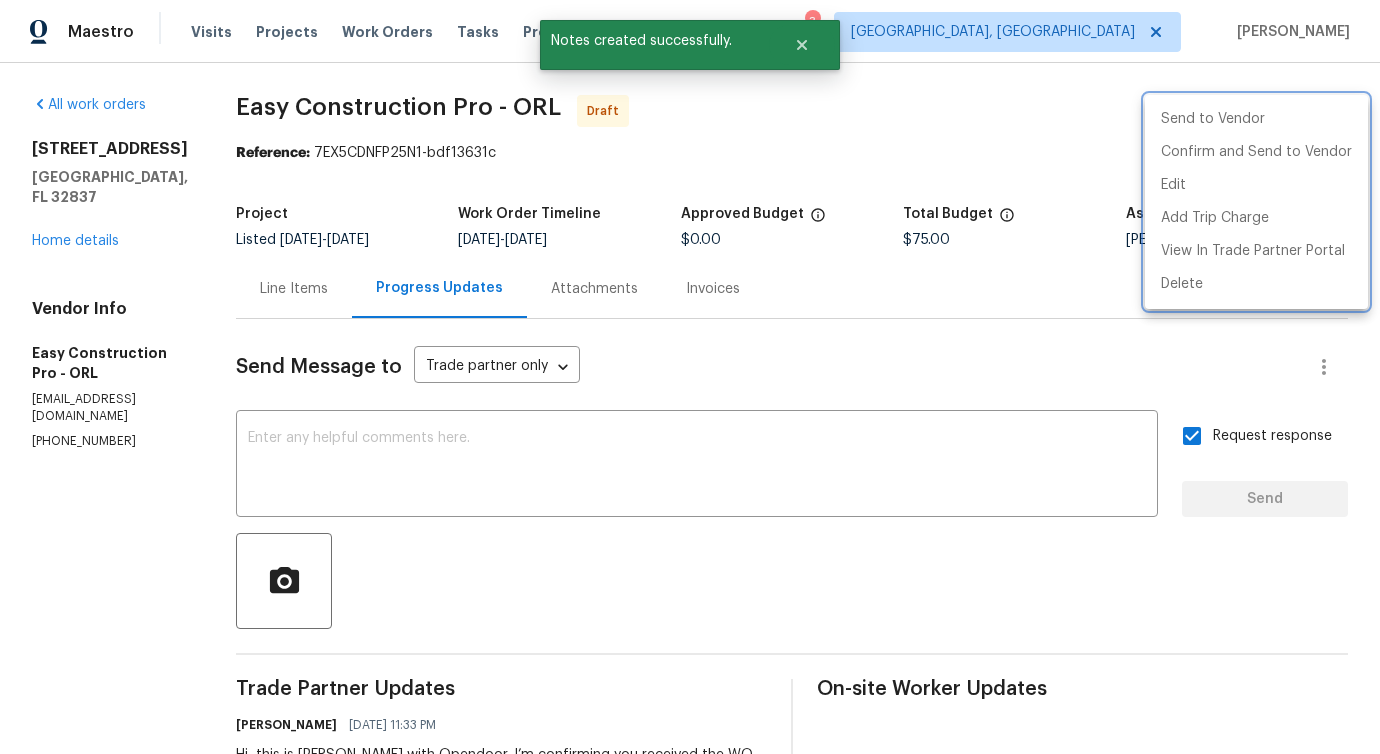 click at bounding box center [690, 377] 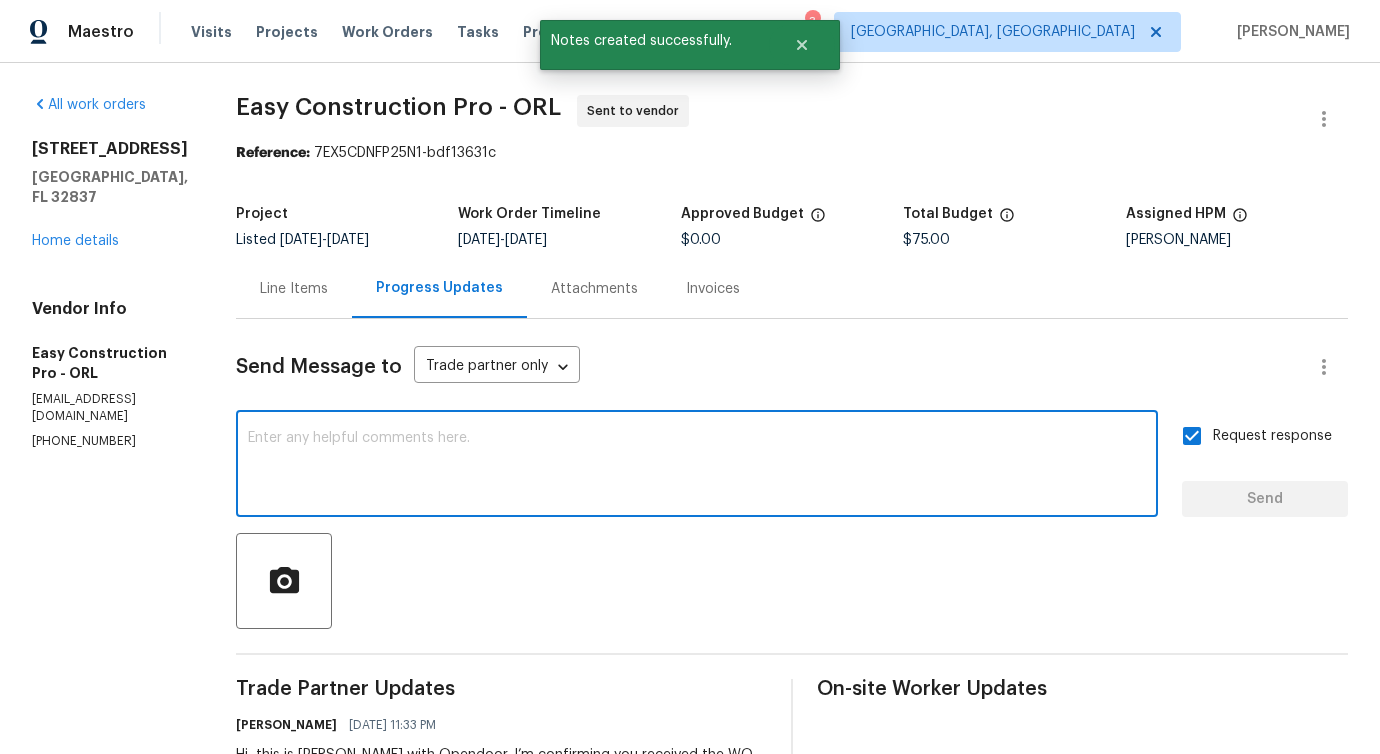 click at bounding box center (697, 466) 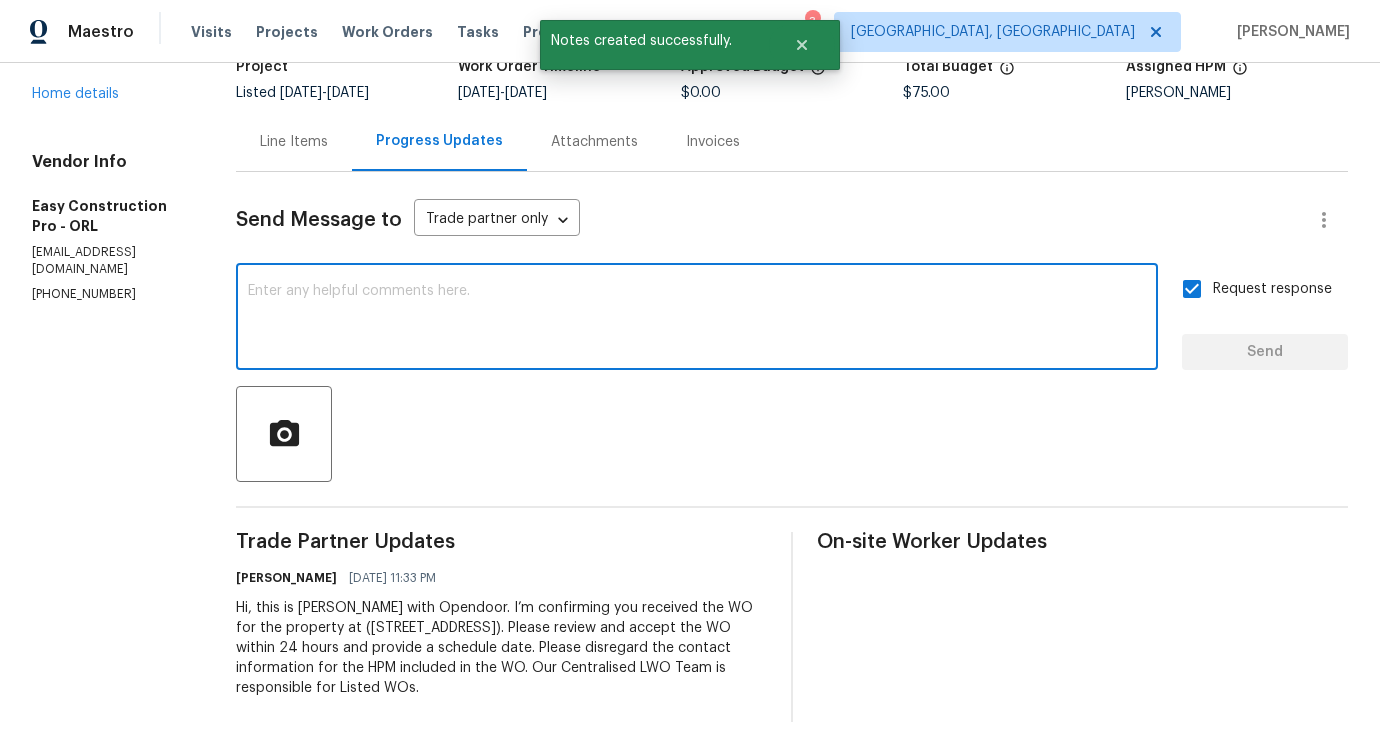 scroll, scrollTop: 0, scrollLeft: 0, axis: both 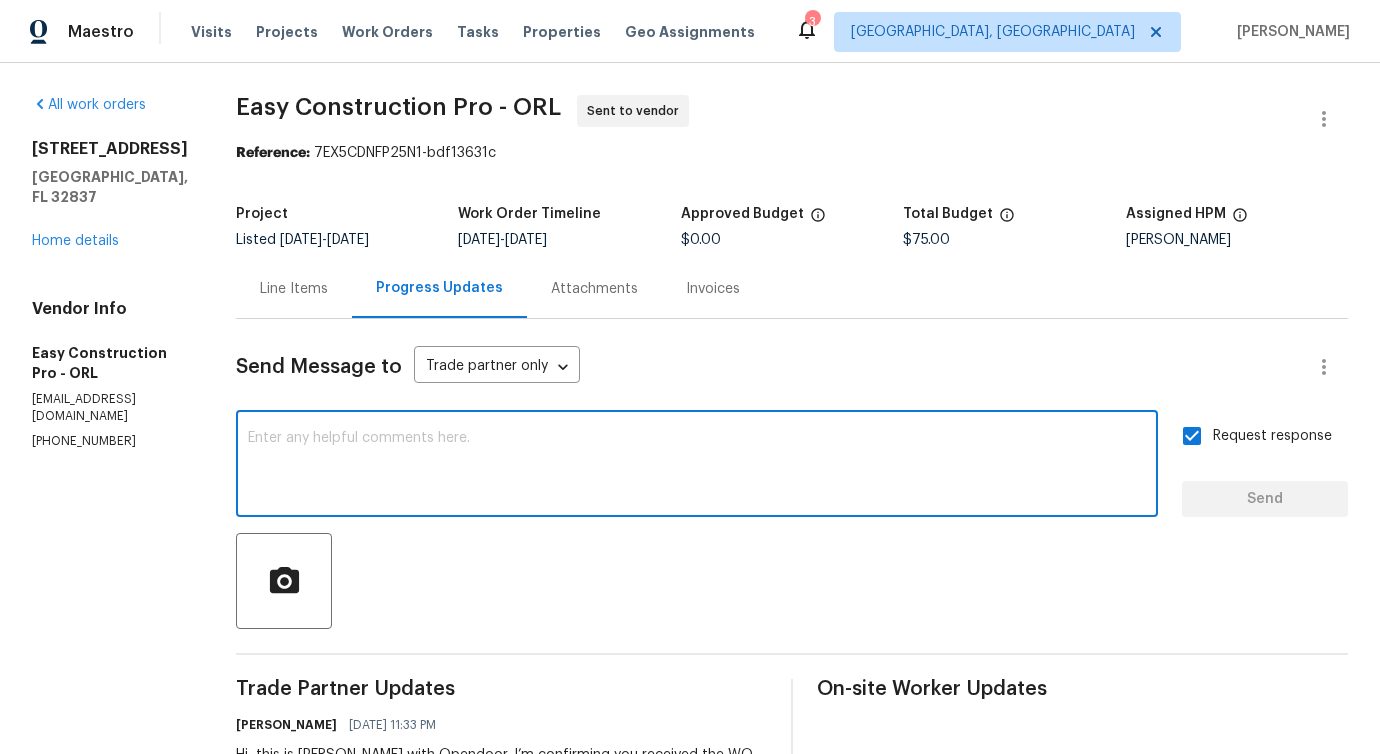click at bounding box center [697, 466] 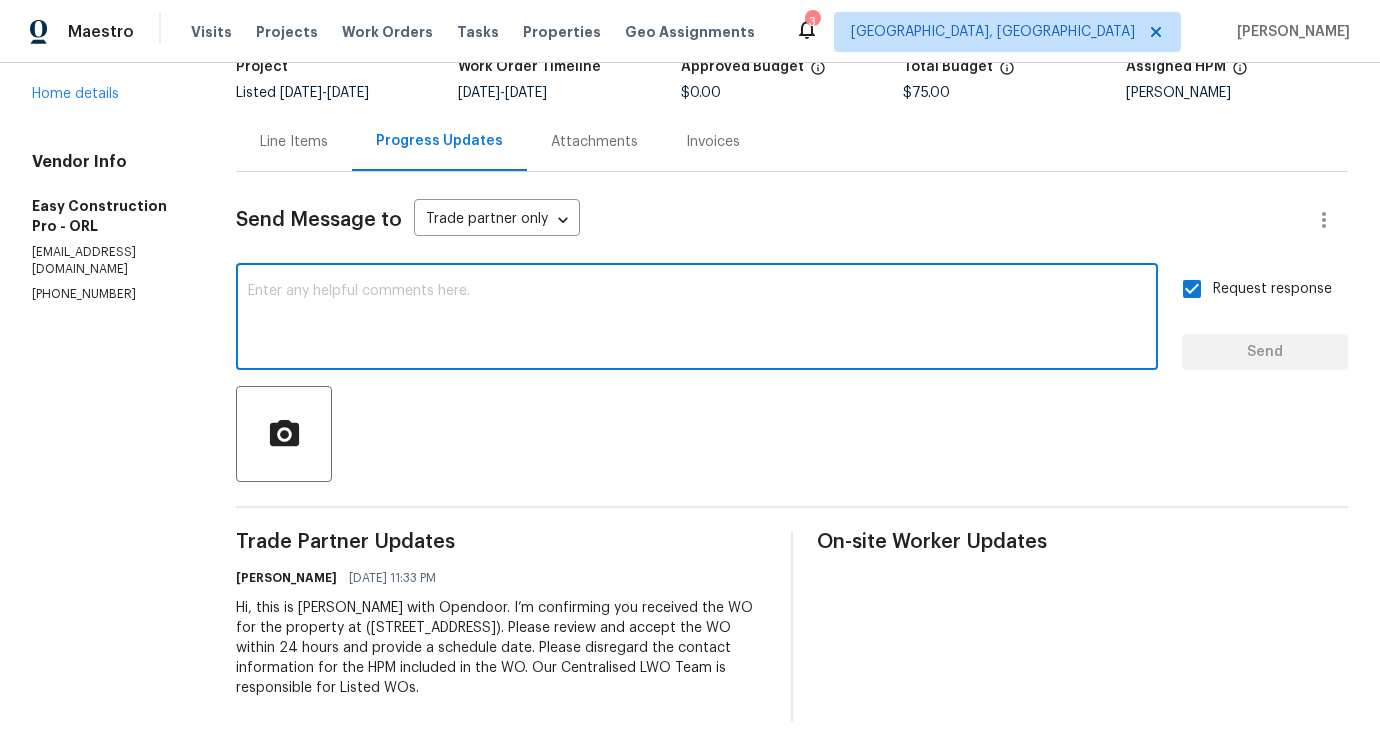 scroll, scrollTop: 13, scrollLeft: 0, axis: vertical 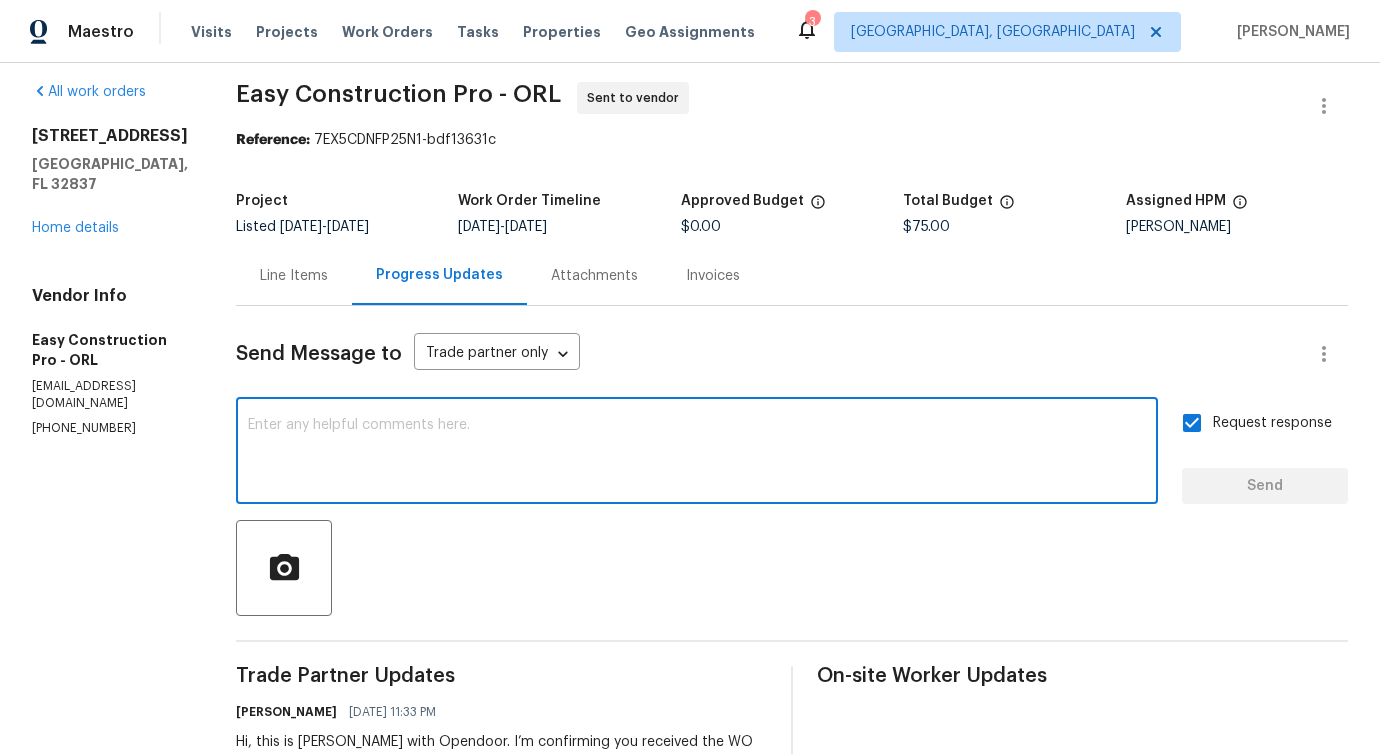 click at bounding box center [697, 453] 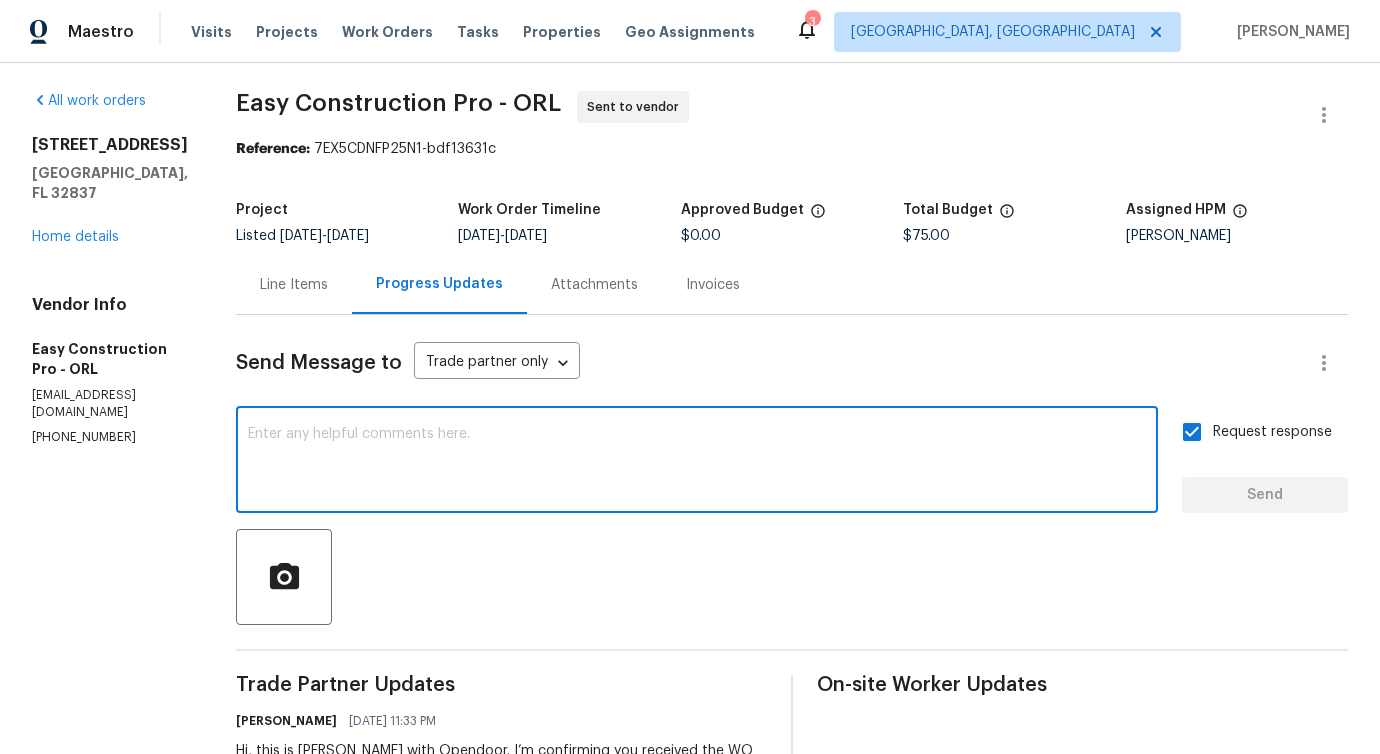 scroll, scrollTop: 0, scrollLeft: 0, axis: both 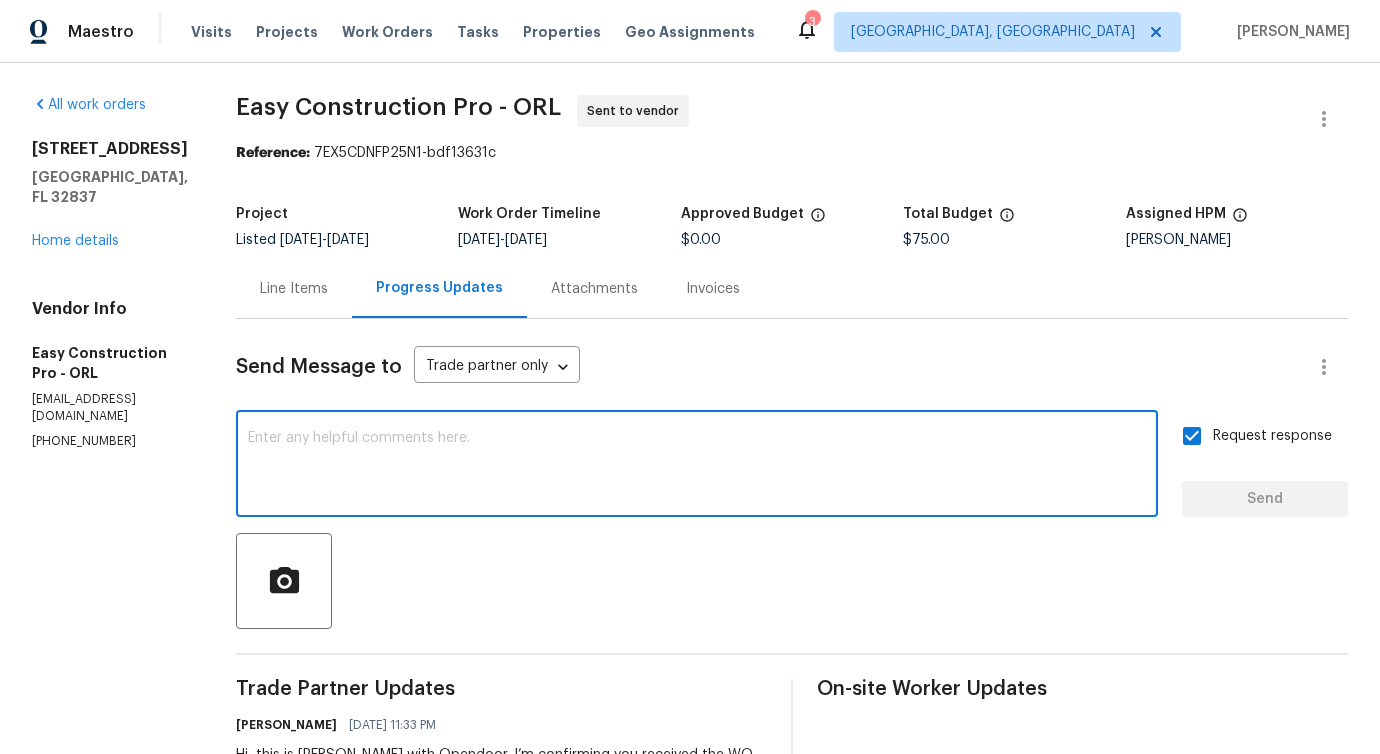 click at bounding box center (697, 466) 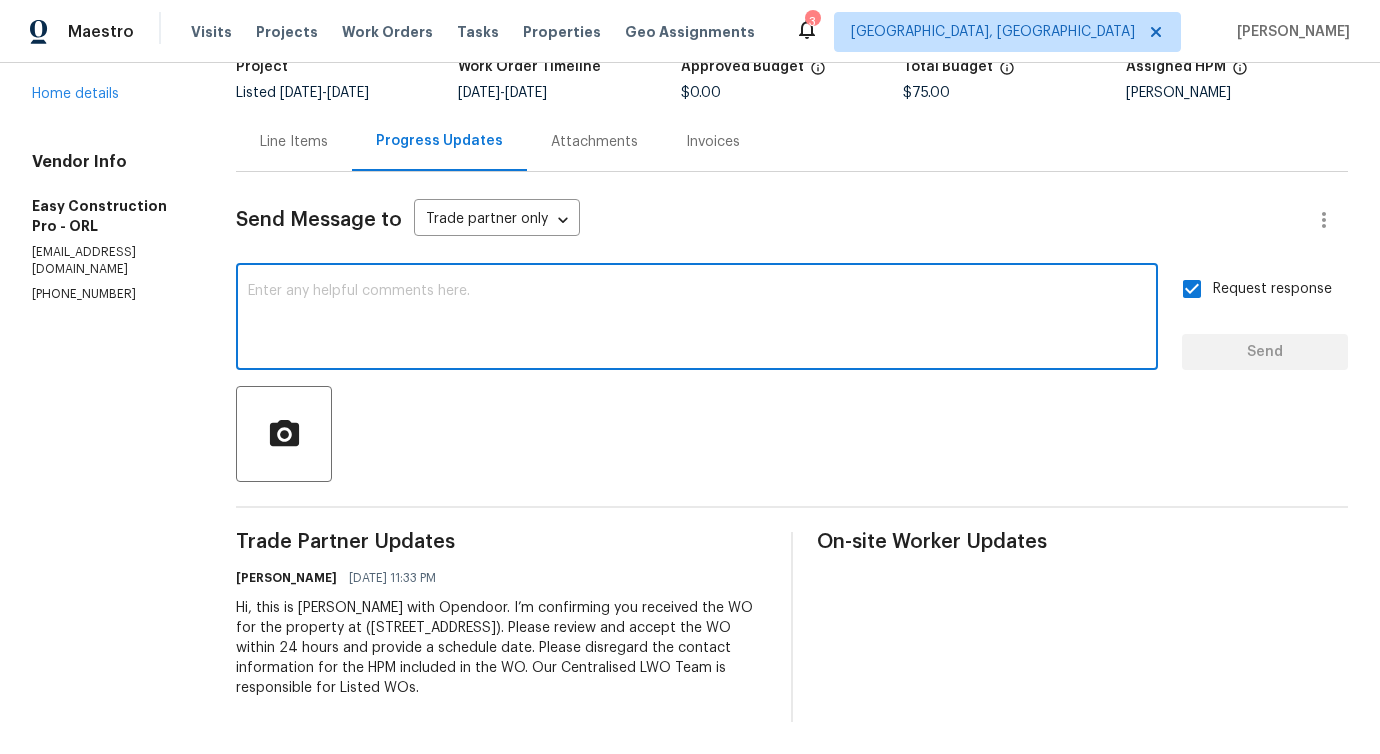 scroll, scrollTop: 0, scrollLeft: 0, axis: both 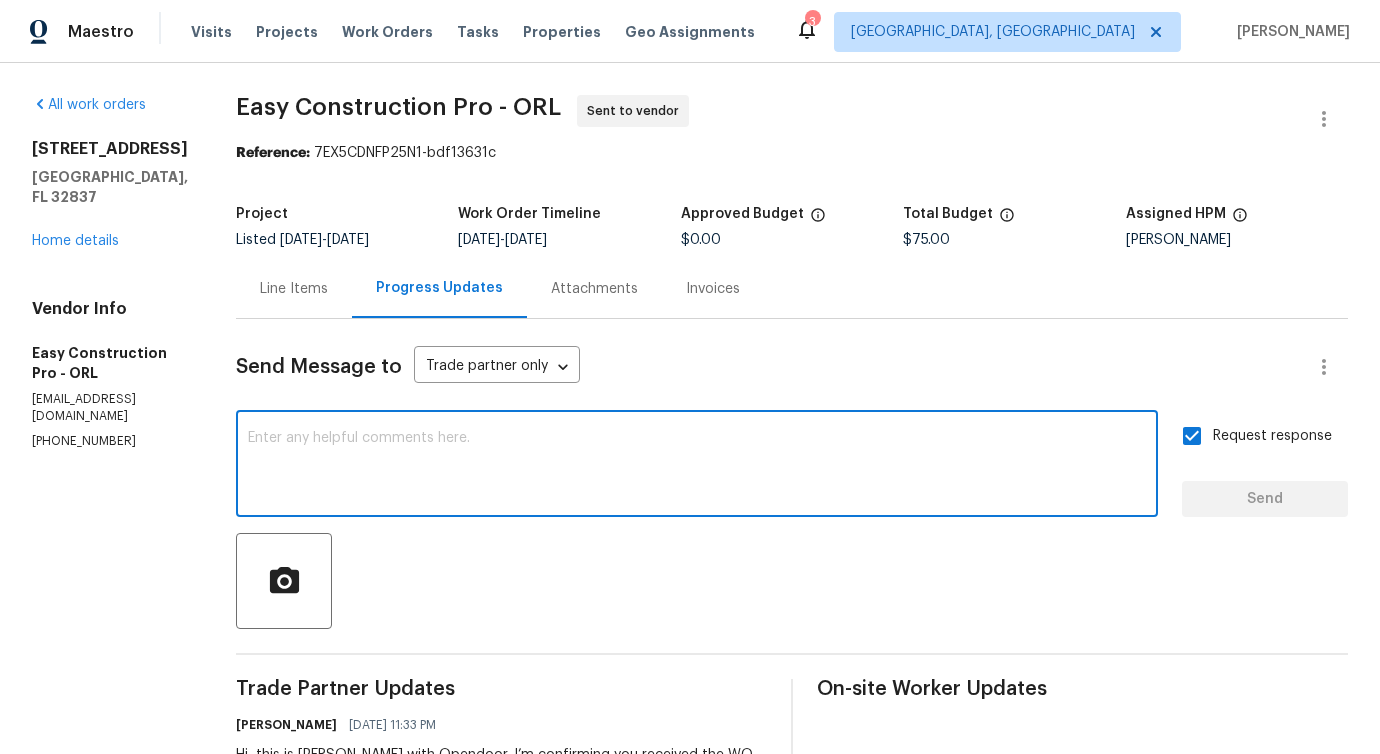 click at bounding box center (697, 466) 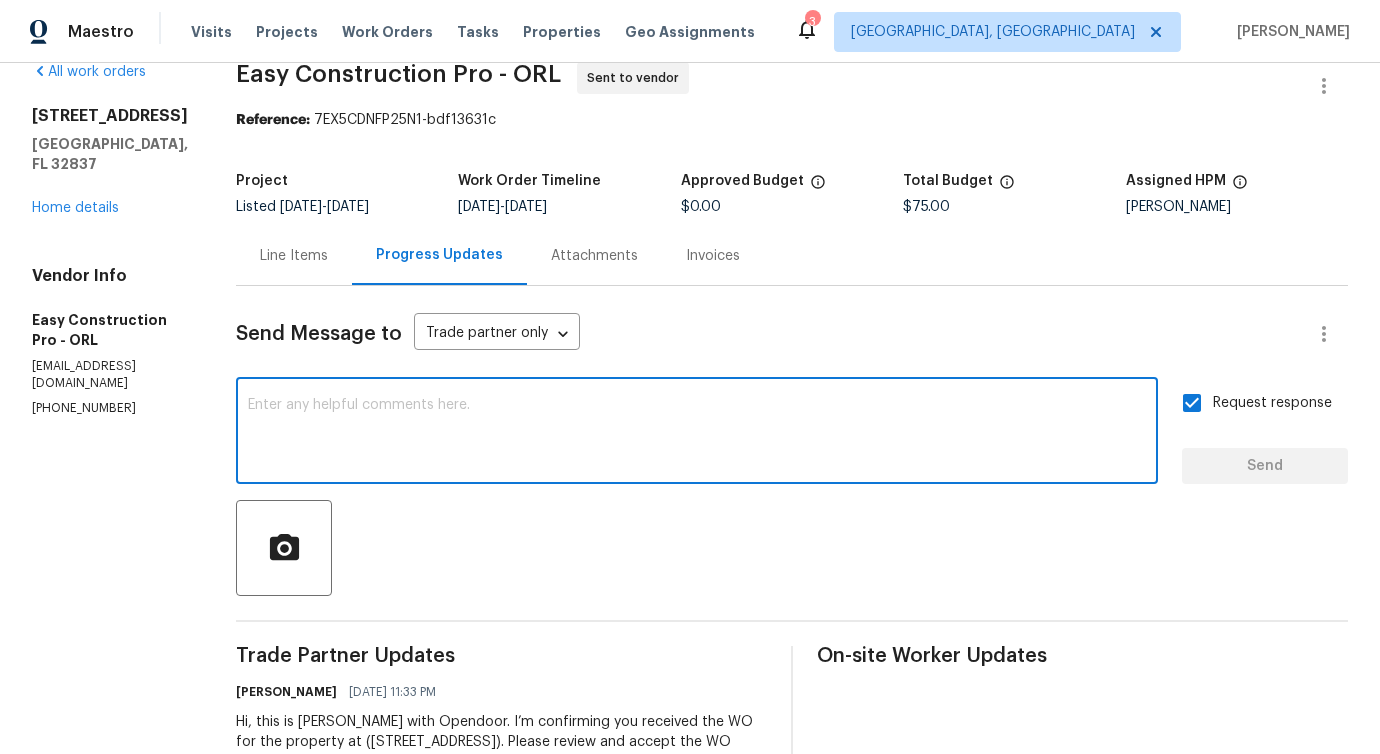 scroll, scrollTop: 0, scrollLeft: 0, axis: both 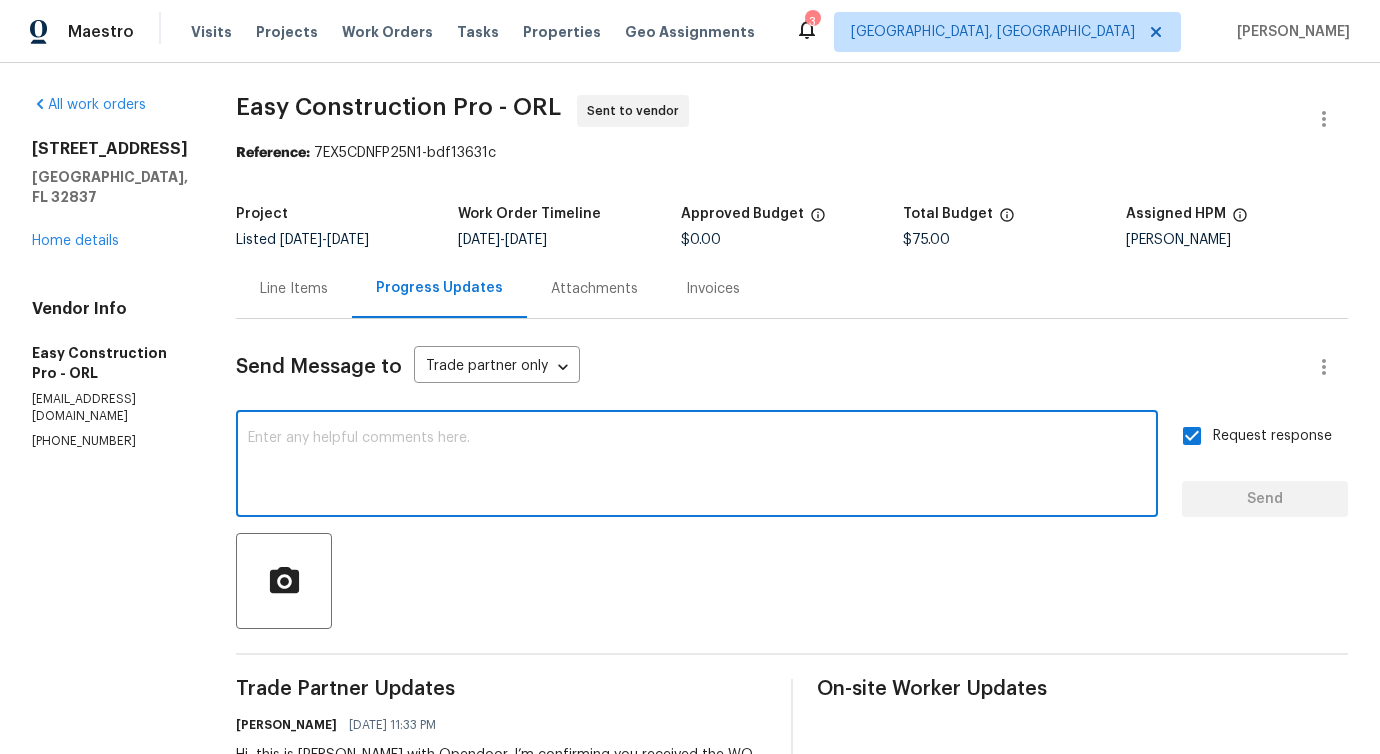 click at bounding box center (697, 466) 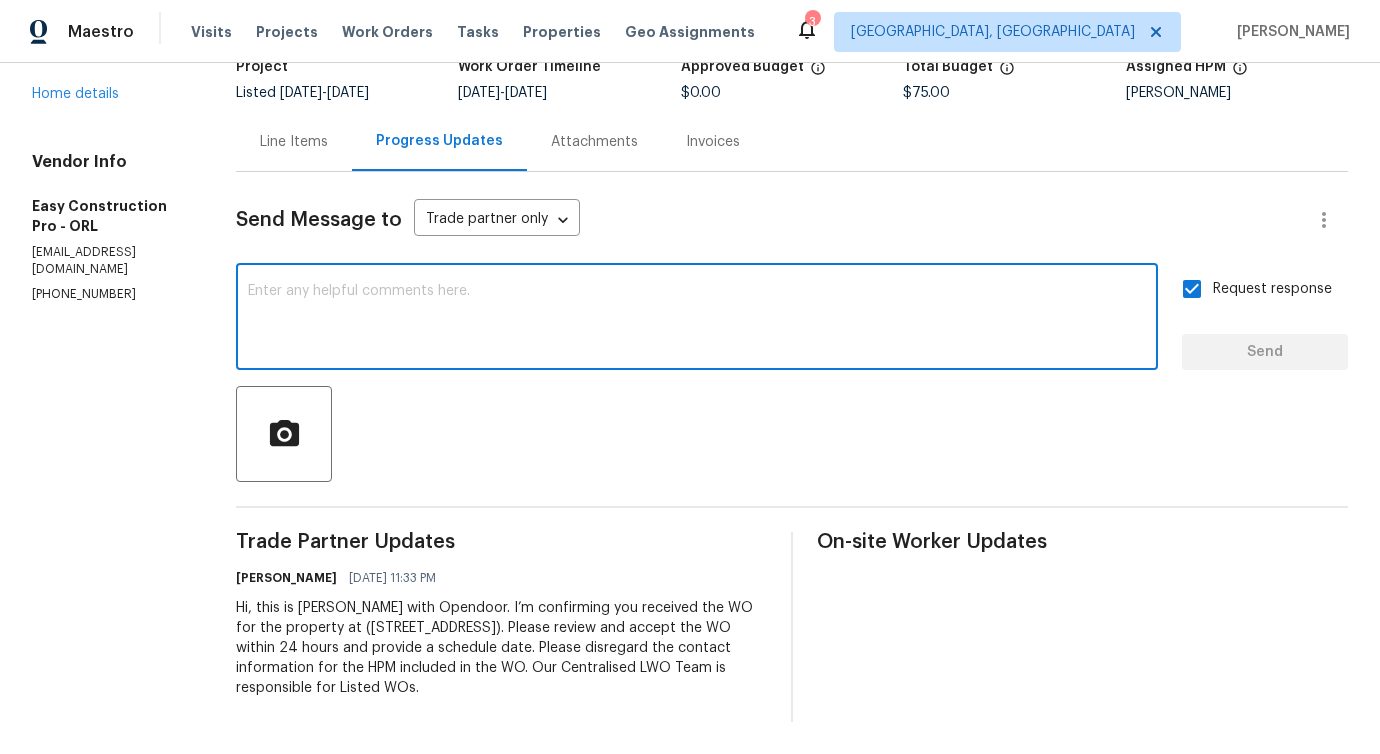 scroll, scrollTop: 0, scrollLeft: 0, axis: both 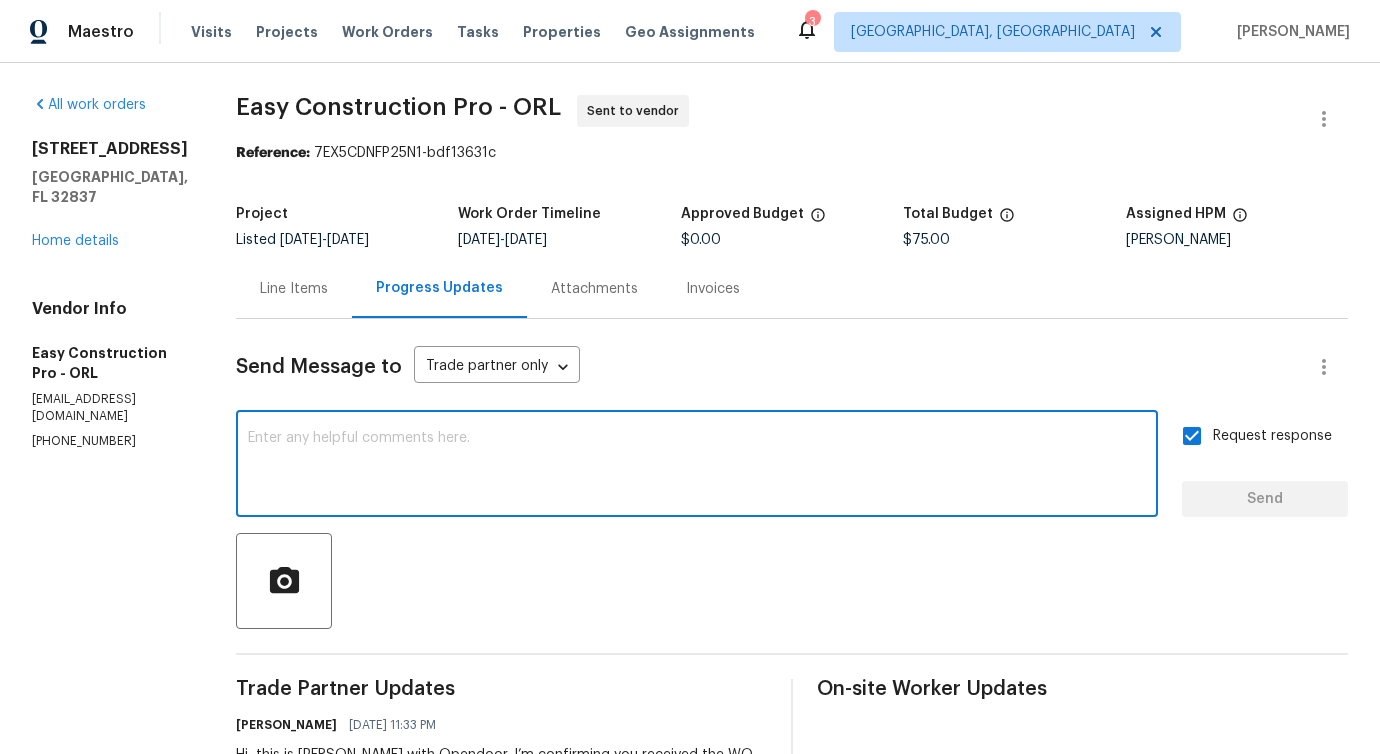 click at bounding box center (697, 466) 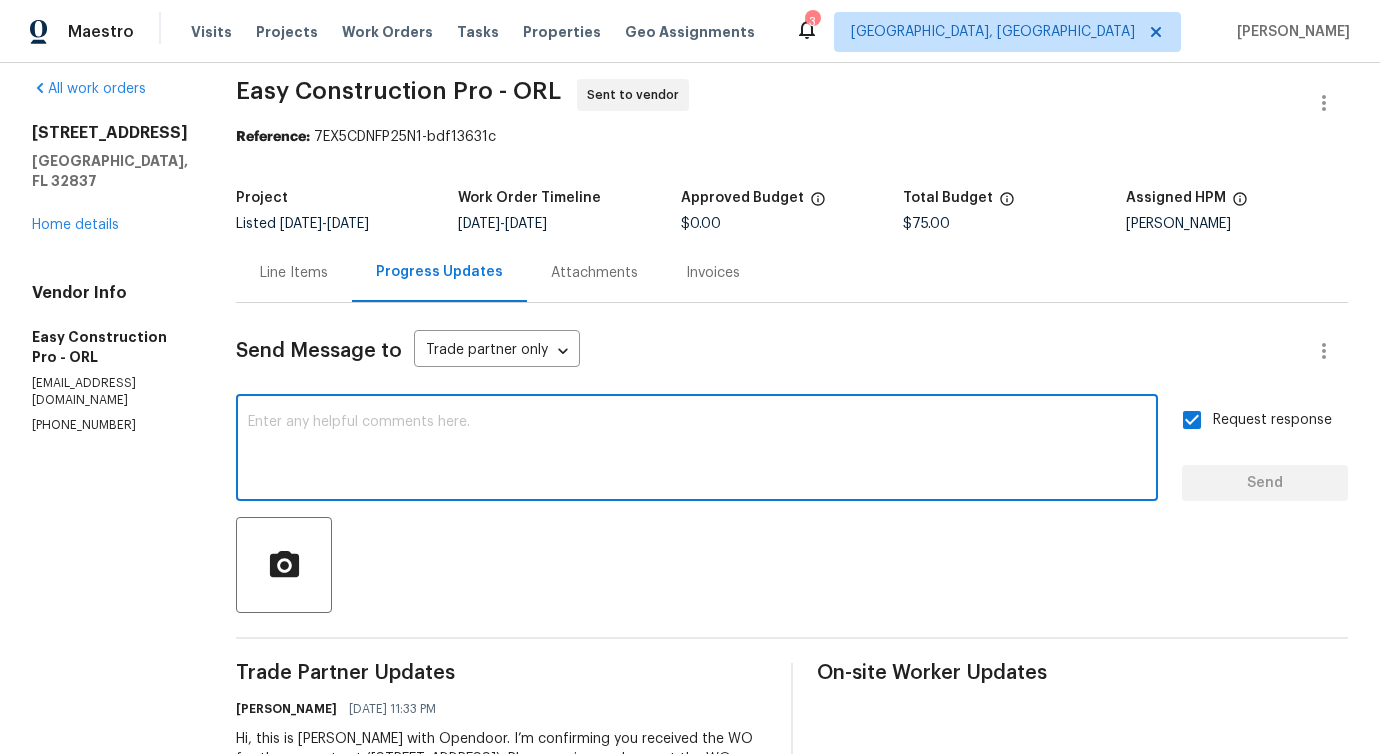 scroll, scrollTop: 0, scrollLeft: 0, axis: both 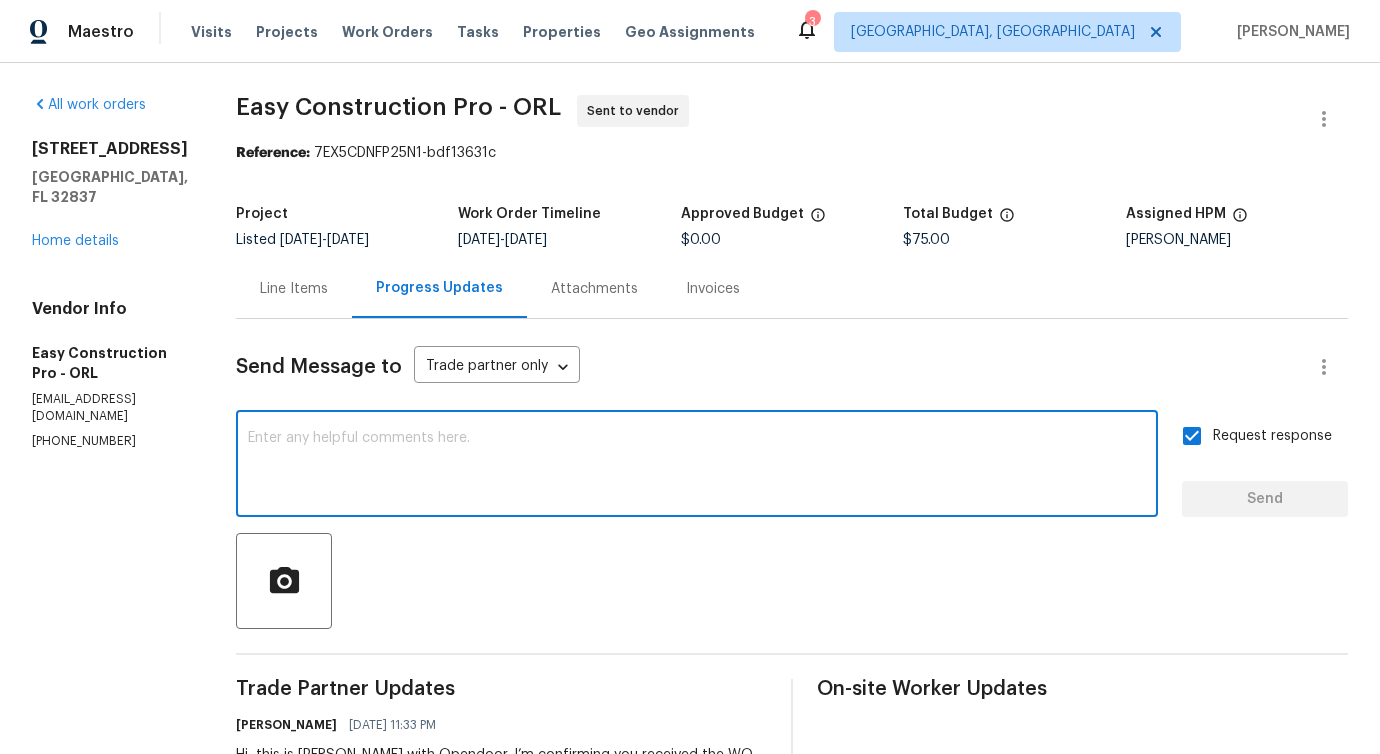 click at bounding box center [697, 466] 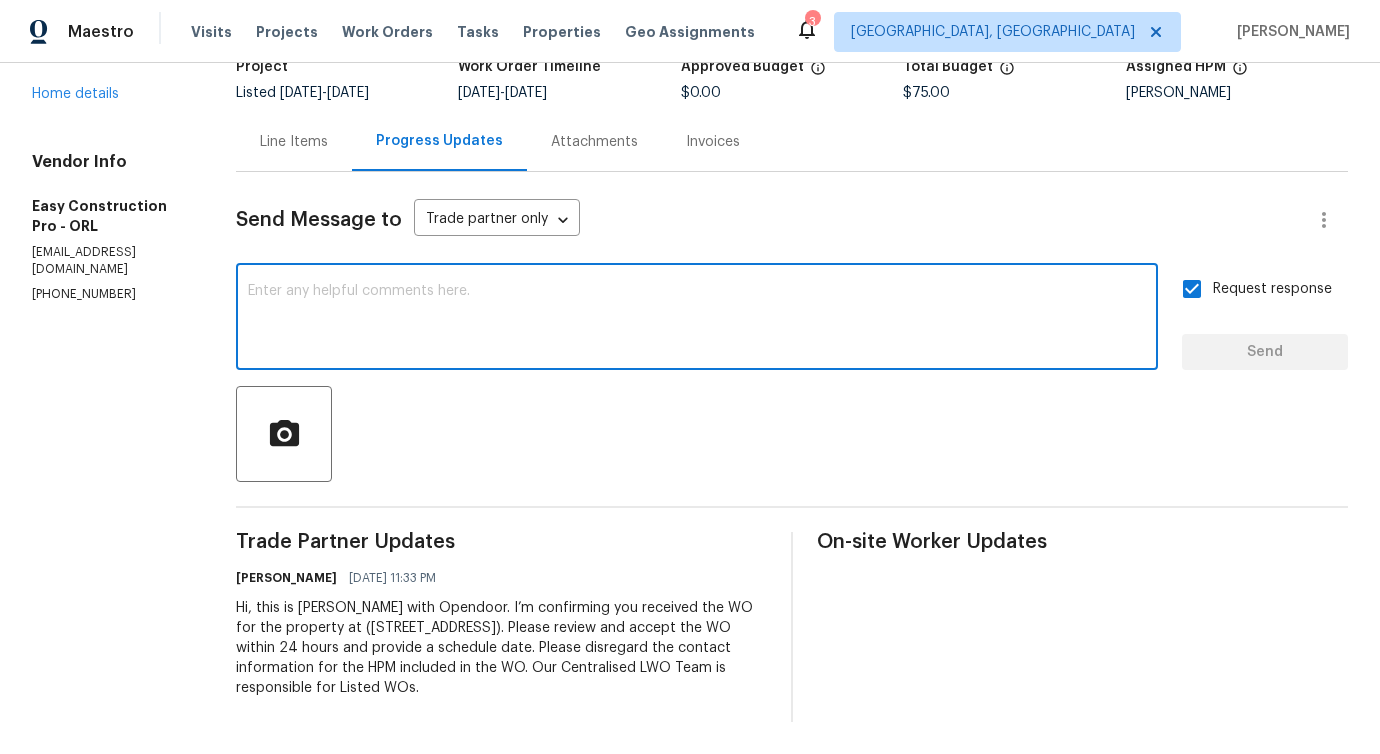 click at bounding box center (697, 319) 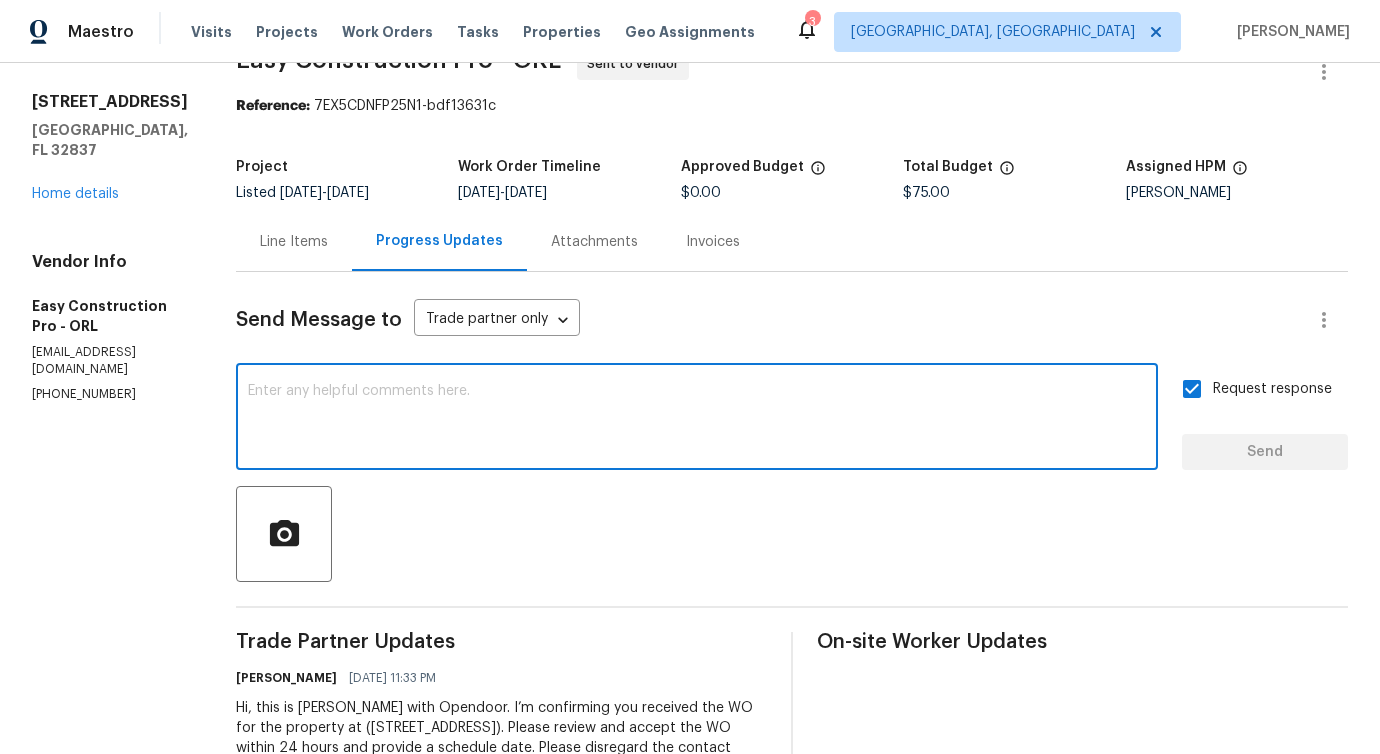 scroll, scrollTop: 0, scrollLeft: 0, axis: both 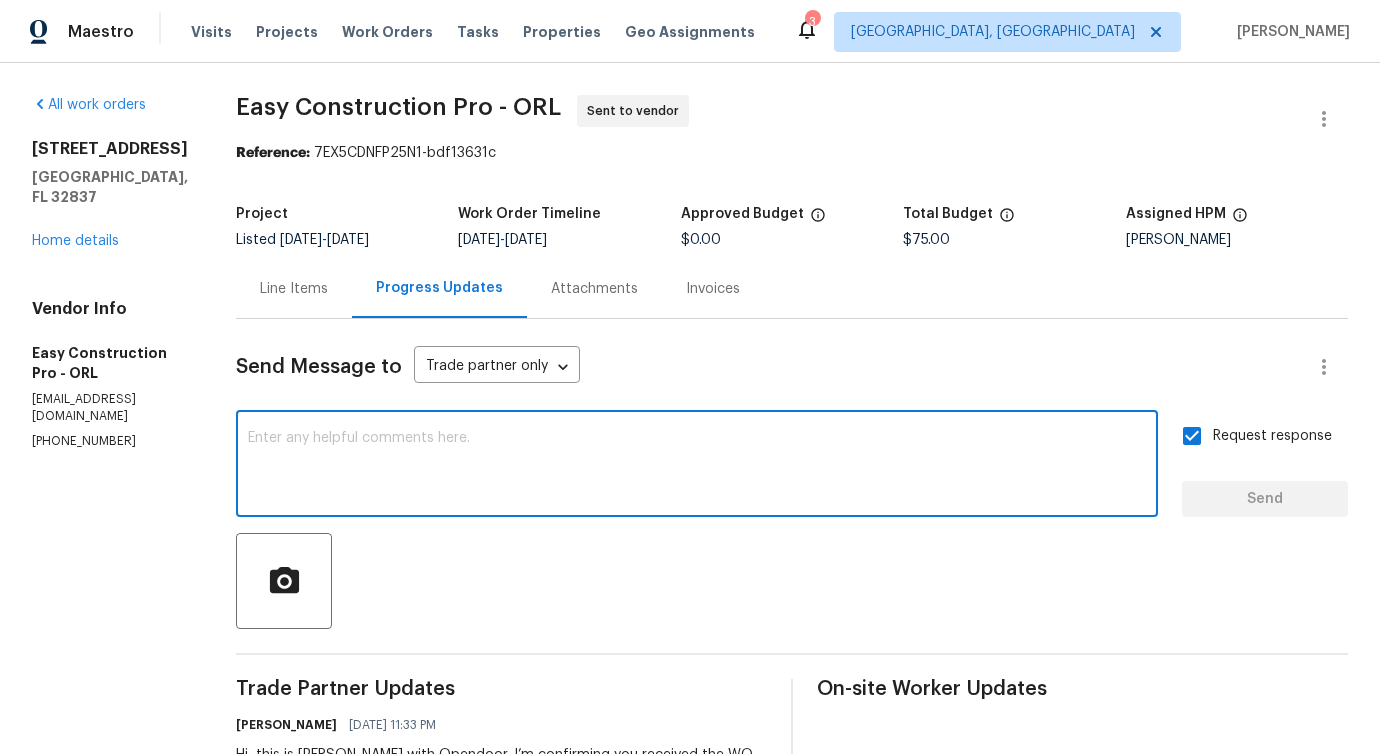 click on "Line Items" at bounding box center [294, 289] 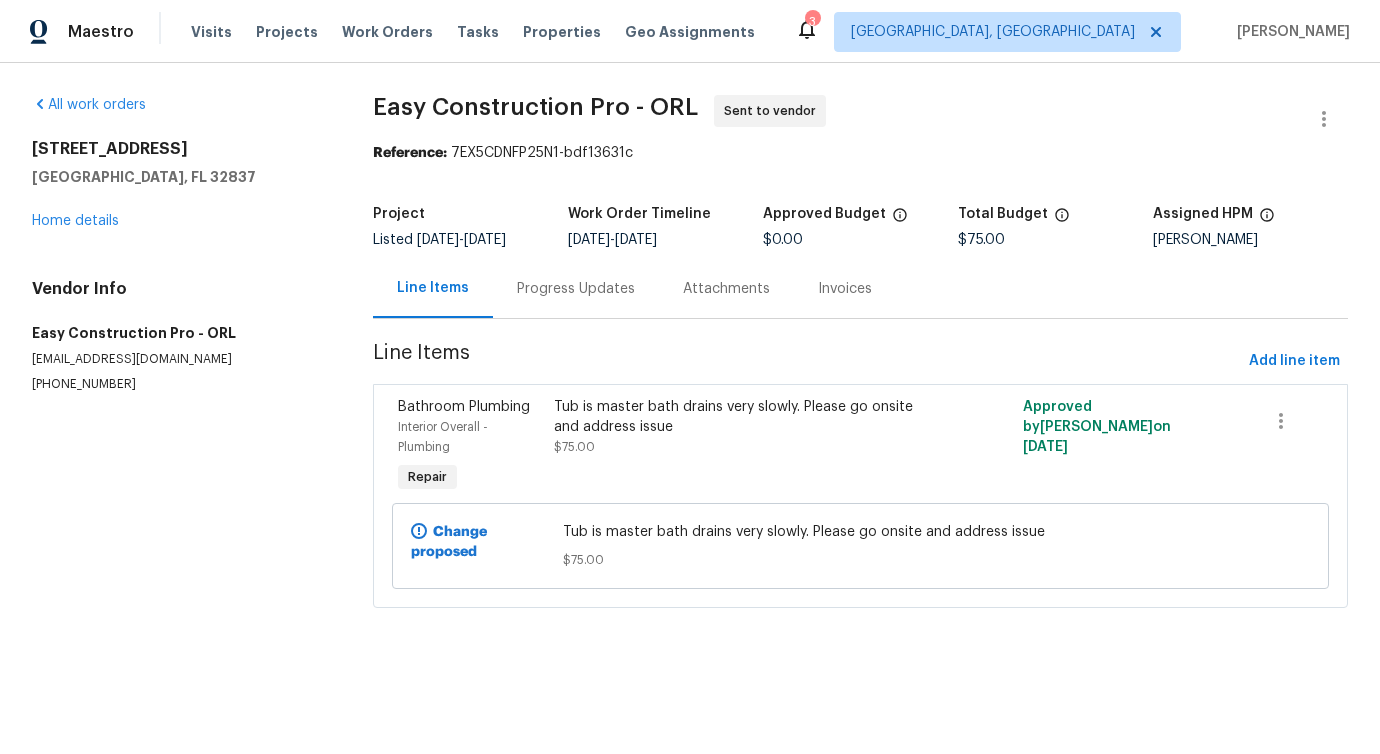 click on "Tub is master bath drains very slowly. Please go onsite and address issue $75.00" at bounding box center (743, 427) 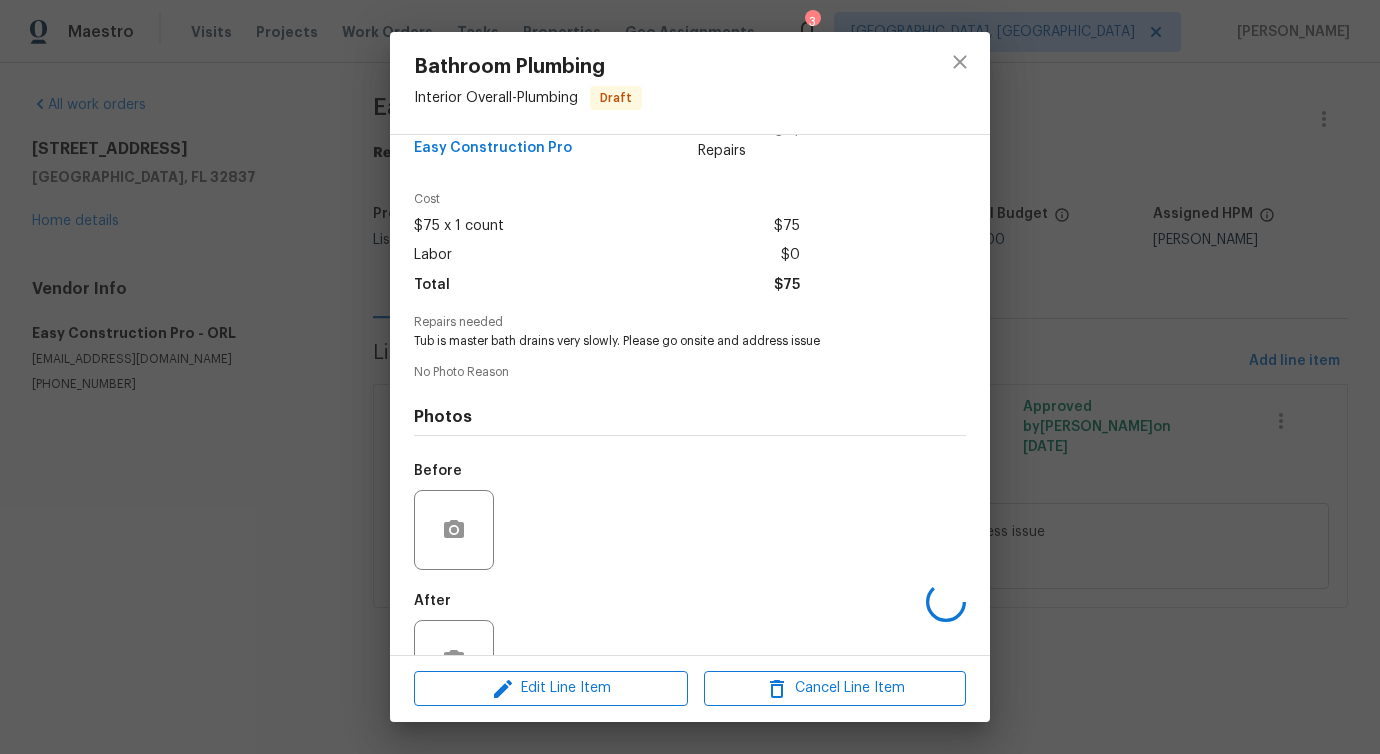 scroll, scrollTop: 100, scrollLeft: 0, axis: vertical 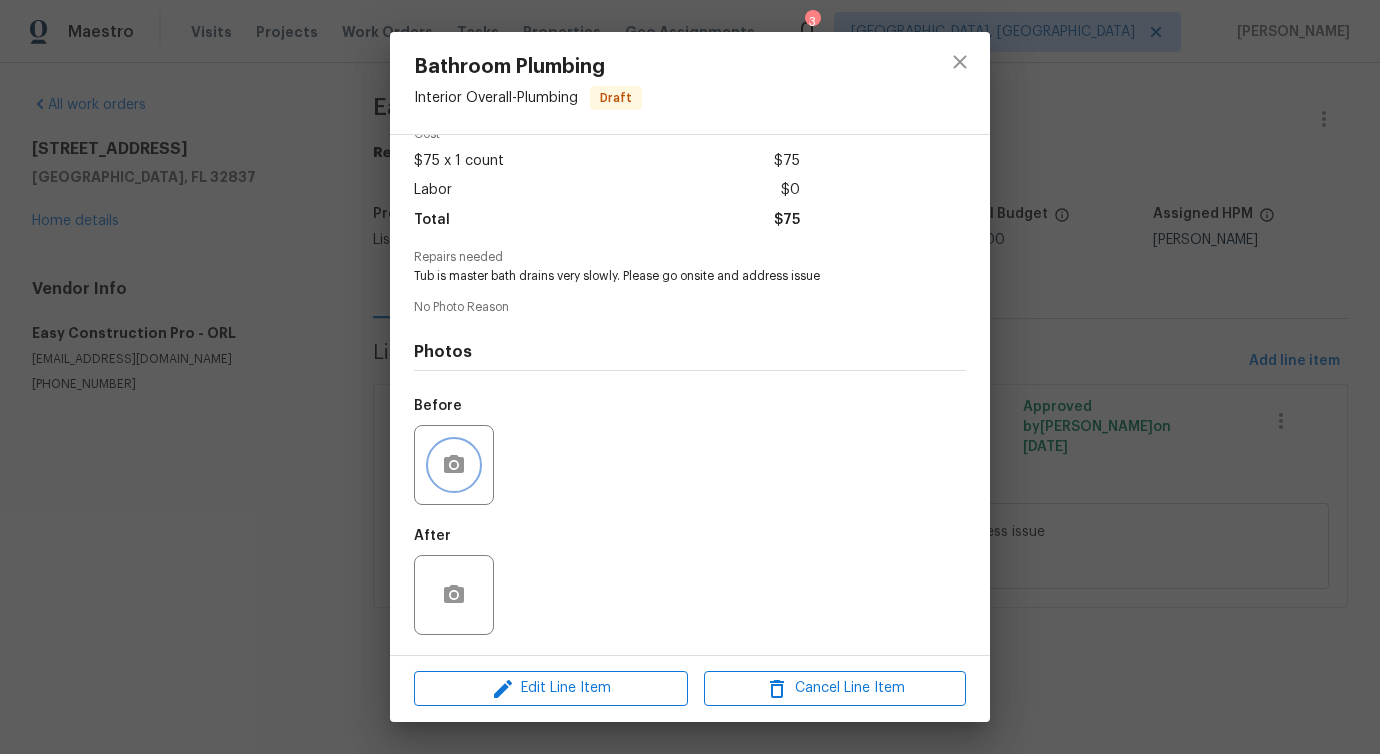 click 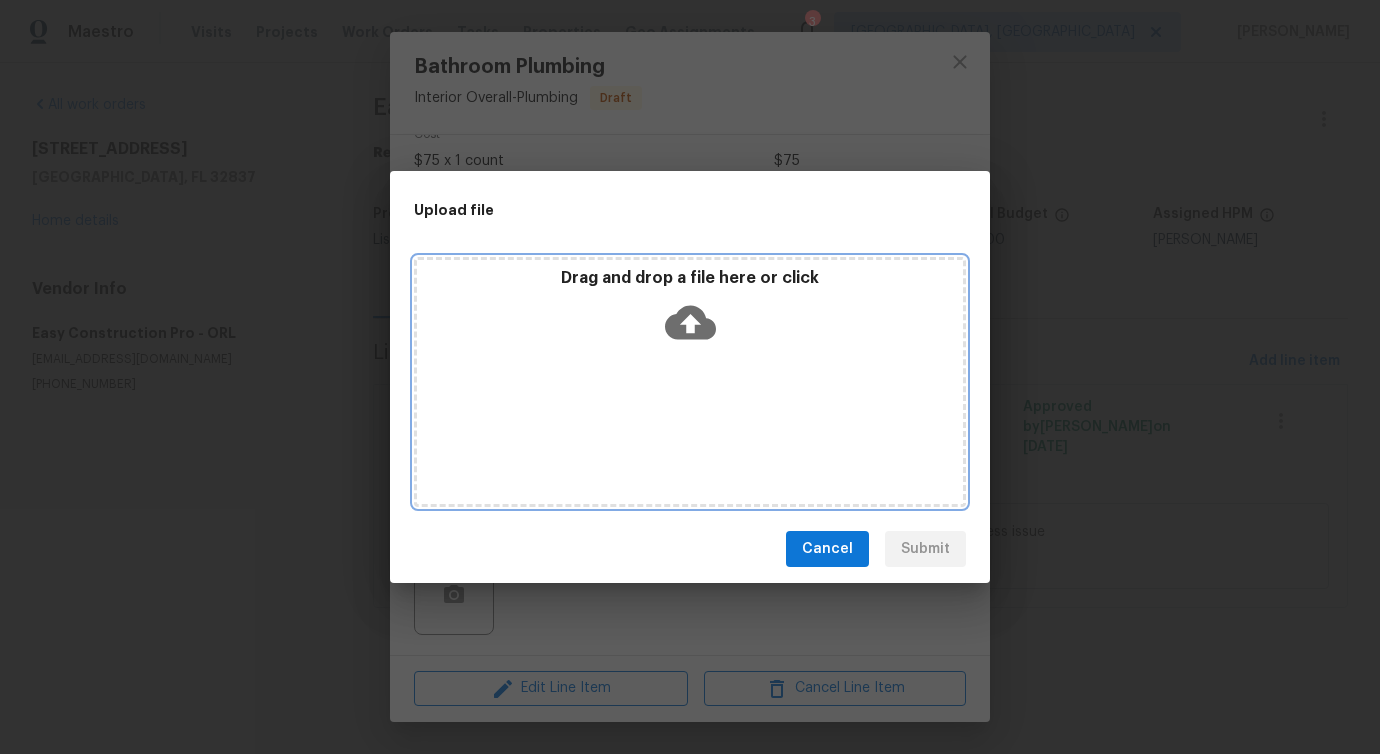 click 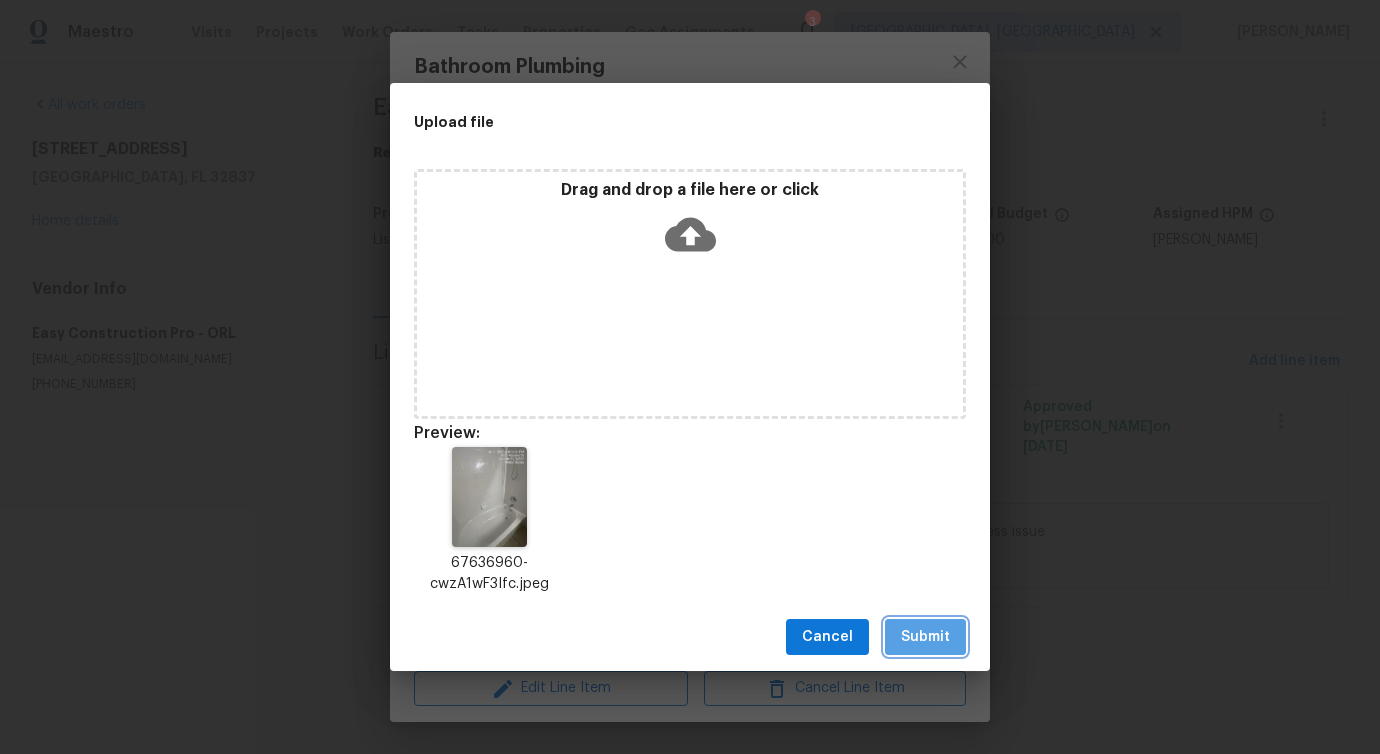 click on "Submit" at bounding box center (925, 637) 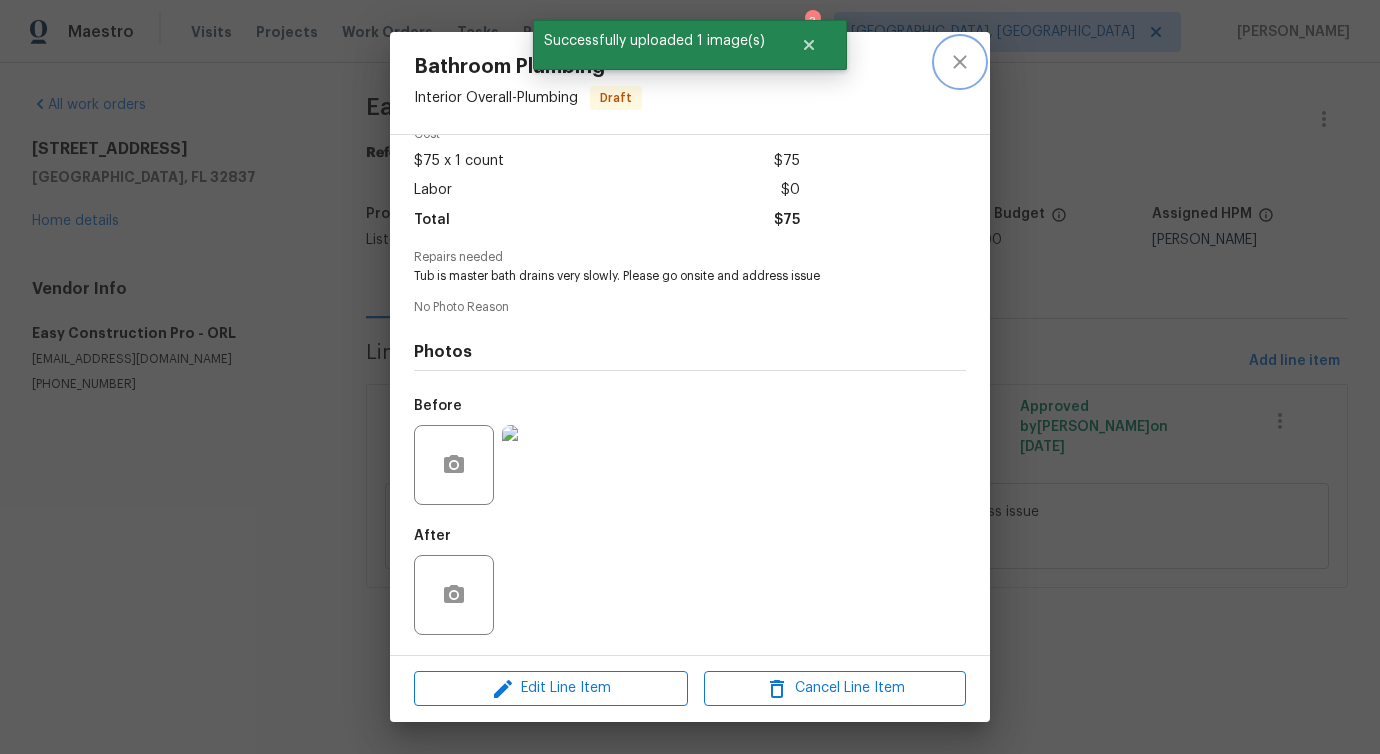 click at bounding box center (960, 62) 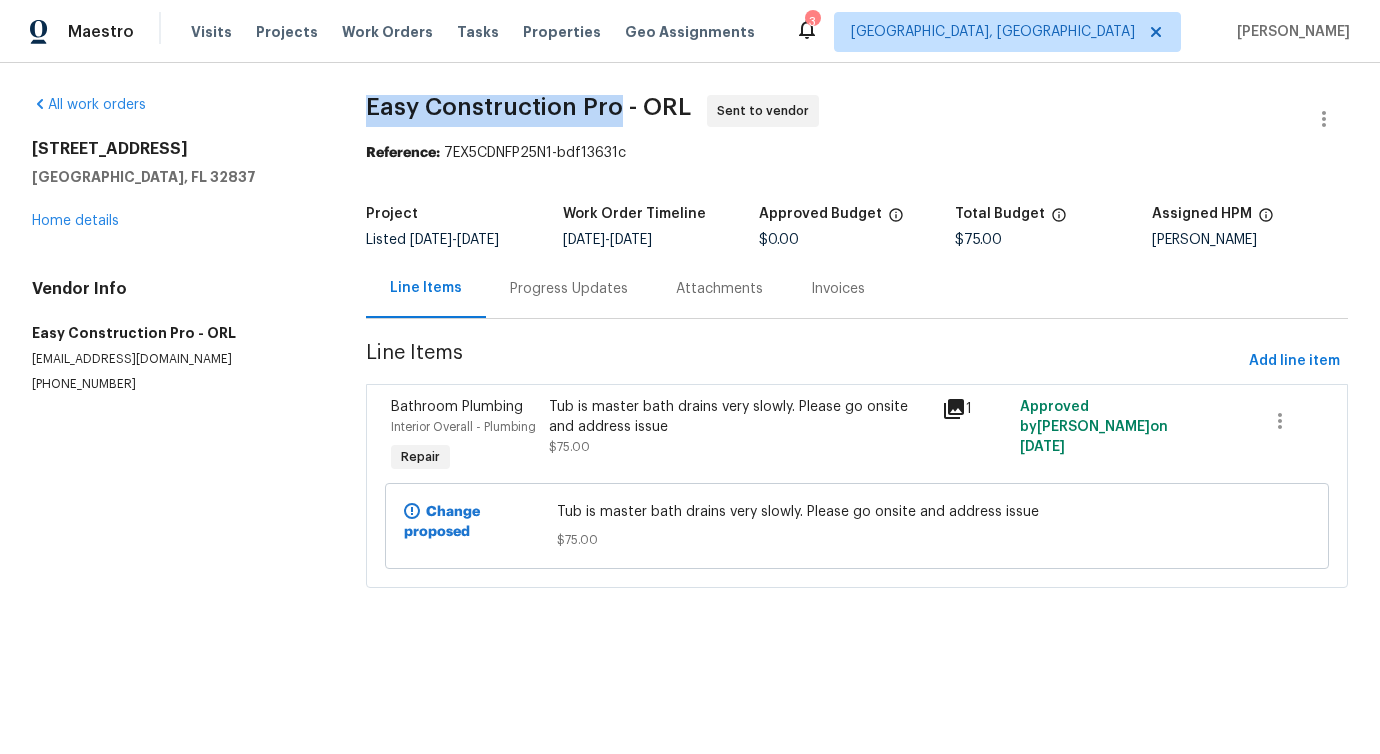 drag, startPoint x: 365, startPoint y: 104, endPoint x: 611, endPoint y: 106, distance: 246.00813 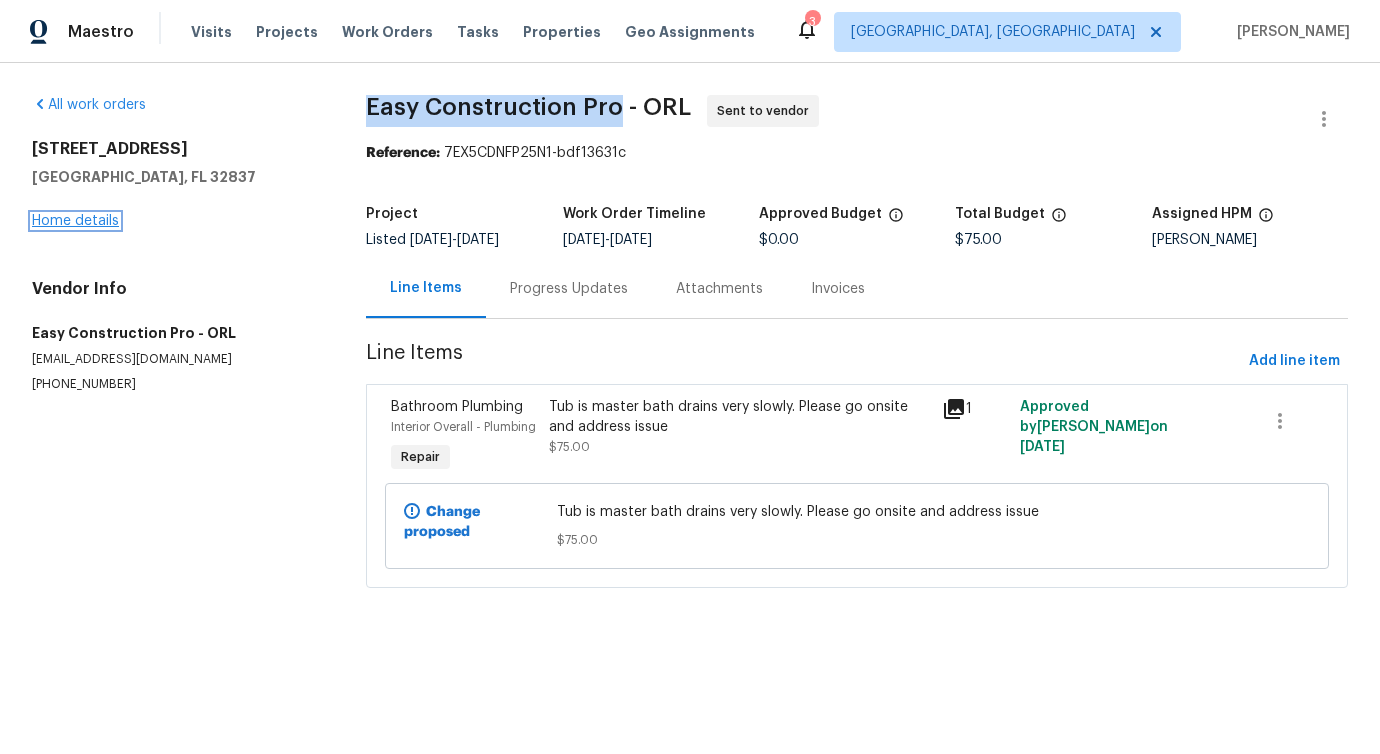 click on "Home details" at bounding box center [75, 221] 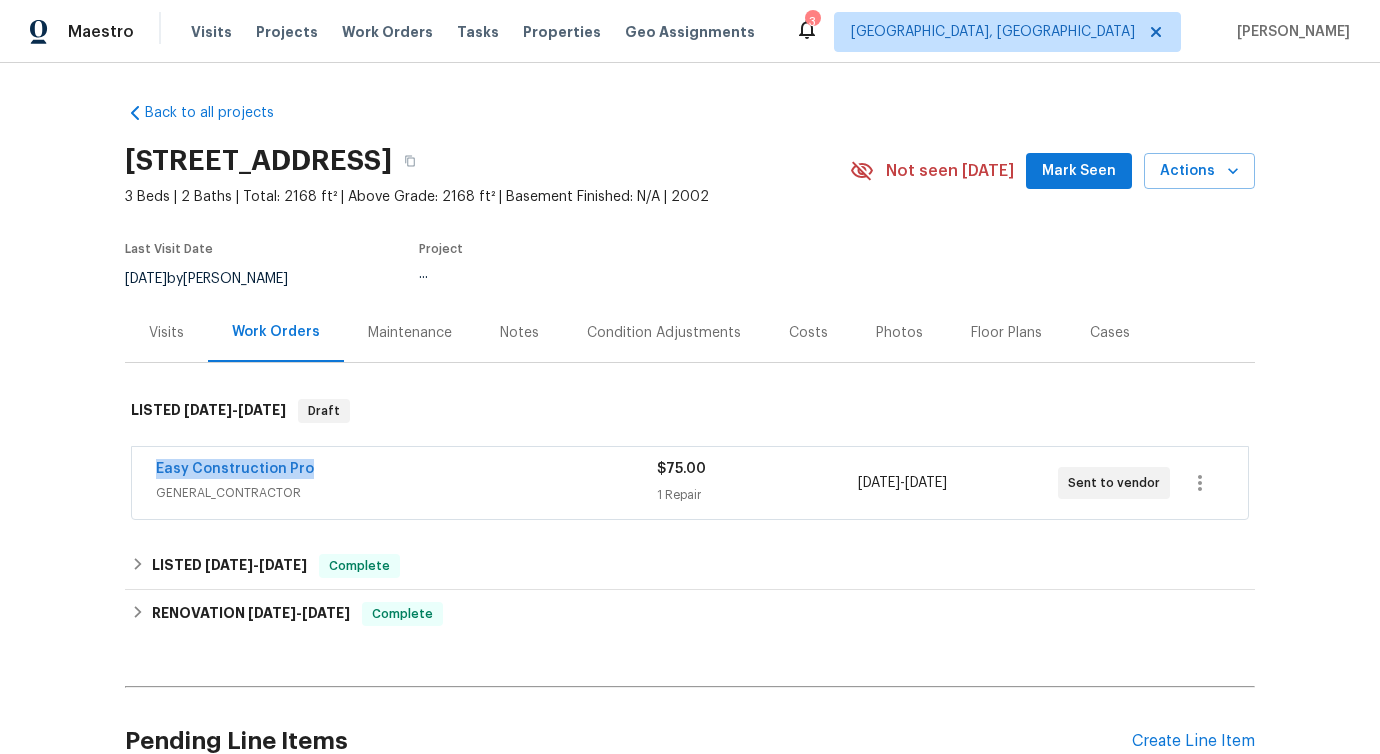 drag, startPoint x: 356, startPoint y: 469, endPoint x: 2, endPoint y: 456, distance: 354.23862 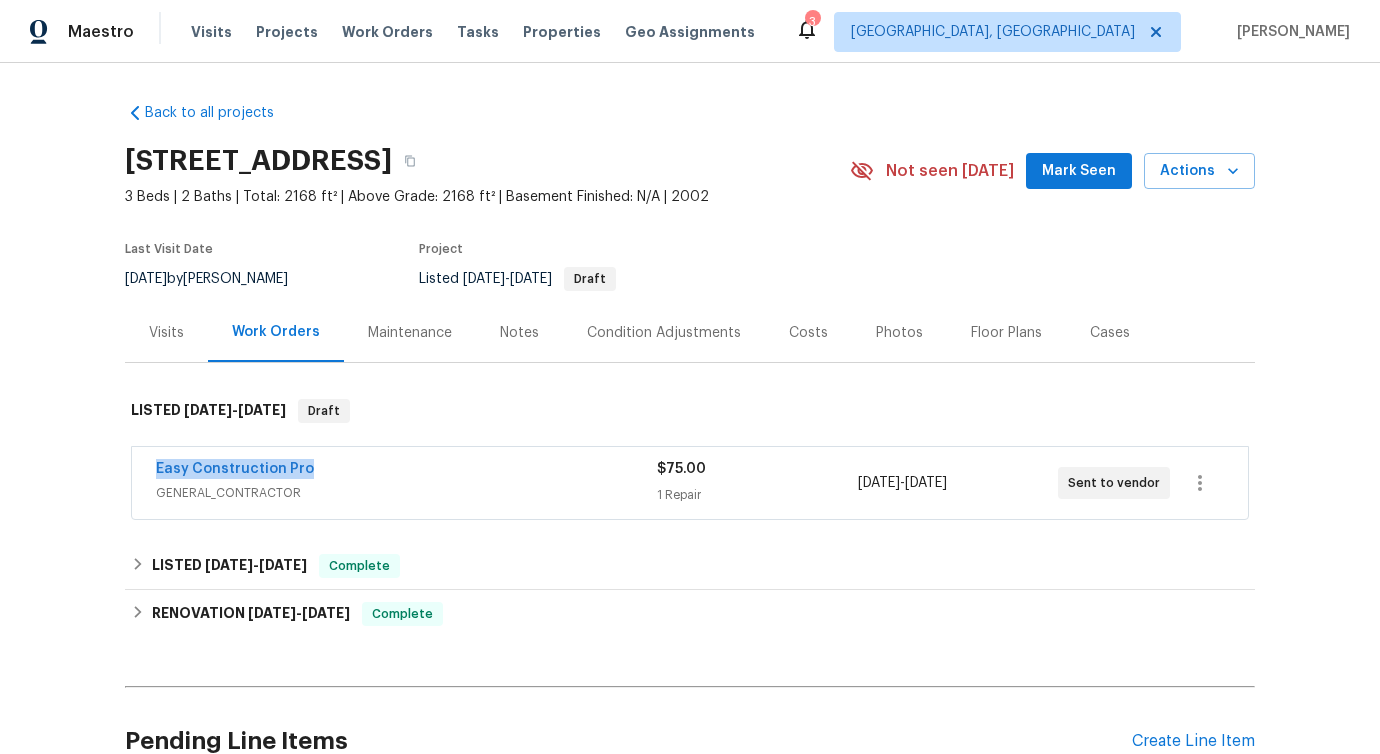 copy on "Easy Construction Pro" 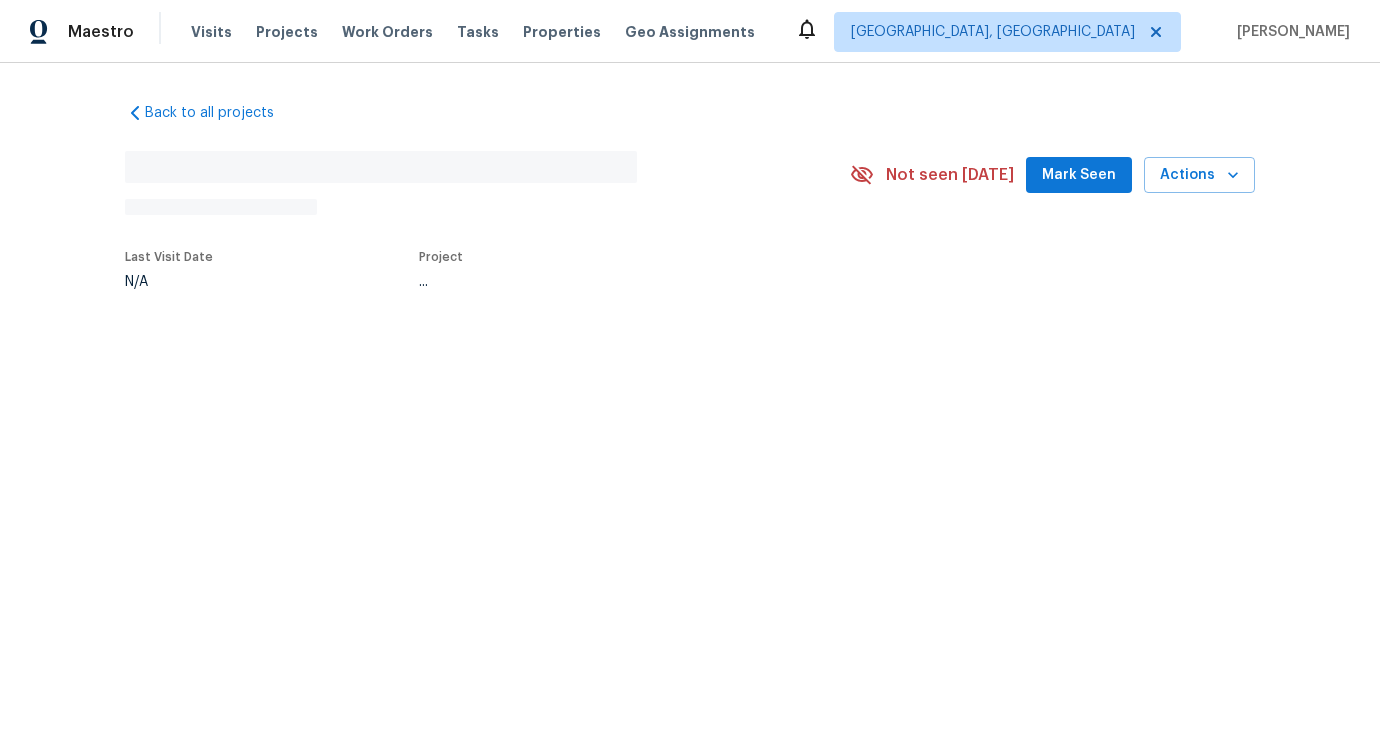 scroll, scrollTop: 0, scrollLeft: 0, axis: both 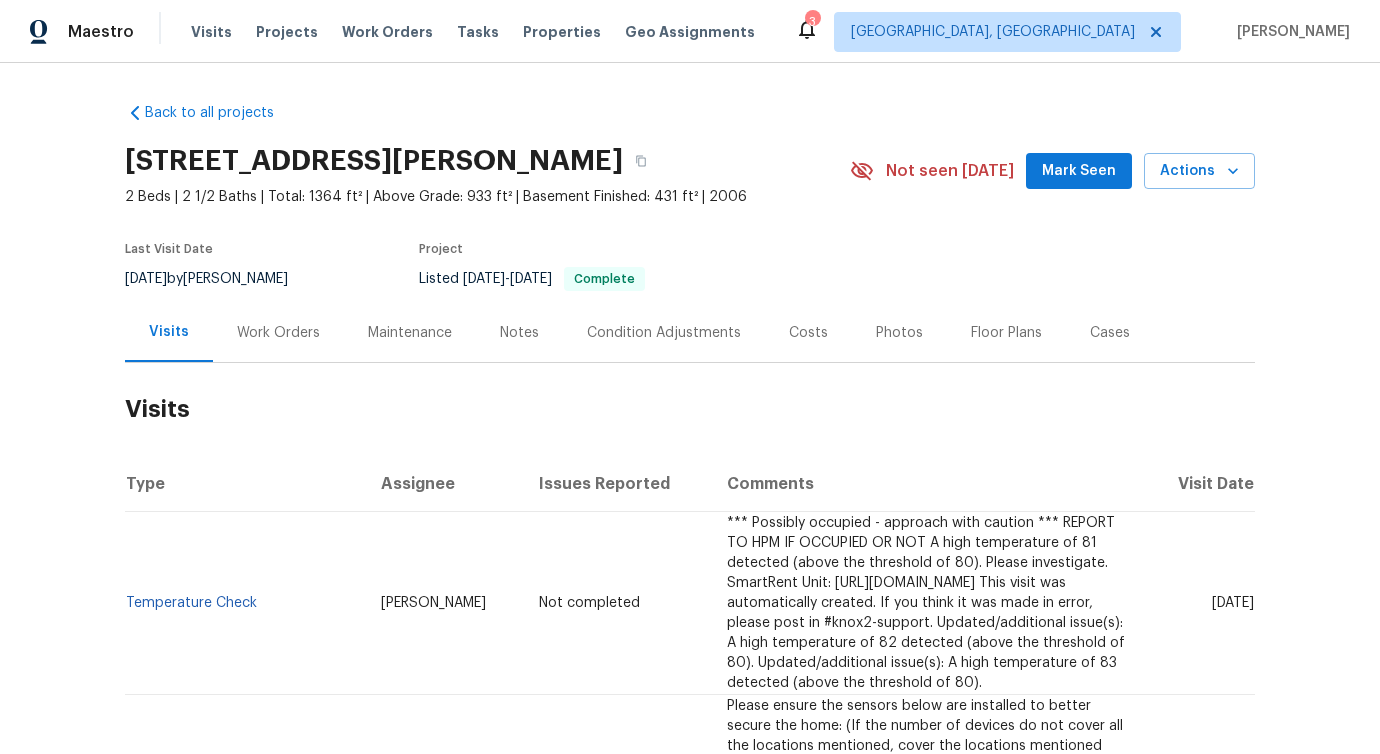 click on "Work Orders" at bounding box center (278, 332) 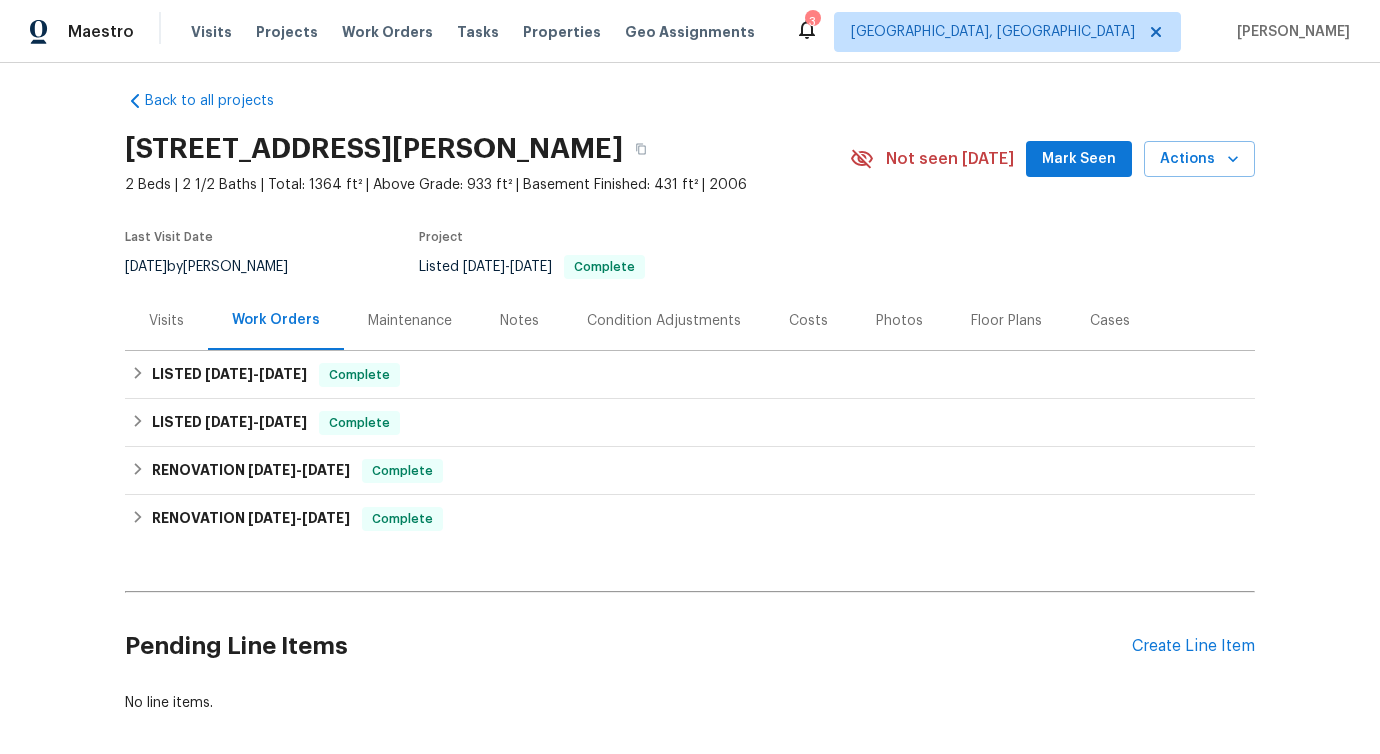 scroll, scrollTop: 27, scrollLeft: 0, axis: vertical 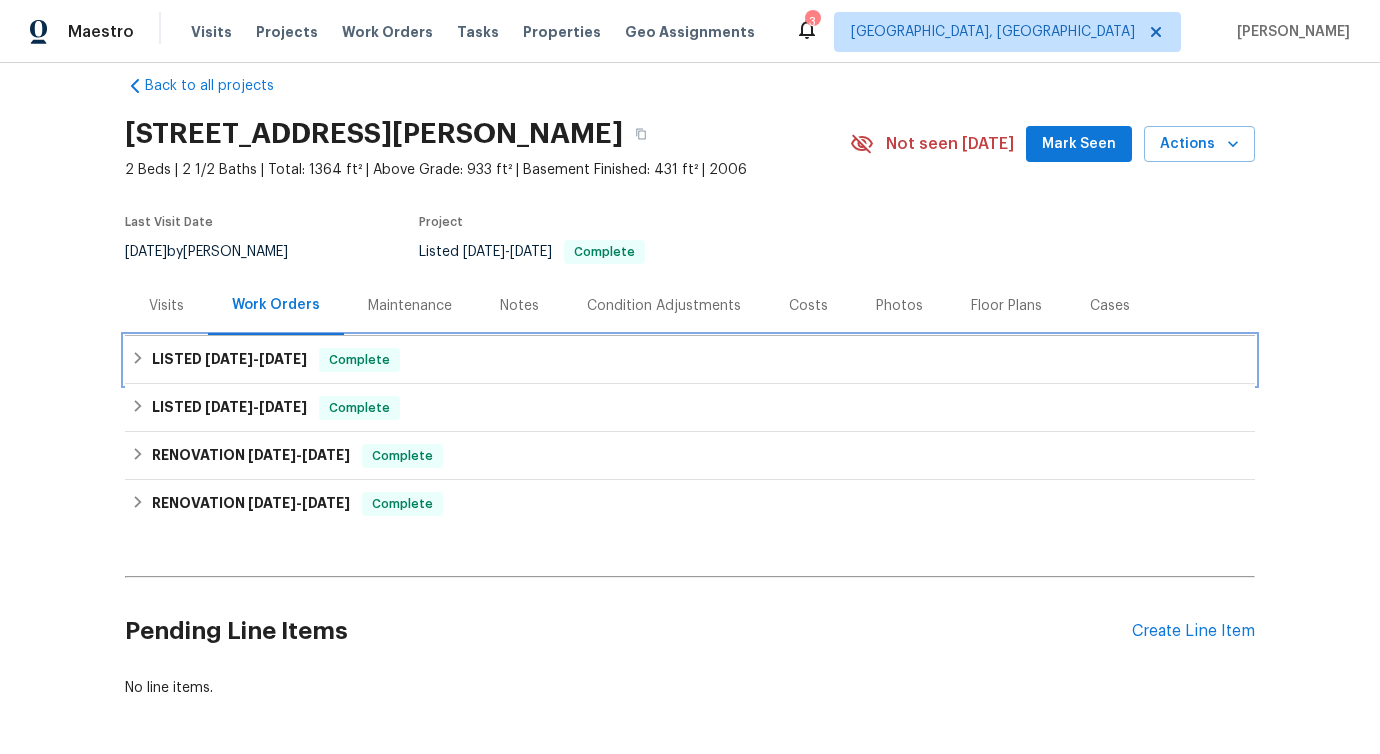 click on "LISTED   6/19/25  -  6/20/25" at bounding box center (229, 360) 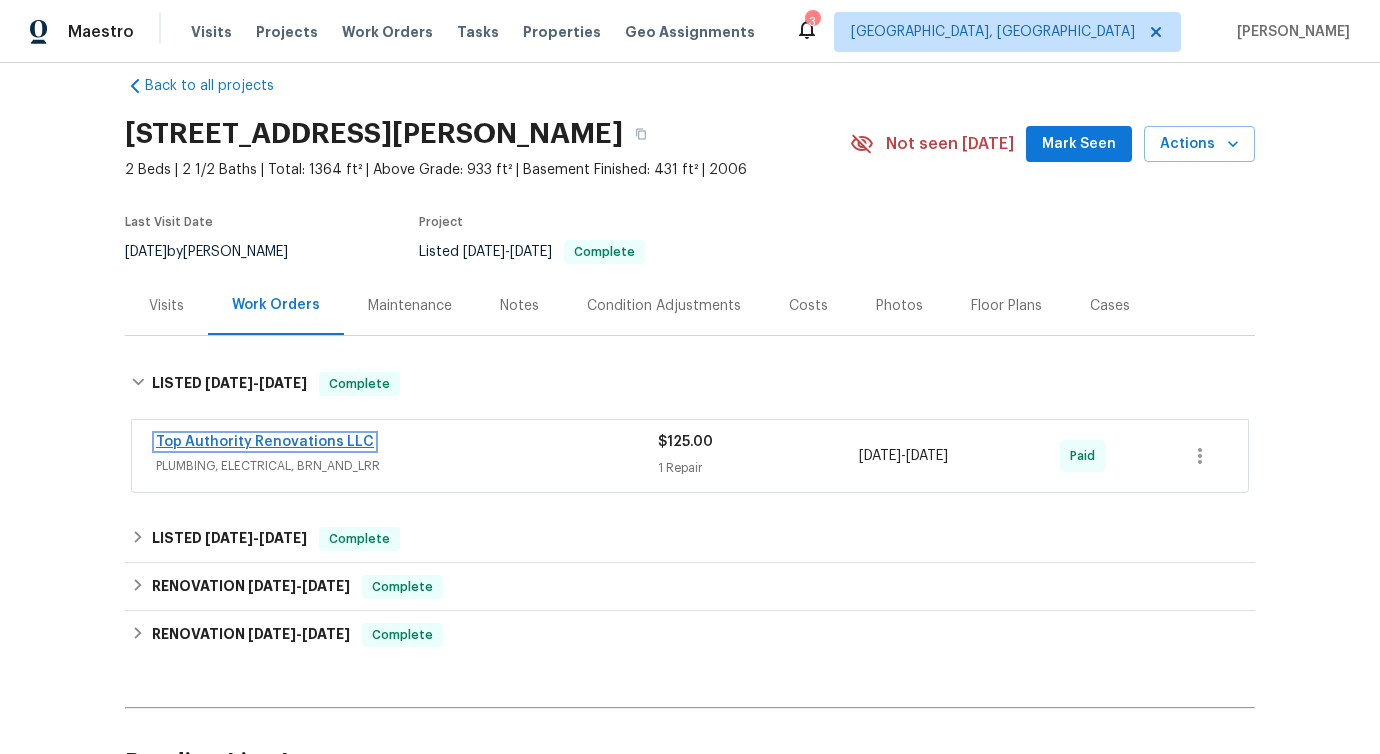 click on "Top Authority Renovations LLC" at bounding box center (265, 442) 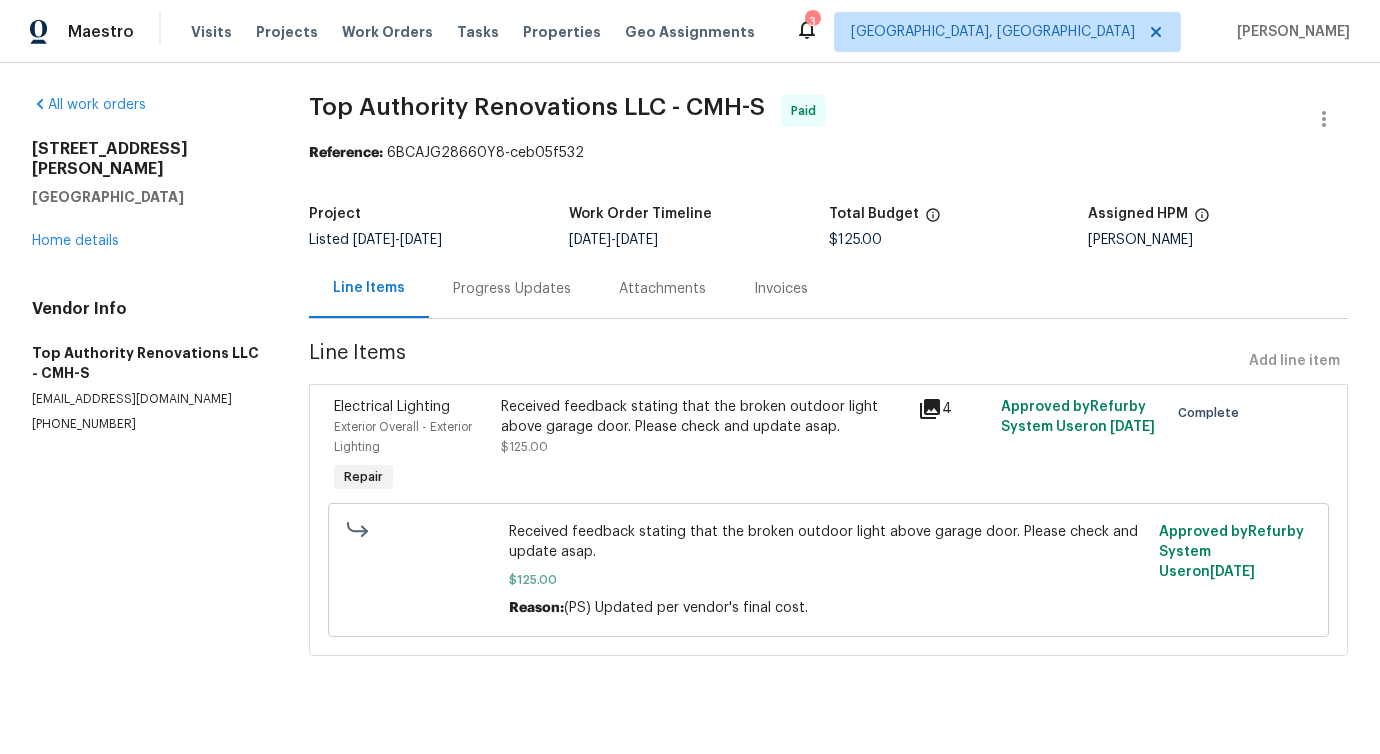click on "Received feedback stating that the broken outdoor light above garage door. Please check and update asap." at bounding box center (703, 417) 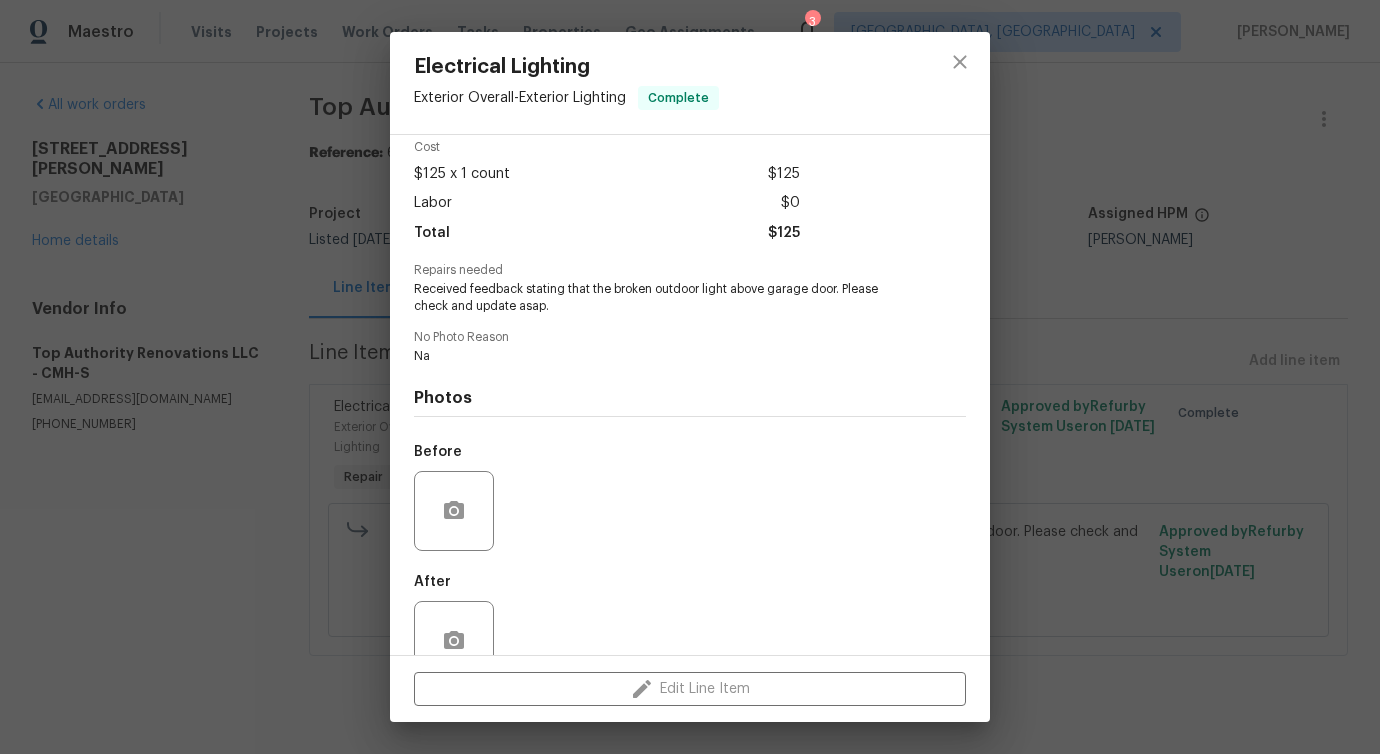 scroll, scrollTop: 133, scrollLeft: 0, axis: vertical 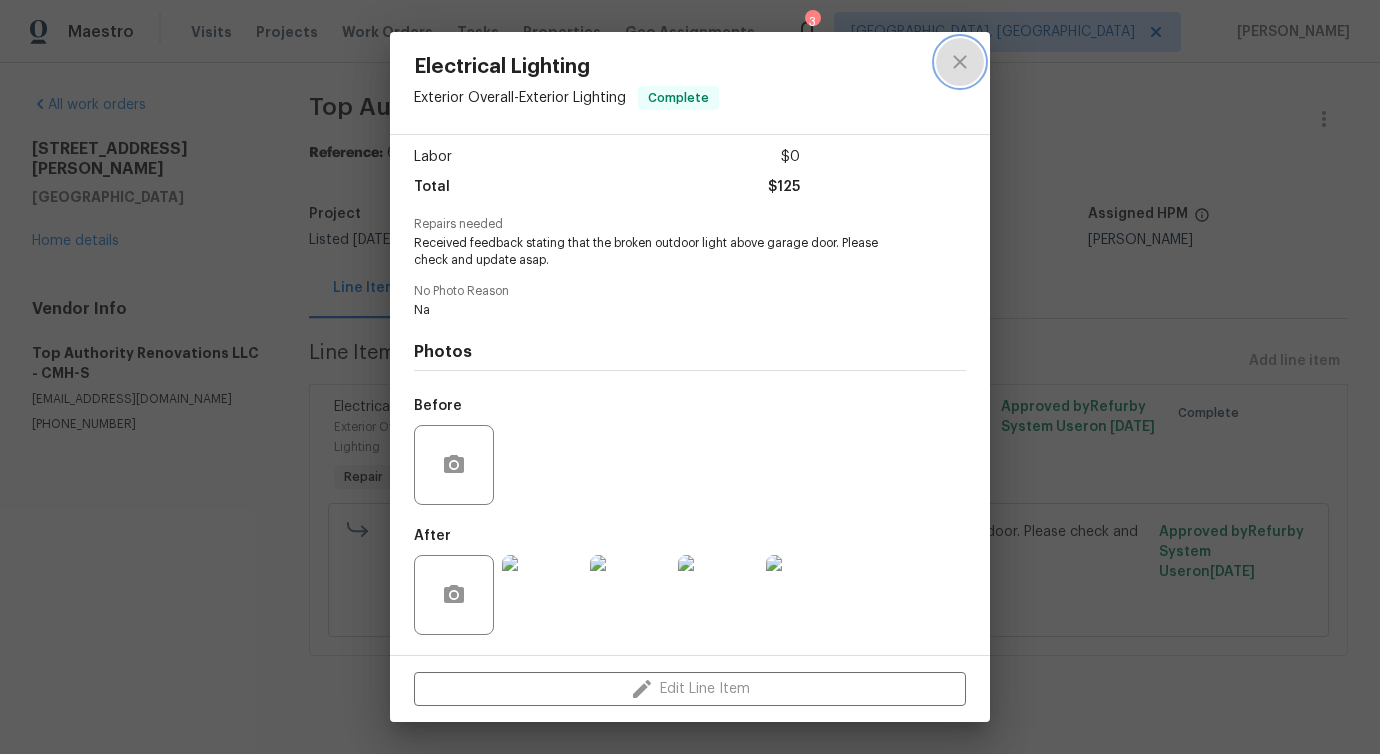 click at bounding box center (960, 62) 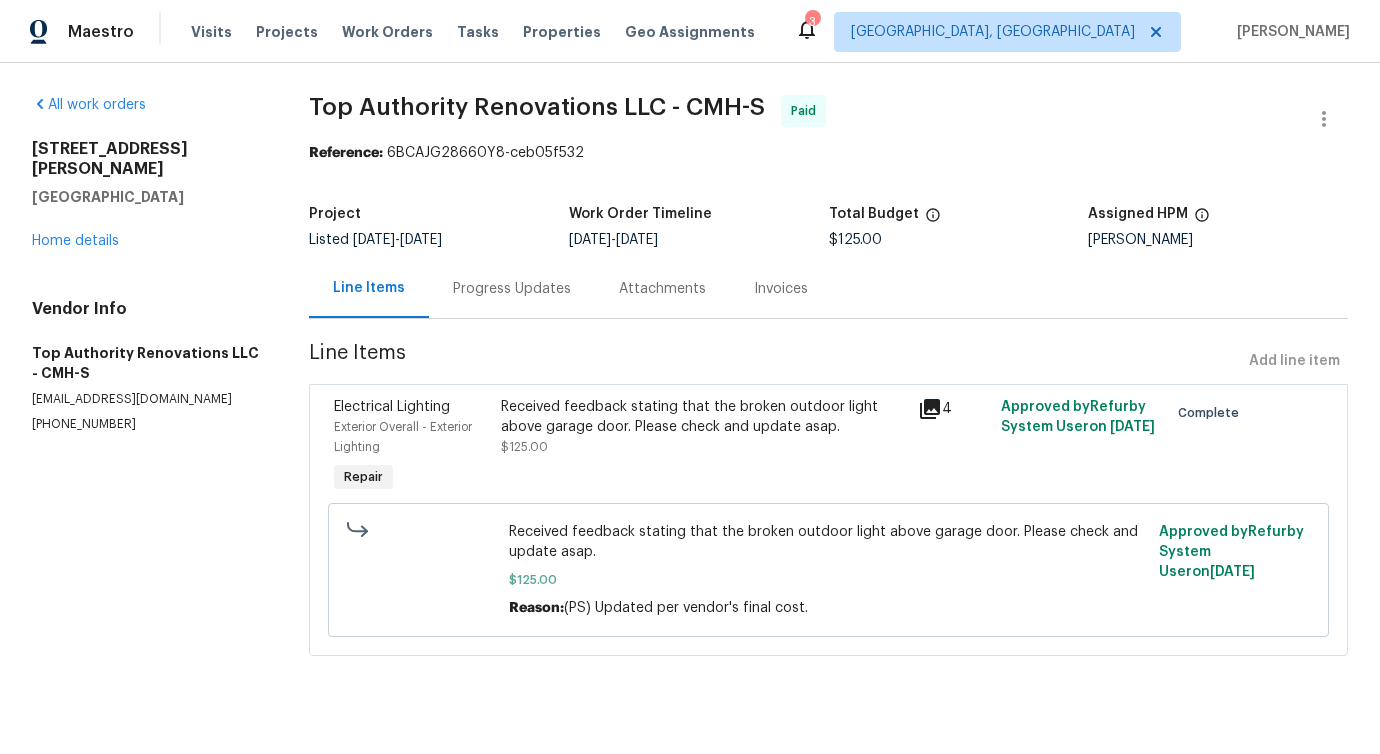 click on "Progress Updates" at bounding box center (512, 289) 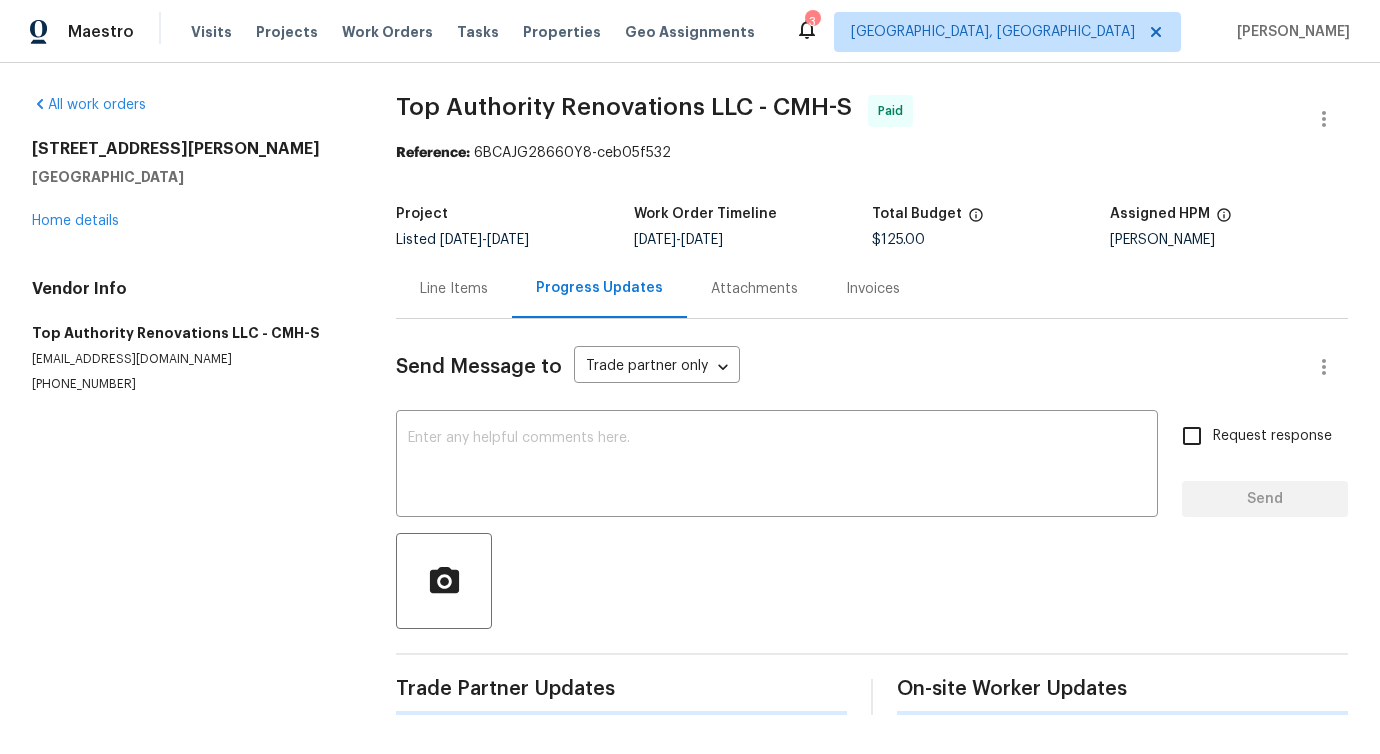 click at bounding box center [872, 581] 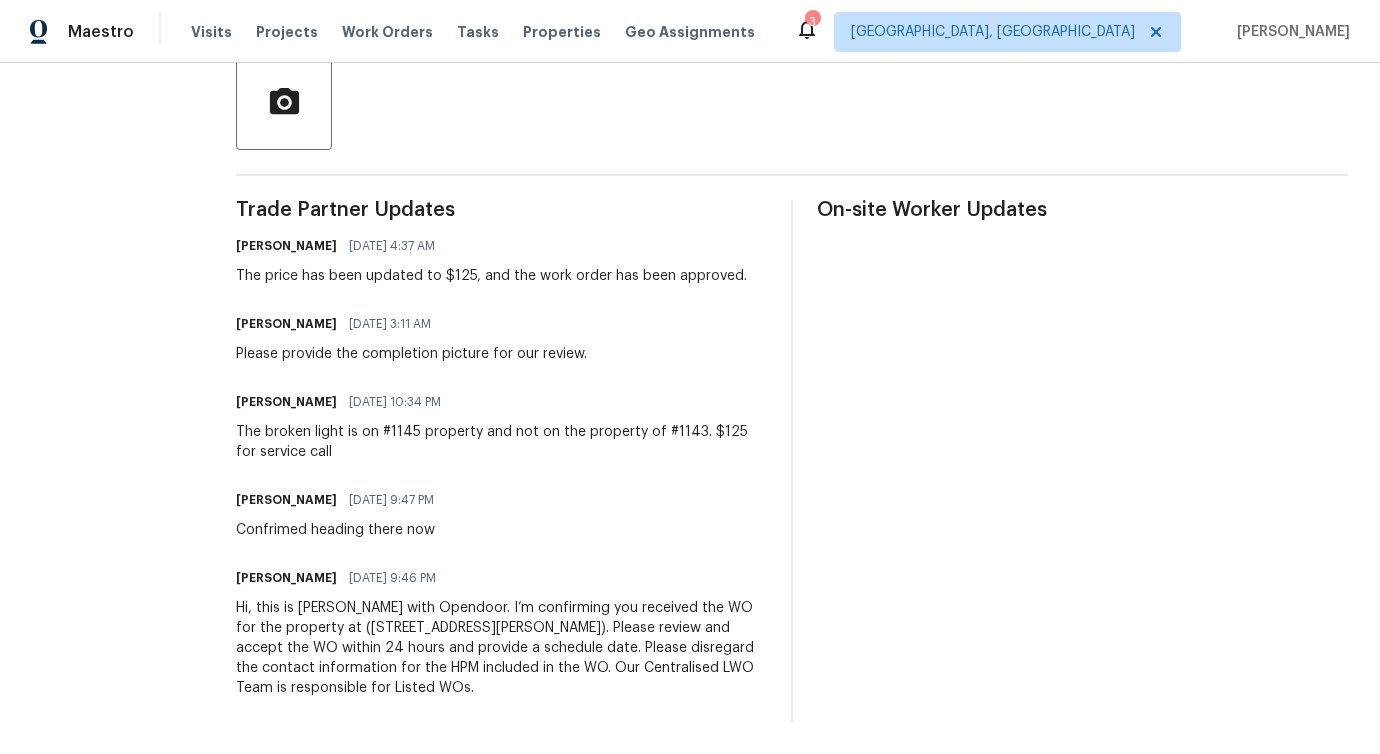 scroll, scrollTop: 0, scrollLeft: 0, axis: both 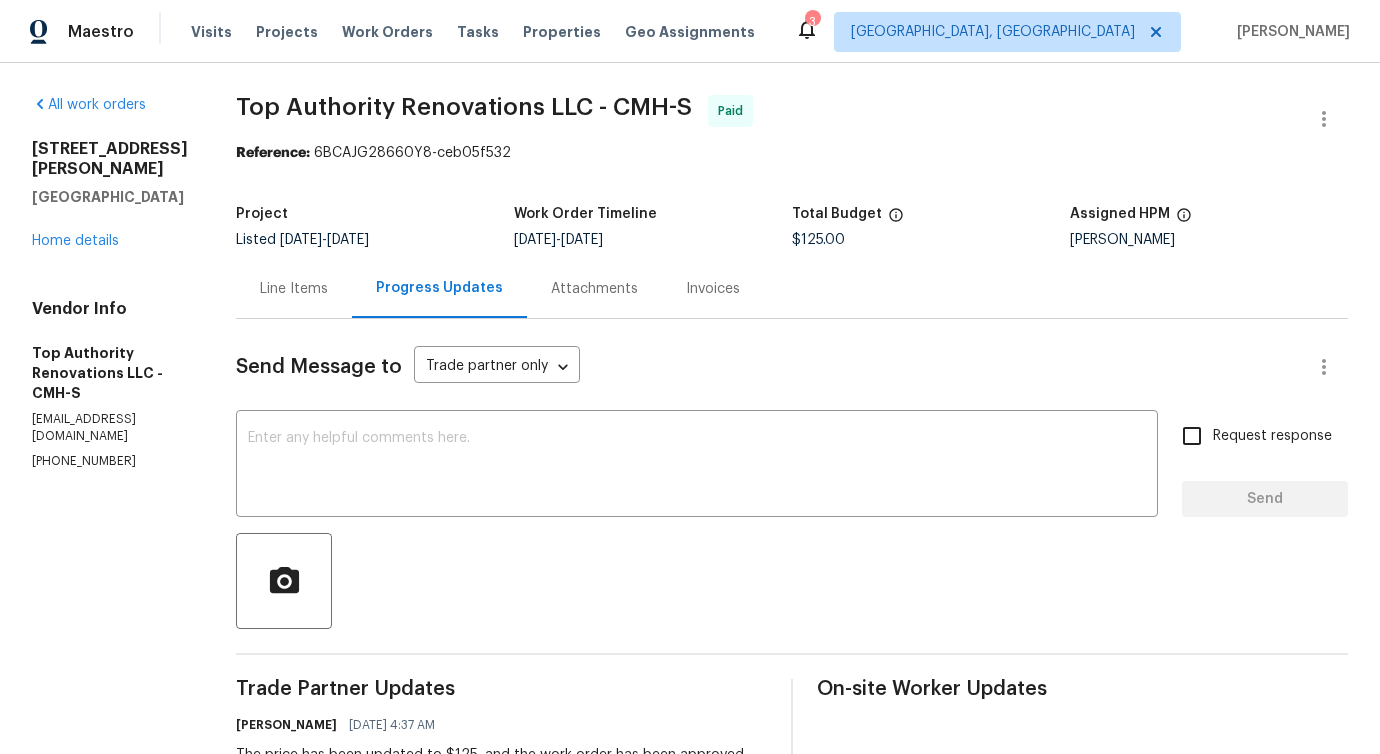 click on "Line Items" at bounding box center [294, 289] 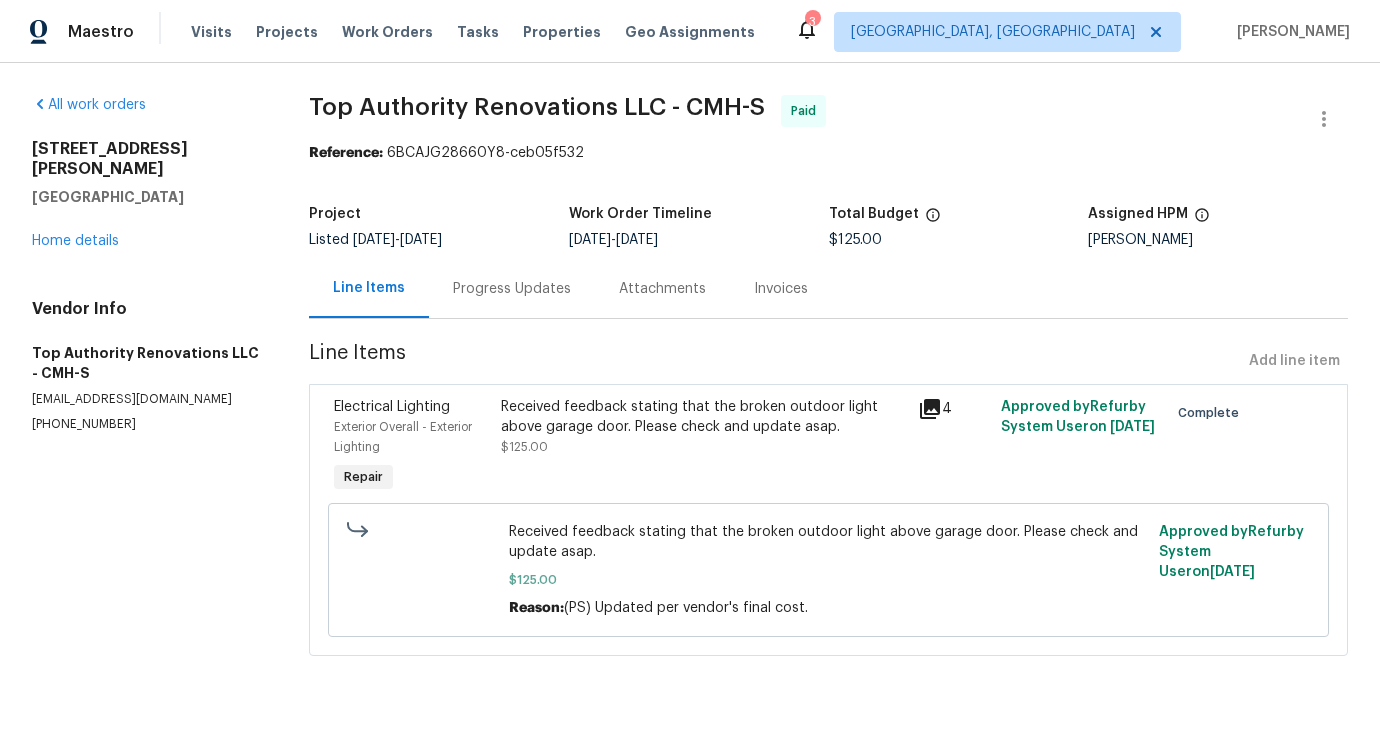 click on "Received feedback stating that the broken outdoor light above garage door. Please check and update asap." at bounding box center [703, 417] 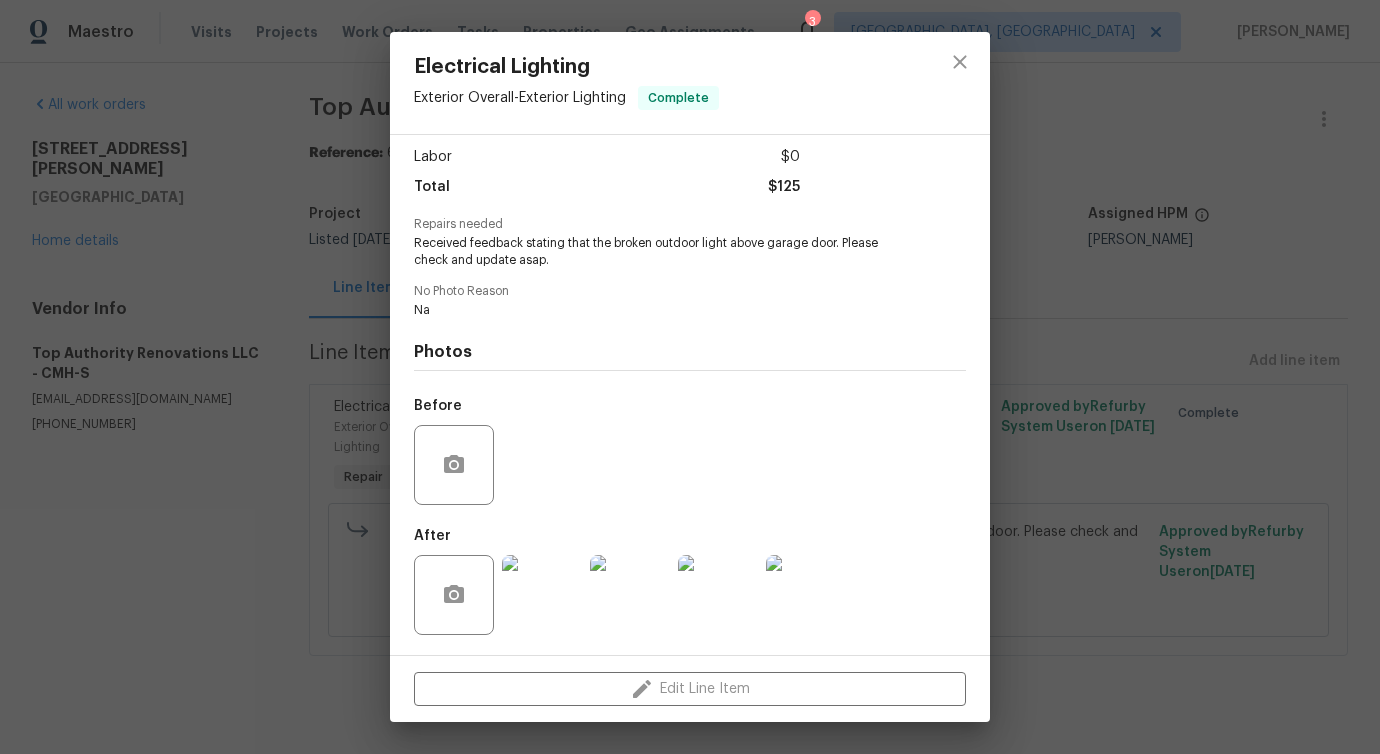 scroll, scrollTop: 0, scrollLeft: 0, axis: both 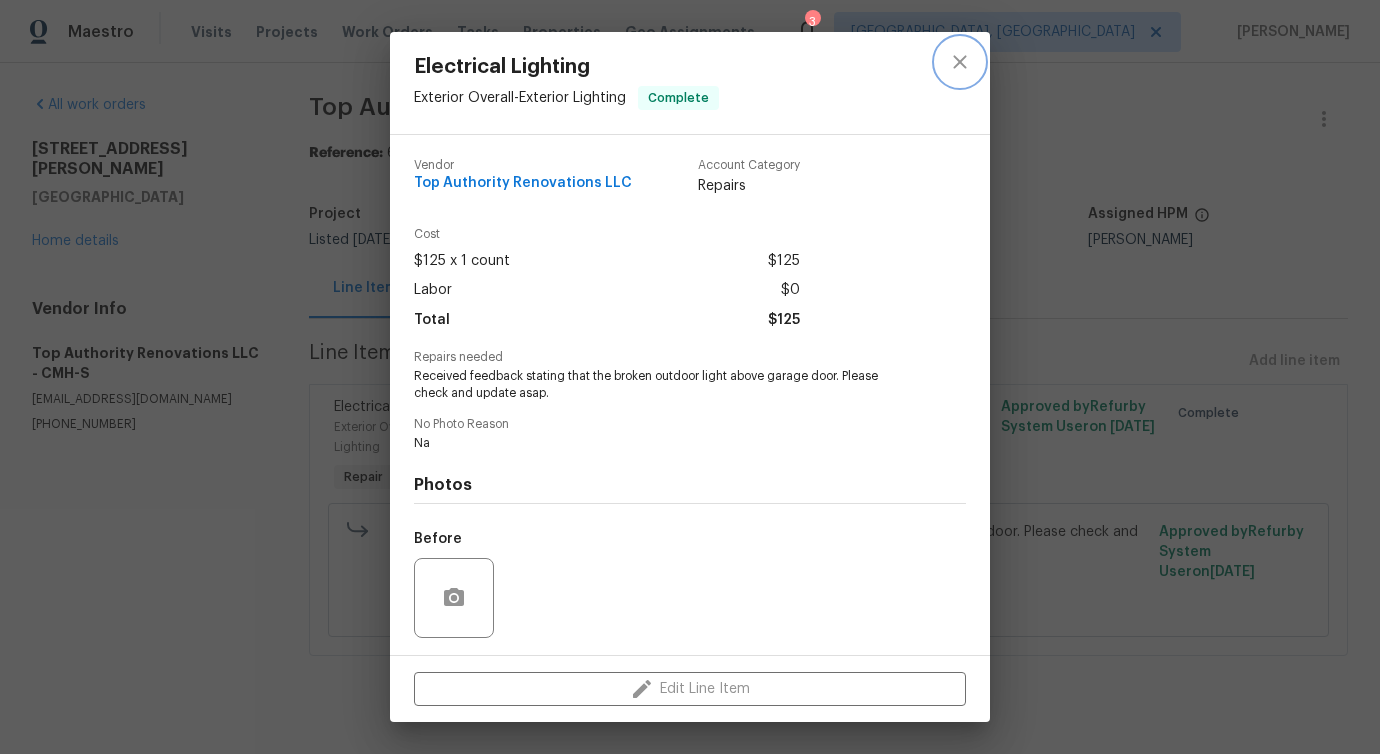 click 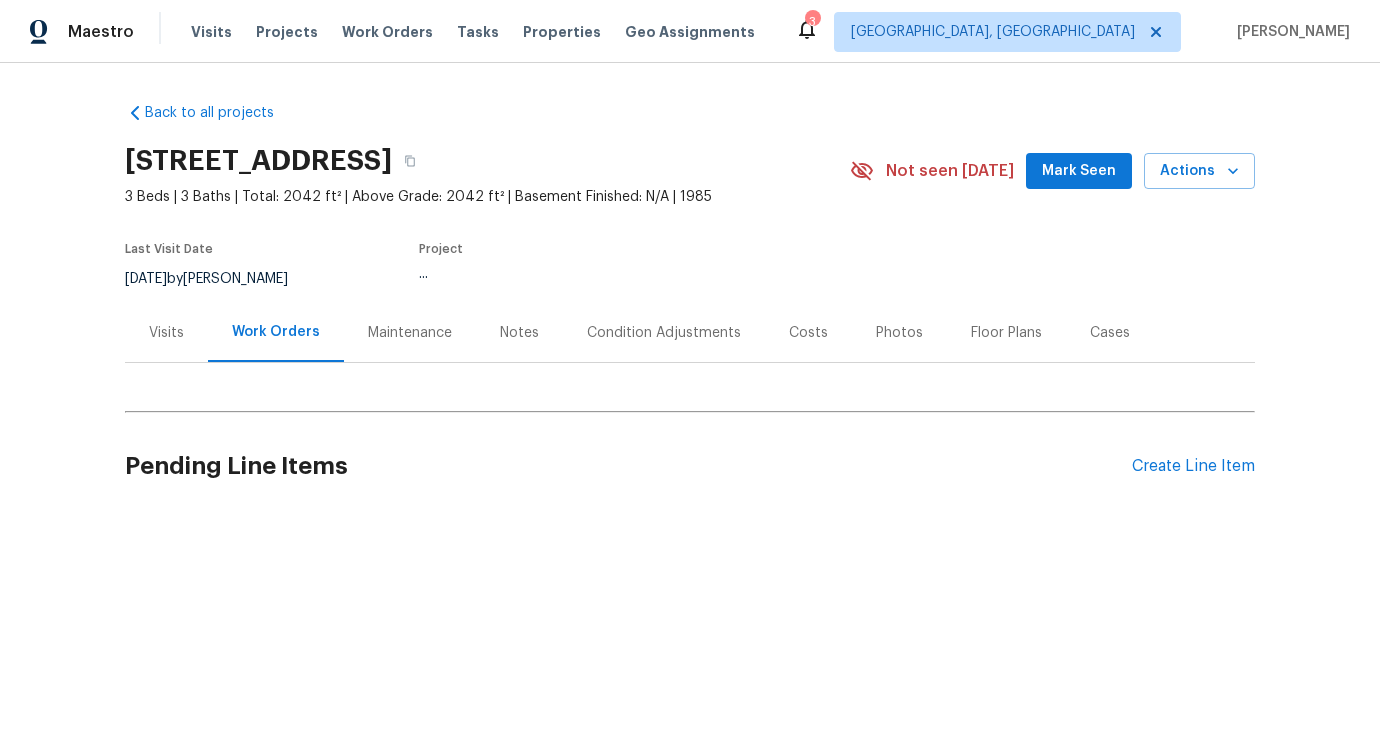 scroll, scrollTop: 0, scrollLeft: 0, axis: both 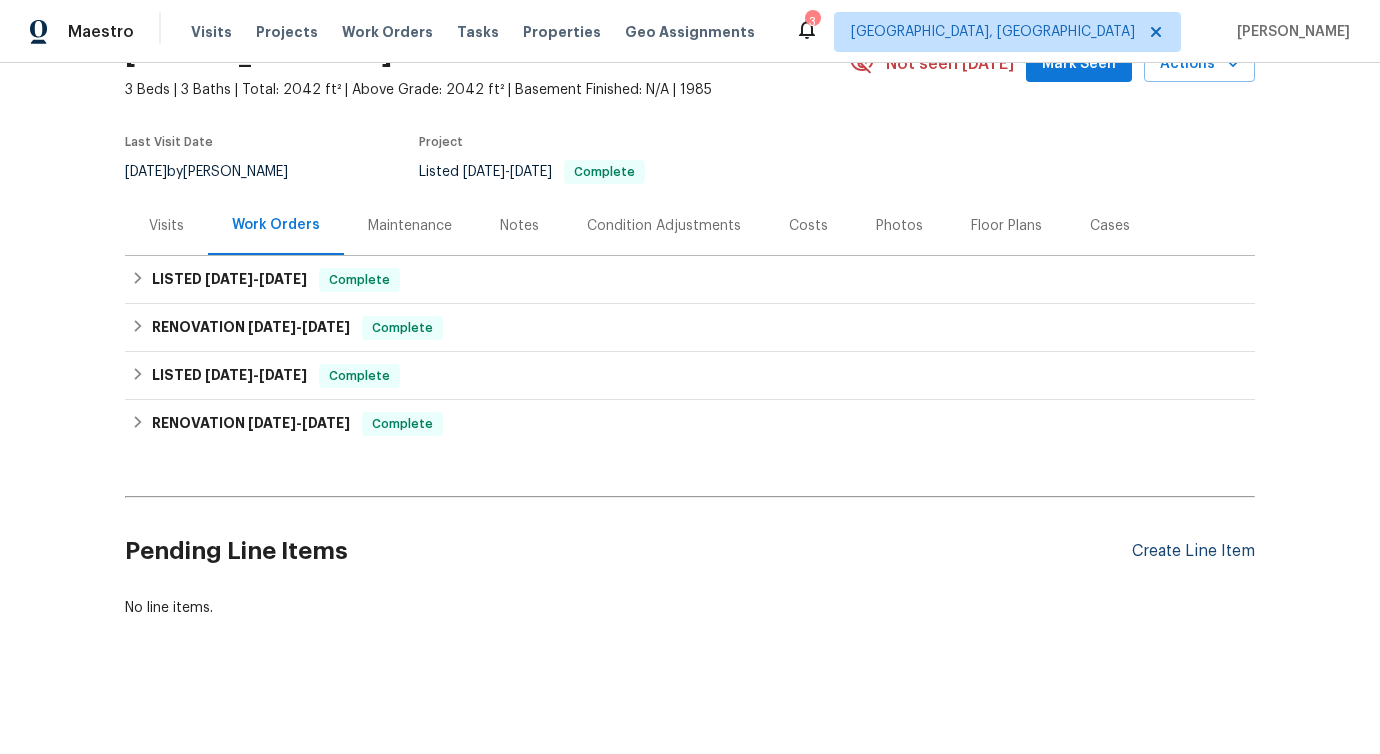 click on "Create Line Item" at bounding box center (1193, 551) 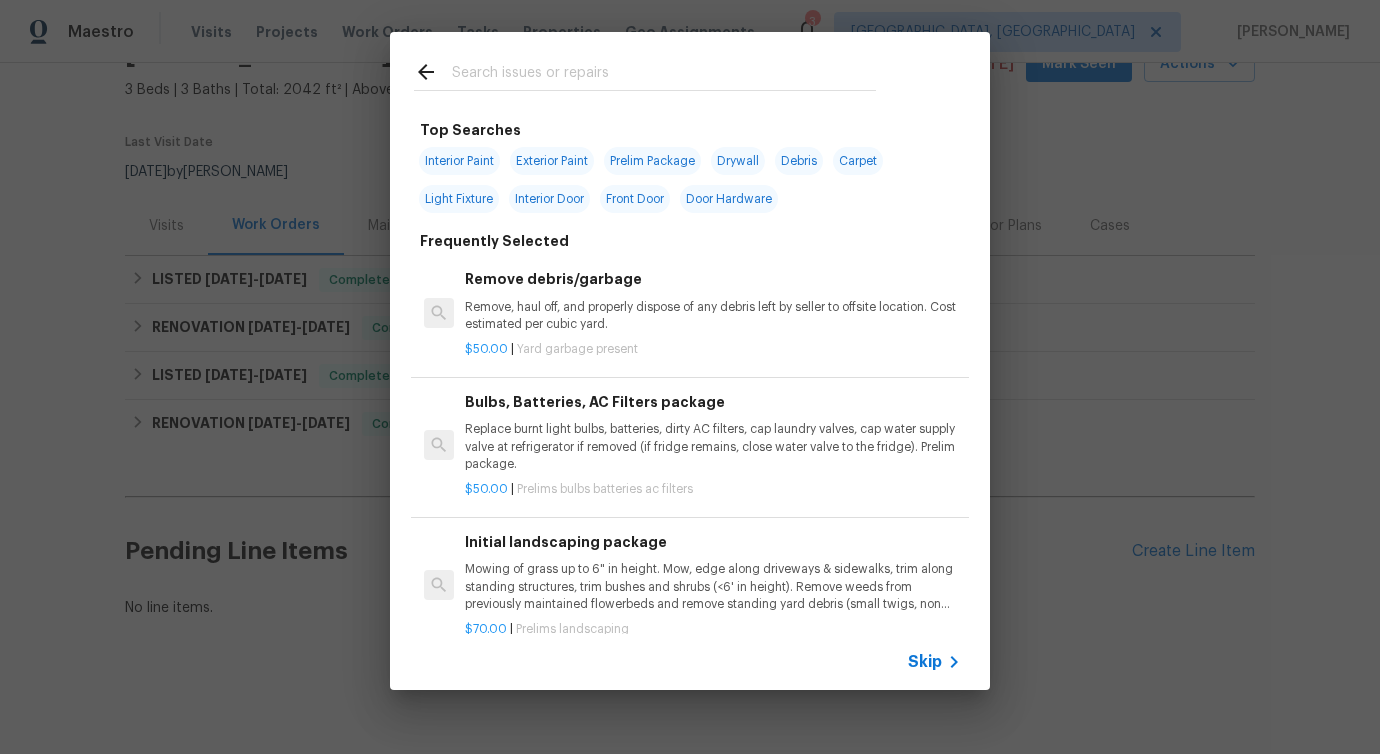 click at bounding box center [664, 75] 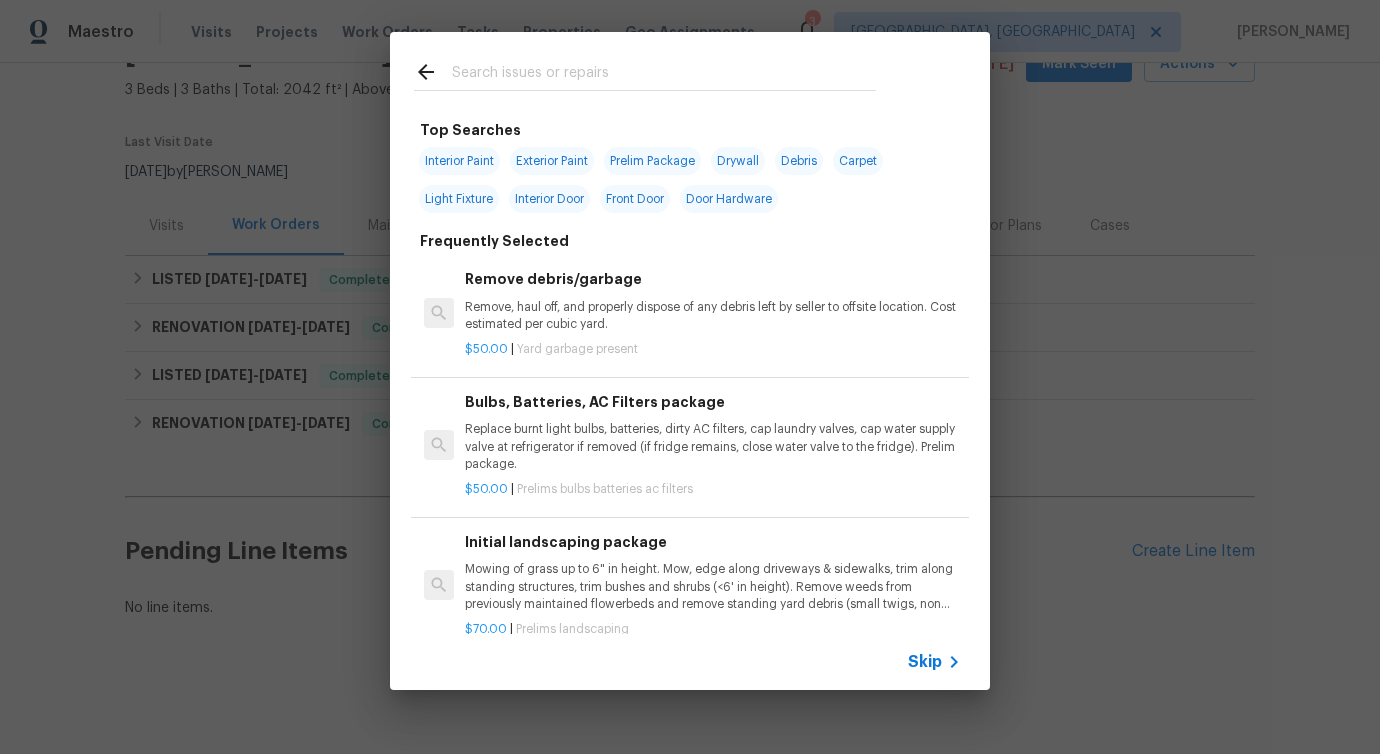 scroll, scrollTop: 122, scrollLeft: 0, axis: vertical 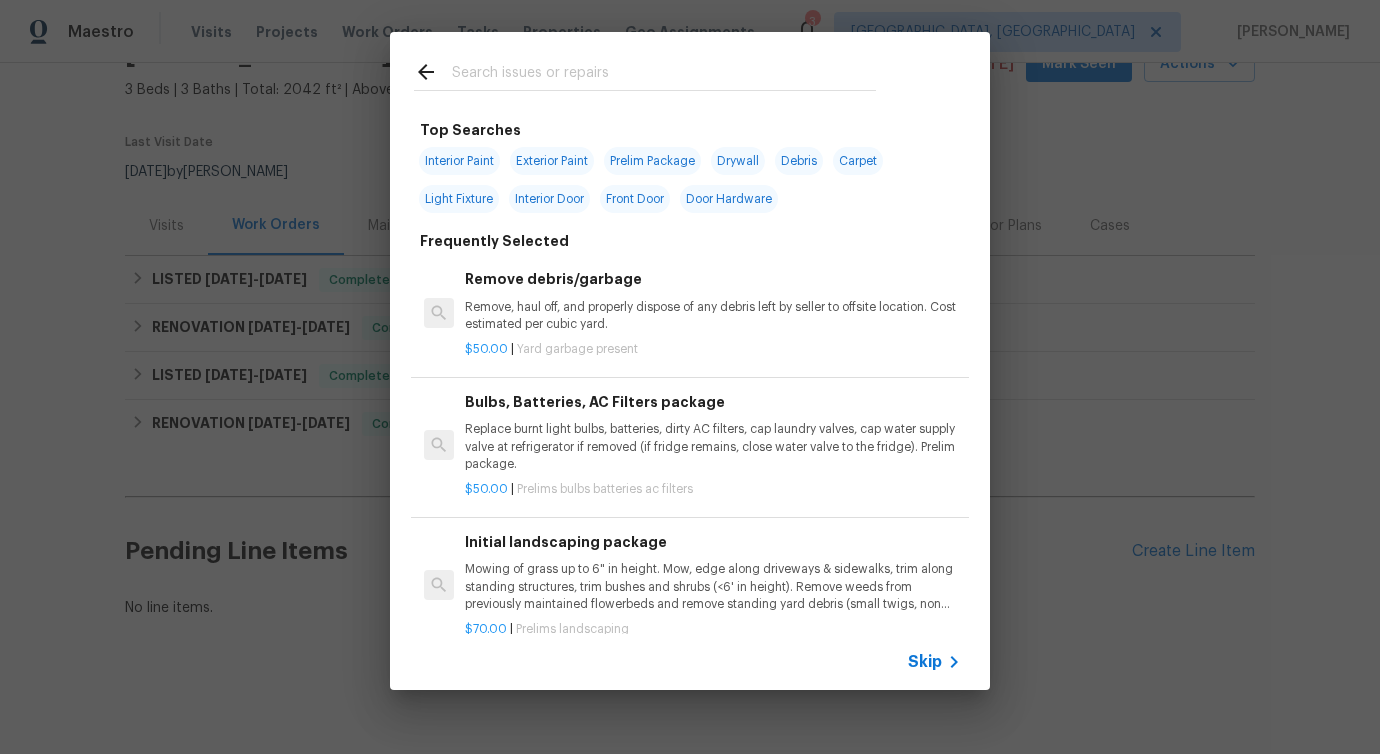 click at bounding box center [664, 75] 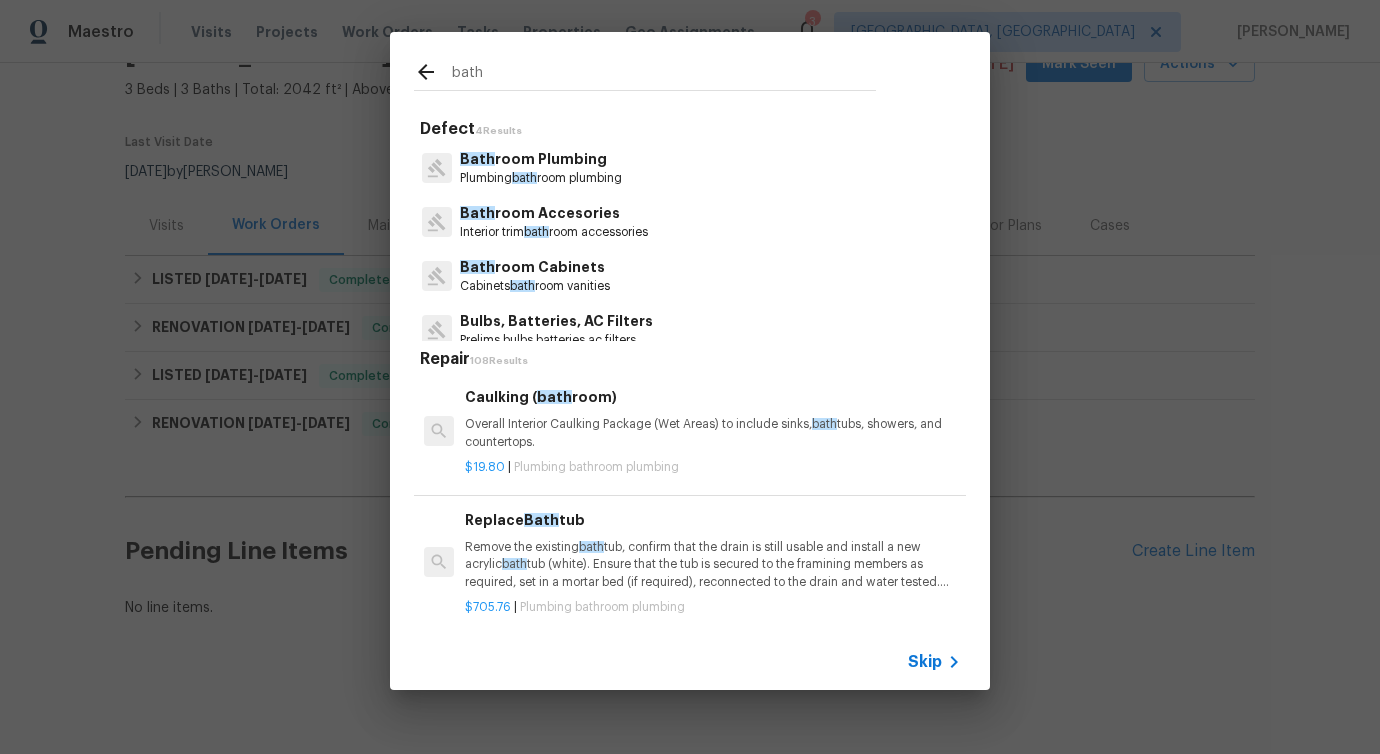 type on "bath" 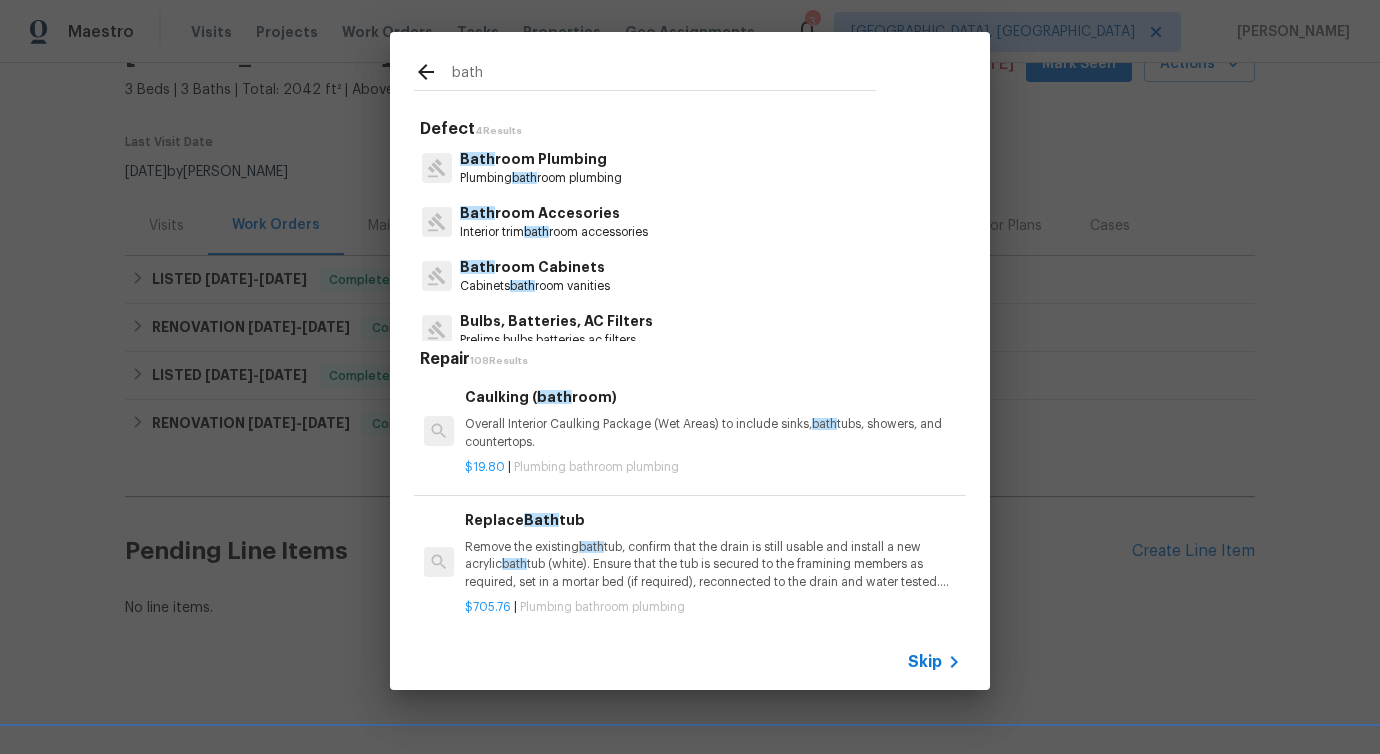 click on "Bath room Accesories" at bounding box center [554, 213] 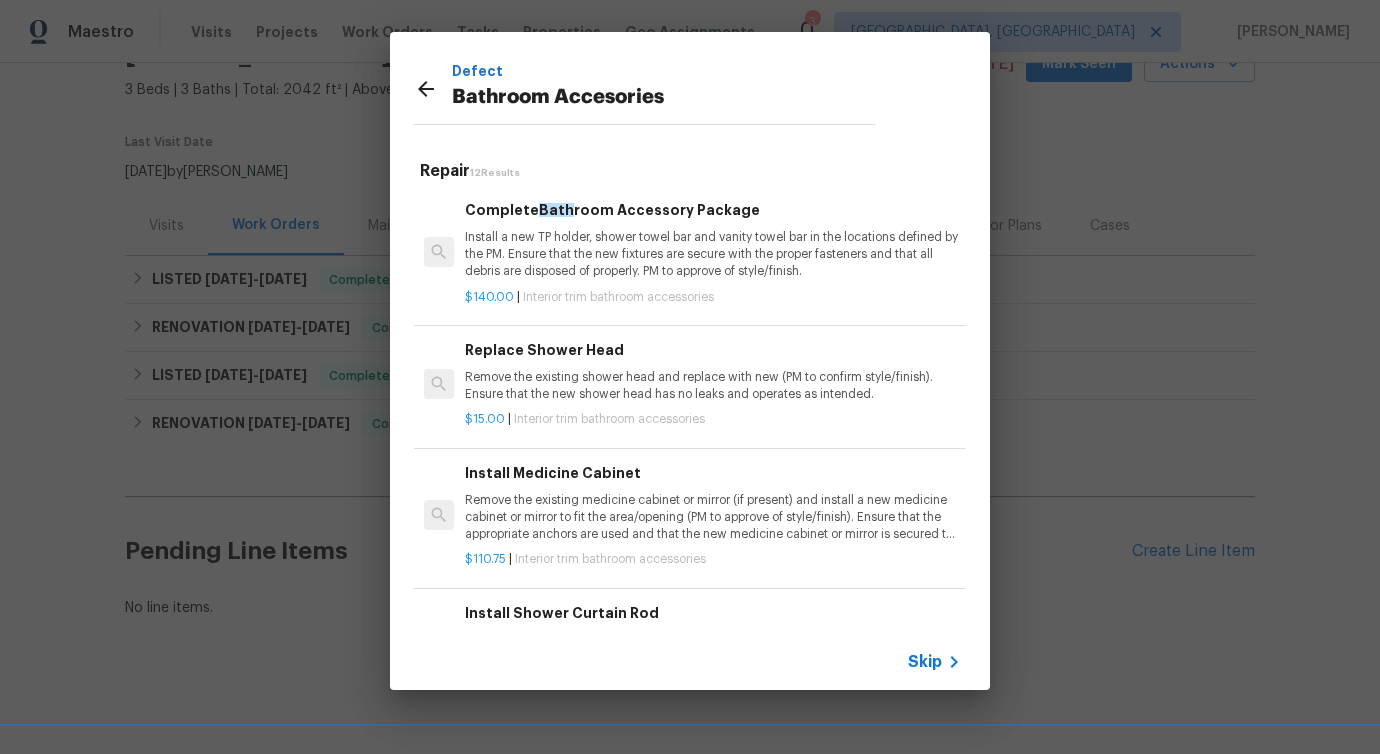 click on "Remove the existing medicine cabinet or mirror (if present) and install a new medicine cabinet or mirror to fit the area/opening (PM to approve of style/finish). Ensure that the appropriate anchors are used and that the new medicine cabinet or mirror is secured to the wall/studs appropriately. Haul away and dispose of all debris." at bounding box center (713, 517) 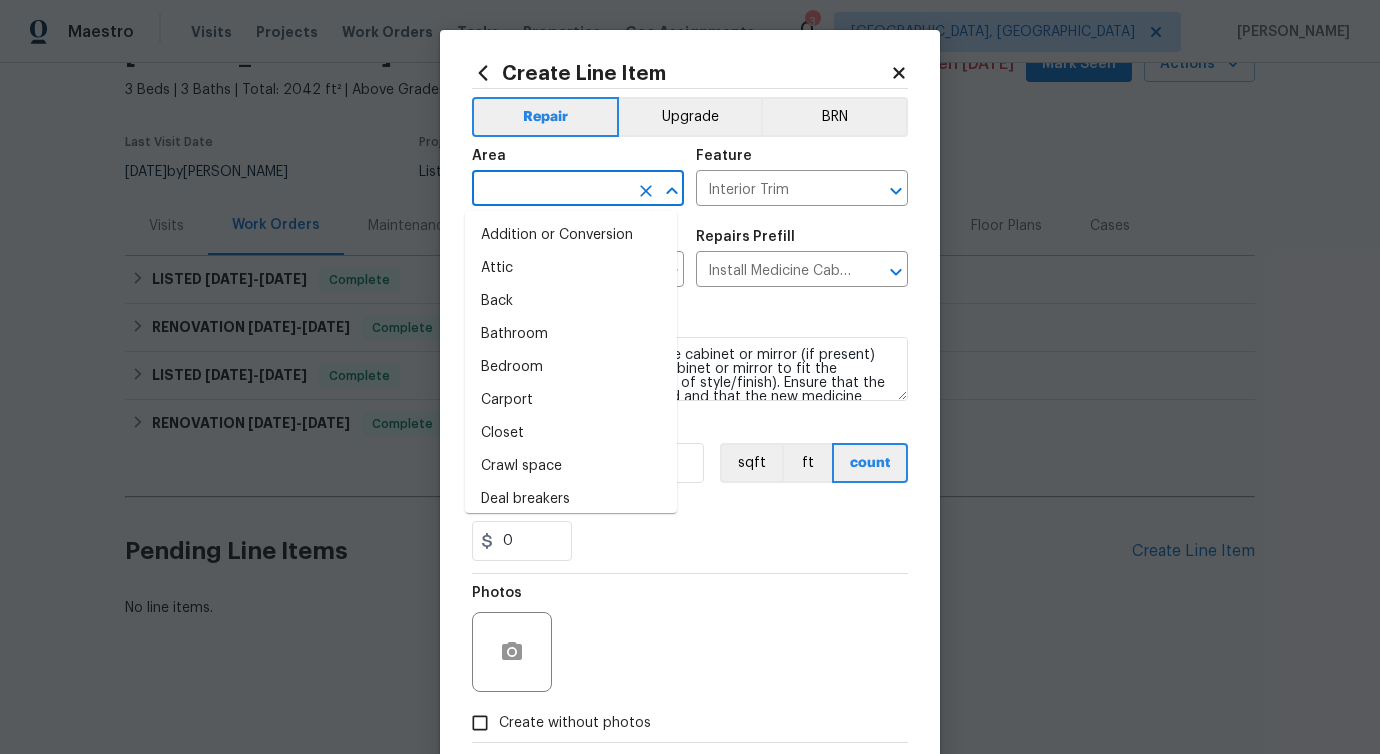 click at bounding box center (550, 190) 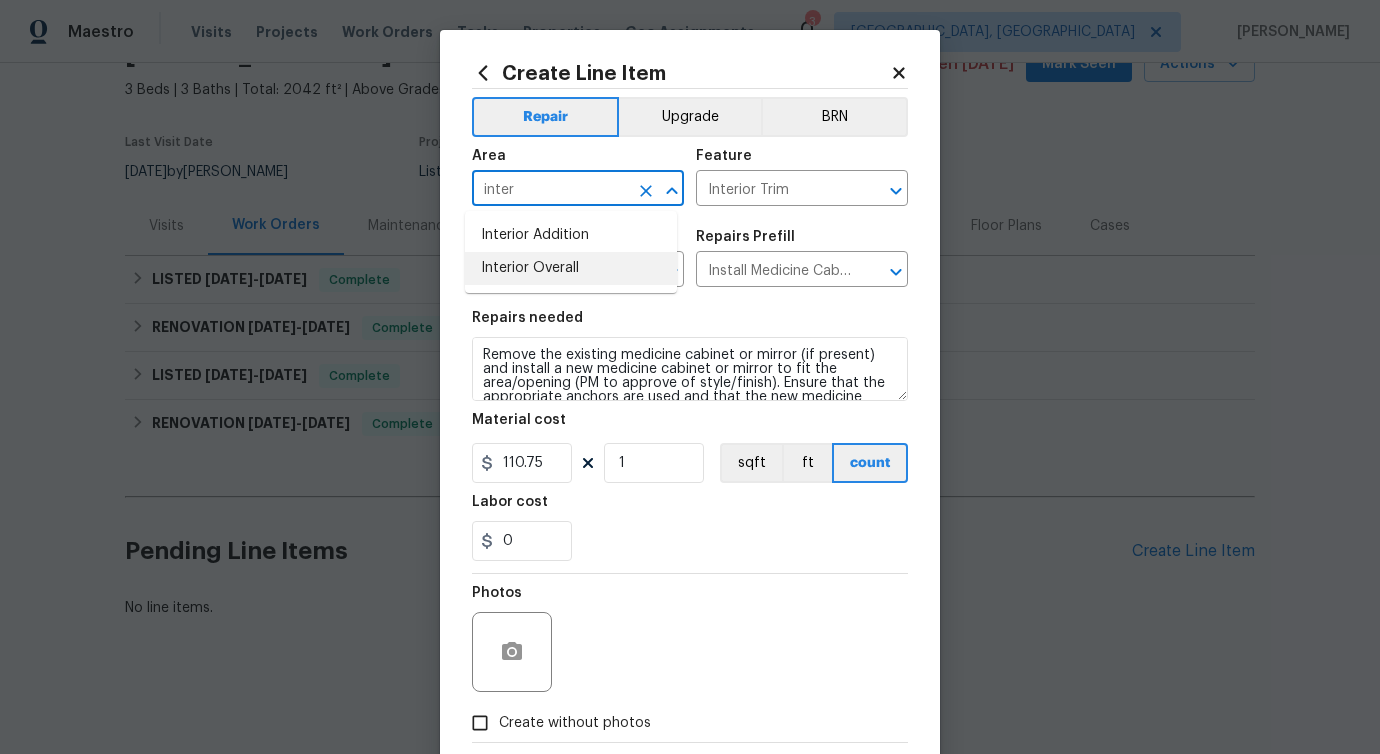 click on "Interior Overall" at bounding box center (571, 268) 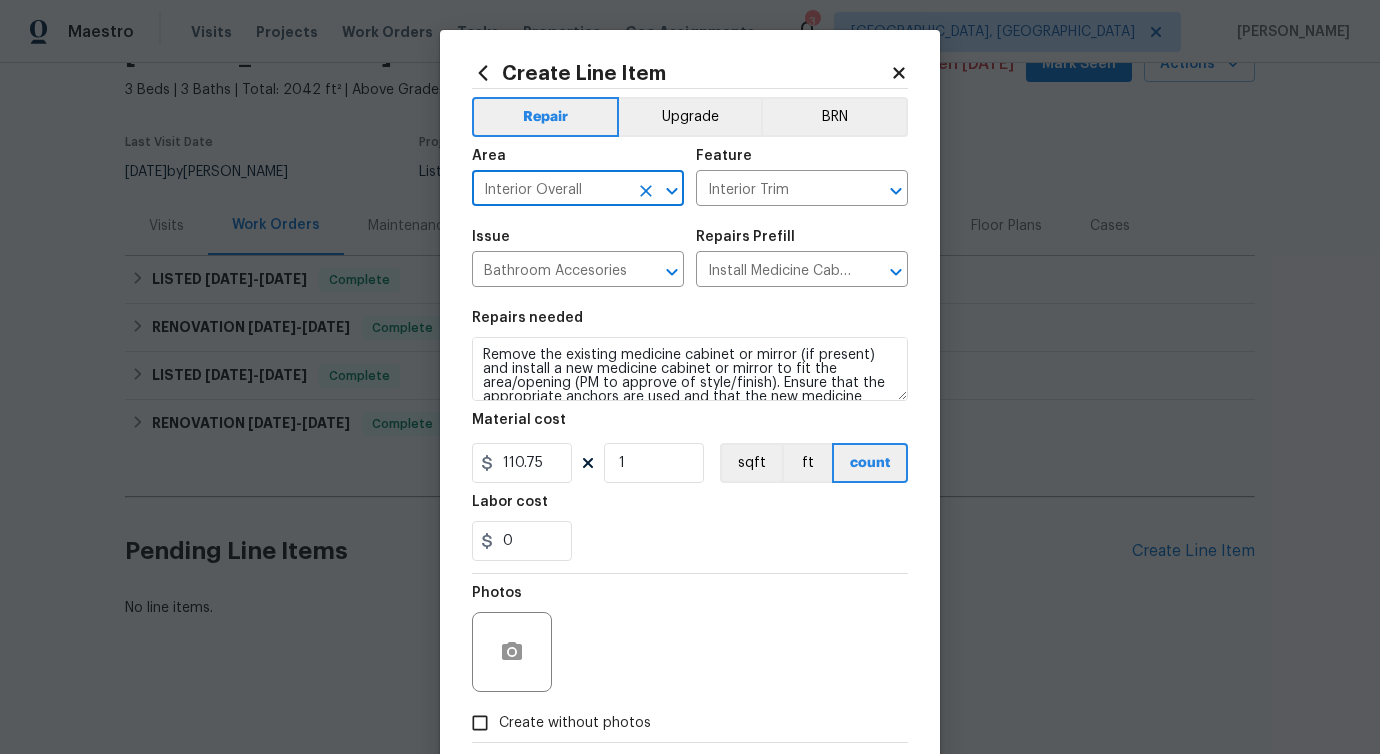 type on "Interior Overall" 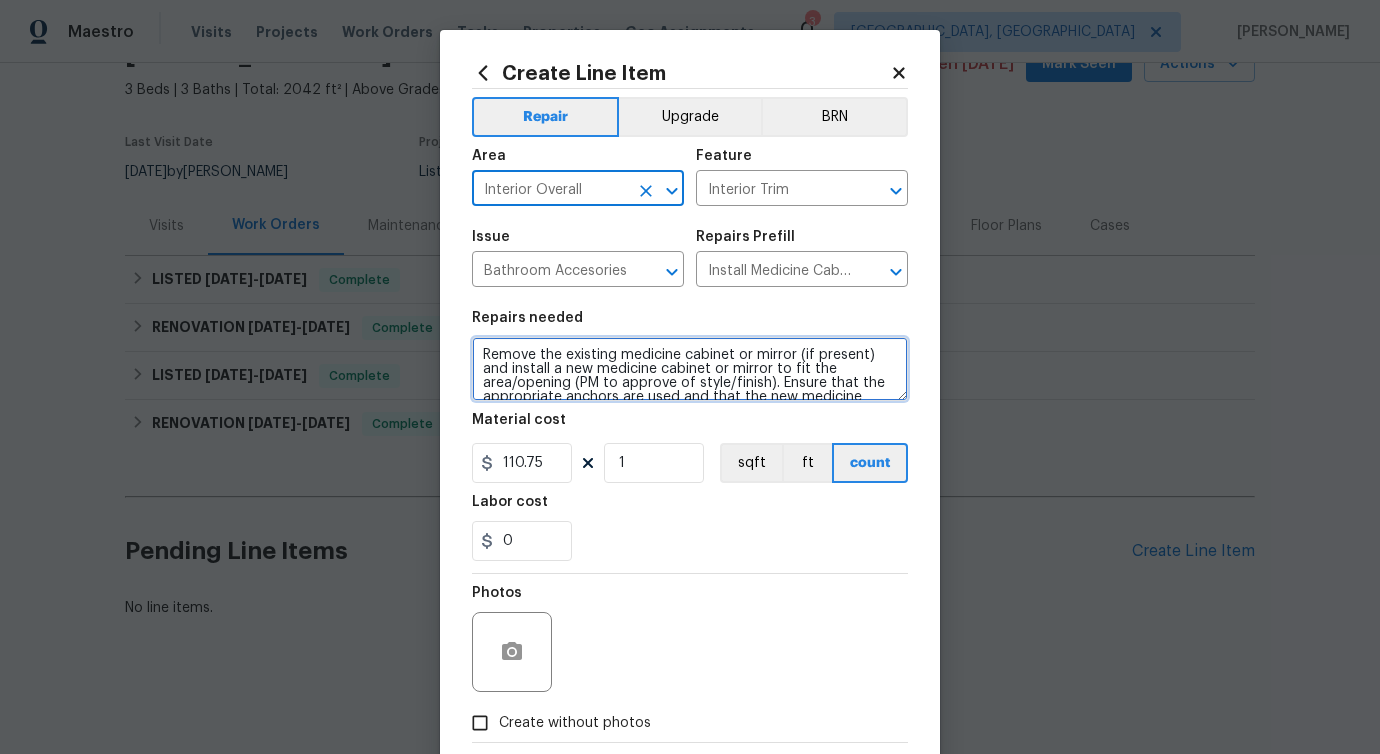 click on "Remove the existing medicine cabinet or mirror (if present) and install a new medicine cabinet or mirror to fit the area/opening (PM to approve of style/finish). Ensure that the appropriate anchors are used and that the new medicine cabinet or mirror is secured to the wall/studs appropriately. Haul away and dispose of all debris." at bounding box center [690, 369] 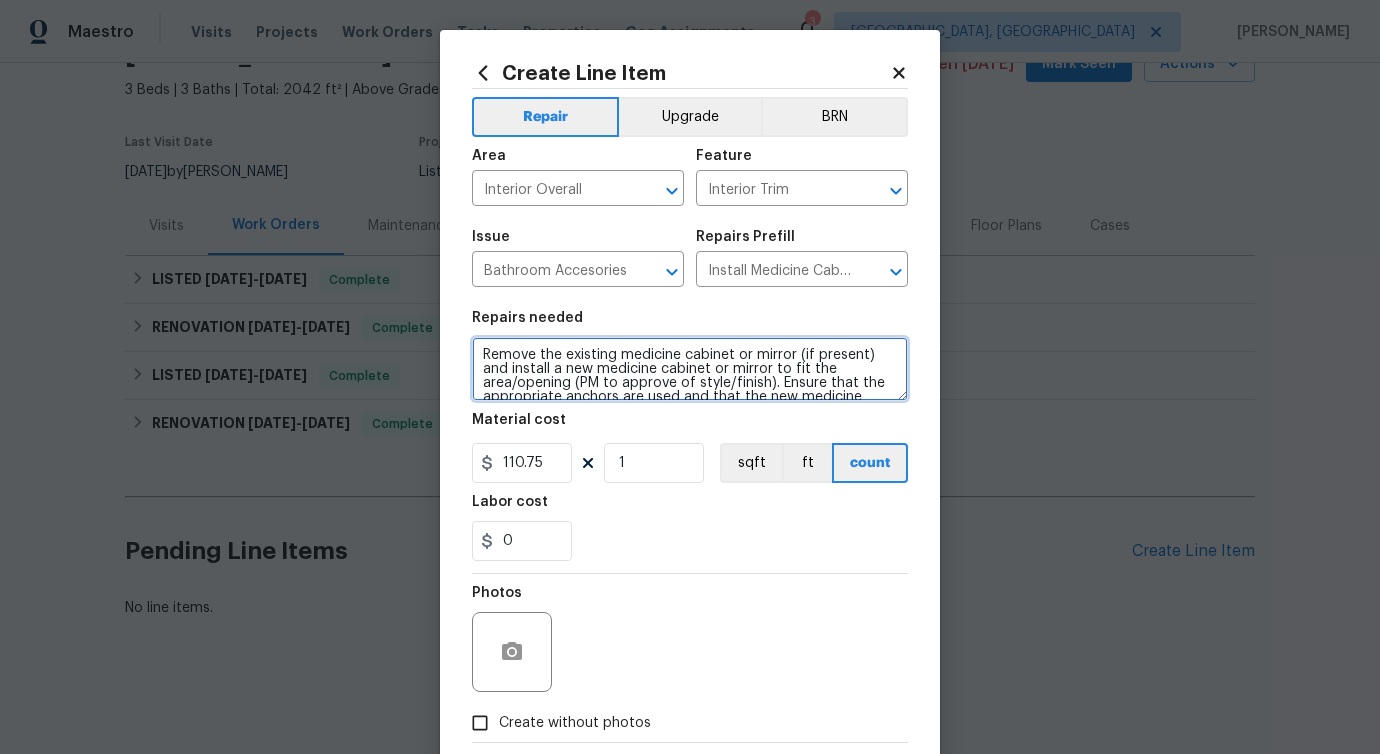 click on "Remove the existing medicine cabinet or mirror (if present) and install a new medicine cabinet or mirror to fit the area/opening (PM to approve of style/finish). Ensure that the appropriate anchors are used and that the new medicine cabinet or mirror is secured to the wall/studs appropriately. Haul away and dispose of all debris." at bounding box center (690, 369) 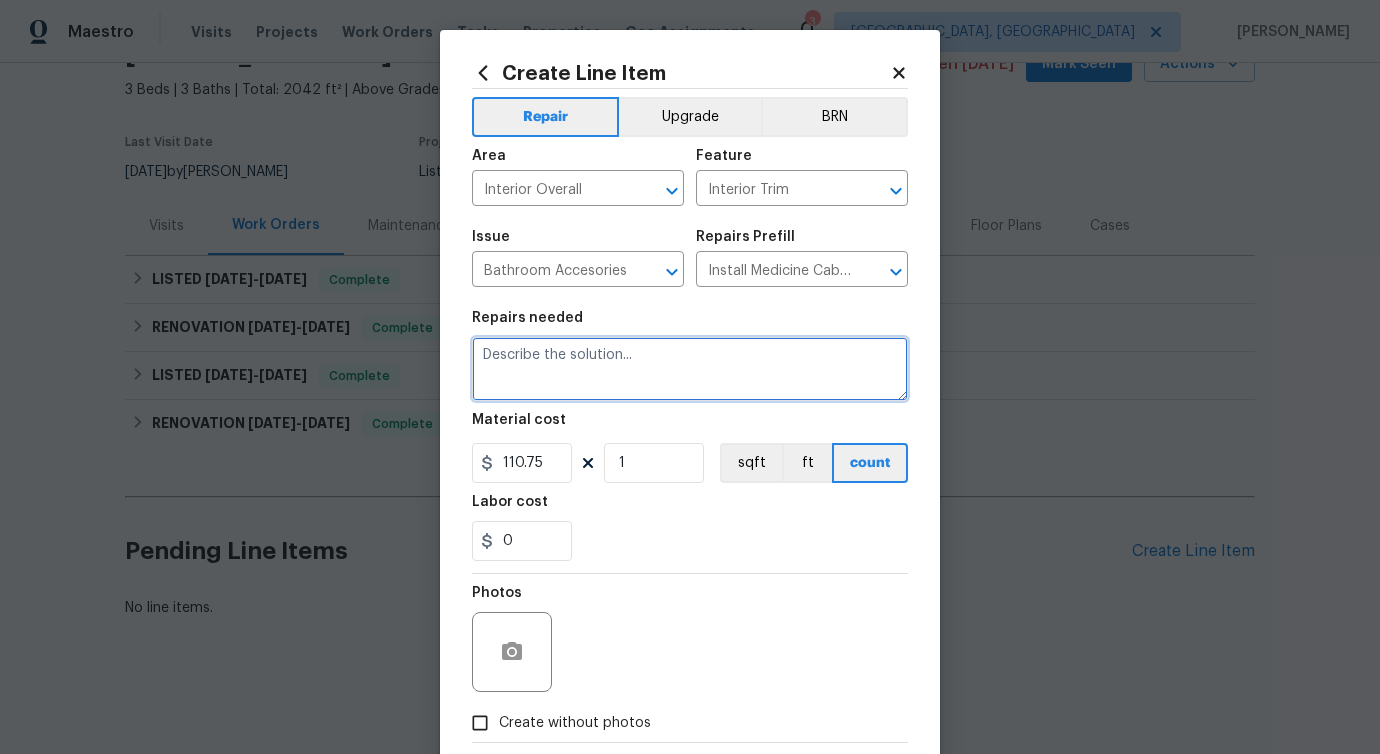 paste on "Received feedback that both bathtubs should be resurfaced bcz they both have lots of cracks in them. Prep, mask, clean and reglaze the tub (white) both on the in and outer sides. Haul away and dispose of all masking/debris properly." 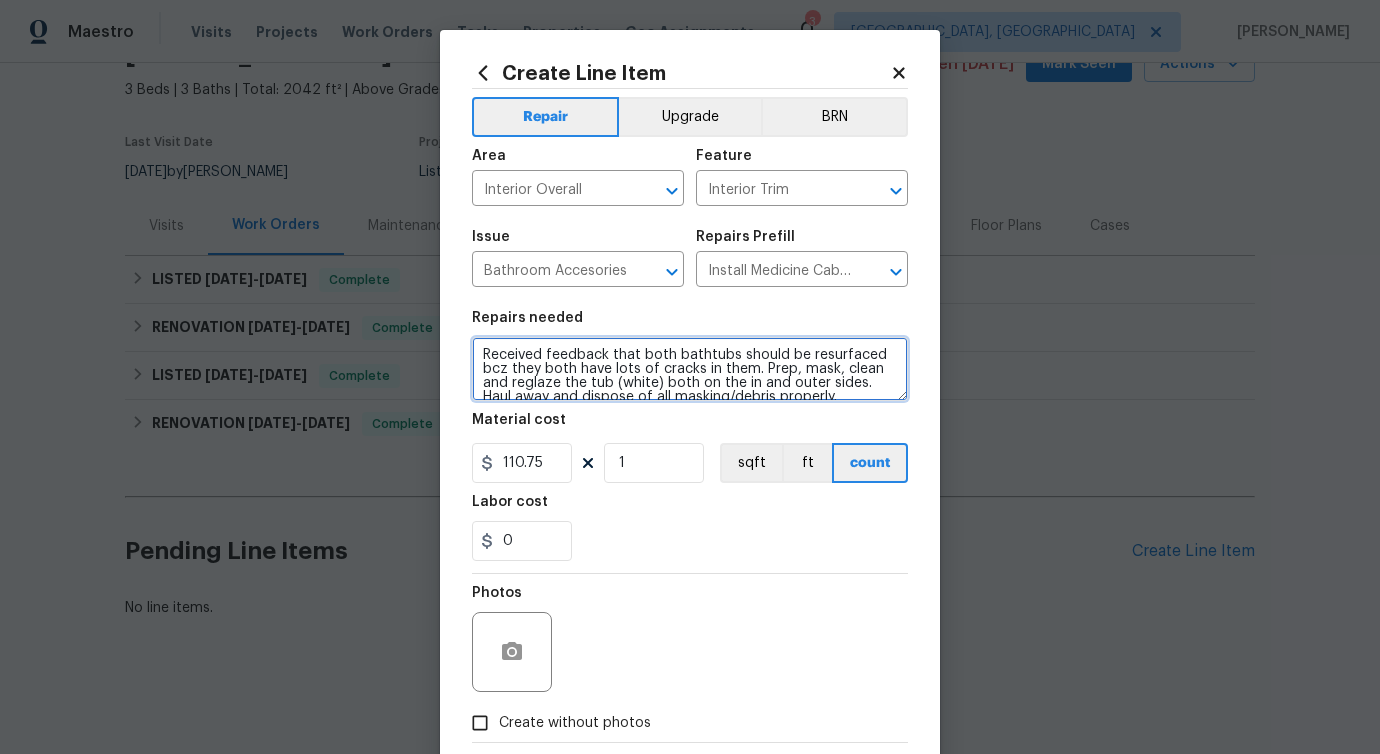 scroll, scrollTop: 4, scrollLeft: 0, axis: vertical 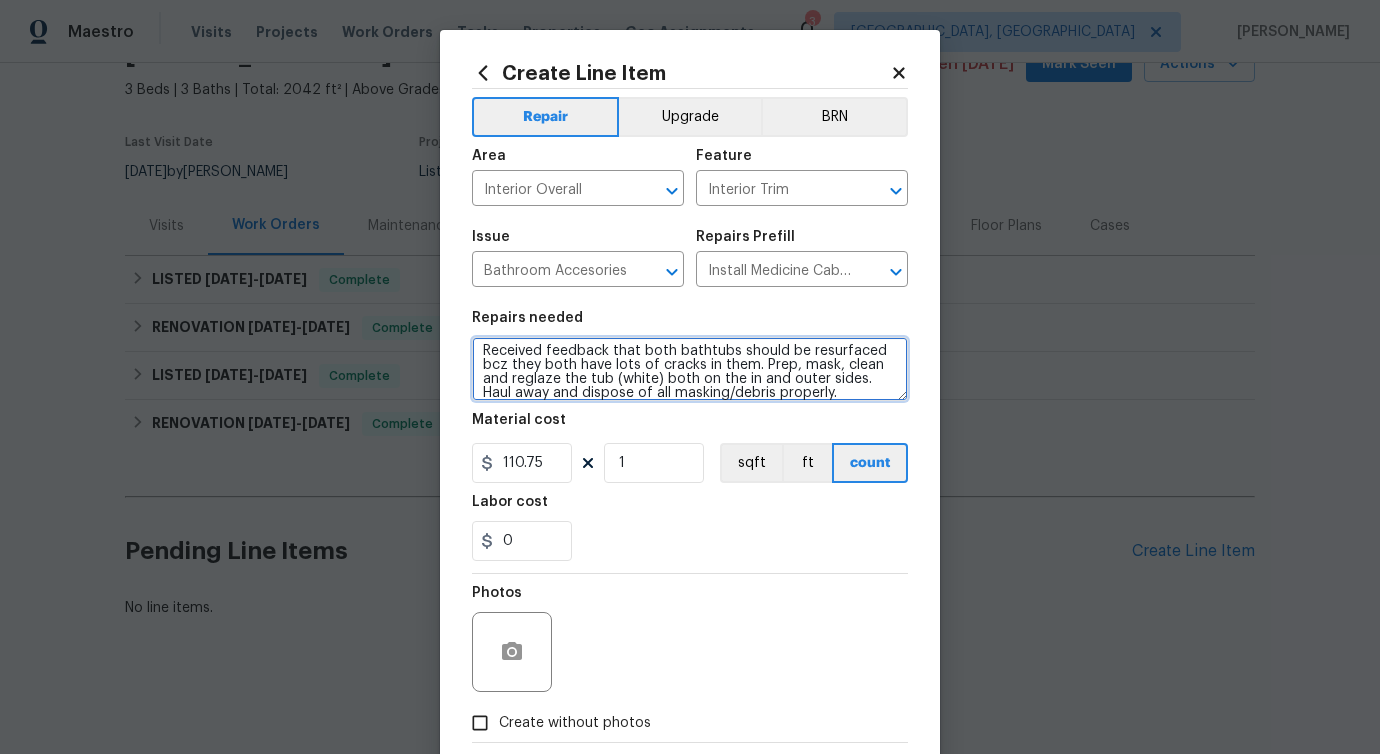 type on "Received feedback that both bathtubs should be resurfaced bcz they both have lots of cracks in them. Prep, mask, clean and reglaze the tub (white) both on the in and outer sides. Haul away and dispose of all masking/debris properly." 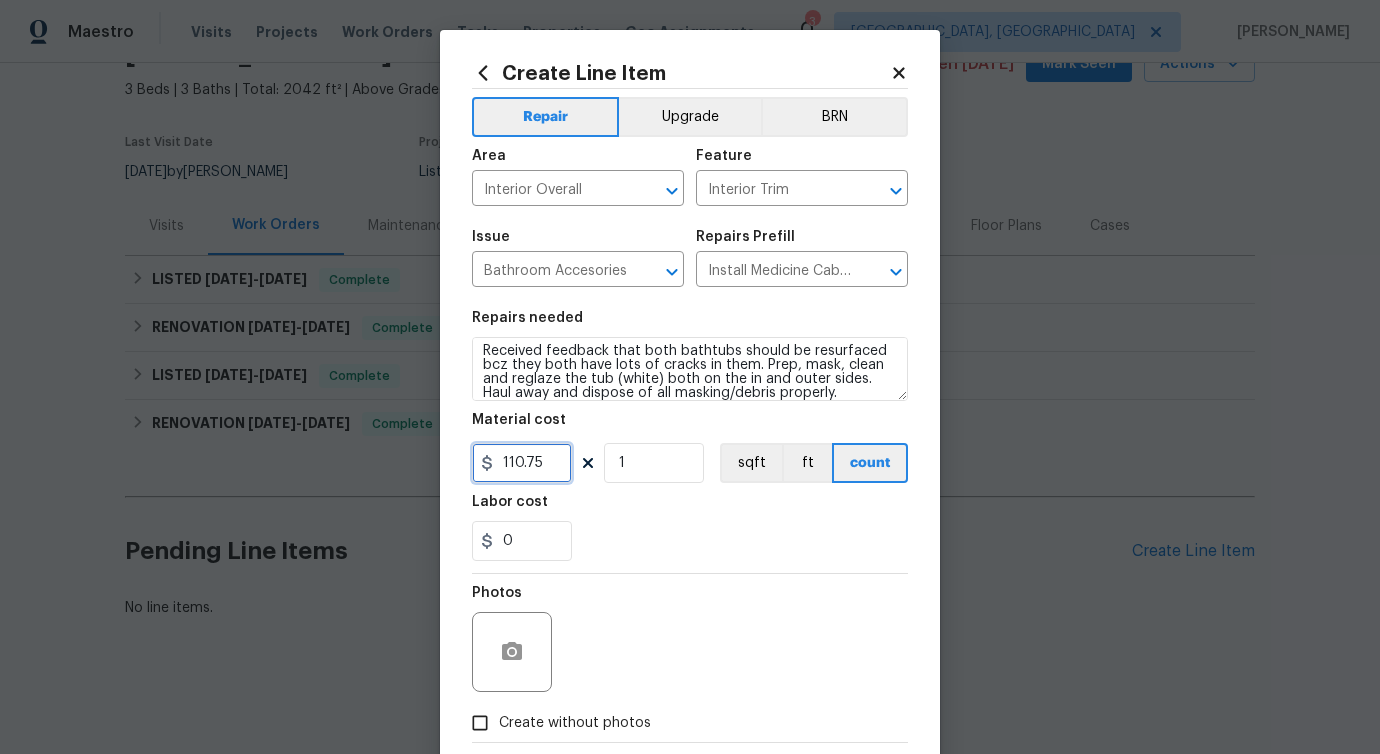 click on "110.75" at bounding box center (522, 463) 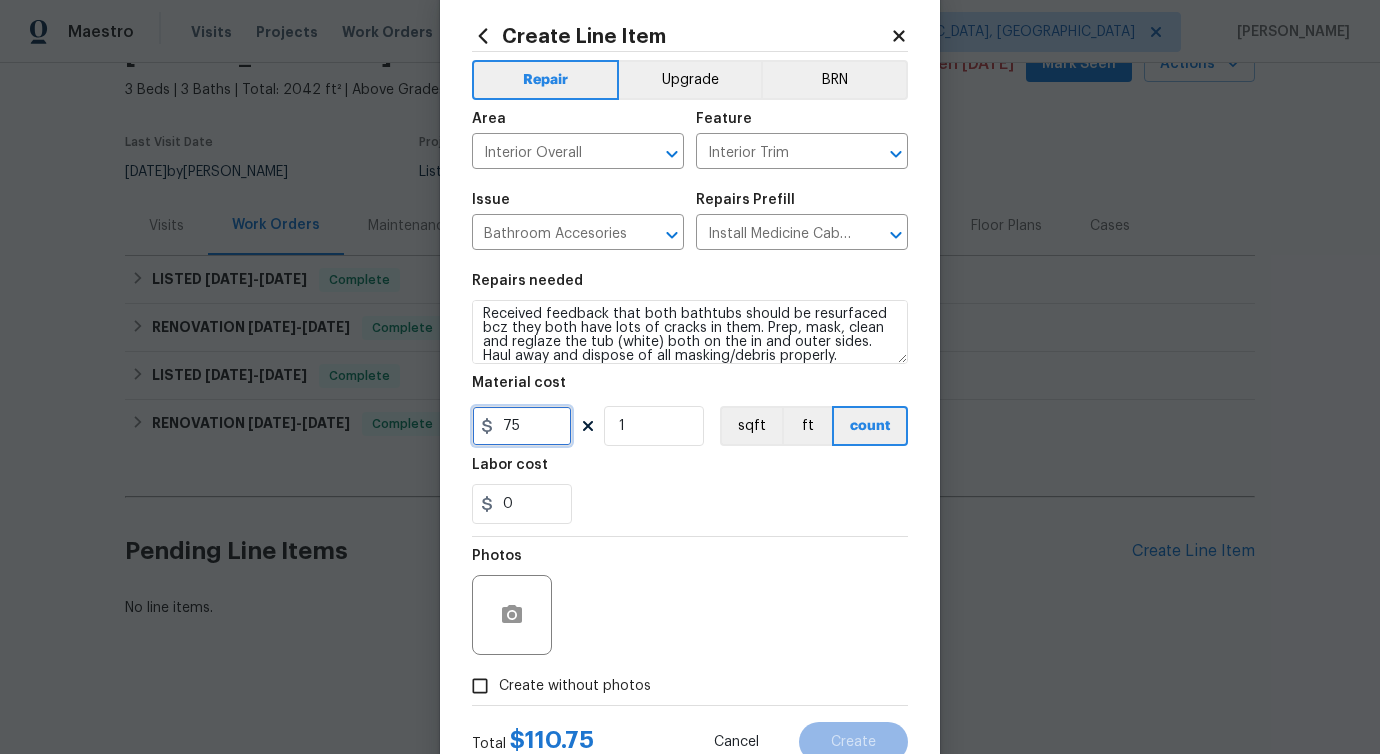 scroll, scrollTop: 108, scrollLeft: 0, axis: vertical 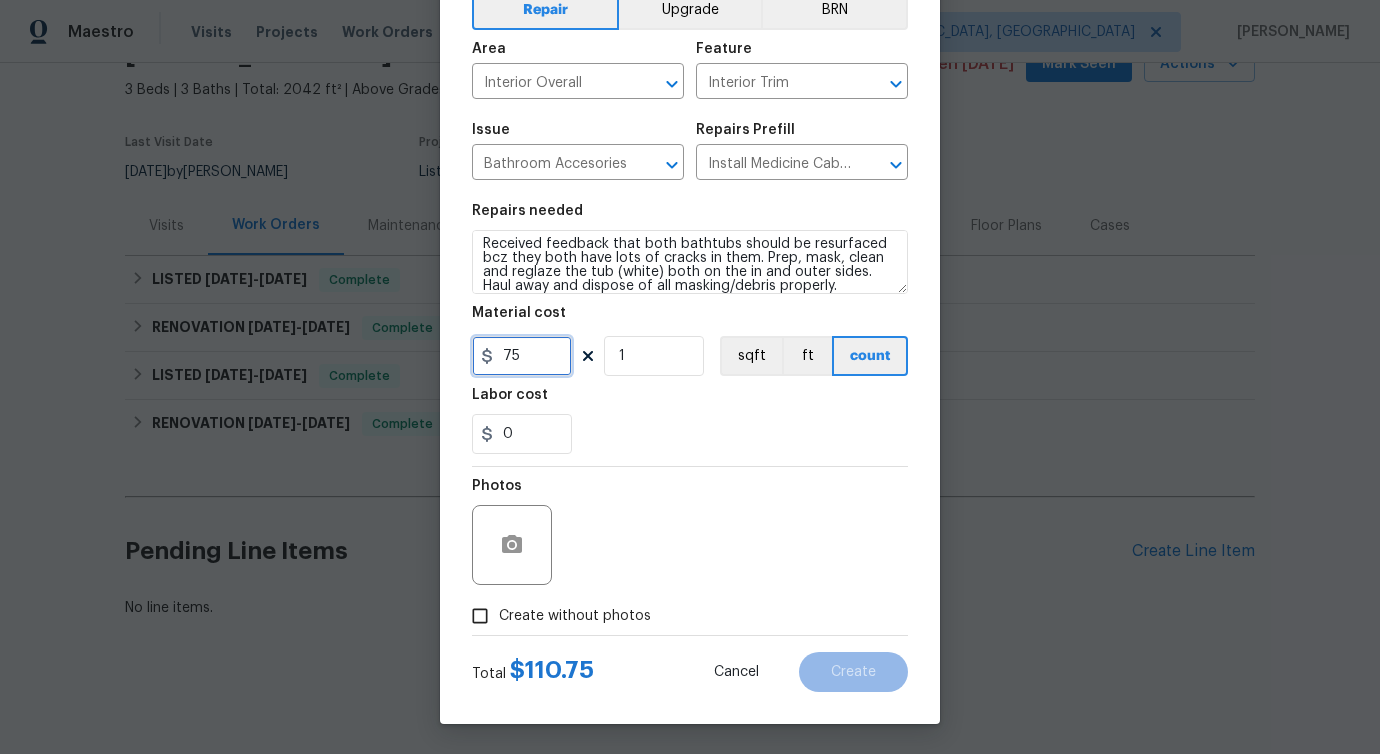 type on "75" 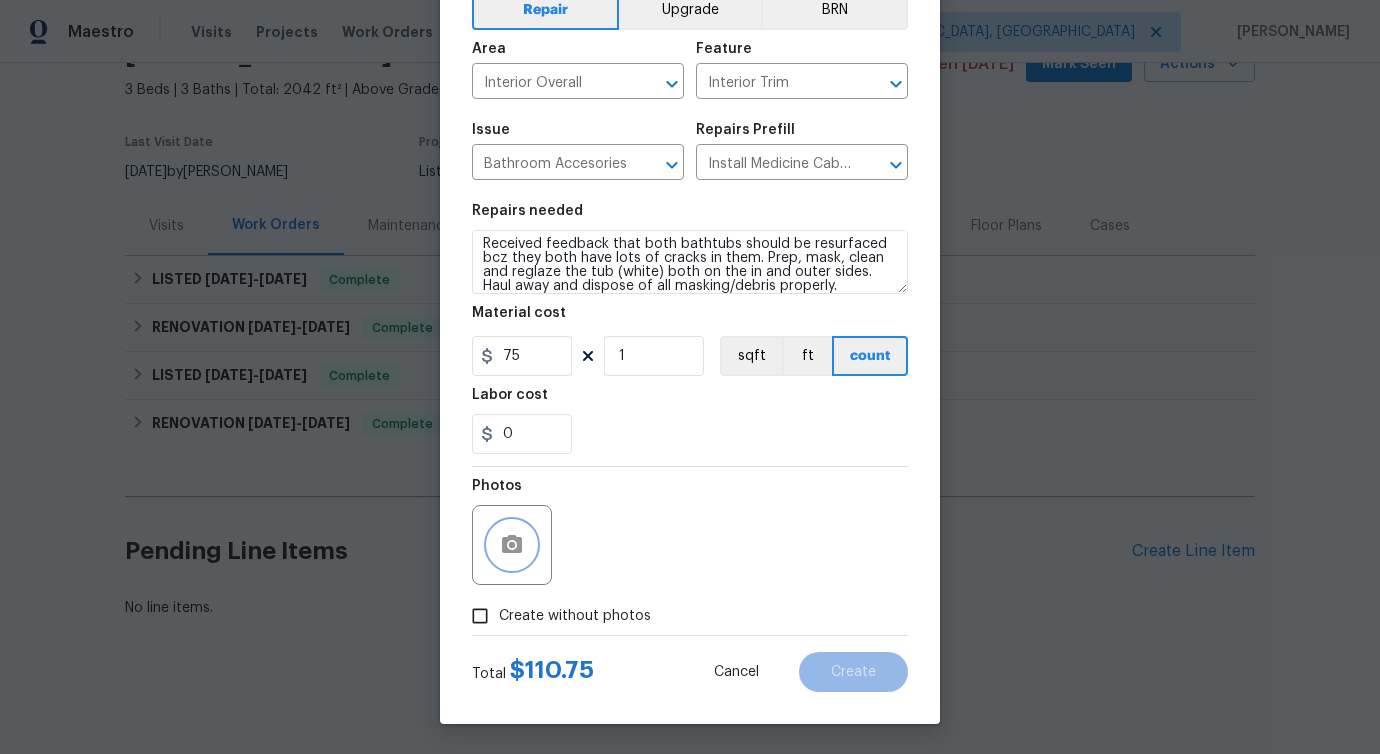 click 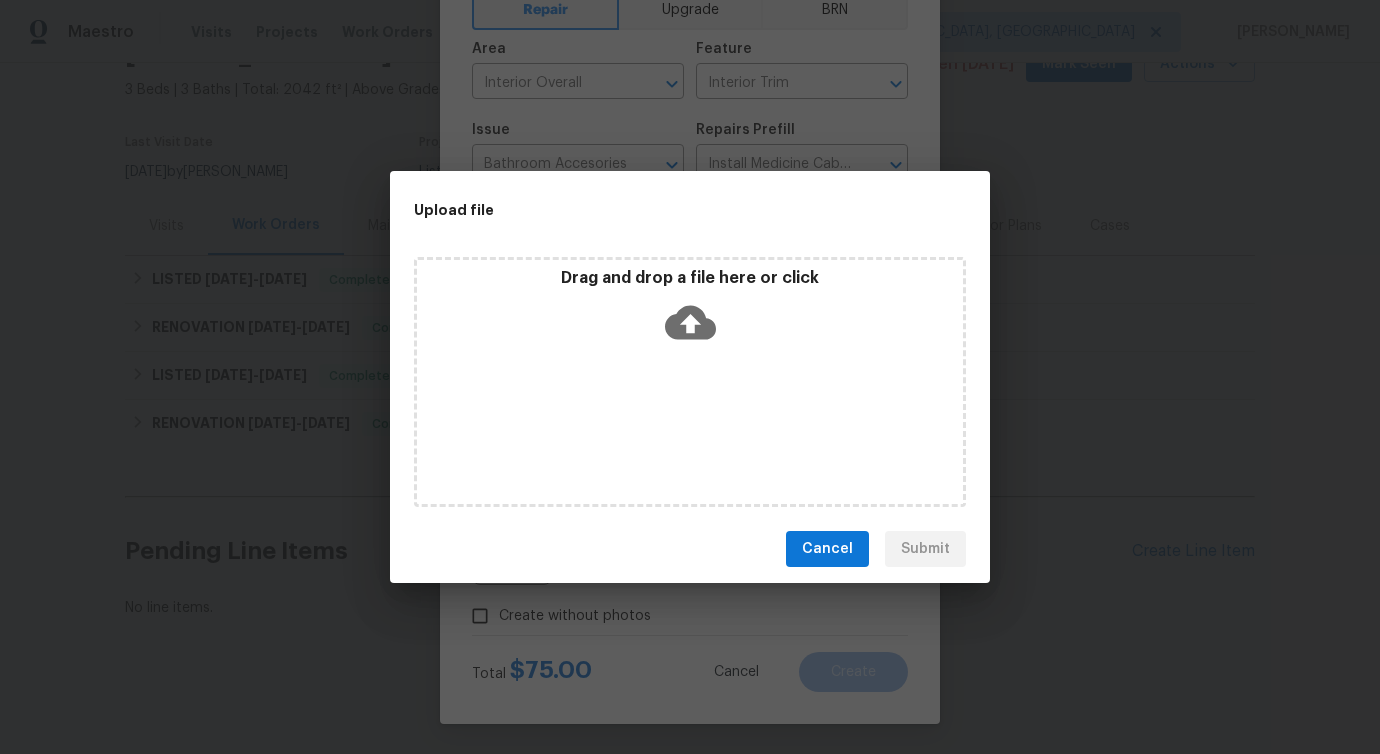 click 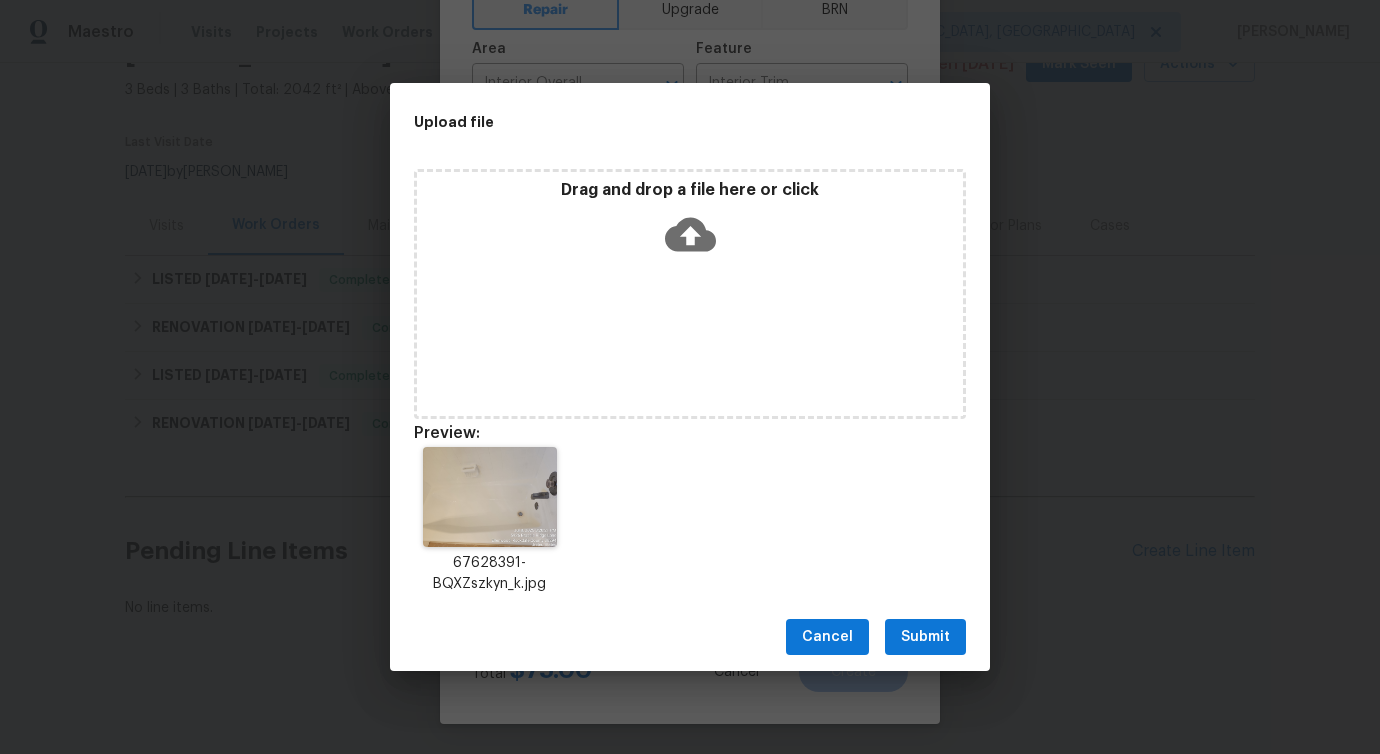 click on "Submit" at bounding box center (925, 637) 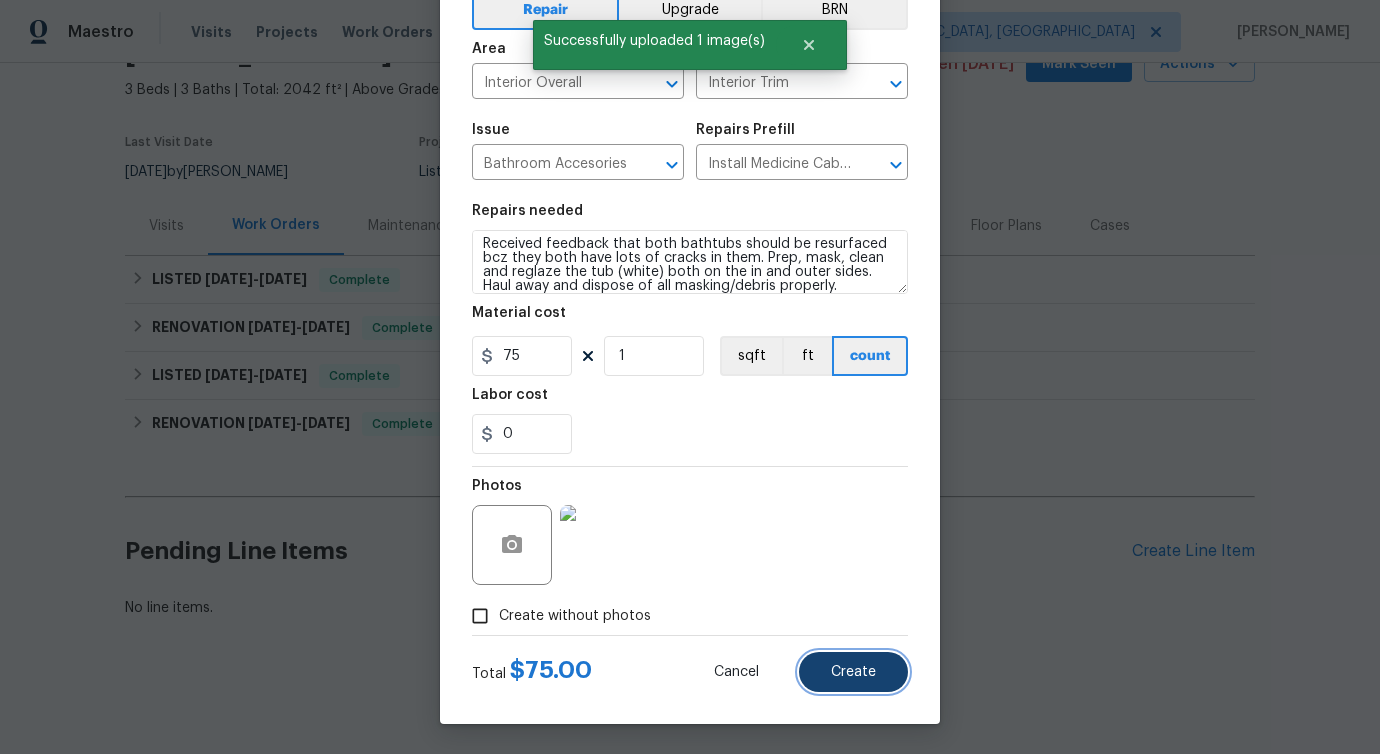 click on "Create" at bounding box center [853, 672] 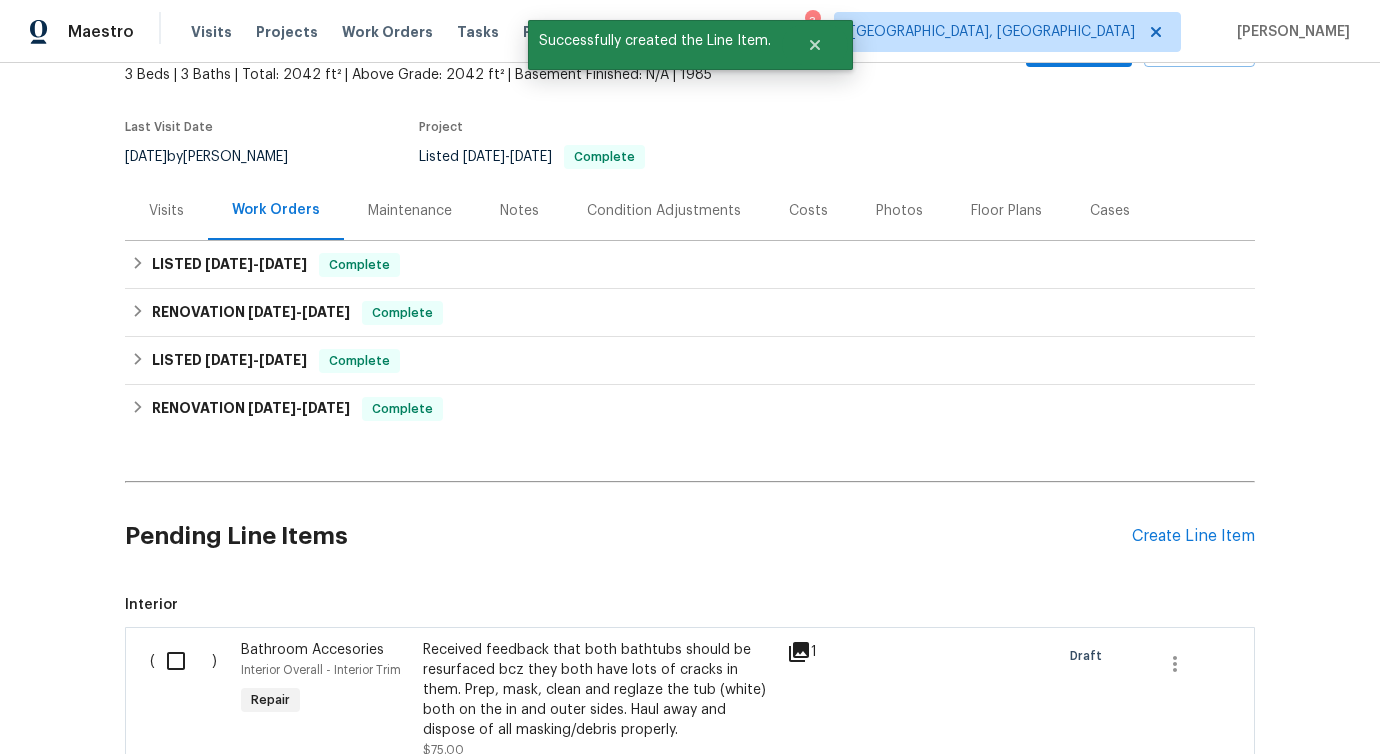 scroll, scrollTop: 430, scrollLeft: 0, axis: vertical 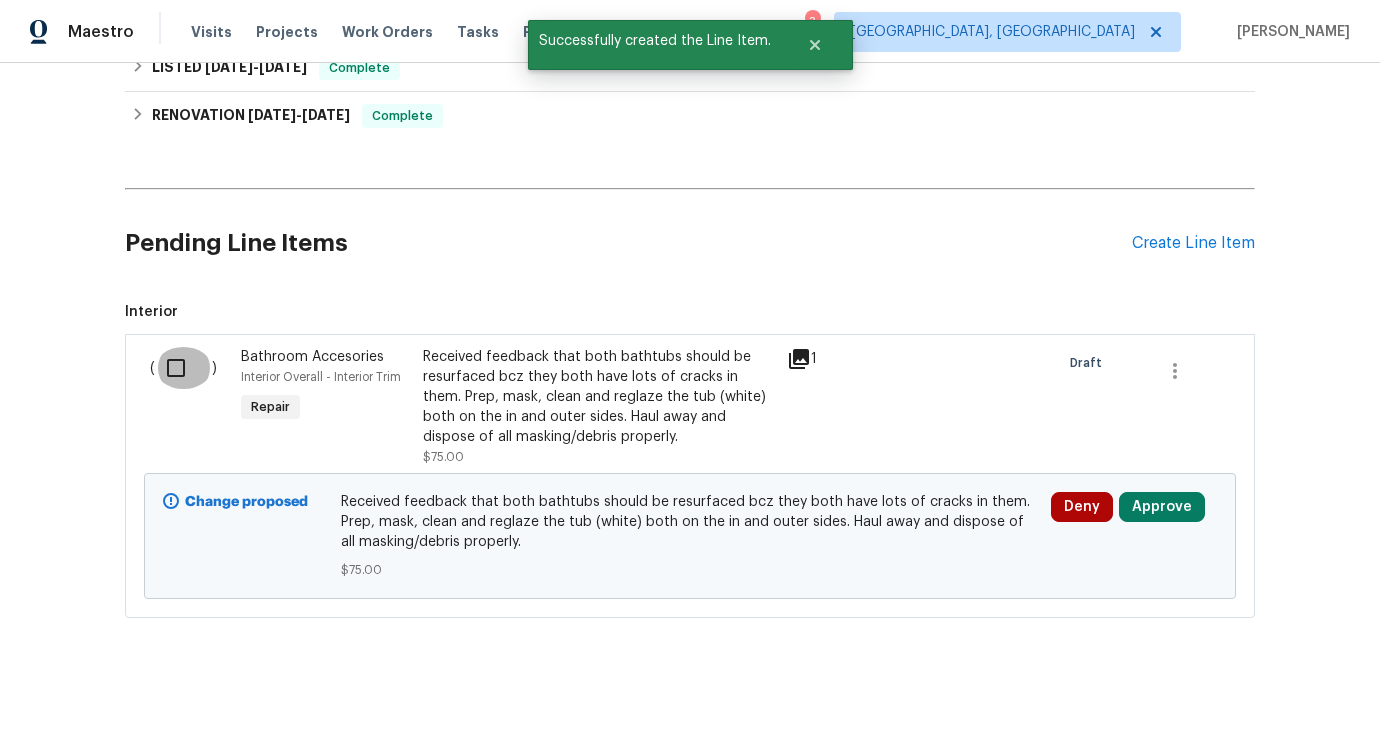 click at bounding box center [183, 368] 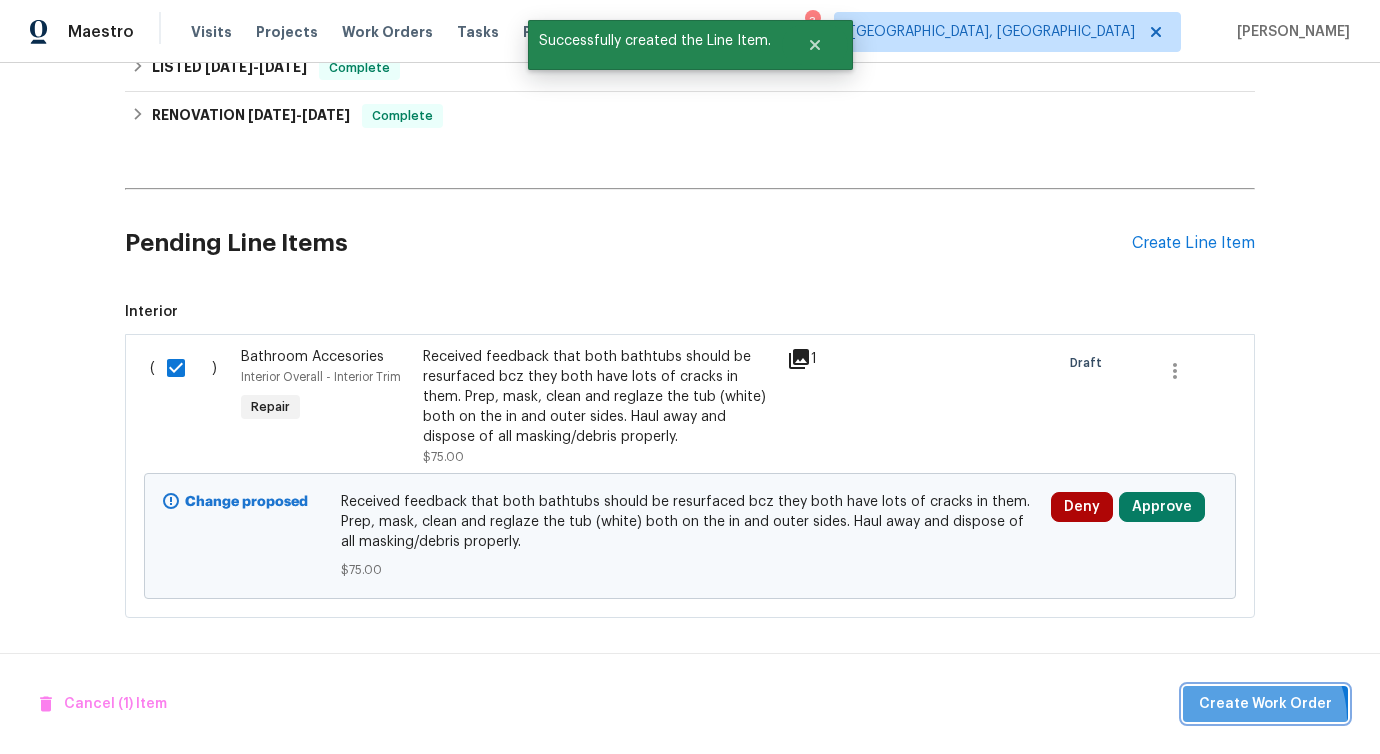 click on "Create Work Order" at bounding box center [1265, 704] 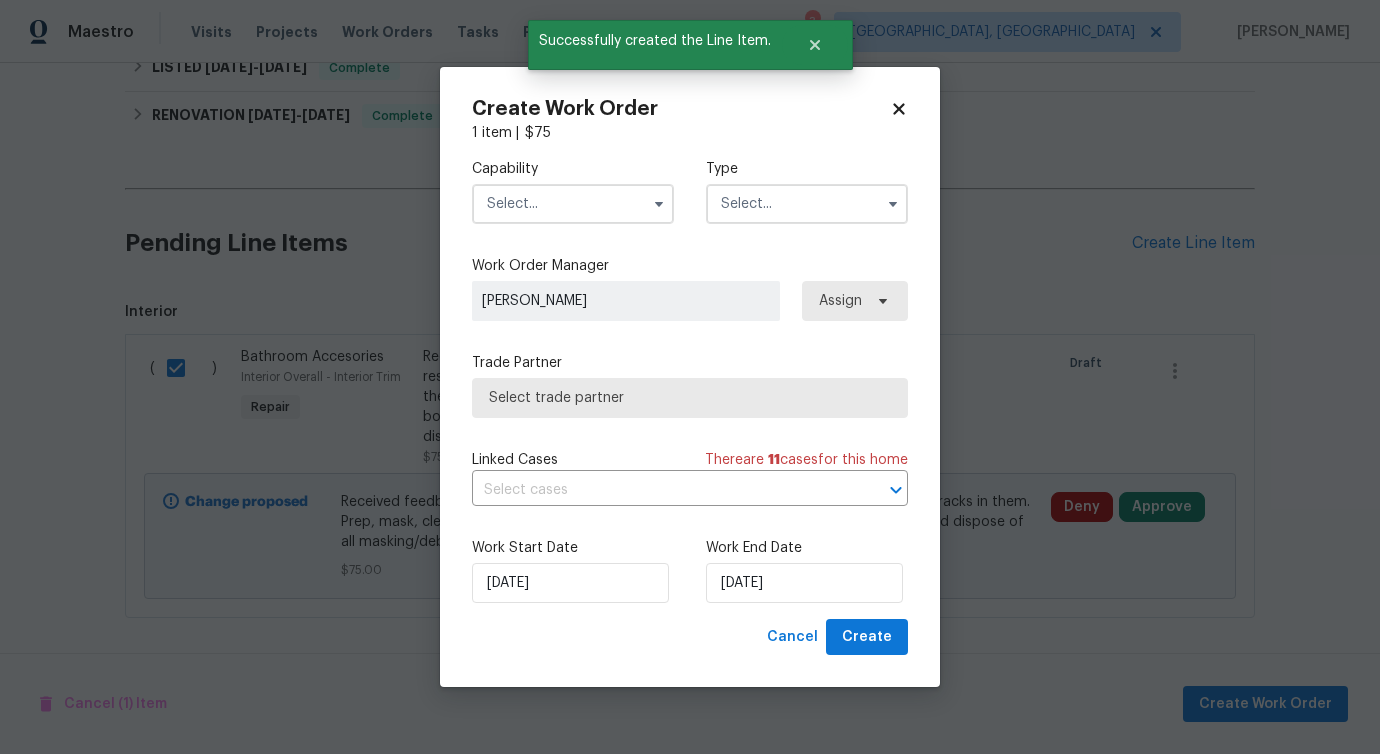 click at bounding box center [573, 204] 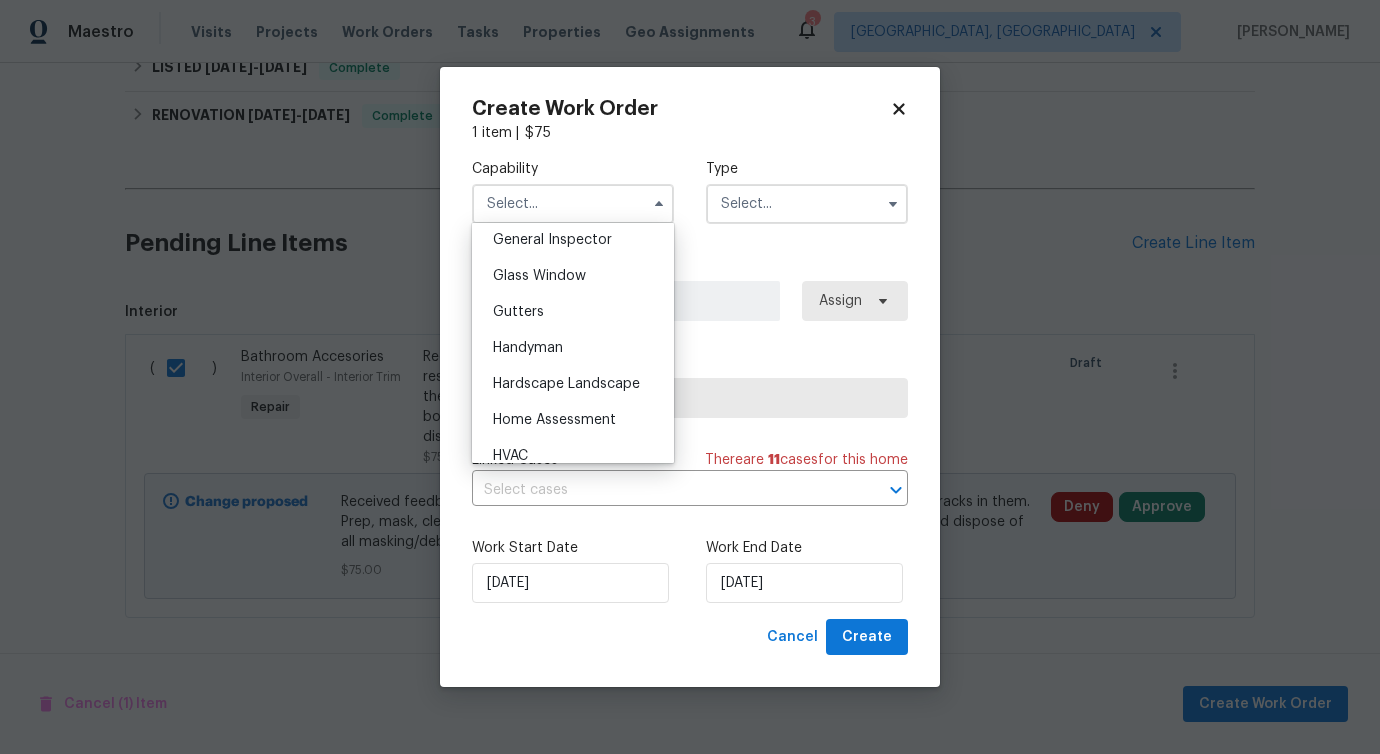 scroll, scrollTop: 1047, scrollLeft: 0, axis: vertical 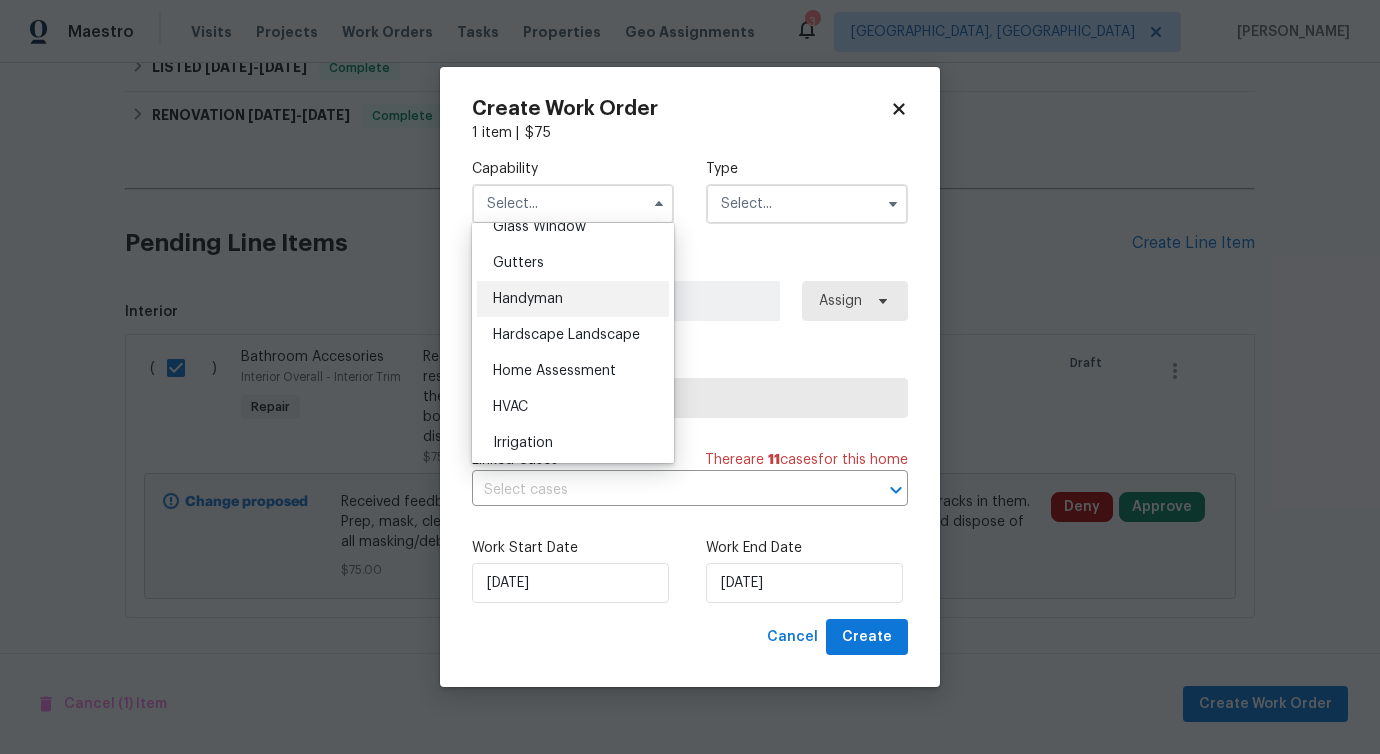 click on "Handyman" at bounding box center [573, 299] 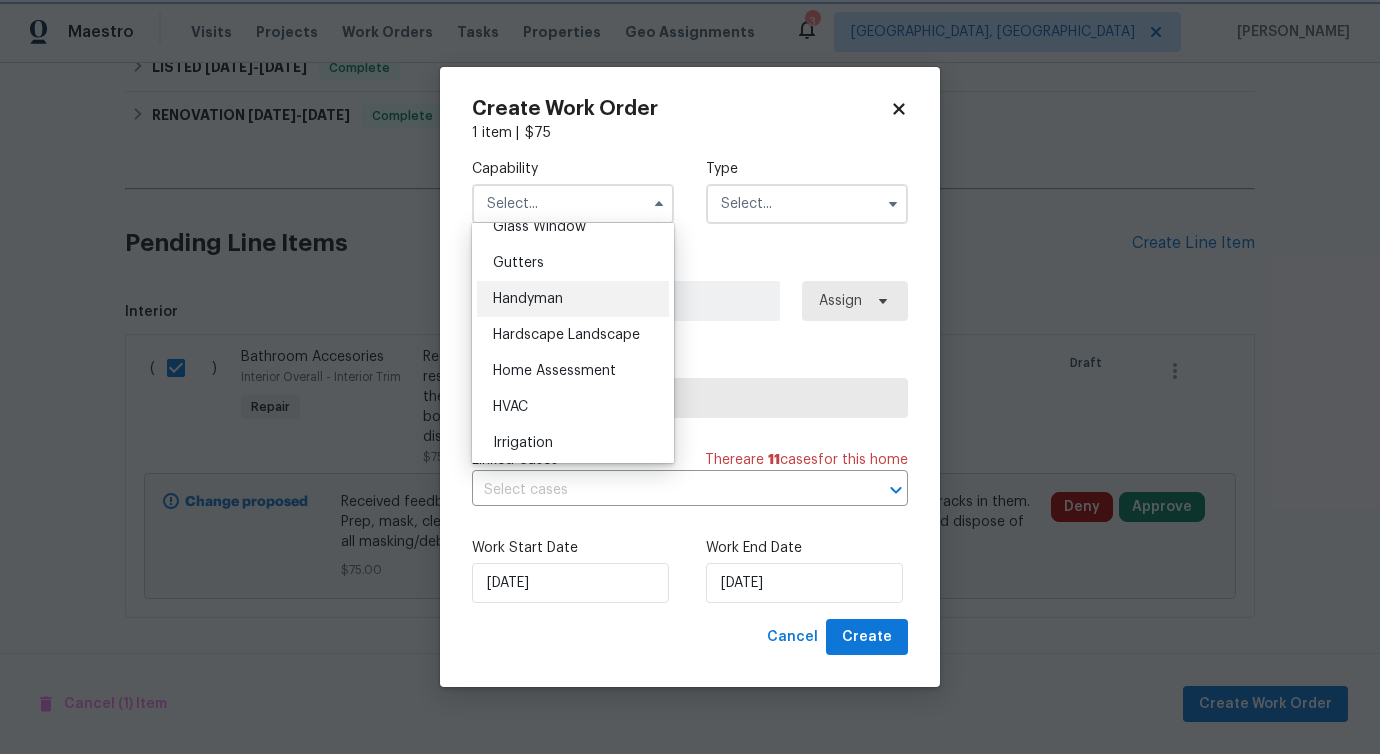 type on "Handyman" 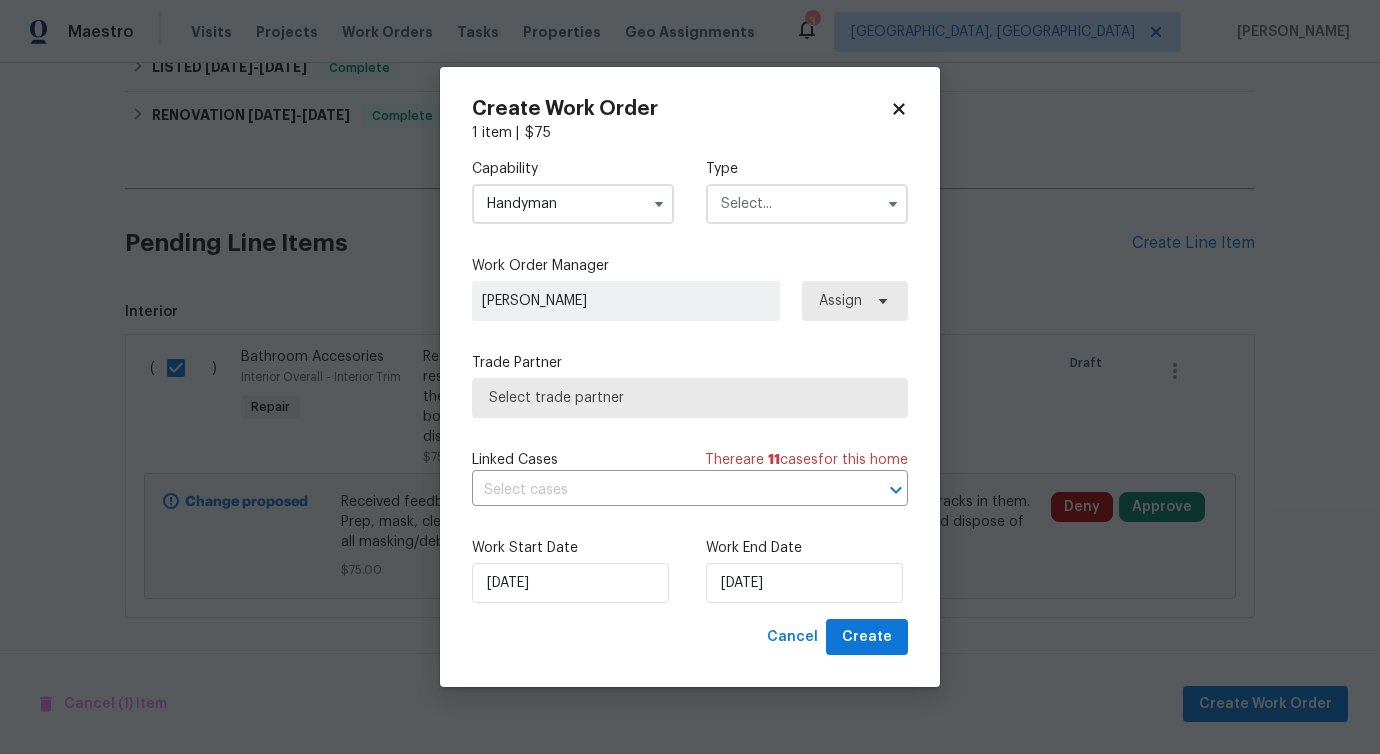 click at bounding box center (807, 204) 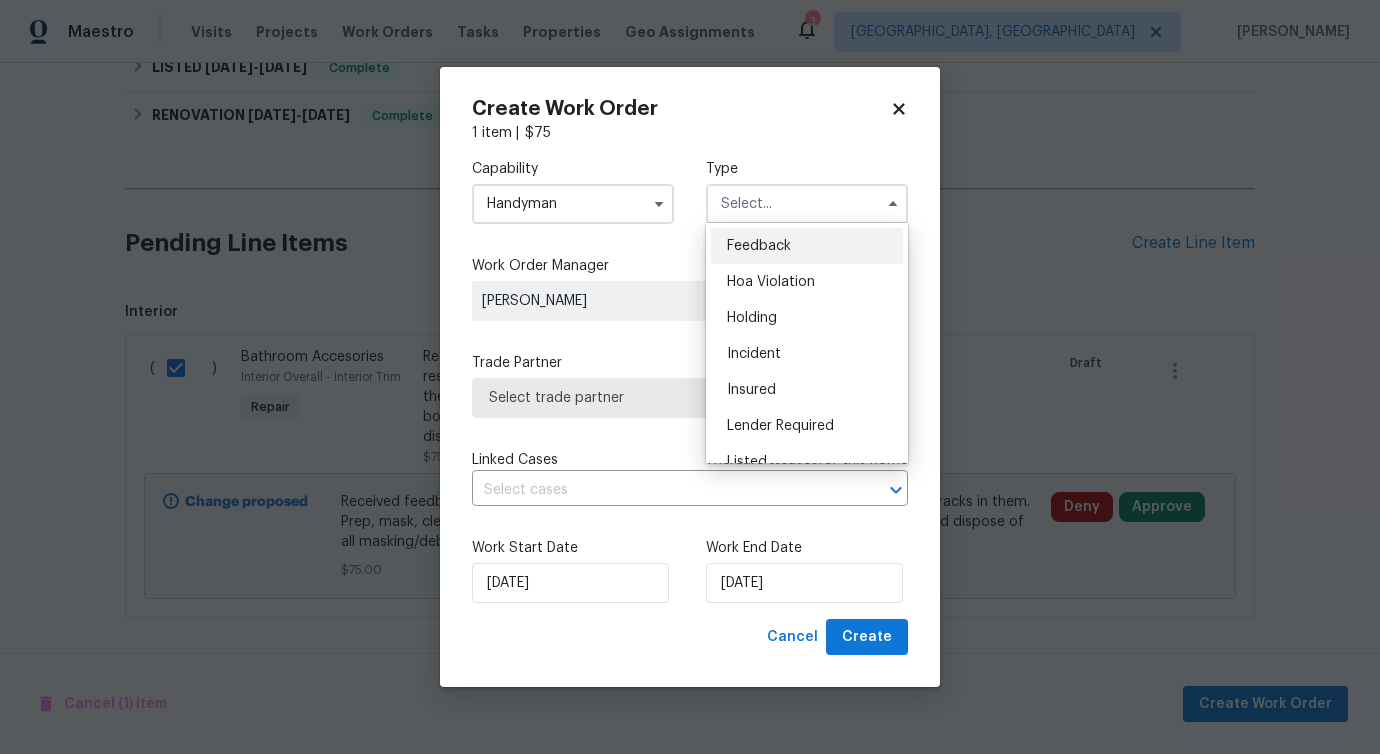 click on "Feedback" at bounding box center (759, 246) 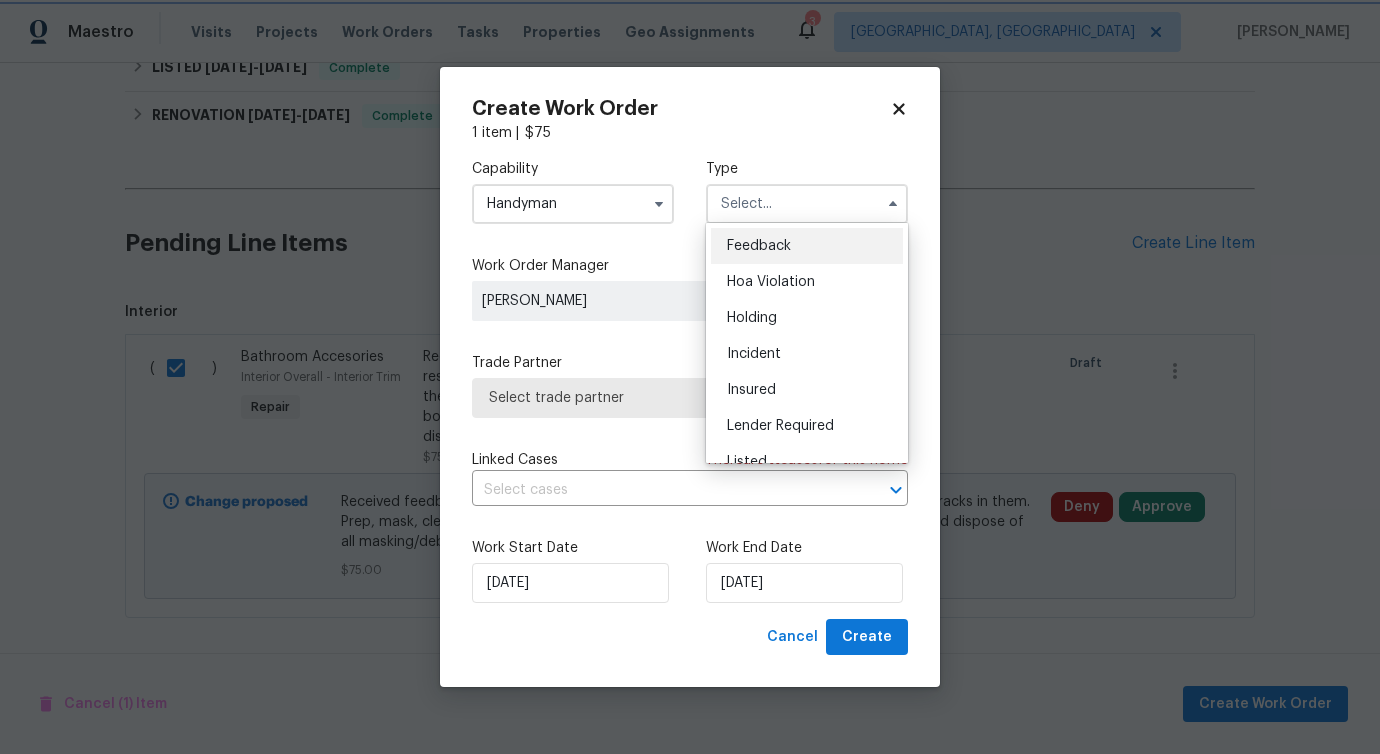 type on "Feedback" 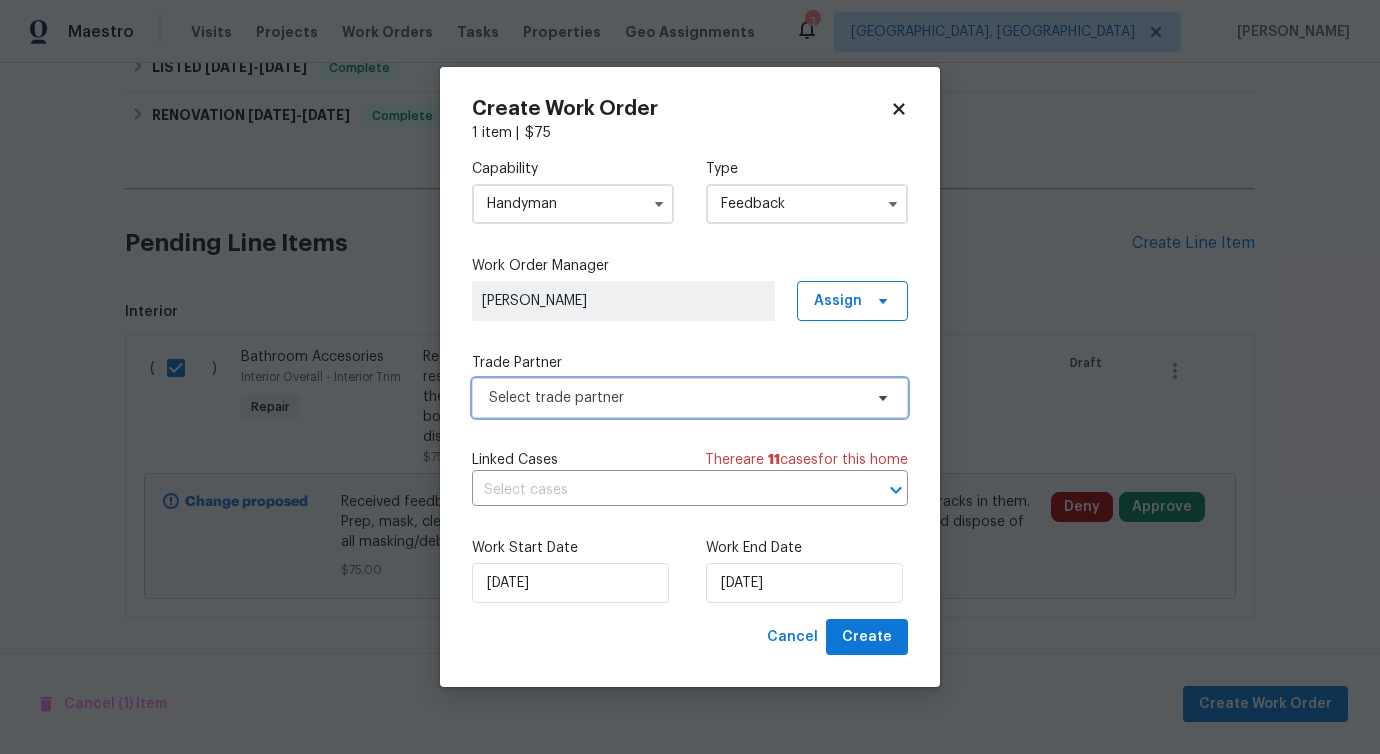 click on "Select trade partner" at bounding box center [690, 398] 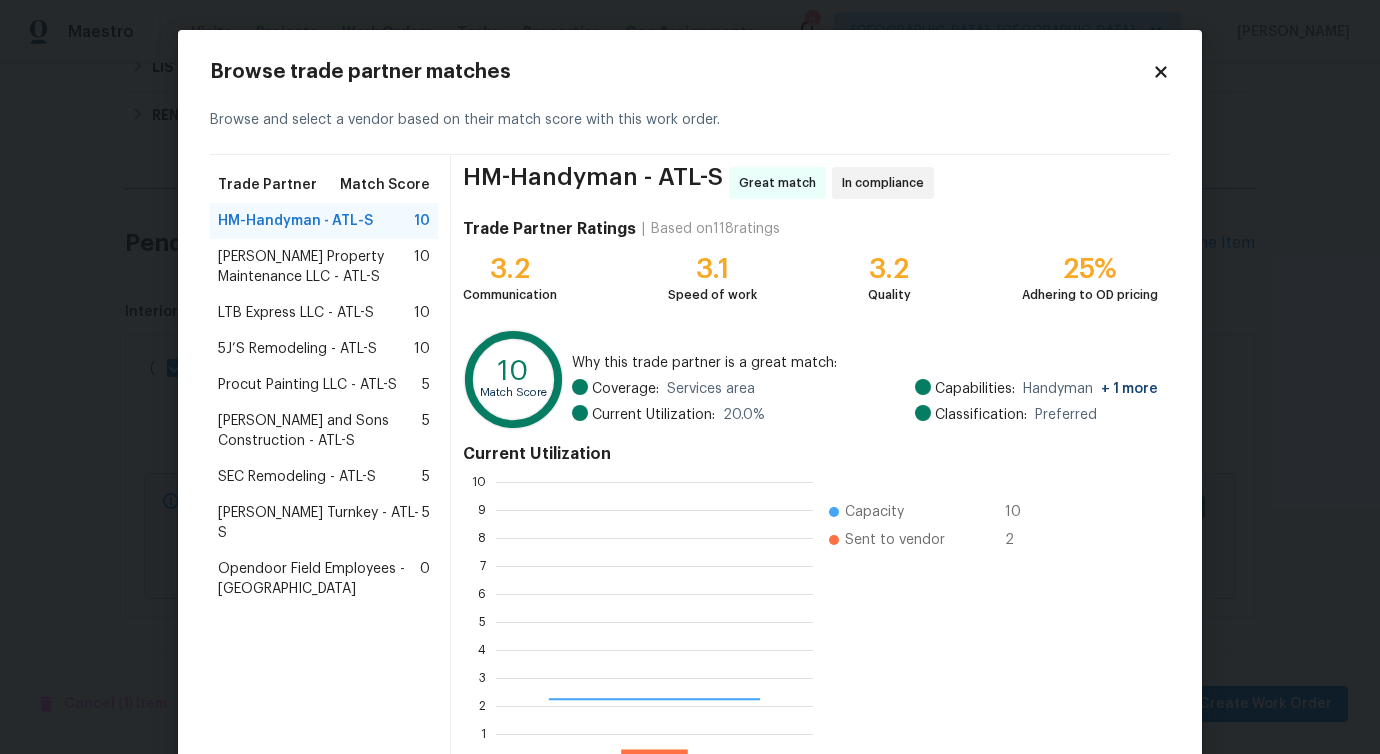 scroll, scrollTop: 2, scrollLeft: 2, axis: both 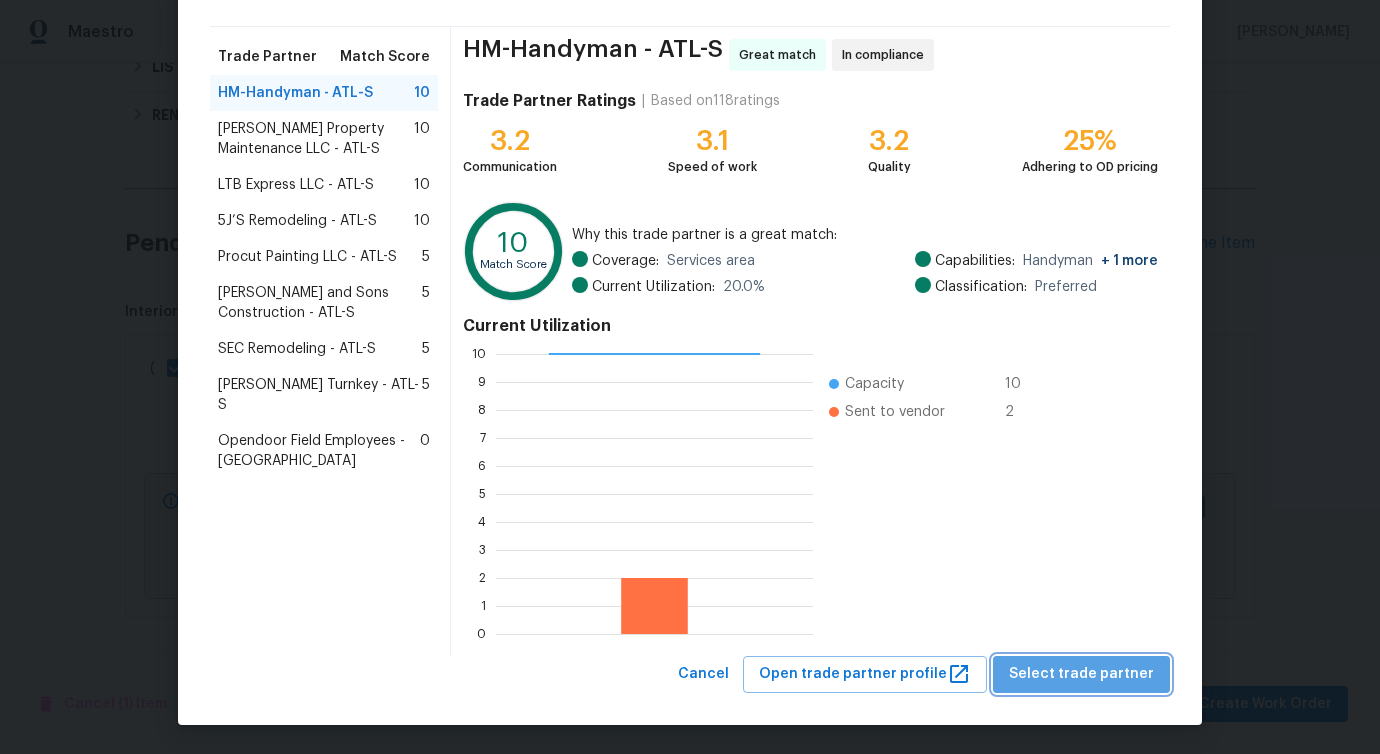 click on "Select trade partner" at bounding box center (1081, 674) 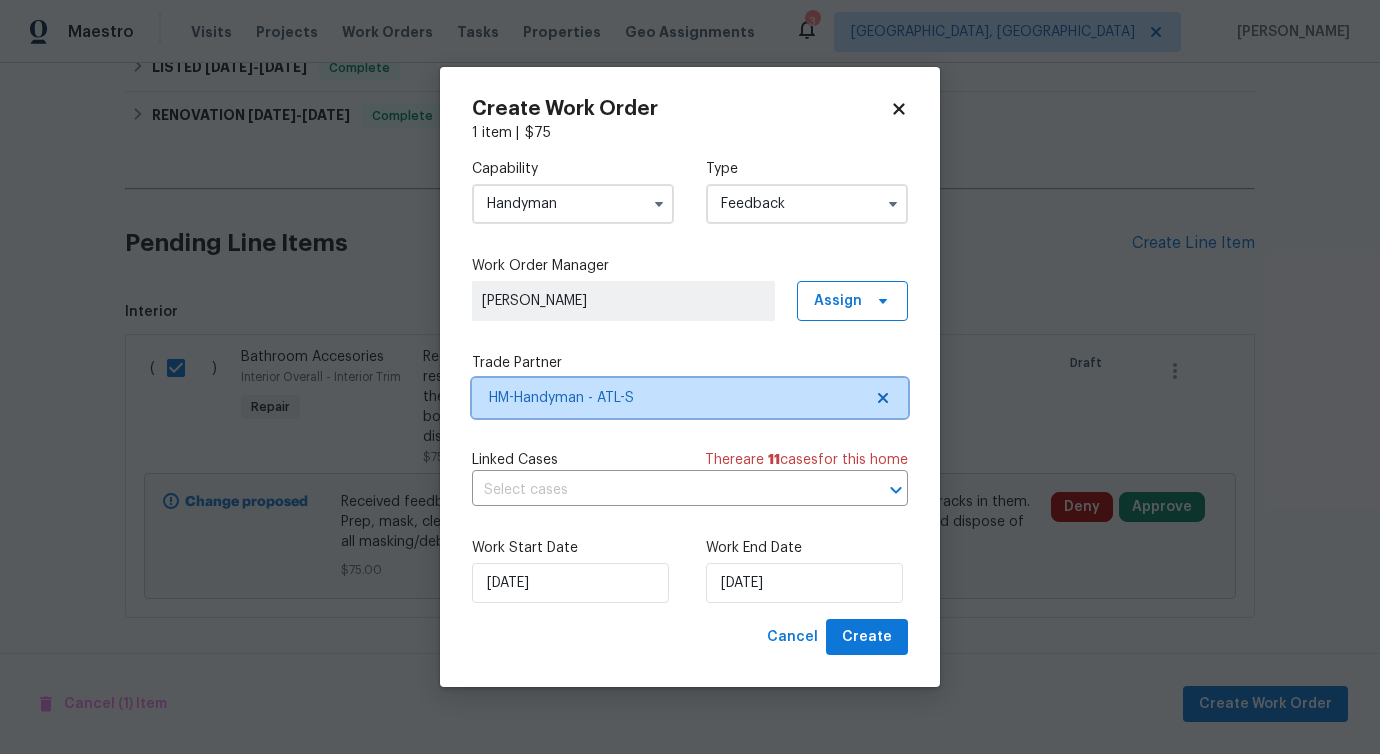scroll, scrollTop: 0, scrollLeft: 0, axis: both 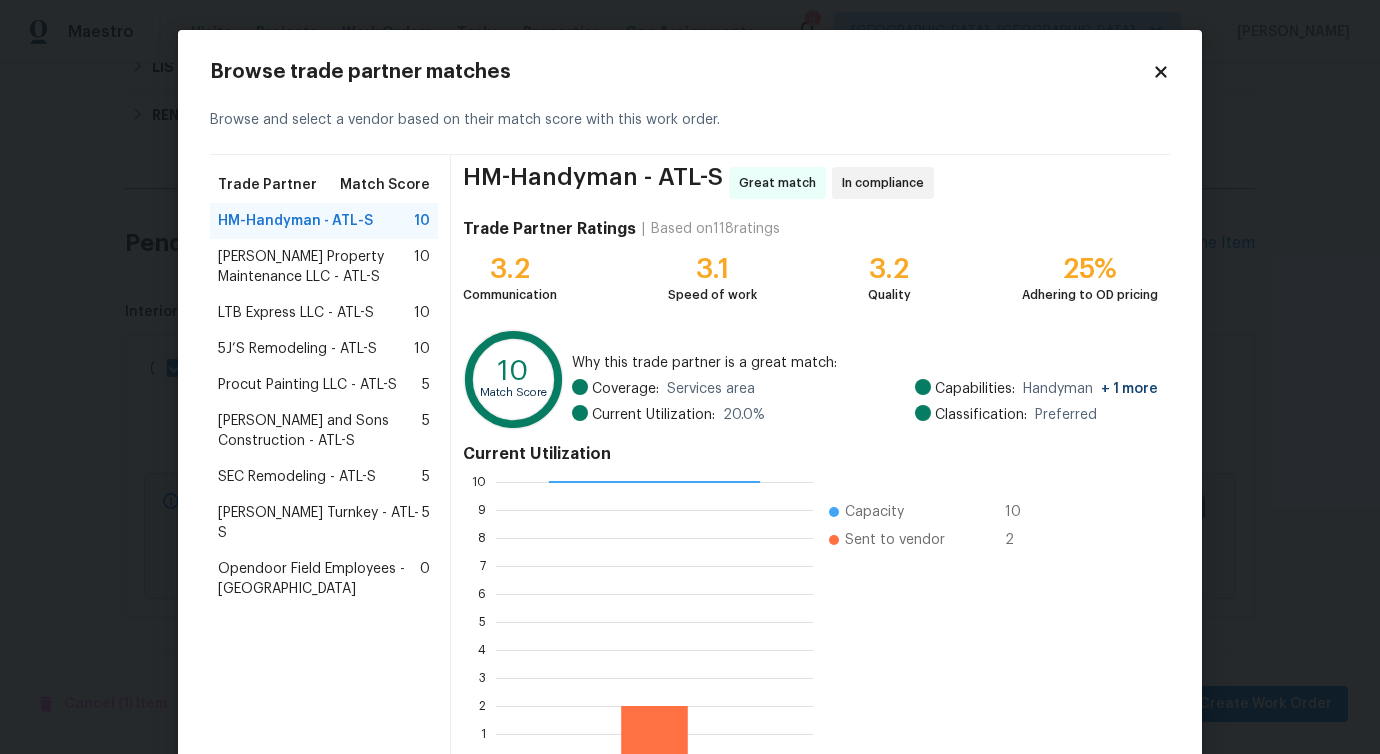 click on "Glen Property Maintenance LLC - ATL-S" at bounding box center [316, 267] 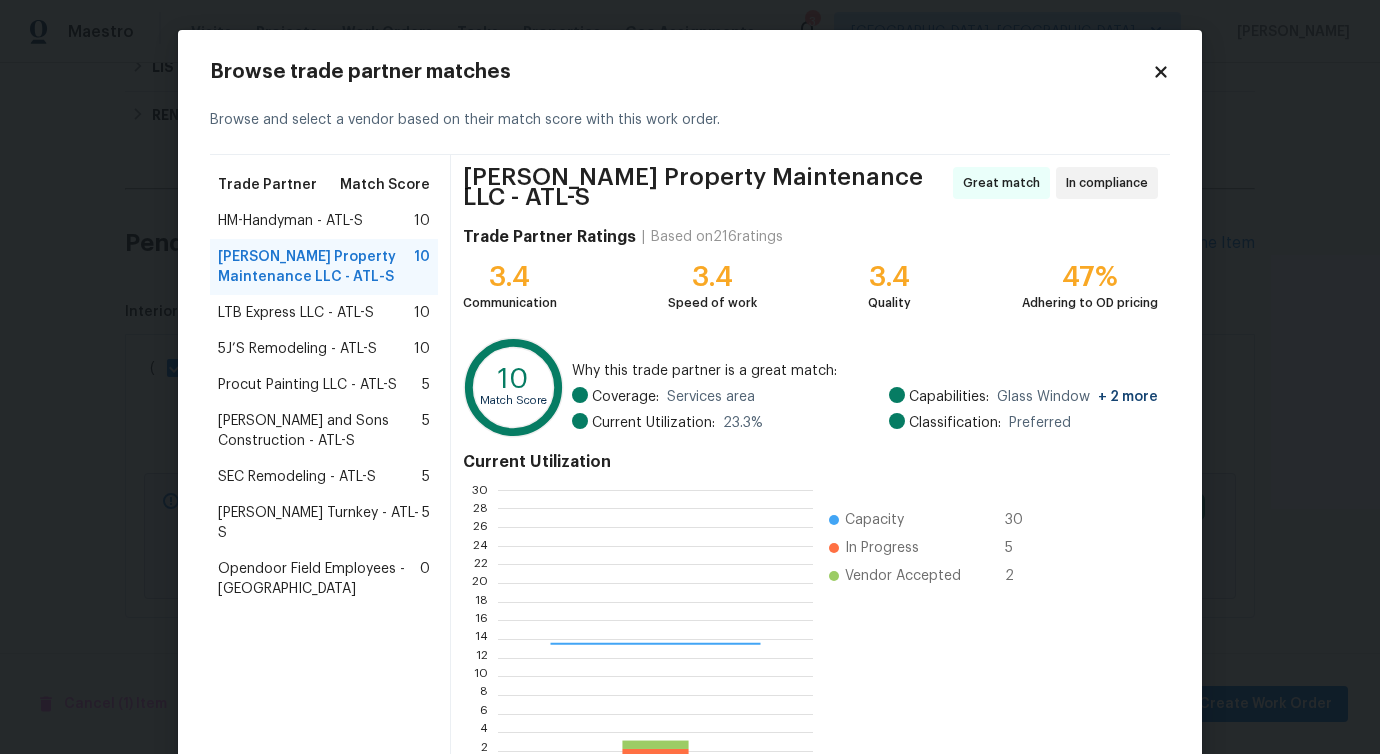 scroll, scrollTop: 2, scrollLeft: 2, axis: both 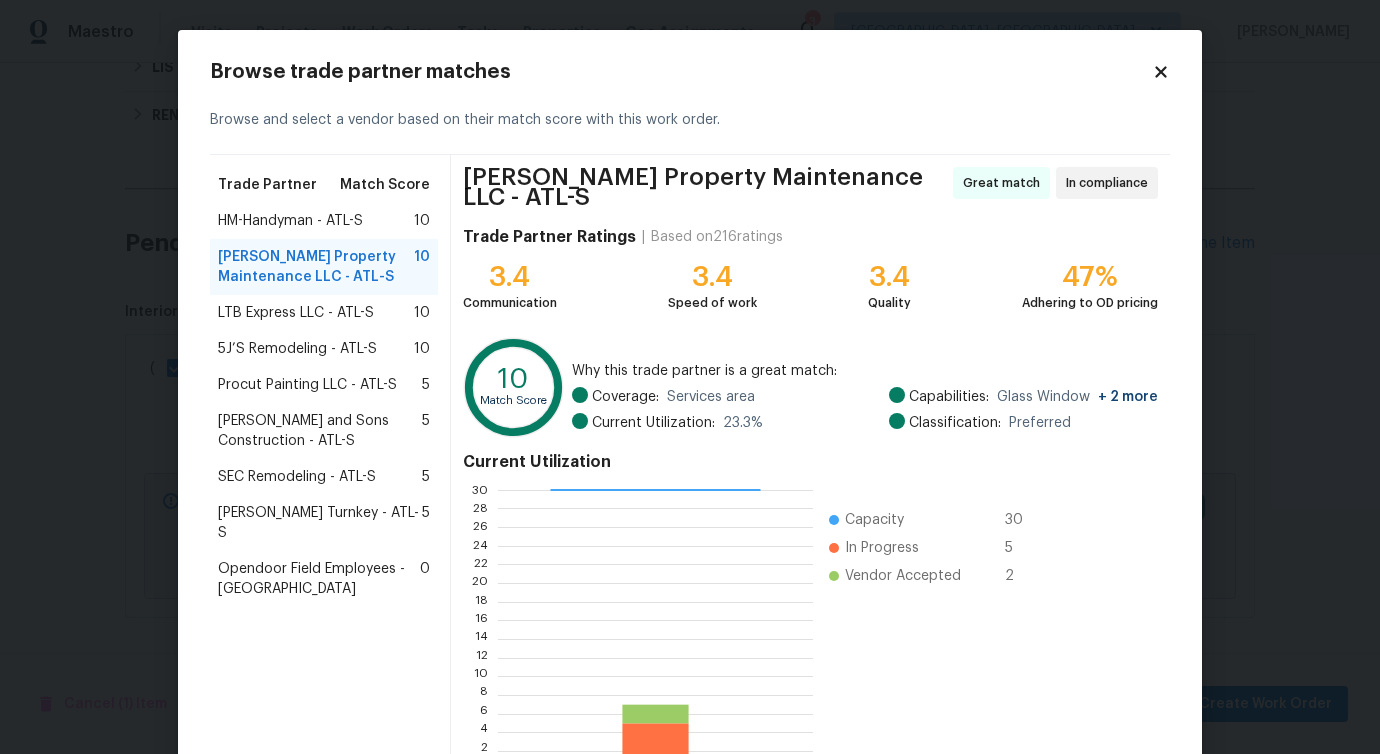 click on "5J’S Remodeling - ATL-S" at bounding box center (297, 349) 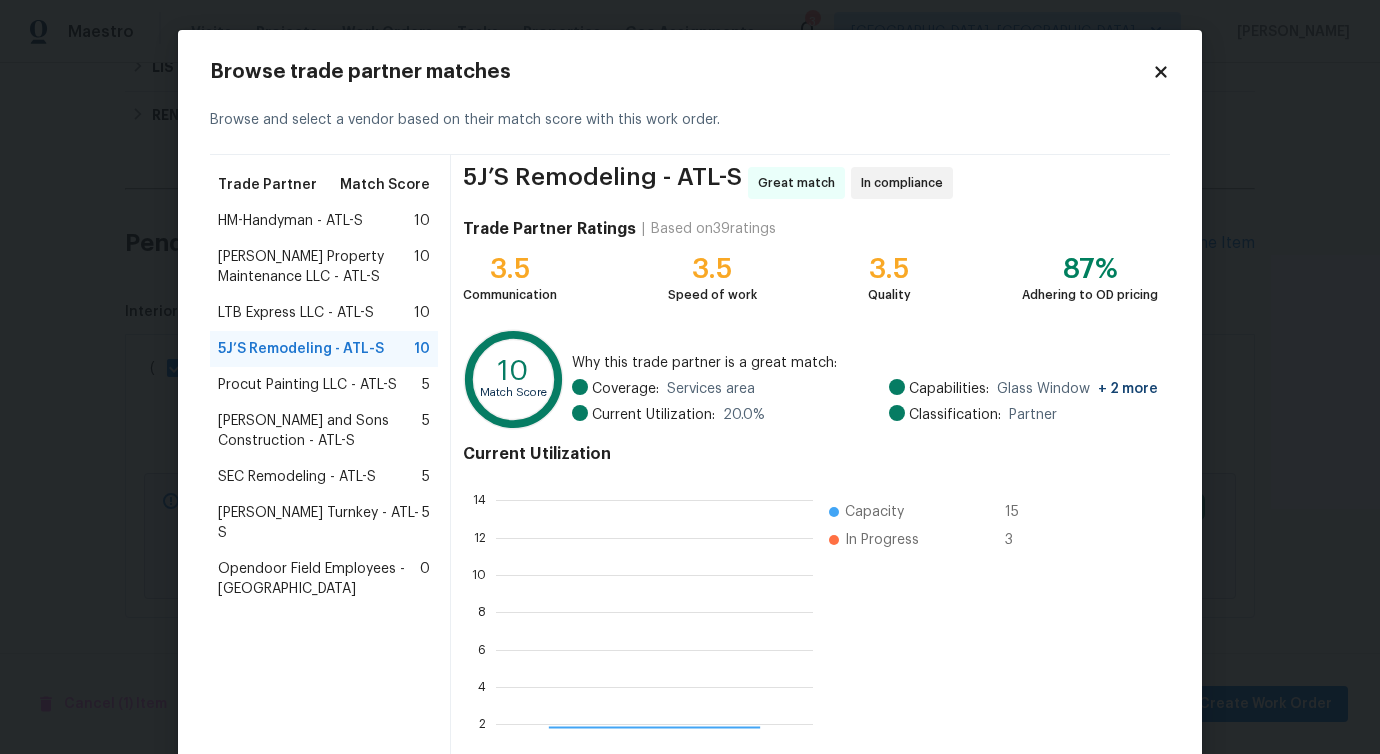 scroll, scrollTop: 2, scrollLeft: 2, axis: both 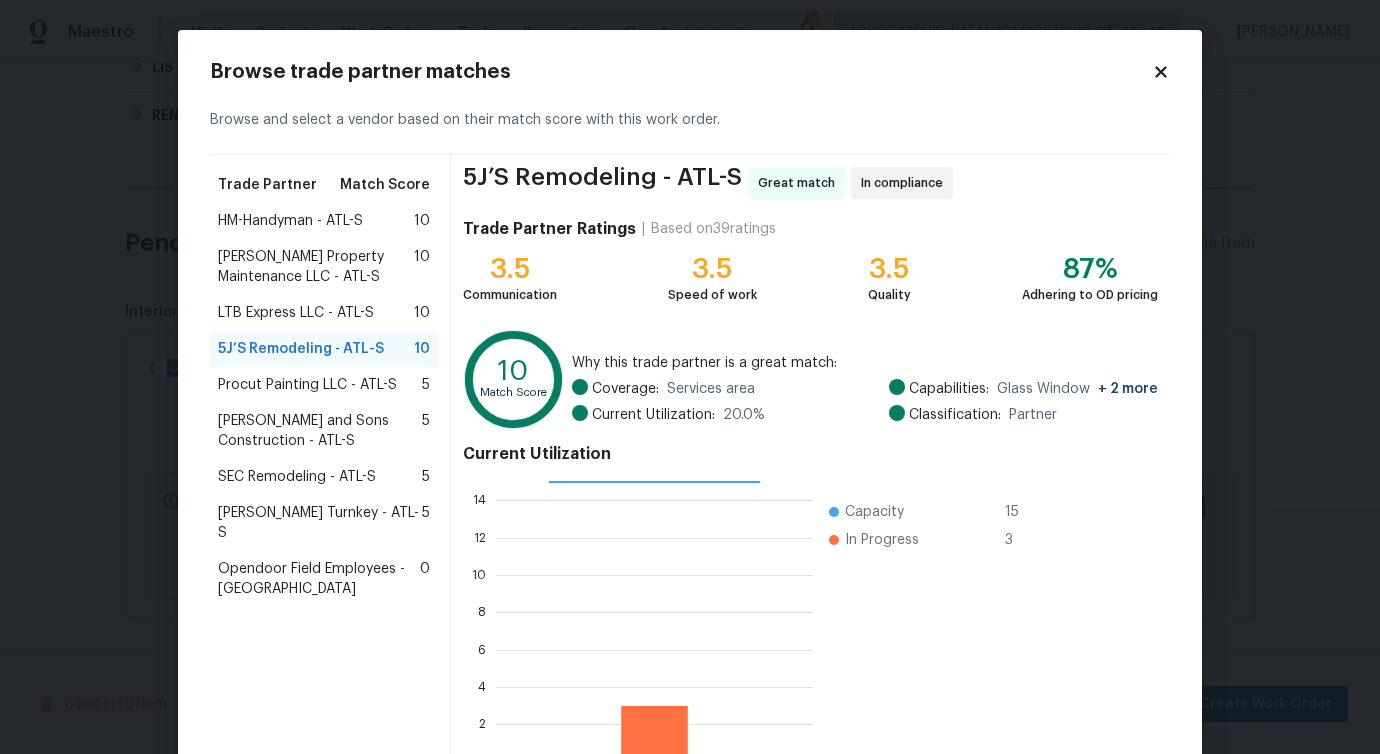 click on "LTB Express LLC - ATL-S" at bounding box center [296, 313] 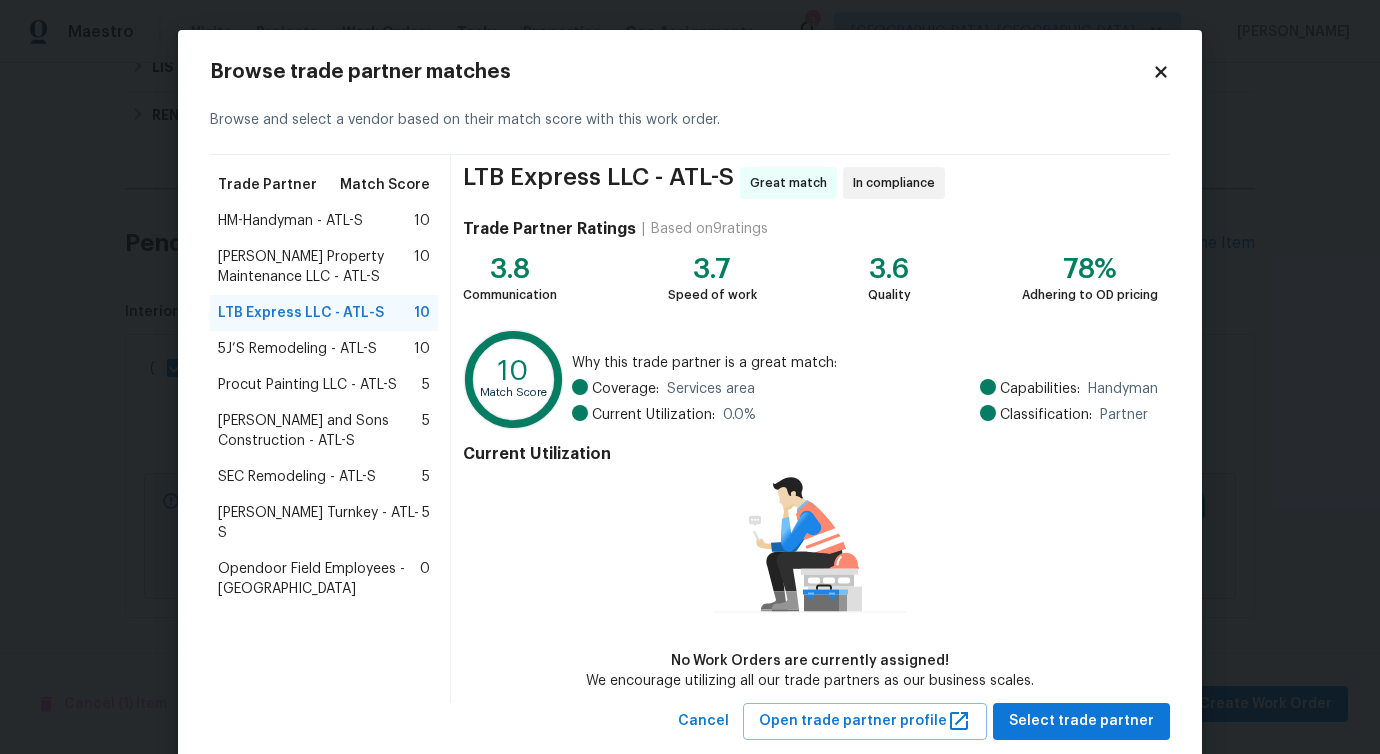 click on "Procut Painting LLC - ATL-S" at bounding box center [307, 385] 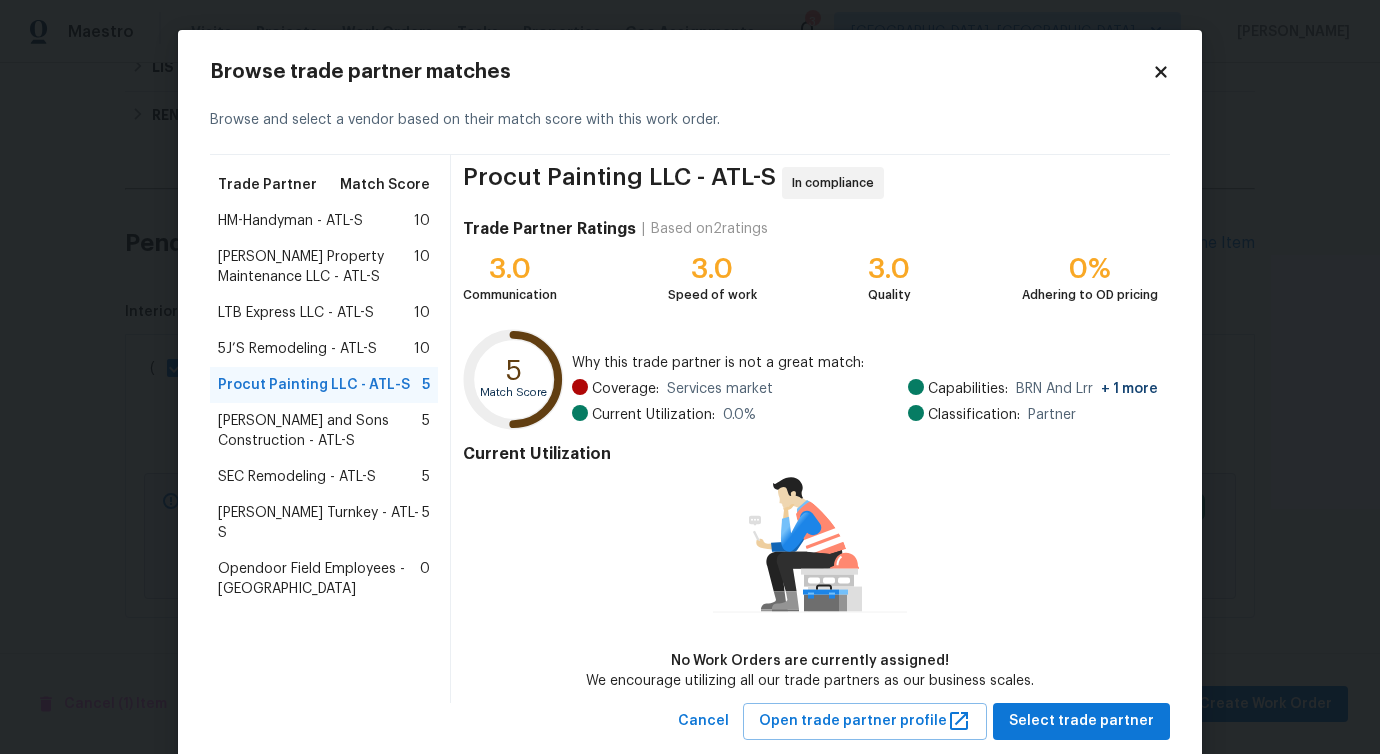 click on "Reyes and Sons Construction - ATL-S" at bounding box center (320, 431) 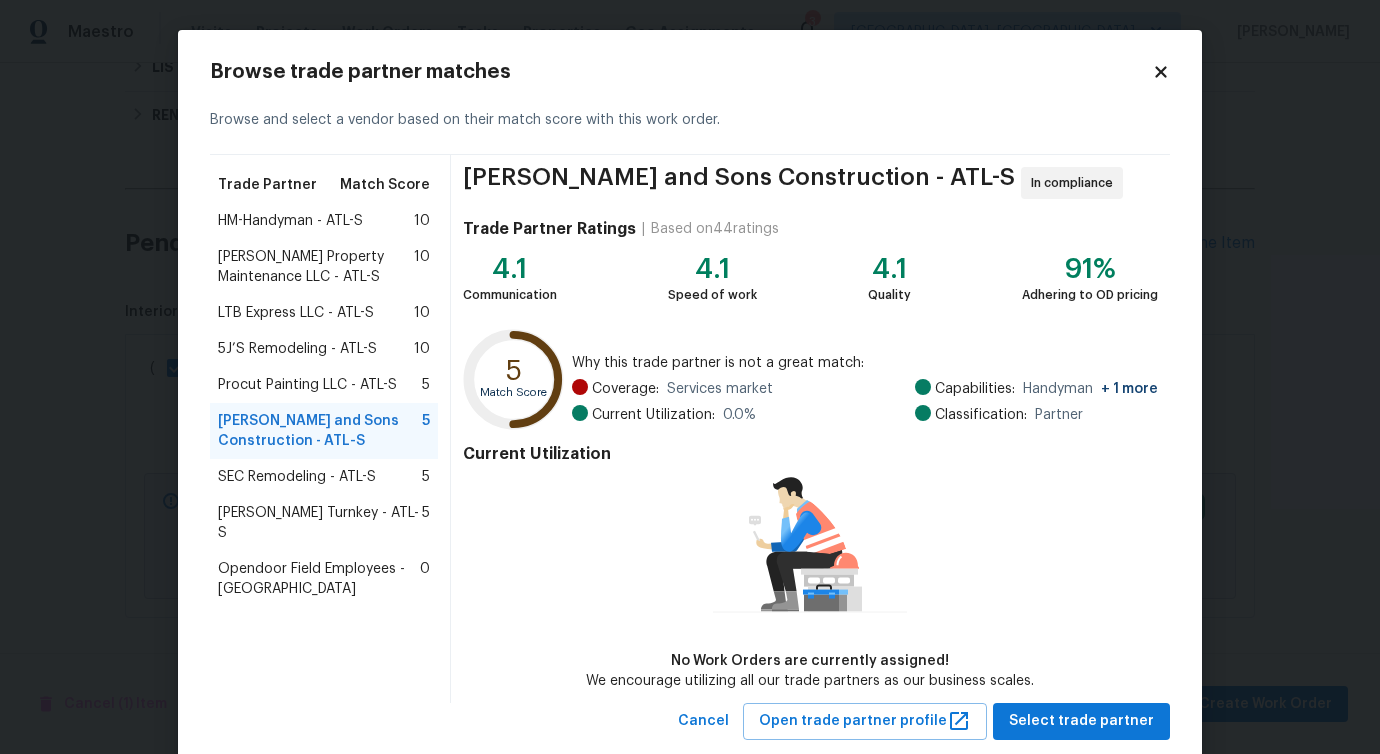 click on "Glen Property Maintenance LLC - ATL-S" at bounding box center [316, 267] 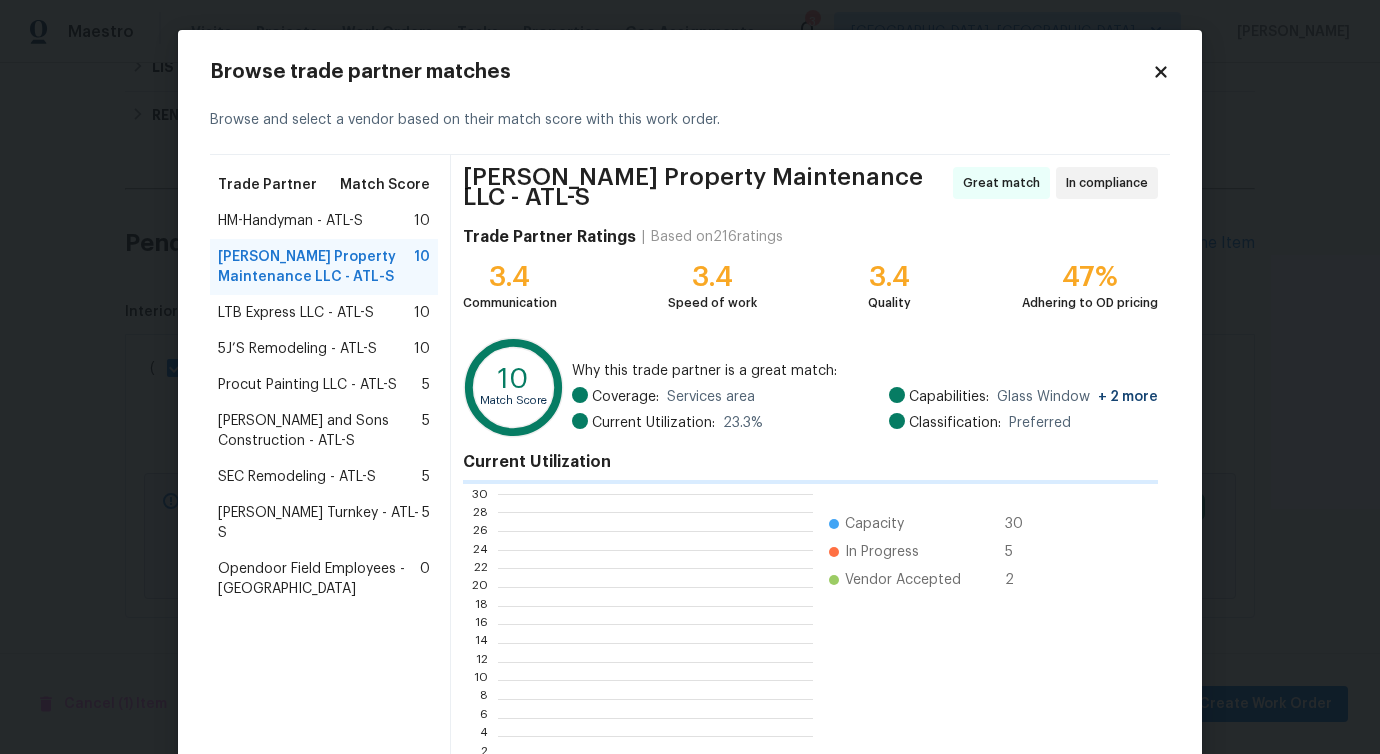 scroll, scrollTop: 2, scrollLeft: 2, axis: both 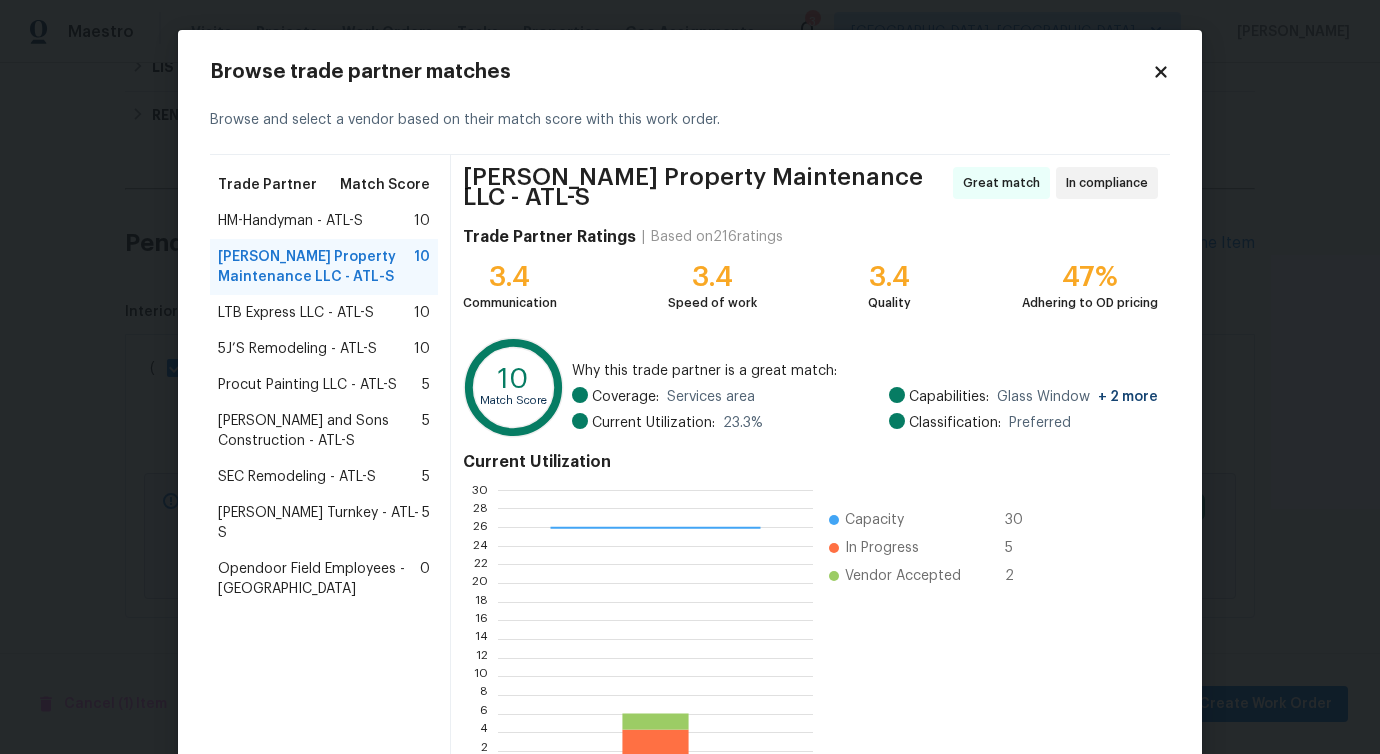 click on "LTB Express LLC - ATL-S 10" at bounding box center (324, 313) 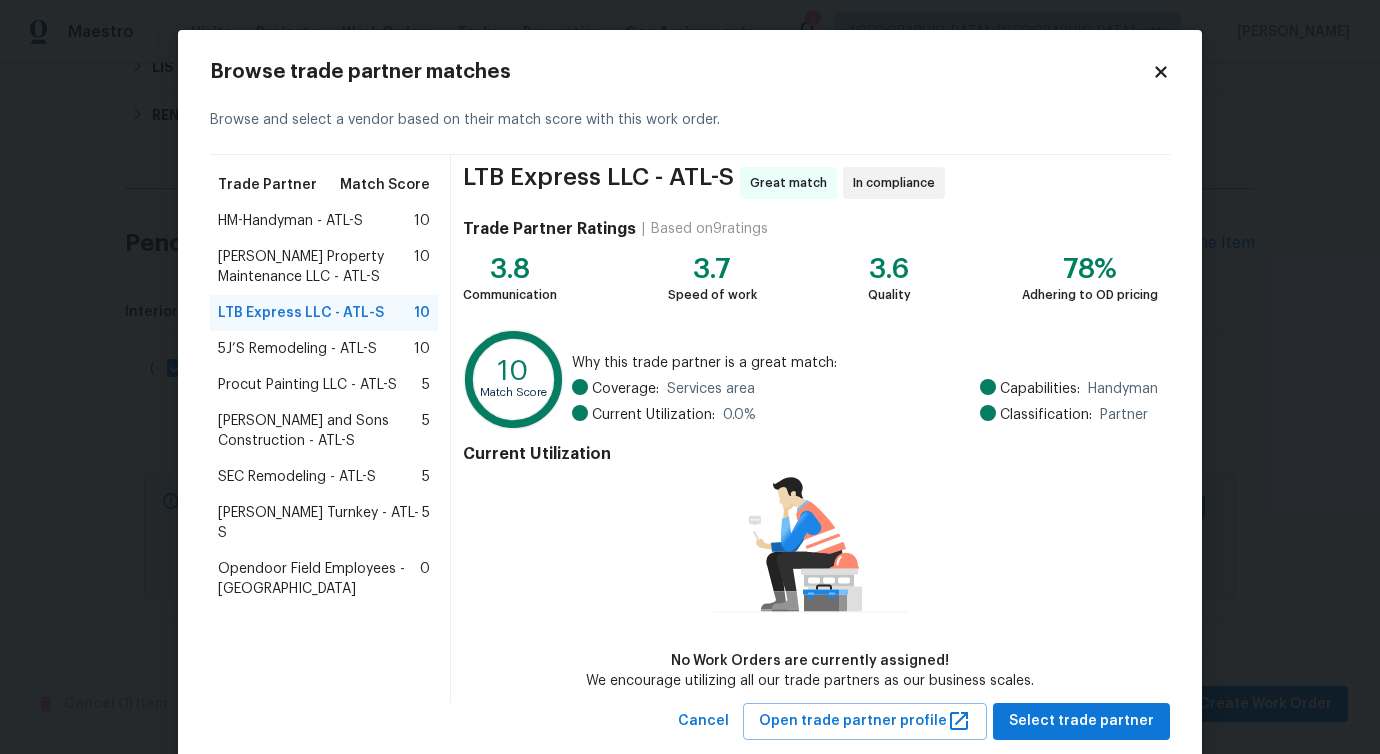 click on "Glen Property Maintenance LLC - ATL-S" at bounding box center (316, 267) 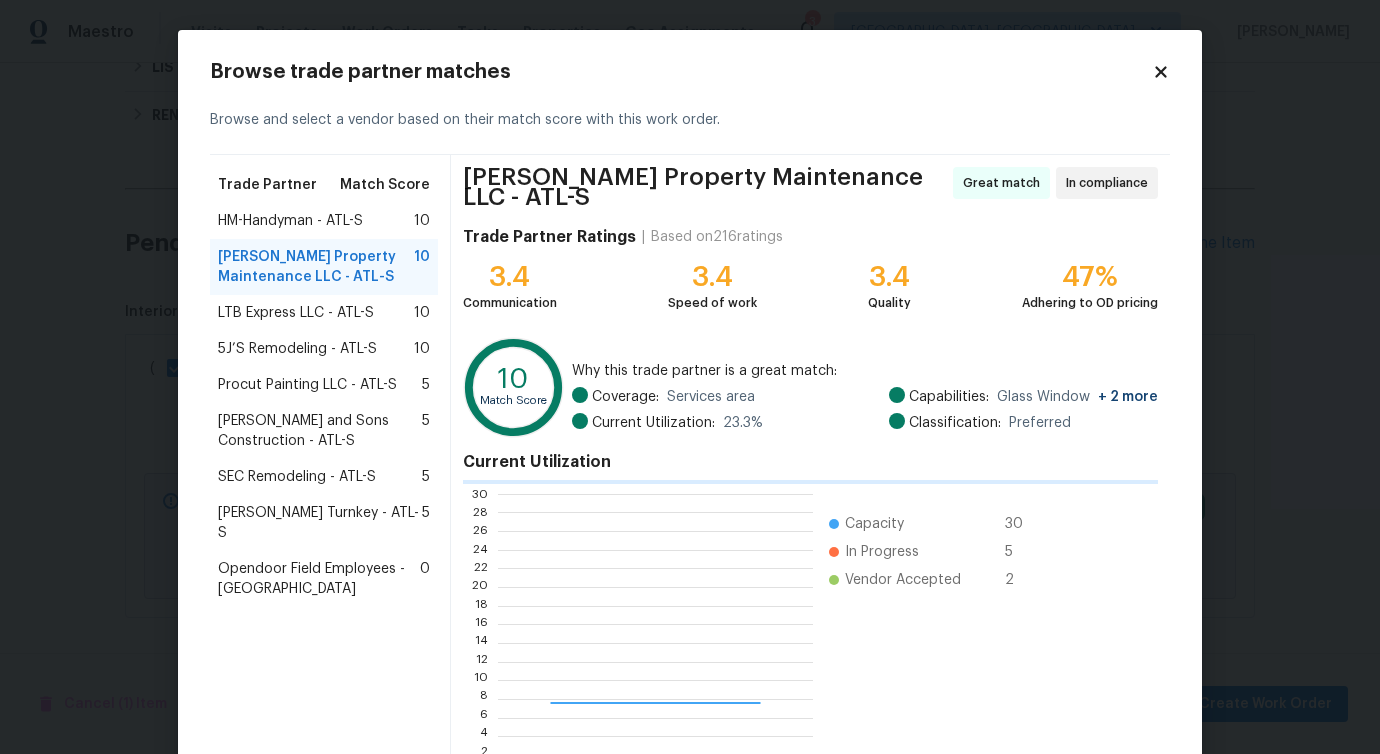scroll, scrollTop: 2, scrollLeft: 2, axis: both 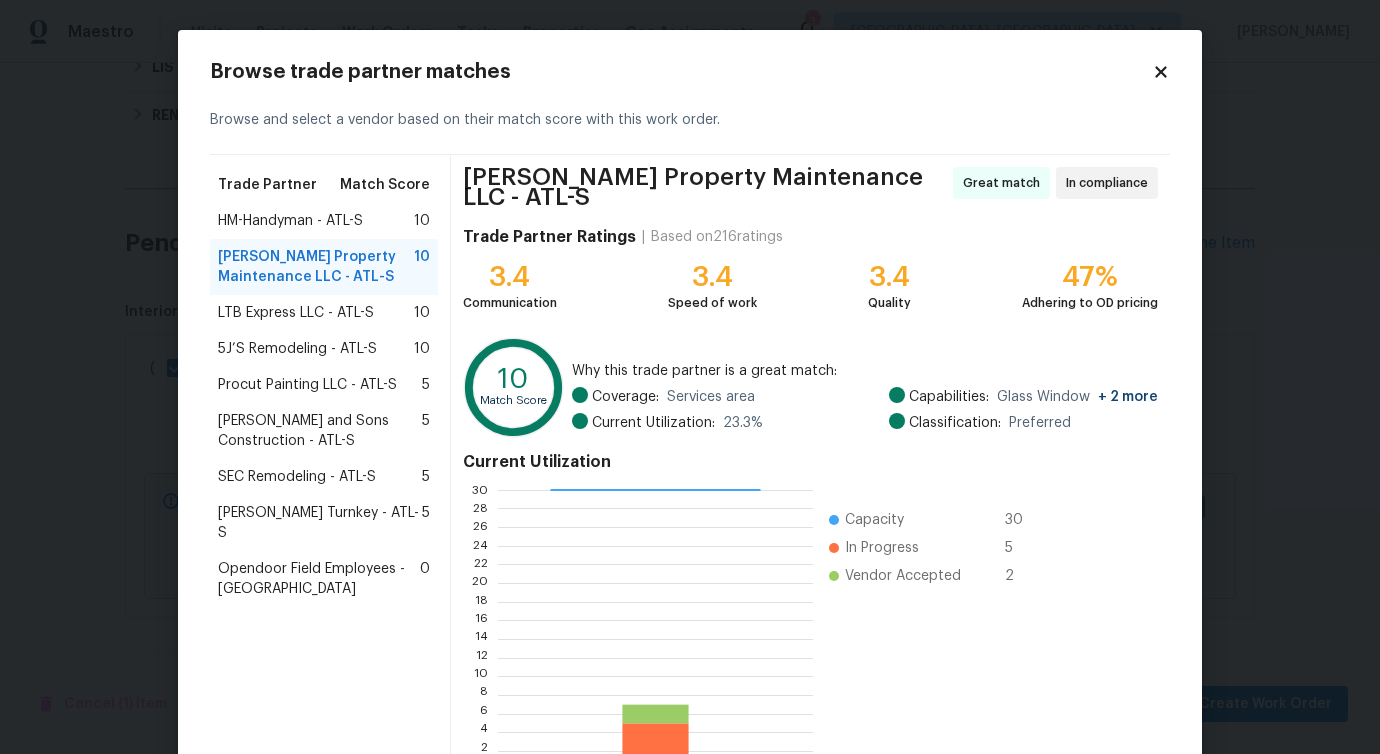 click on "HM-Handyman - ATL-S" at bounding box center (290, 221) 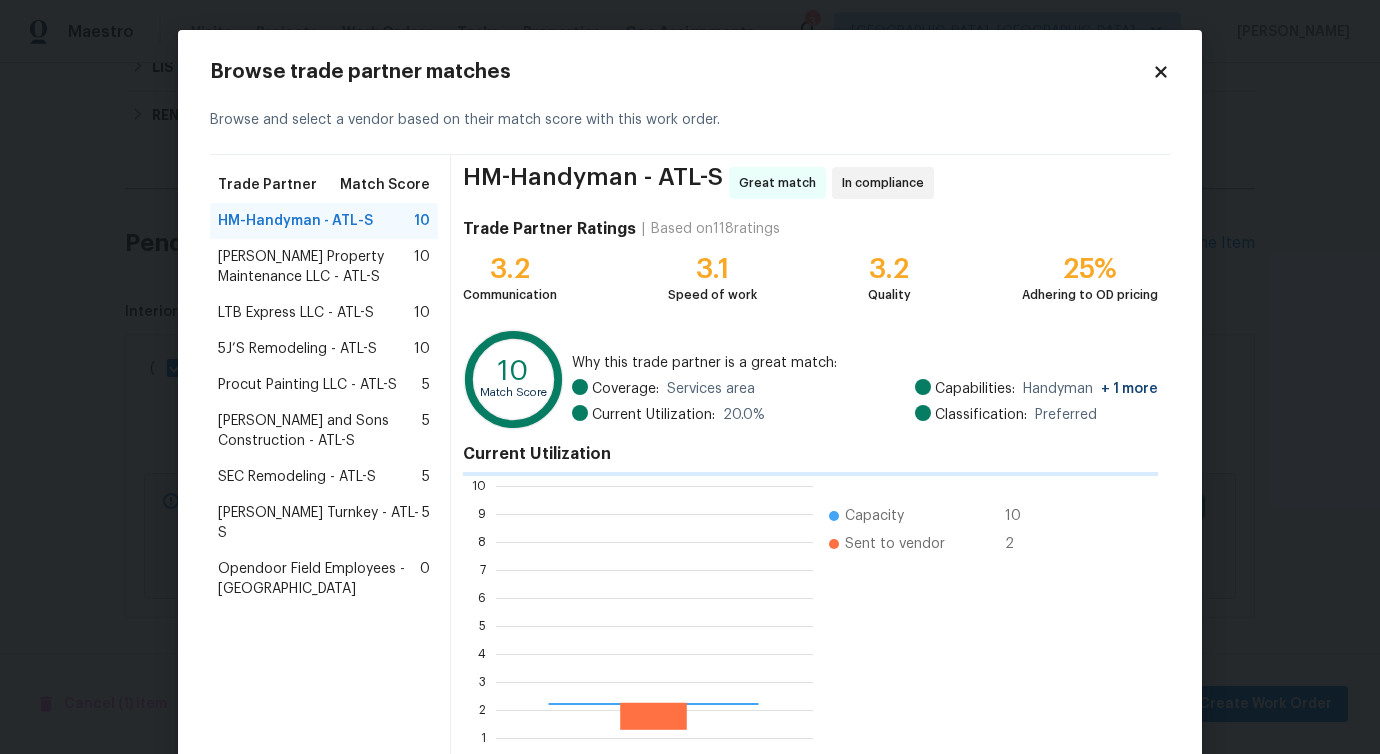 scroll, scrollTop: 265, scrollLeft: 302, axis: both 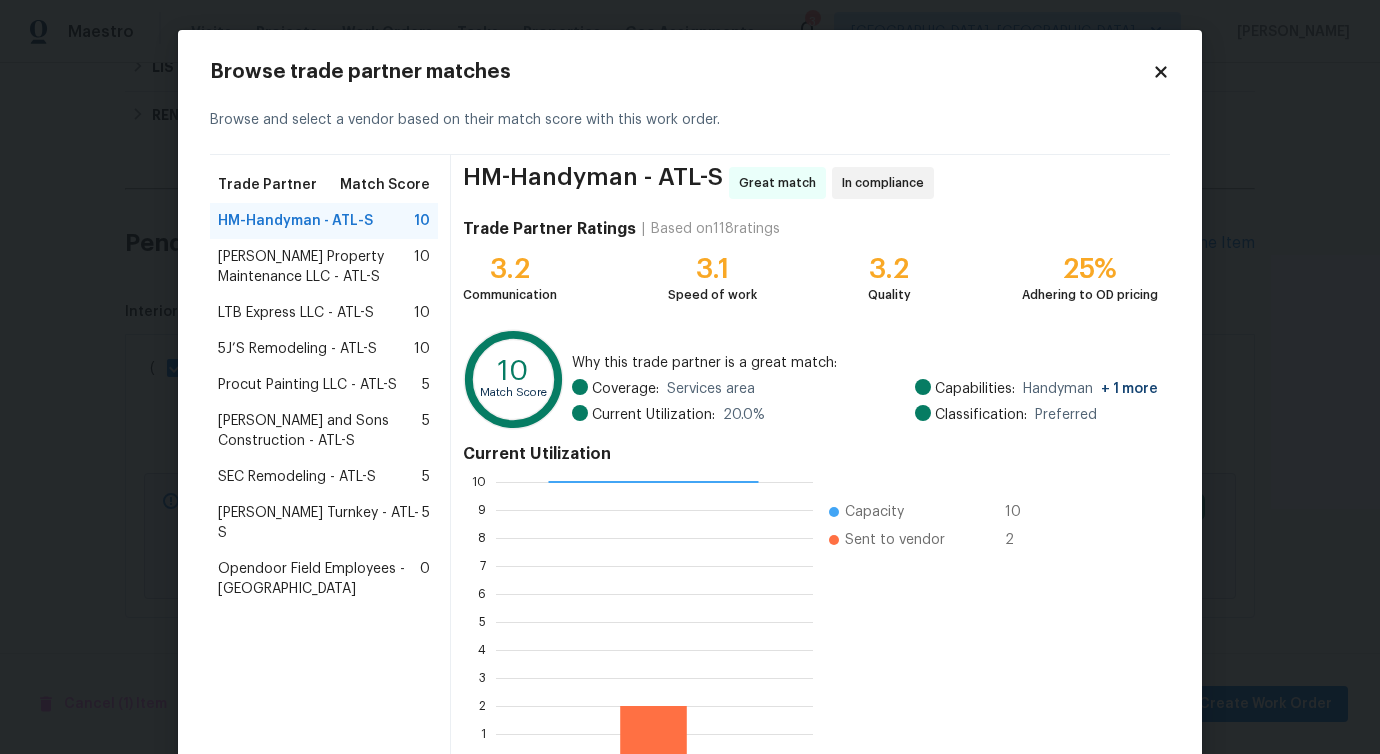 click on "5J’S Remodeling - ATL-S" at bounding box center [297, 349] 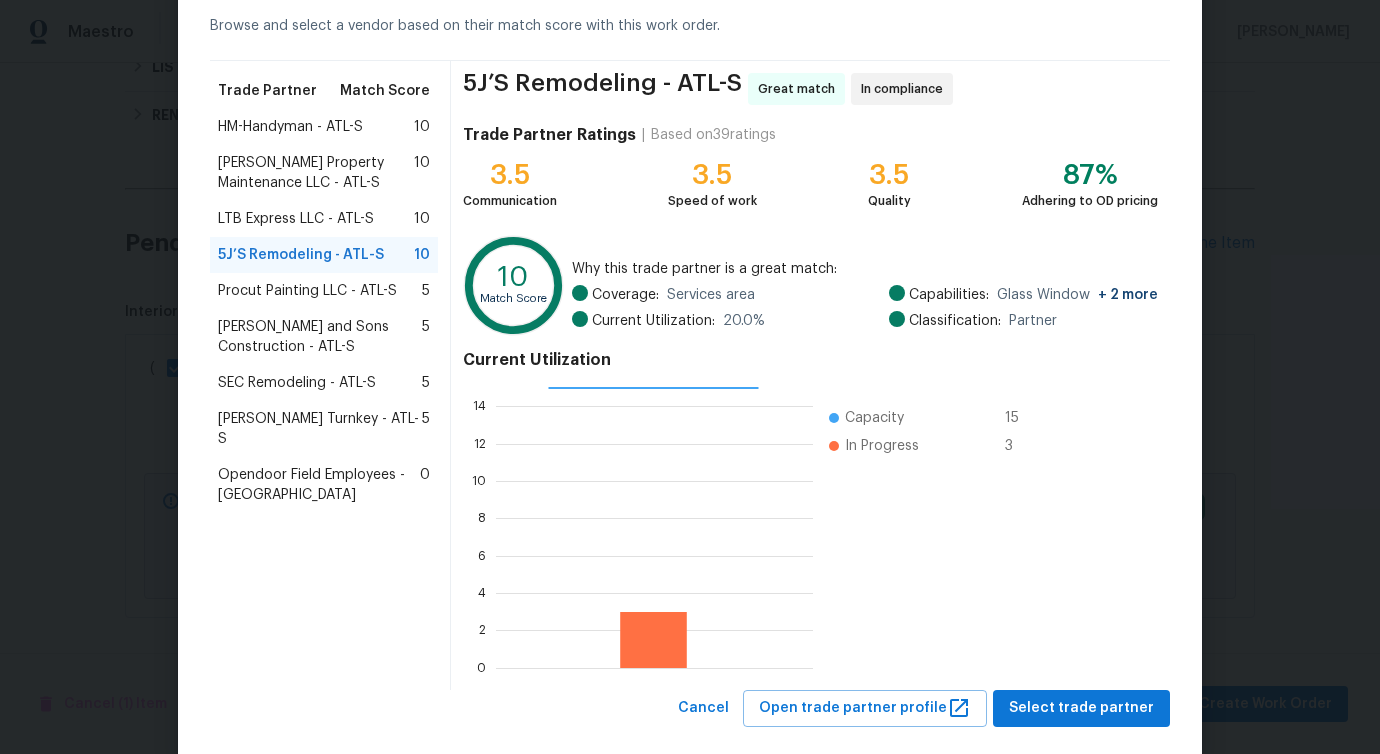 scroll, scrollTop: 128, scrollLeft: 0, axis: vertical 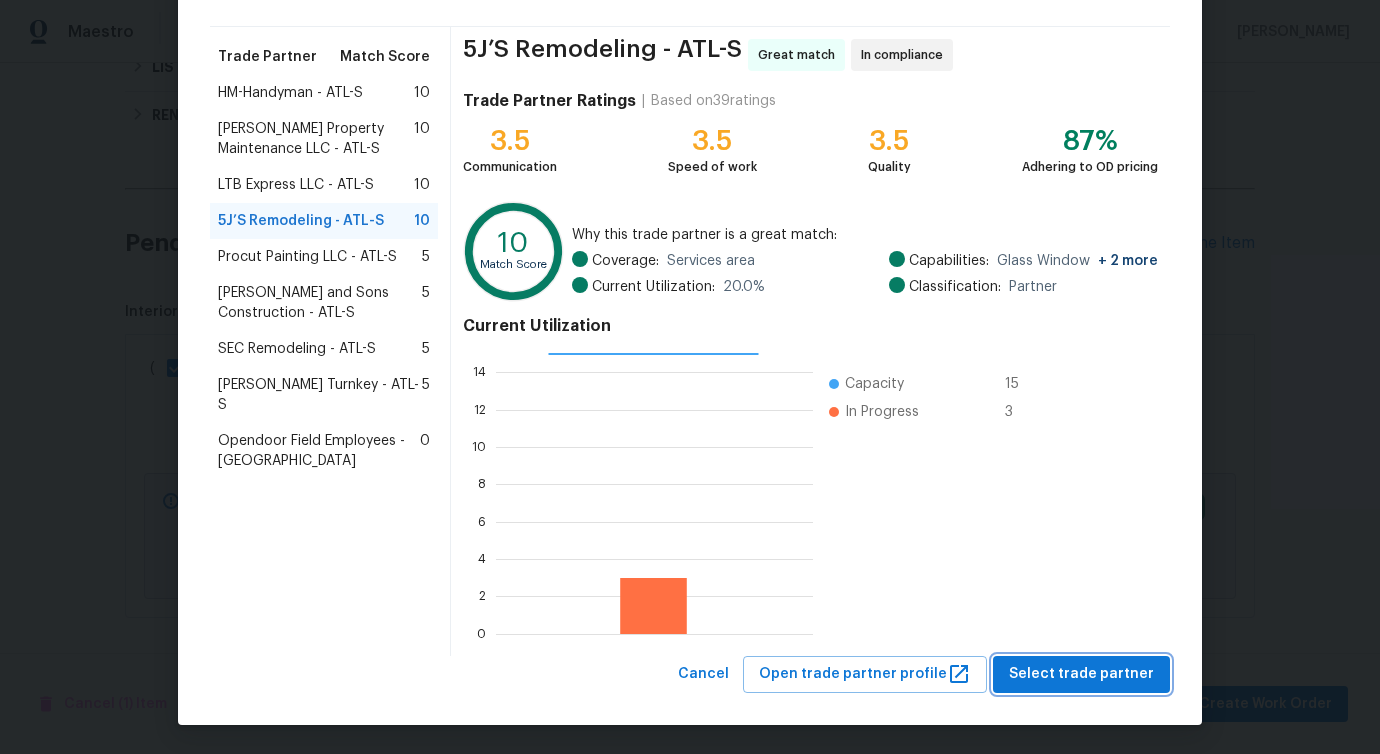 click on "Select trade partner" at bounding box center (1081, 674) 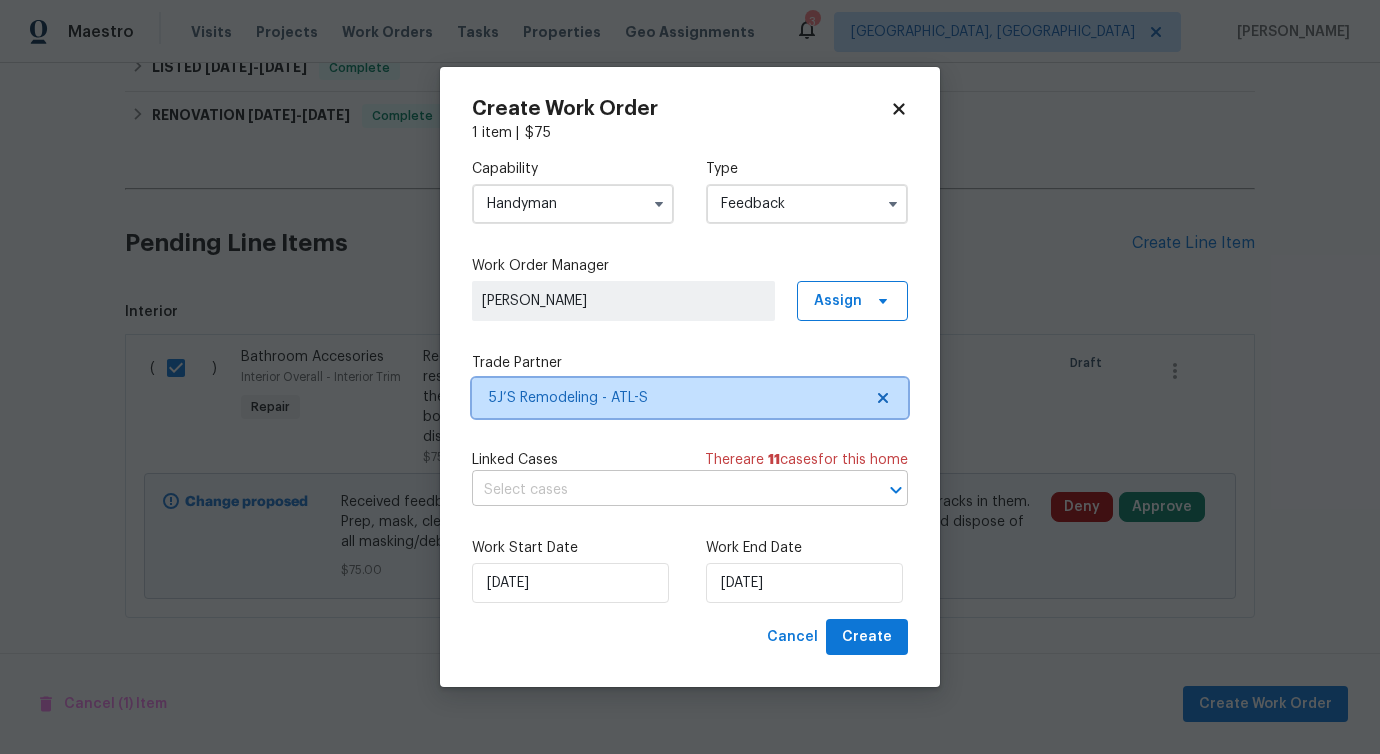 scroll, scrollTop: 0, scrollLeft: 0, axis: both 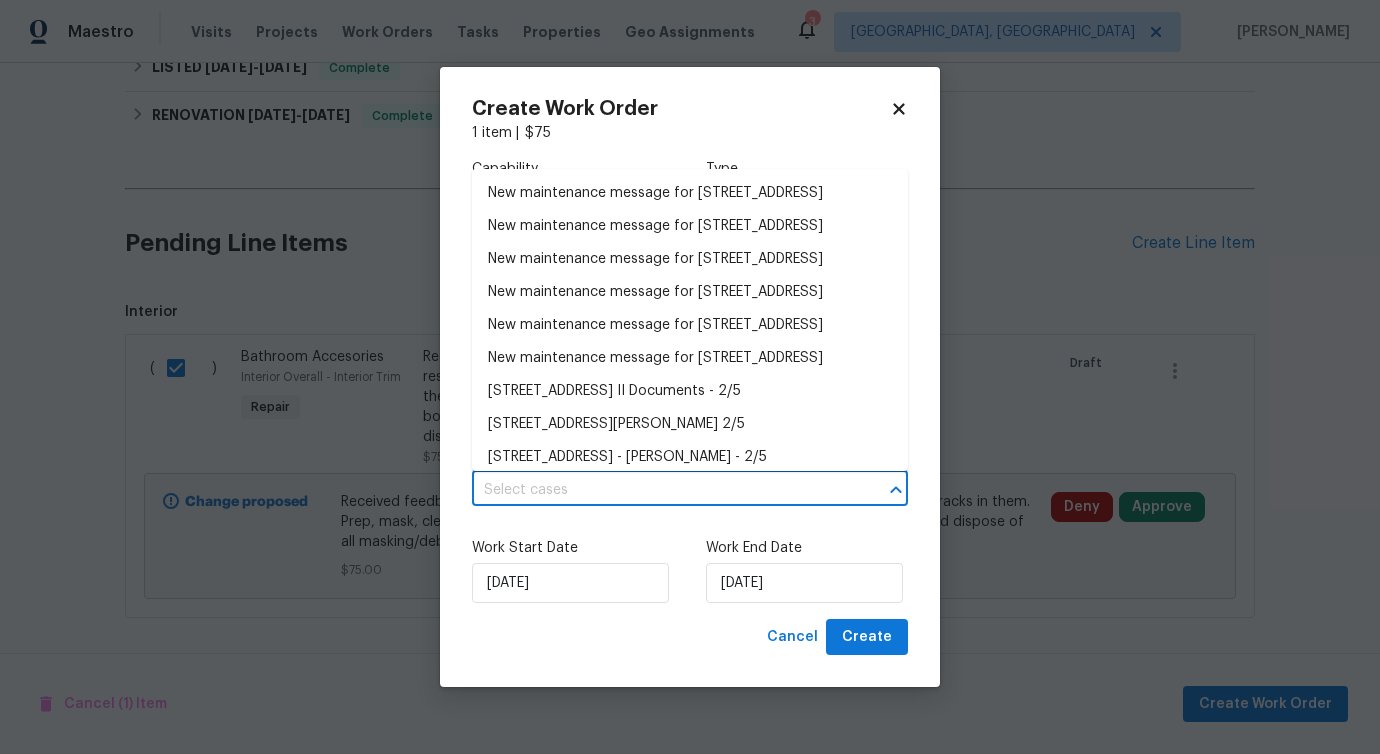 click at bounding box center (662, 490) 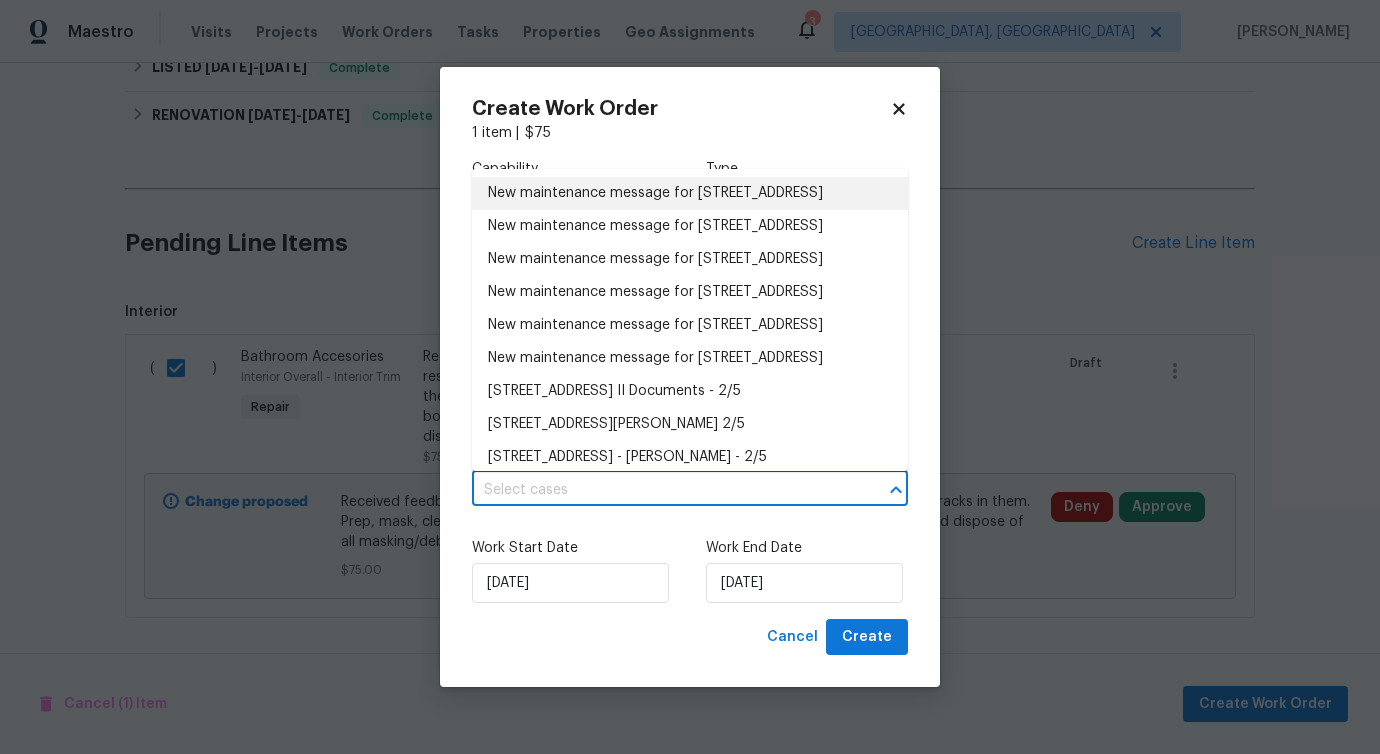 click on "New maintenance message for 5926 Brassie Ridge Ln , Ellenwood, GA 30294" at bounding box center [690, 193] 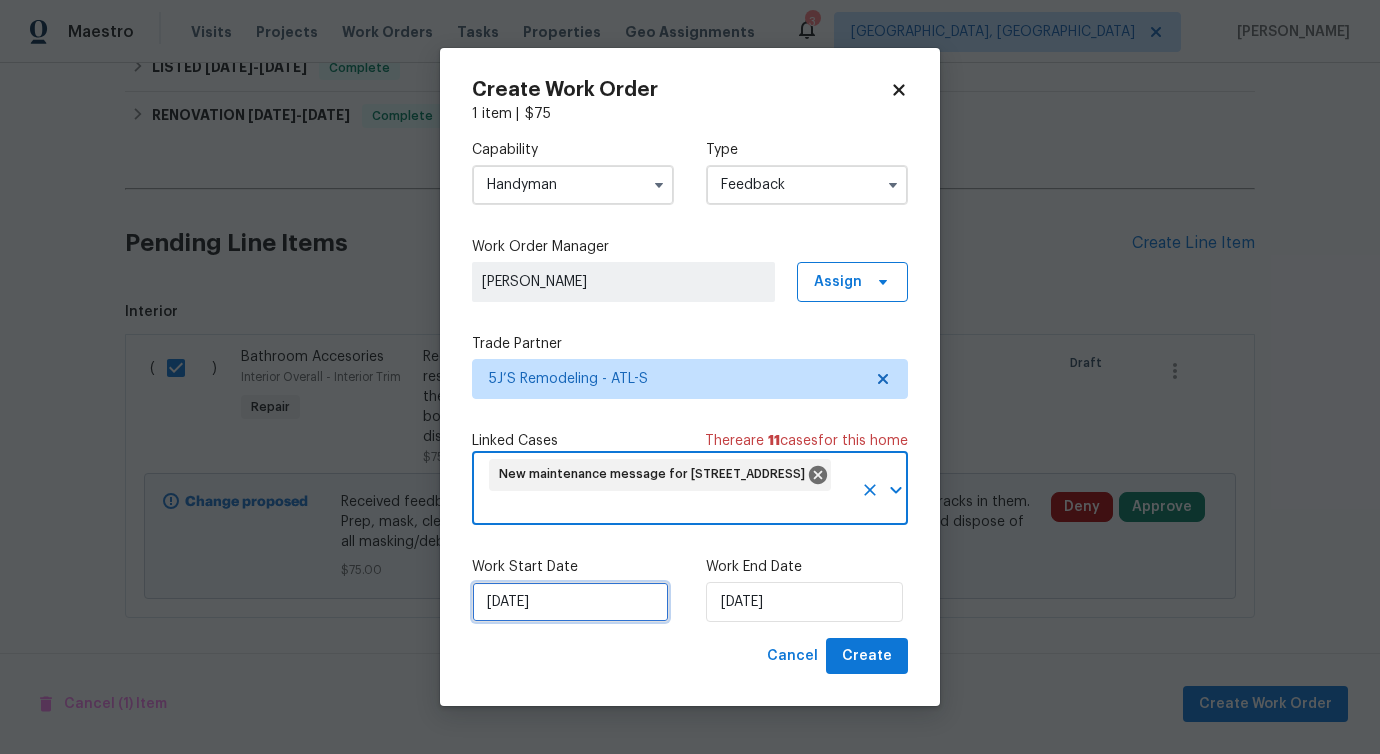 click on "[DATE]" at bounding box center (570, 602) 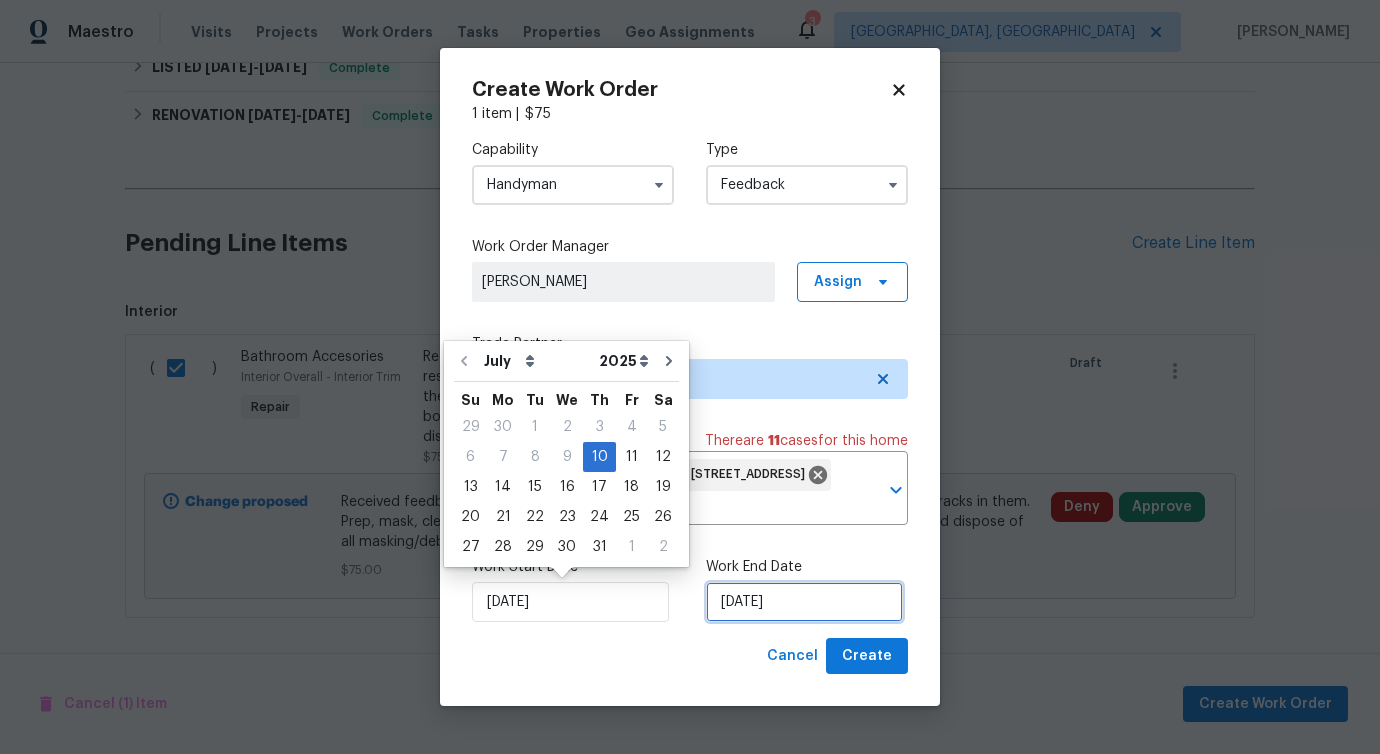 click on "[DATE]" at bounding box center (804, 602) 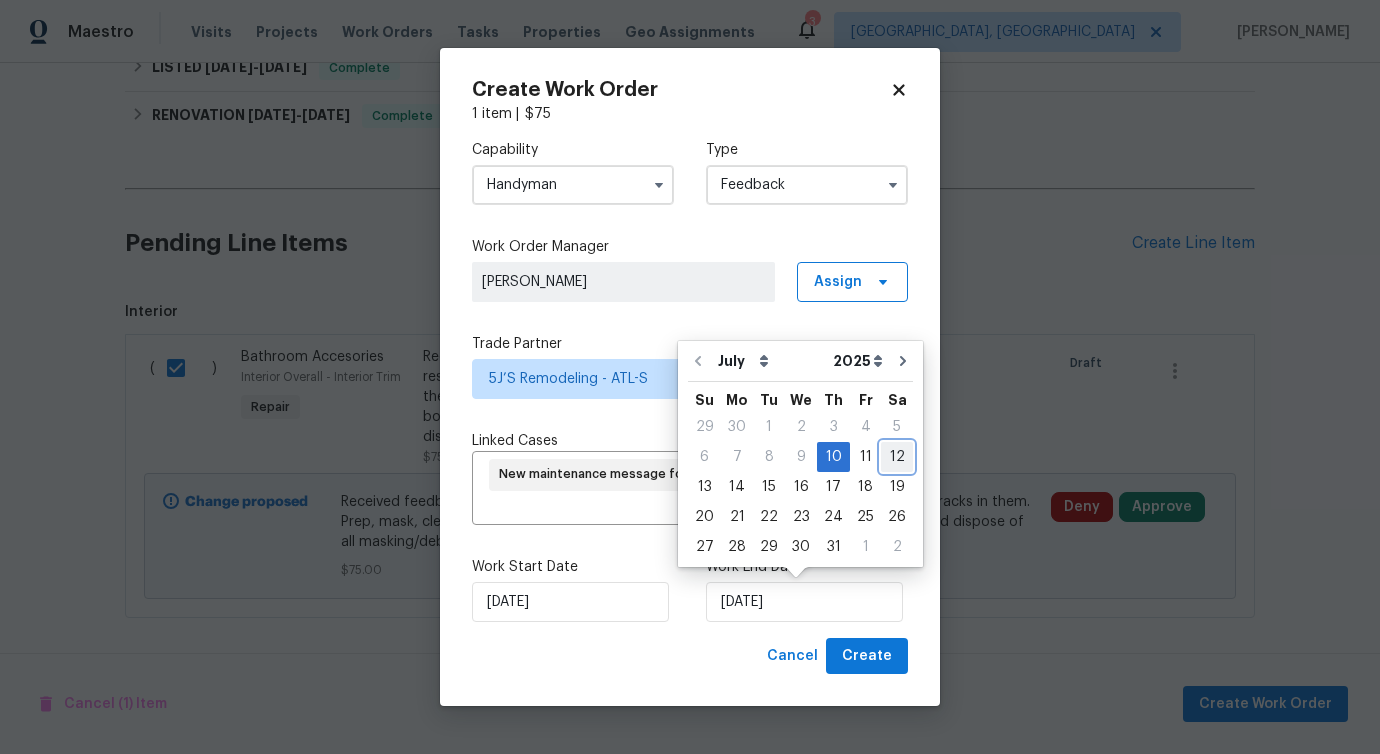 click on "12" at bounding box center [897, 457] 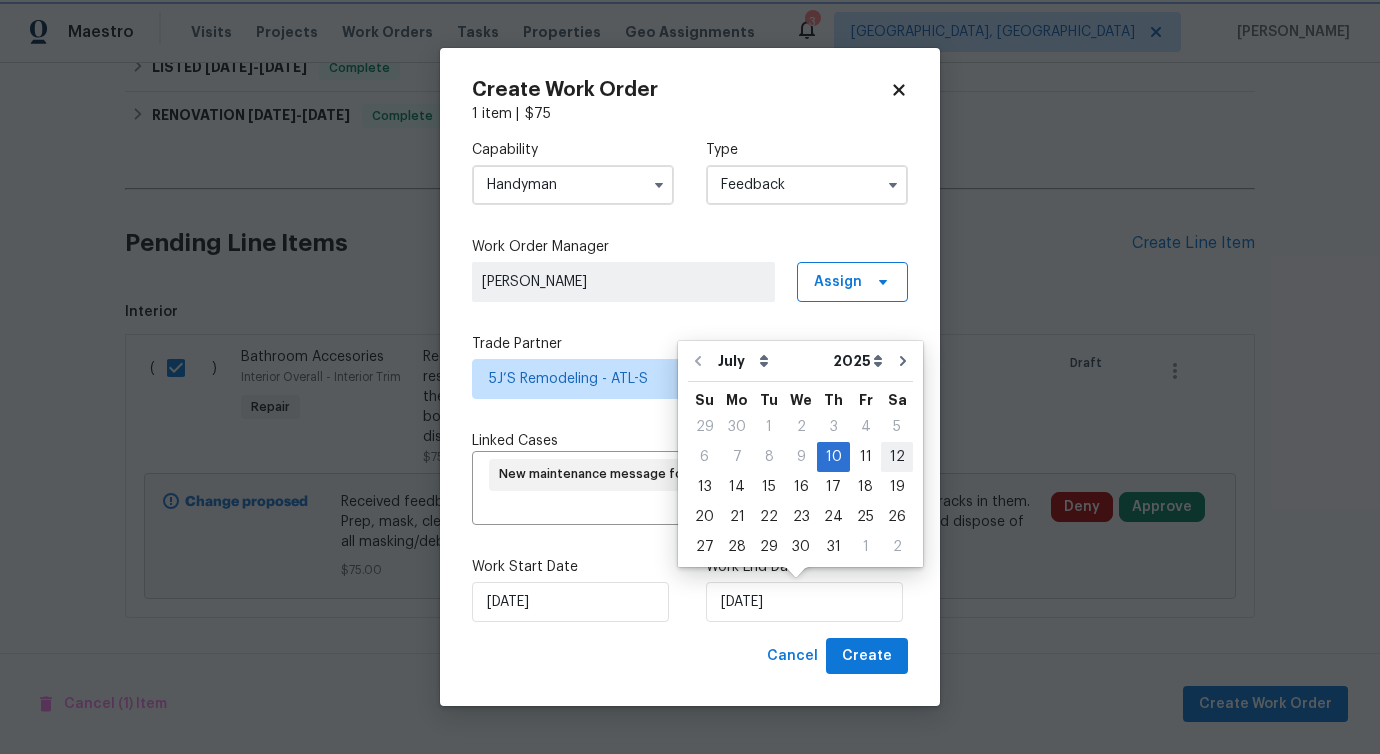 type on "[DATE]" 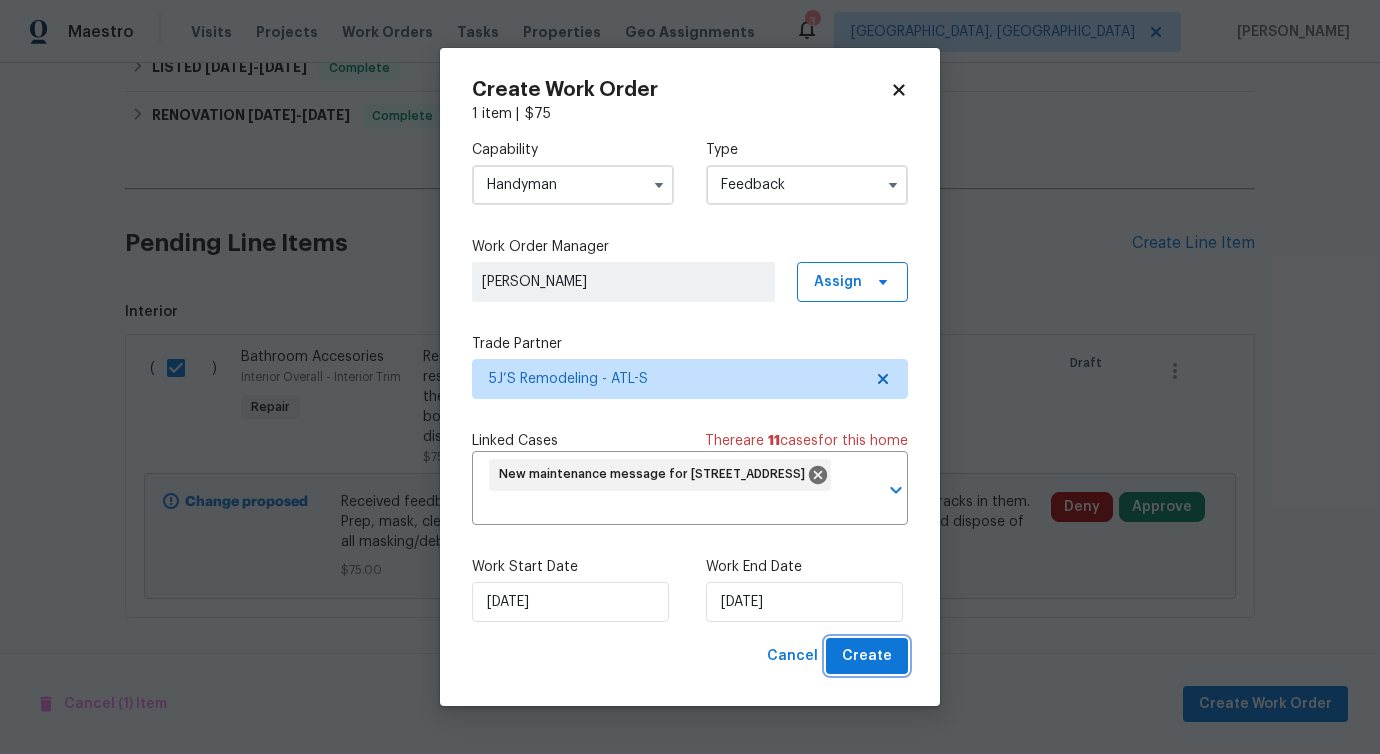 click on "Create" at bounding box center (867, 656) 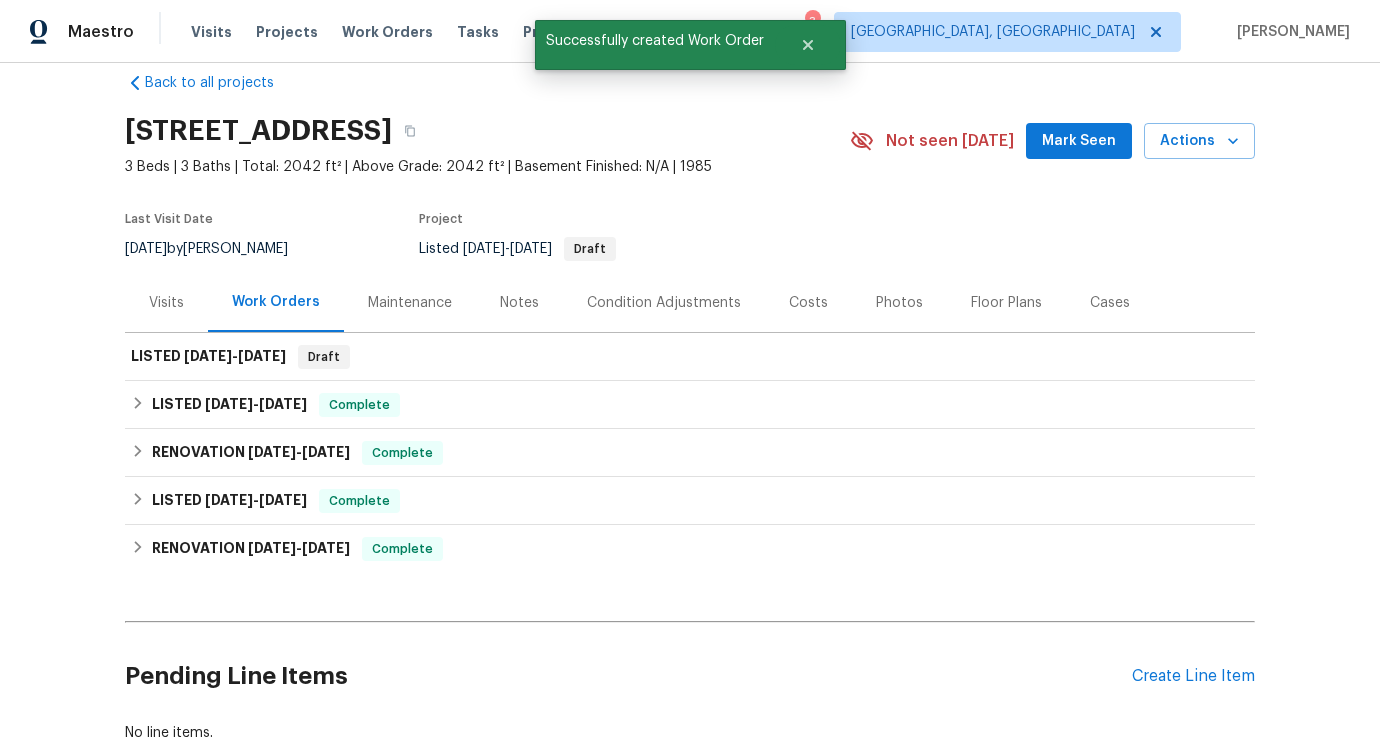 scroll, scrollTop: 0, scrollLeft: 0, axis: both 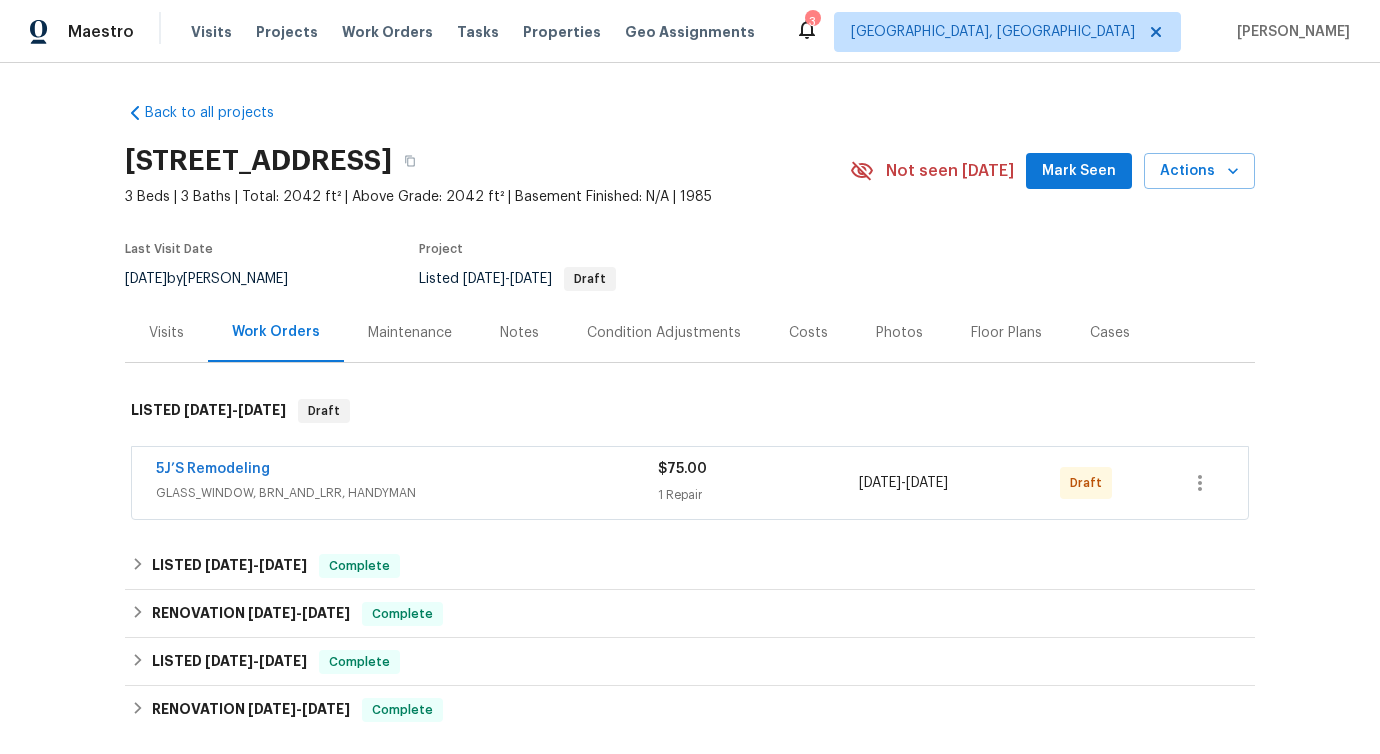 click on "5J’S Remodeling" at bounding box center (213, 469) 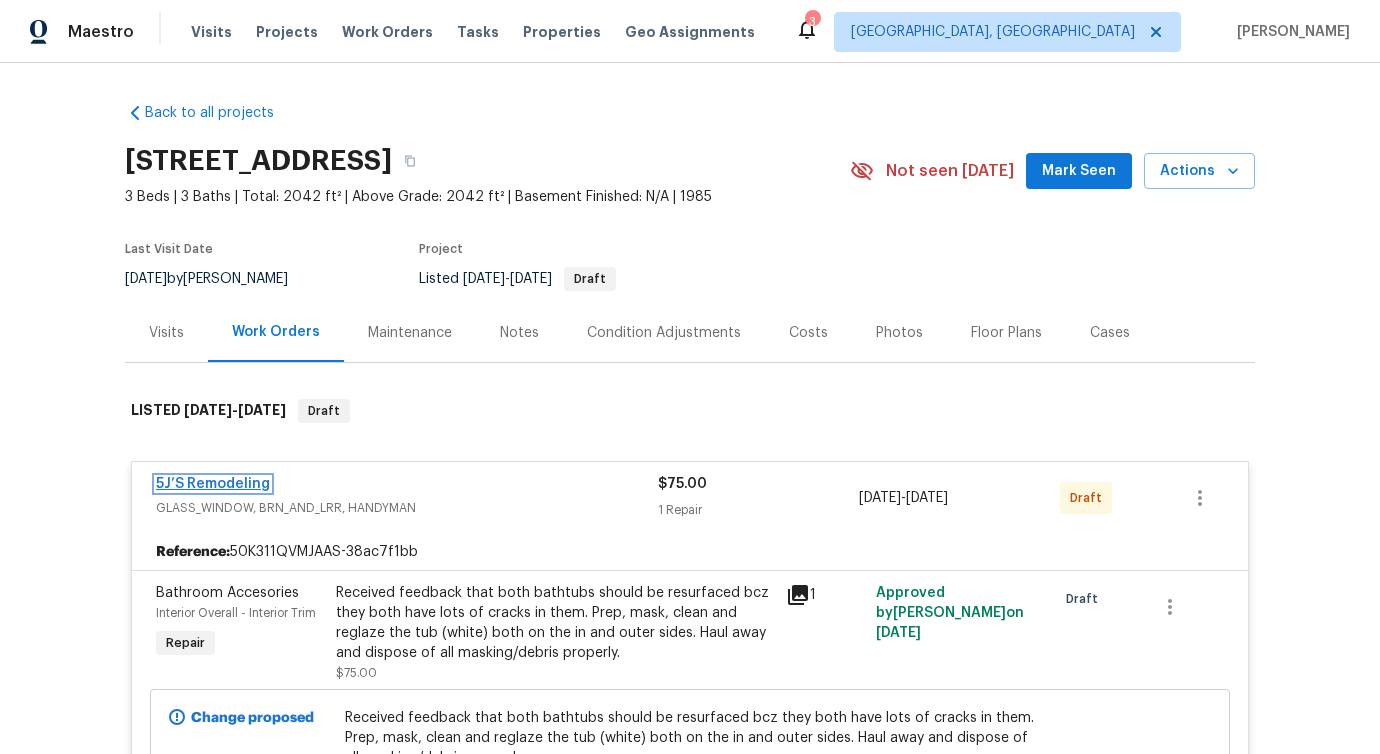click on "5J’S Remodeling" at bounding box center [213, 484] 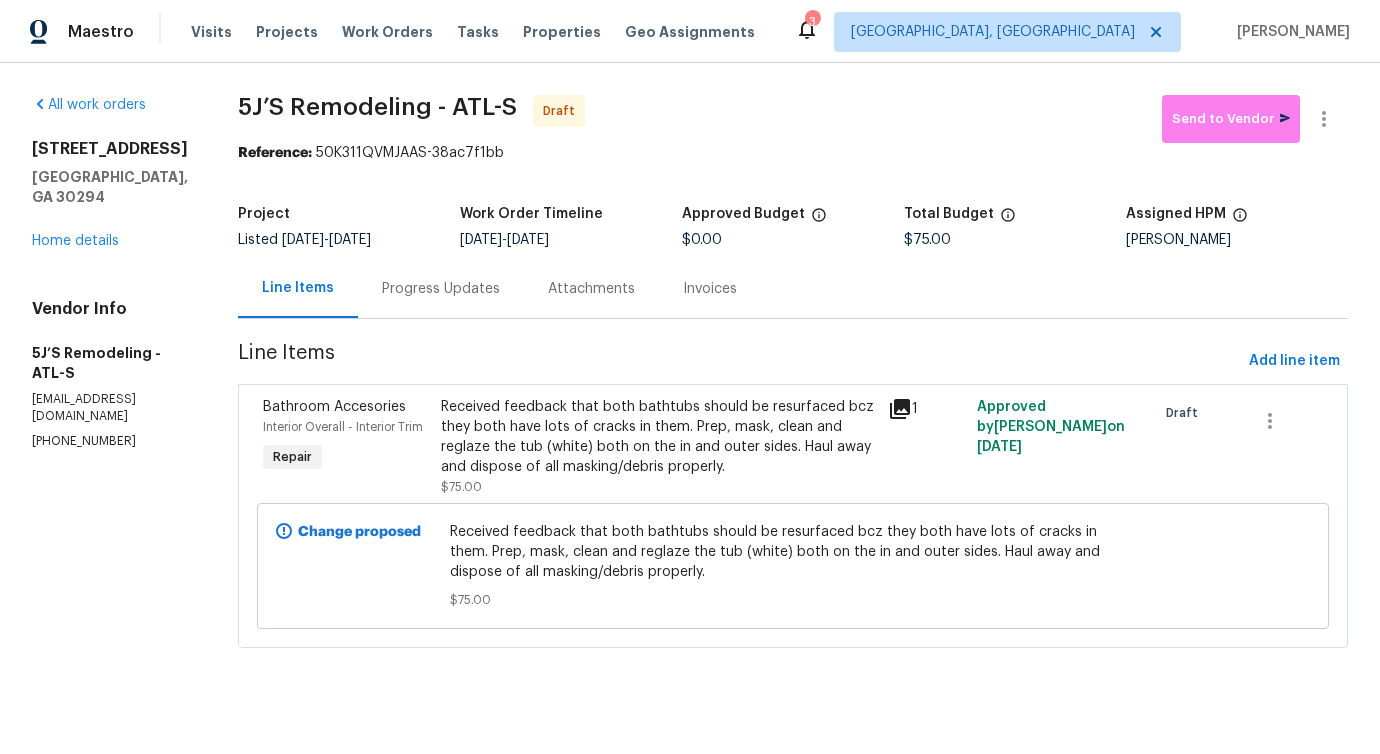 click on "Progress Updates" at bounding box center [441, 288] 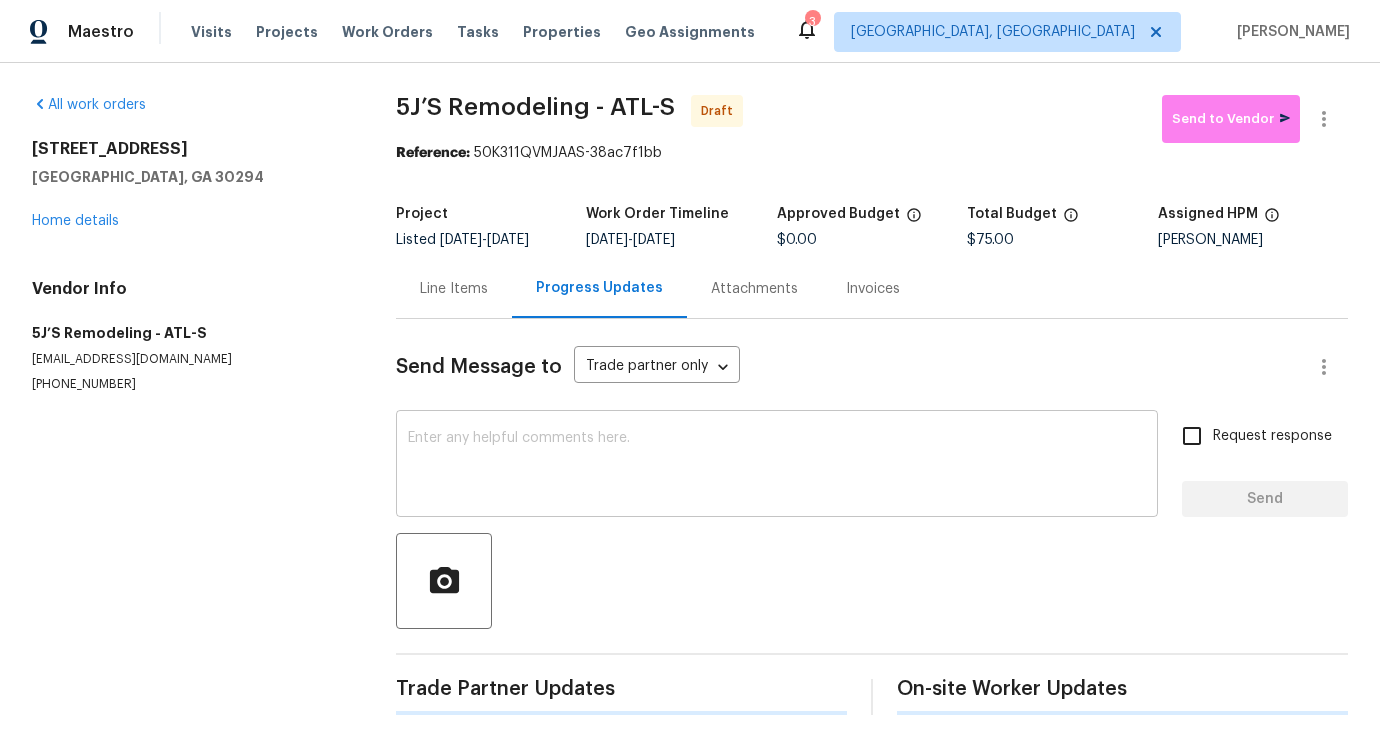 click at bounding box center (777, 466) 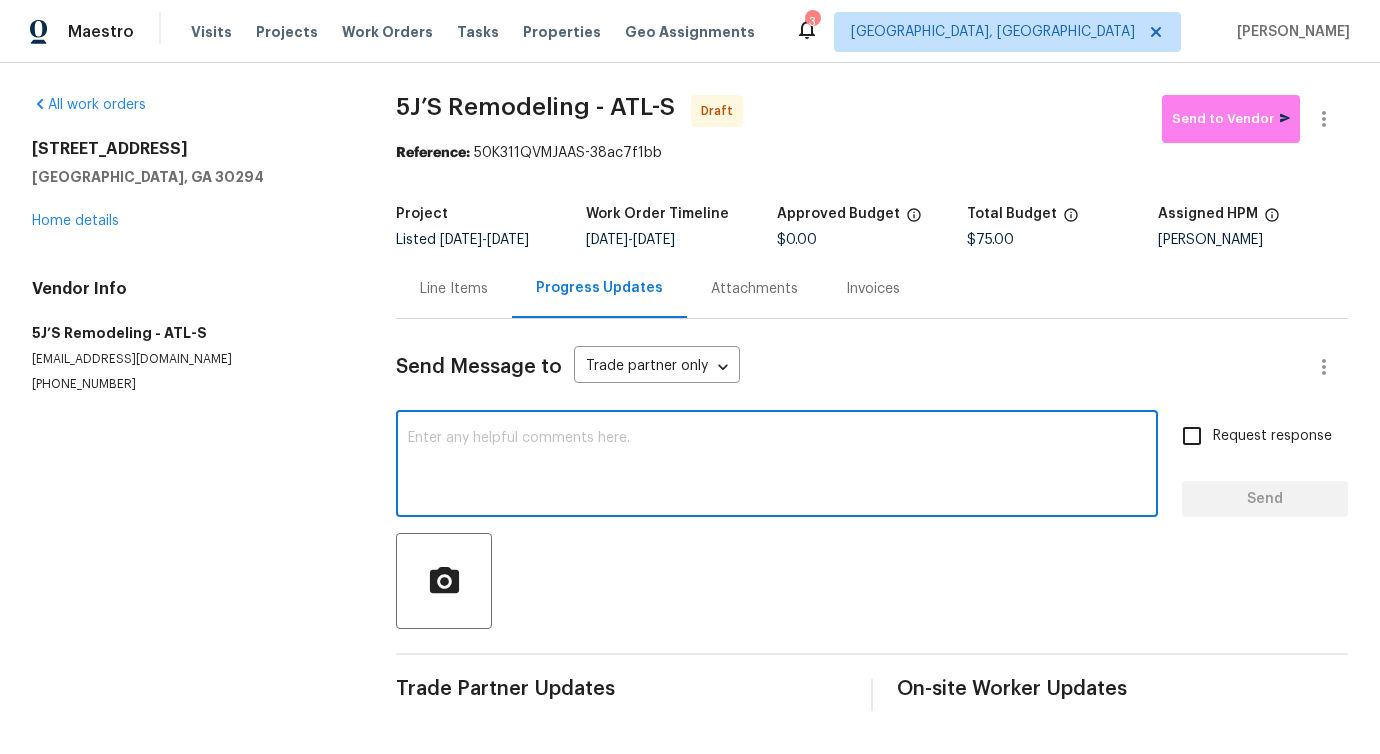 click at bounding box center [777, 466] 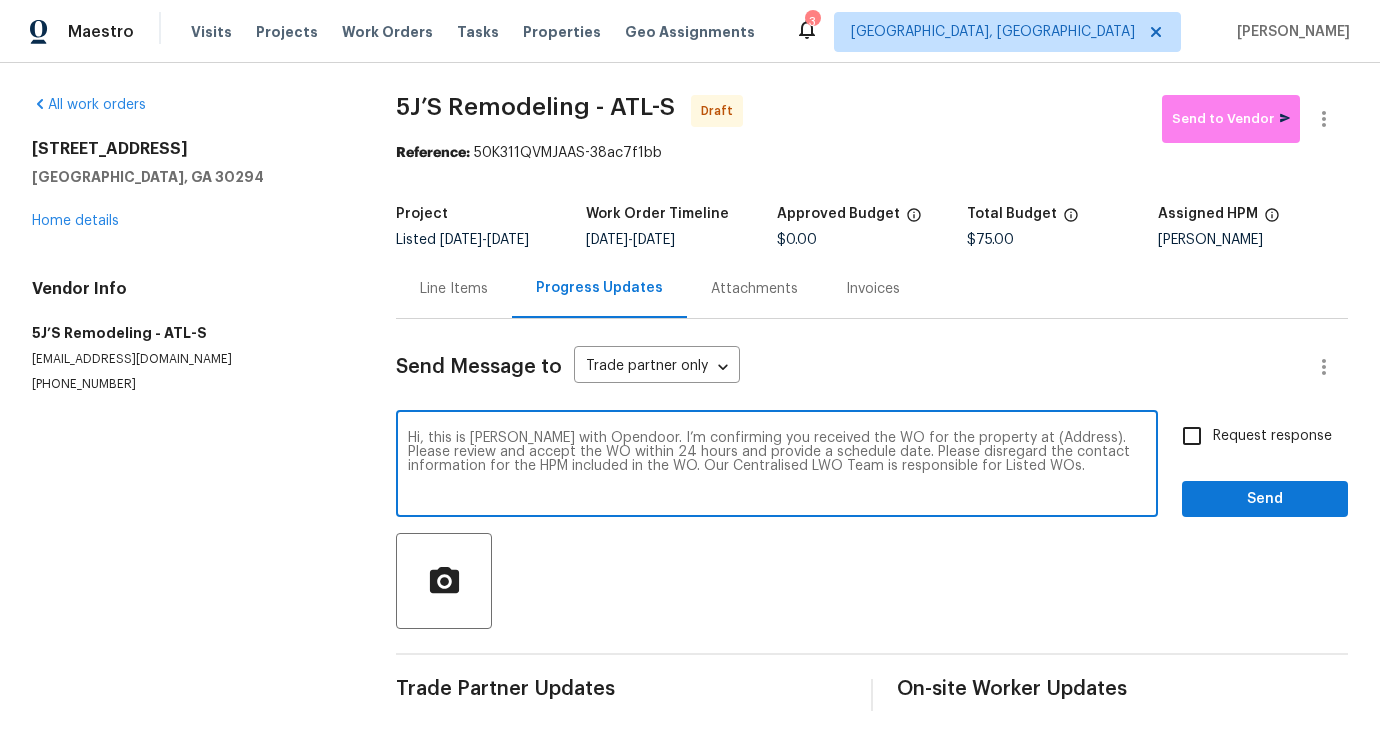 click on "Hi, this is [PERSON_NAME] with Opendoor. I’m confirming you received the WO for the property at (Address). Please review and accept the WO within 24 hours and provide a schedule date. Please disregard the contact information for the HPM included in the WO. Our Centralised LWO Team is responsible for Listed WOs." at bounding box center (777, 466) 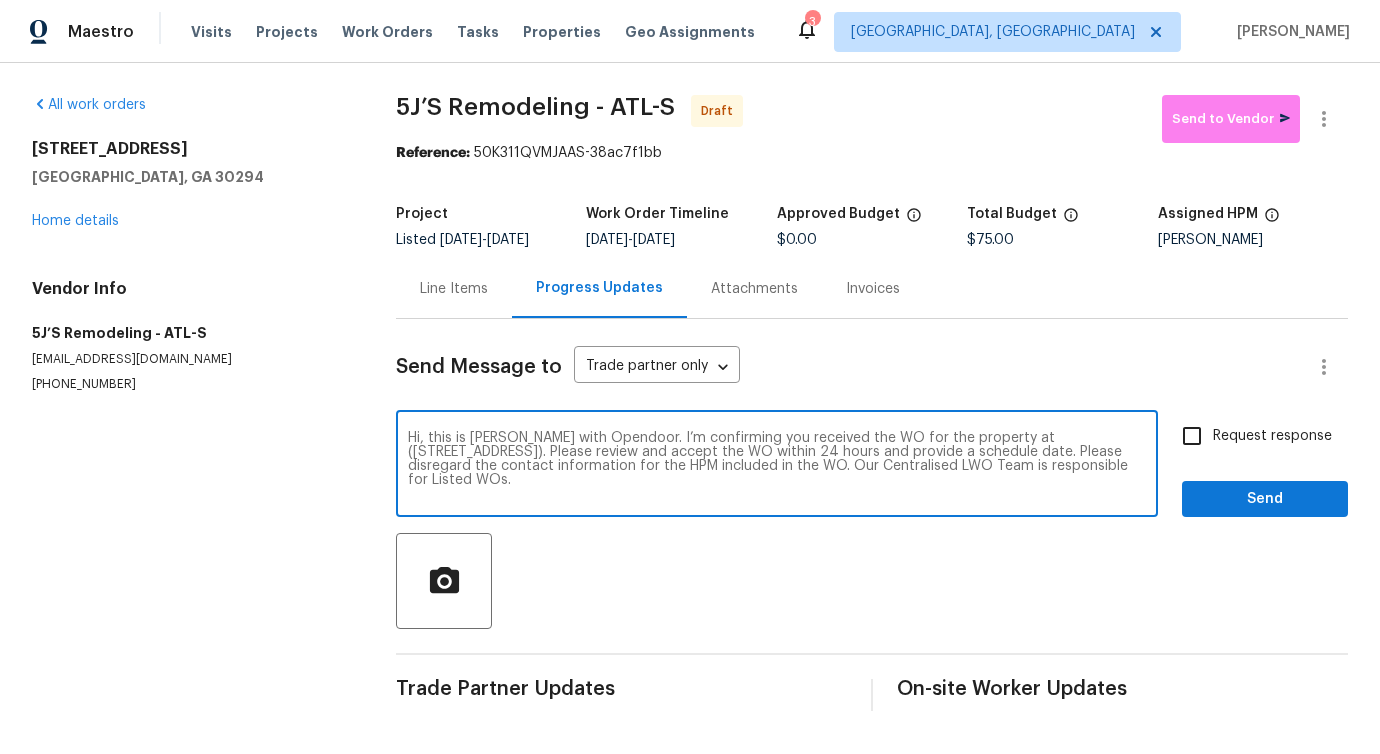 type on "Hi, this is [PERSON_NAME] with Opendoor. I’m confirming you received the WO for the property at ([STREET_ADDRESS]). Please review and accept the WO within 24 hours and provide a schedule date. Please disregard the contact information for the HPM included in the WO. Our Centralised LWO Team is responsible for Listed WOs." 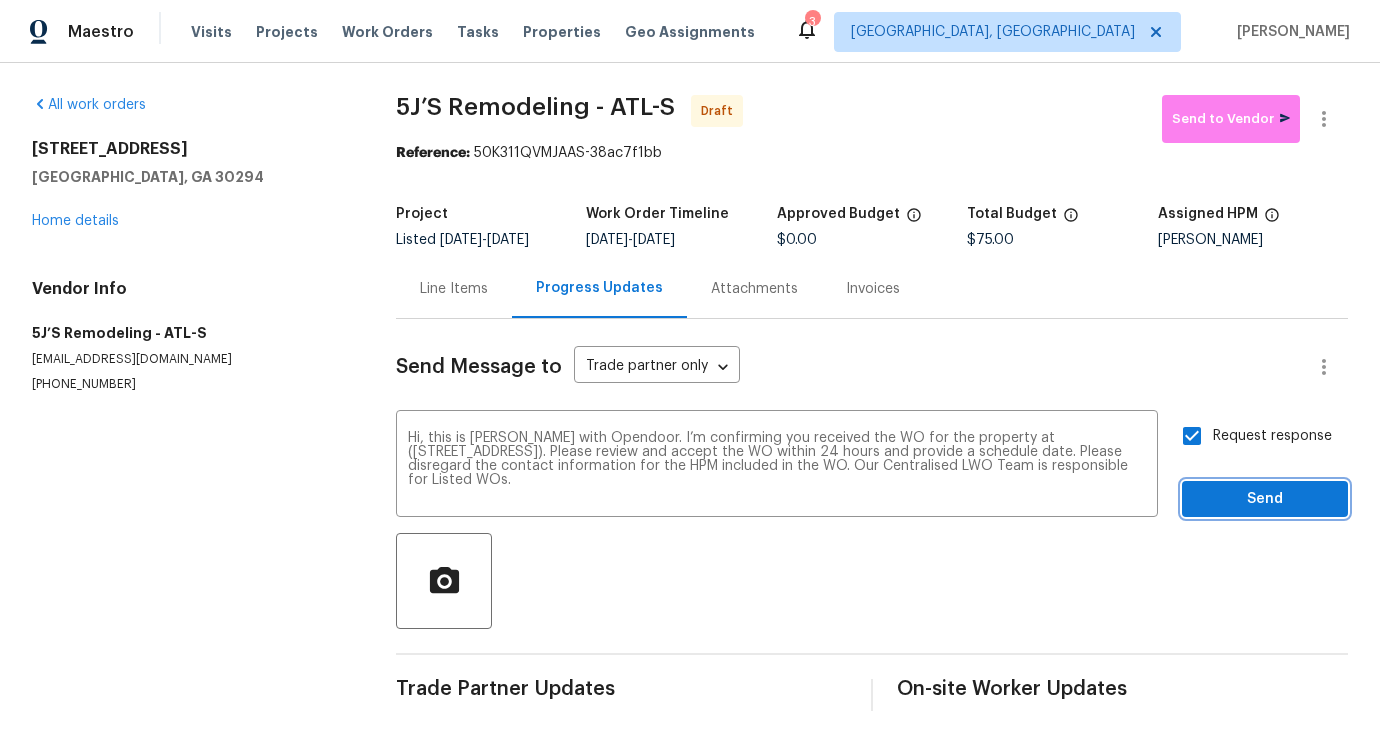 click on "Send" at bounding box center [1265, 499] 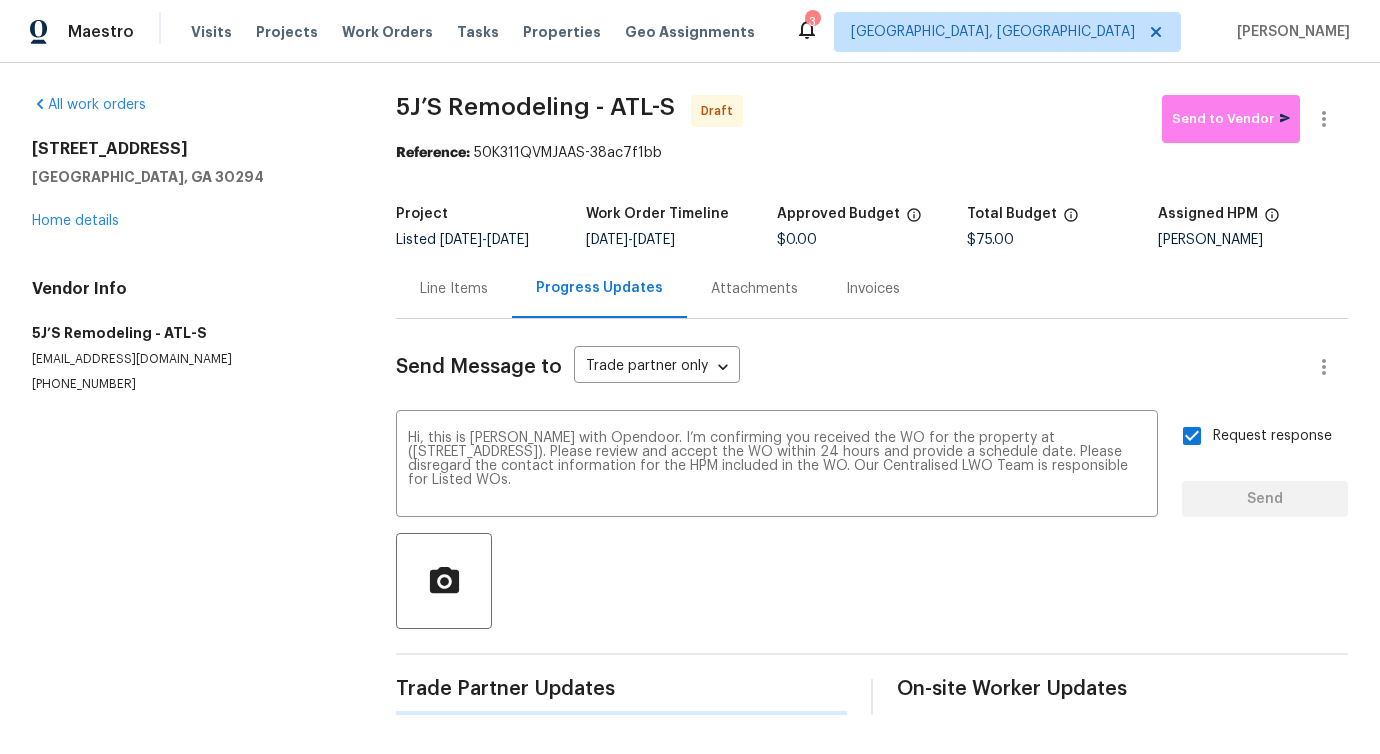 type 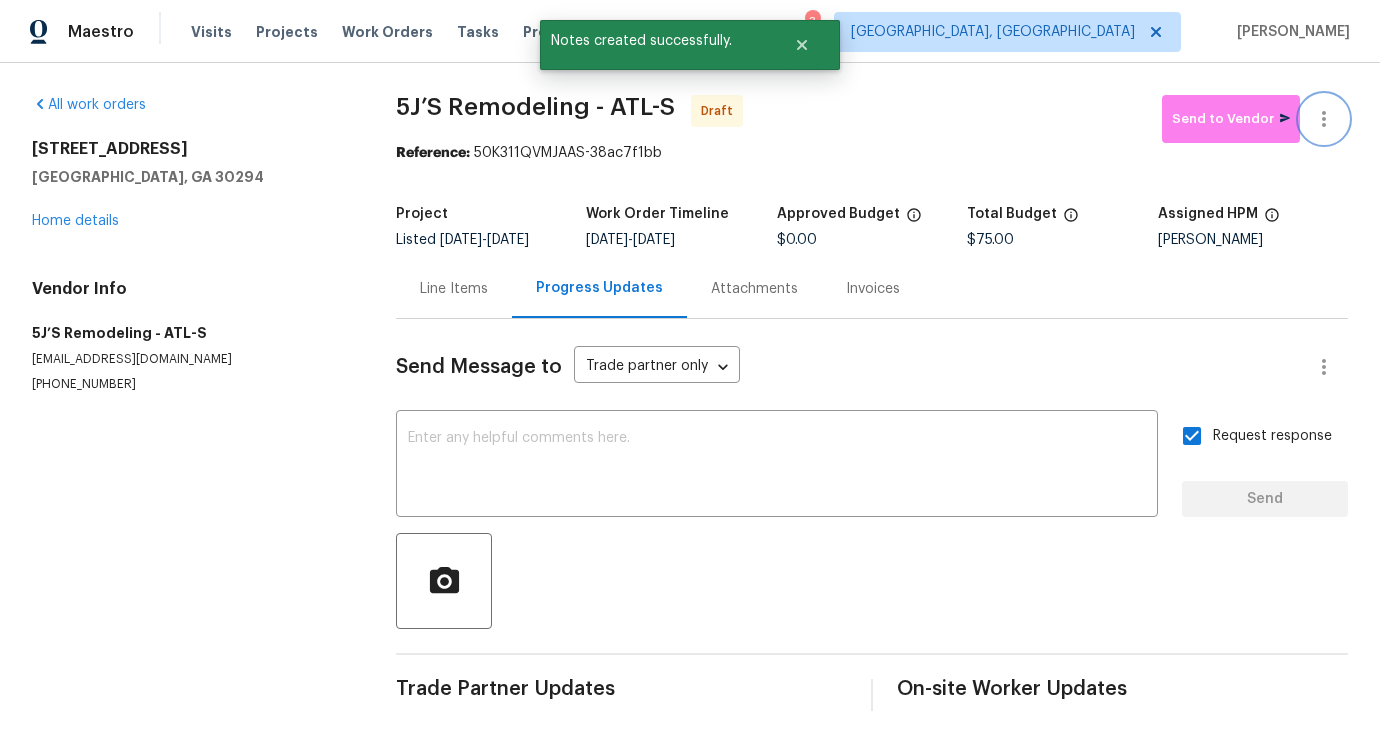 click 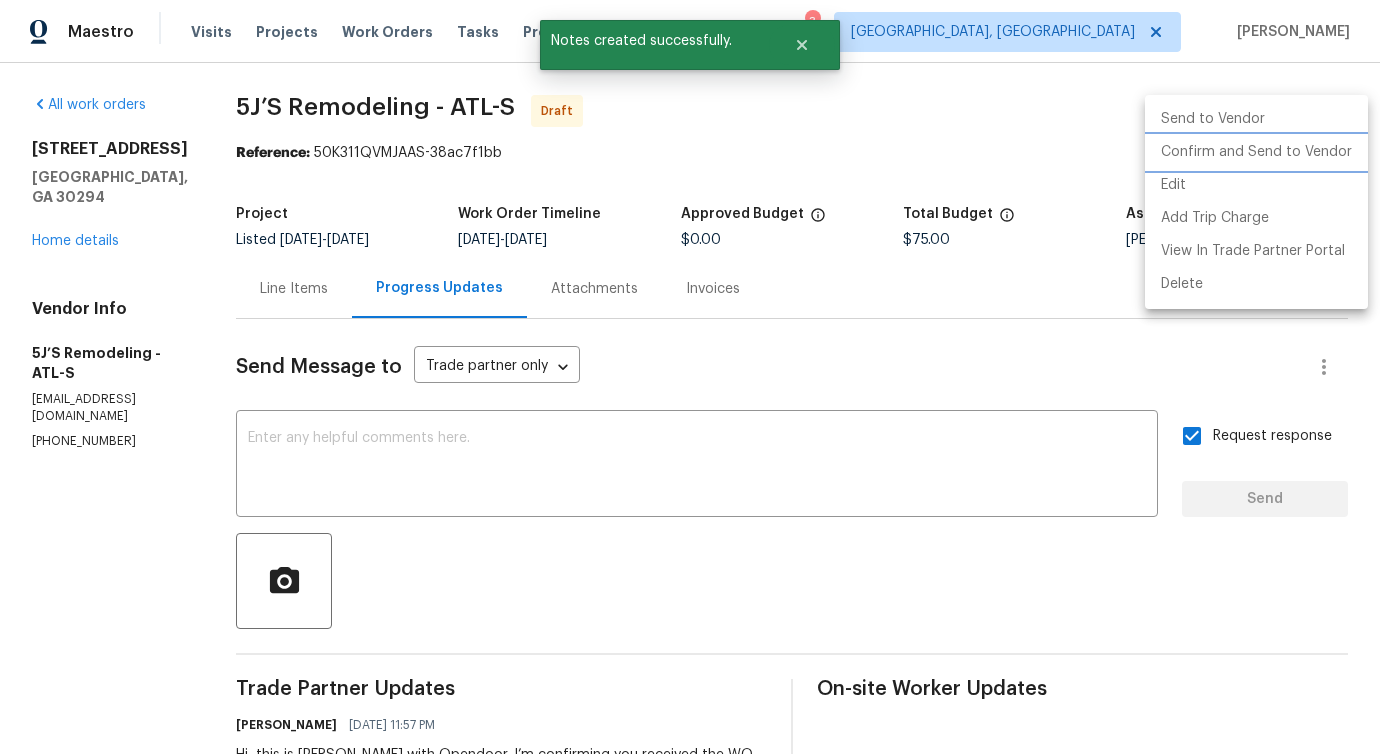 click on "Confirm and Send to Vendor" at bounding box center [1256, 152] 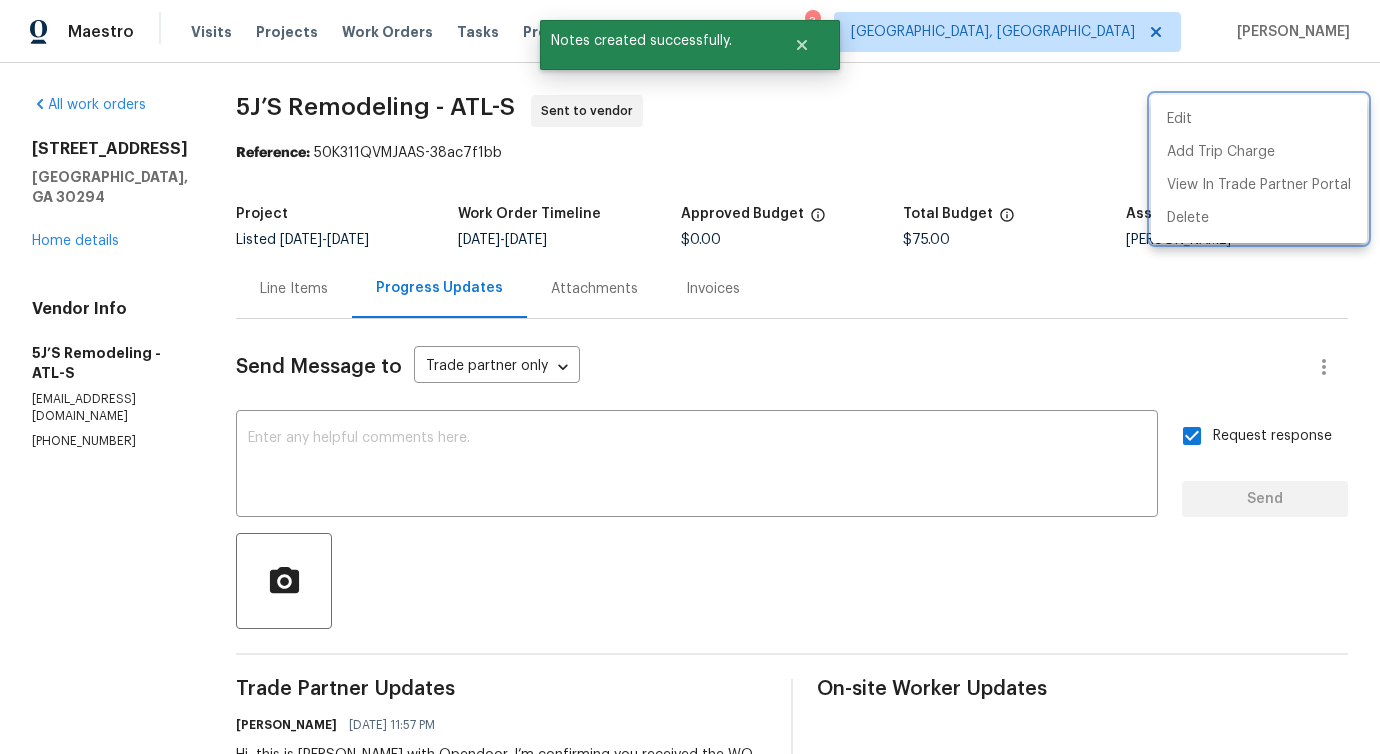 click at bounding box center [690, 377] 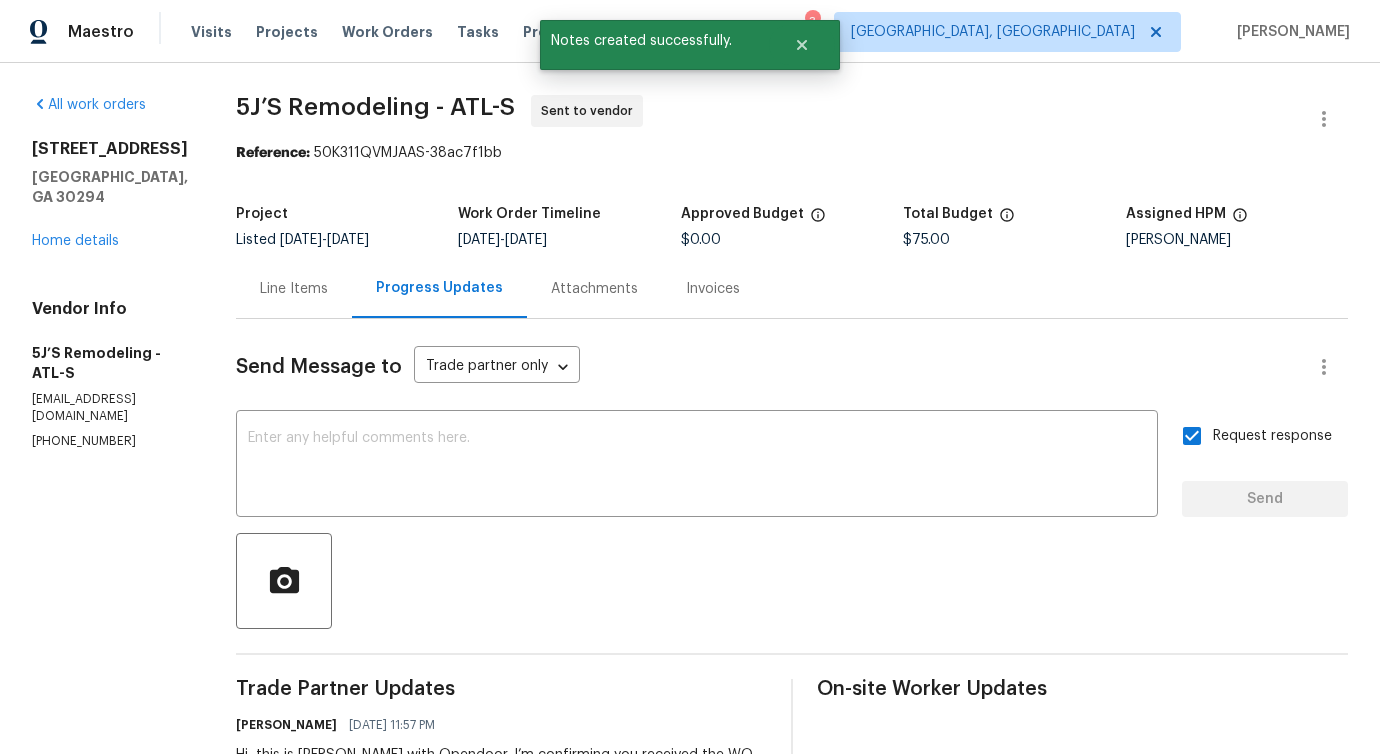 click on "Line Items" at bounding box center (294, 289) 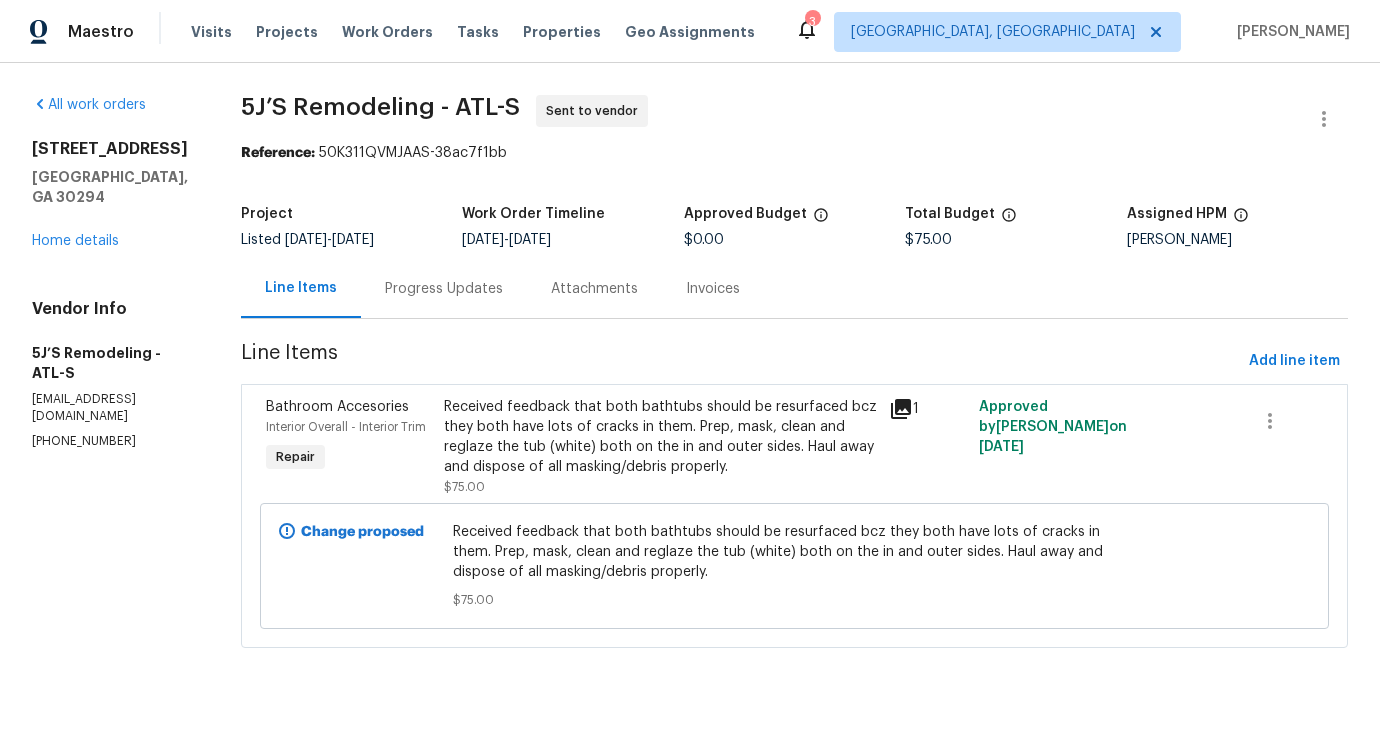 click on "Received feedback that both bathtubs should be resurfaced bcz they both have lots of cracks in them. Prep, mask, clean and reglaze the tub (white) both on the in and outer sides. Haul away and dispose of all masking/debris properly." at bounding box center [661, 437] 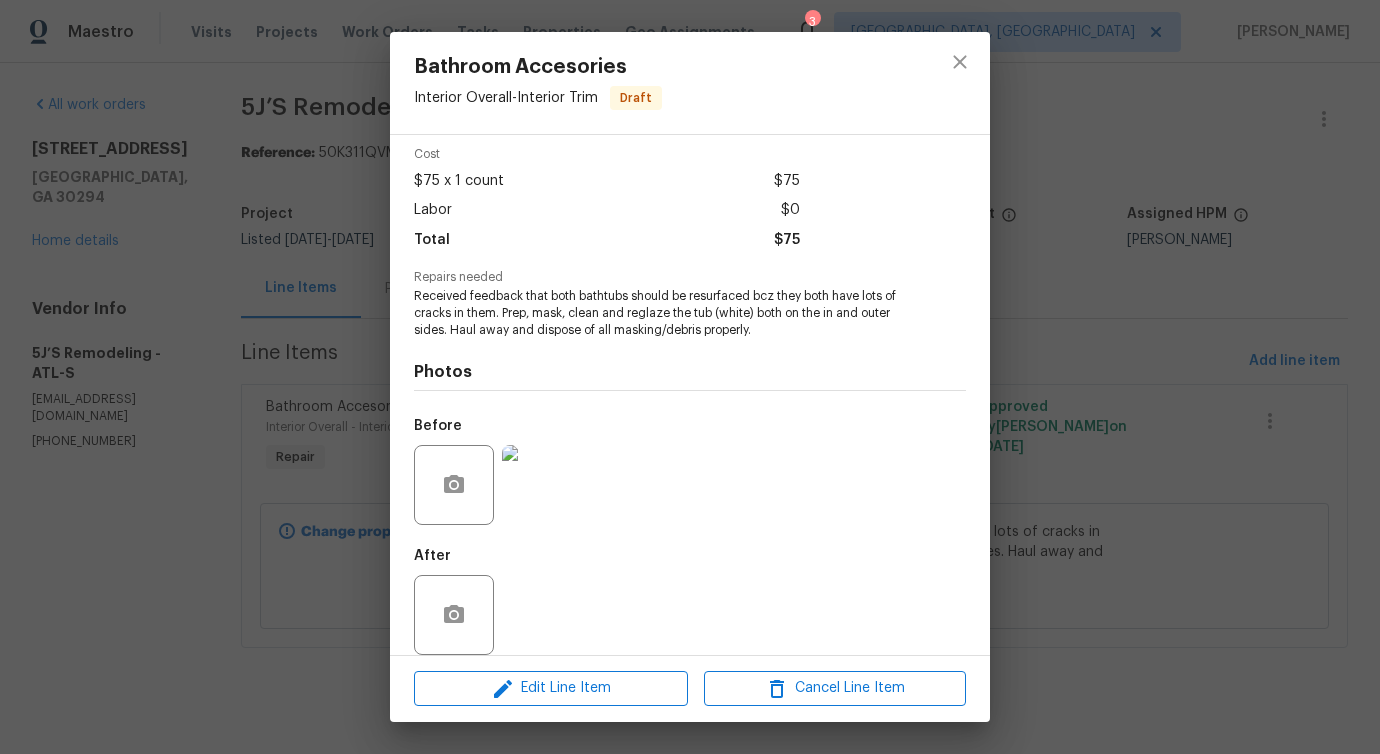 scroll, scrollTop: 100, scrollLeft: 0, axis: vertical 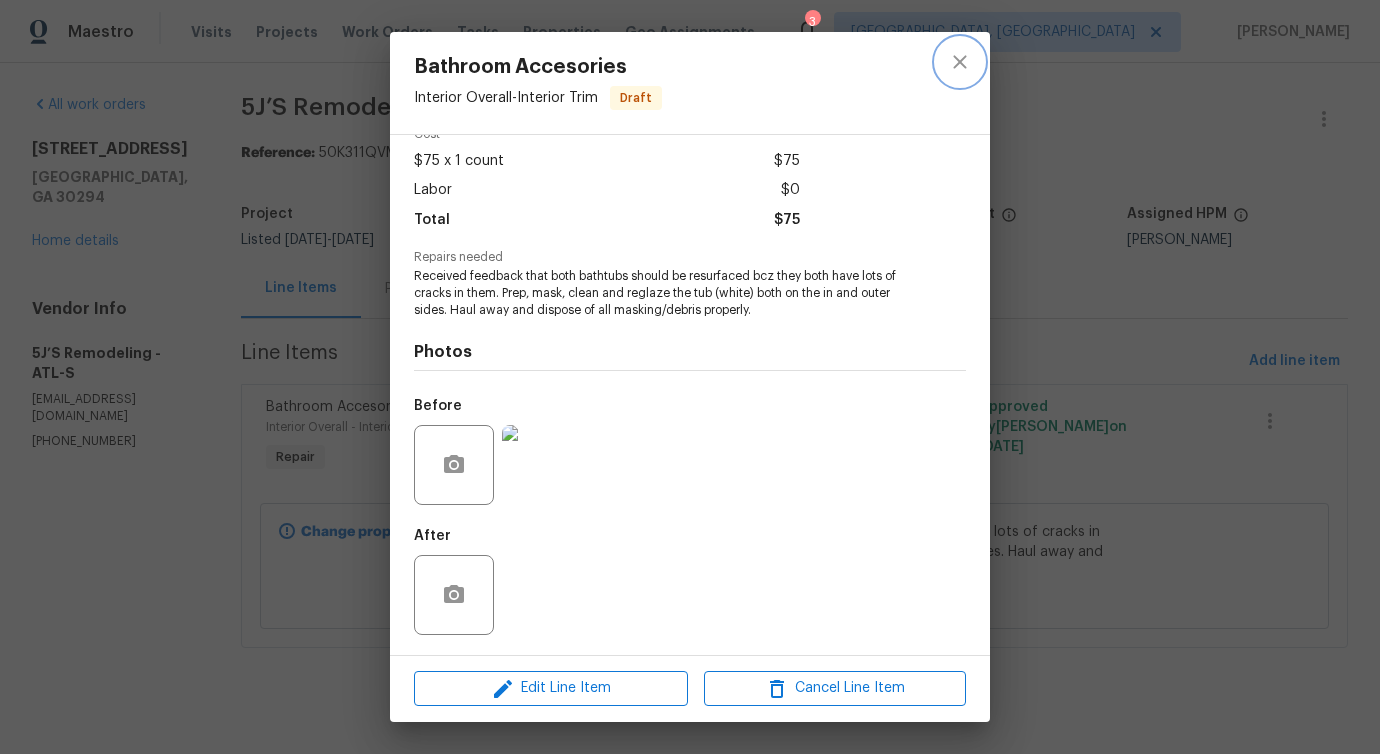 click 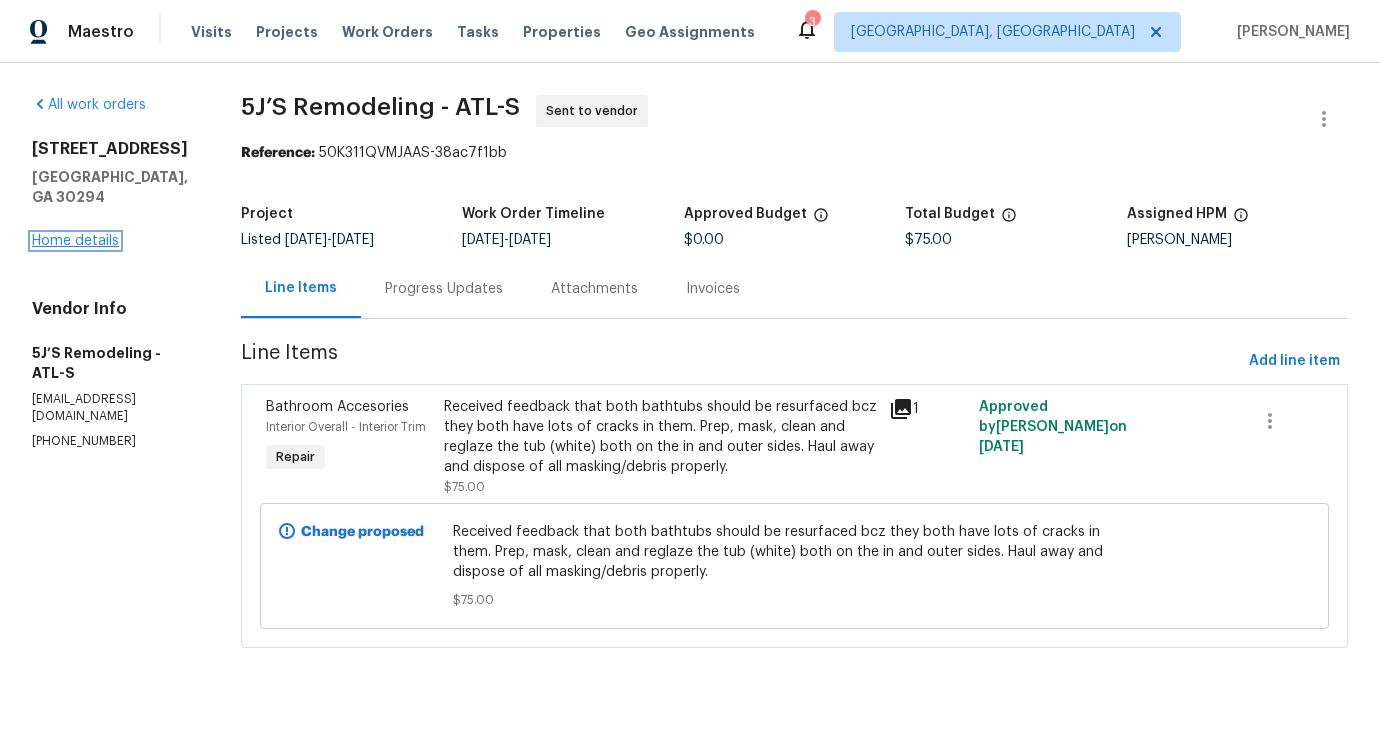 click on "Home details" at bounding box center [75, 241] 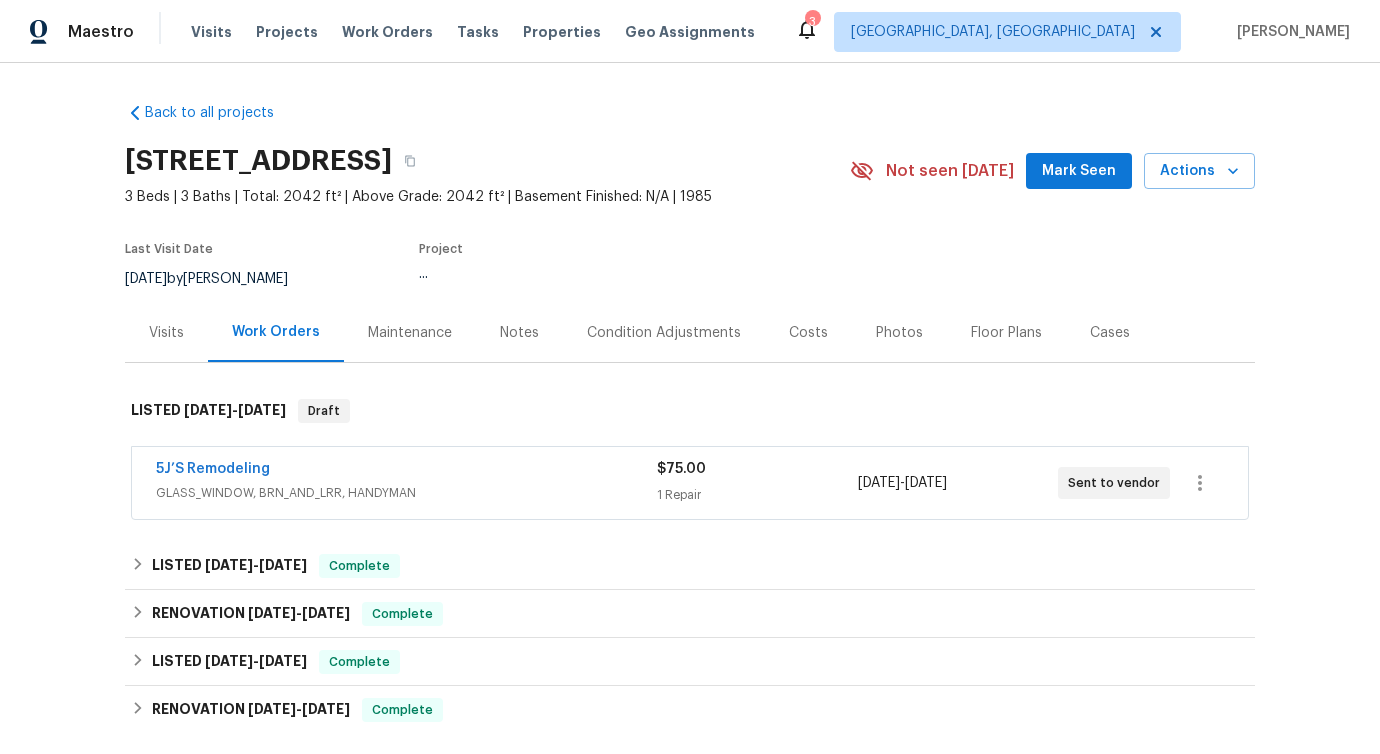 scroll, scrollTop: 301, scrollLeft: 0, axis: vertical 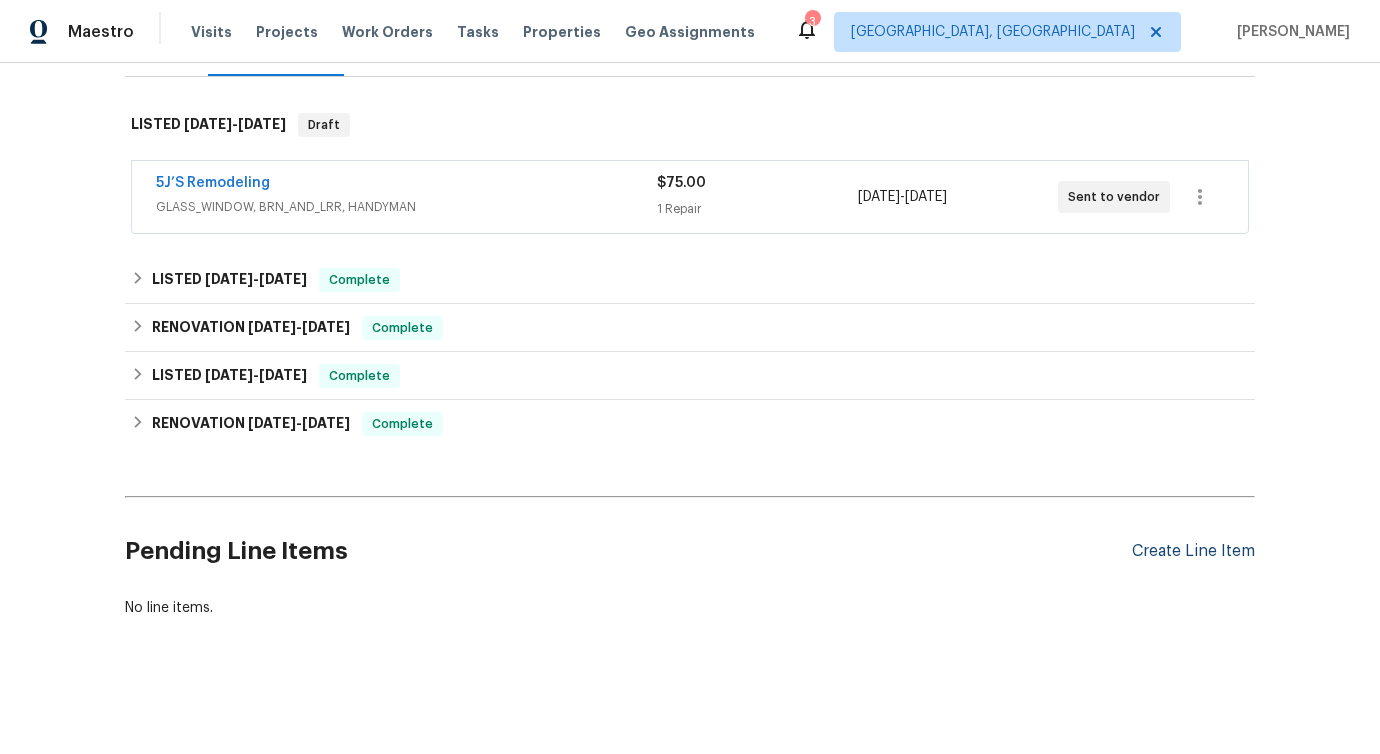 click on "Create Line Item" at bounding box center (1193, 551) 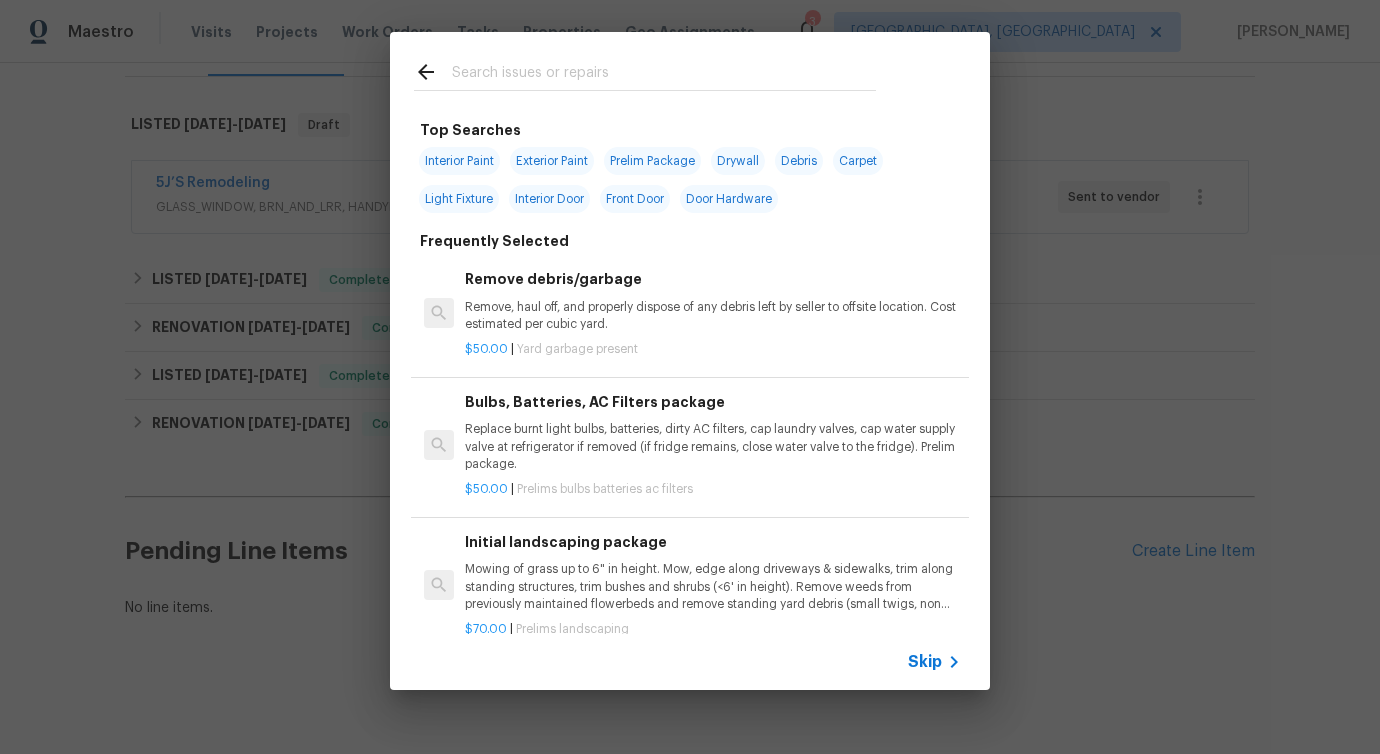 click at bounding box center [645, 71] 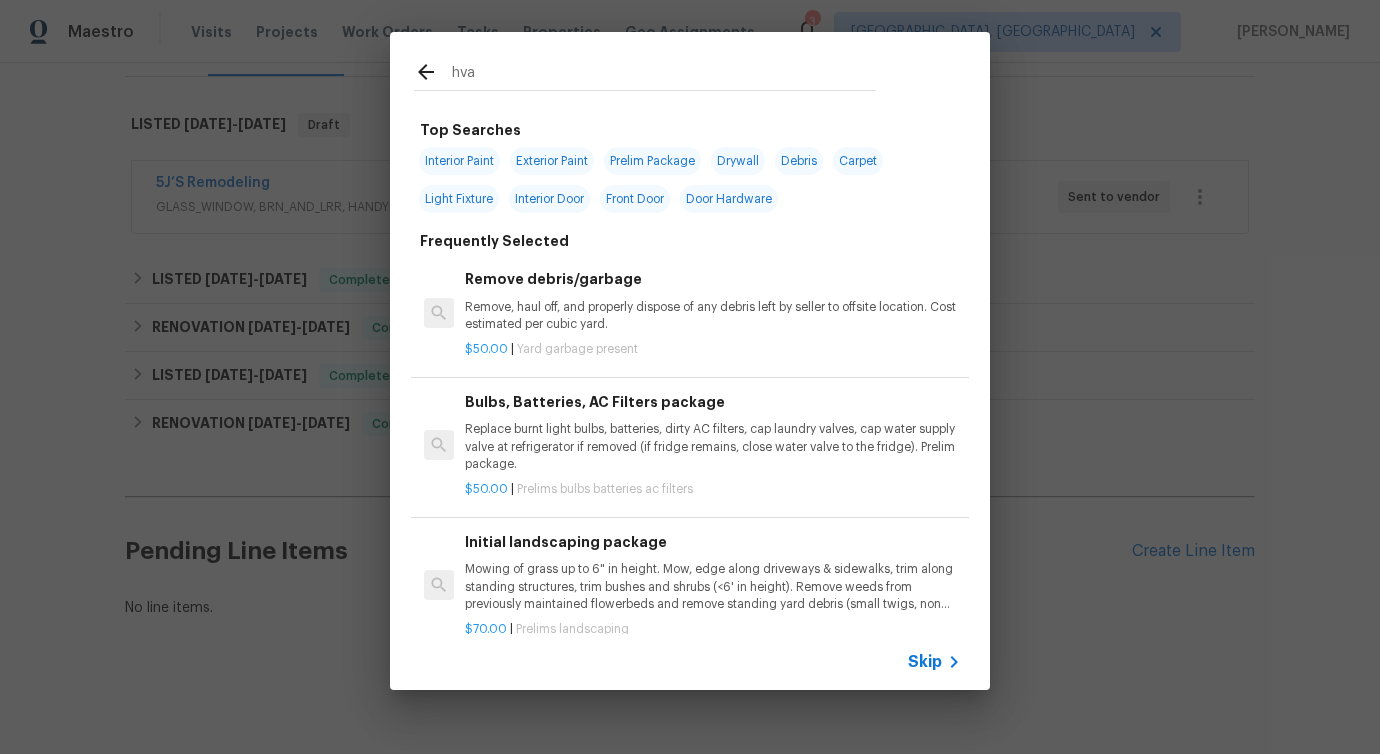 type on "hvac" 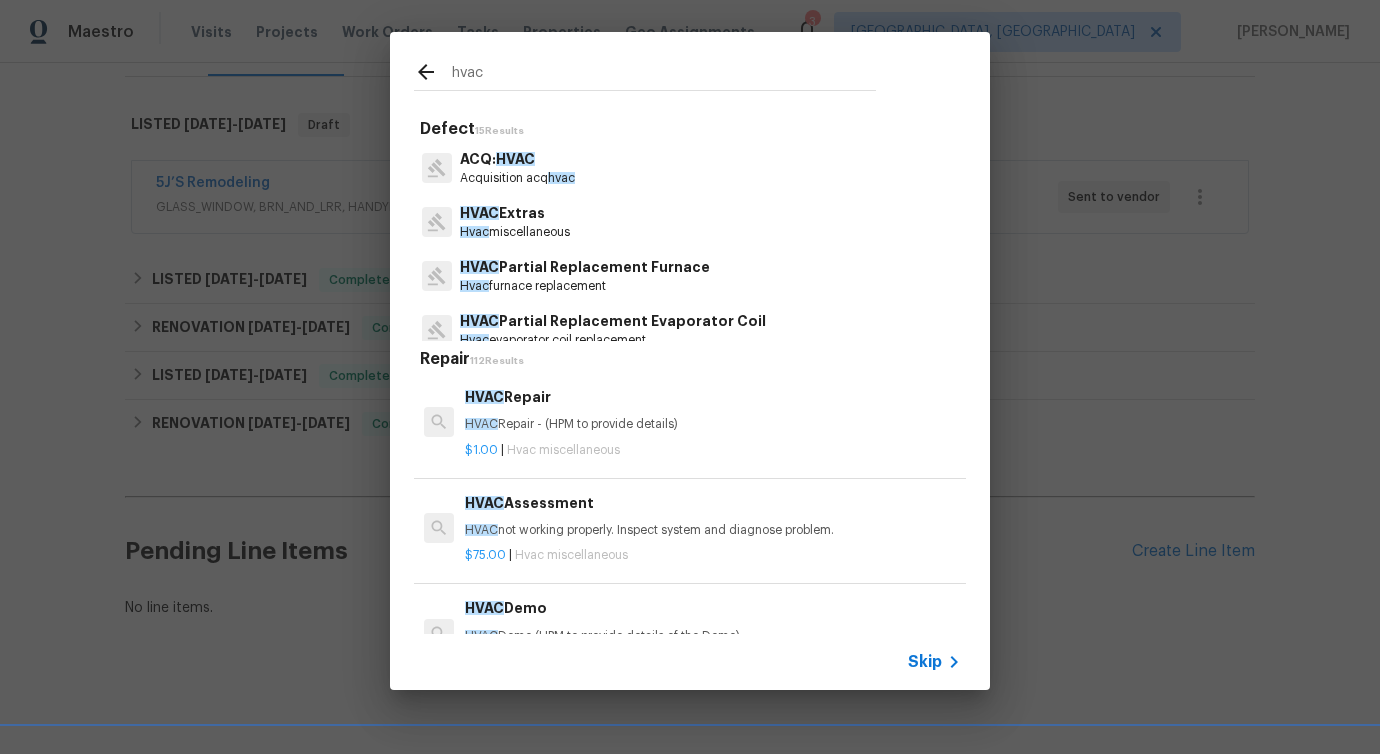 click on "Hvac  miscellaneous" at bounding box center (515, 232) 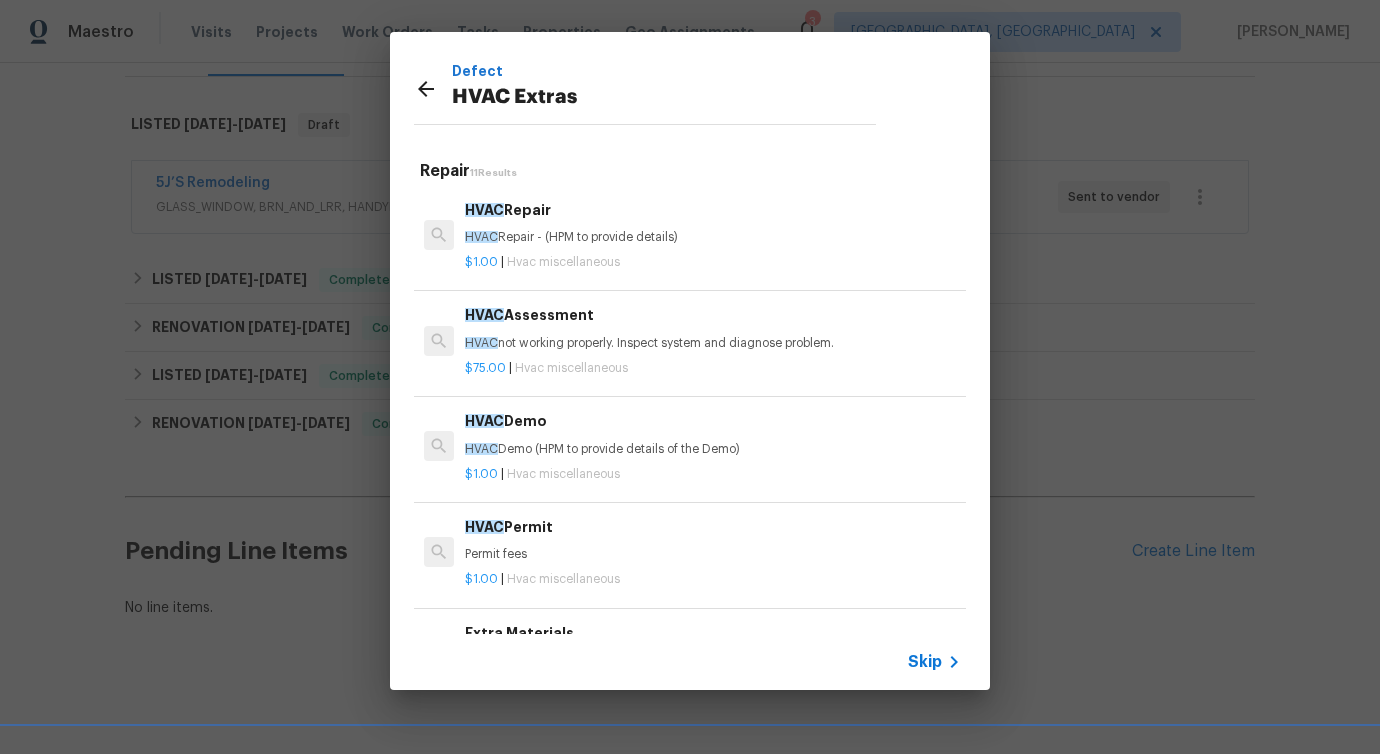 click on "HVAC  Repair - (HPM to provide details)" at bounding box center [713, 237] 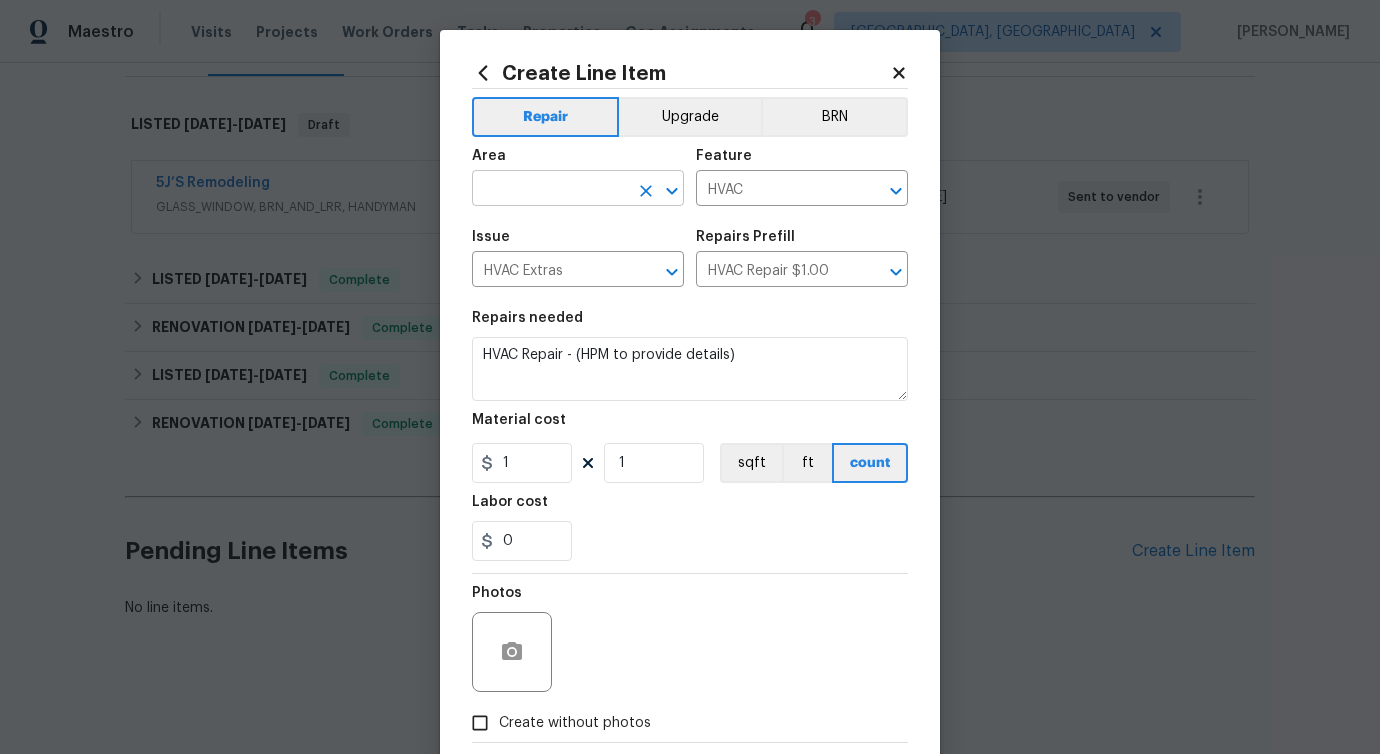 click at bounding box center [550, 190] 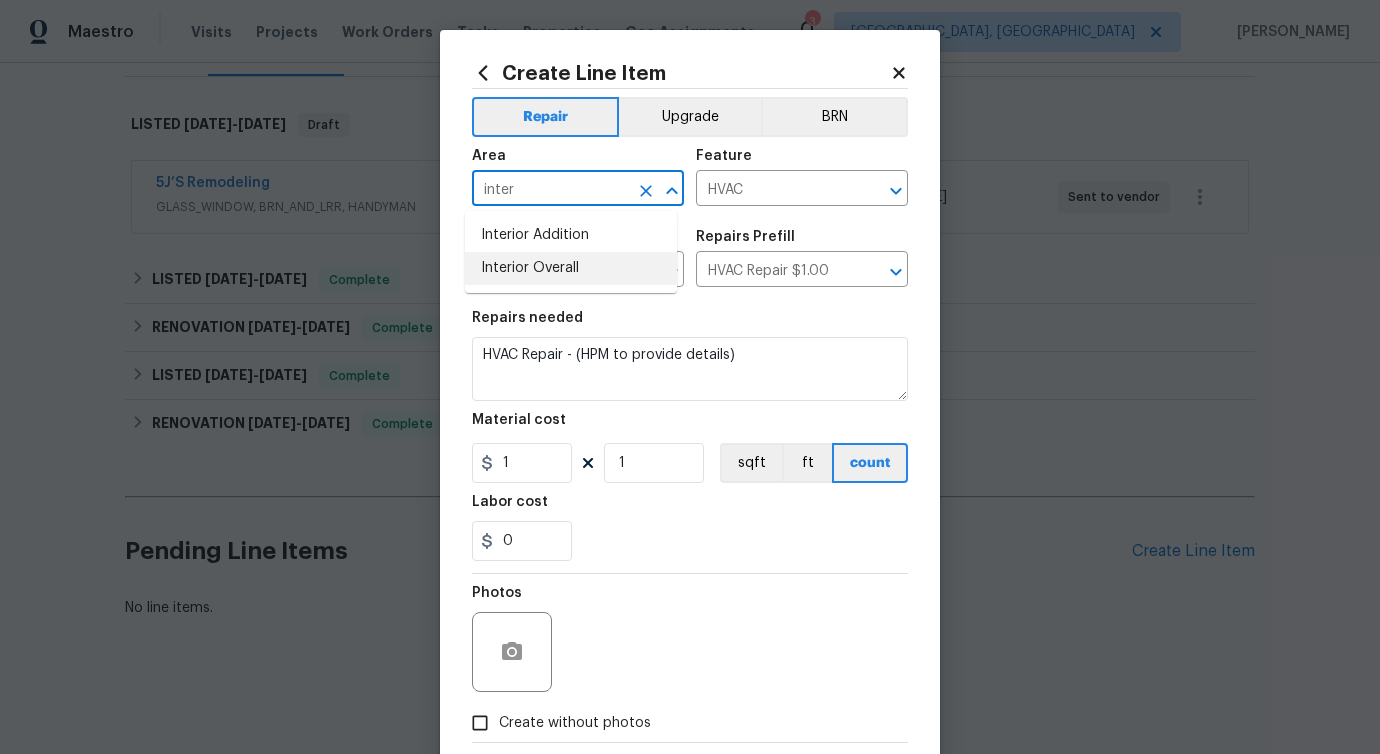 click on "Interior Overall" at bounding box center [571, 268] 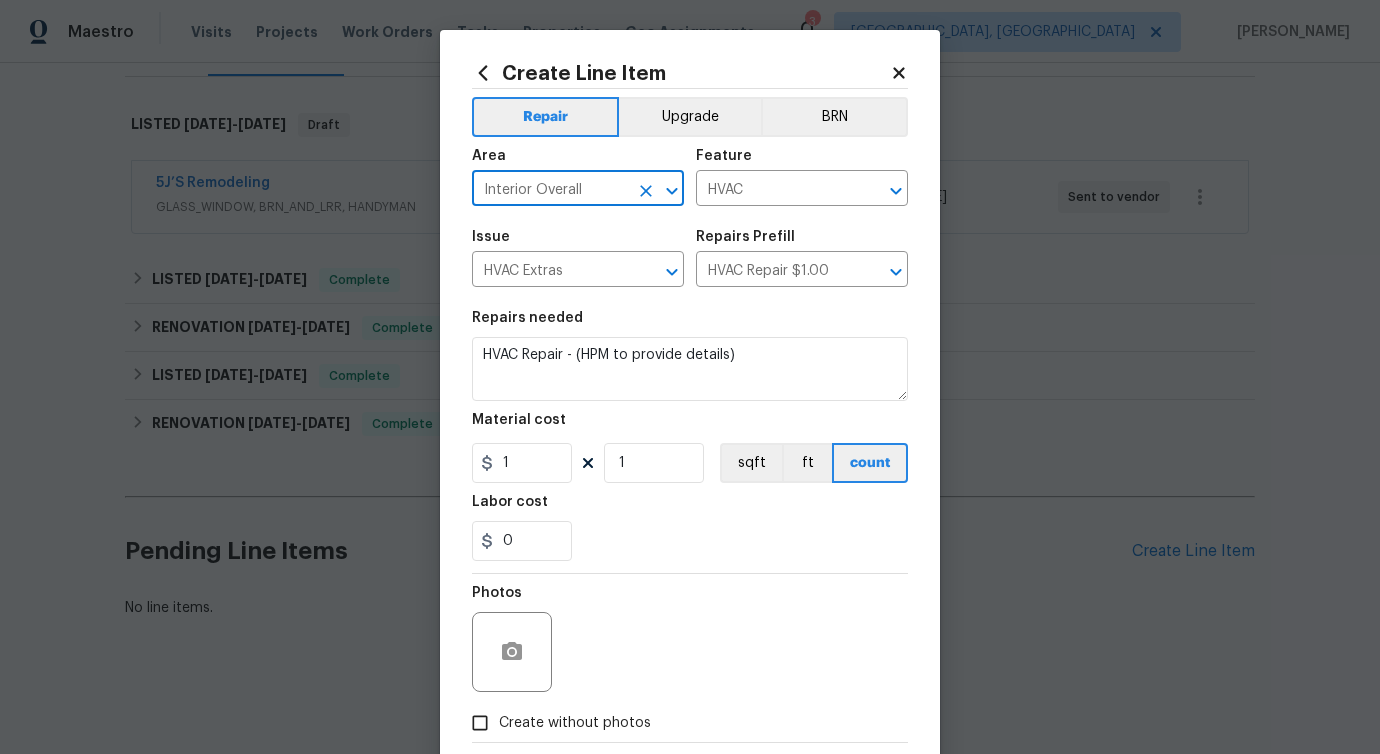type on "Interior Overall" 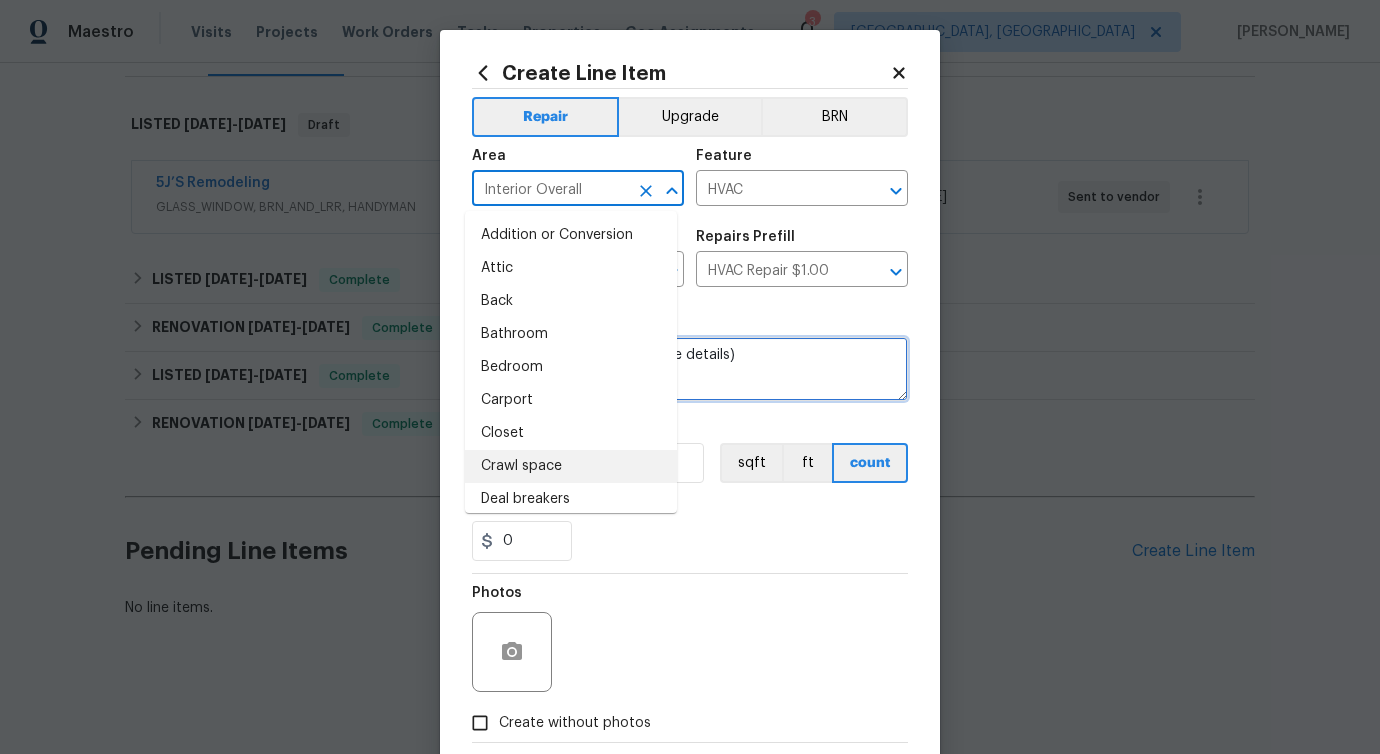 click on "HVAC Repair - (HPM to provide details)" at bounding box center [690, 369] 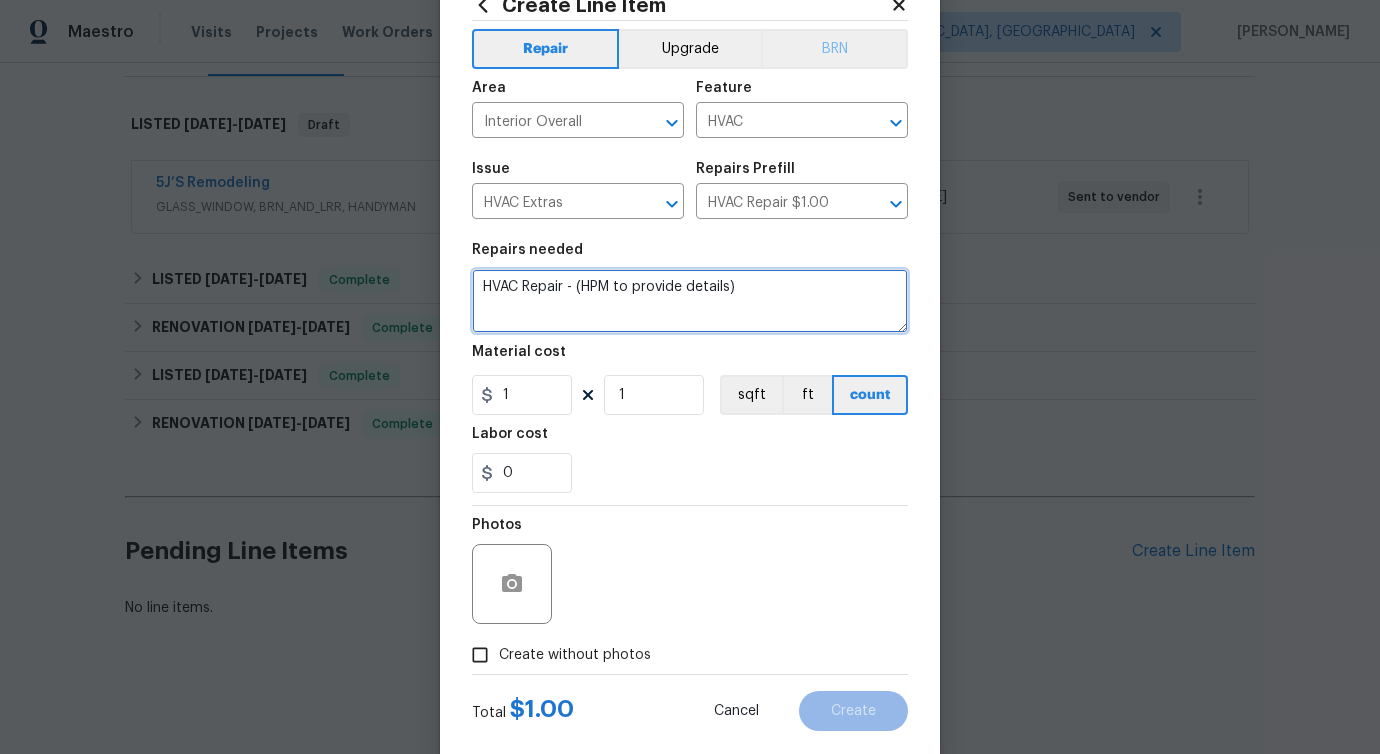 scroll, scrollTop: 108, scrollLeft: 0, axis: vertical 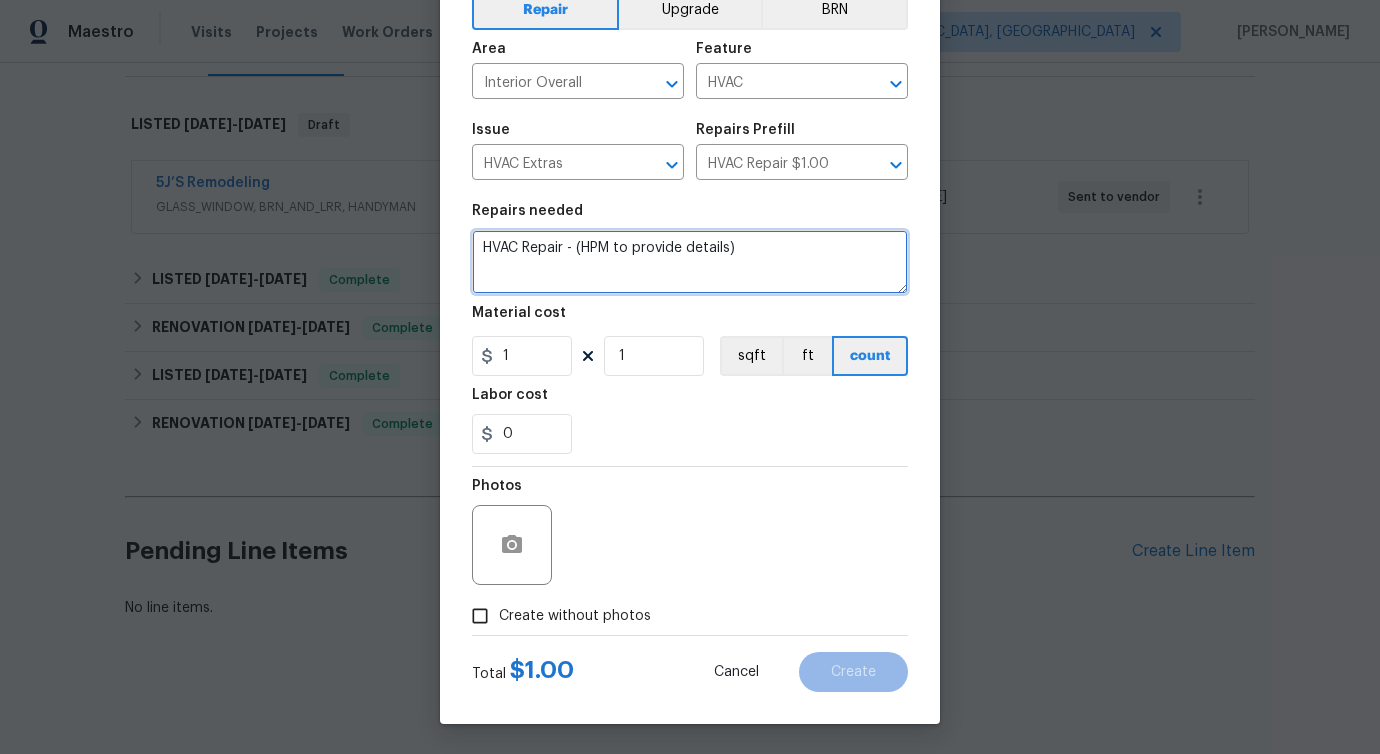 click on "HVAC Repair - (HPM to provide details)" at bounding box center [690, 262] 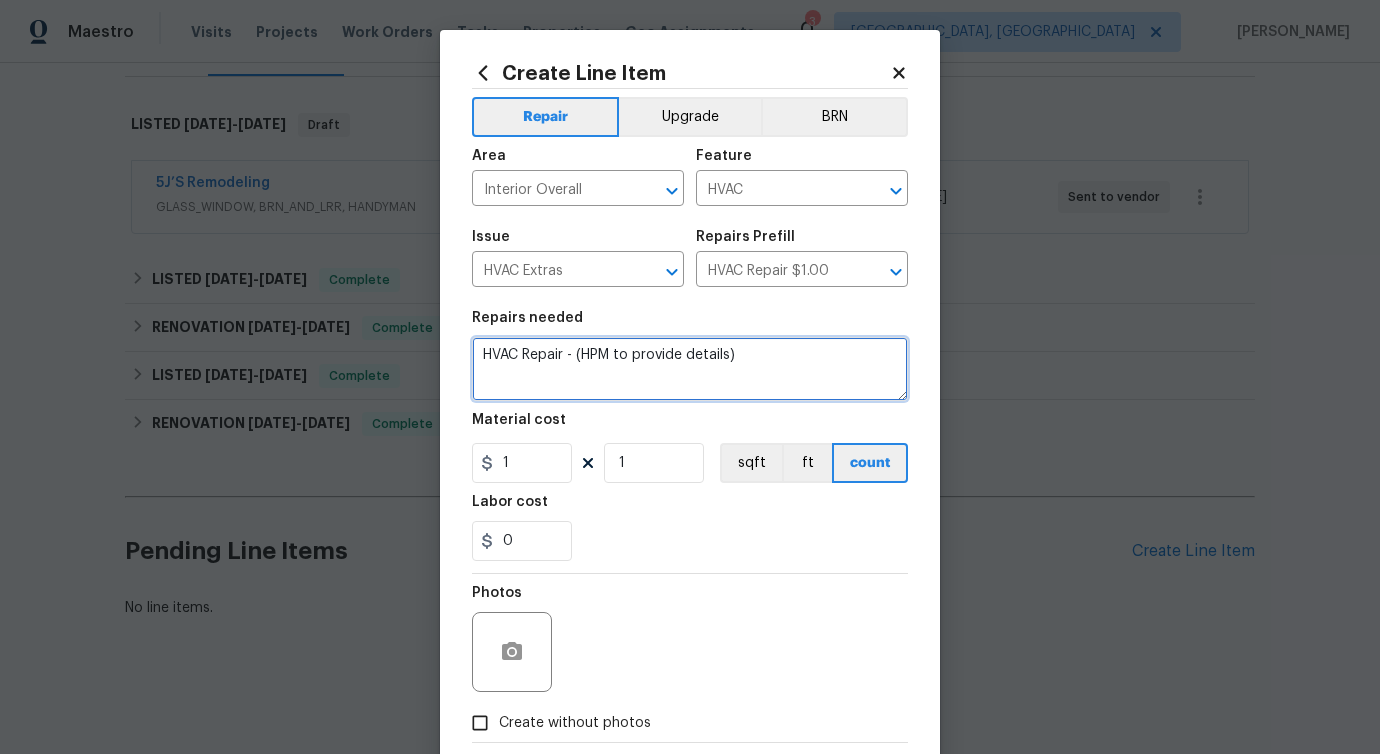 click on "HVAC Repair - (HPM to provide details)" at bounding box center (690, 369) 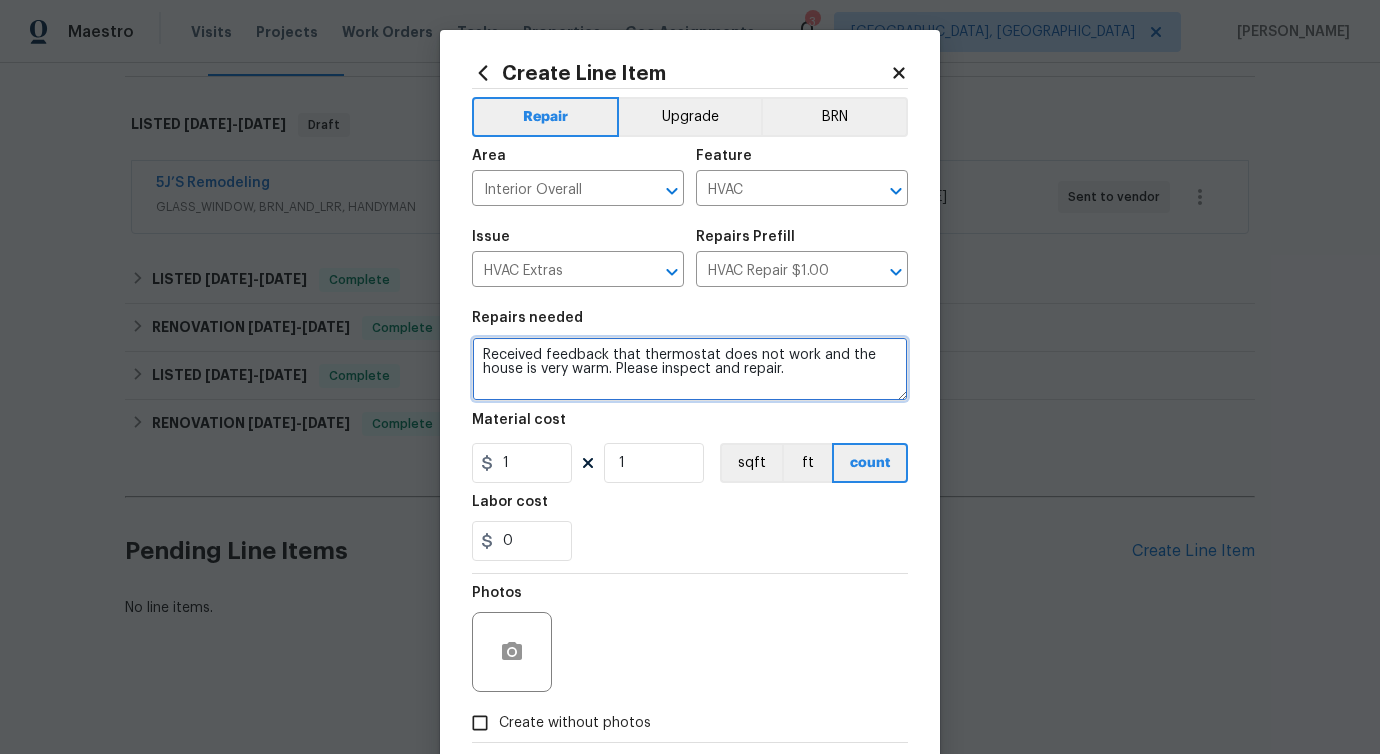 type on "Received feedback that thermostat does not work and the house is very warm. Please inspect and repair." 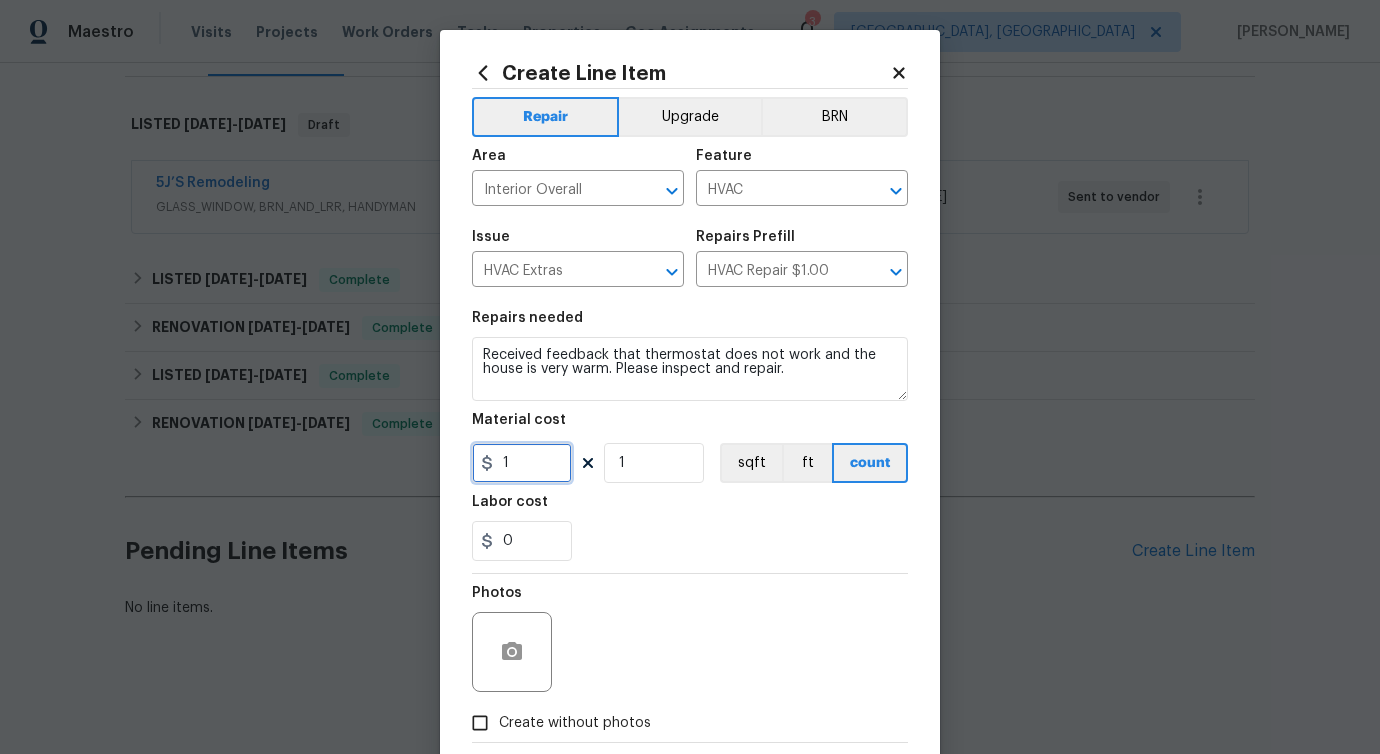 click on "1" at bounding box center (522, 463) 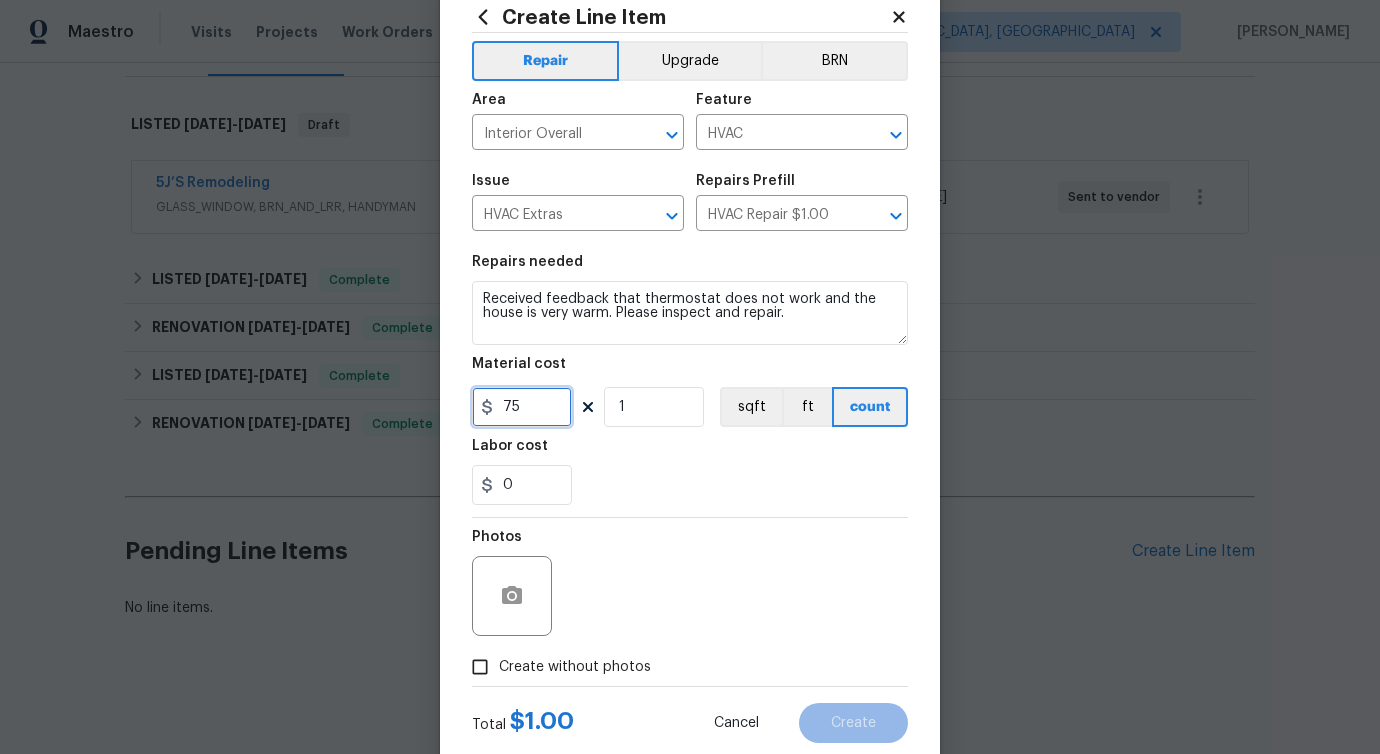 scroll, scrollTop: 108, scrollLeft: 0, axis: vertical 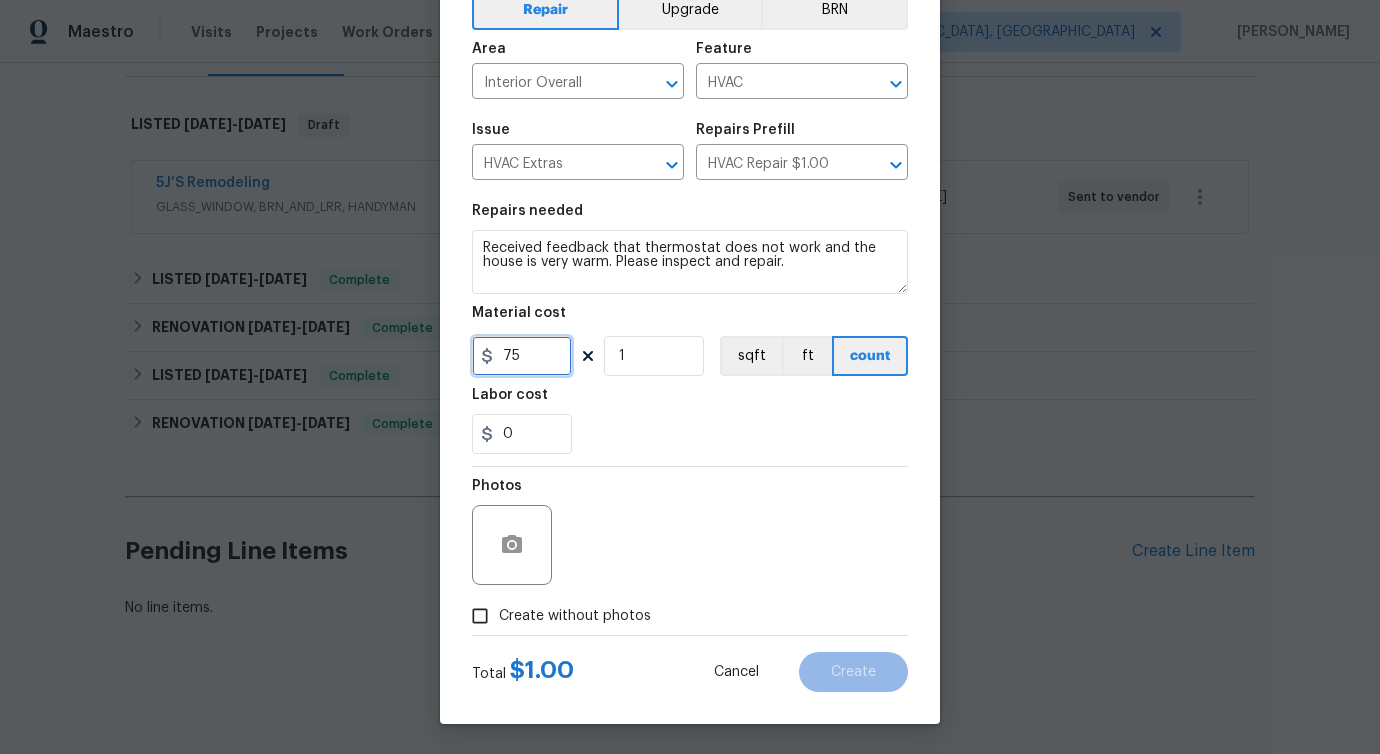 type on "75" 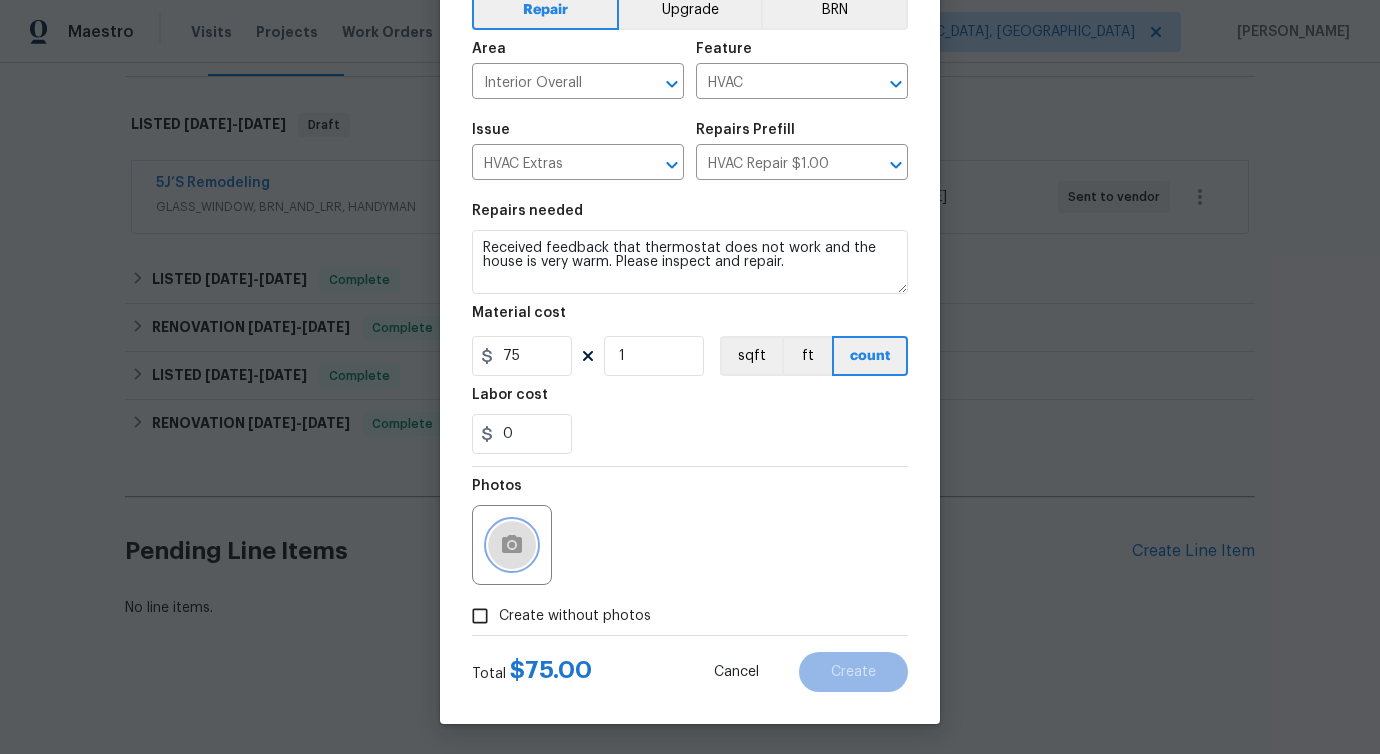 click at bounding box center [512, 545] 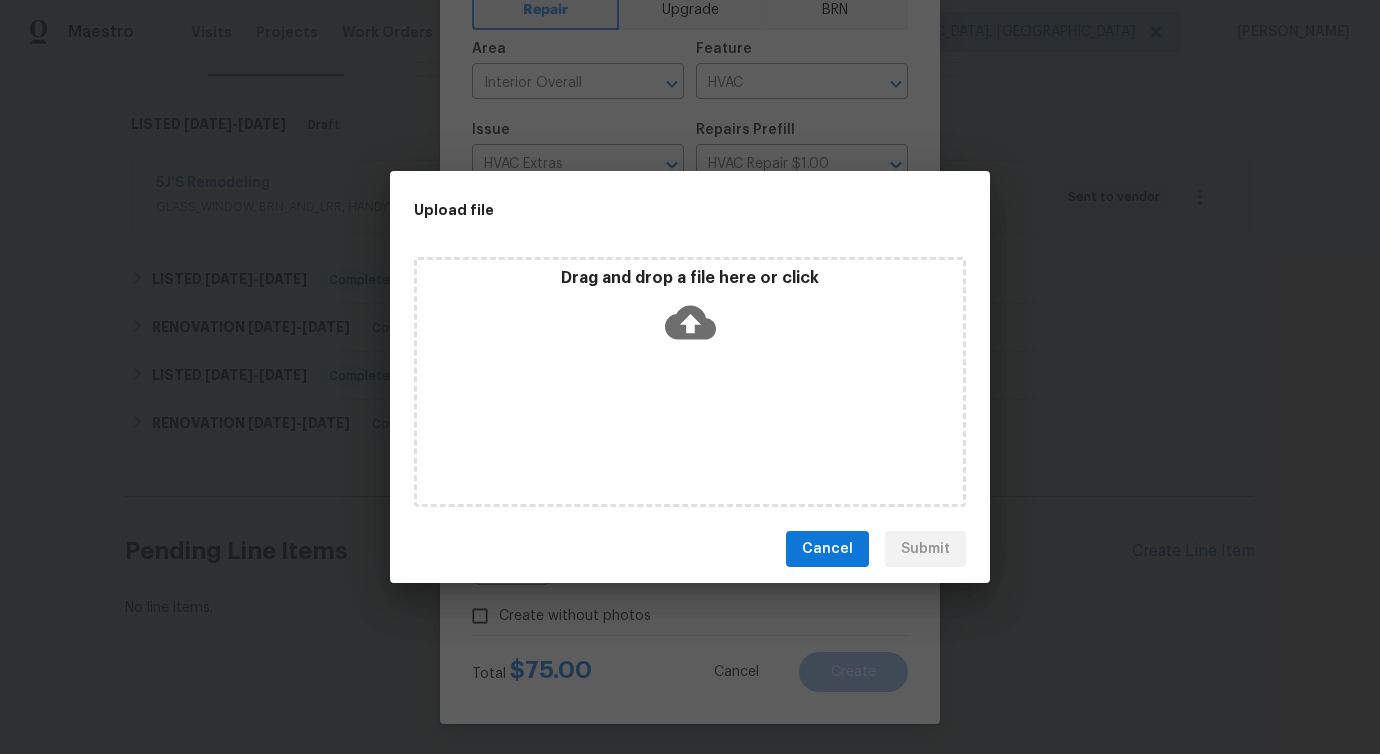 click 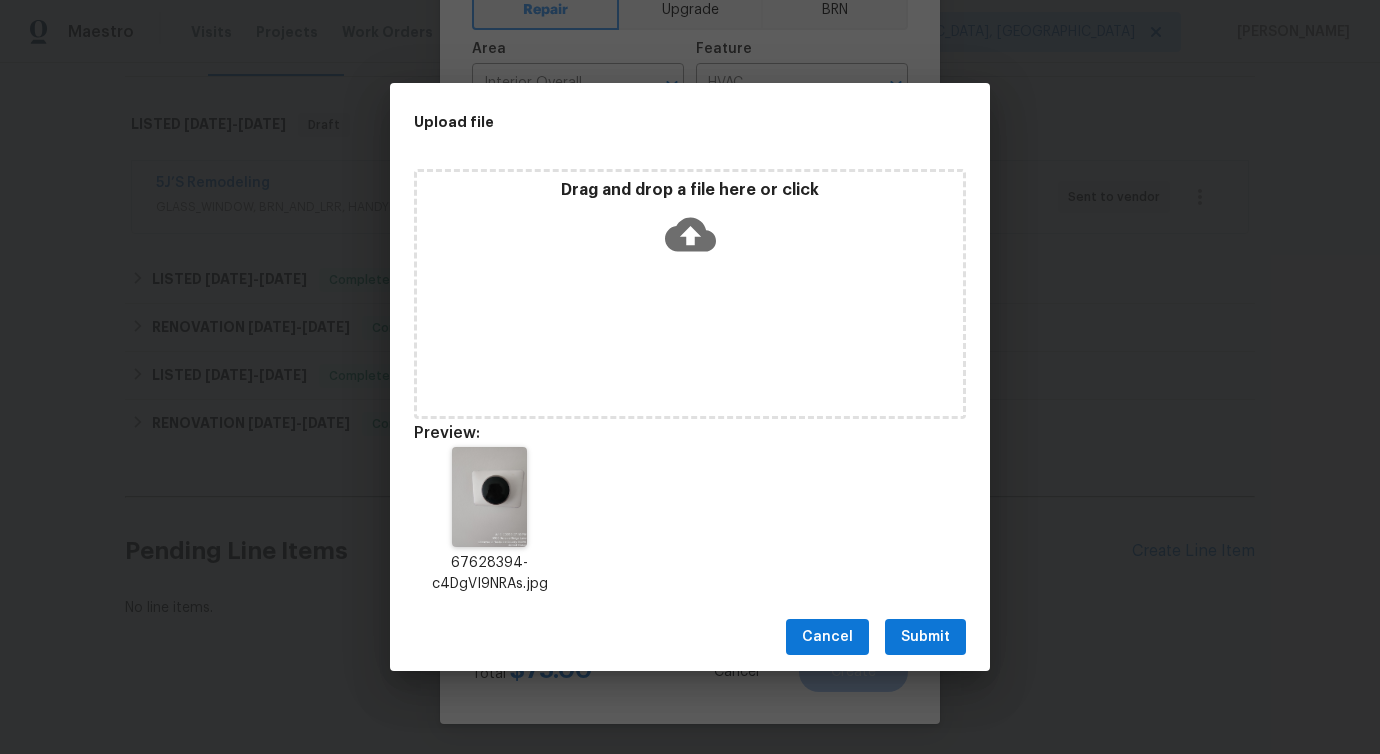 click on "Submit" at bounding box center [925, 637] 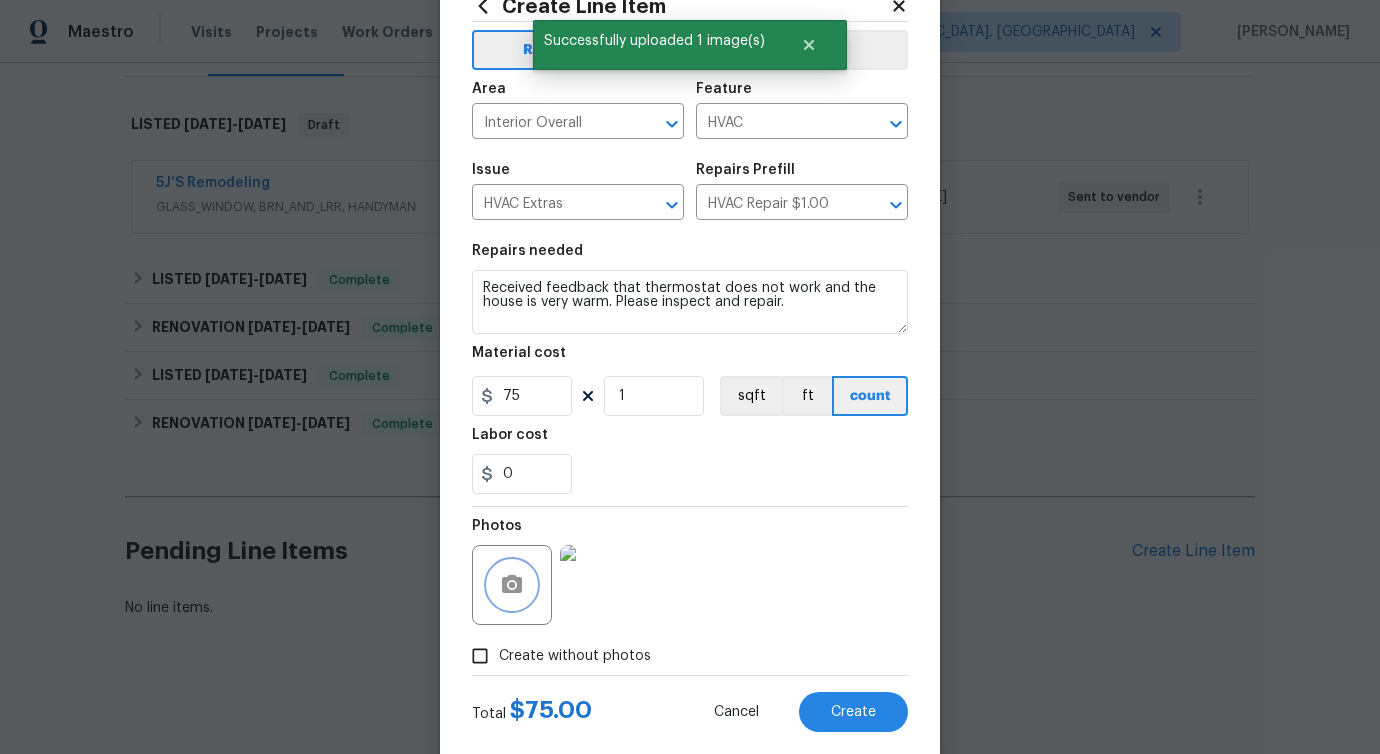 scroll, scrollTop: 108, scrollLeft: 0, axis: vertical 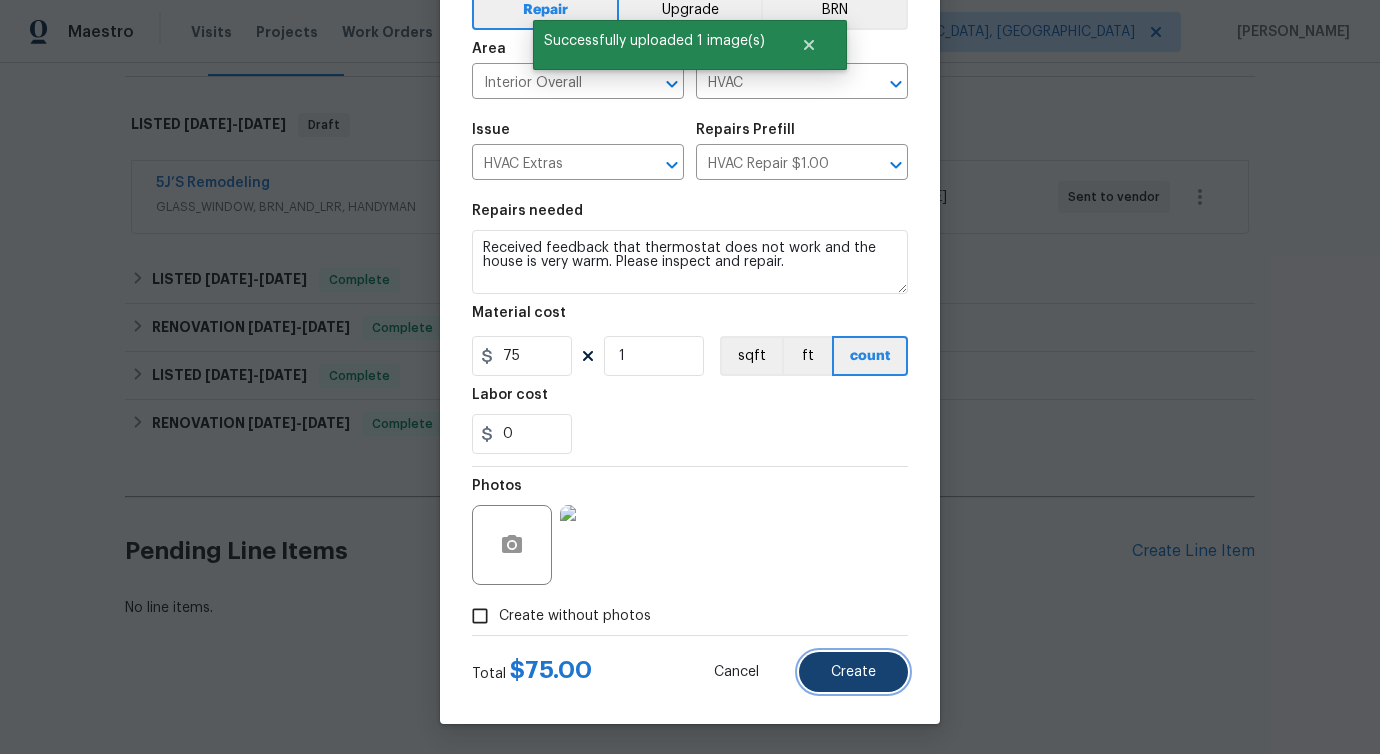 click on "Create" at bounding box center [853, 672] 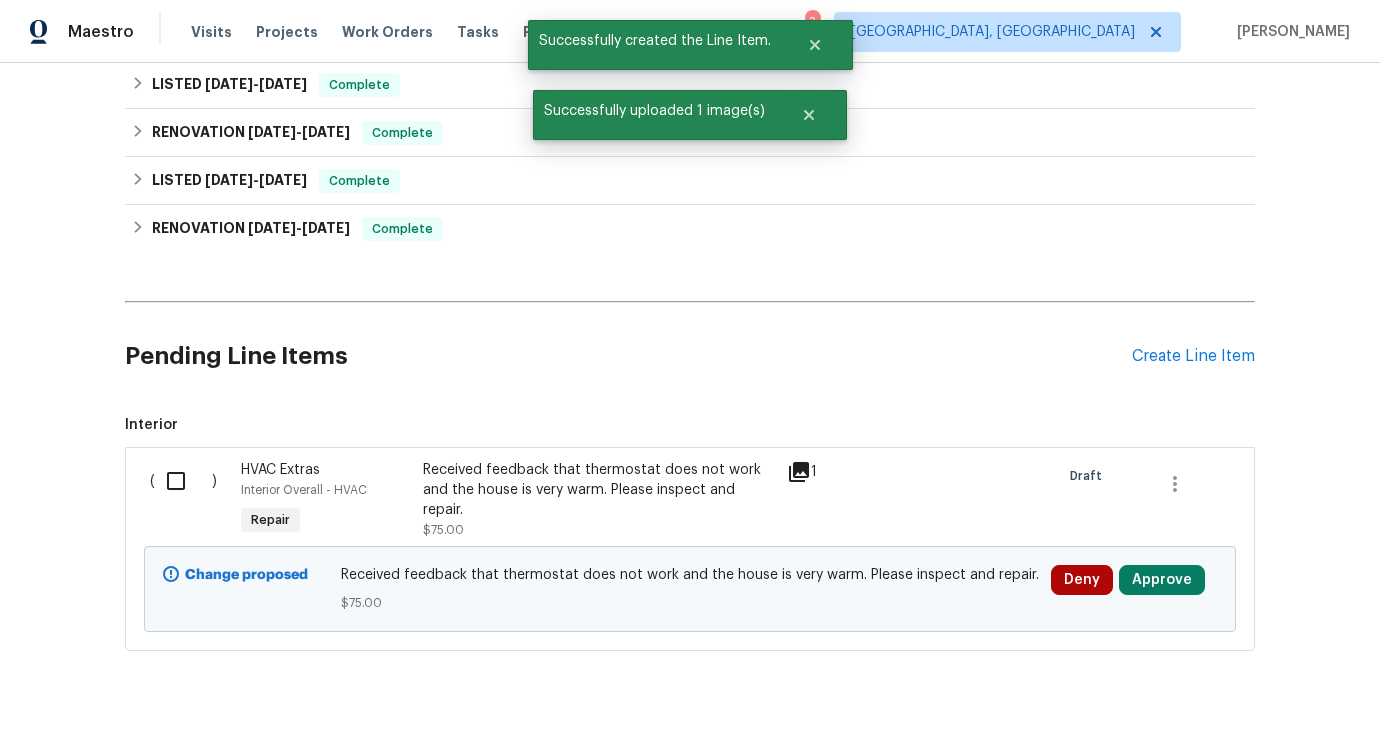 scroll, scrollTop: 529, scrollLeft: 0, axis: vertical 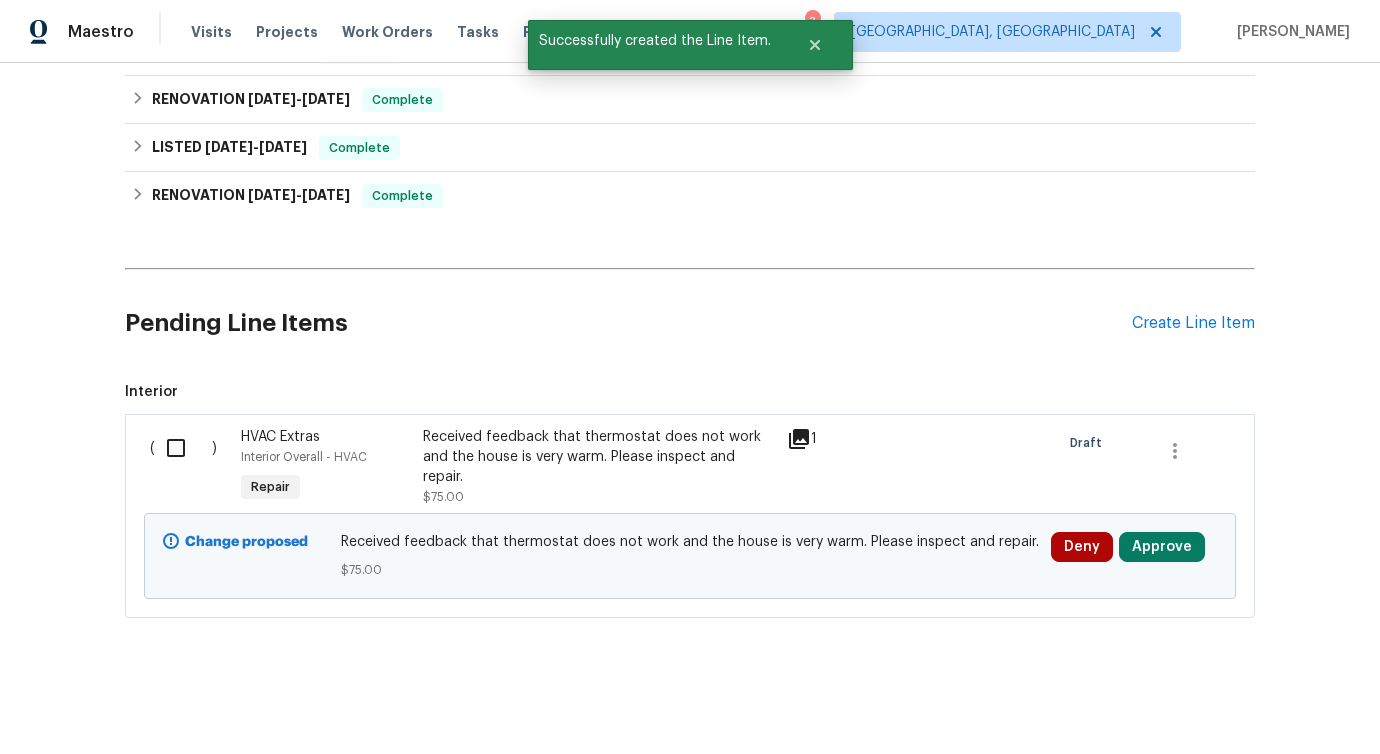click at bounding box center [183, 448] 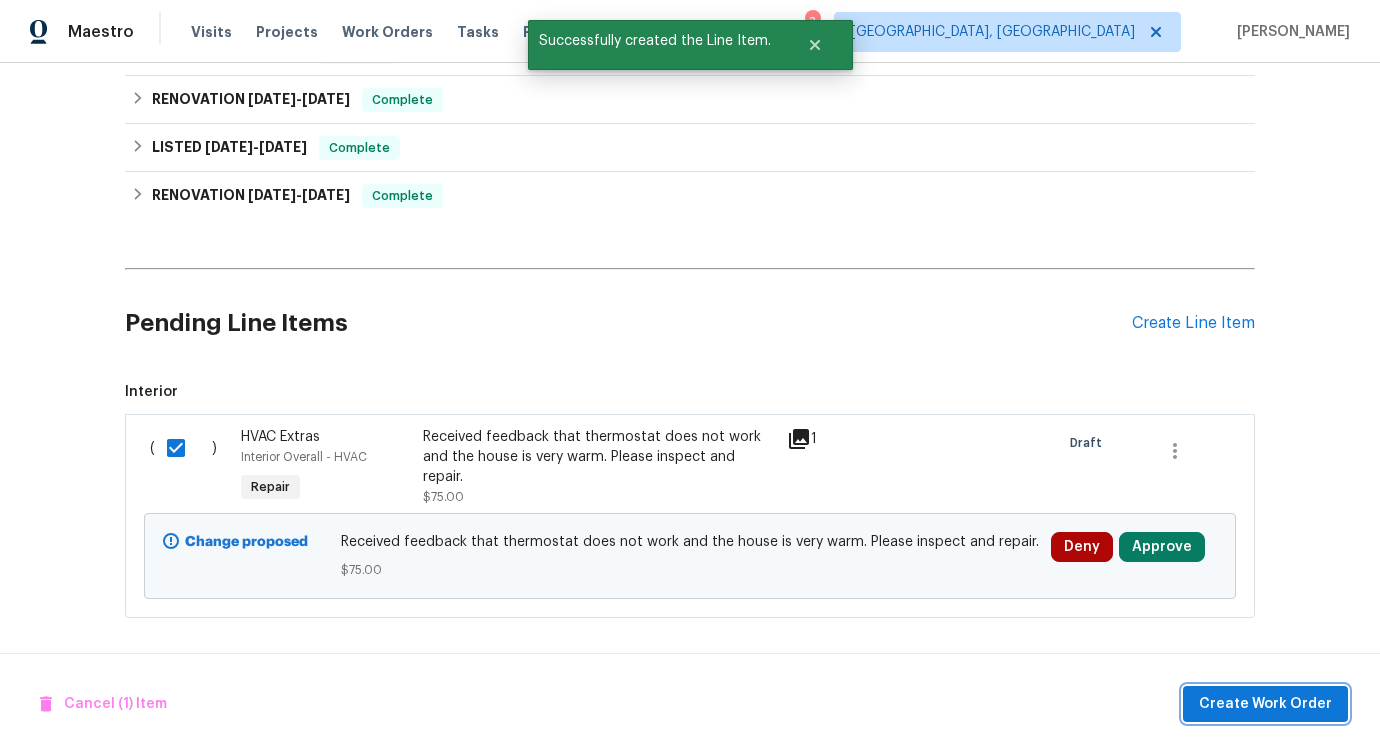 click on "Create Work Order" at bounding box center (1265, 704) 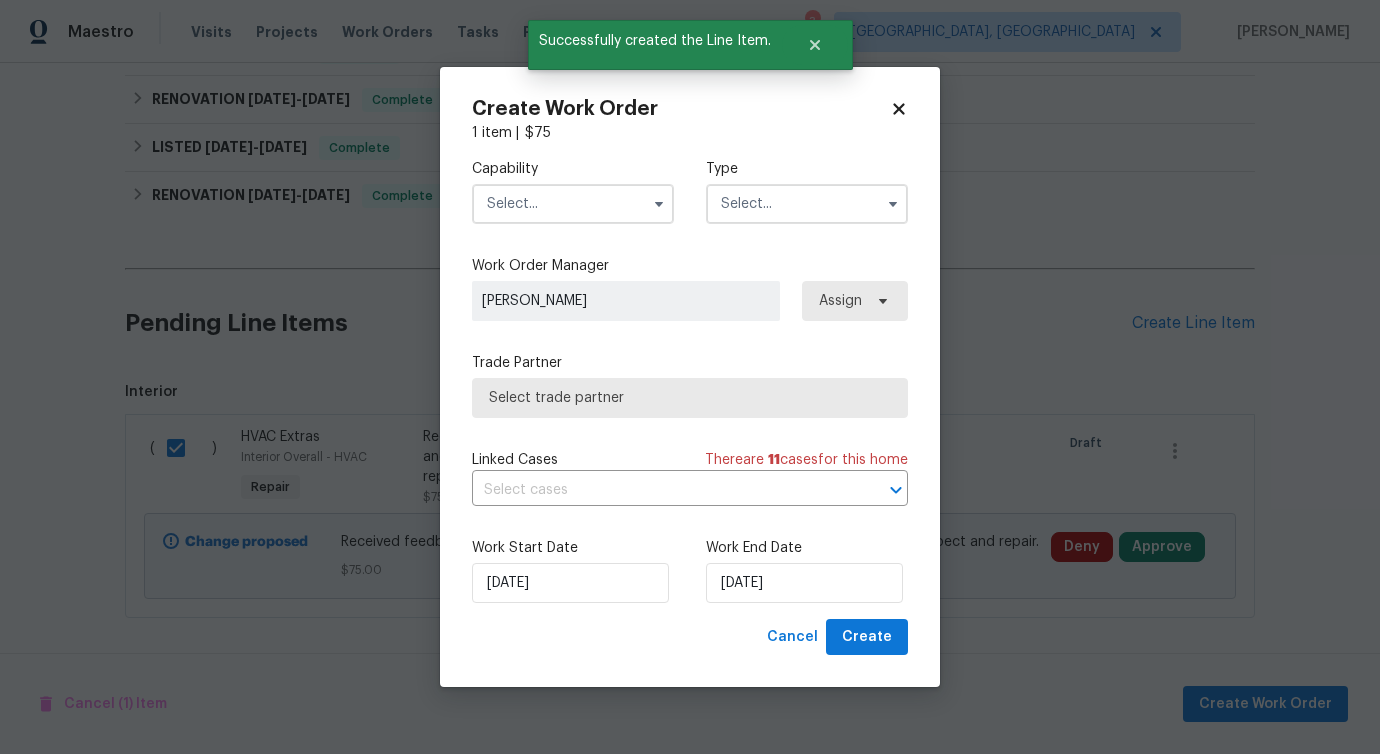 click at bounding box center (573, 204) 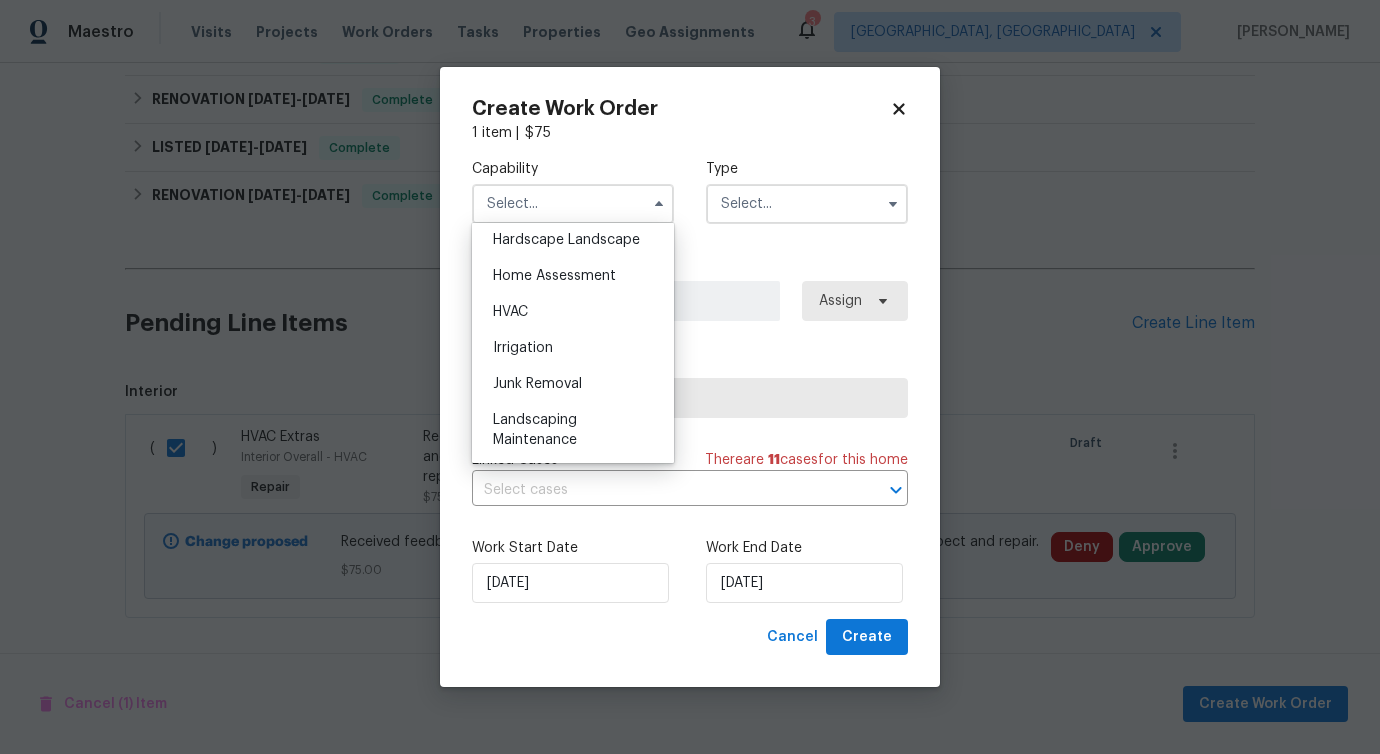 scroll, scrollTop: 1146, scrollLeft: 0, axis: vertical 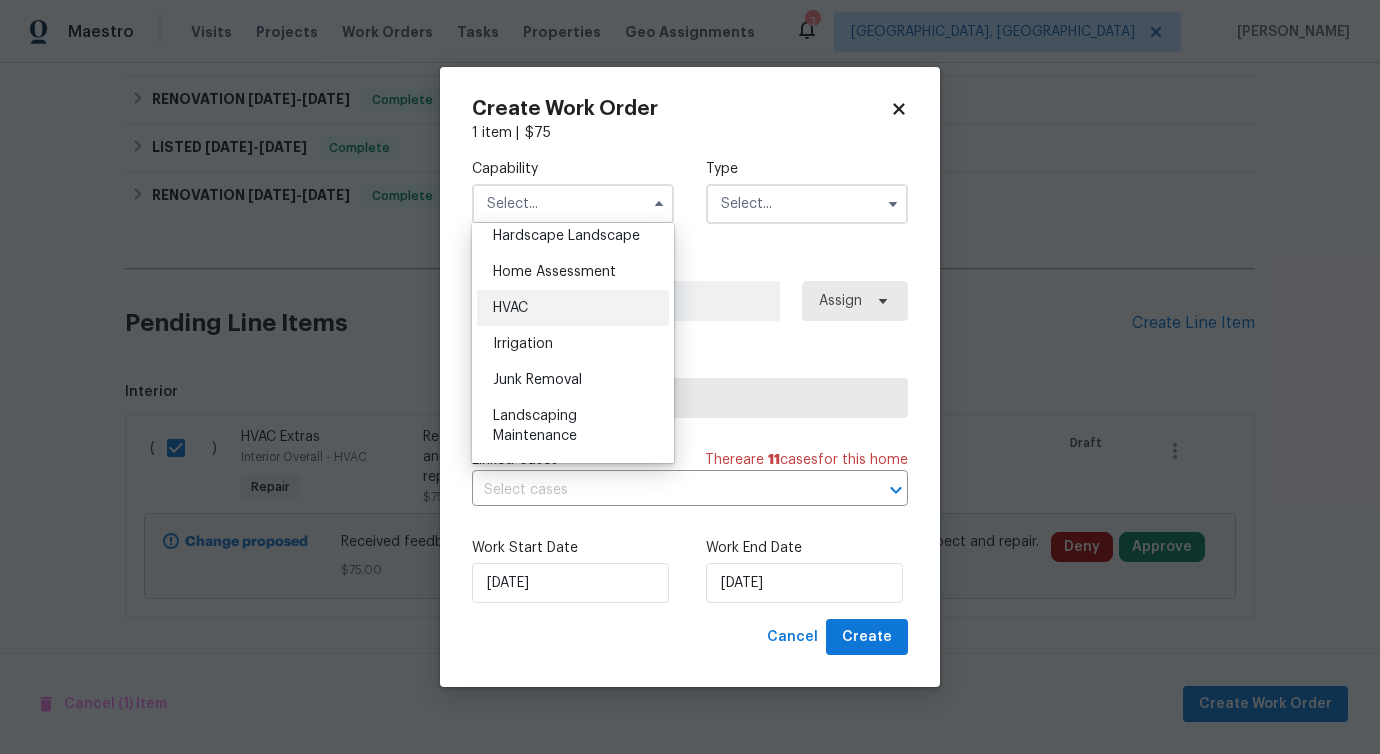 click on "HVAC" at bounding box center [510, 308] 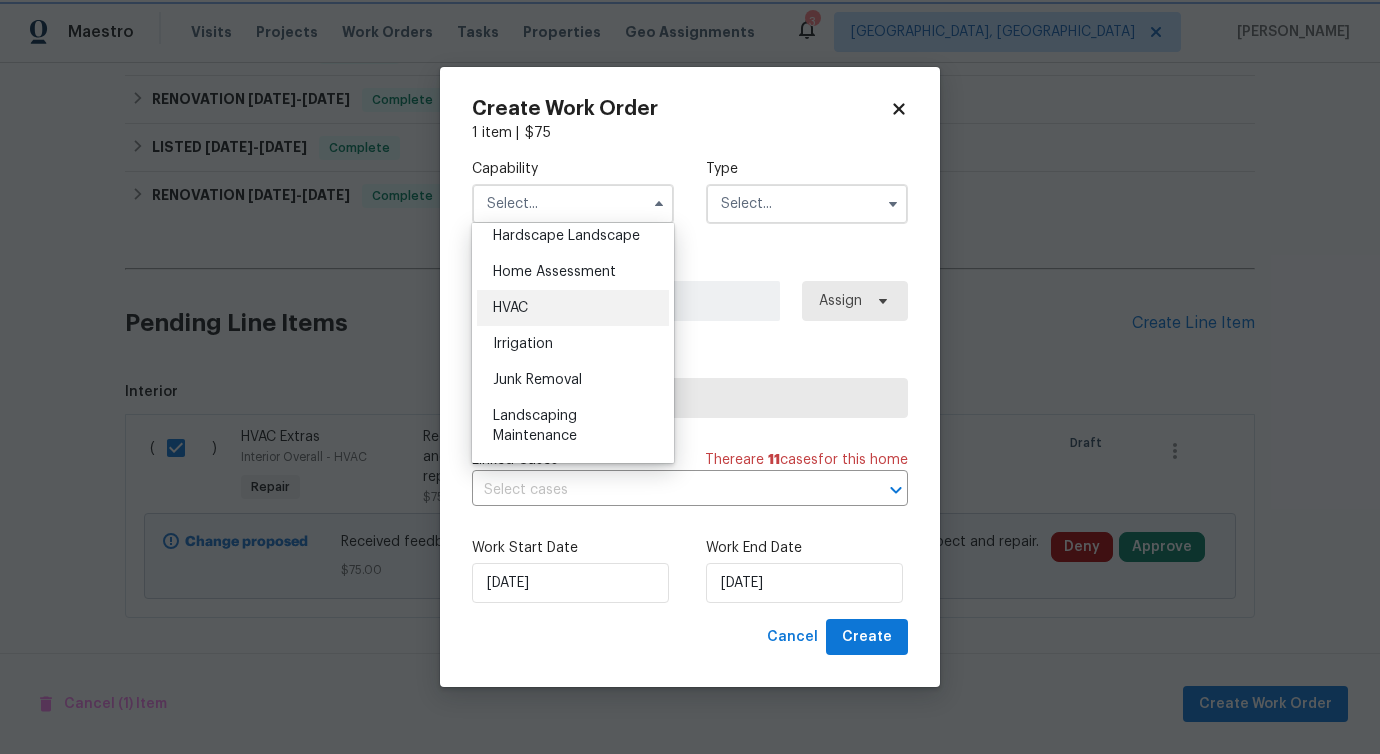 type on "HVAC" 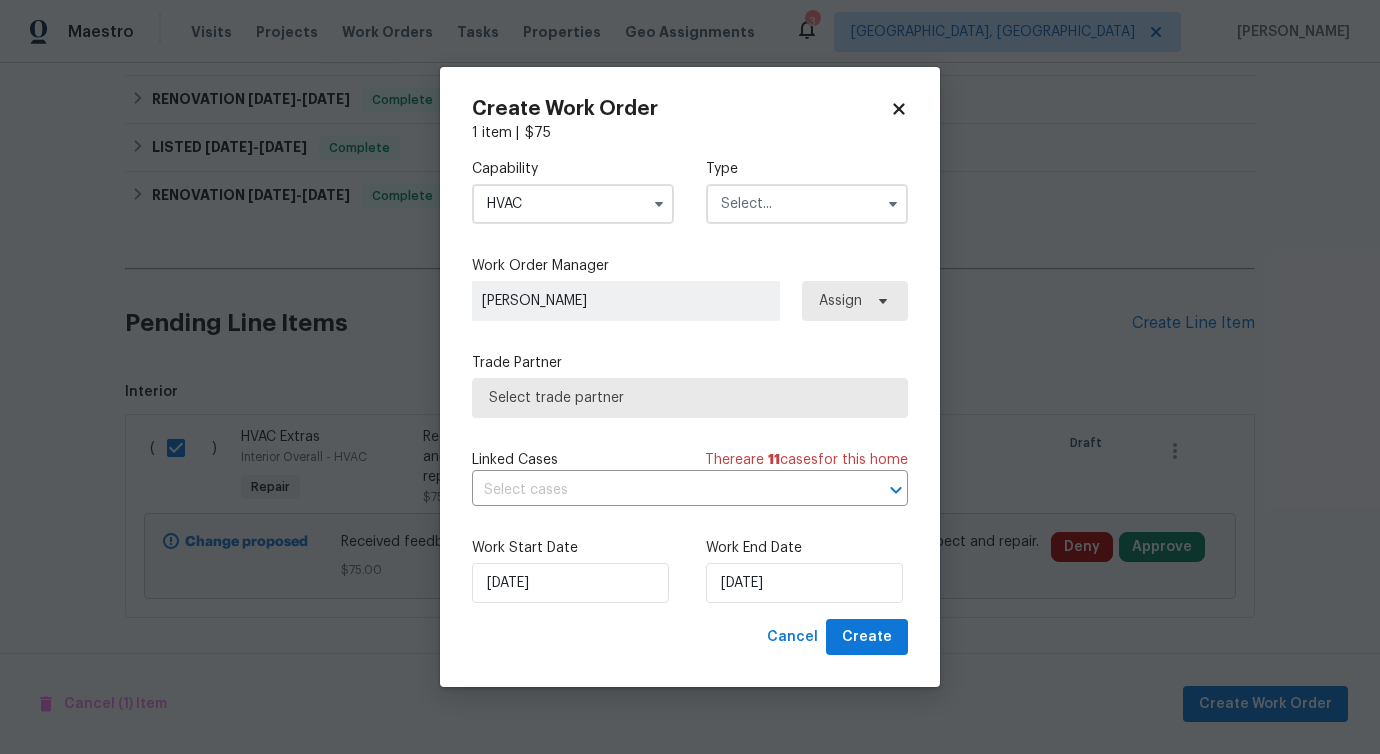 click at bounding box center [807, 204] 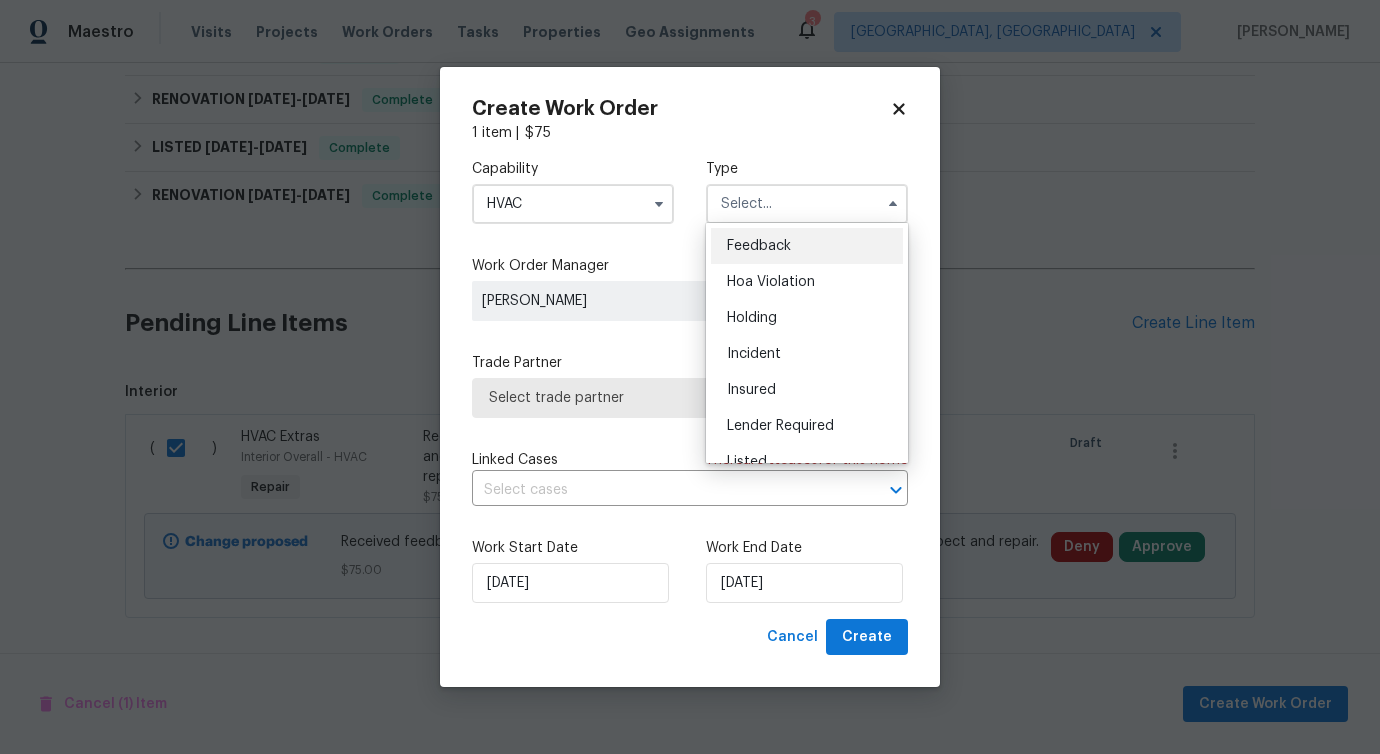 click on "Feedback" at bounding box center [759, 246] 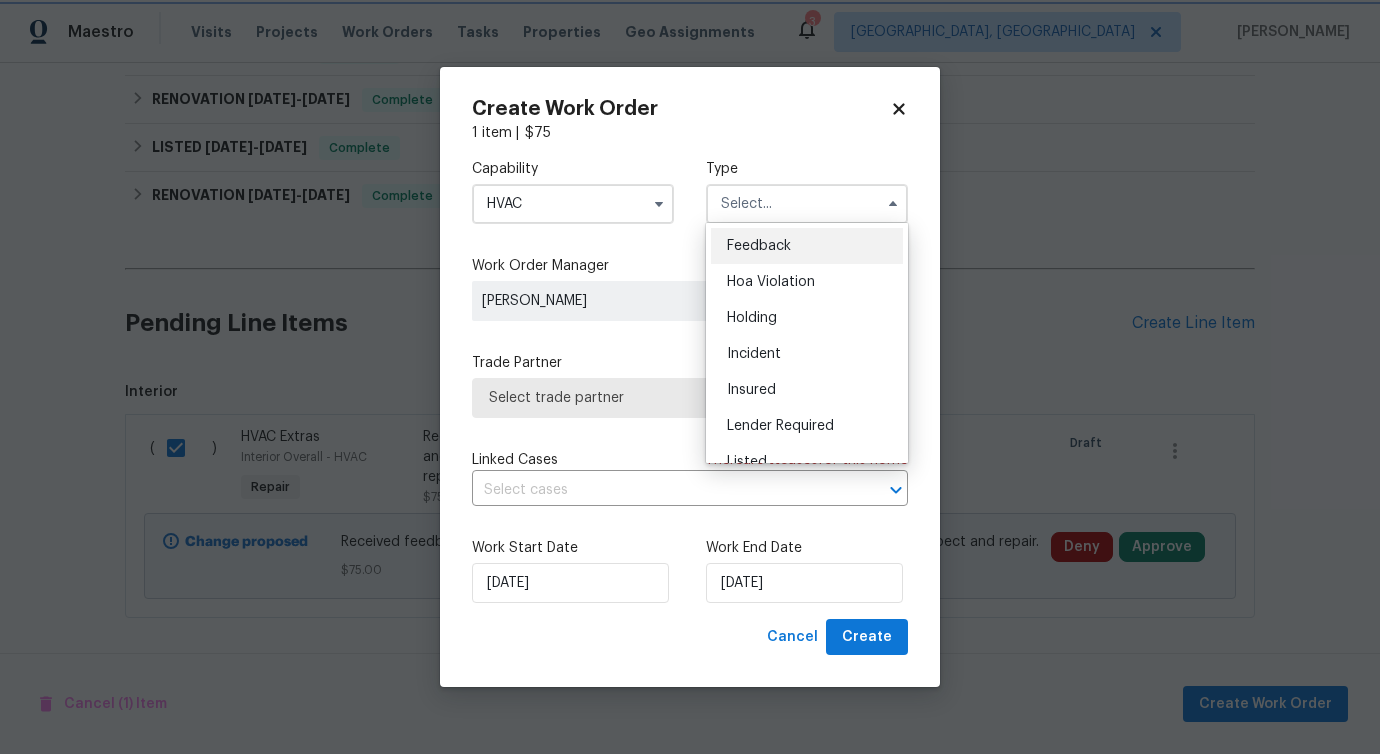 type on "Feedback" 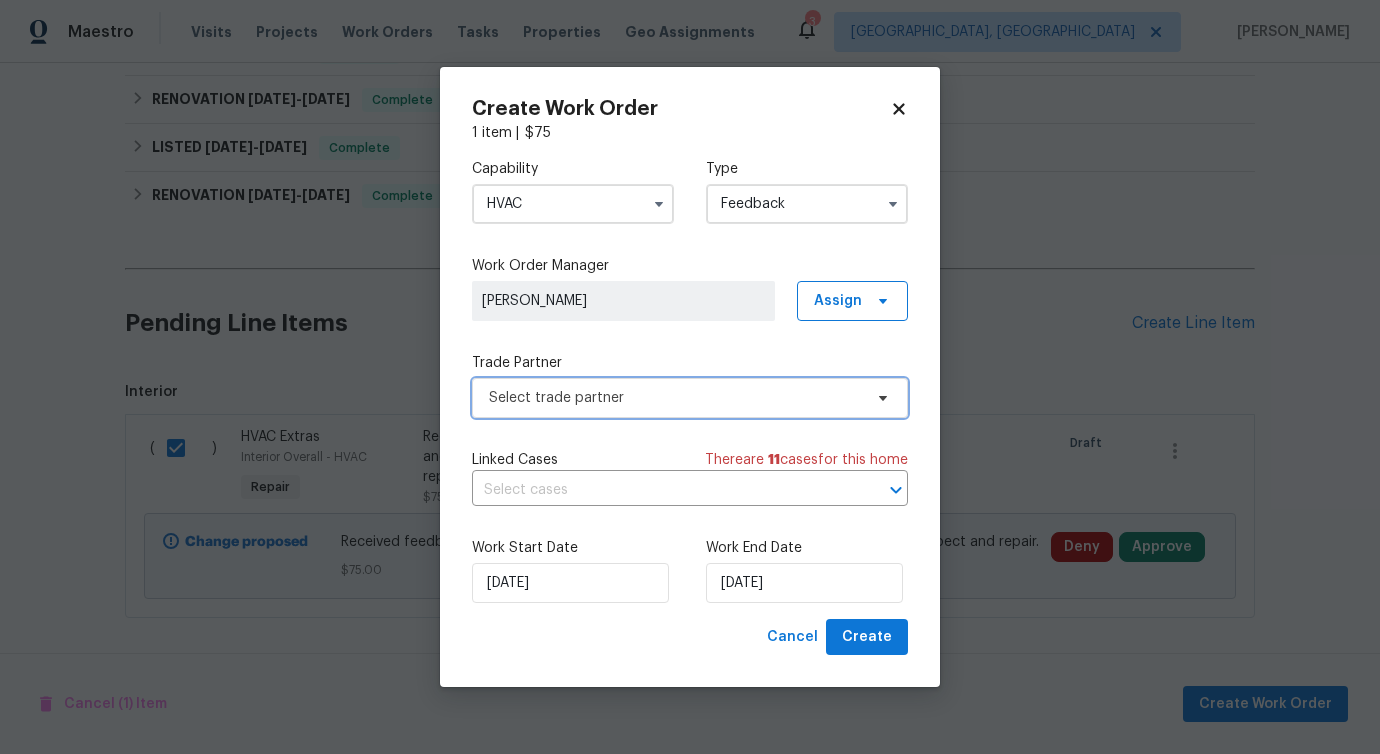 click on "Select trade partner" at bounding box center [690, 398] 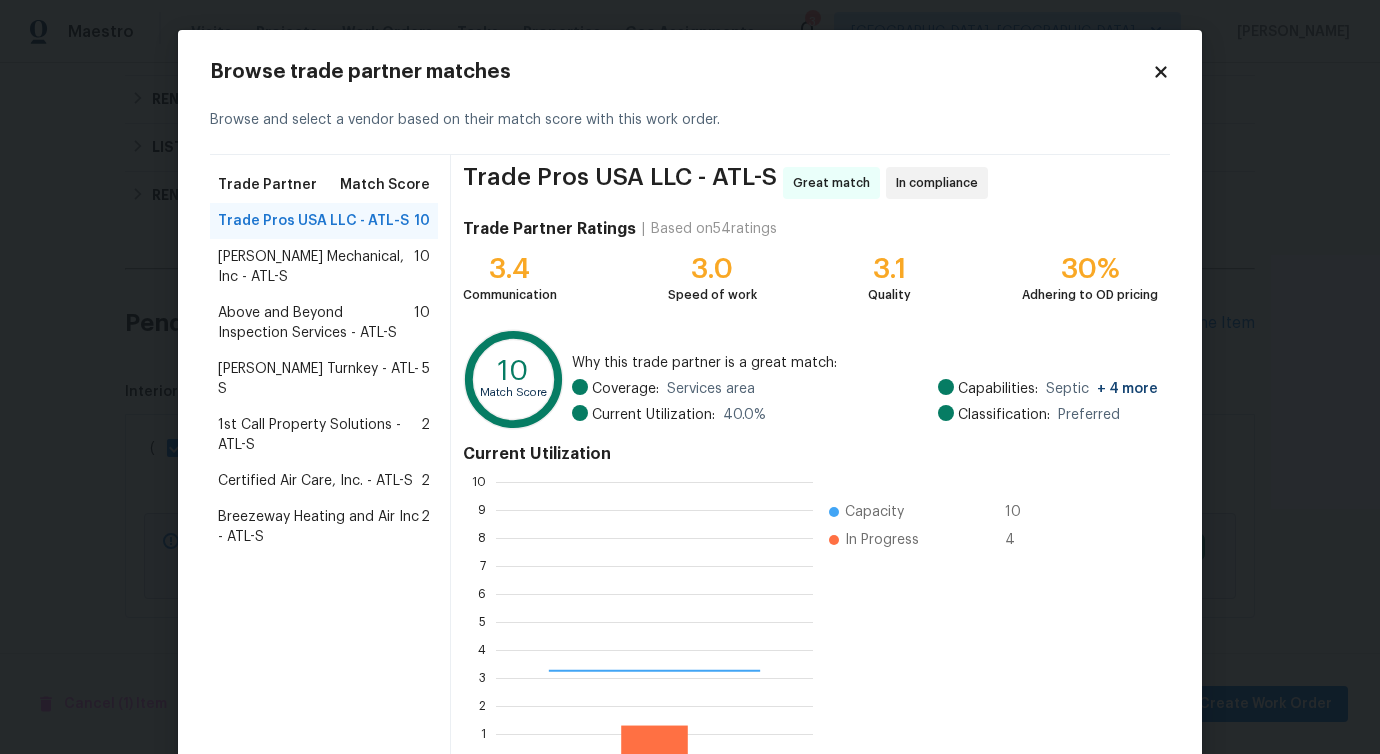 scroll, scrollTop: 2, scrollLeft: 2, axis: both 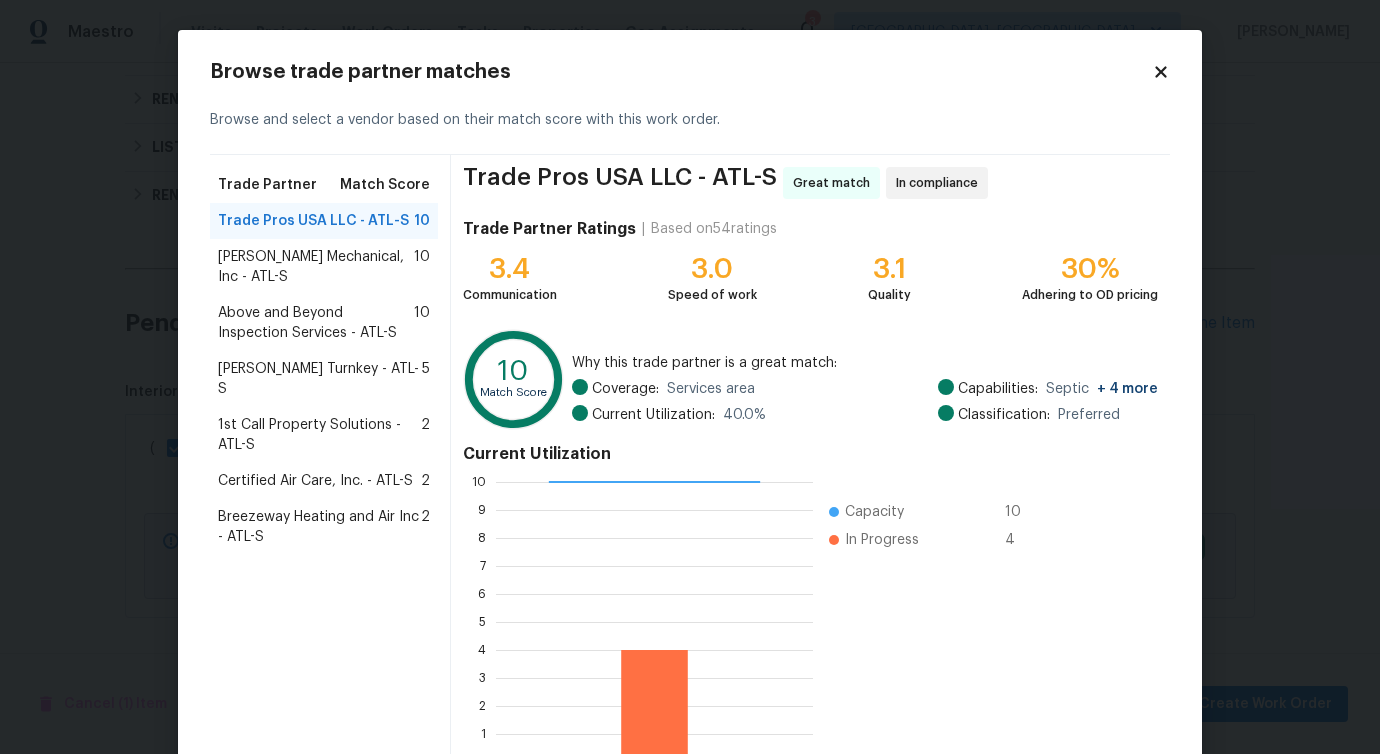 click 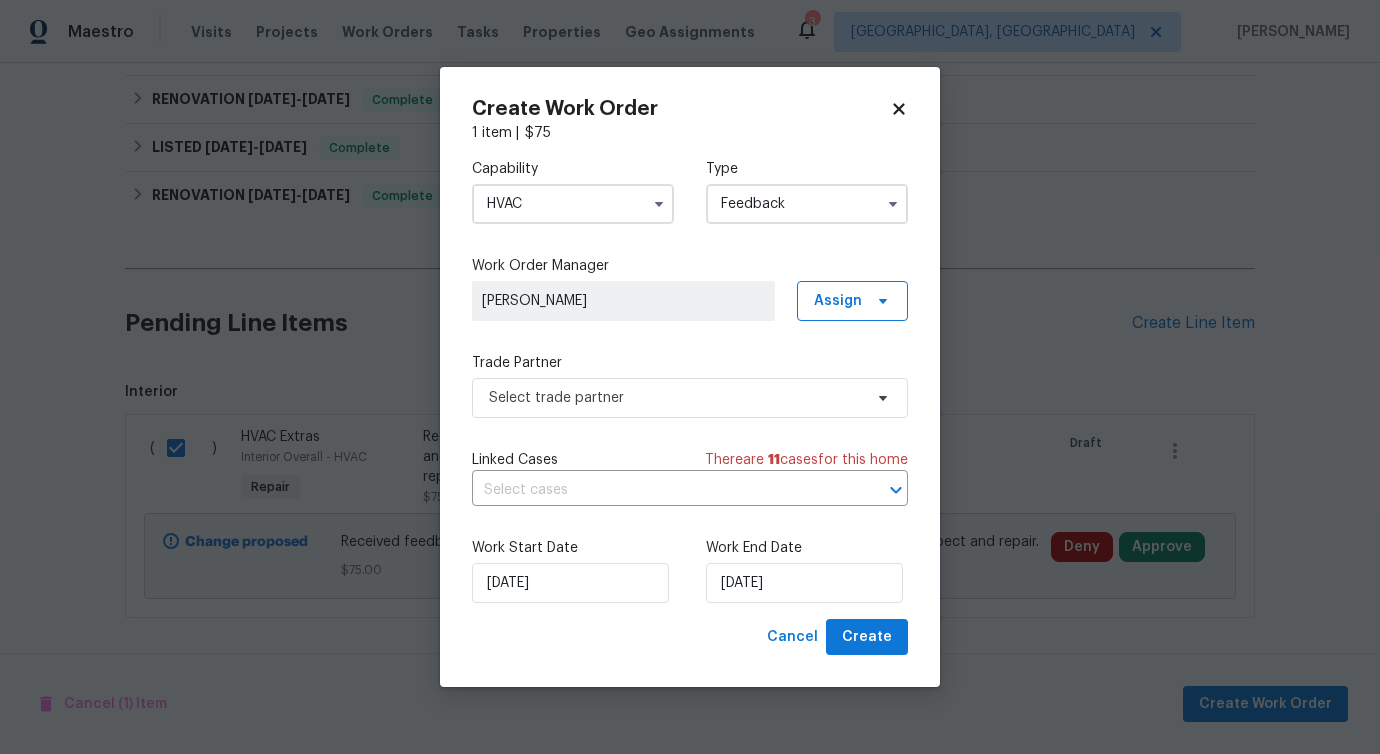 click on "HVAC" at bounding box center (573, 204) 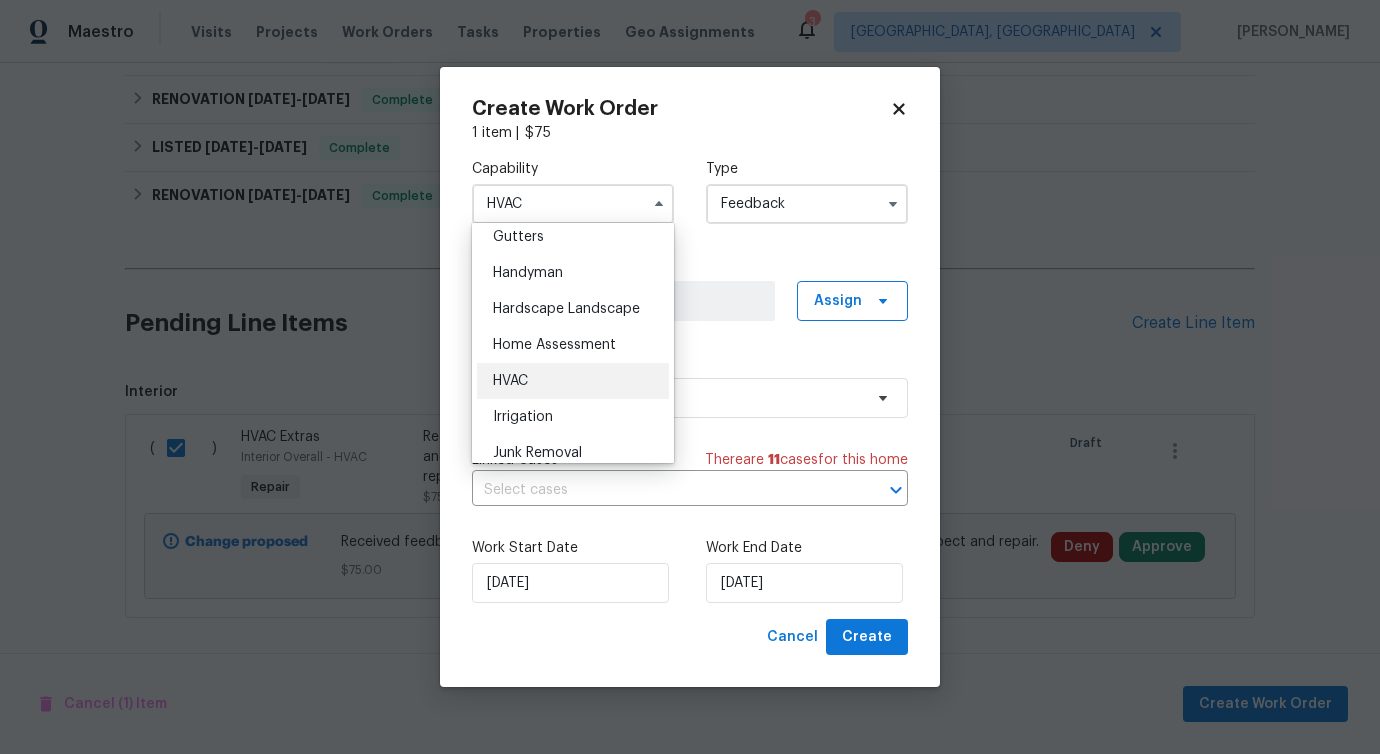 scroll, scrollTop: 1074, scrollLeft: 0, axis: vertical 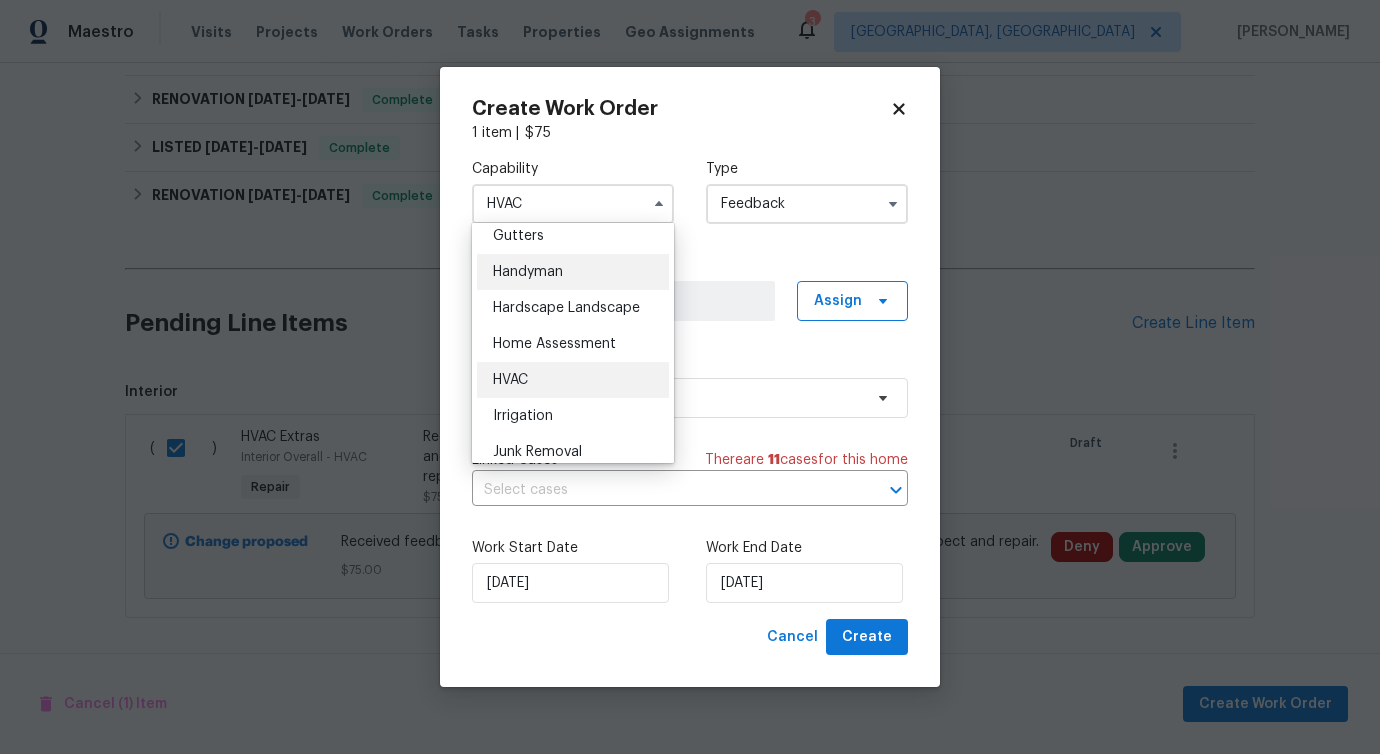 click on "Handyman" at bounding box center [528, 272] 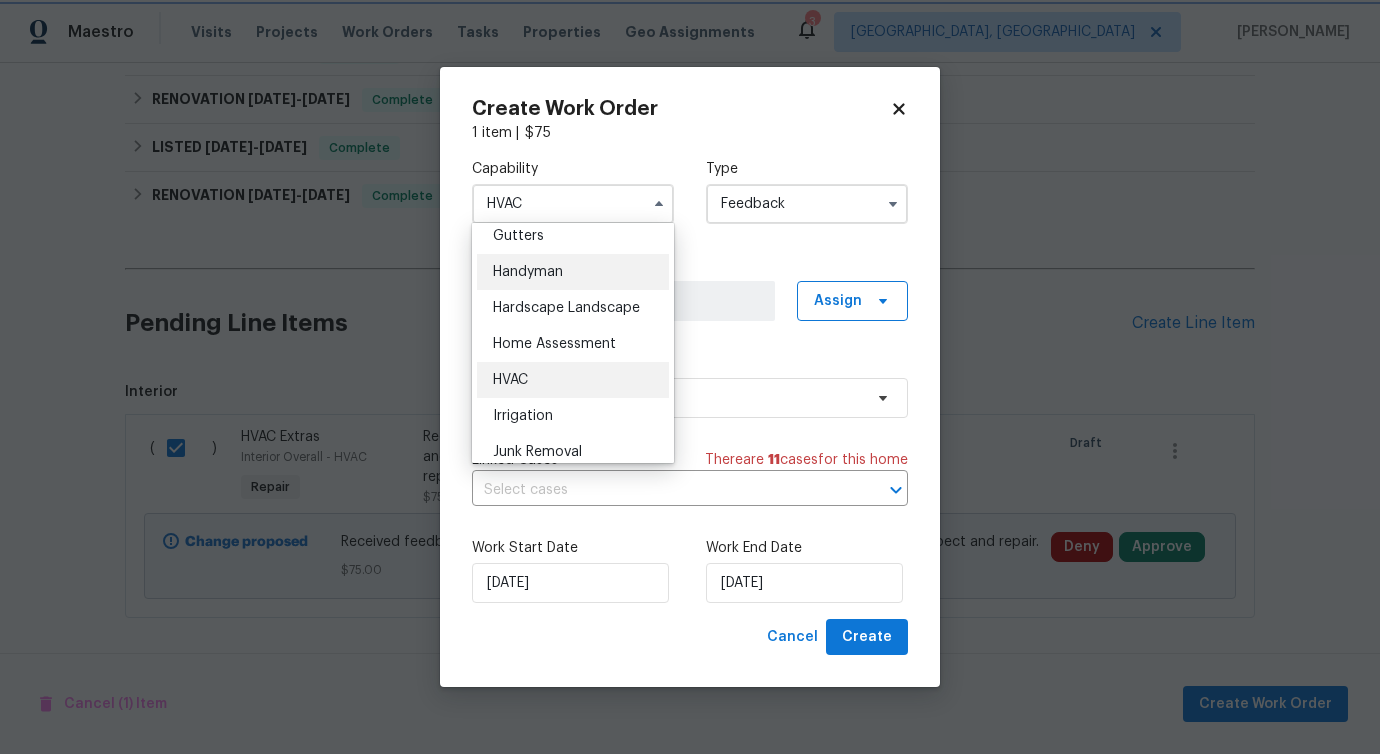 type on "Handyman" 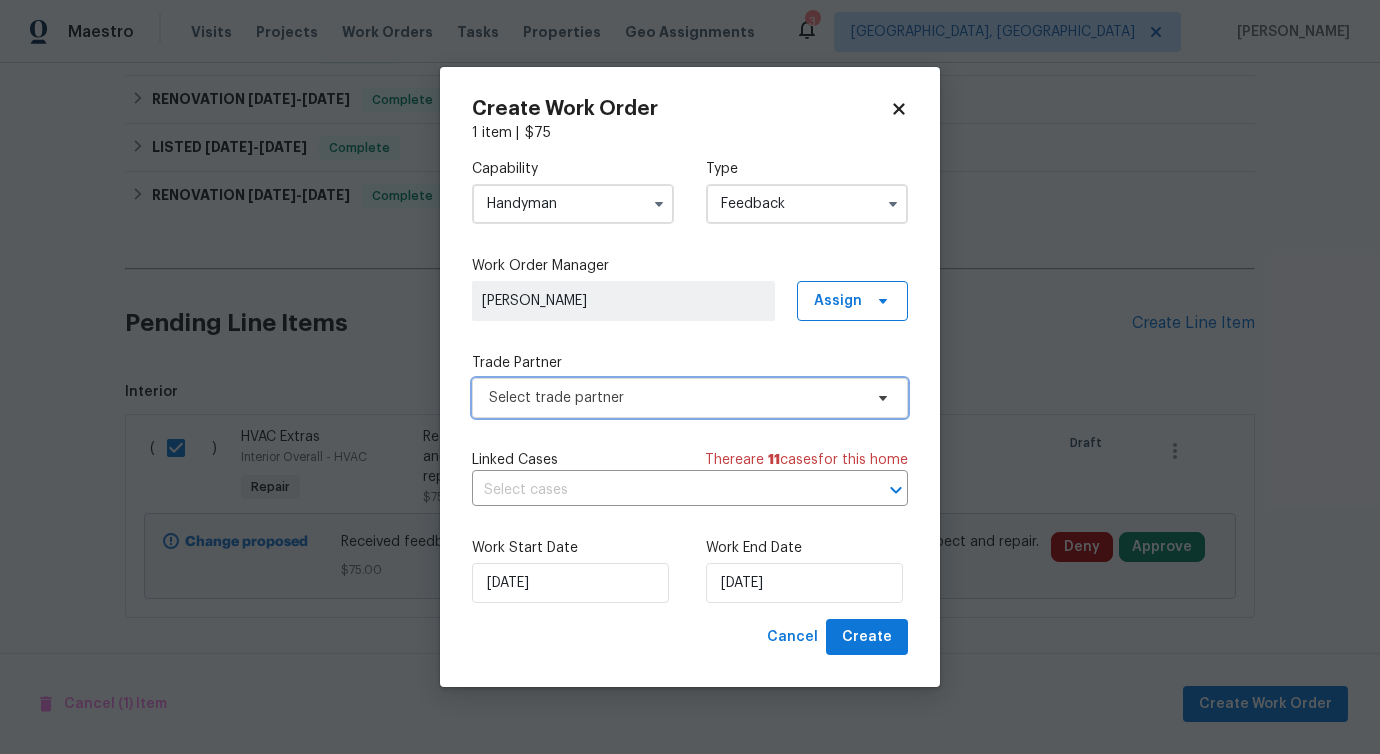 click on "Select trade partner" at bounding box center (675, 398) 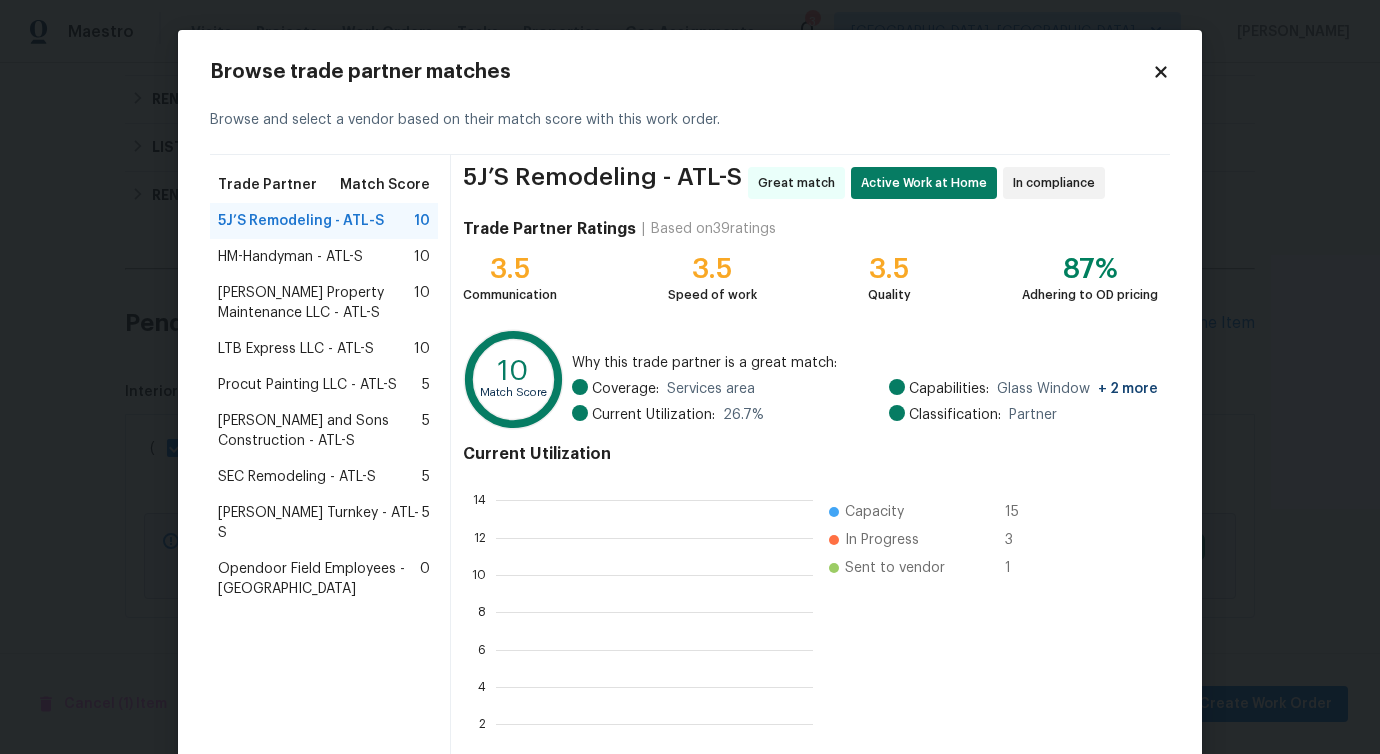 scroll, scrollTop: 2, scrollLeft: 2, axis: both 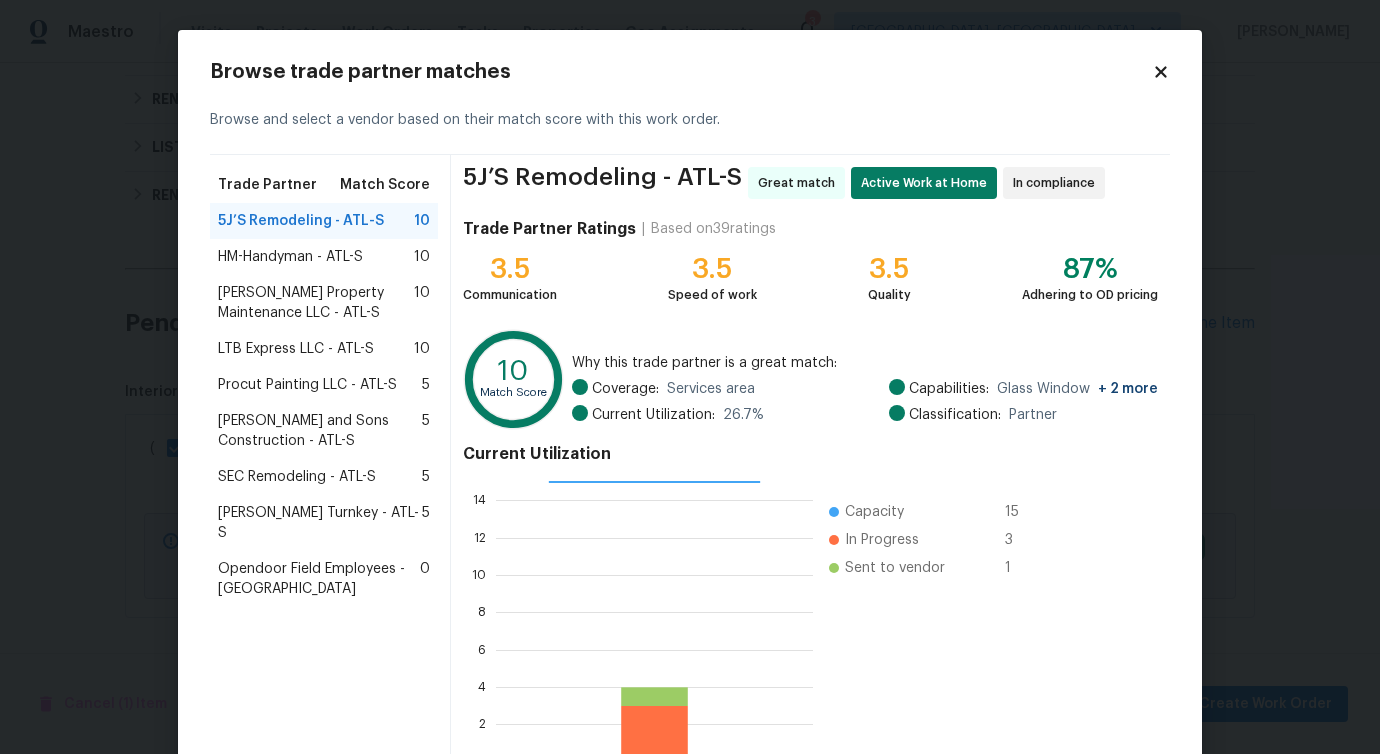 click on "HM-Handyman - ATL-S 10" at bounding box center (324, 257) 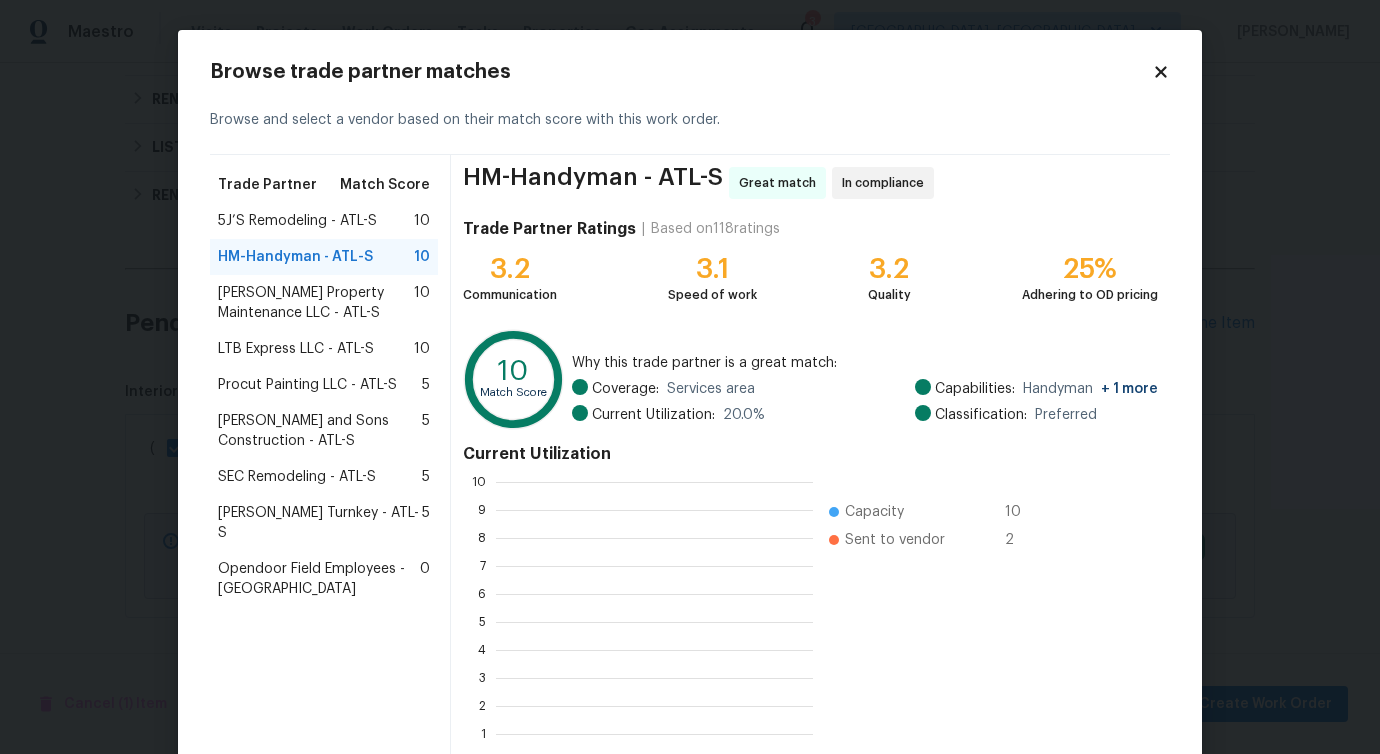 scroll, scrollTop: 2, scrollLeft: 2, axis: both 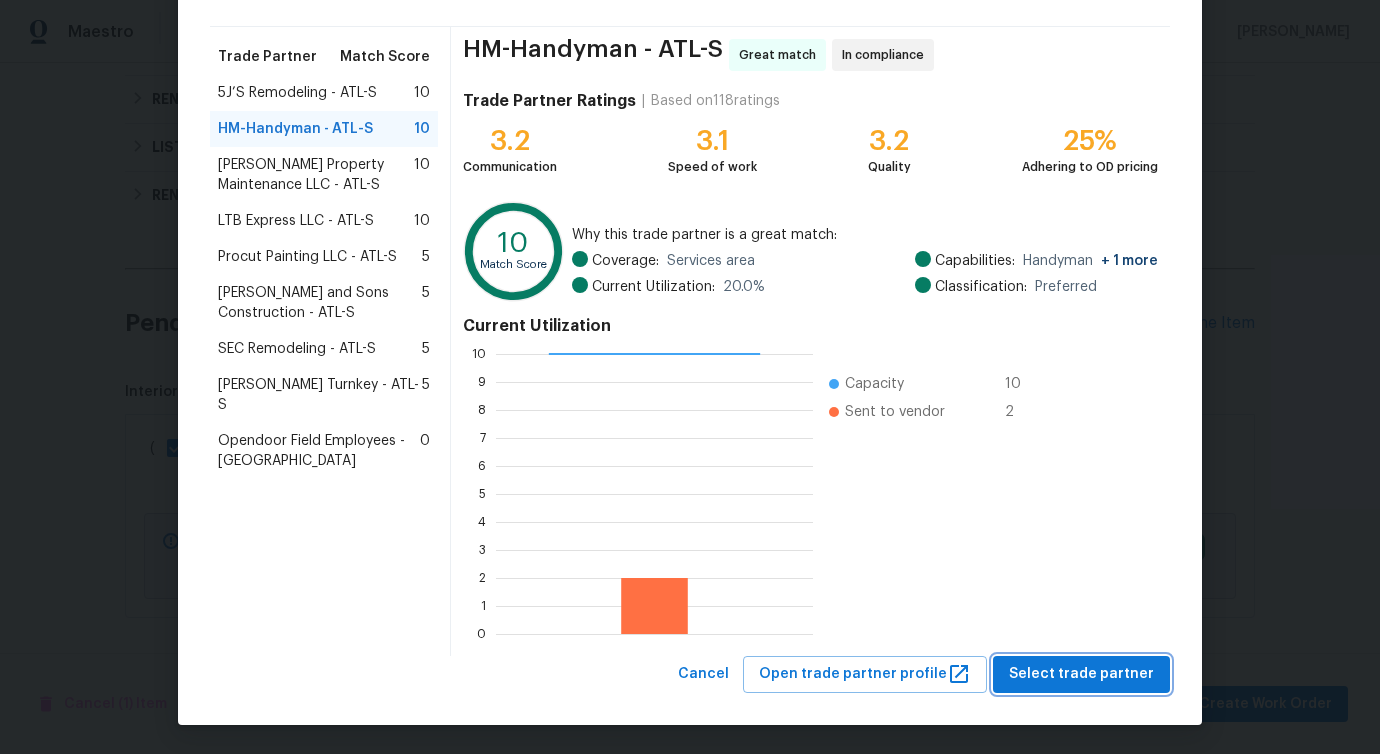 click on "Select trade partner" at bounding box center [1081, 674] 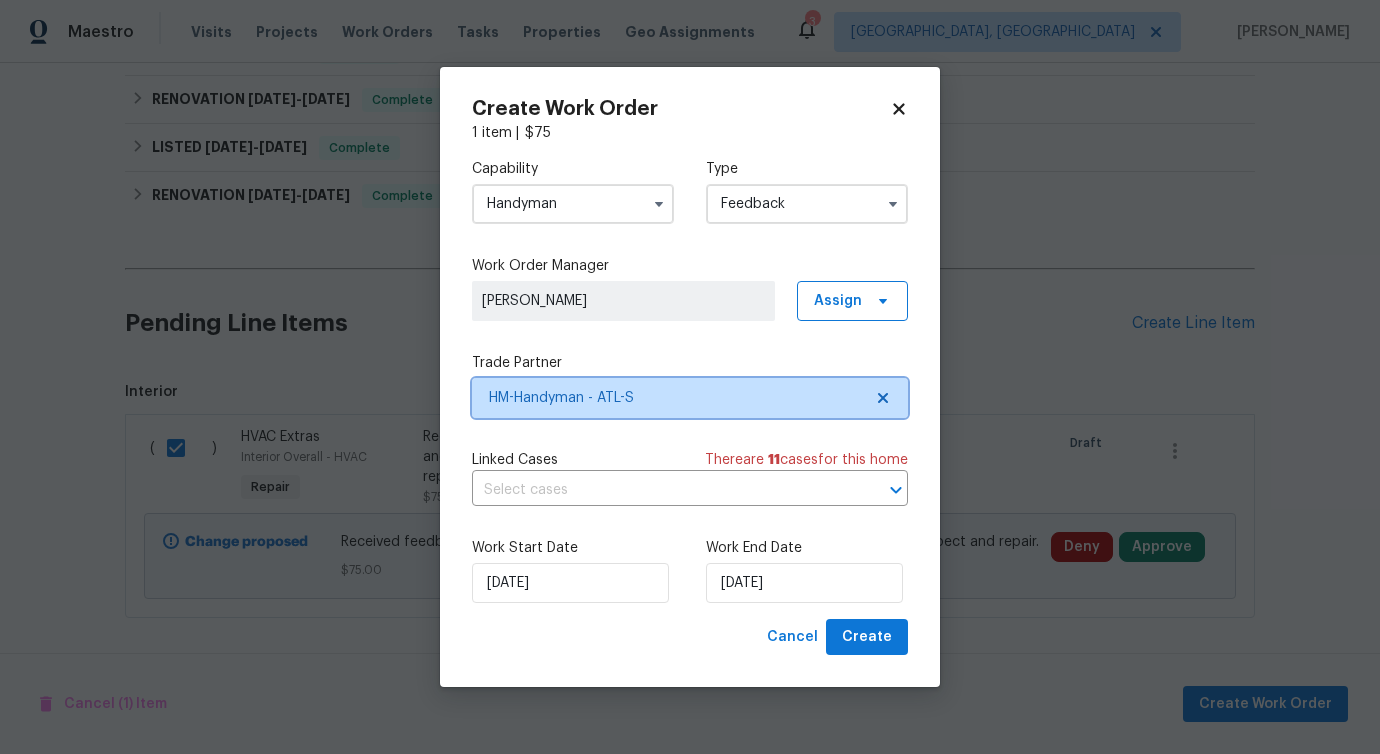 scroll, scrollTop: 0, scrollLeft: 0, axis: both 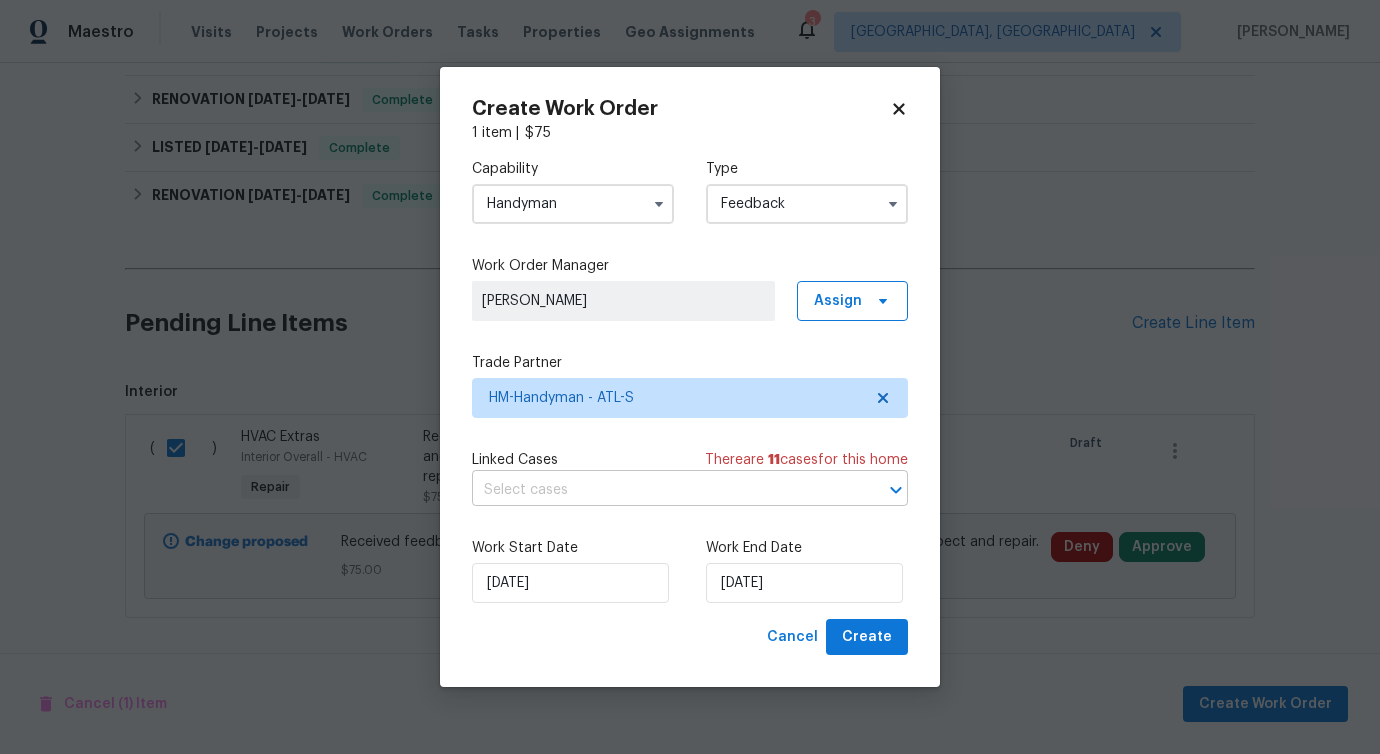 click at bounding box center (662, 490) 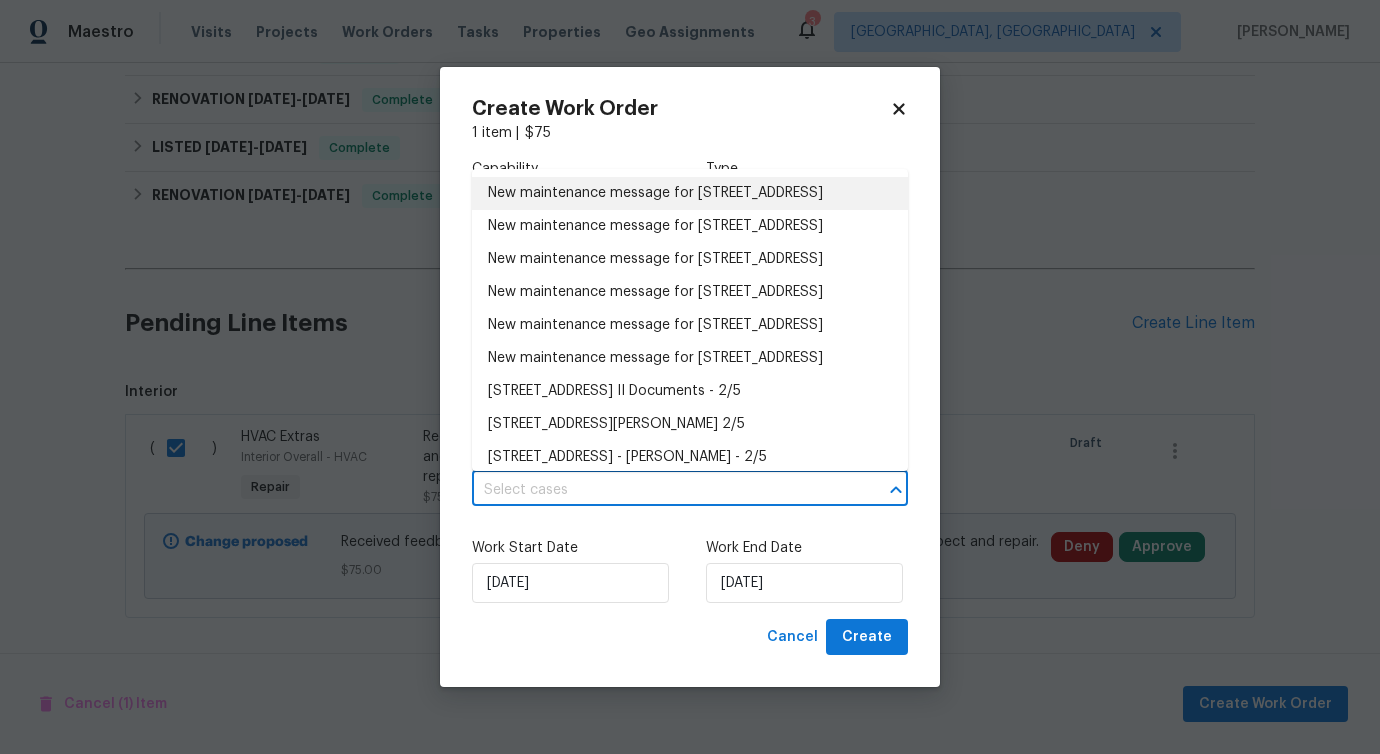 click on "New maintenance message for 5926 Brassie Ridge Ln , Ellenwood, GA 30294" at bounding box center (690, 193) 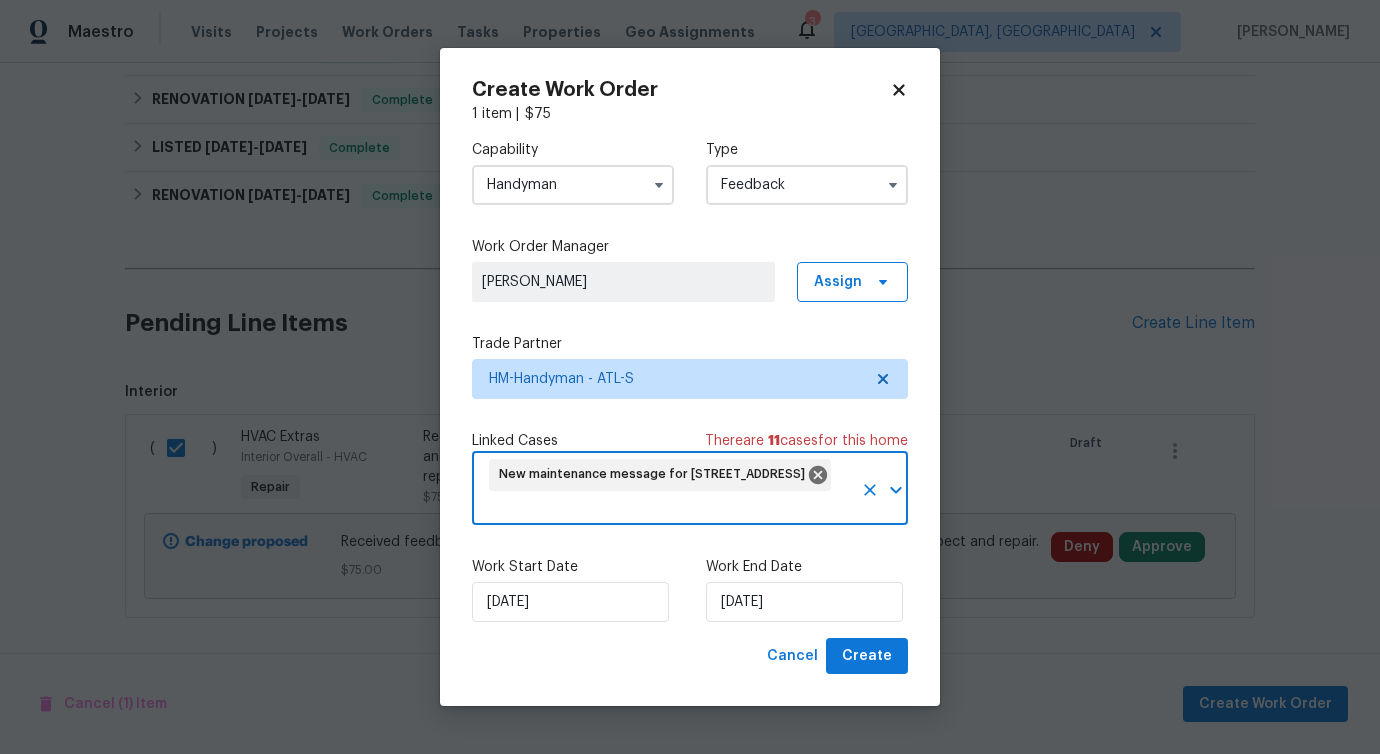 click on "Work Start Date   7/10/2025 Work End Date   7/10/2025" at bounding box center [690, 589] 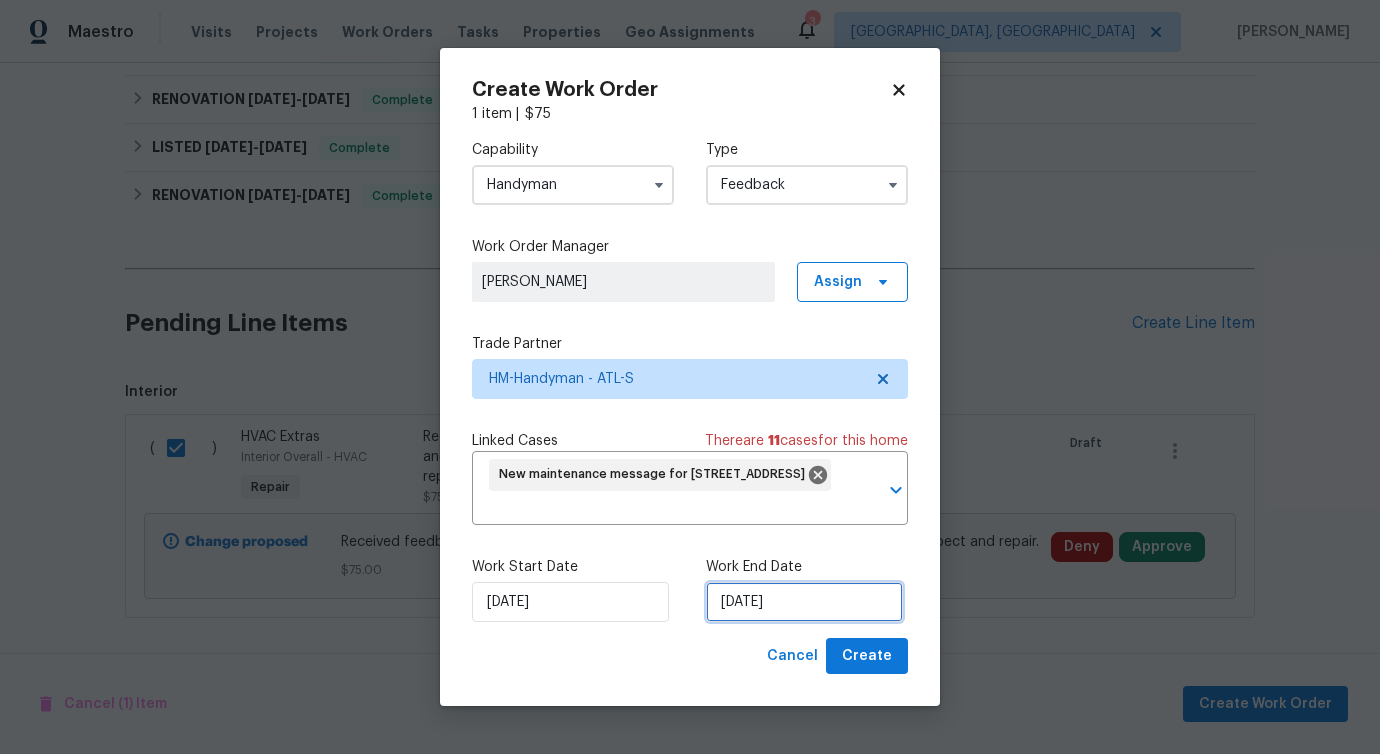 click on "7/10/2025" at bounding box center (804, 602) 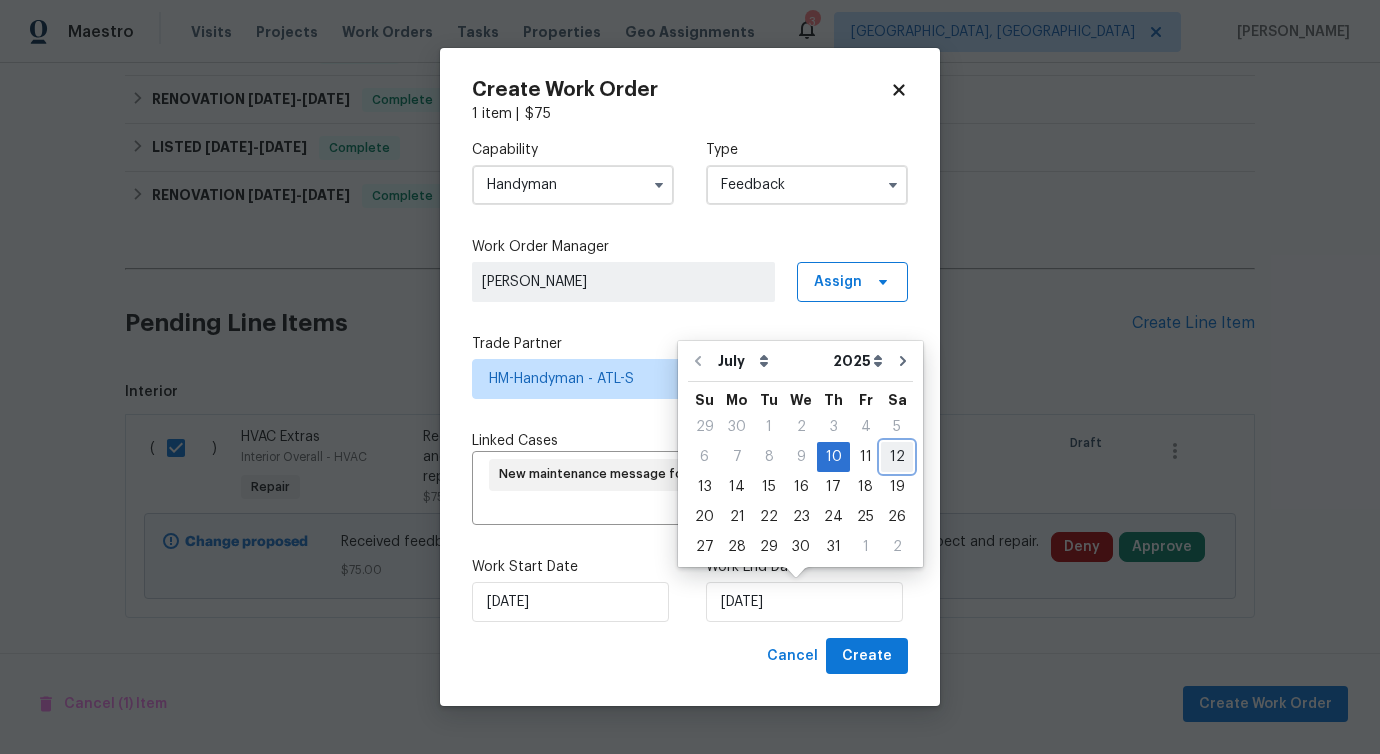 click on "12" at bounding box center (897, 457) 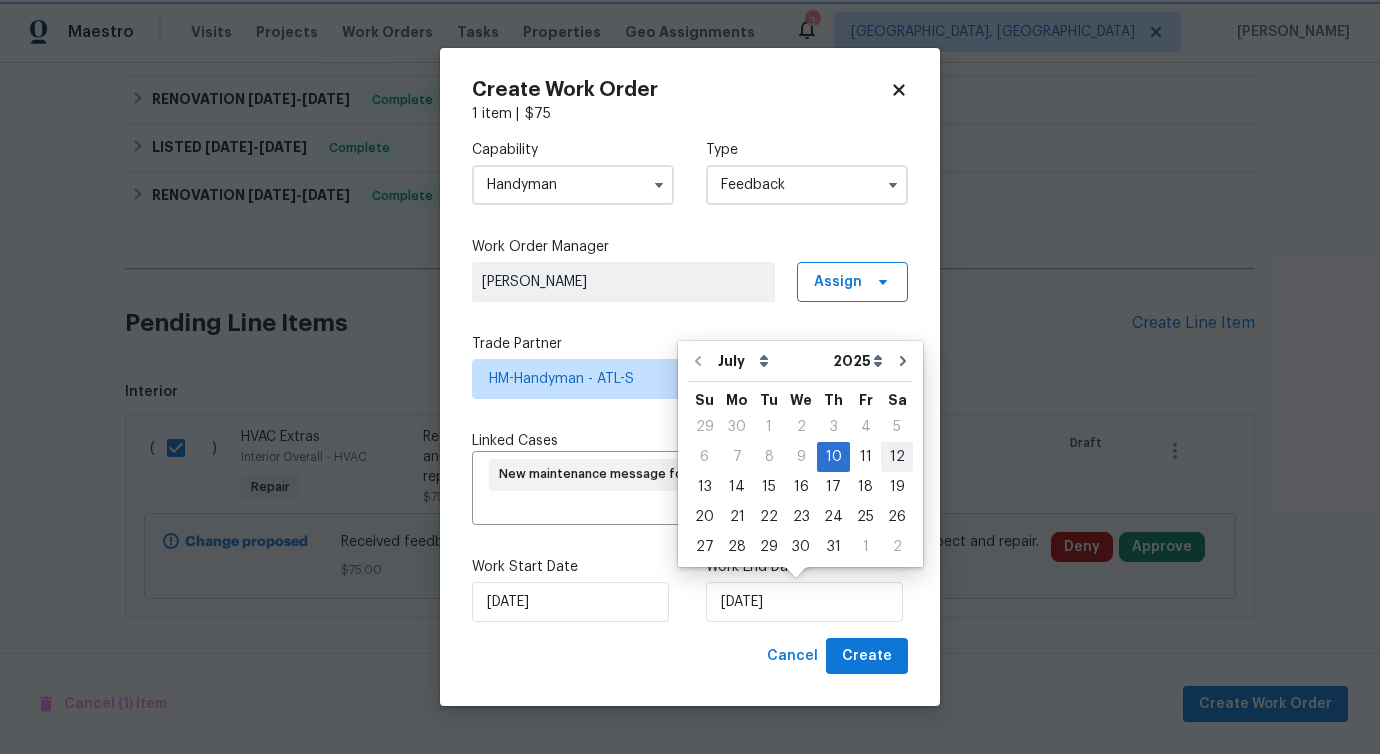 type on "7/12/2025" 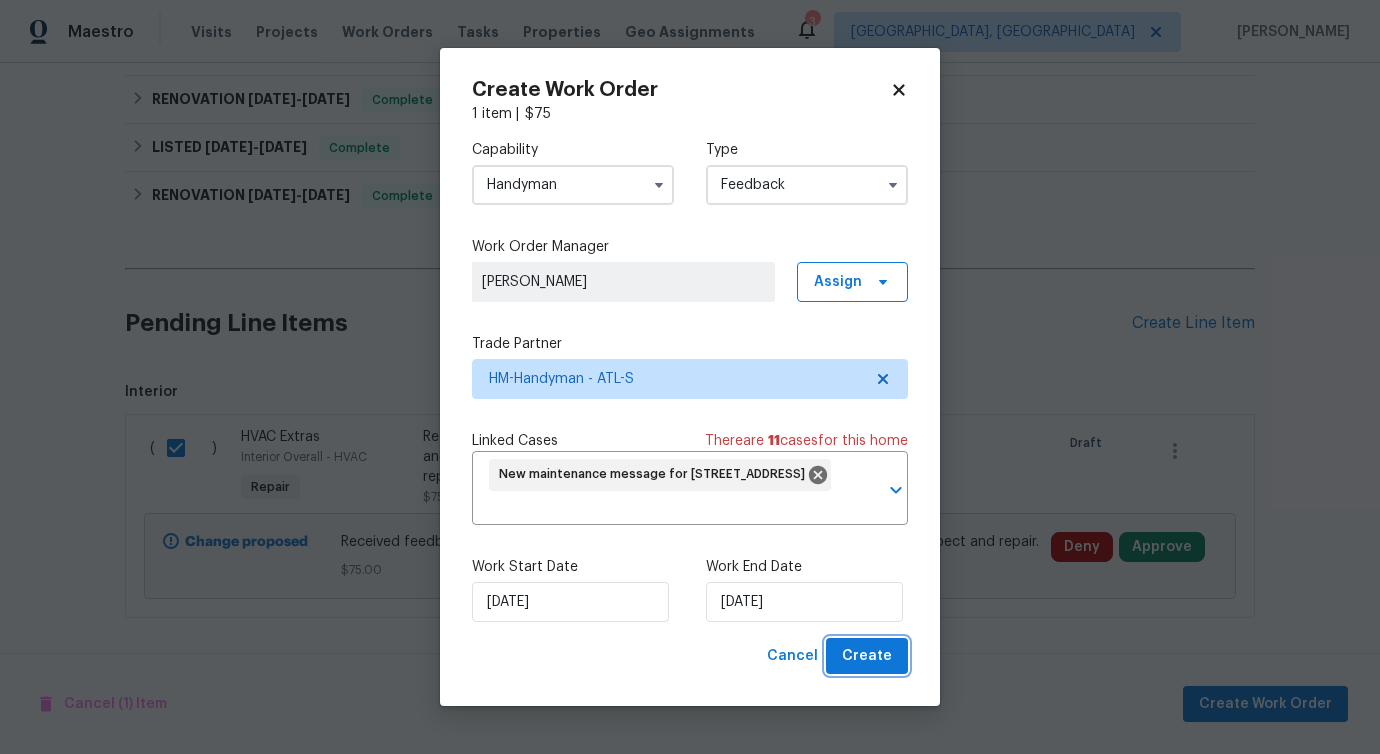 click on "Create" at bounding box center [867, 656] 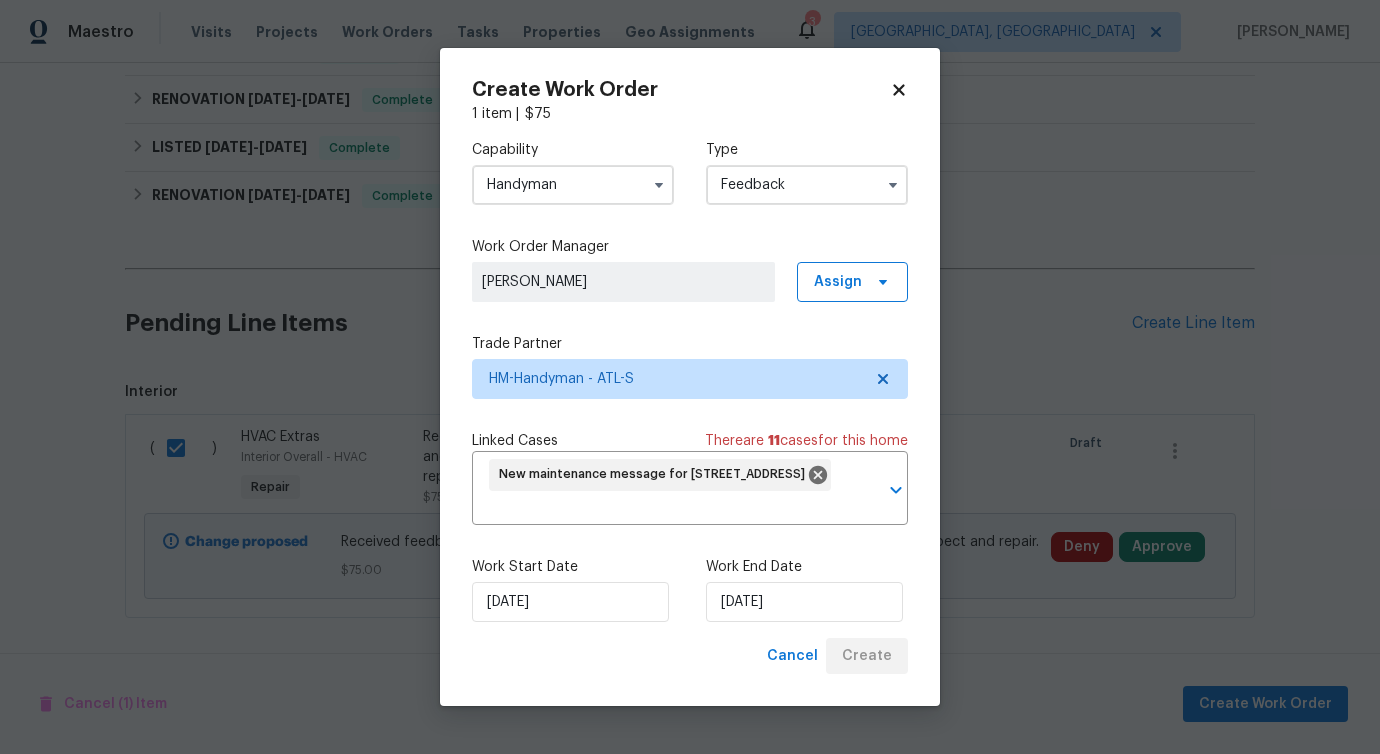 checkbox on "false" 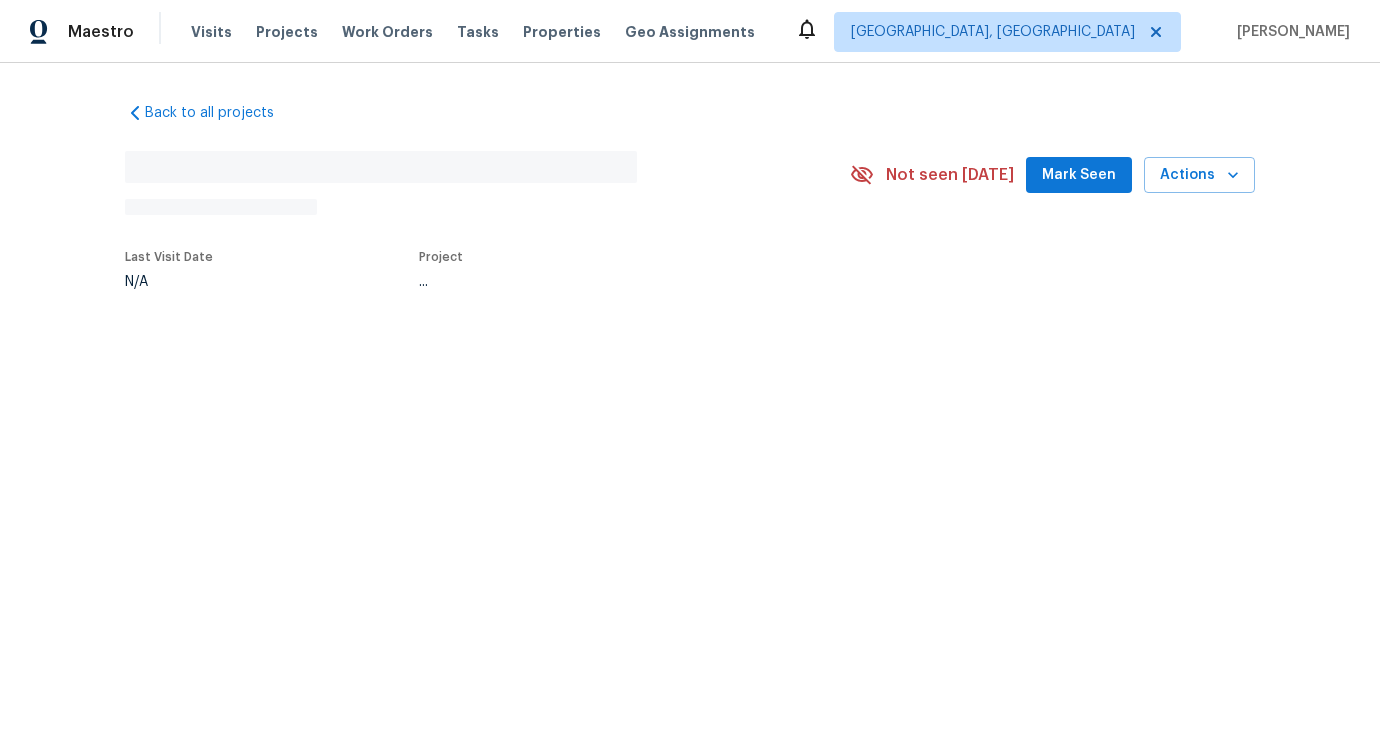 scroll, scrollTop: 0, scrollLeft: 0, axis: both 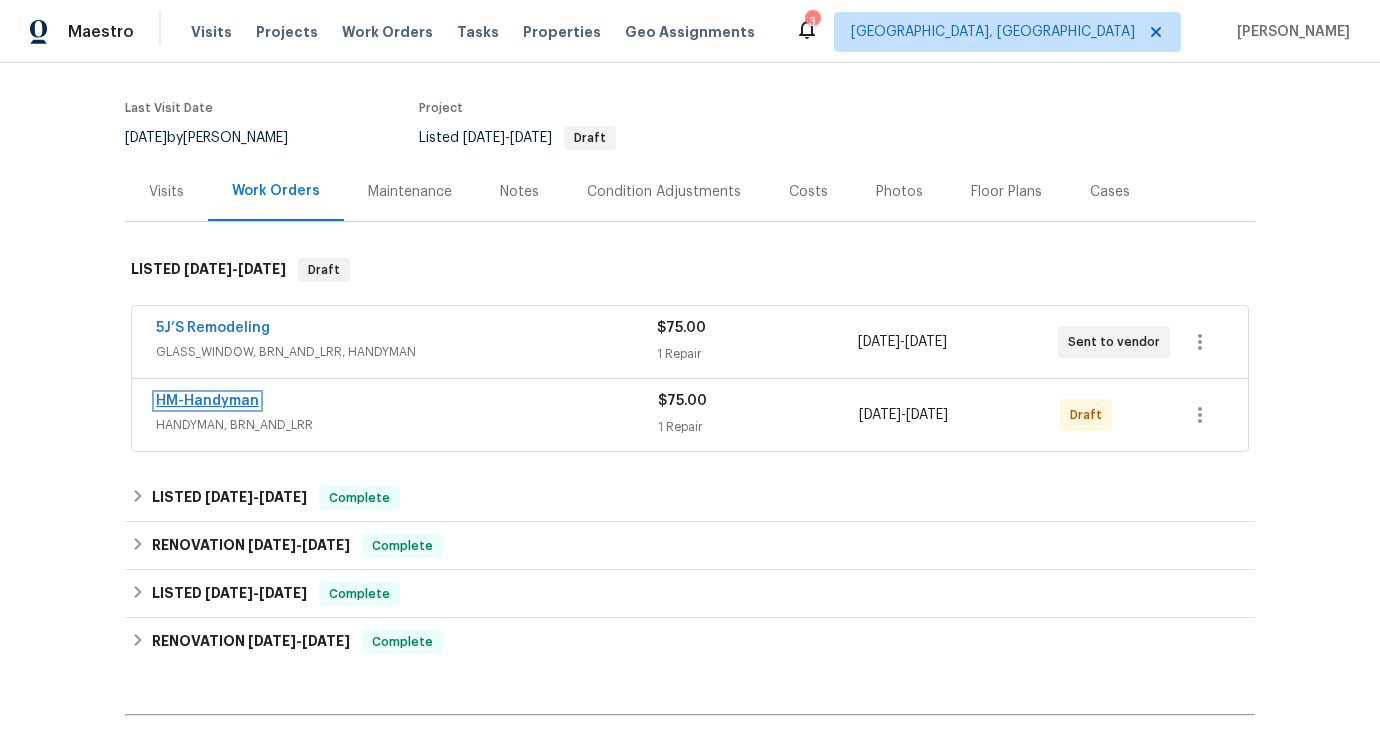 click on "HM-Handyman" at bounding box center (207, 401) 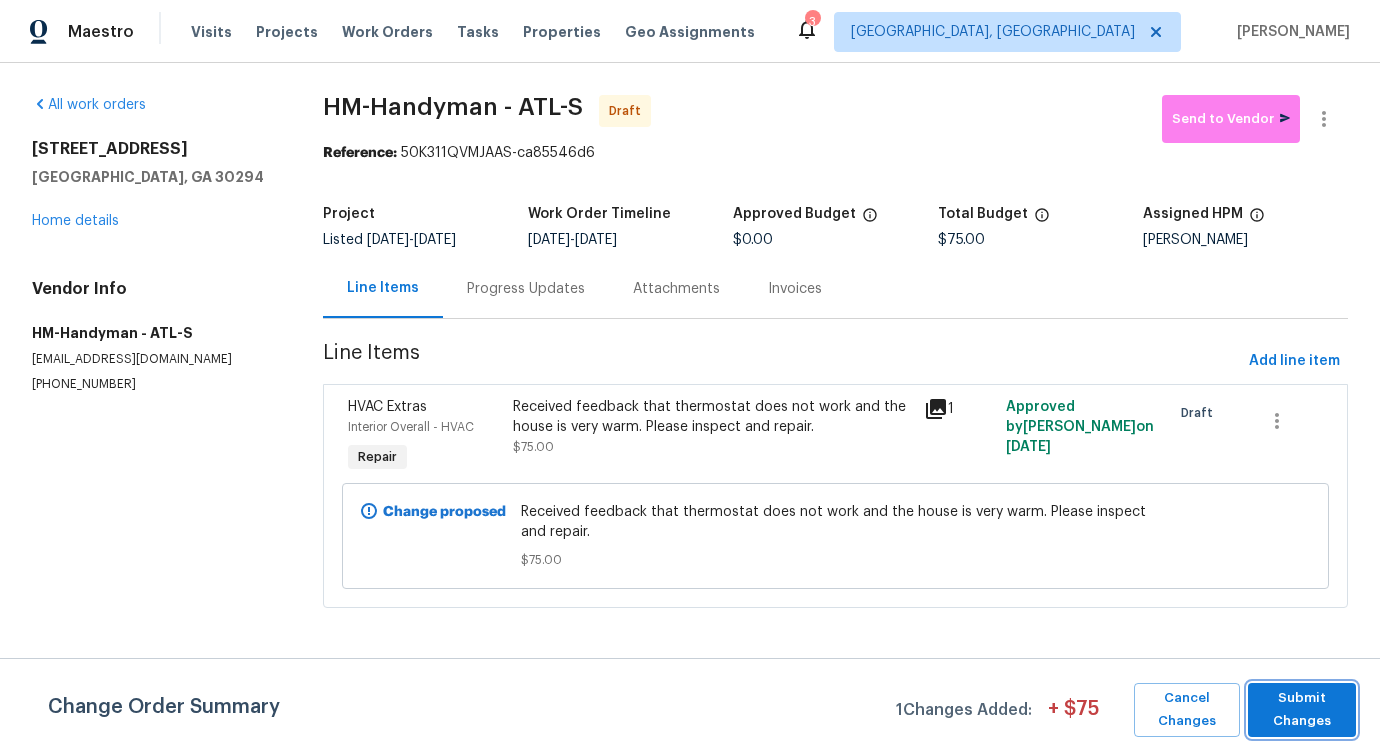 drag, startPoint x: 1296, startPoint y: 699, endPoint x: 1095, endPoint y: 619, distance: 216.33539 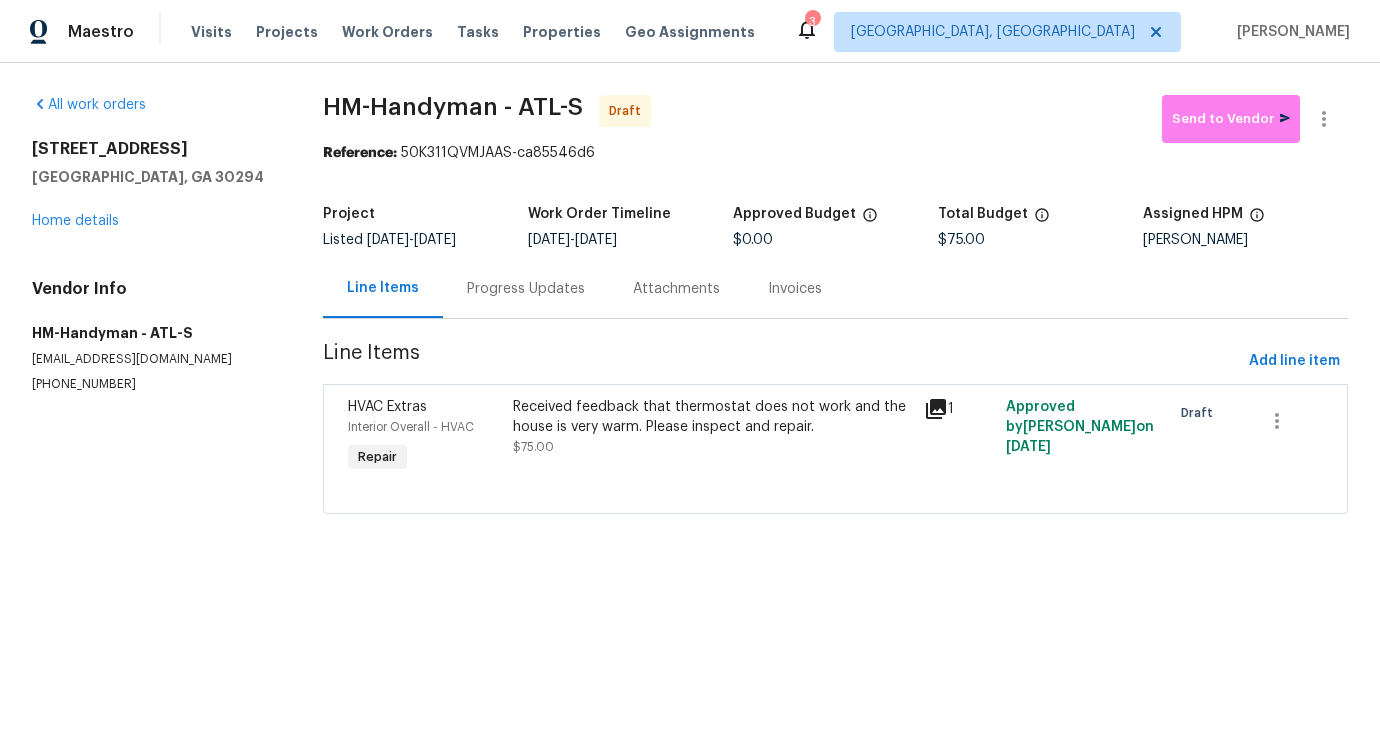 click on "Progress Updates" at bounding box center [526, 289] 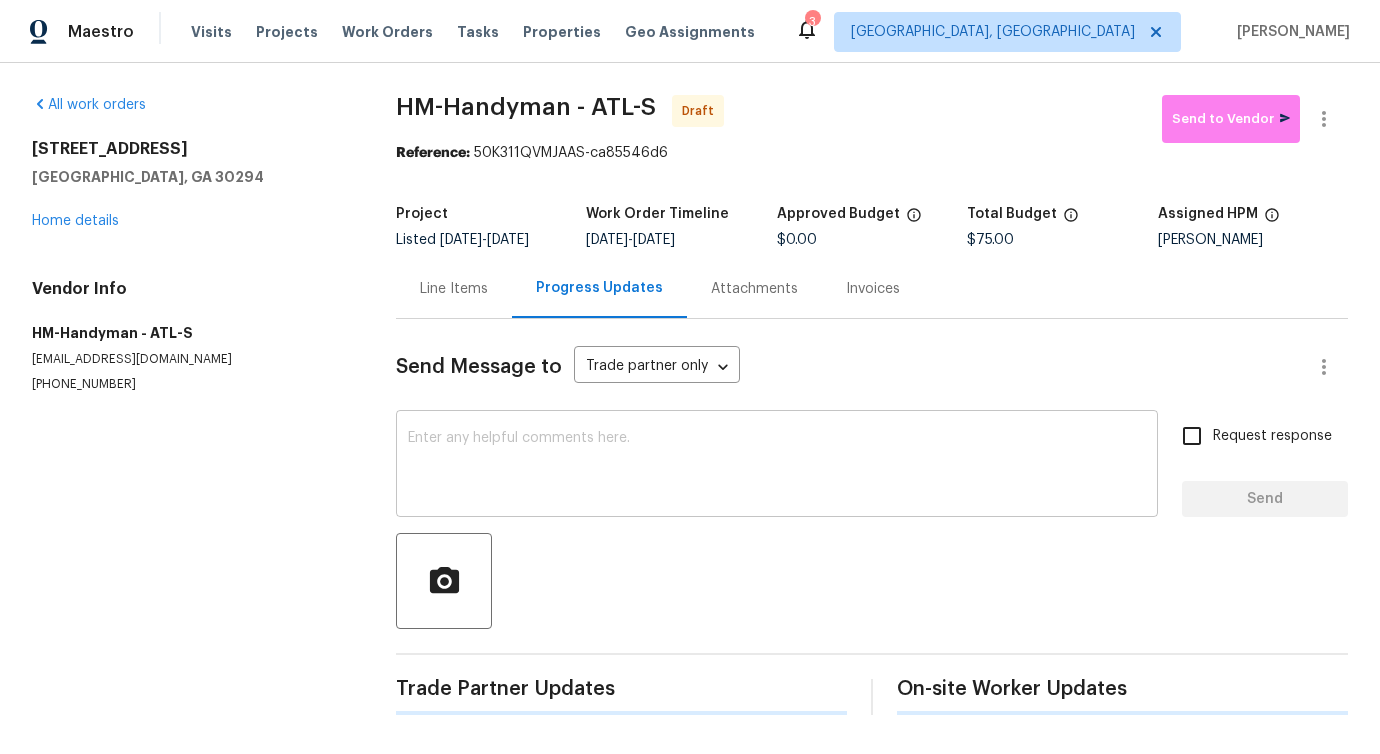 click on "x ​" at bounding box center (777, 466) 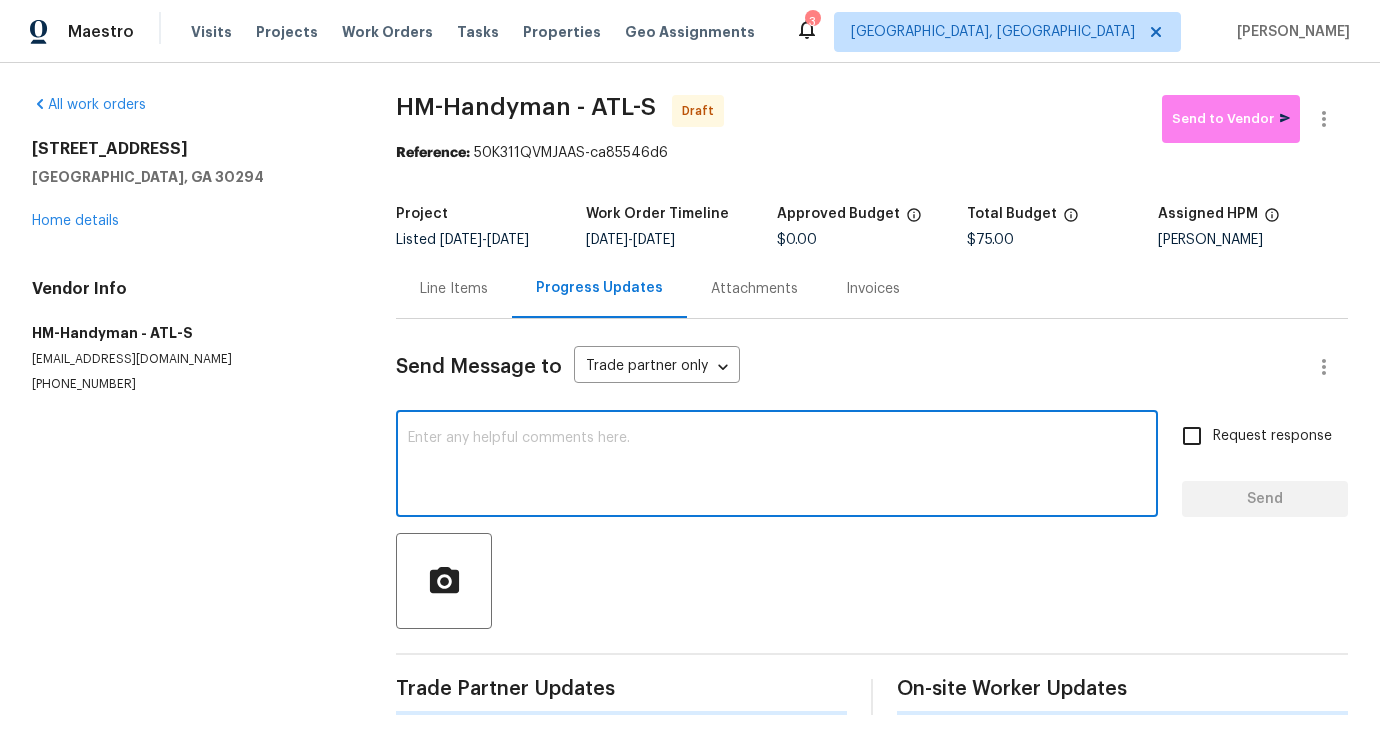 paste on "Hi, this is [PERSON_NAME] with Opendoor. I’m confirming you received the WO for the property at (Address). Please review and accept the WO within 24 hours and provide a schedule date. Please disregard the contact information for the HPM included in the WO. Our Centralised LWO Team is responsible for Listed WOs." 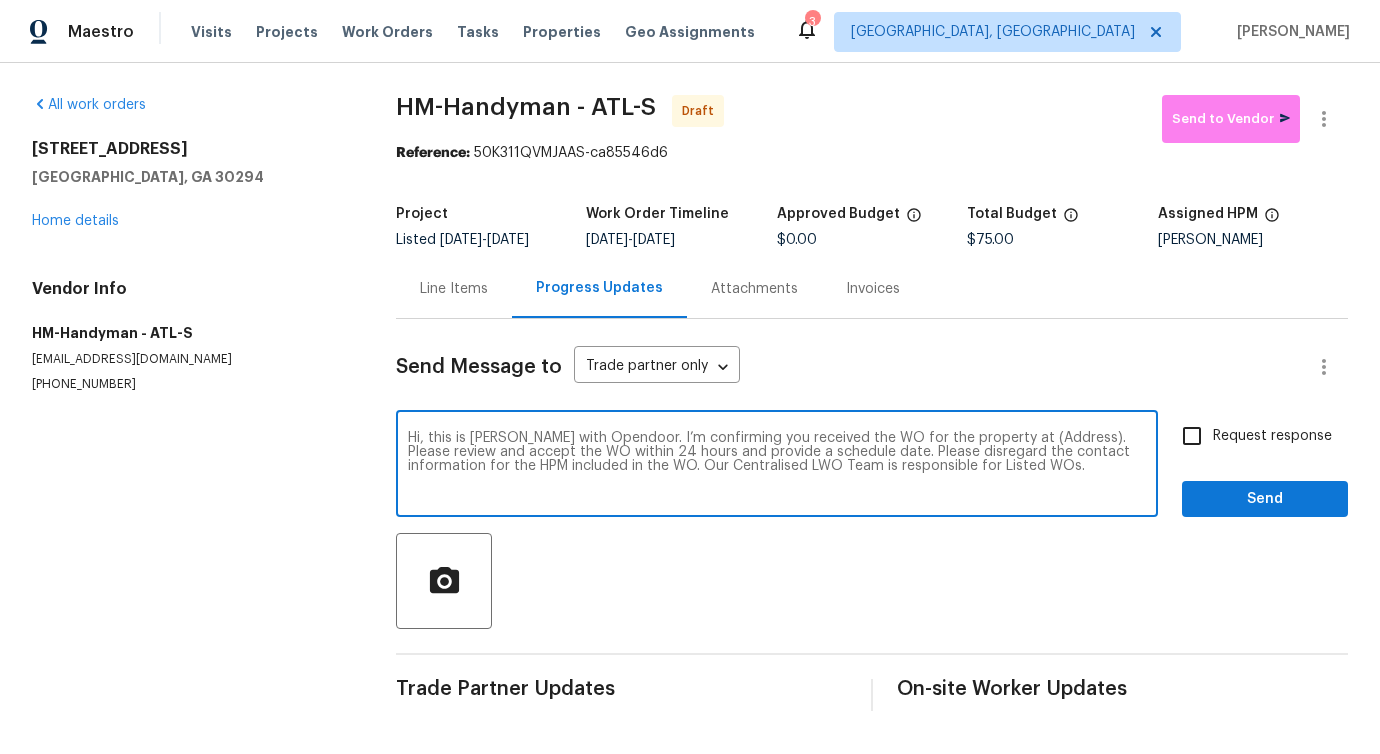 click on "Hi, this is [PERSON_NAME] with Opendoor. I’m confirming you received the WO for the property at (Address). Please review and accept the WO within 24 hours and provide a schedule date. Please disregard the contact information for the HPM included in the WO. Our Centralised LWO Team is responsible for Listed WOs." at bounding box center (777, 466) 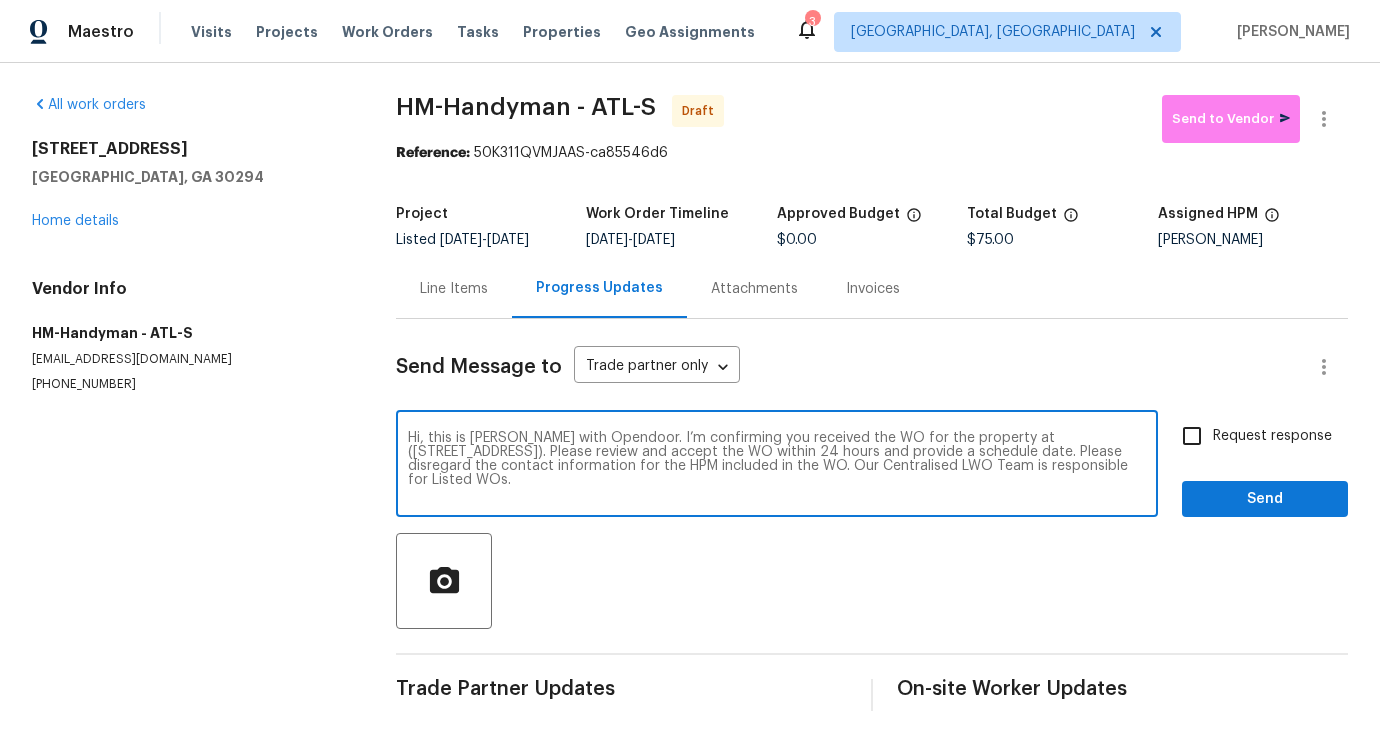 type on "Hi, this is [PERSON_NAME] with Opendoor. I’m confirming you received the WO for the property at ([STREET_ADDRESS]). Please review and accept the WO within 24 hours and provide a schedule date. Please disregard the contact information for the HPM included in the WO. Our Centralised LWO Team is responsible for Listed WOs." 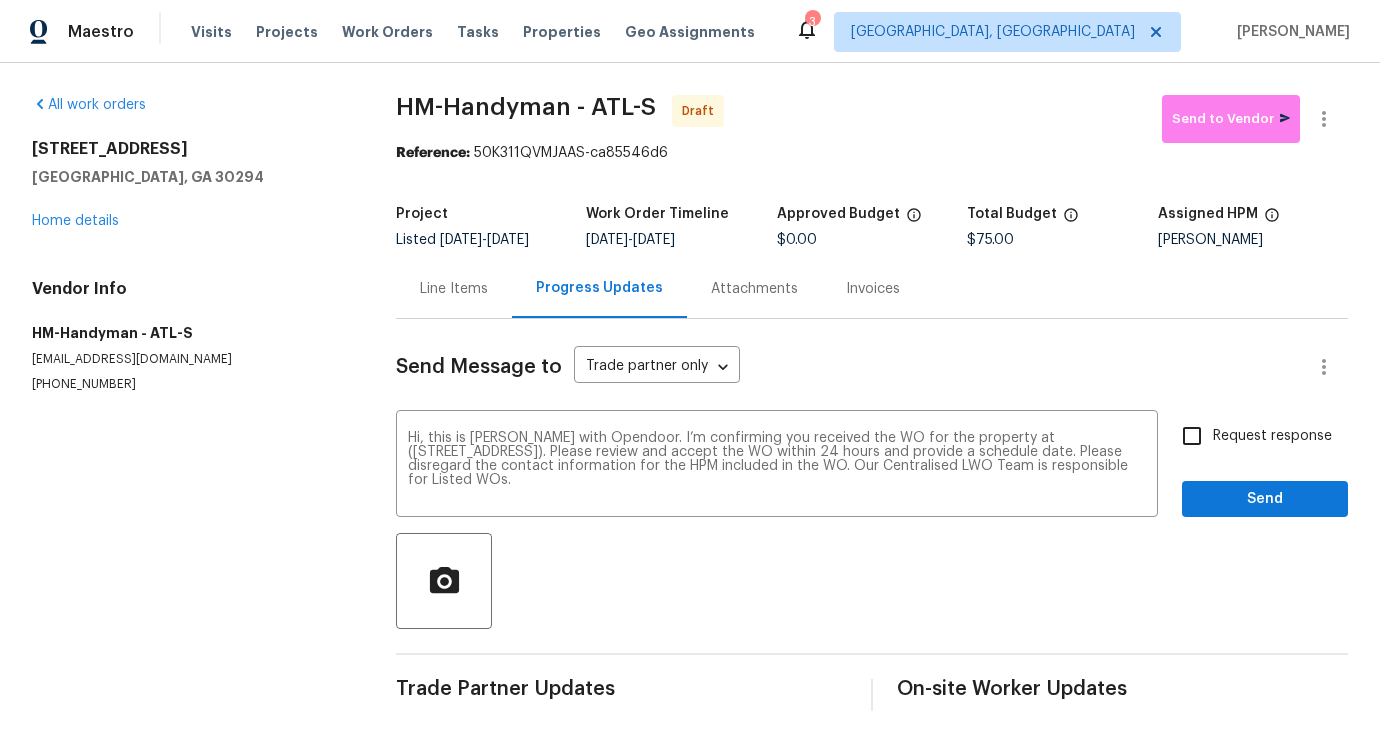 click on "Request response" at bounding box center (1272, 436) 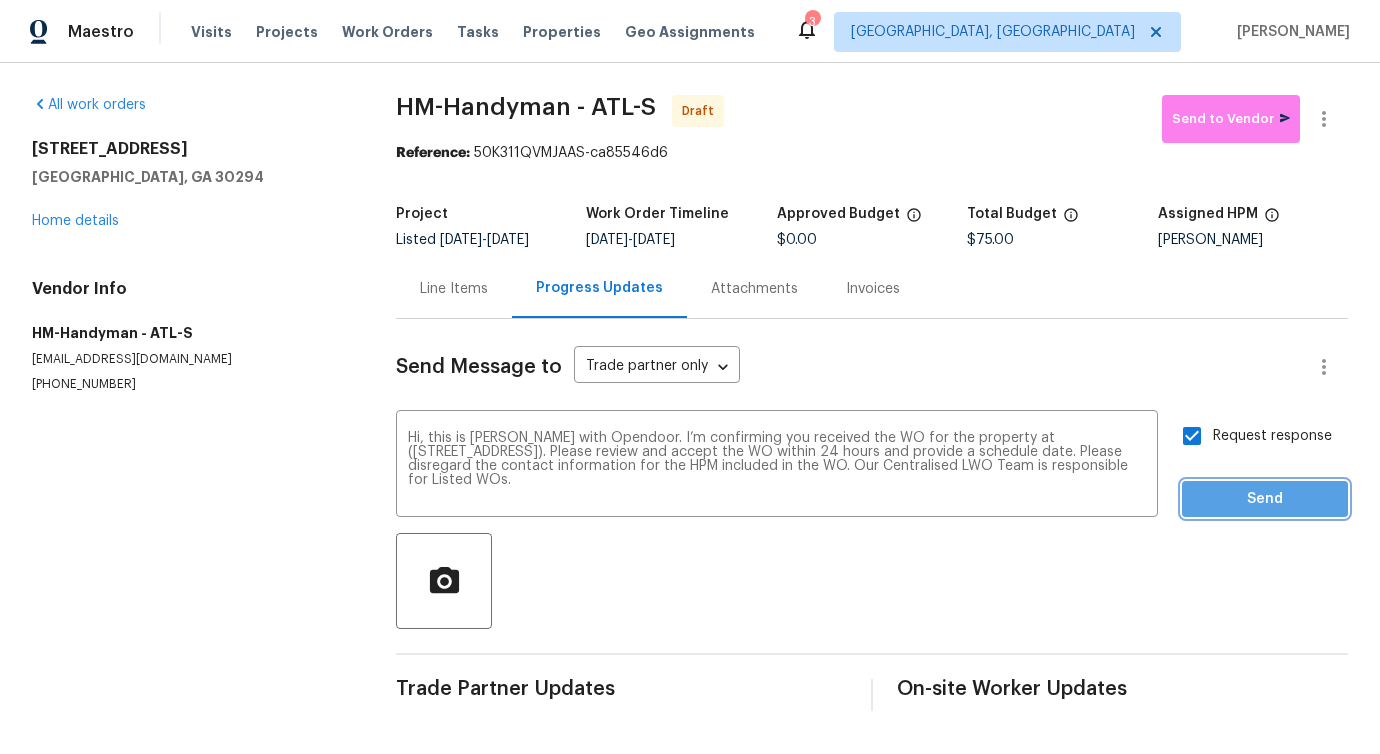 click on "Send" at bounding box center [1265, 499] 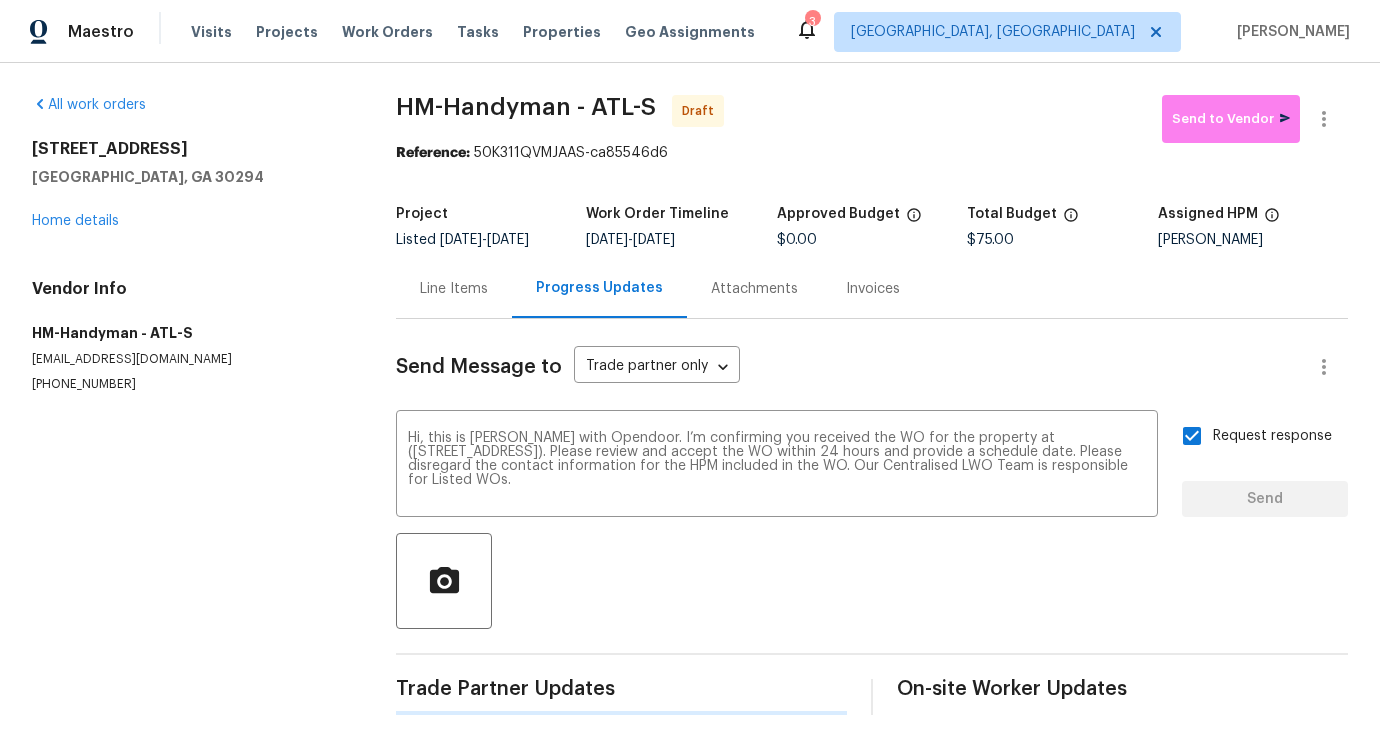 type 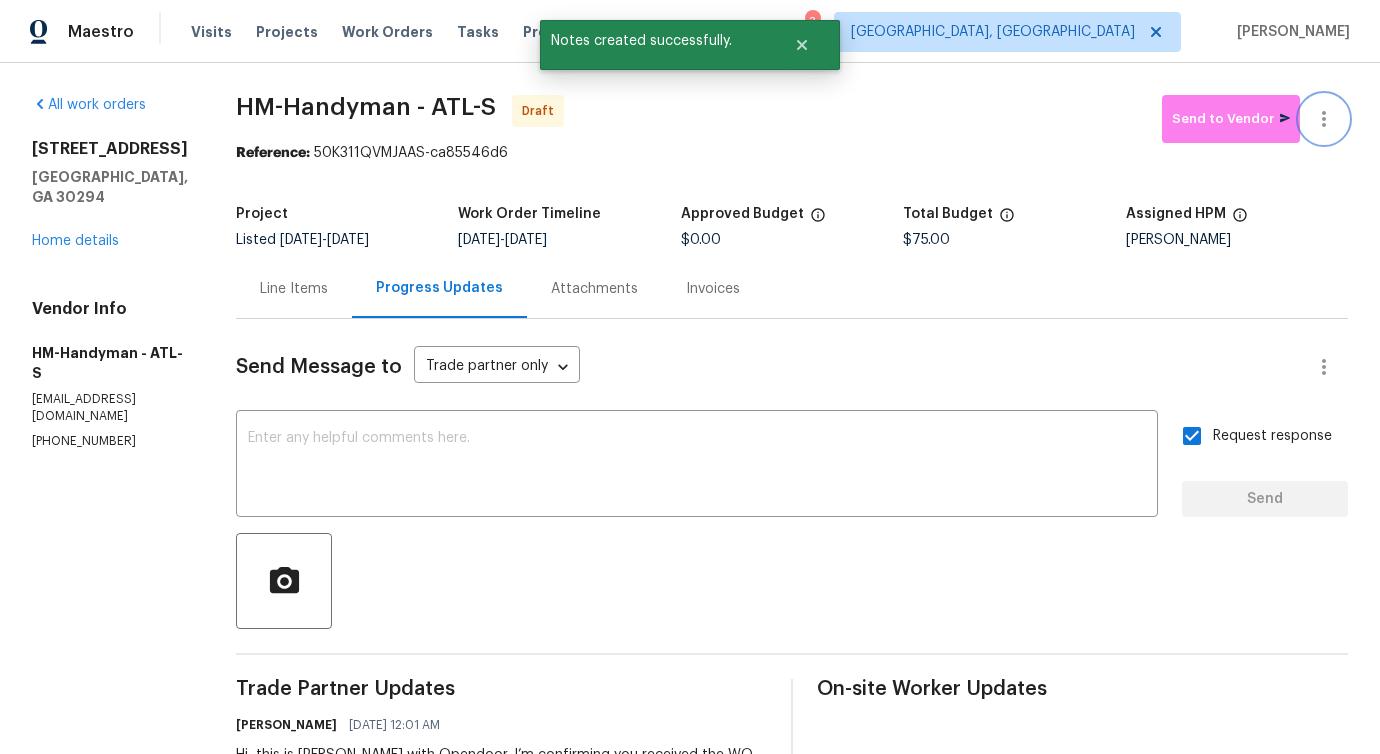 click 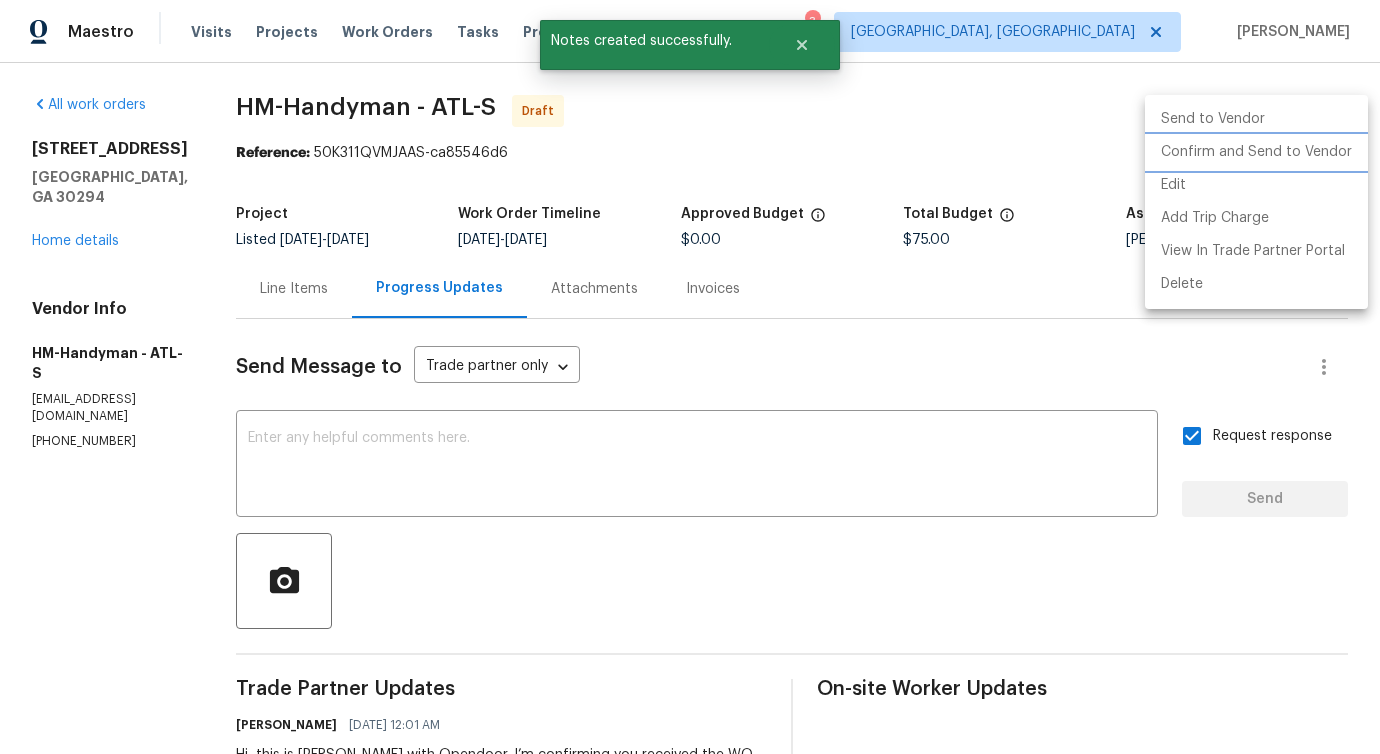 click on "Confirm and Send to Vendor" at bounding box center (1256, 152) 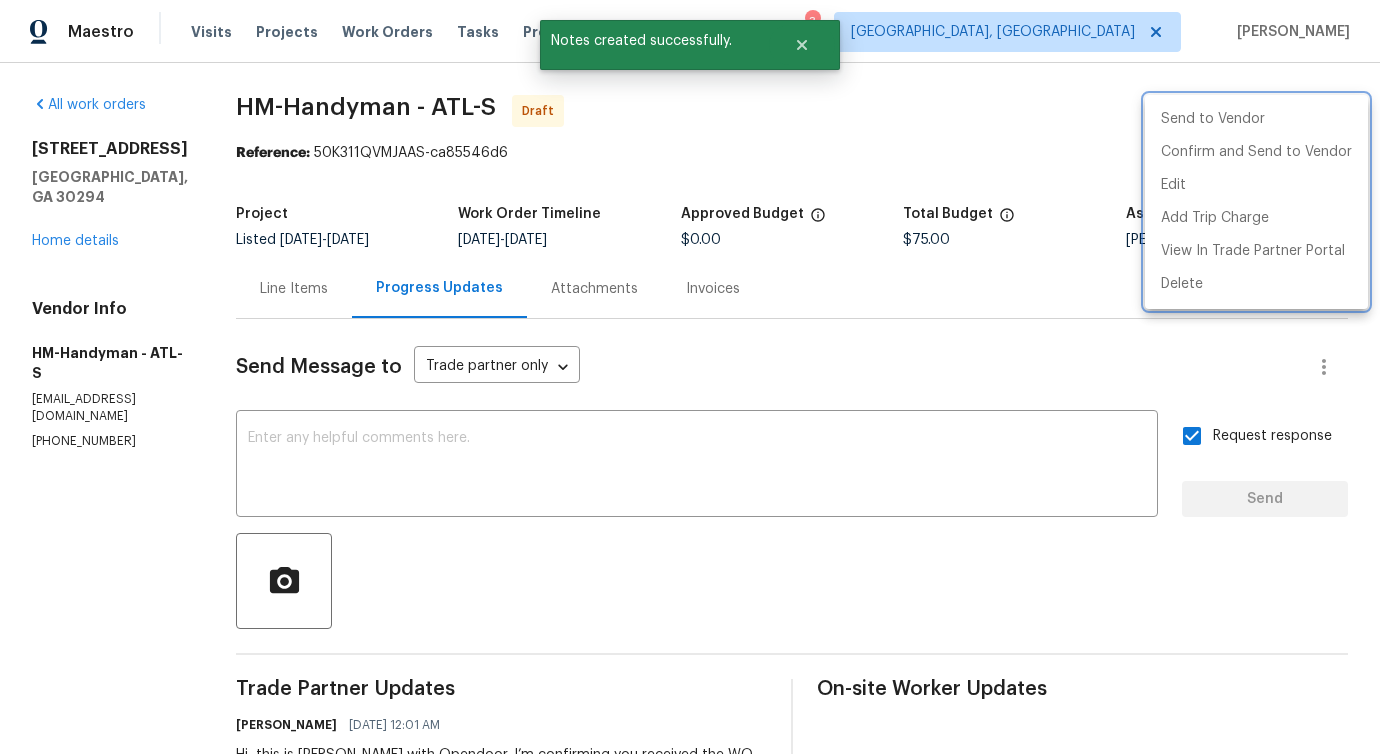 click at bounding box center (690, 377) 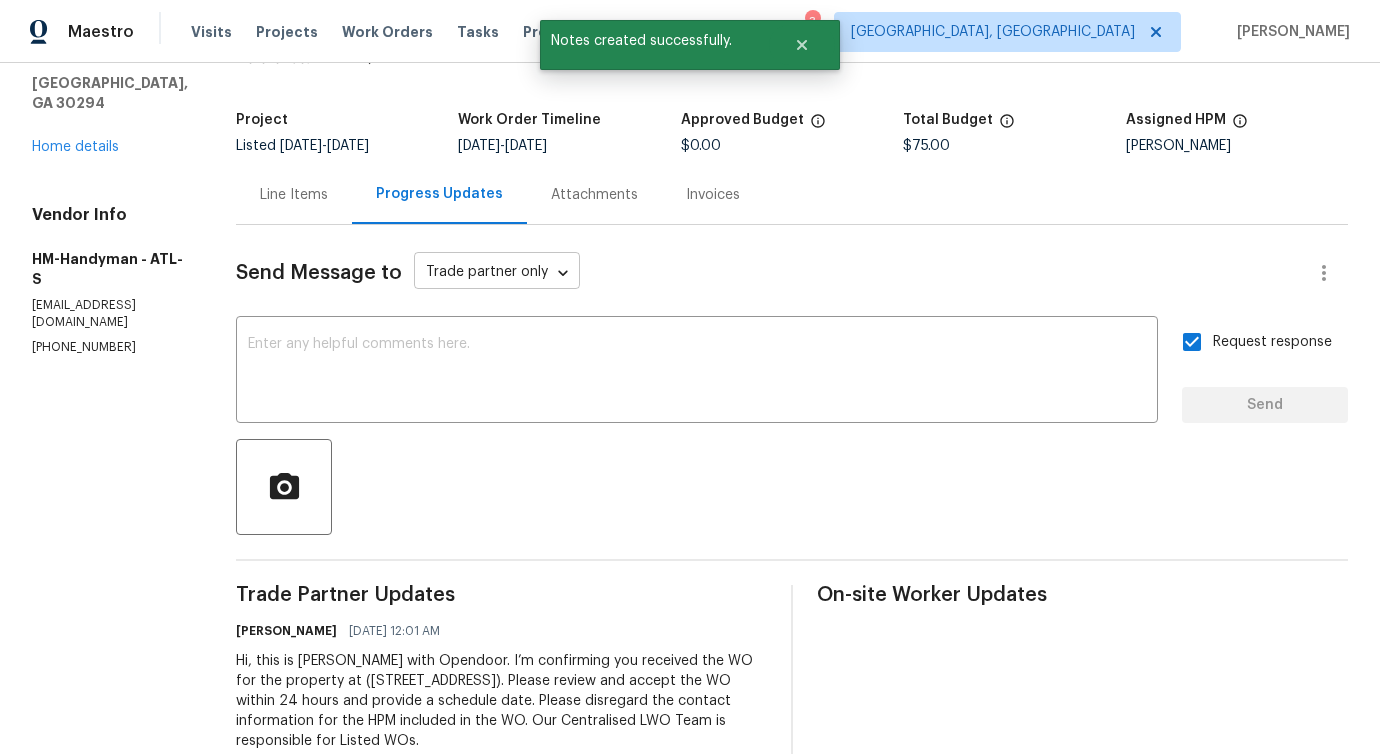 scroll, scrollTop: 0, scrollLeft: 0, axis: both 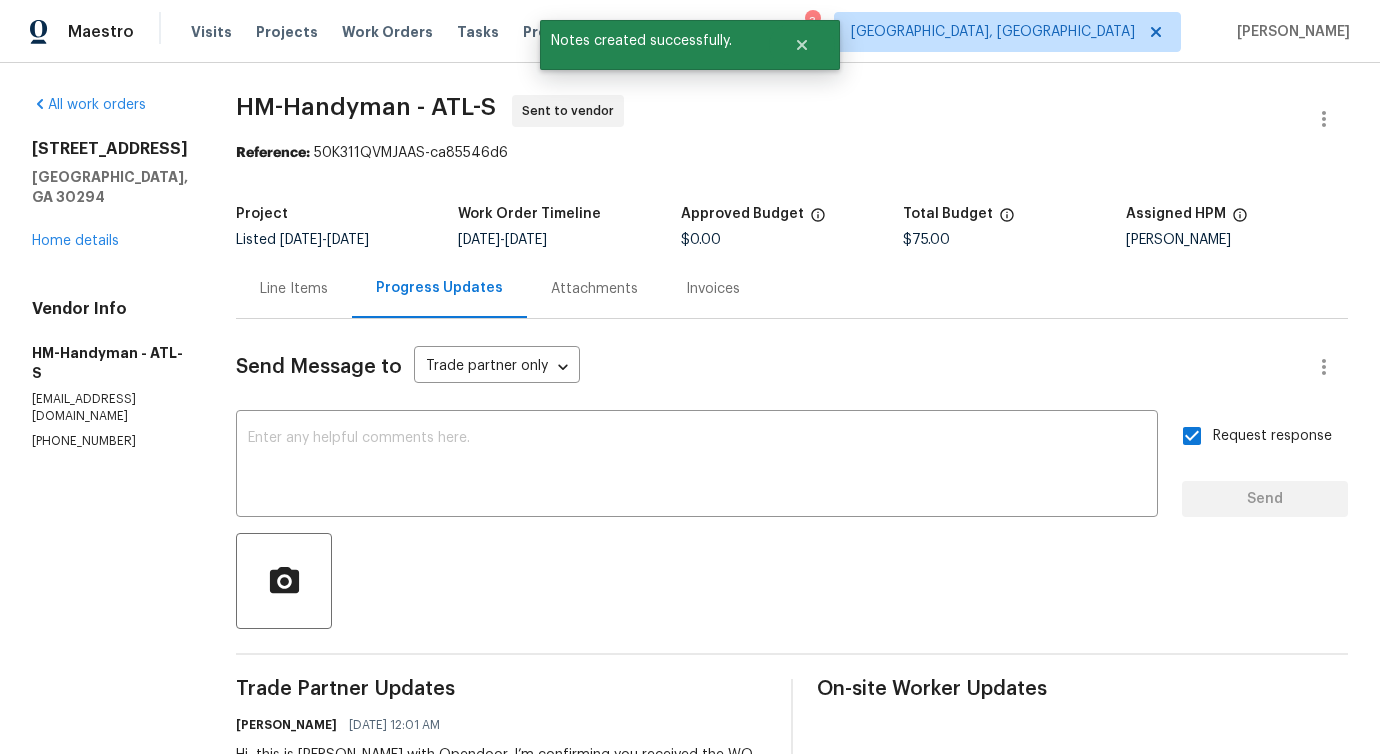 click on "Line Items" at bounding box center (294, 288) 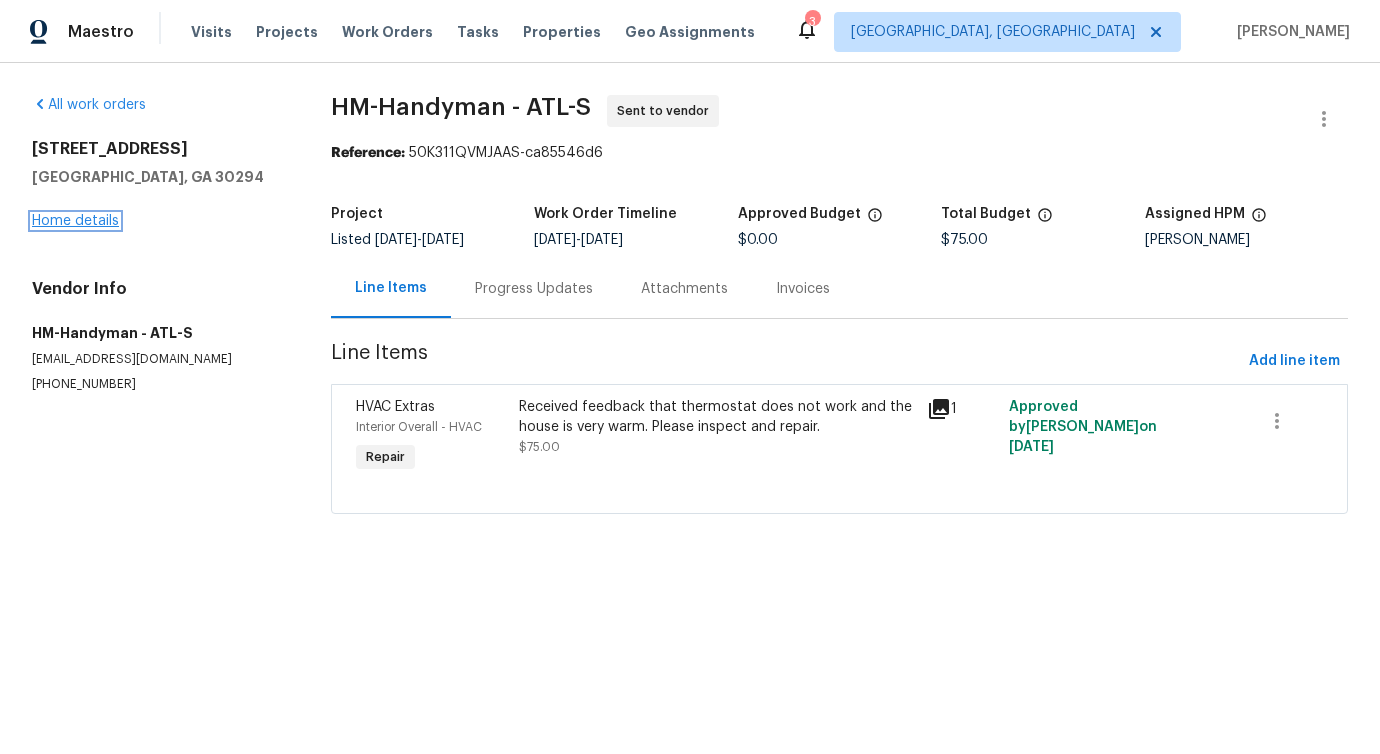 click on "Home details" at bounding box center [75, 221] 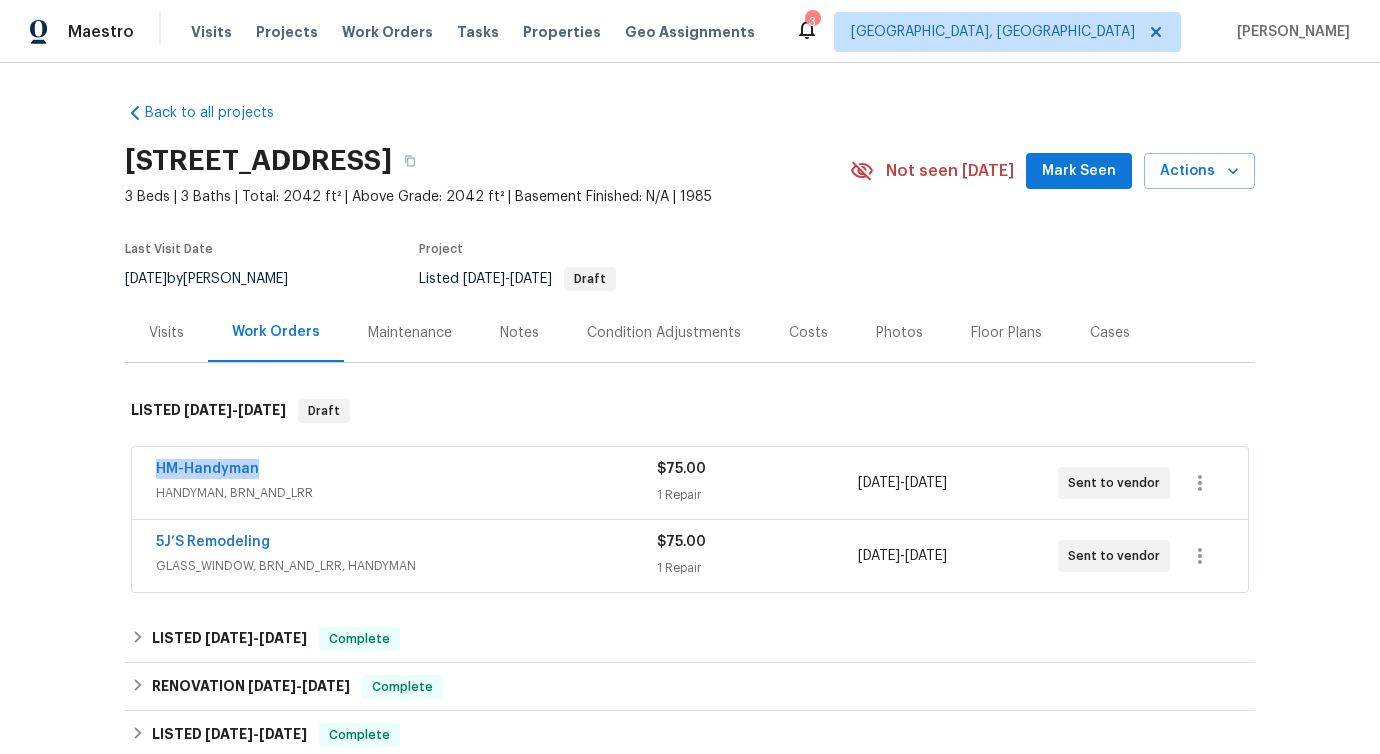 drag, startPoint x: 235, startPoint y: 470, endPoint x: 55, endPoint y: 471, distance: 180.00278 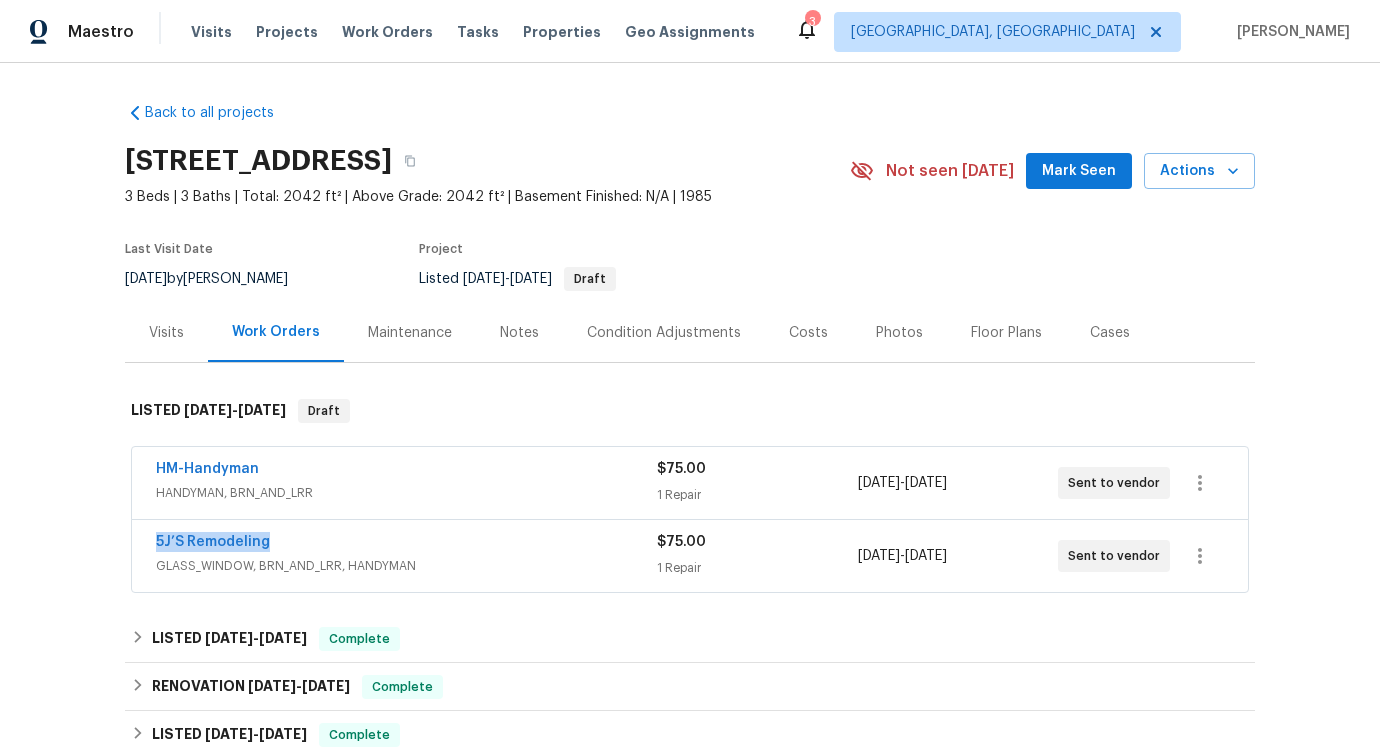 drag, startPoint x: 308, startPoint y: 546, endPoint x: 13, endPoint y: 545, distance: 295.0017 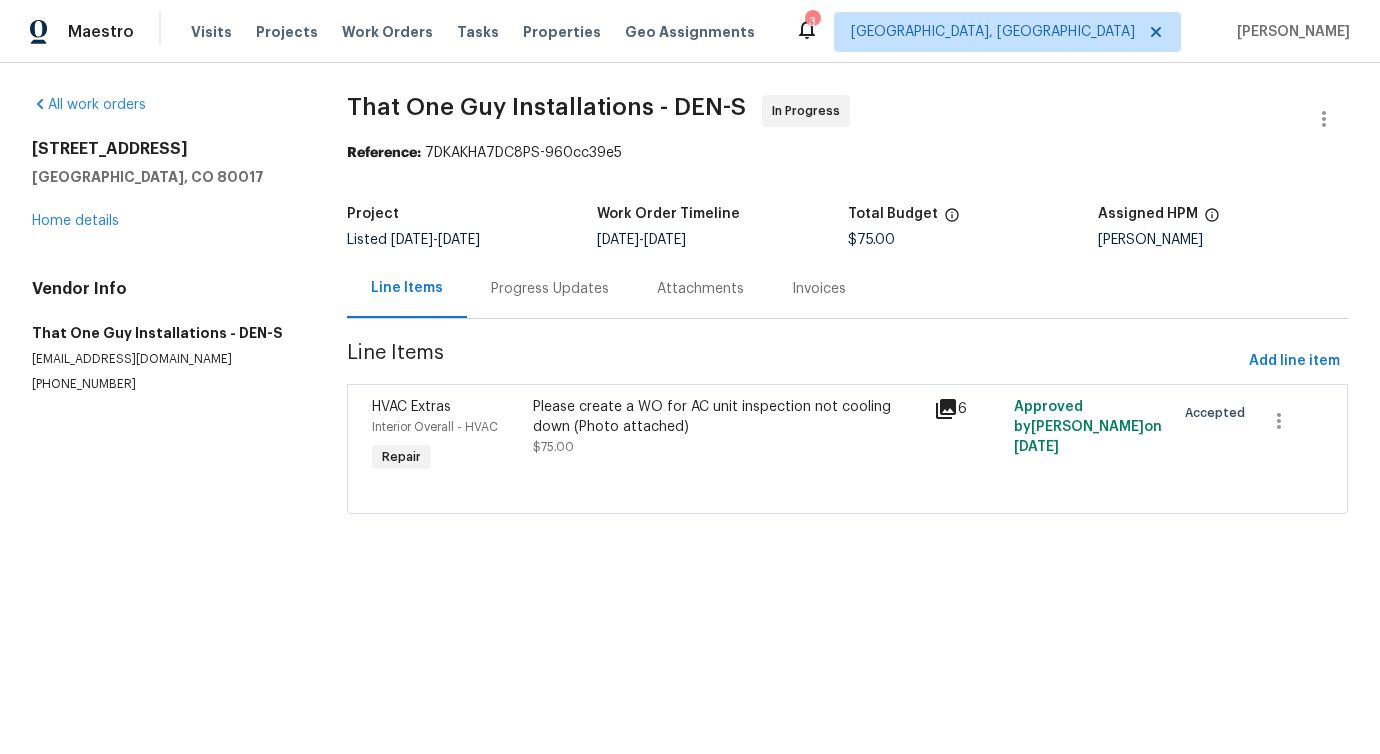 scroll, scrollTop: 0, scrollLeft: 0, axis: both 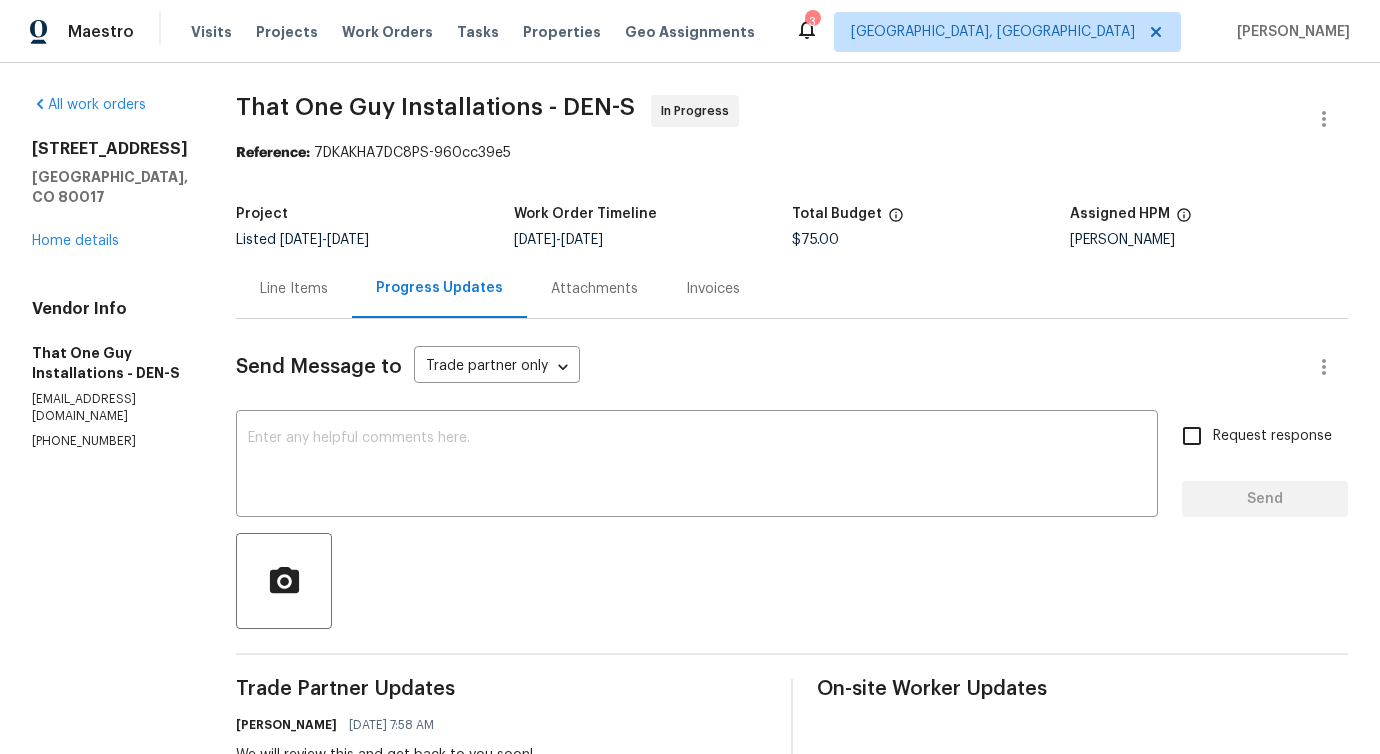 click on "[GEOGRAPHIC_DATA], CO 80017" at bounding box center [110, 187] 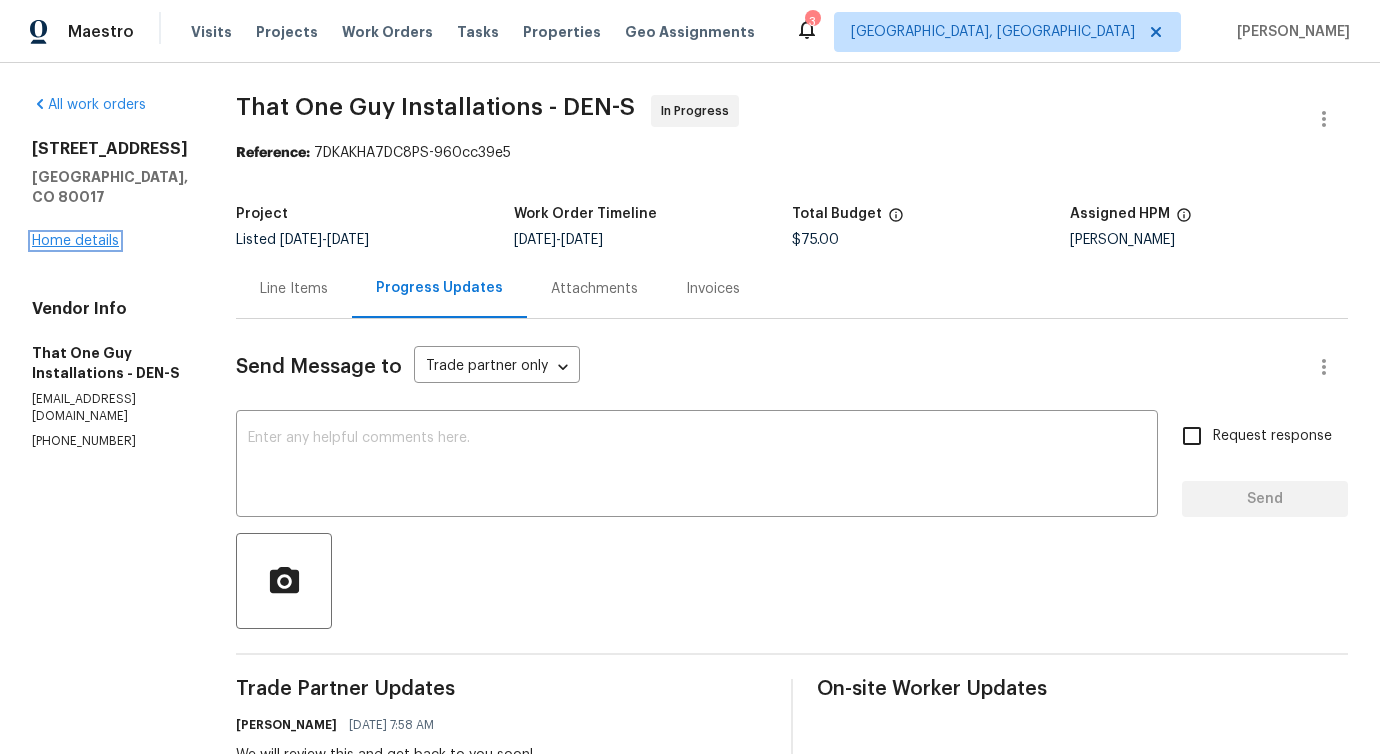 click on "Home details" at bounding box center (75, 241) 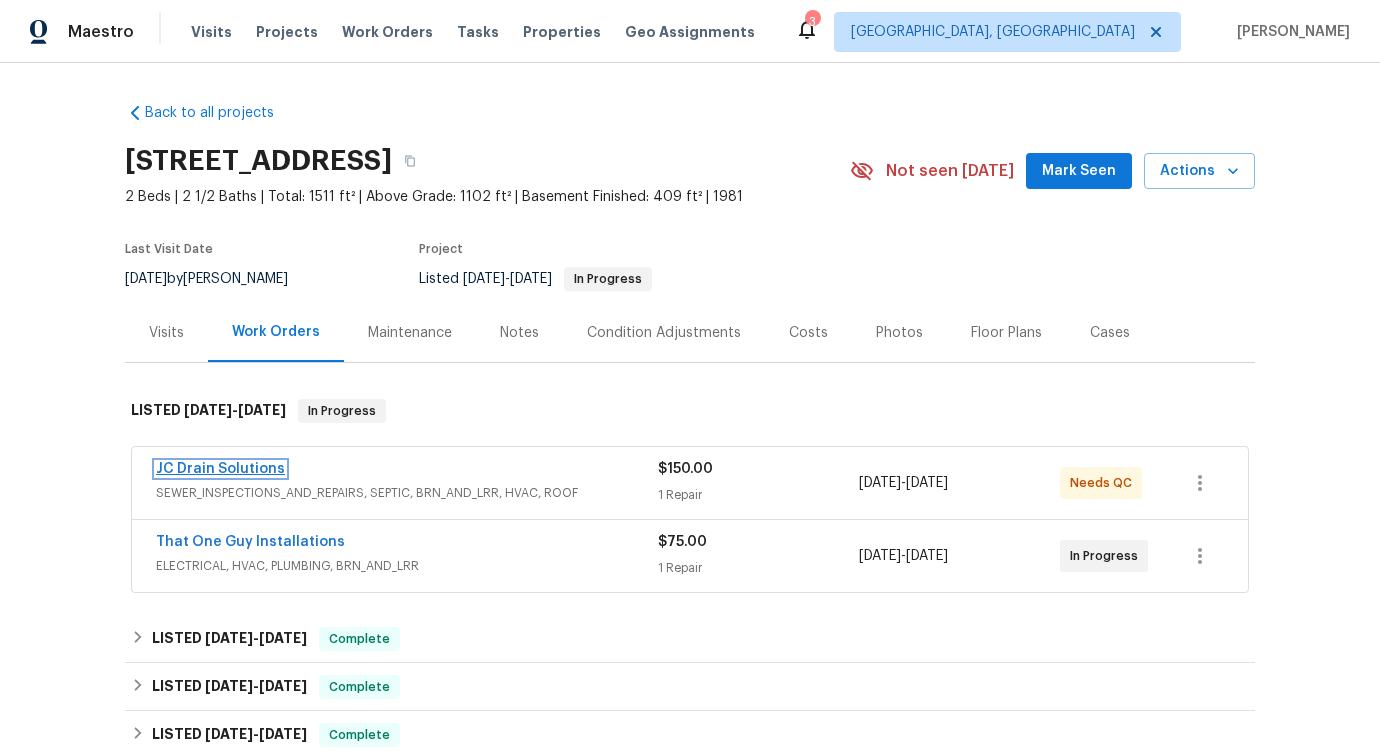 click on "JC Drain Solutions" at bounding box center (220, 469) 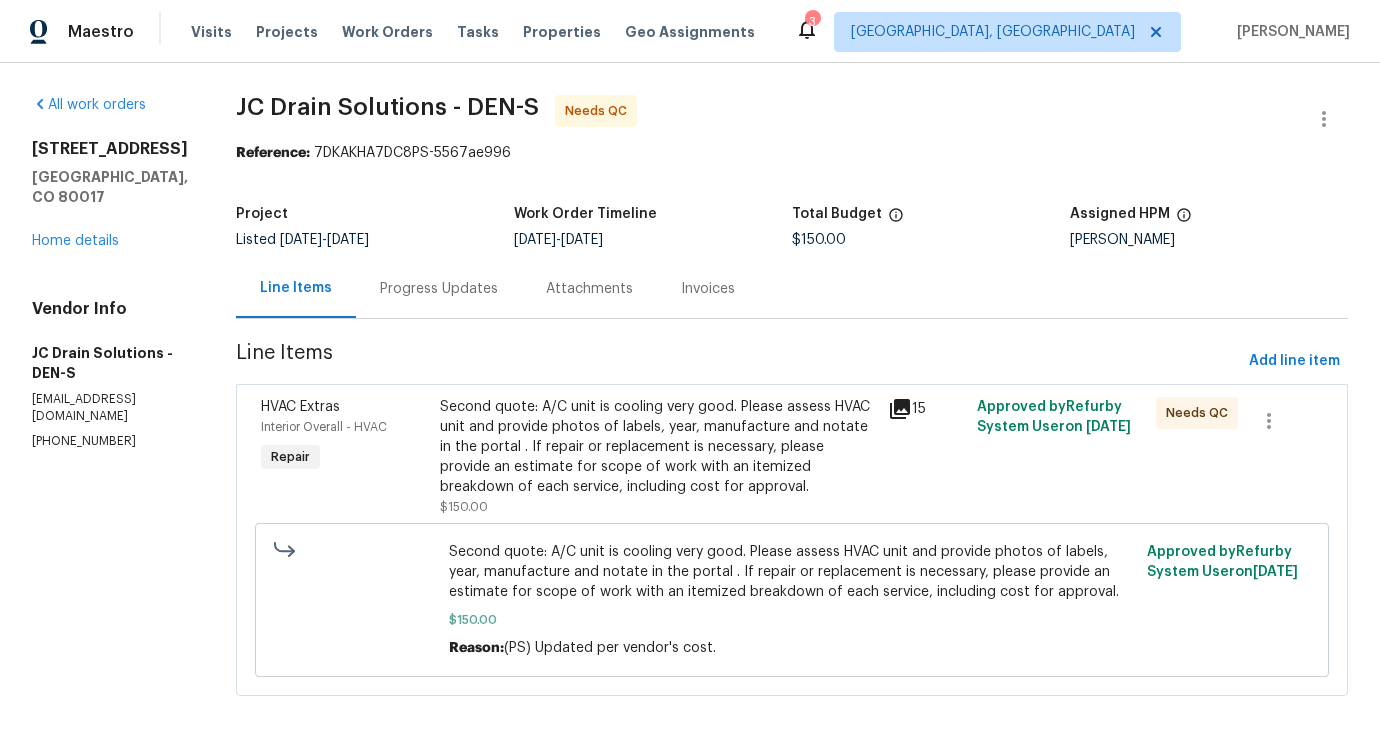 click on "Progress Updates" at bounding box center (439, 288) 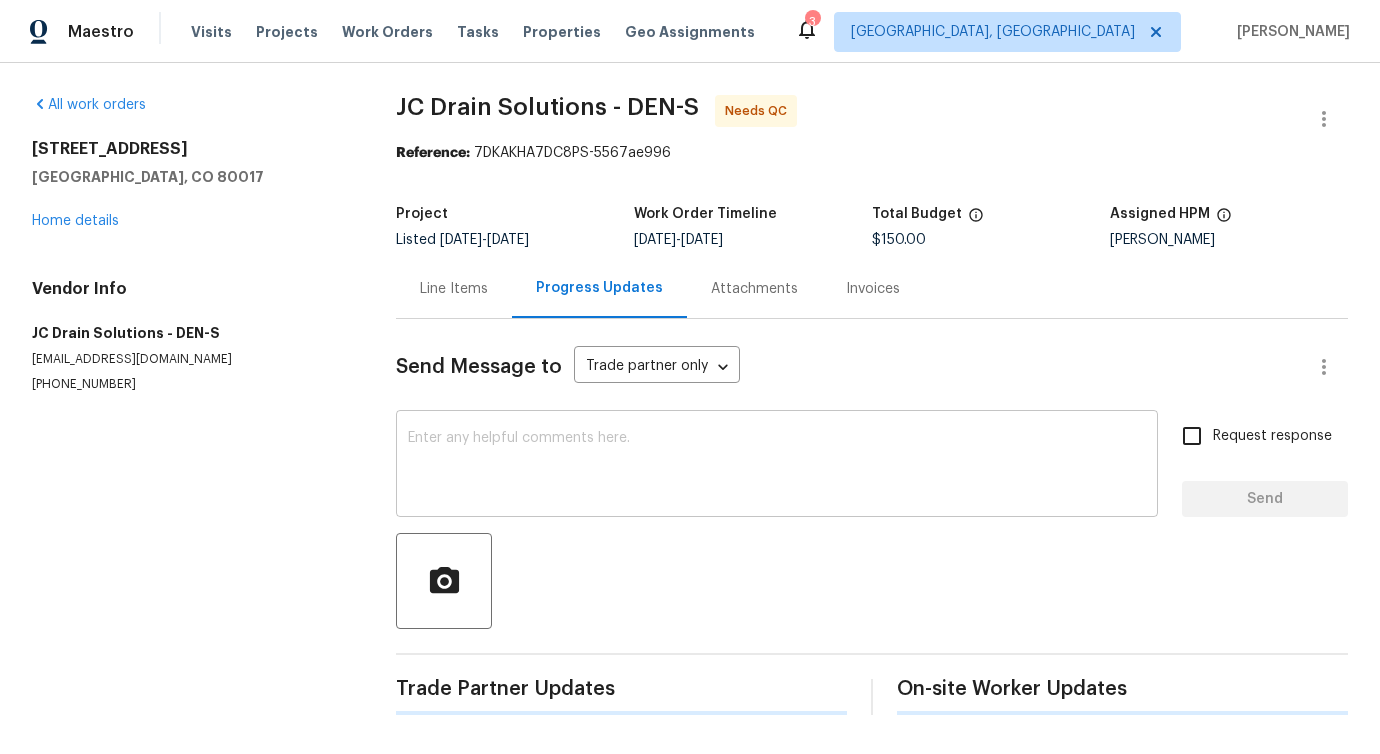 click at bounding box center (777, 466) 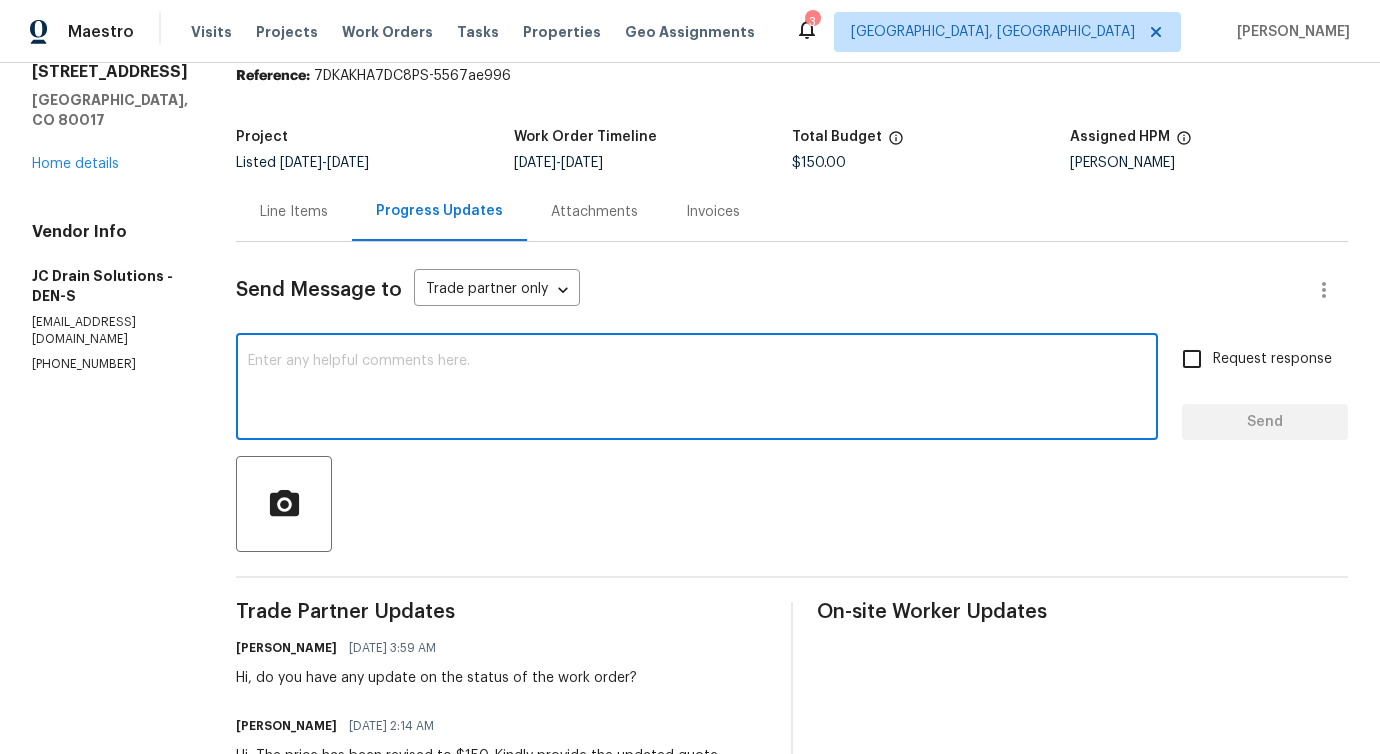 scroll, scrollTop: 0, scrollLeft: 0, axis: both 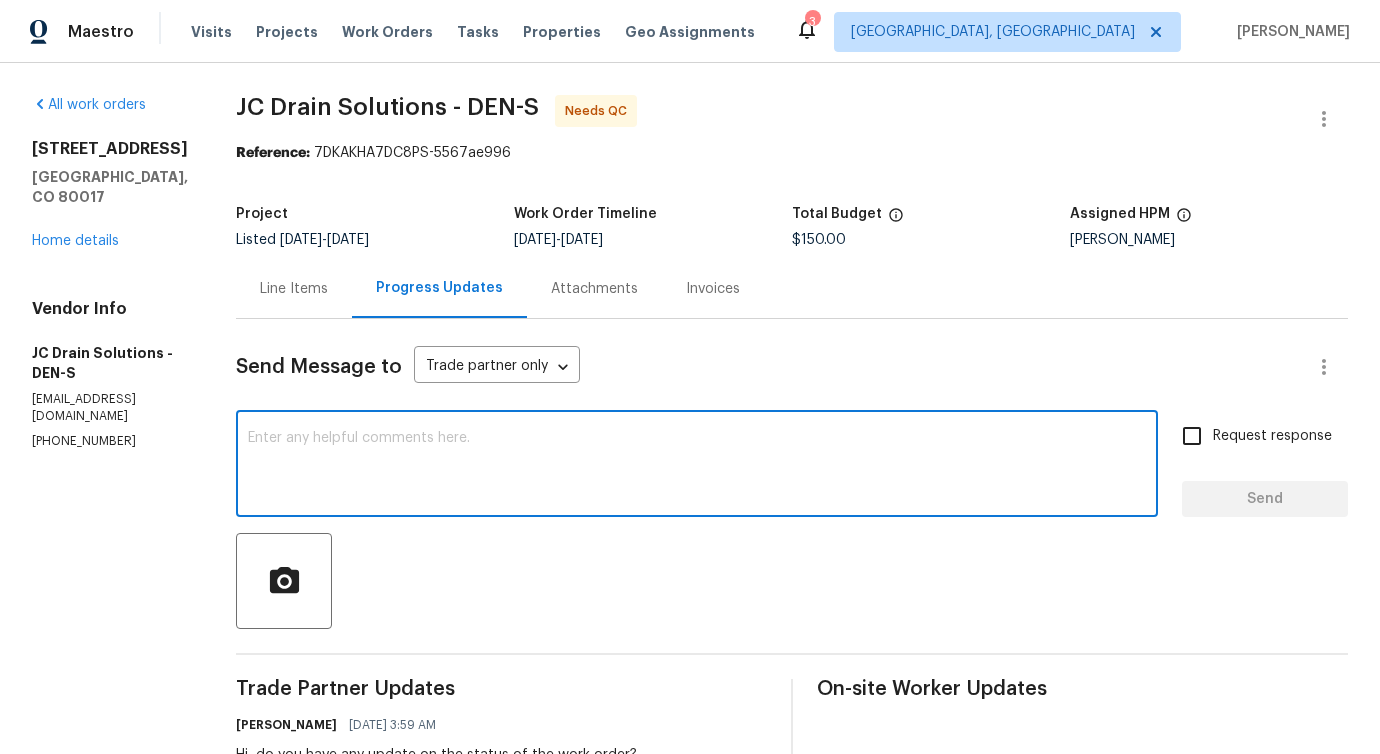 click at bounding box center [697, 466] 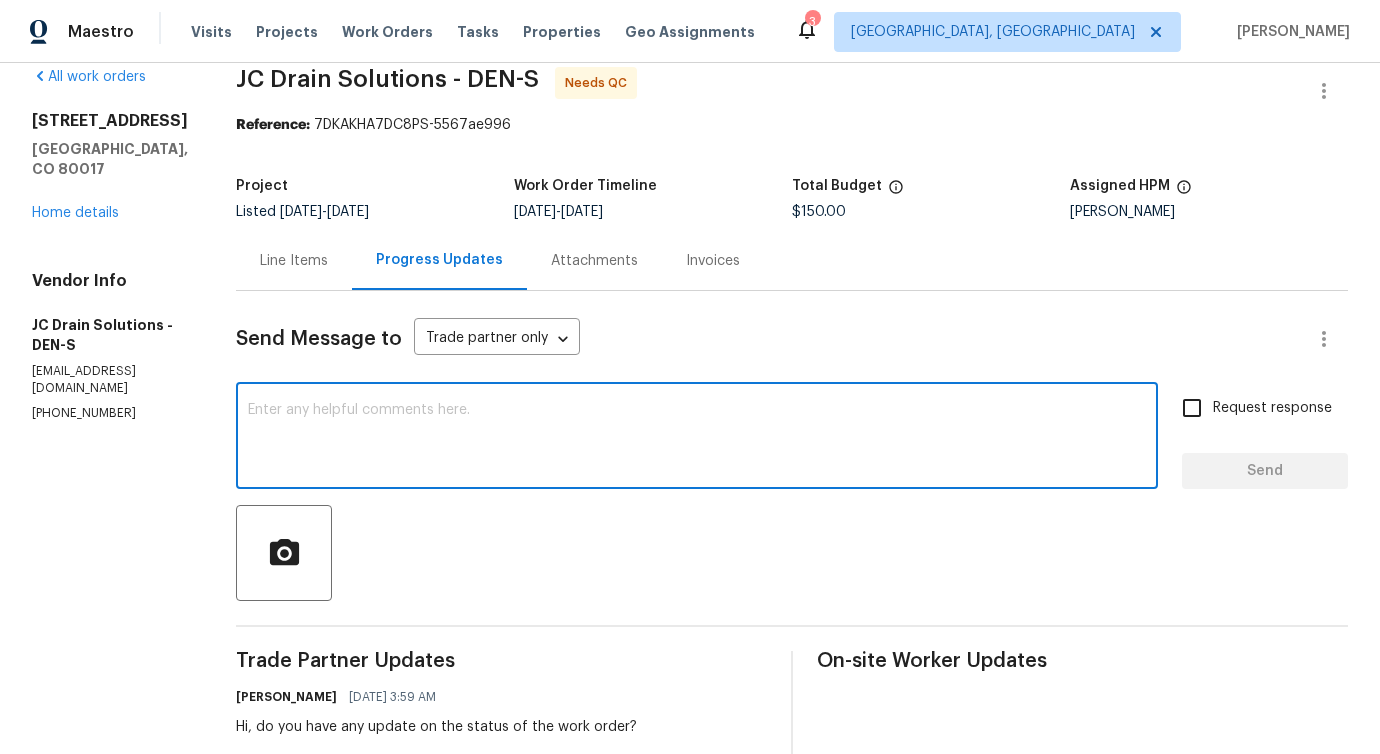scroll, scrollTop: 0, scrollLeft: 0, axis: both 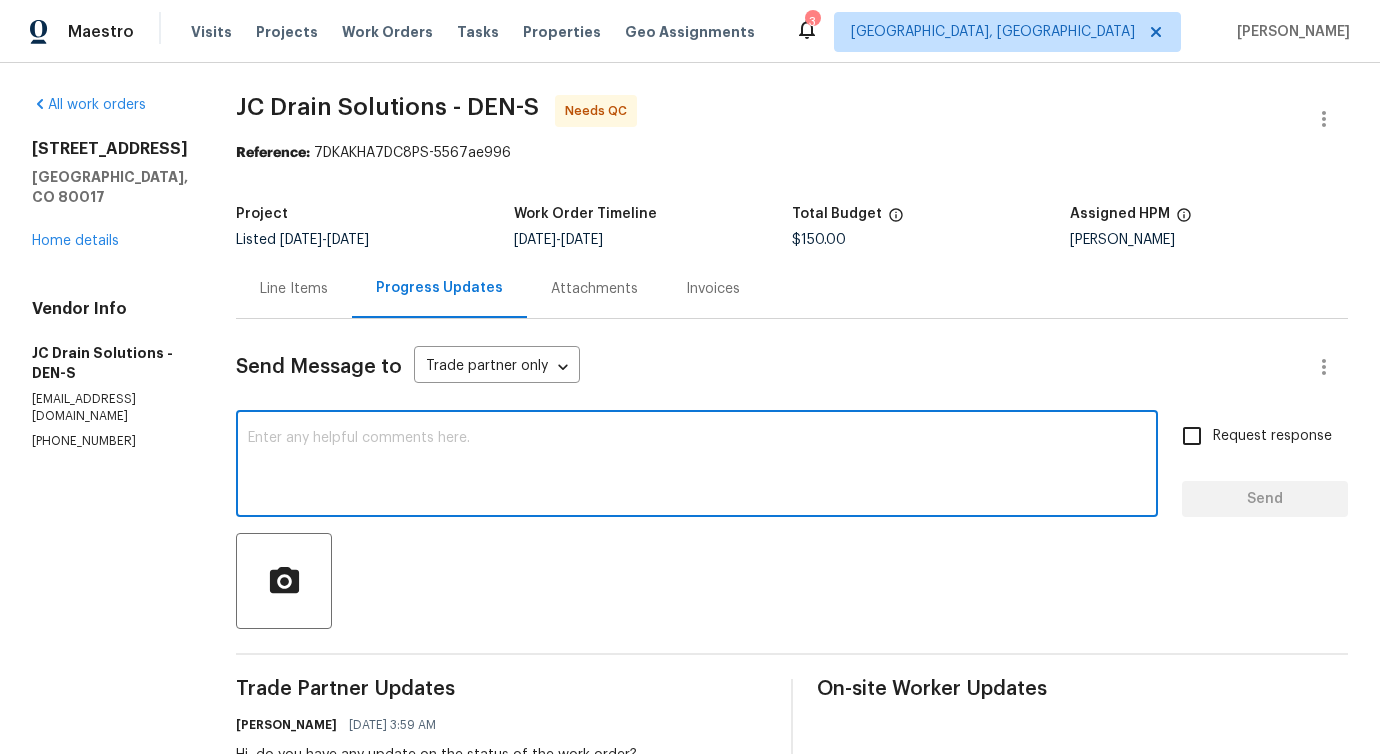 click on "(719) 453-4372" at bounding box center [110, 441] 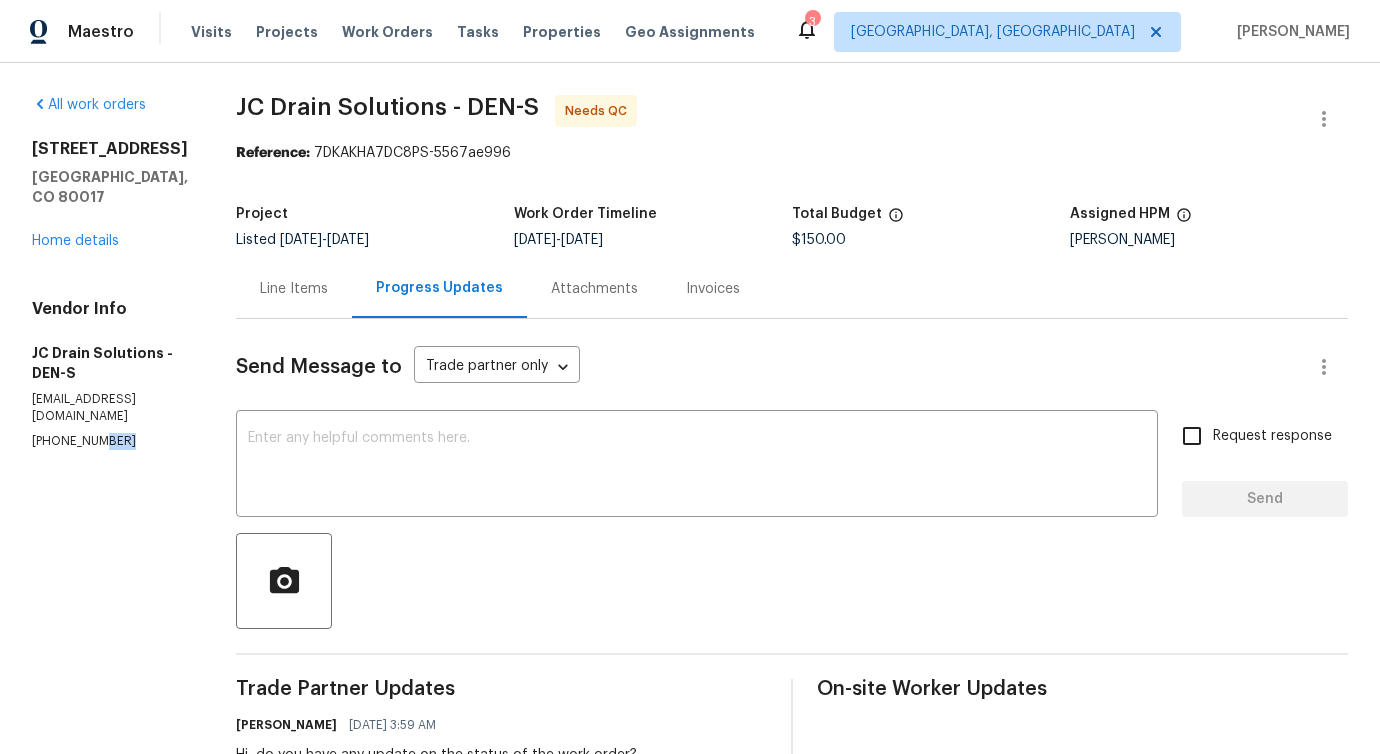 click on "(719) 453-4372" at bounding box center [110, 441] 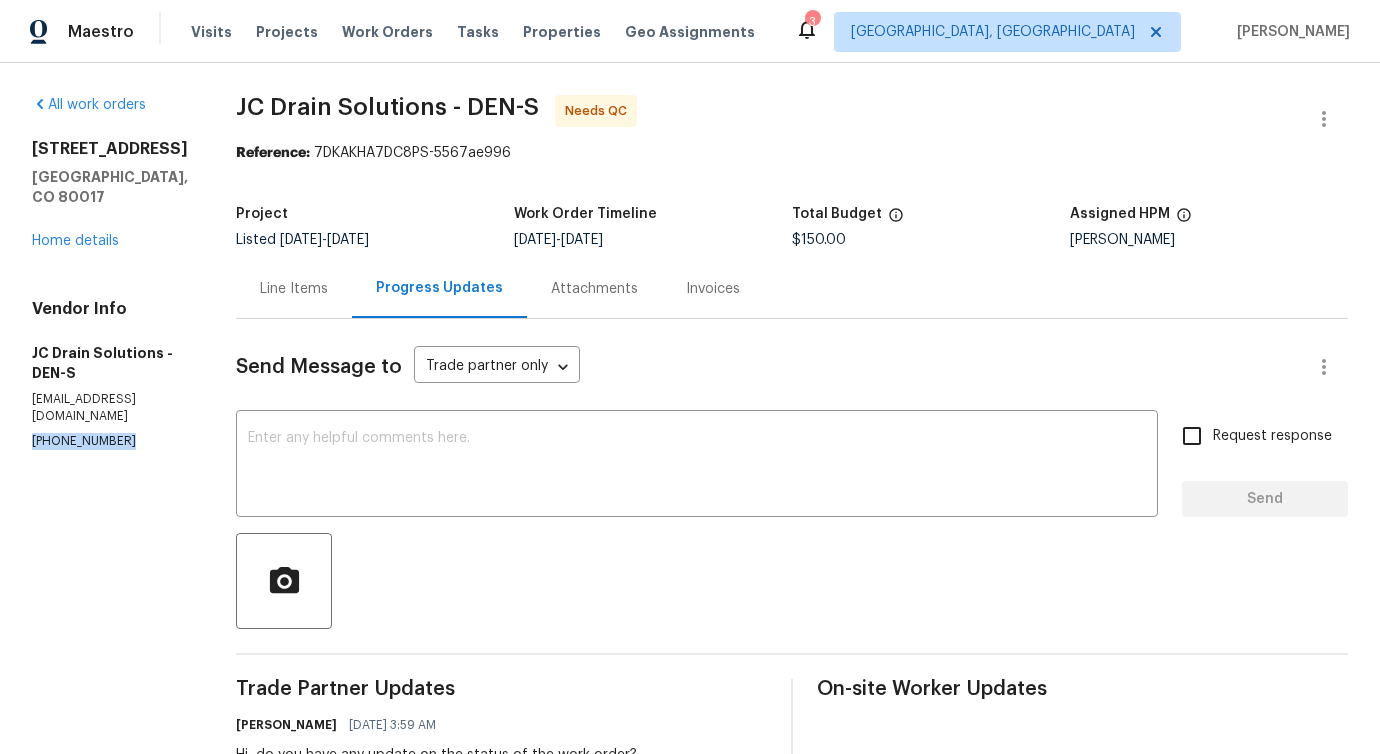 click on "(719) 453-4372" at bounding box center (110, 441) 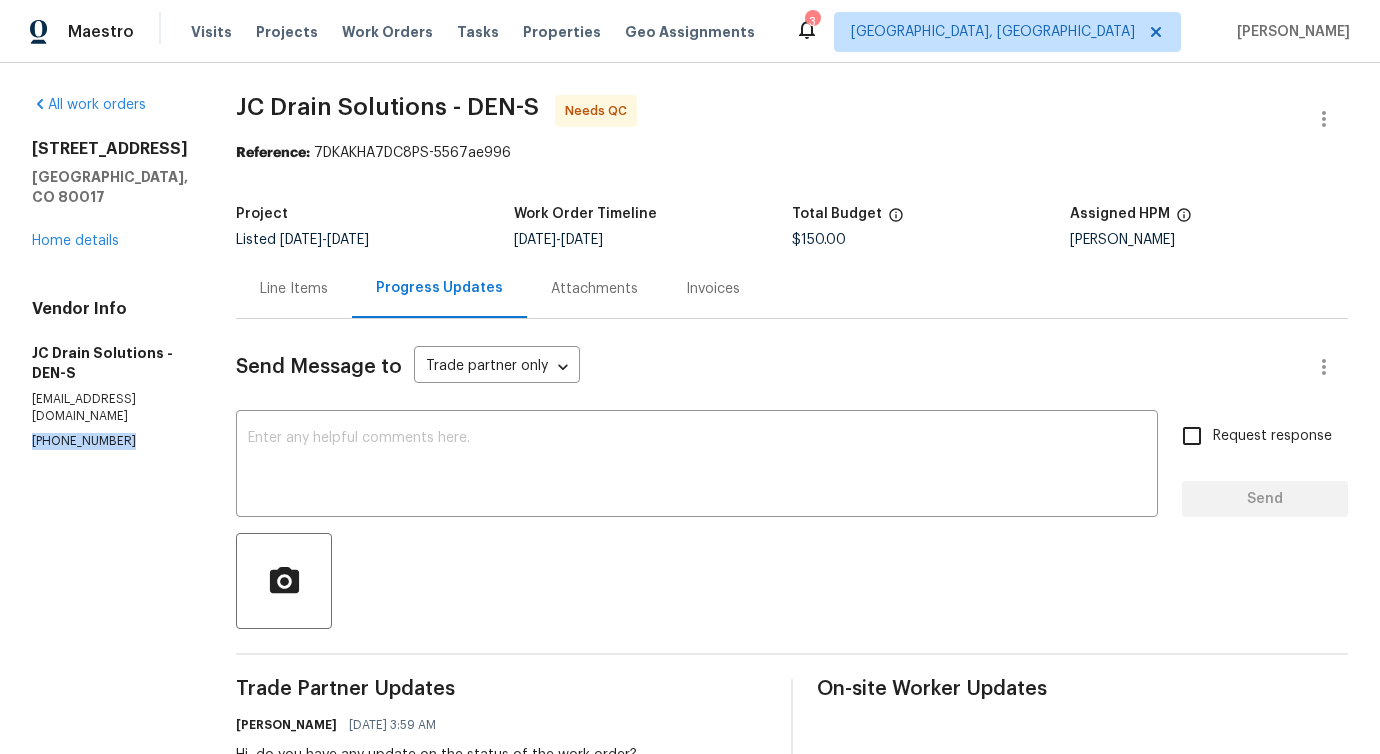 copy on "(719) 453-4372" 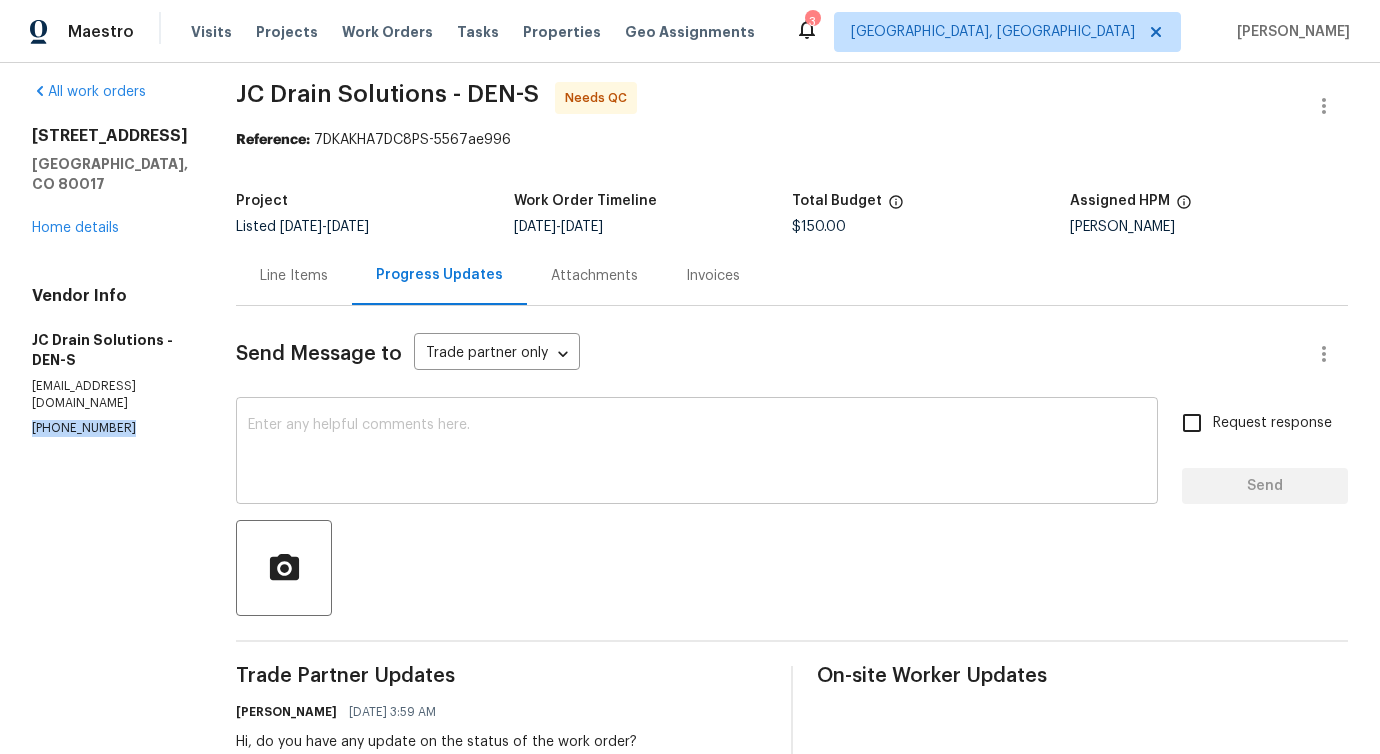 scroll, scrollTop: 0, scrollLeft: 0, axis: both 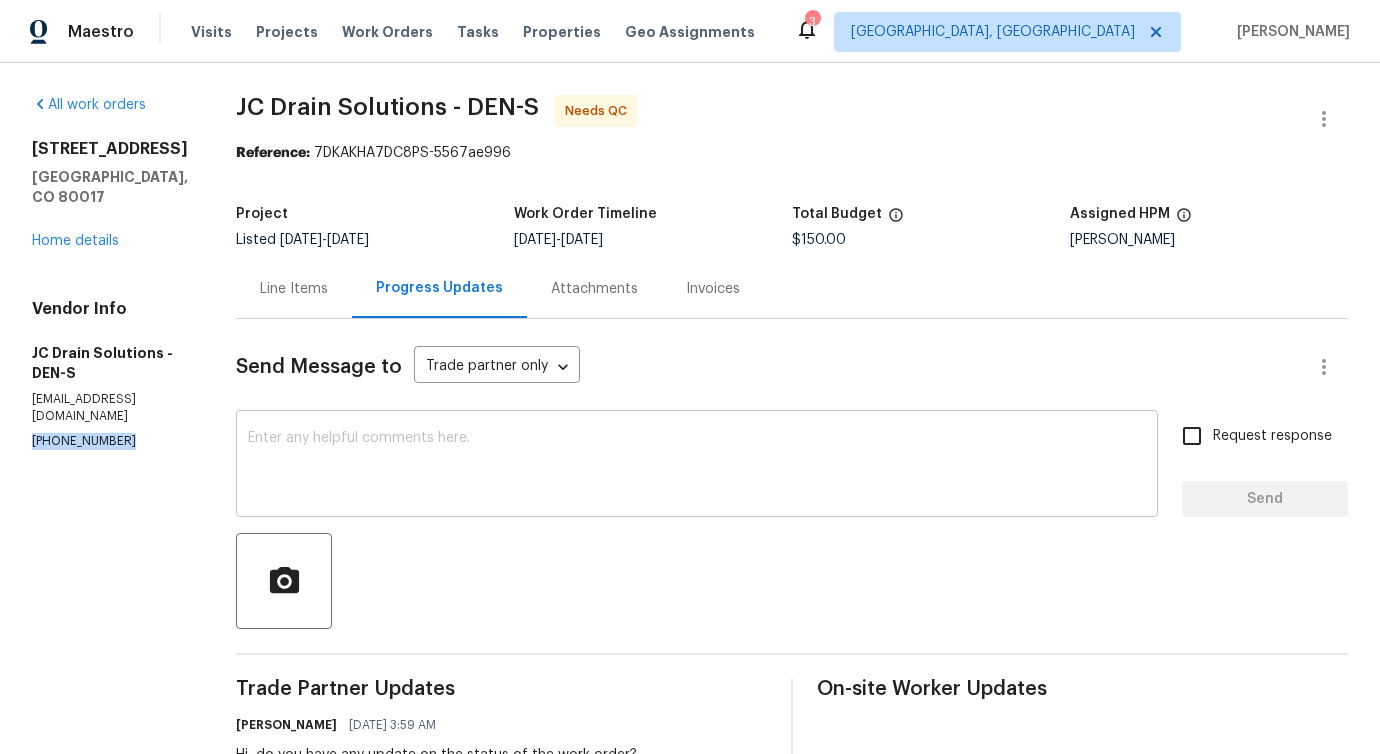 click at bounding box center [697, 466] 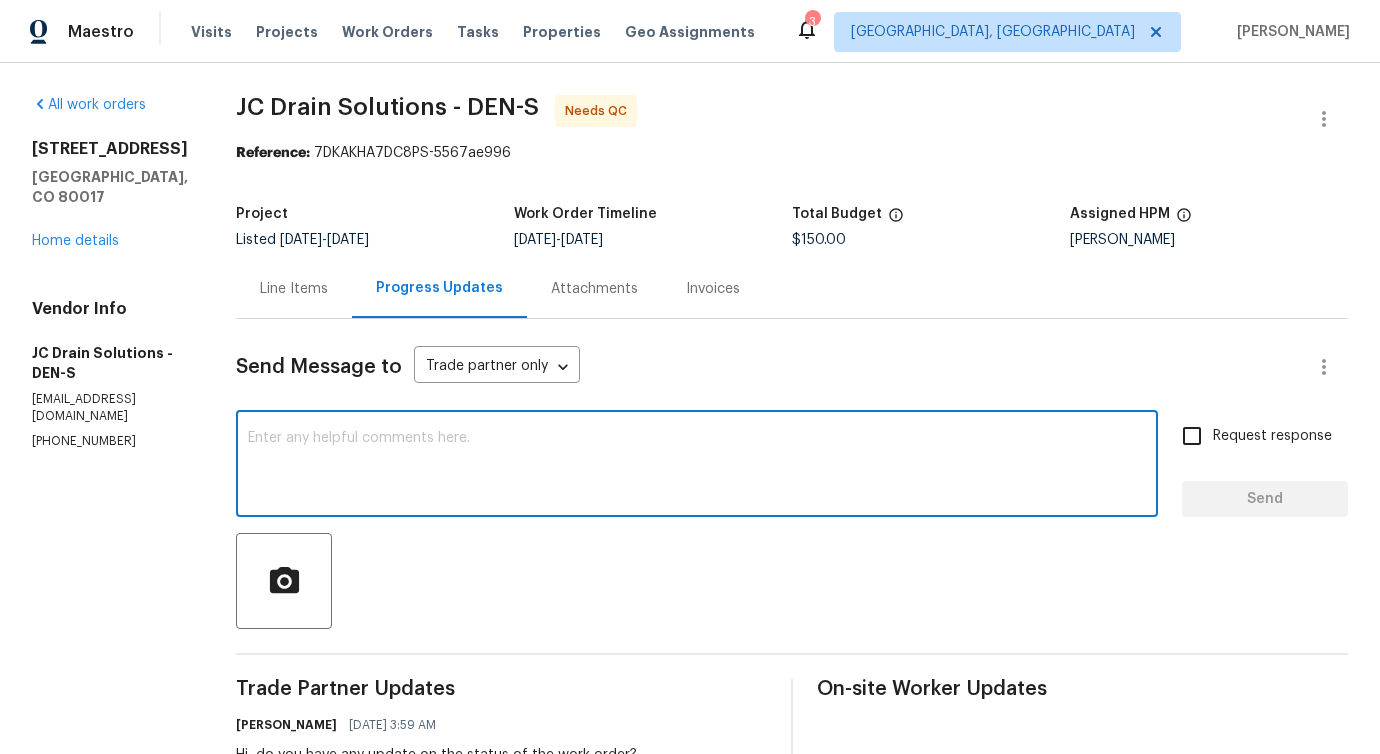 click on "Line Items" at bounding box center [294, 288] 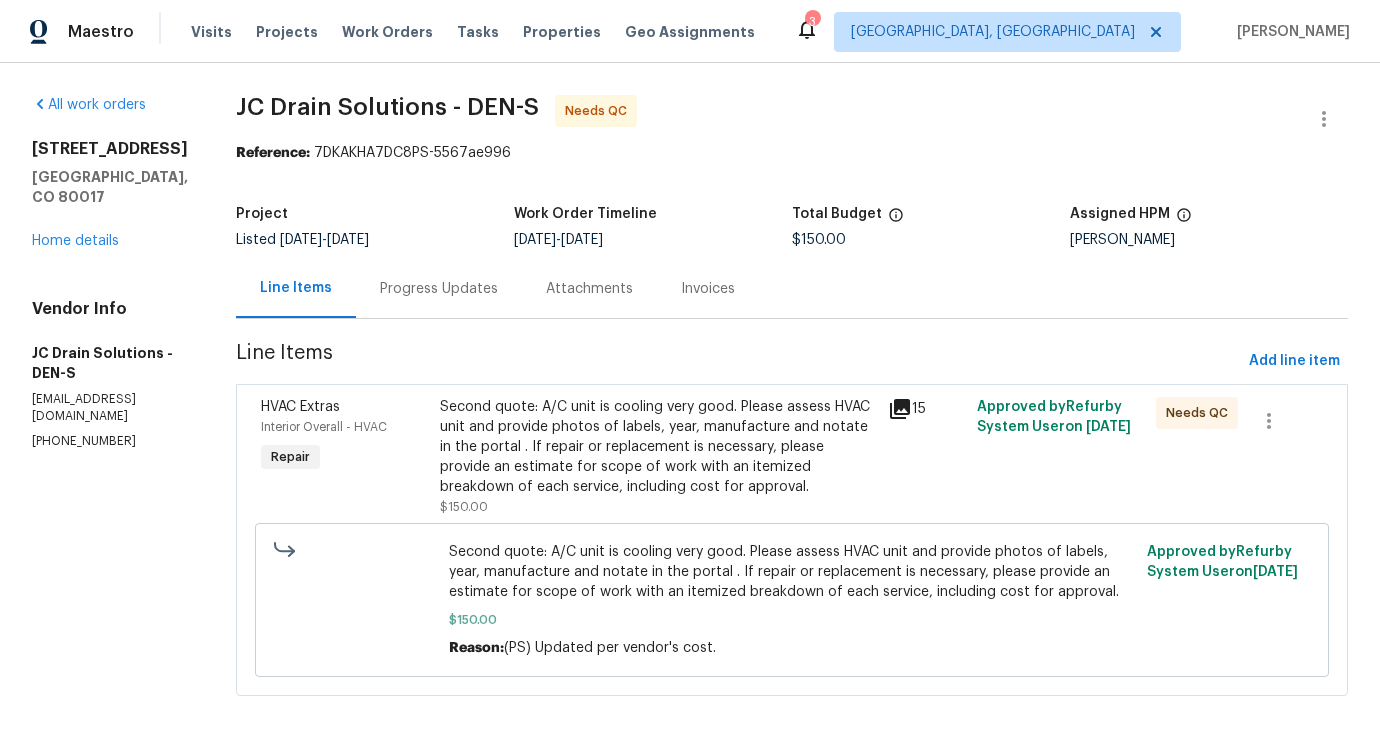 click on "Second quote: A/C unit is cooling very good.  Please assess HVAC unit and provide photos of labels, year, manufacture and notate in the portal . If repair or replacement is necessary, please provide an estimate for scope of work with an itemized breakdown of each service, including cost for approval." at bounding box center [658, 447] 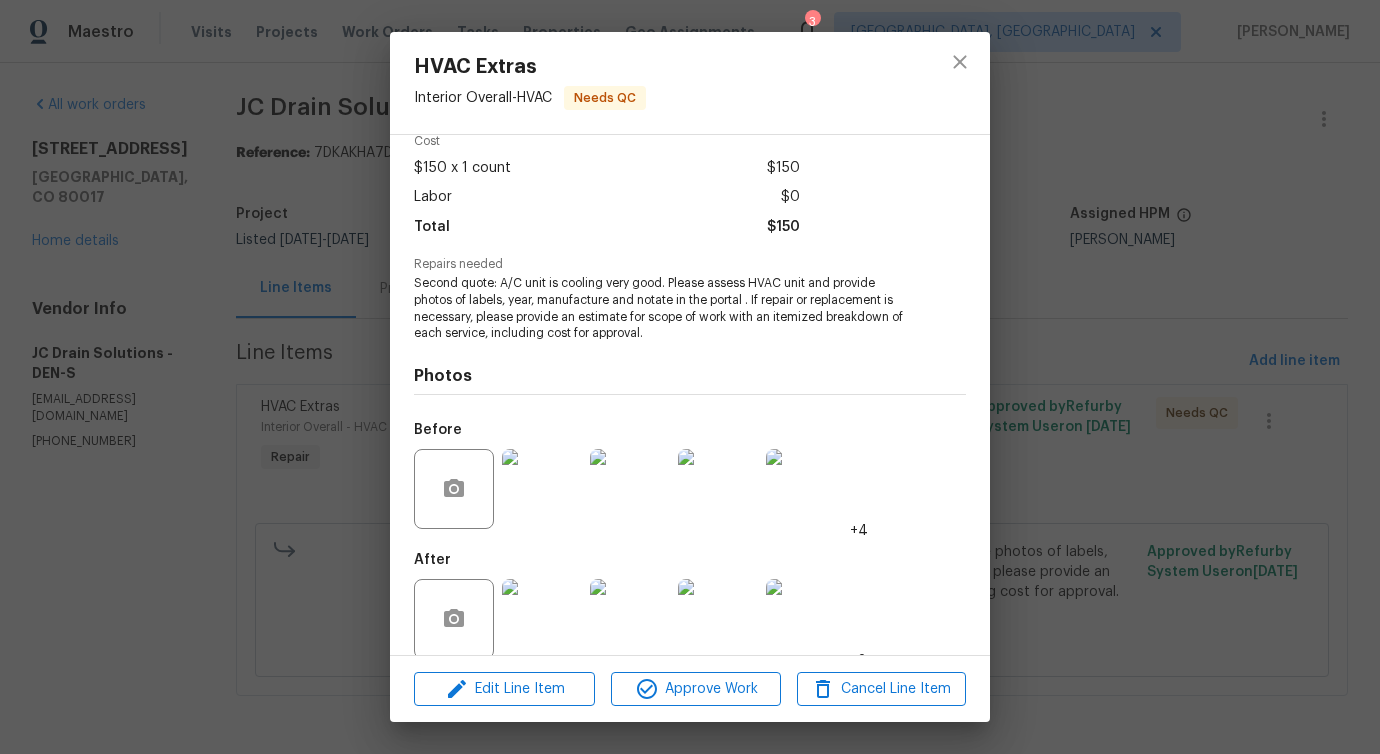 scroll, scrollTop: 117, scrollLeft: 0, axis: vertical 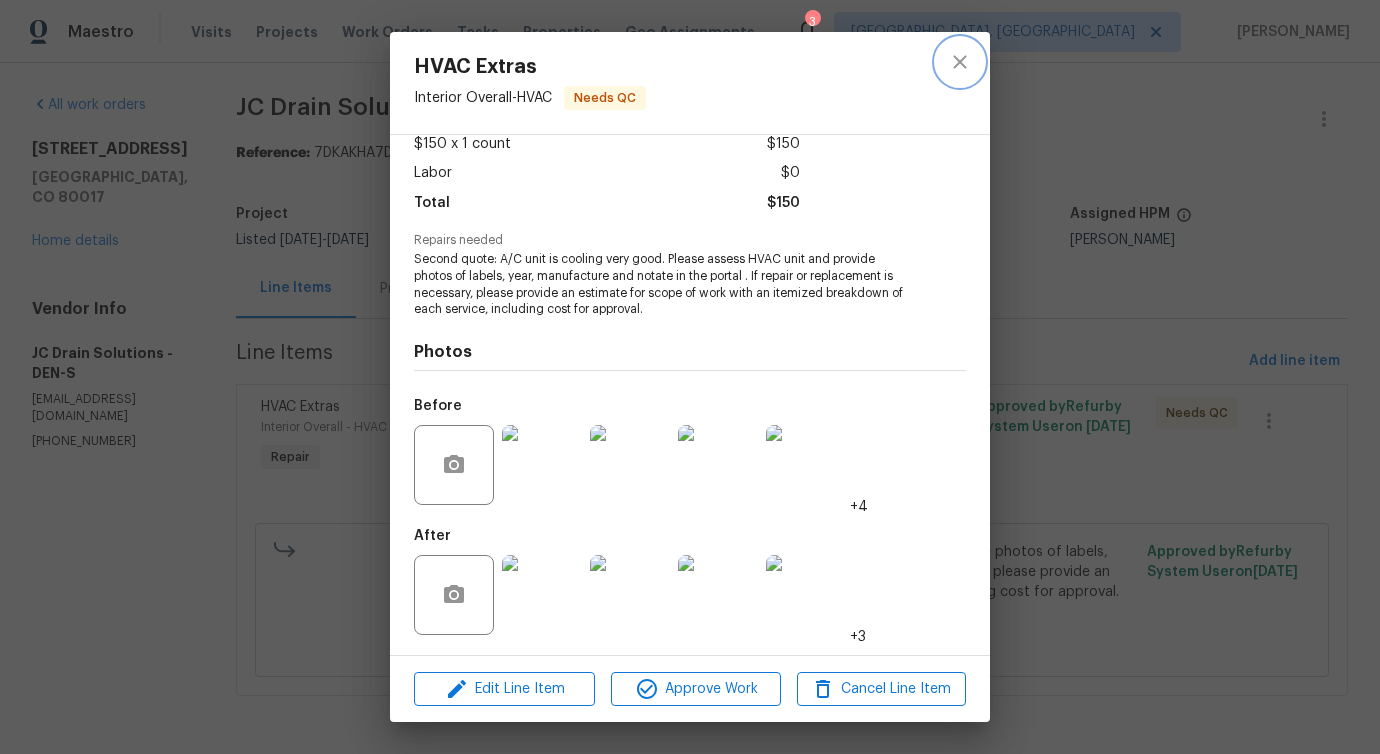 click 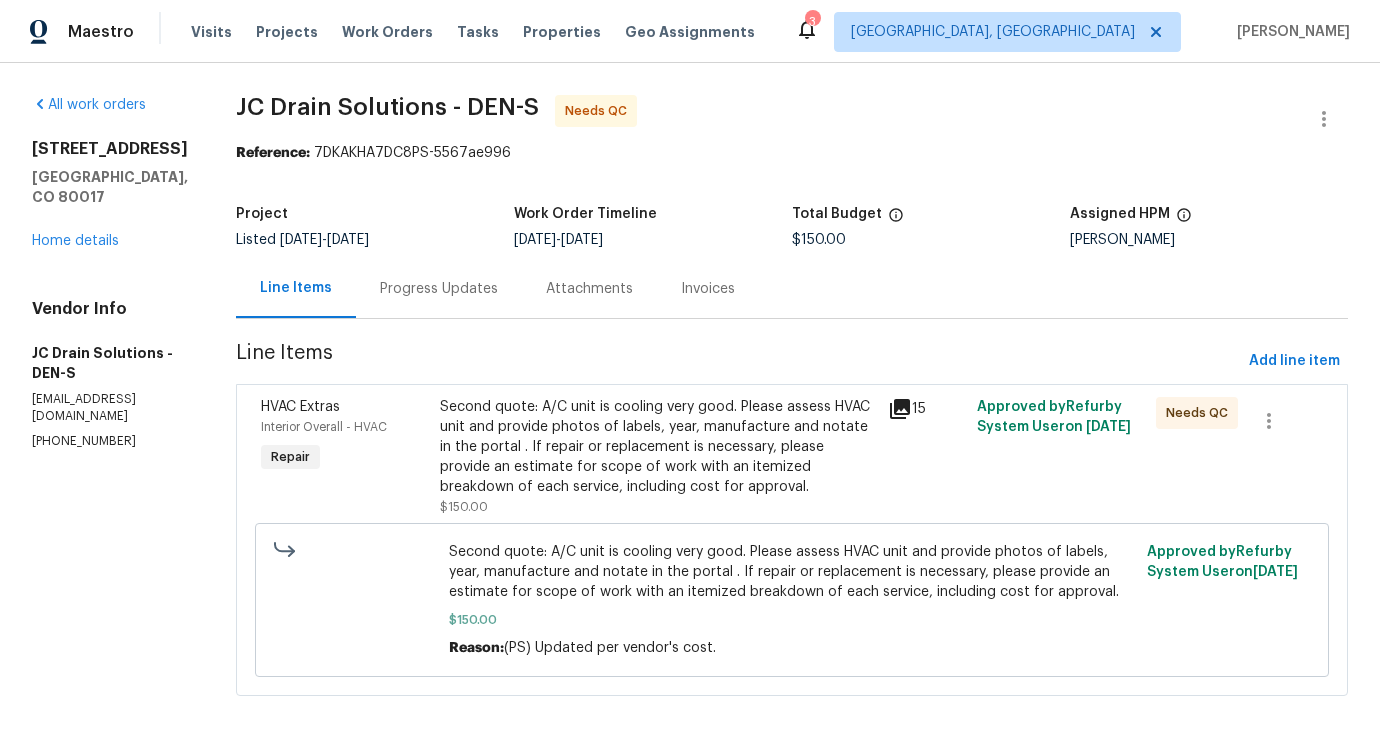 click on "Progress Updates" at bounding box center [439, 289] 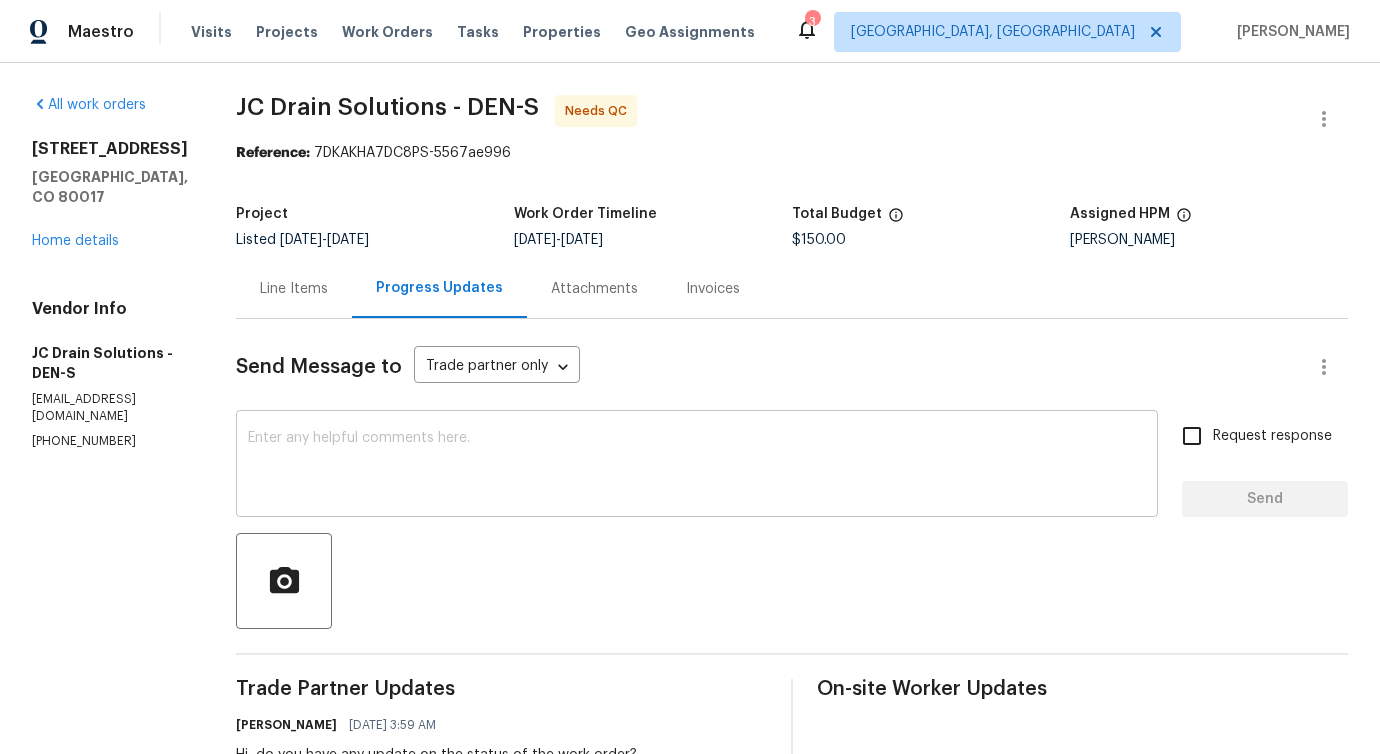 click at bounding box center [697, 466] 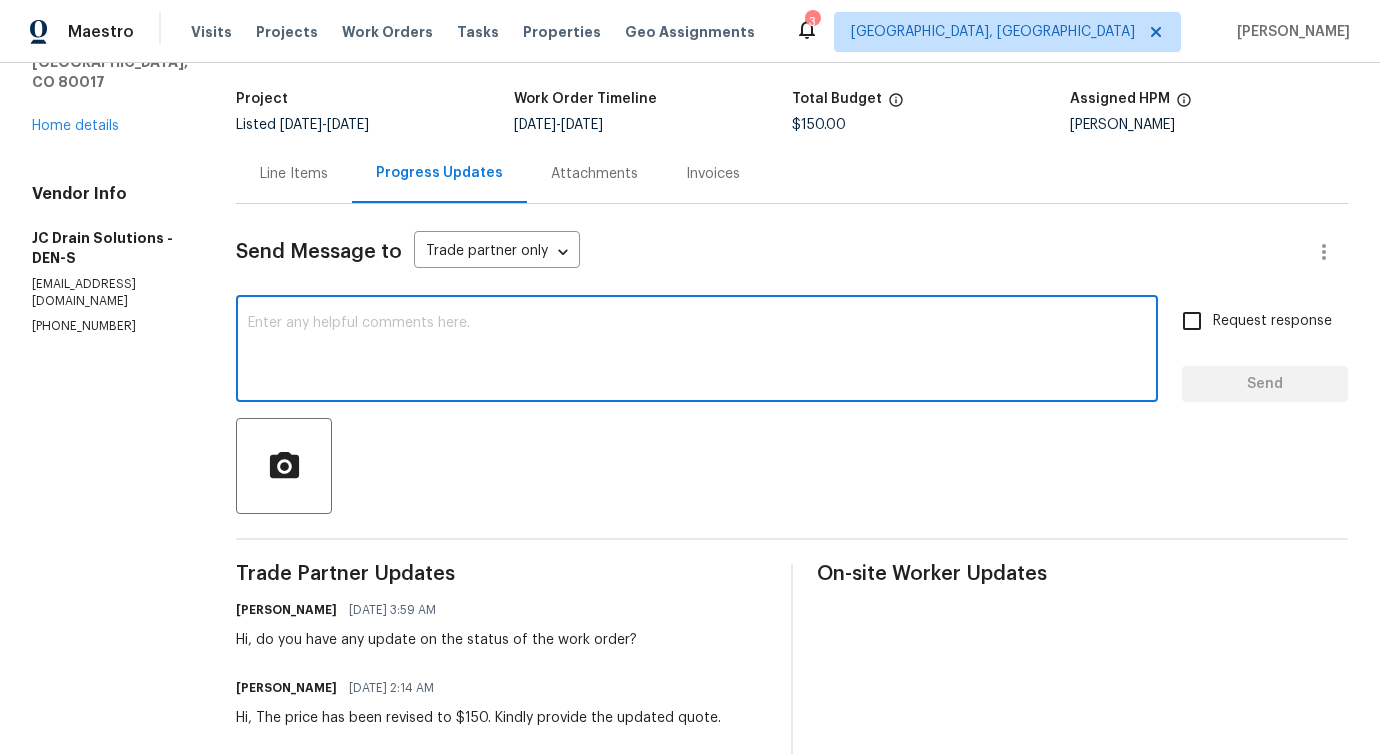 scroll, scrollTop: 0, scrollLeft: 0, axis: both 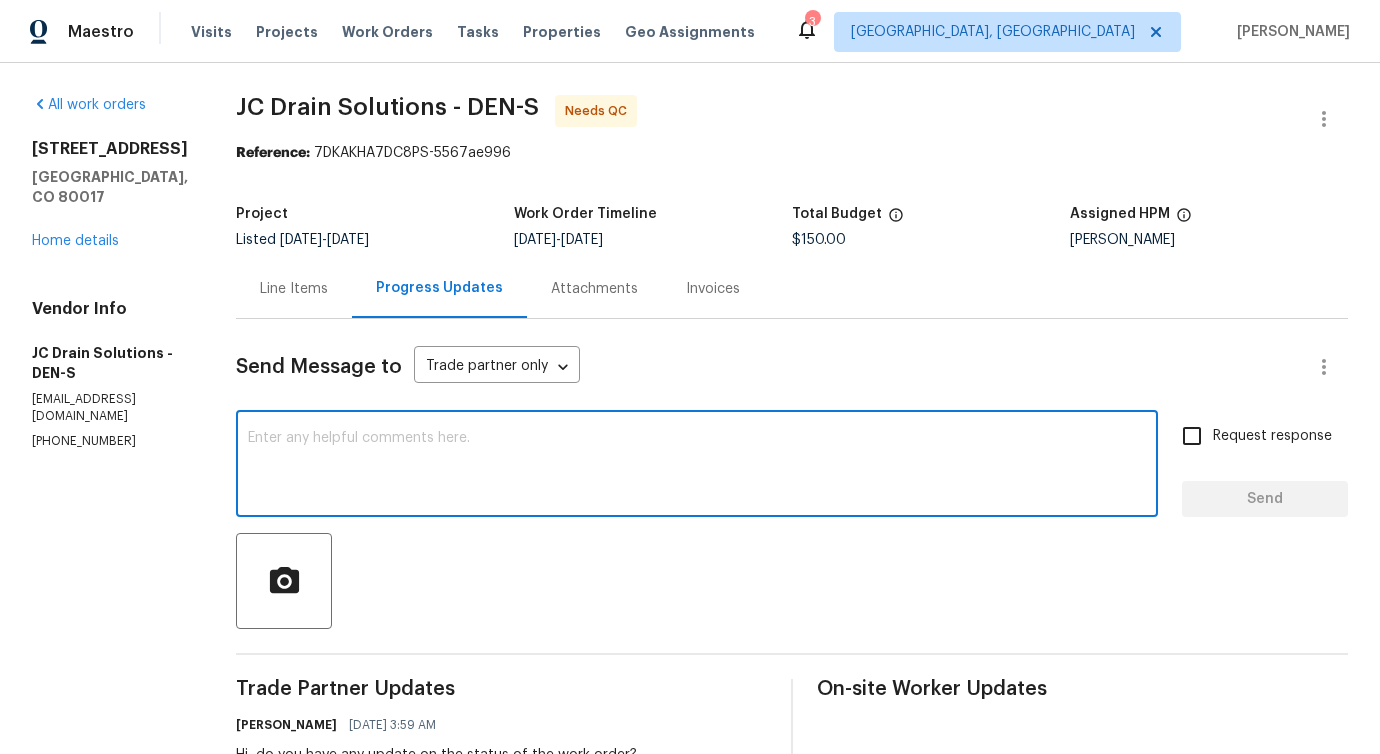 click on "Line Items" at bounding box center [294, 288] 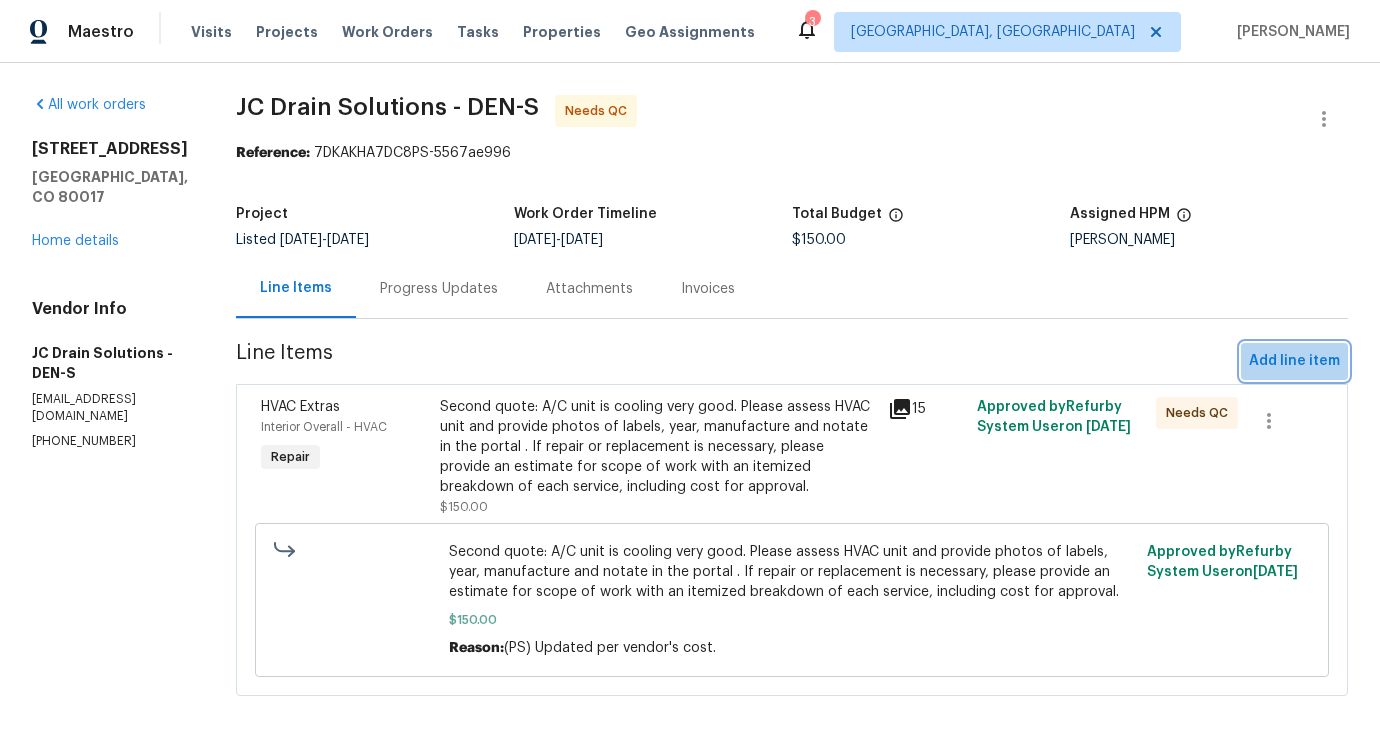 click on "Add line item" at bounding box center (1294, 361) 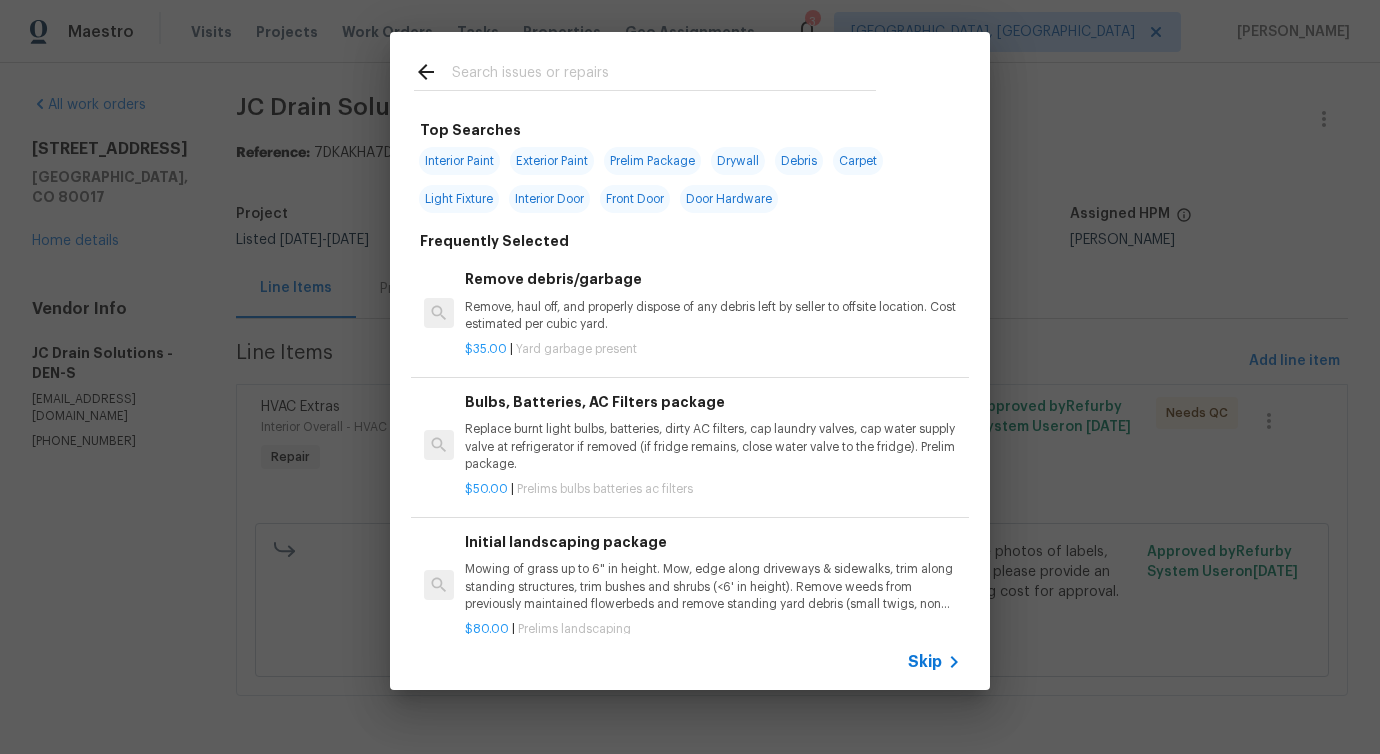 click at bounding box center [664, 75] 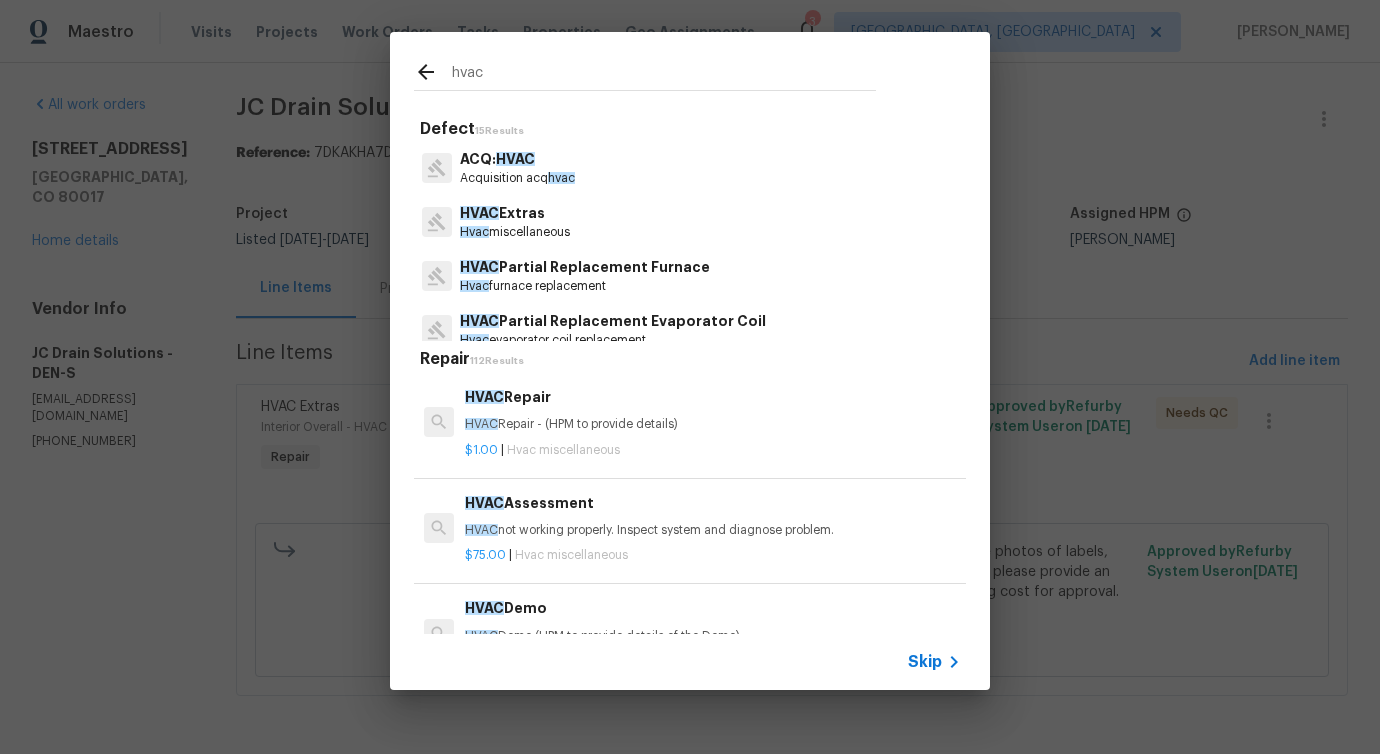 type on "hvac" 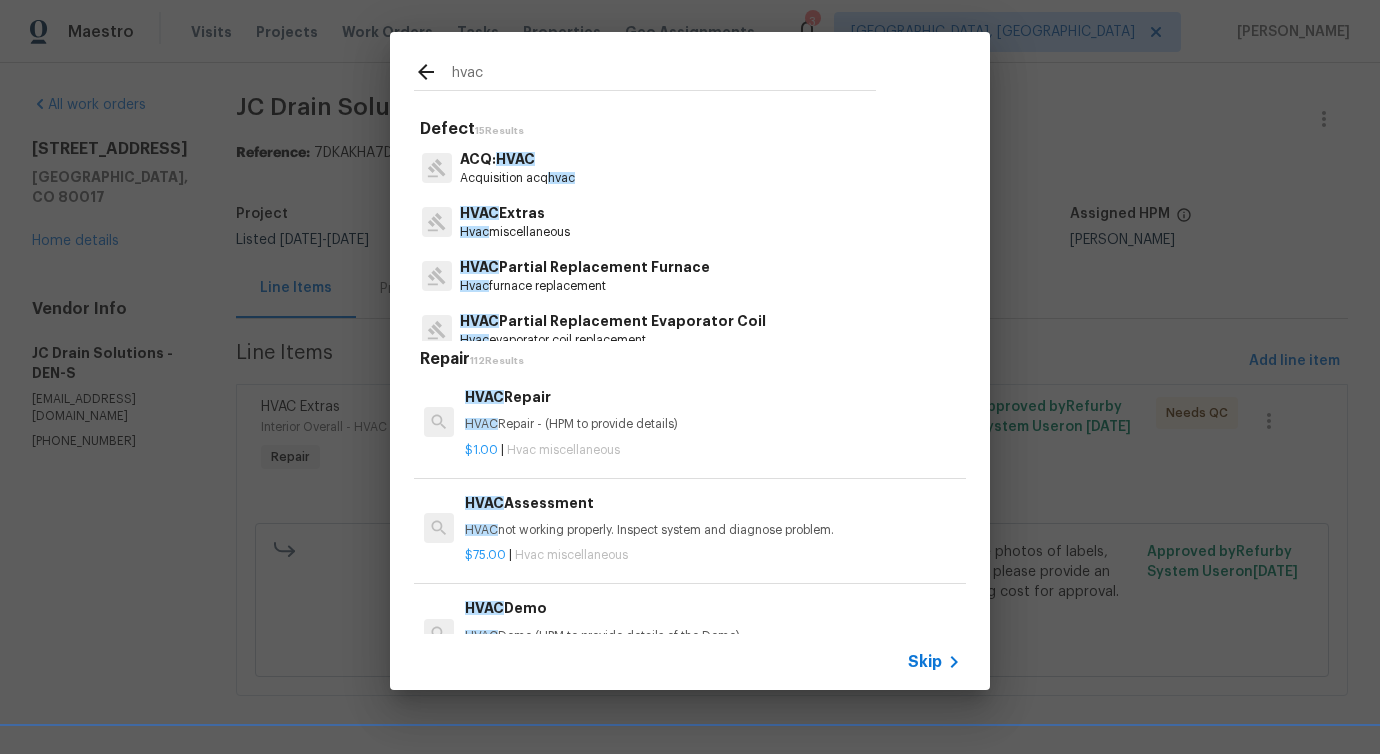 click on "HVAC  Extras" at bounding box center [515, 213] 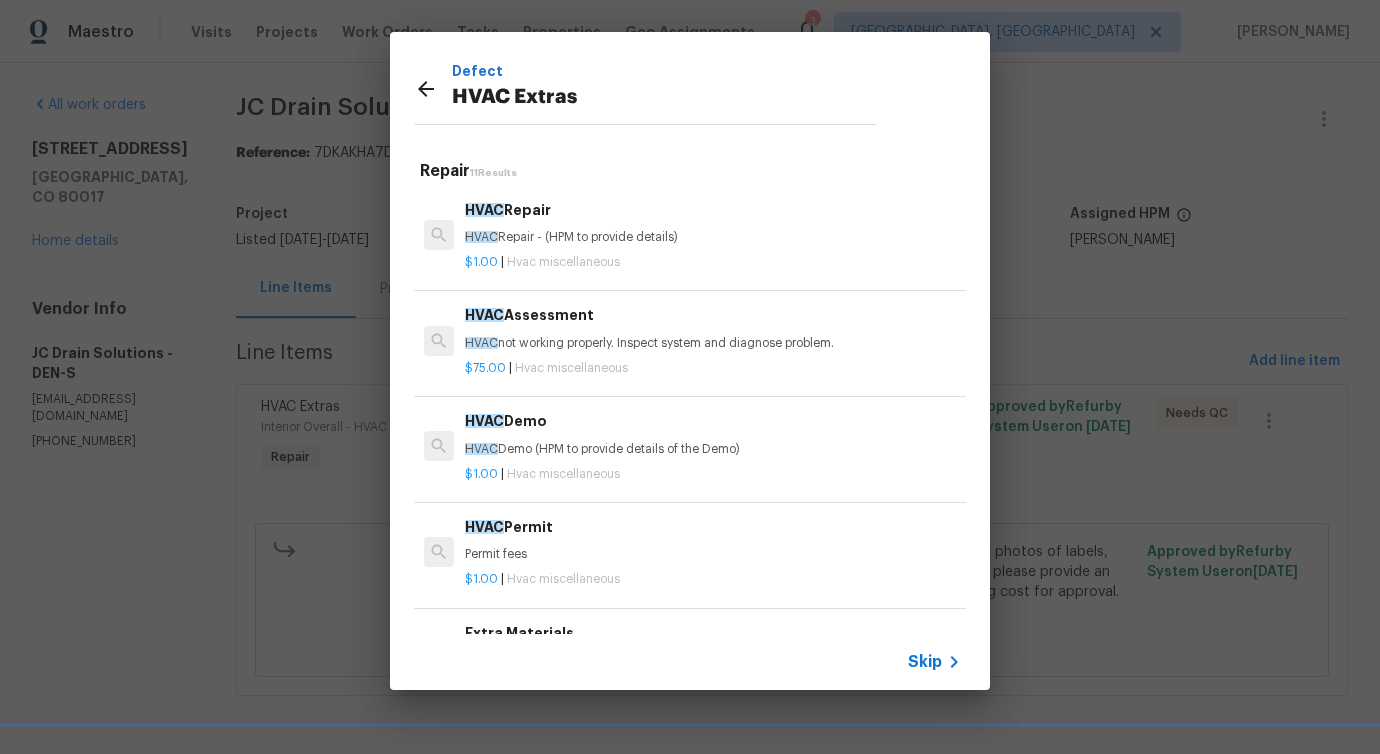 click on "HVAC  Repair - (HPM to provide details)" at bounding box center [713, 237] 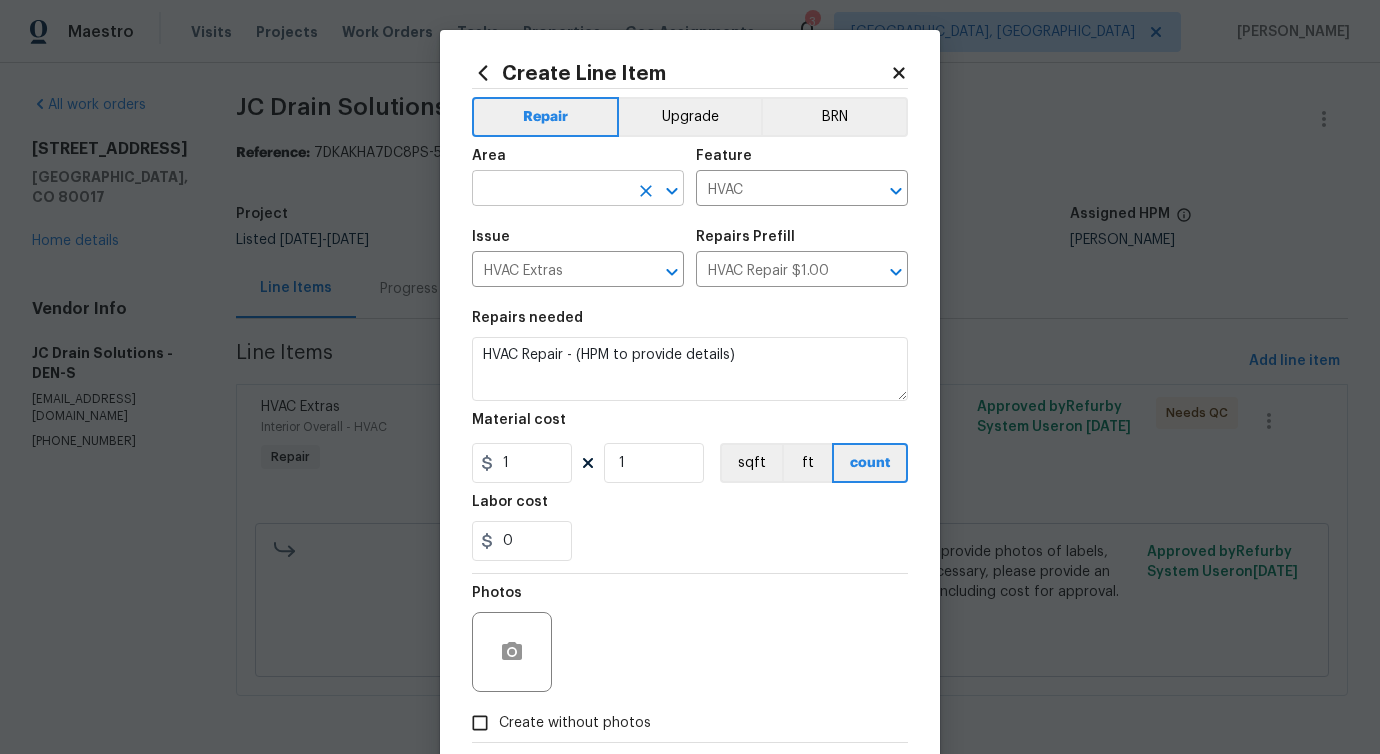 click at bounding box center (550, 190) 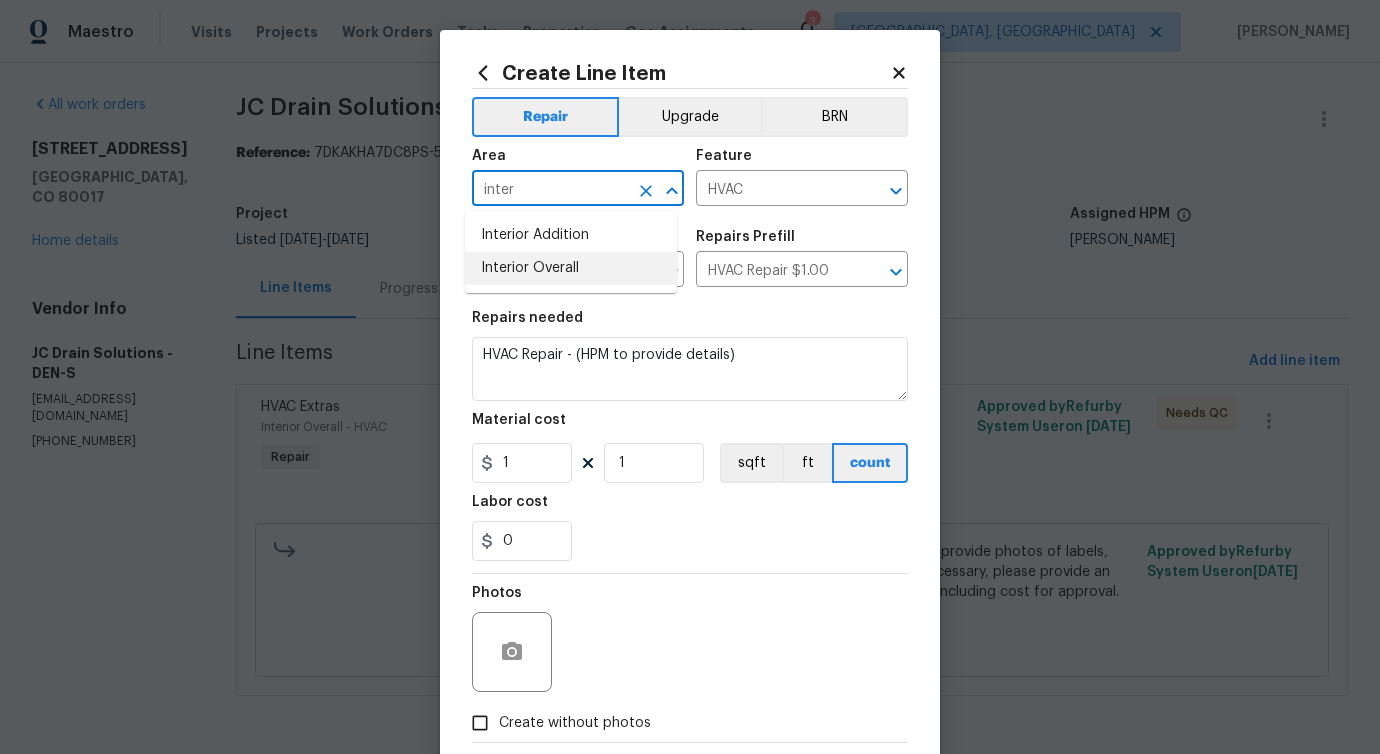 click on "Interior Overall" at bounding box center [571, 268] 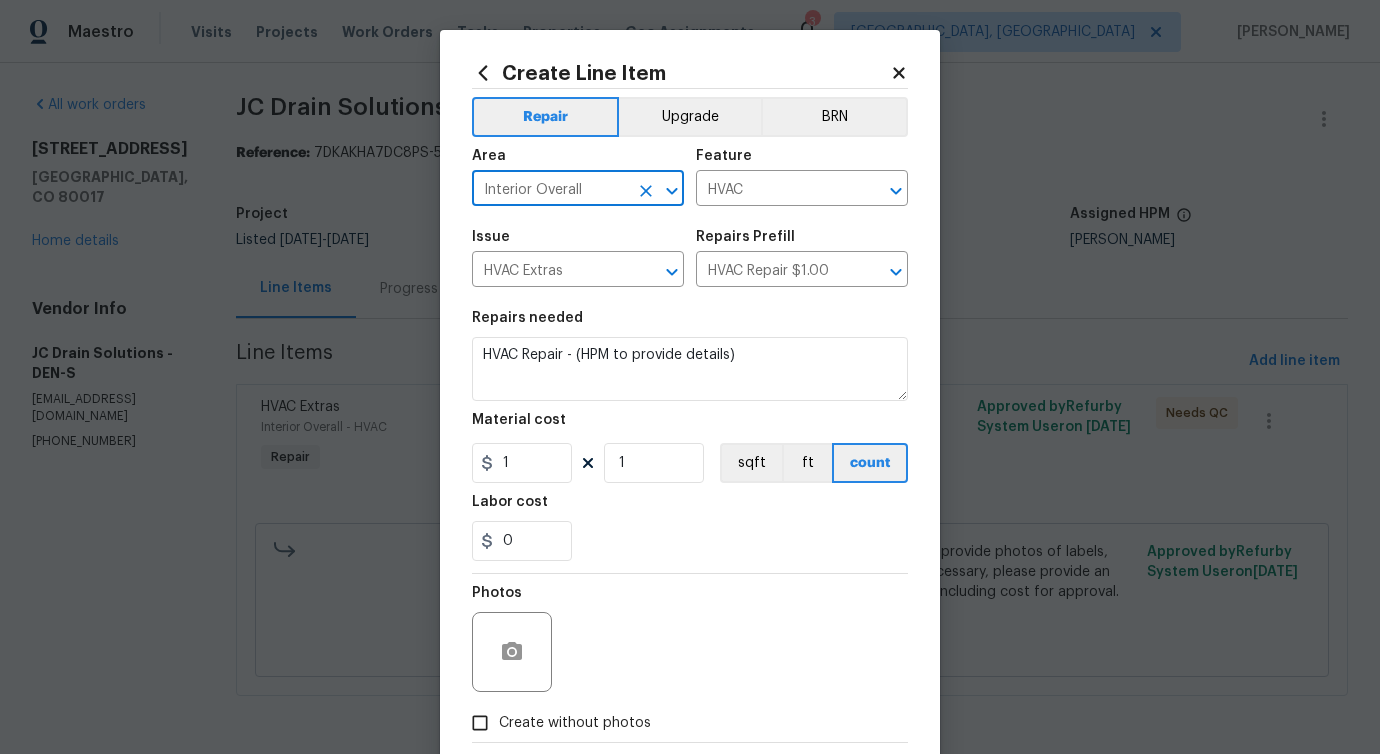 type on "Interior Overall" 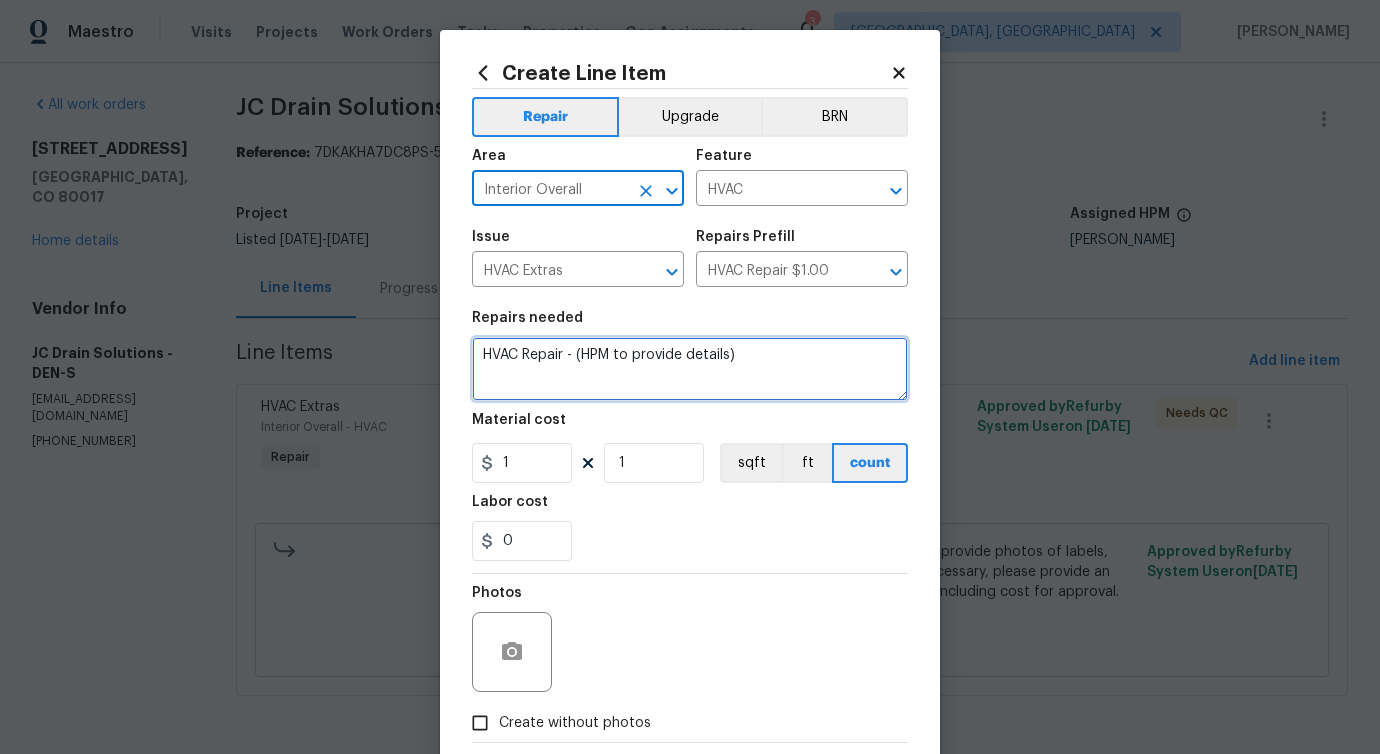 click on "HVAC Repair - (HPM to provide details)" at bounding box center [690, 369] 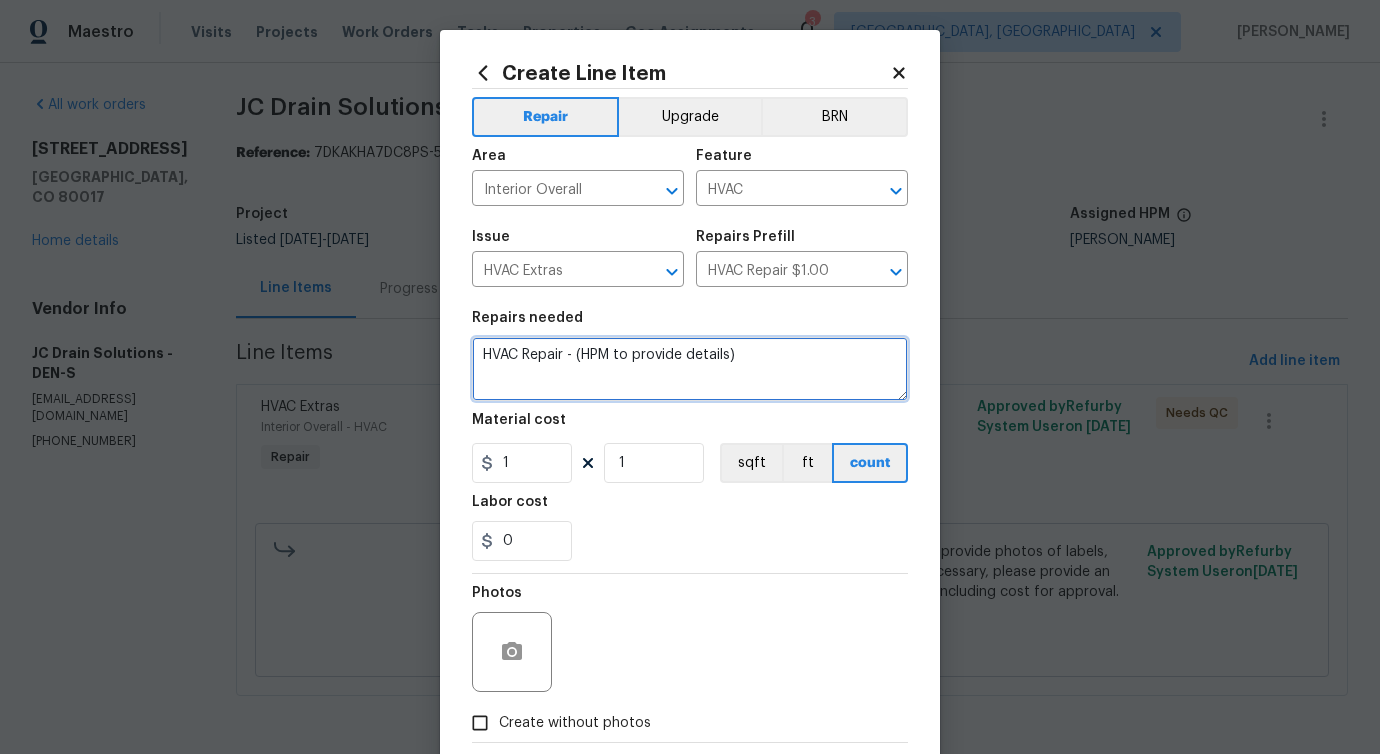 click on "HVAC Repair - (HPM to provide details)" at bounding box center [690, 369] 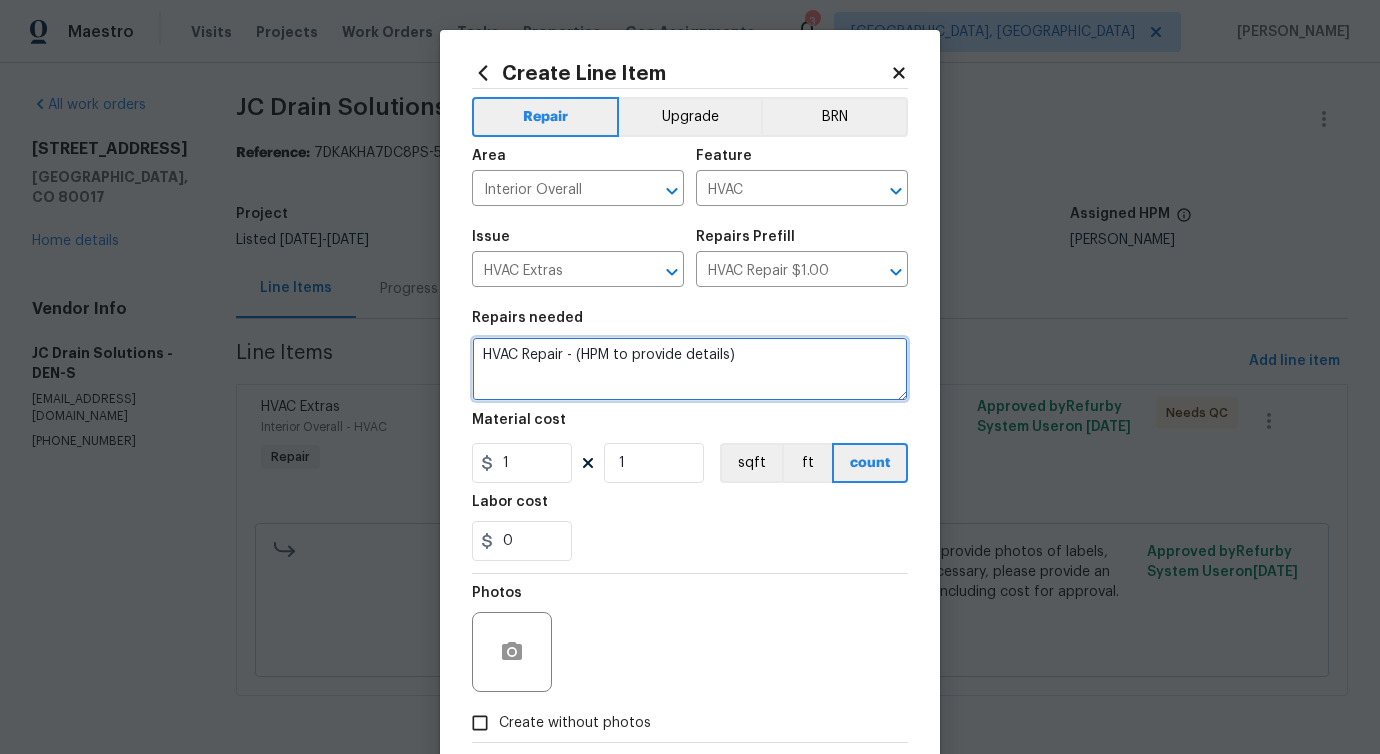 type on "w" 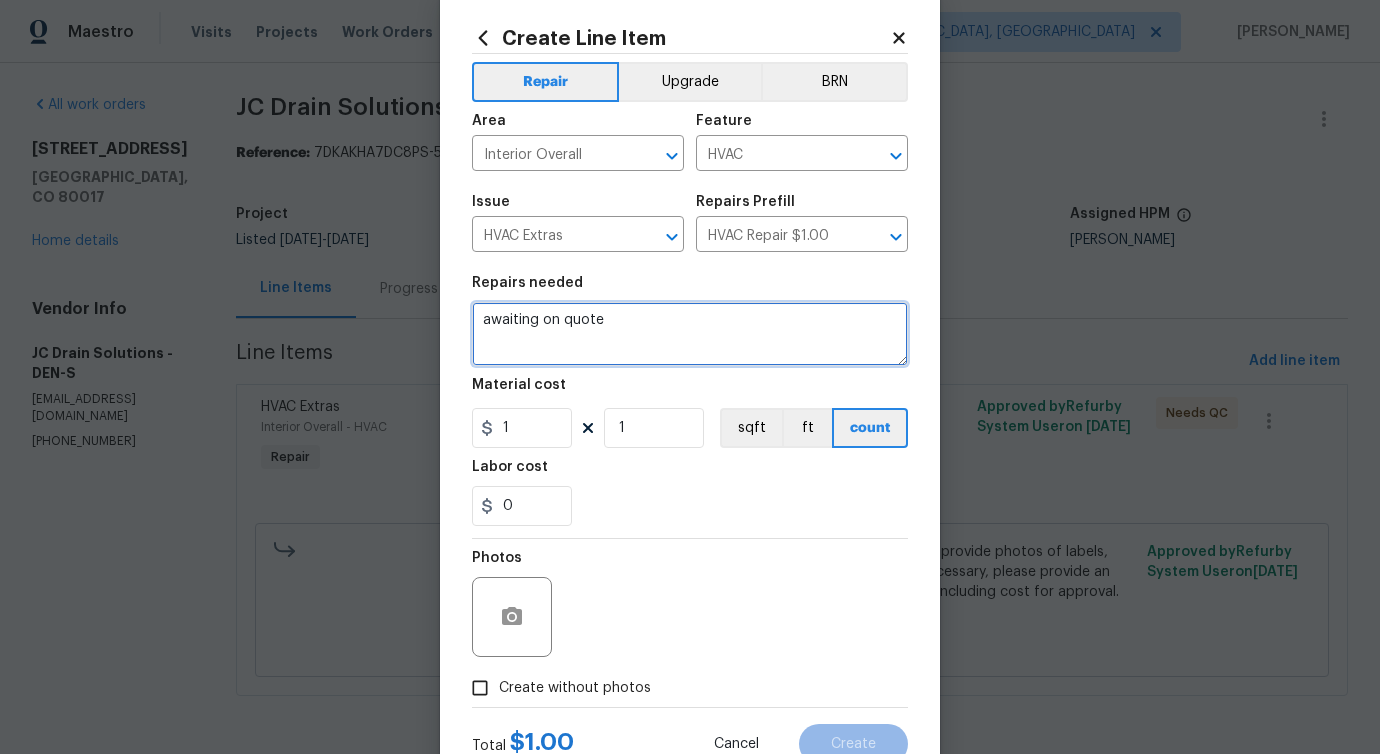 scroll, scrollTop: 108, scrollLeft: 0, axis: vertical 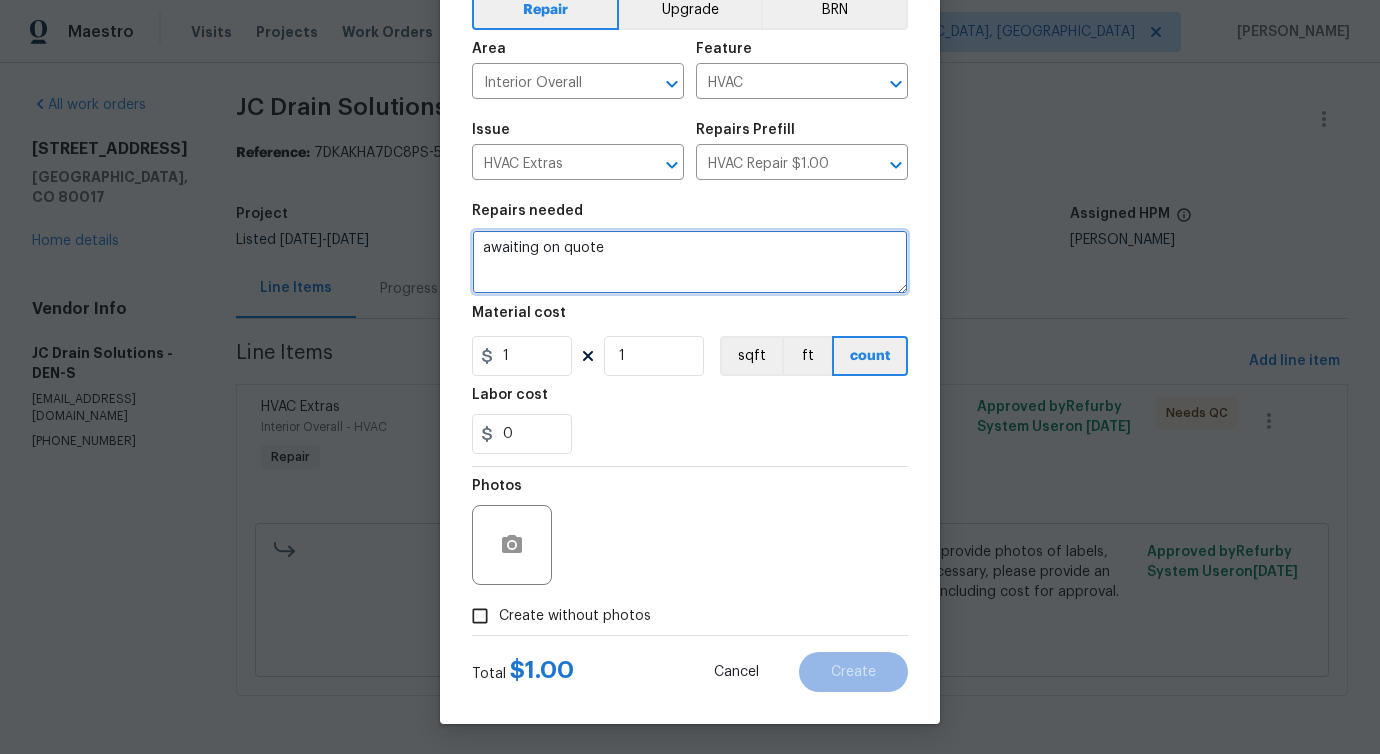click on "awaiting on quote" at bounding box center (690, 262) 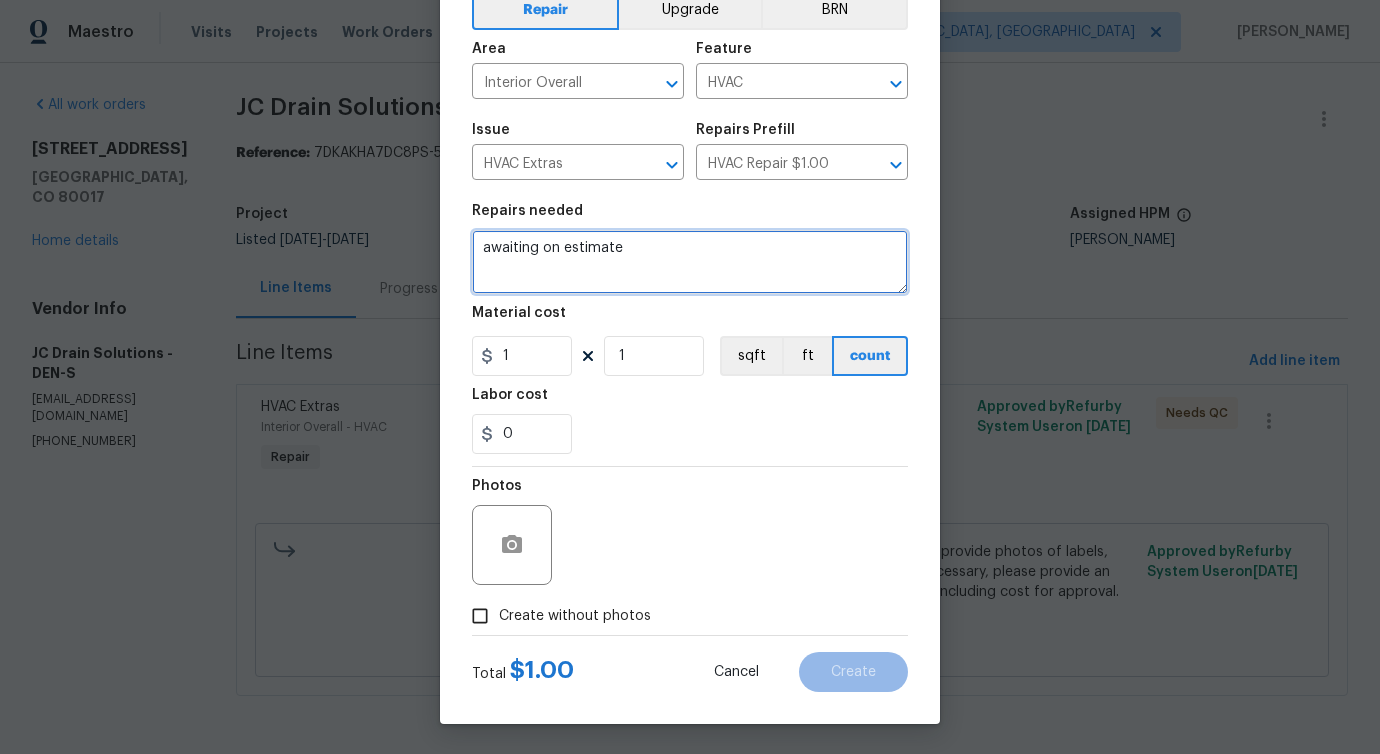 type on "awaiting on estimate" 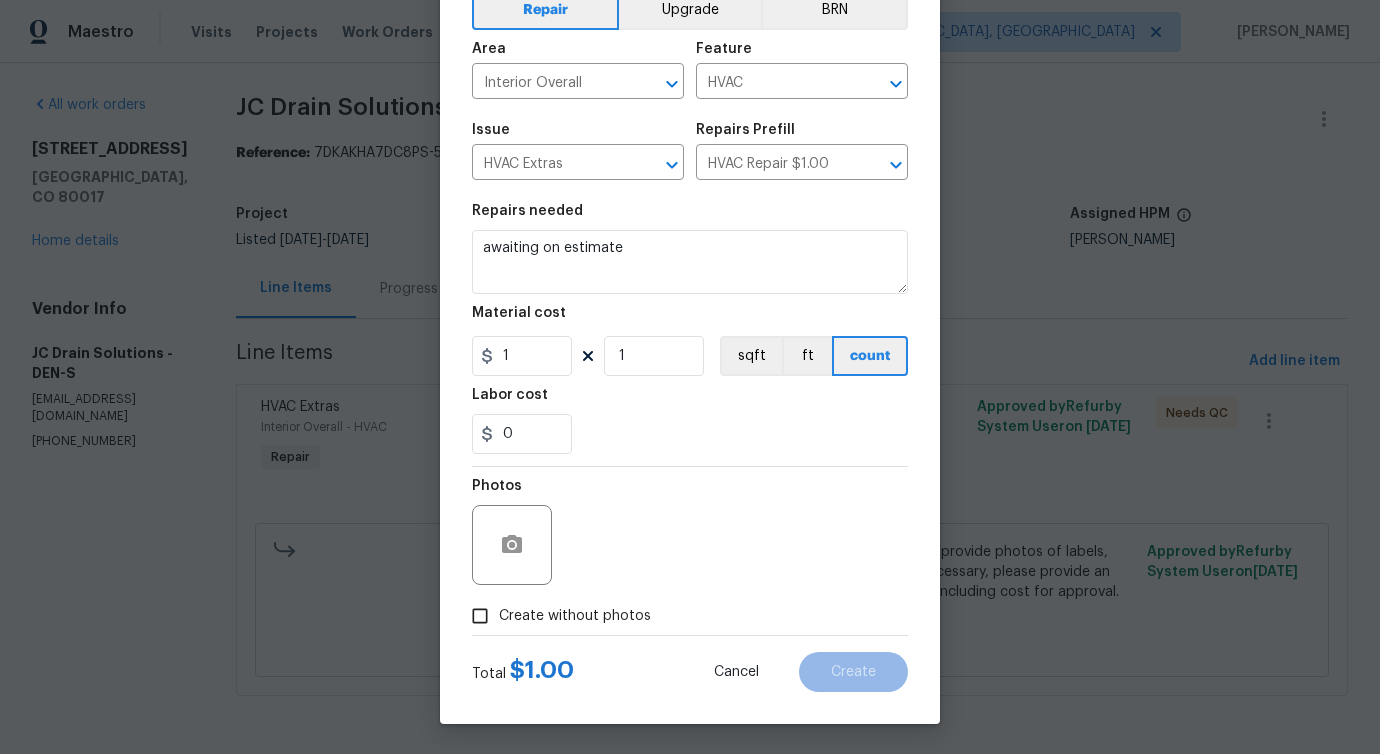 click on "Create without photos" at bounding box center [575, 616] 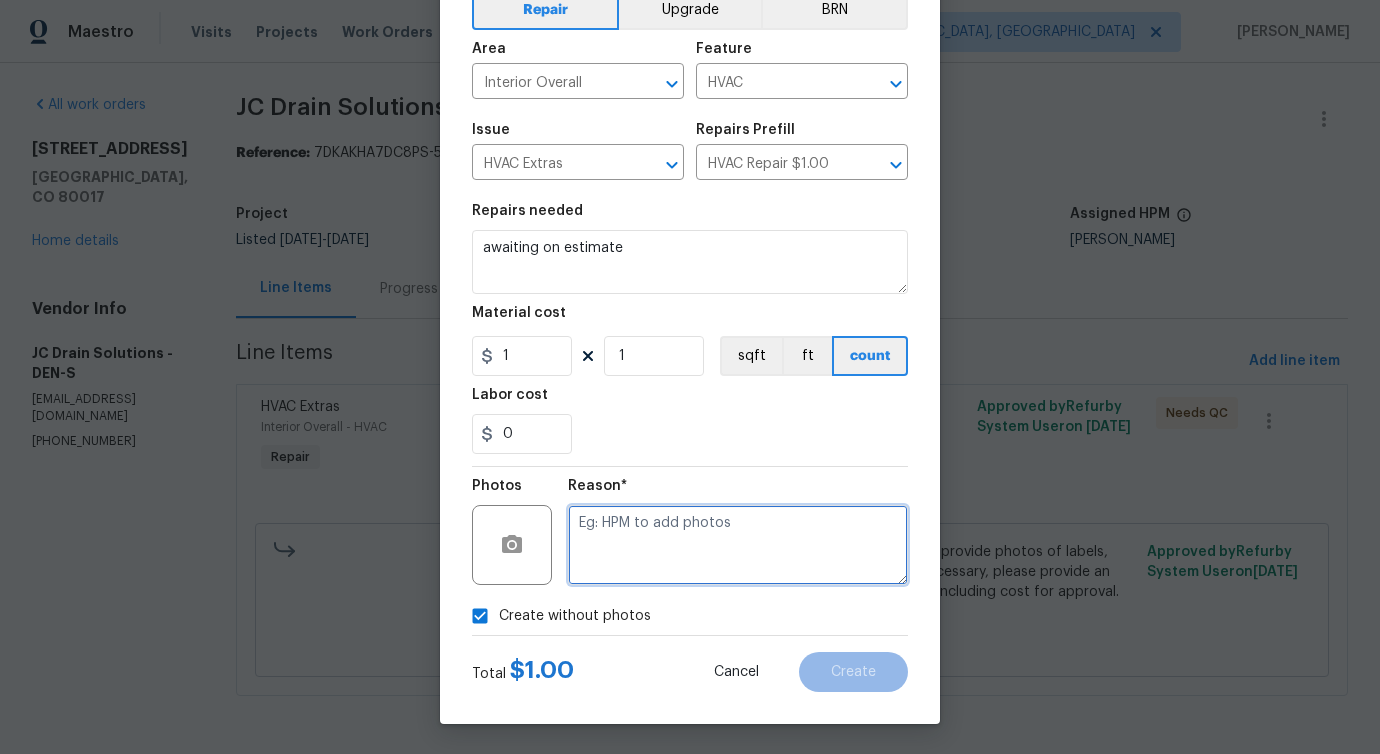 click at bounding box center [738, 545] 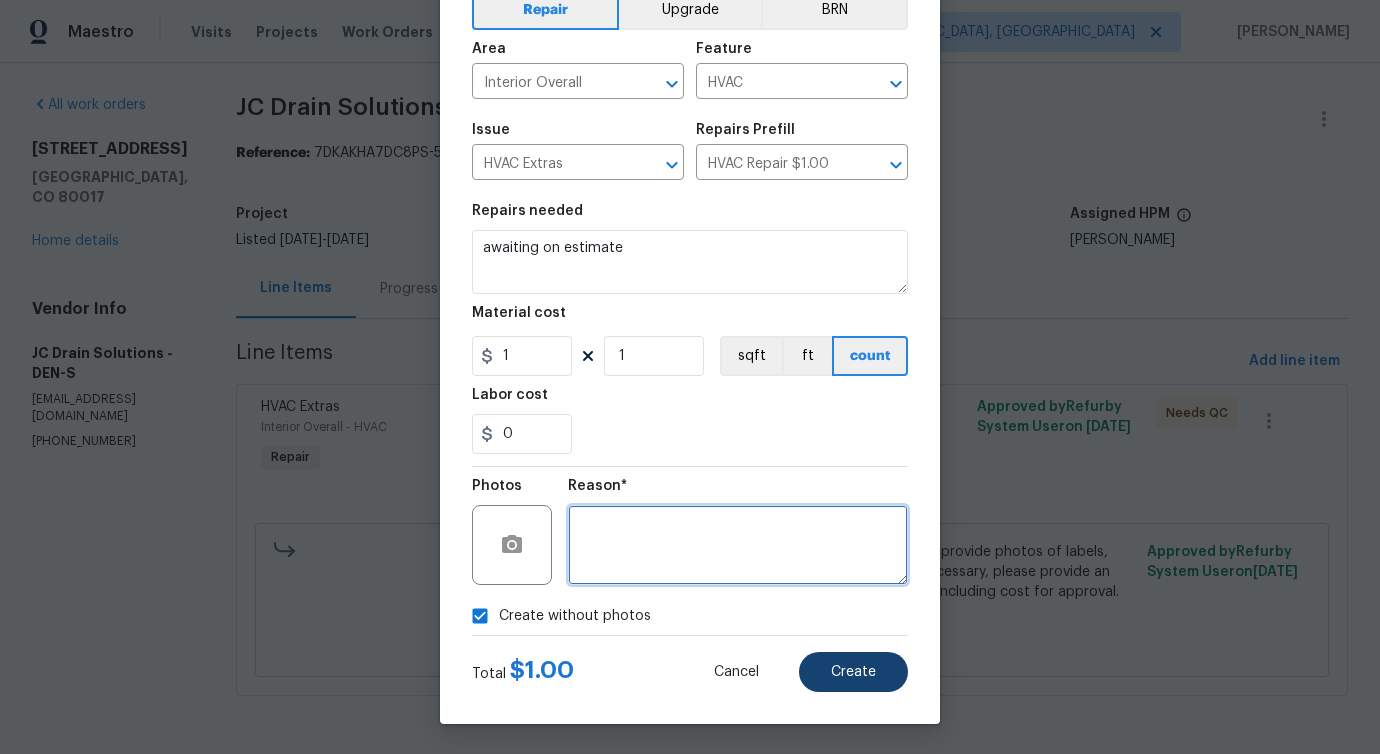 type 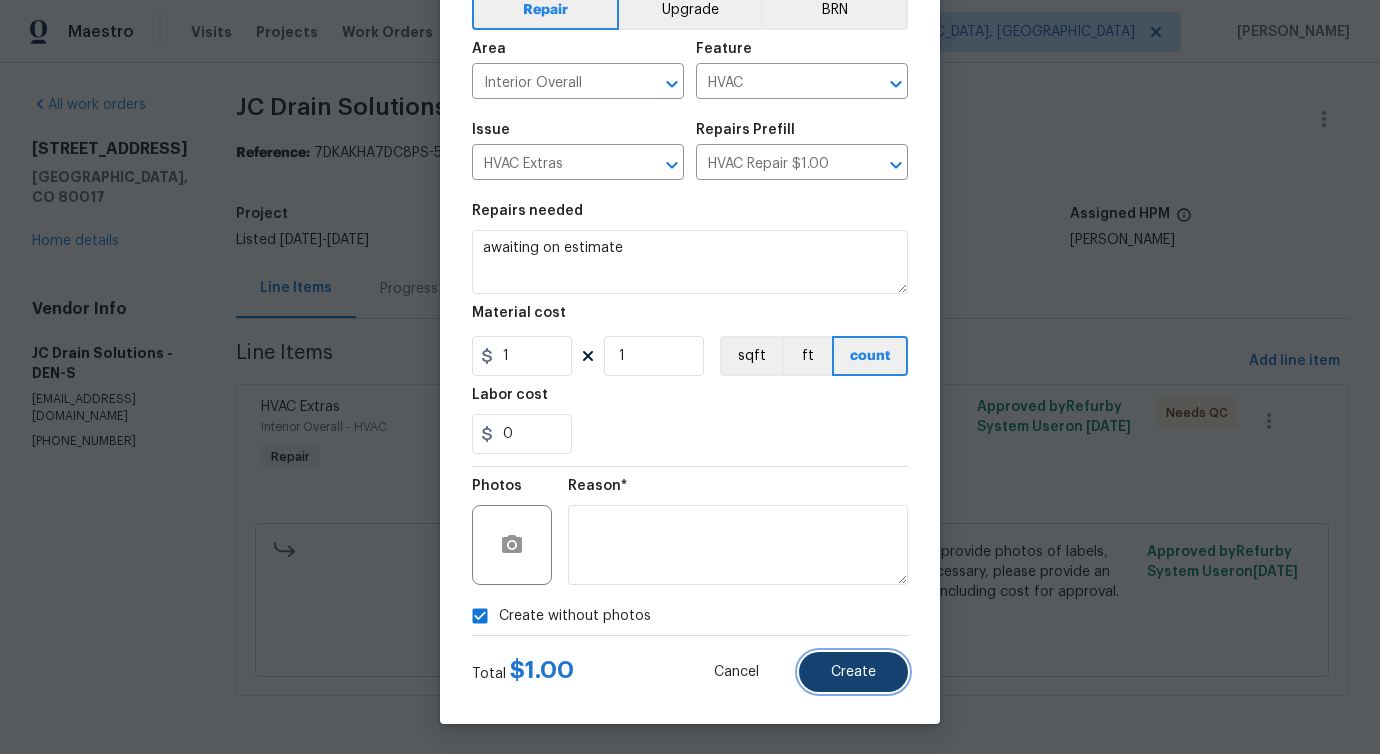 click on "Create" at bounding box center (853, 672) 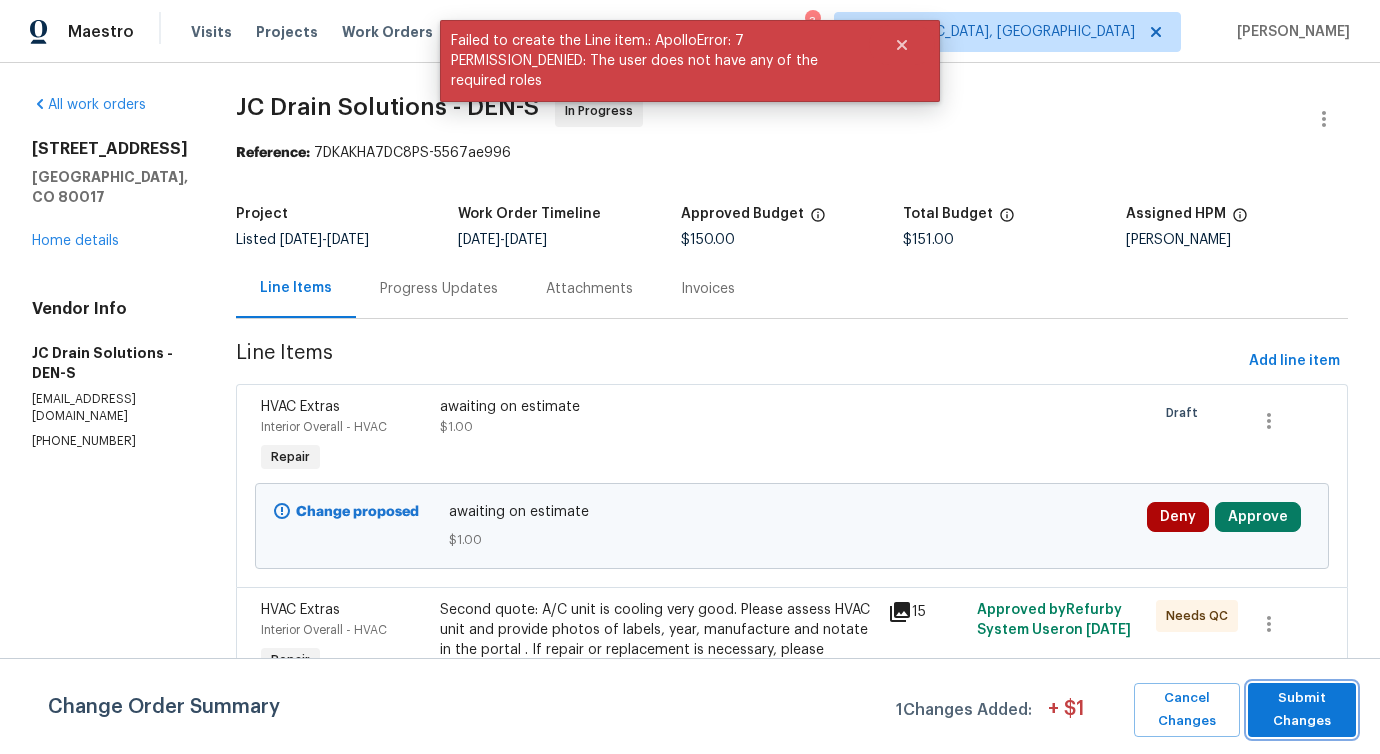 click on "Submit Changes" at bounding box center [1302, 710] 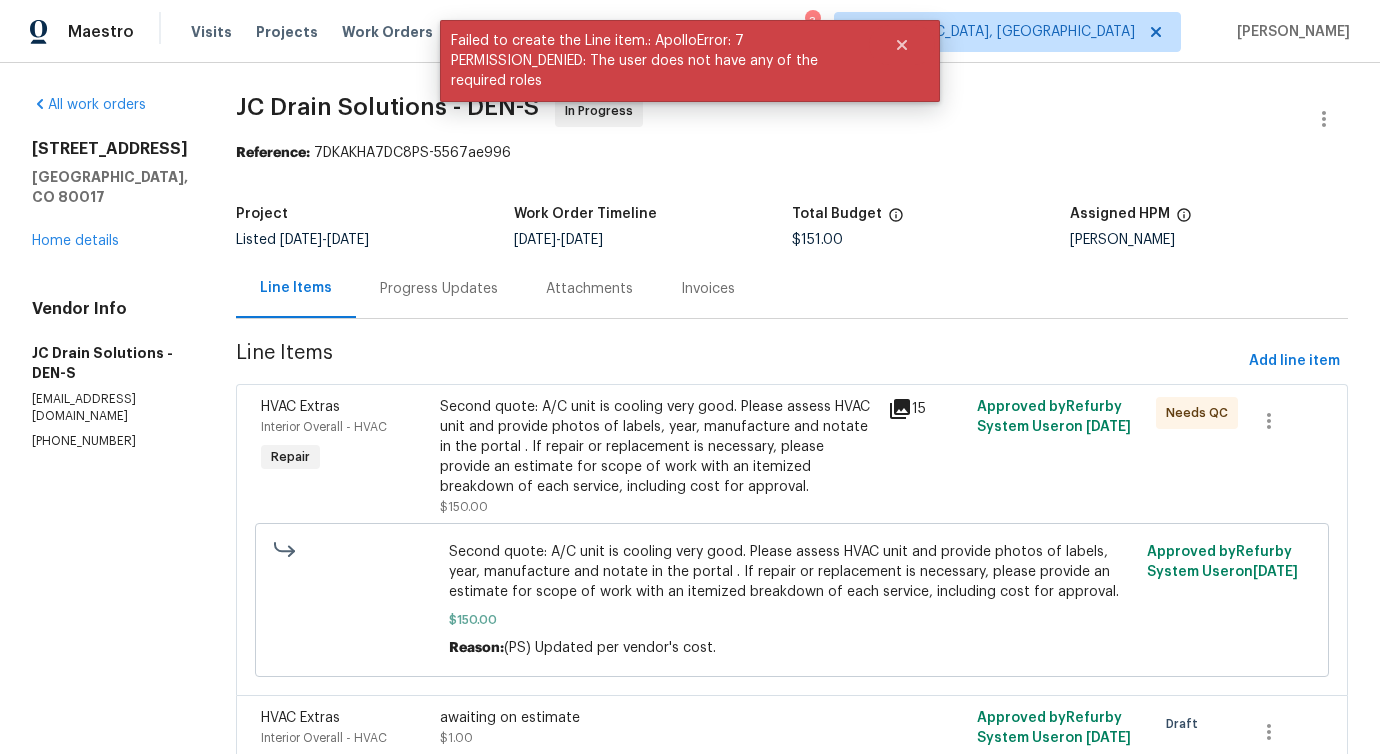 click on "Progress Updates" at bounding box center (439, 288) 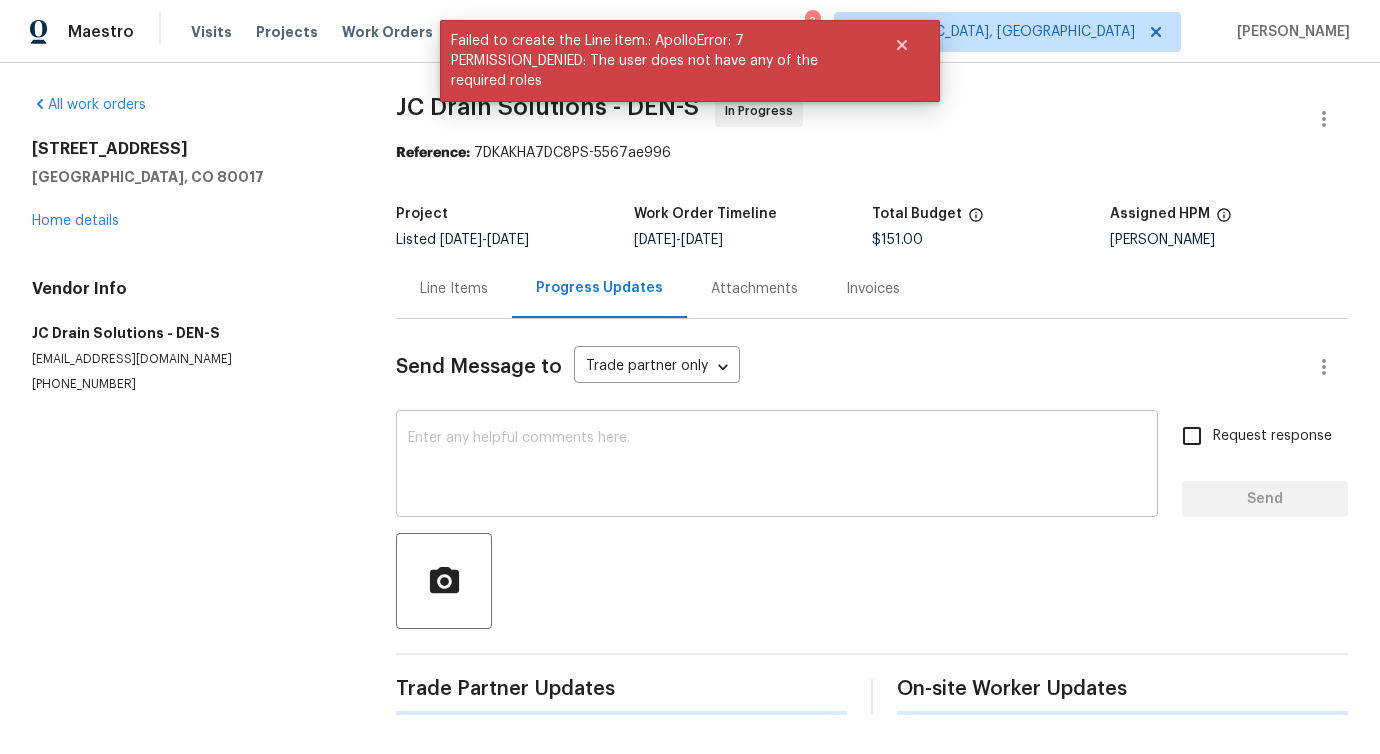 click at bounding box center (777, 466) 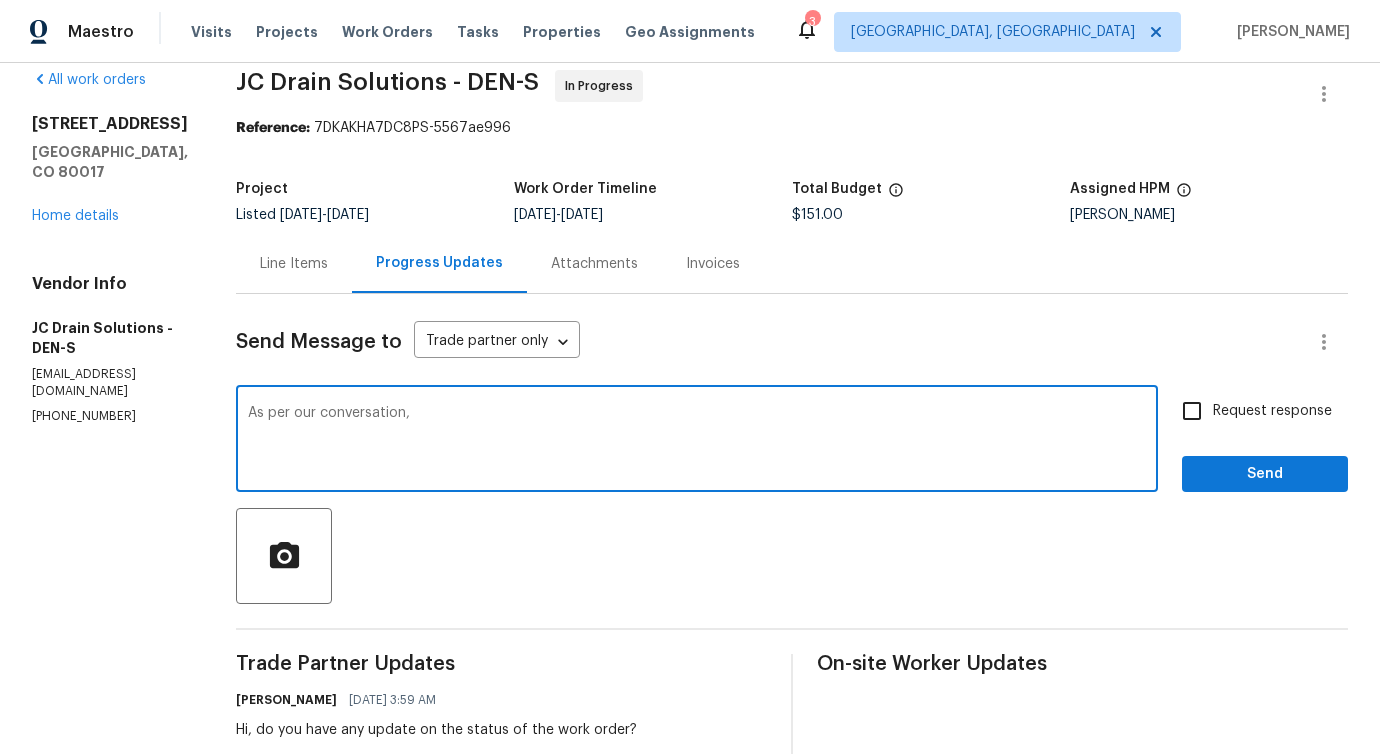 scroll, scrollTop: 0, scrollLeft: 0, axis: both 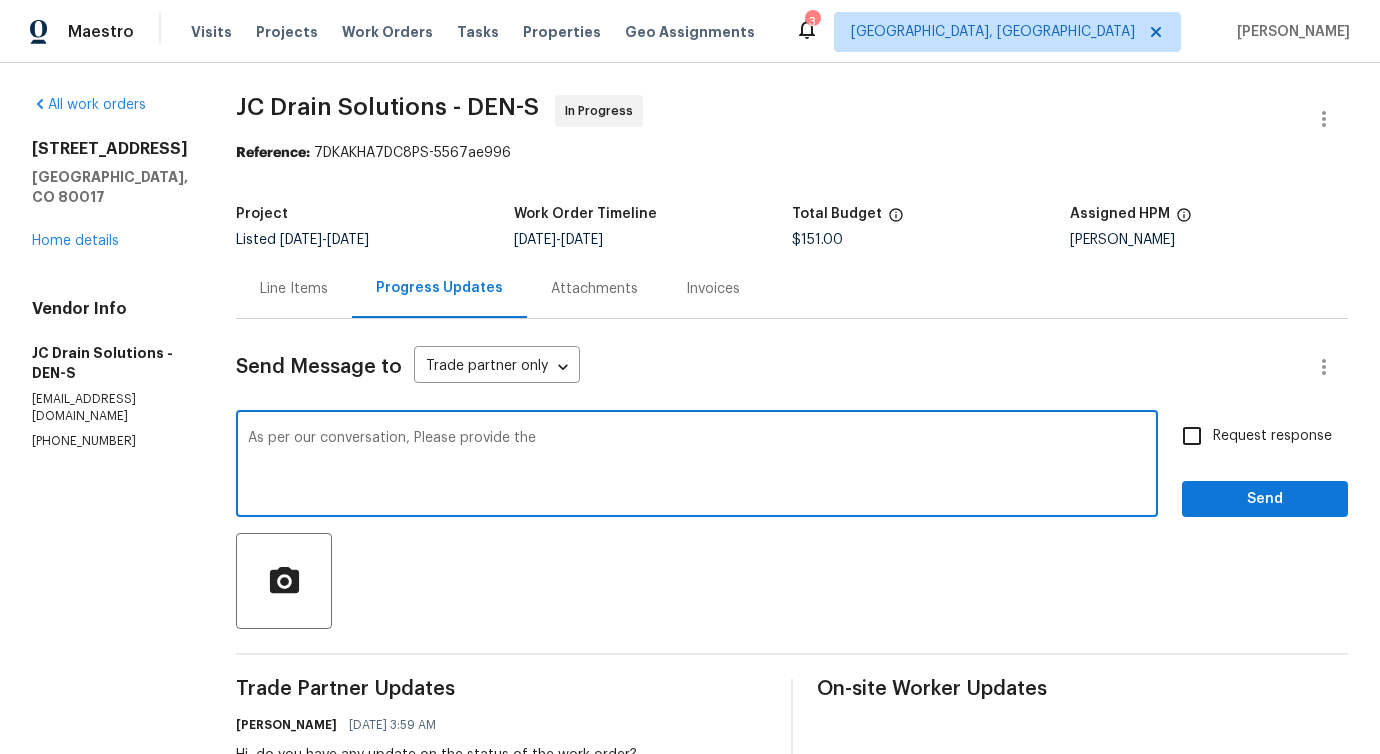 click on "please" at bounding box center (0, 0) 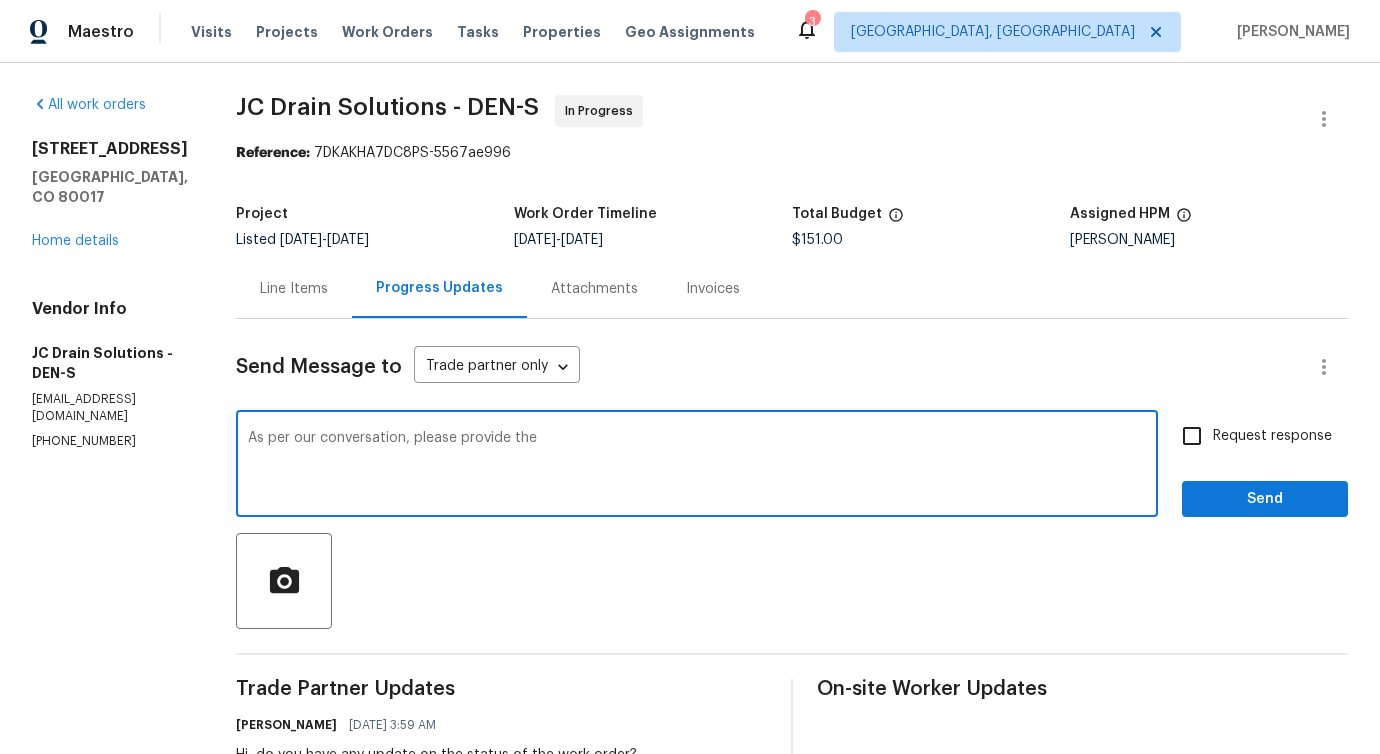 click on "As per our conversation, please provide the" at bounding box center (697, 466) 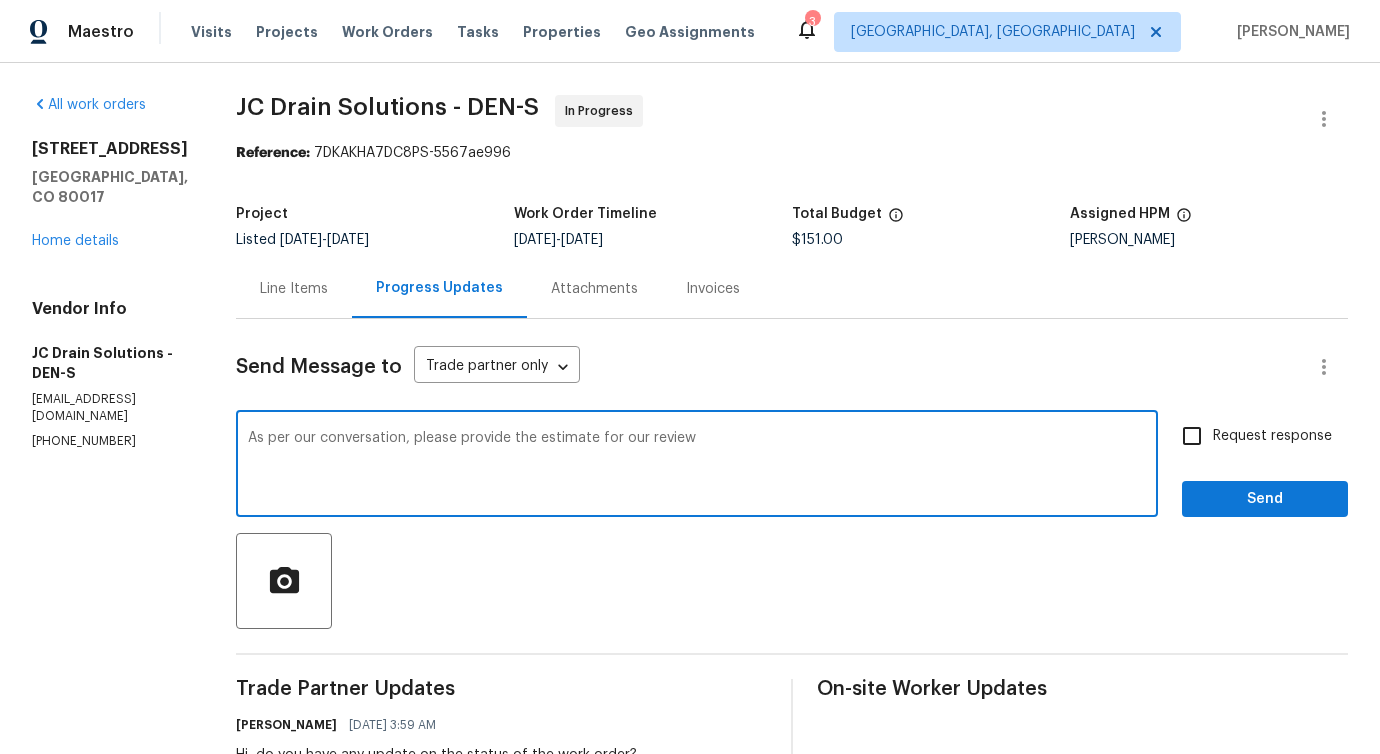 click on "As per our conversation, please provide the estimate for our review" at bounding box center [697, 466] 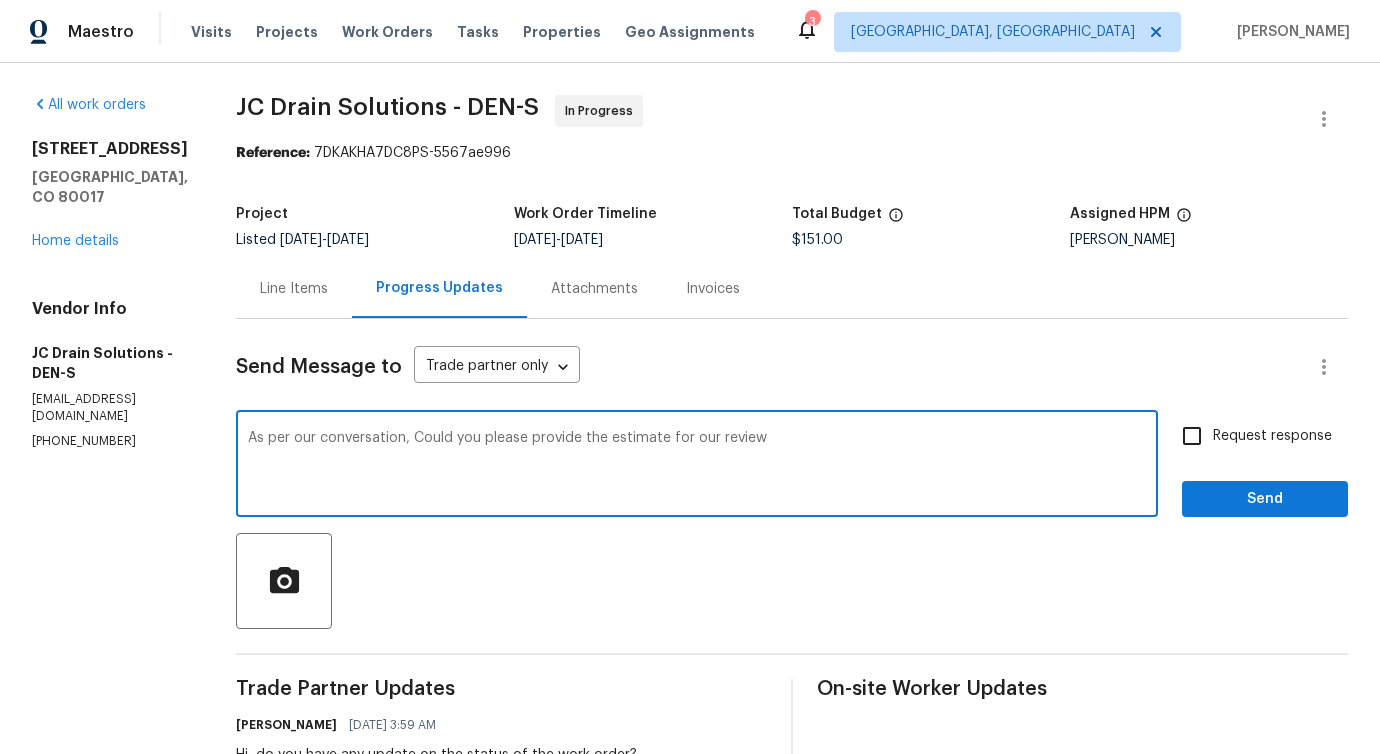 click on "As per our conversation, Could you please provide the estimate for our review" at bounding box center (697, 466) 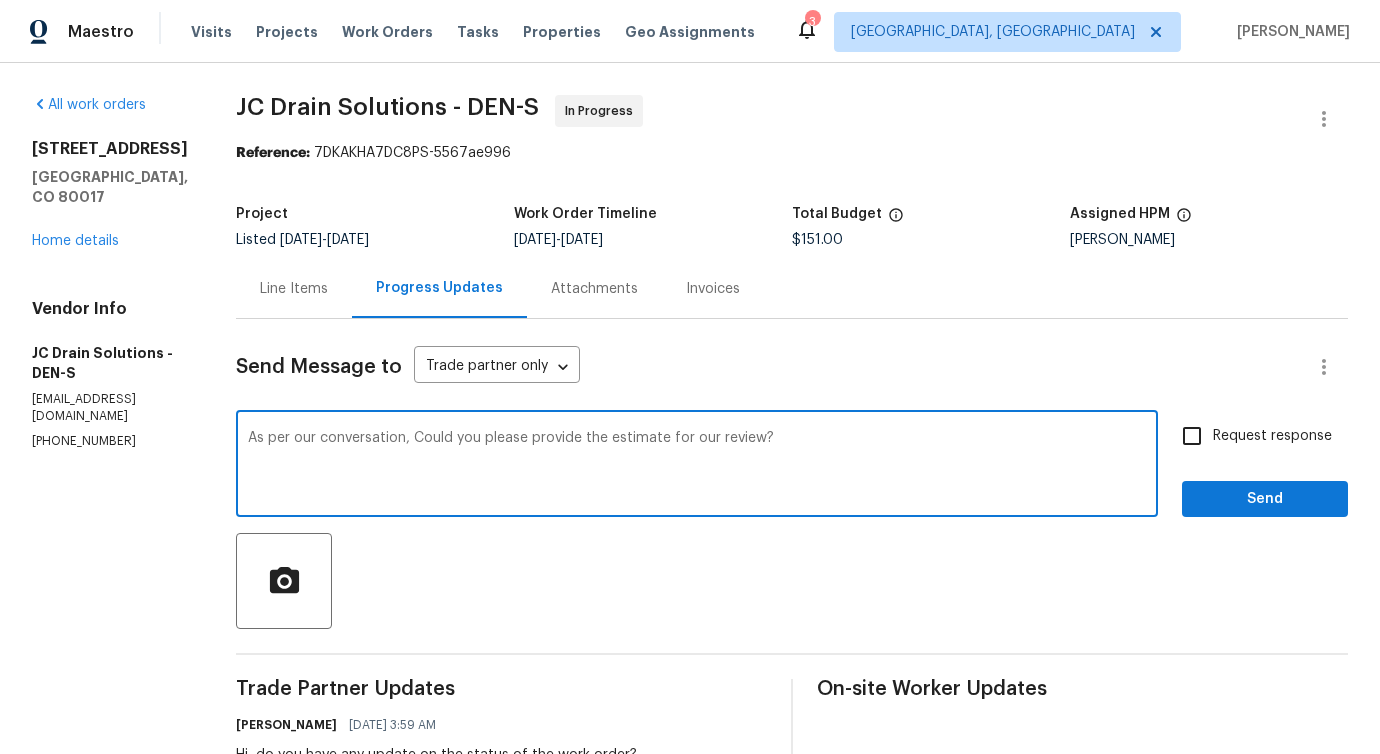 drag, startPoint x: 874, startPoint y: 446, endPoint x: 849, endPoint y: 443, distance: 25.179358 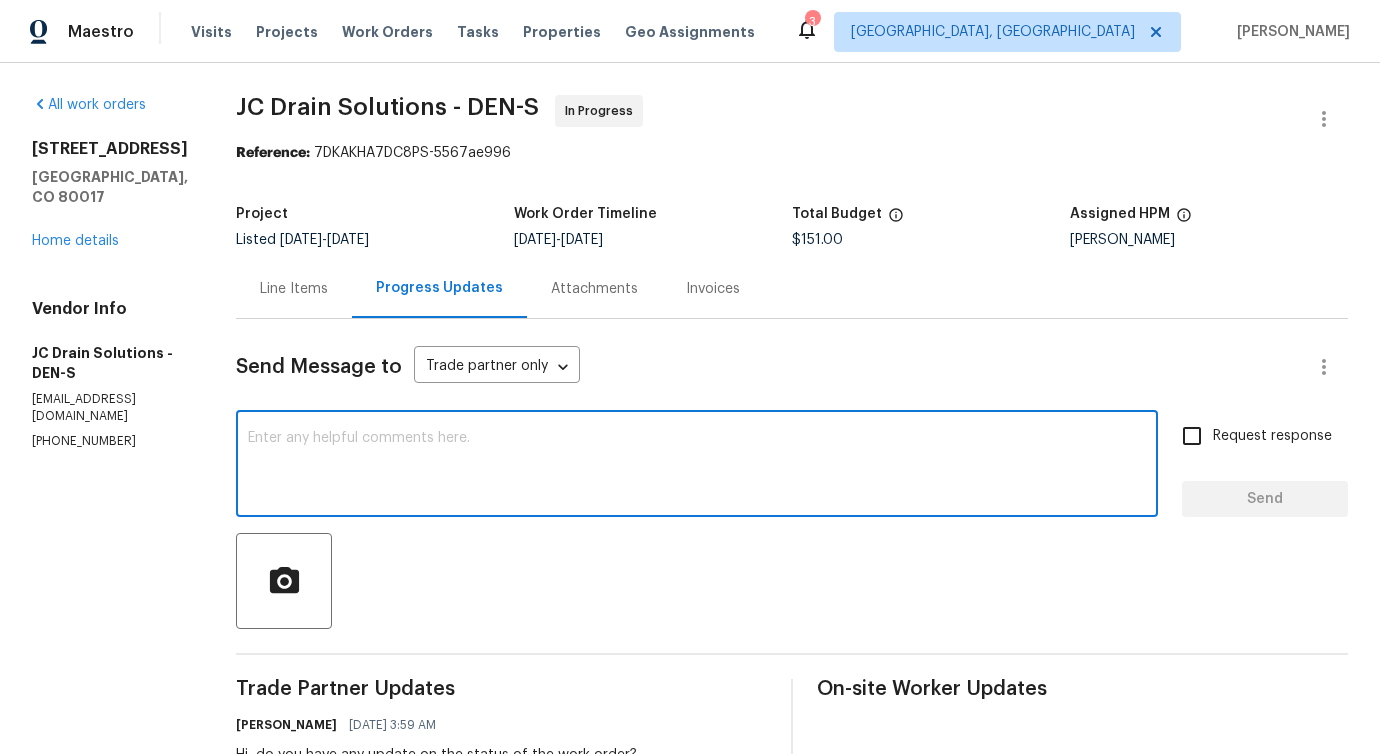 paste on "As discussed, could you please provide the estimate for our review?" 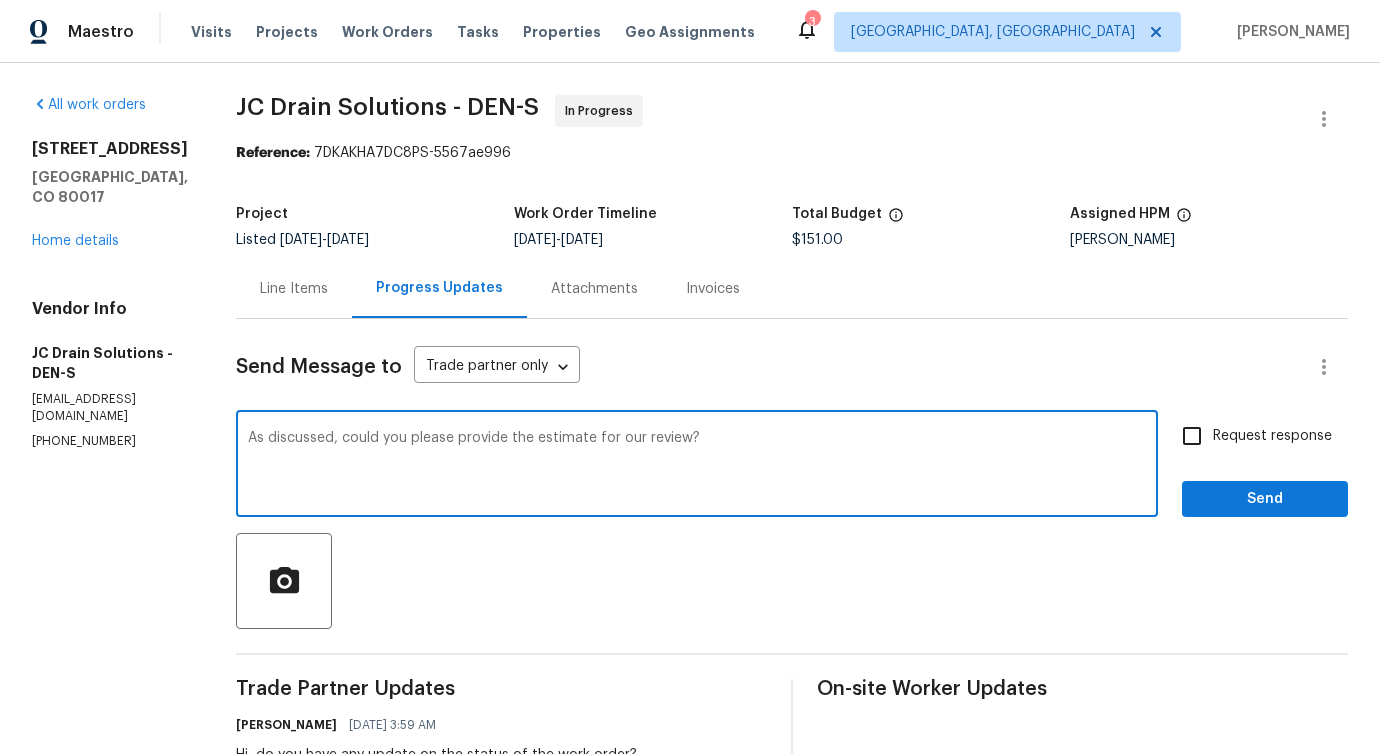 click on "As discussed, could you please provide the estimate for our review?" at bounding box center (697, 466) 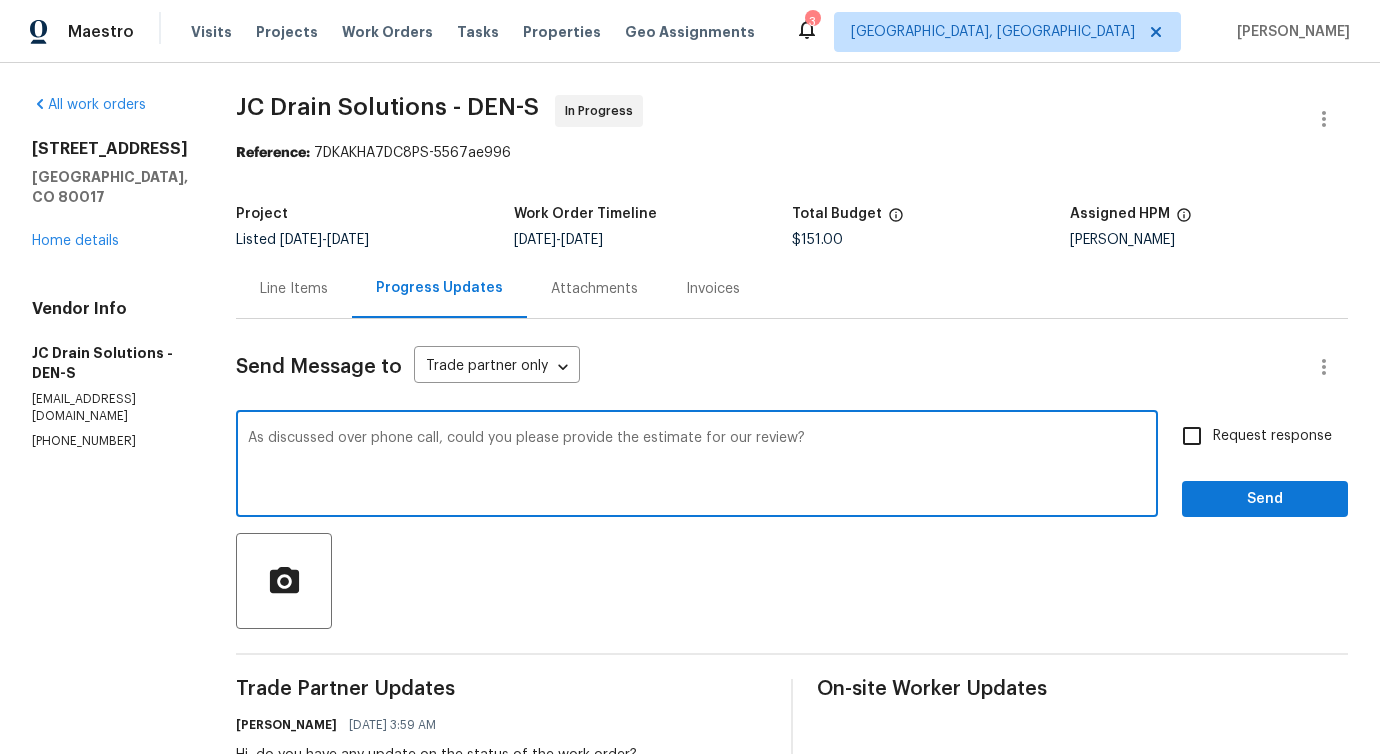 type on "As discussed over phone call, could you please provide the estimate for our review?" 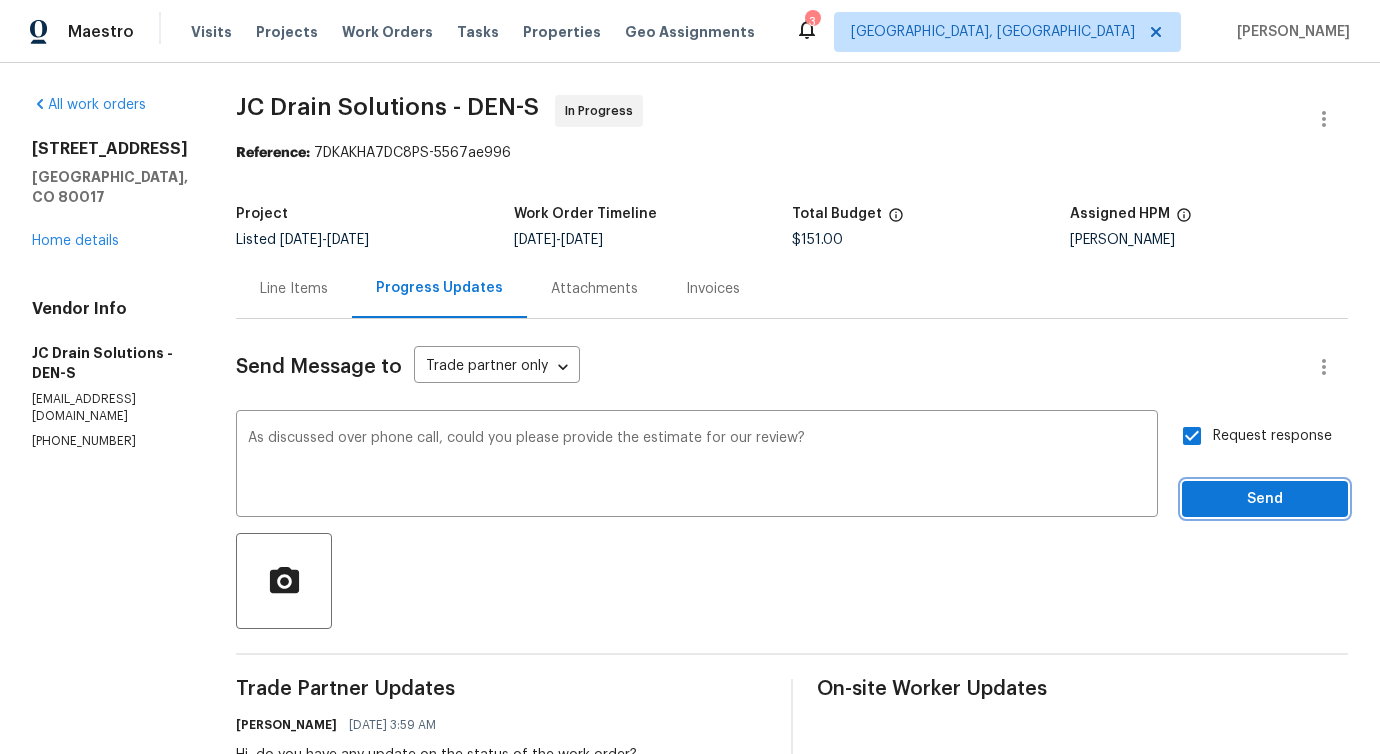 click on "Send" at bounding box center [1265, 499] 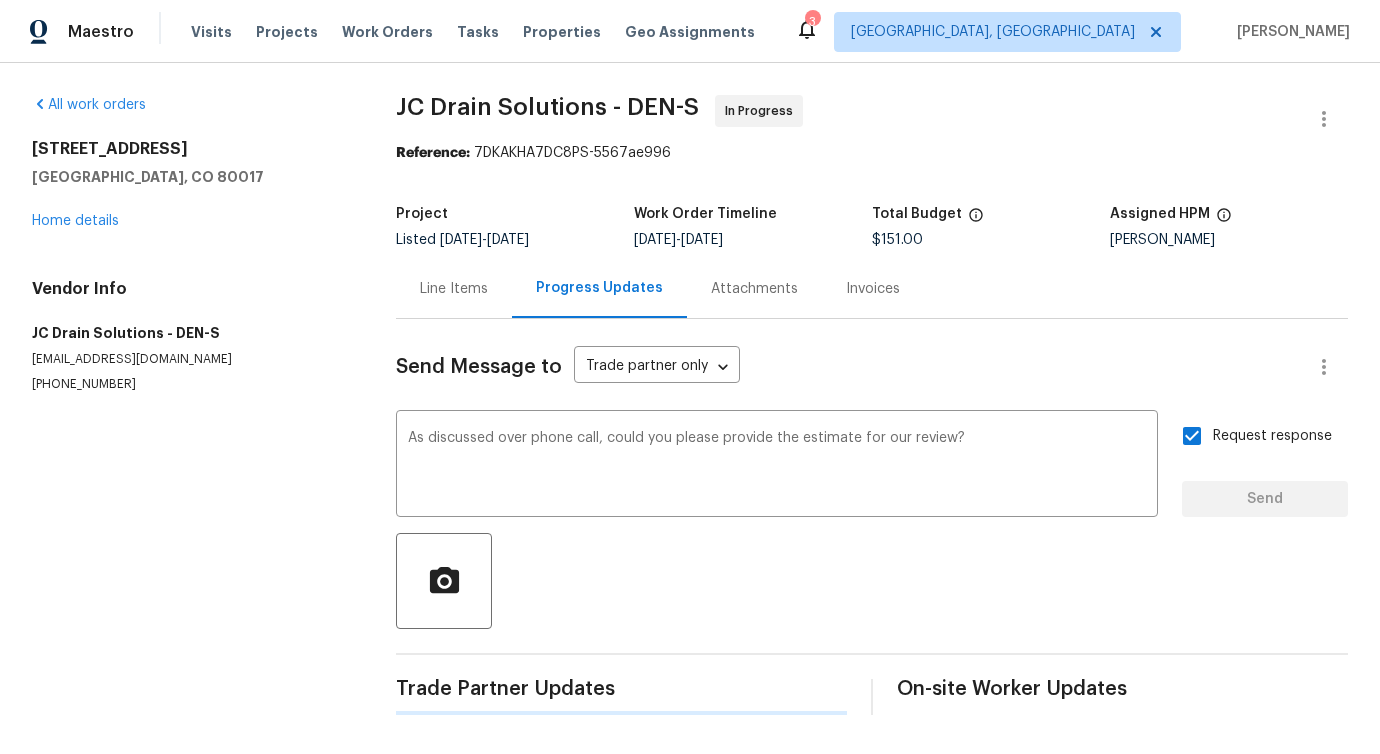 type 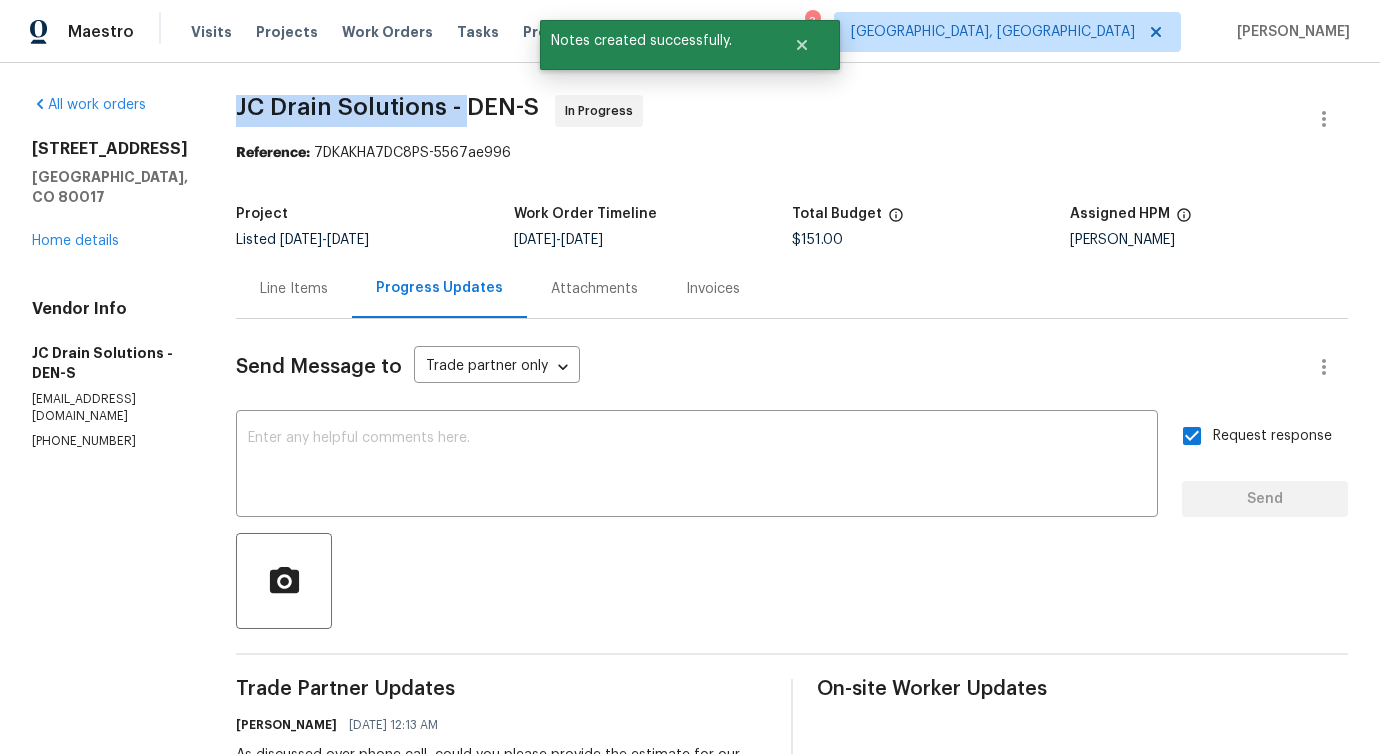 drag, startPoint x: 292, startPoint y: 95, endPoint x: 494, endPoint y: 107, distance: 202.35612 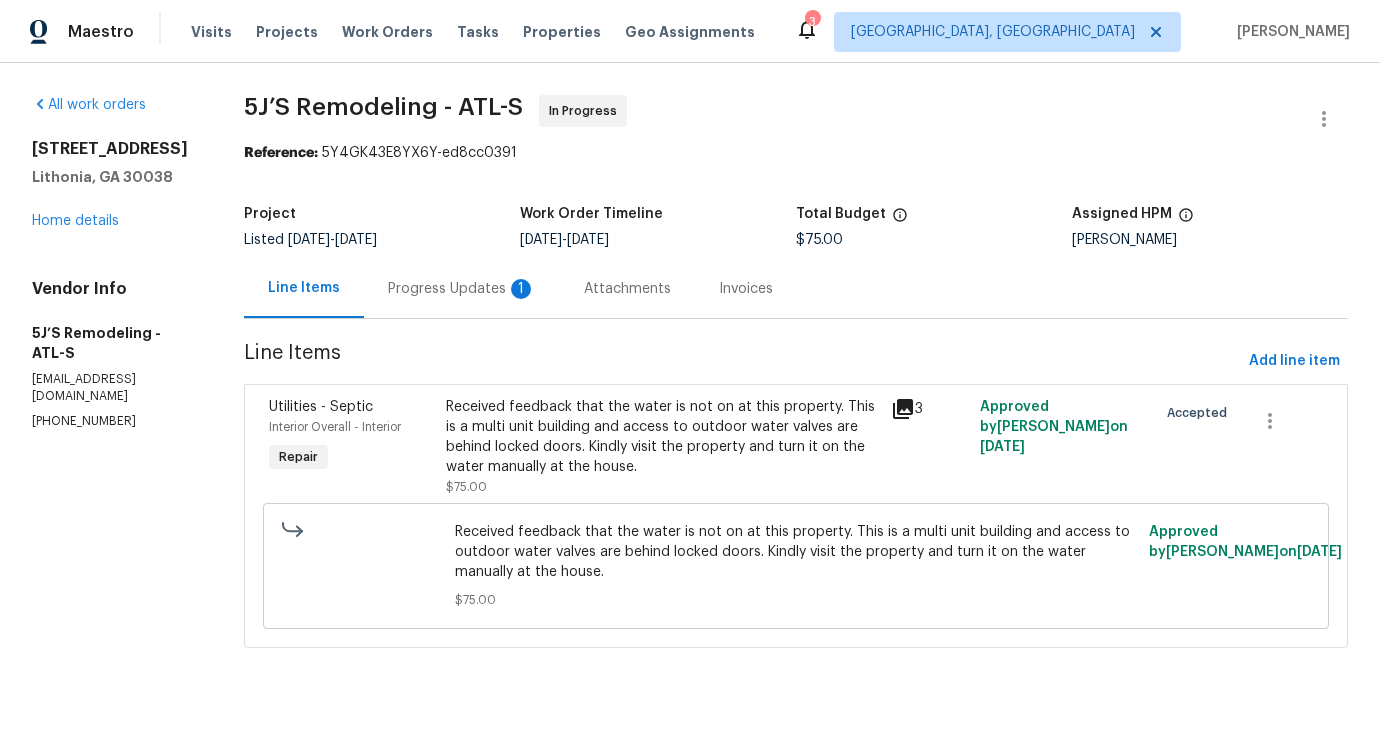 scroll, scrollTop: 0, scrollLeft: 0, axis: both 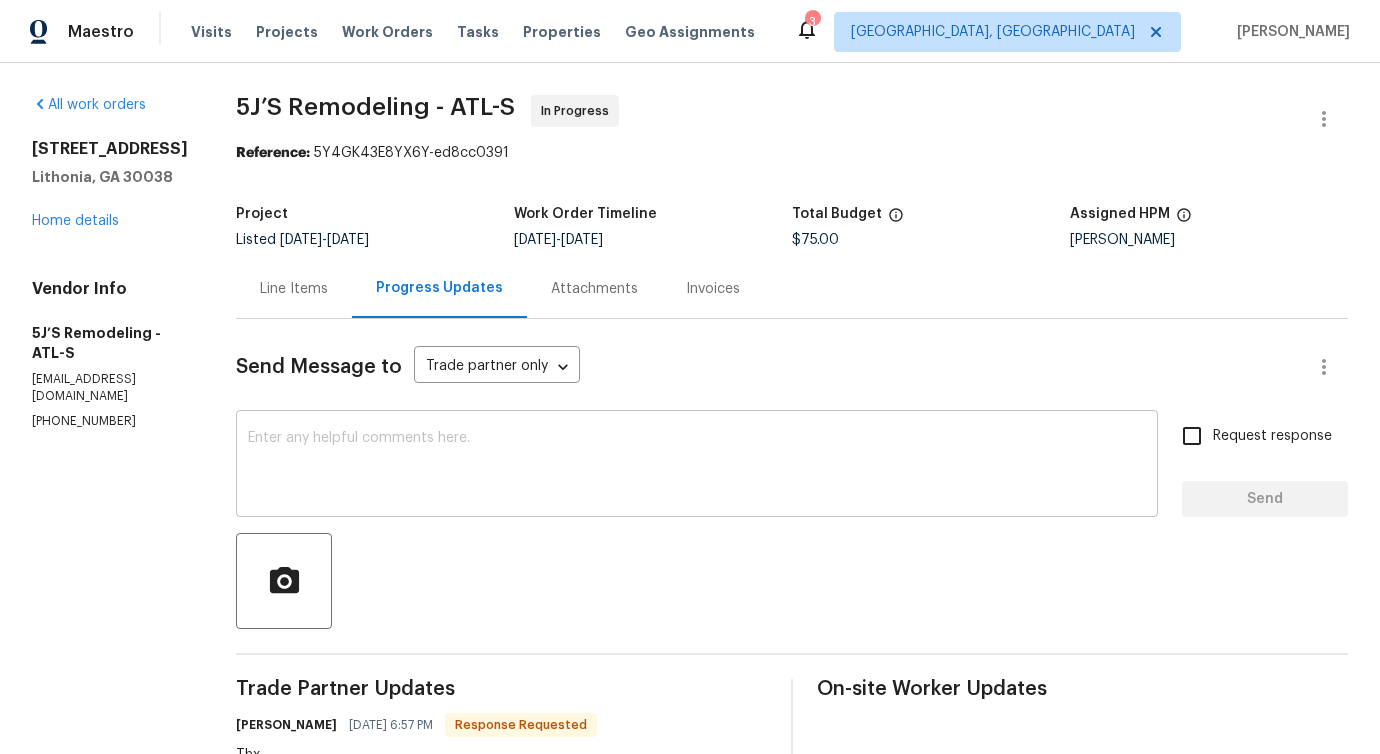 click at bounding box center [697, 466] 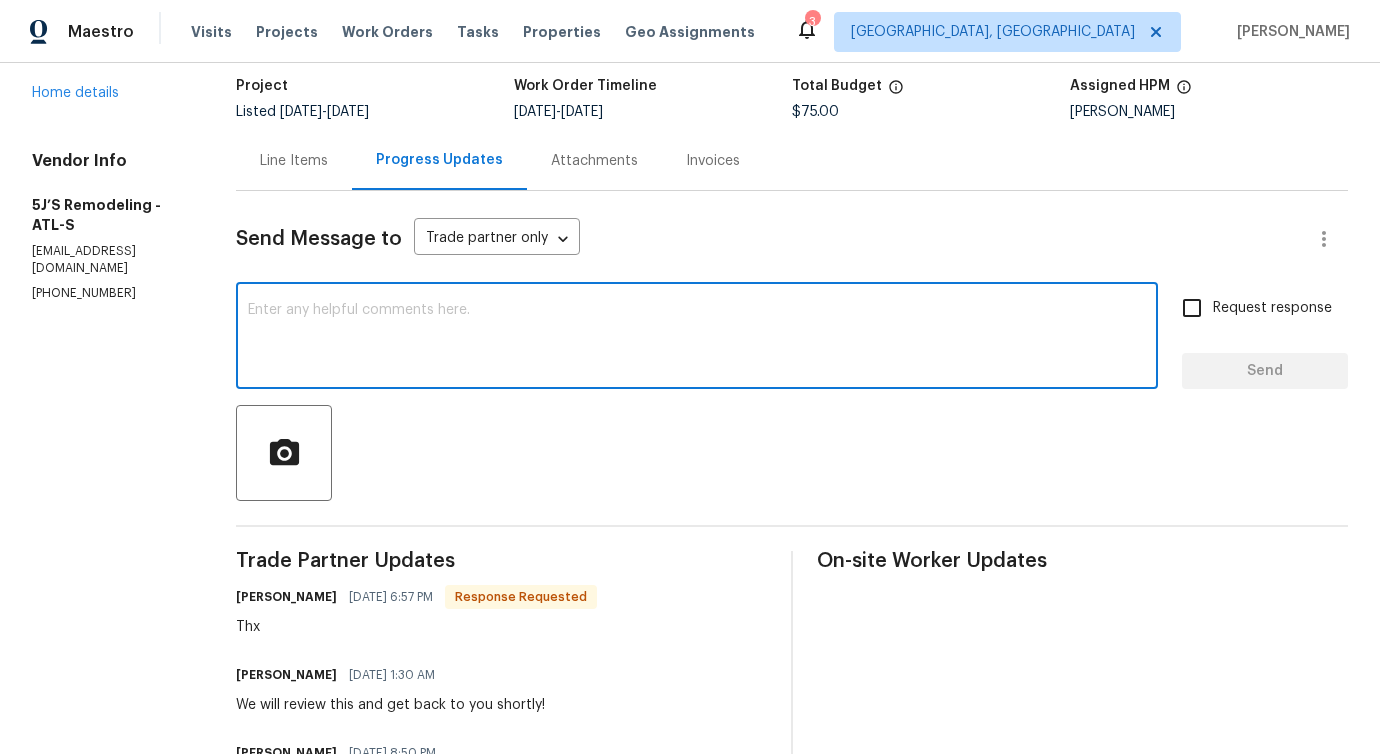 scroll, scrollTop: 20, scrollLeft: 0, axis: vertical 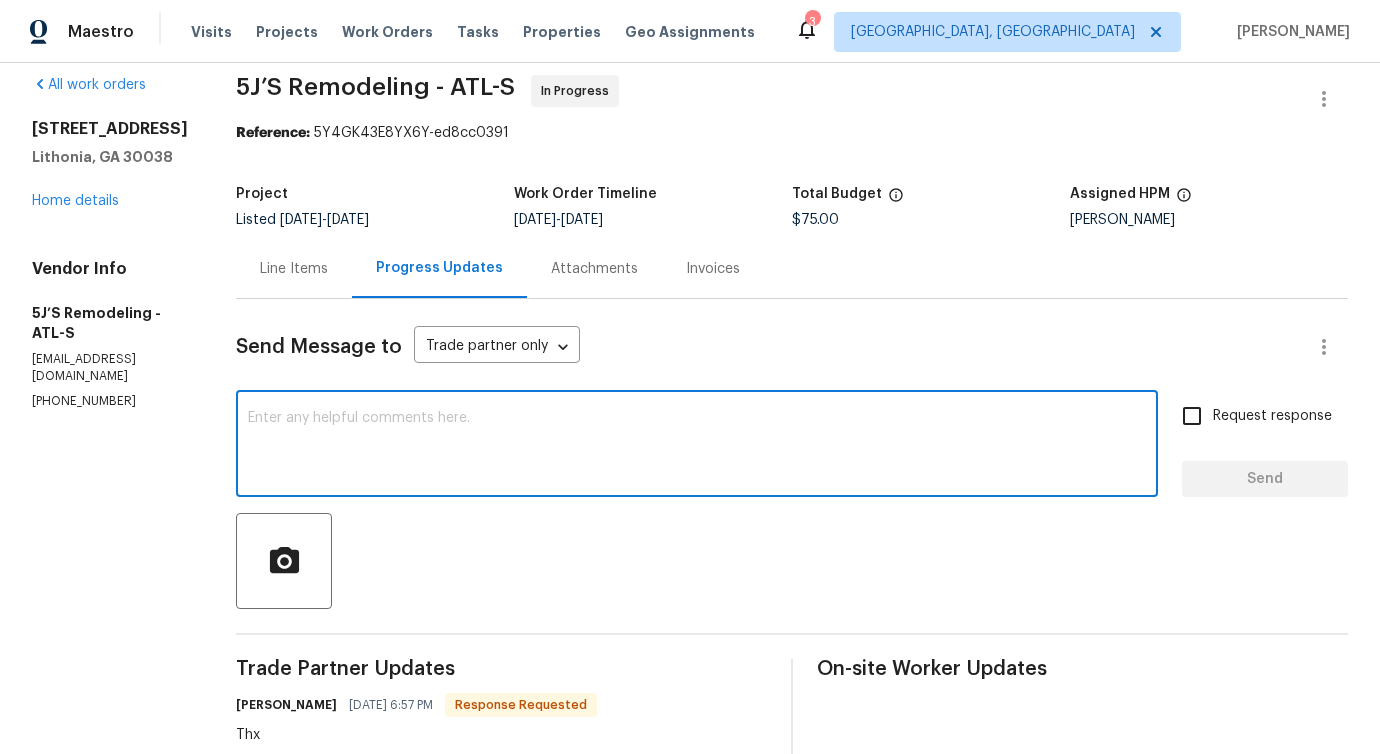 click at bounding box center (697, 446) 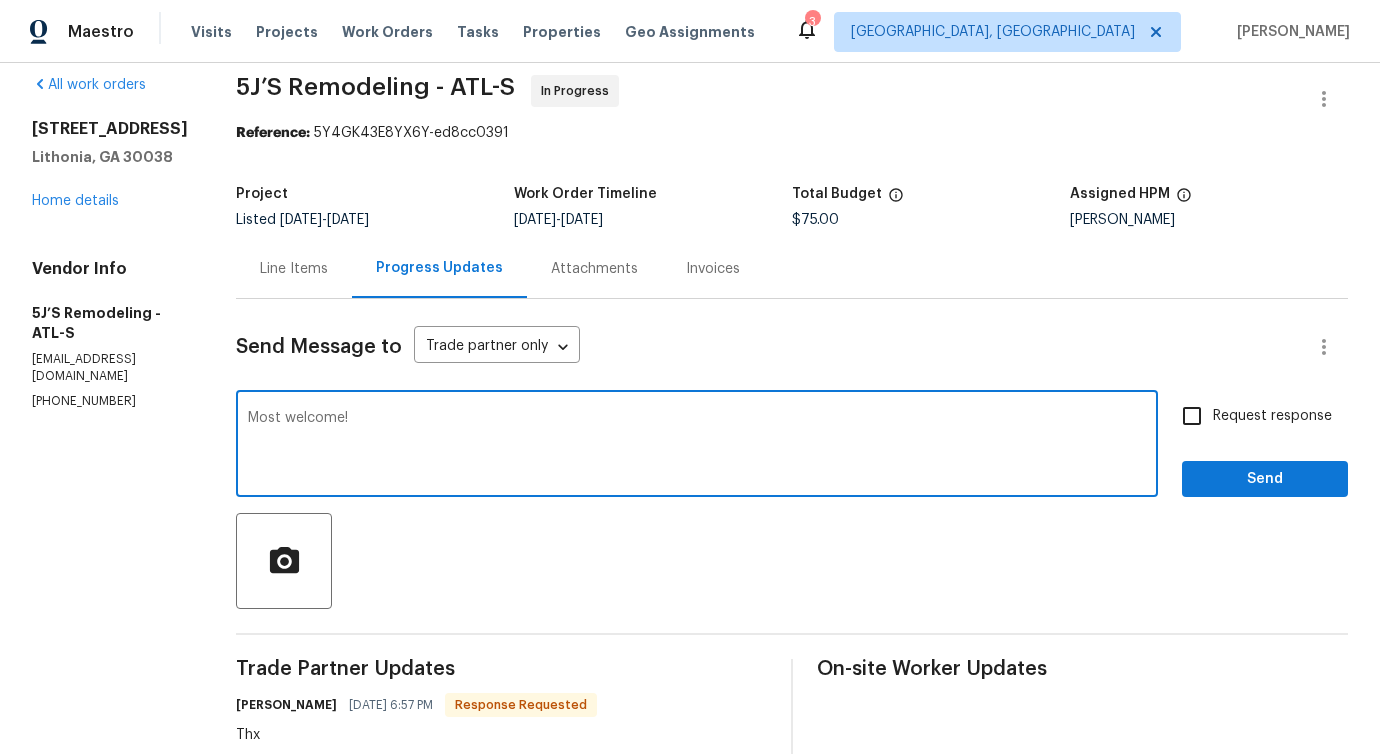 type on "Most welcome!" 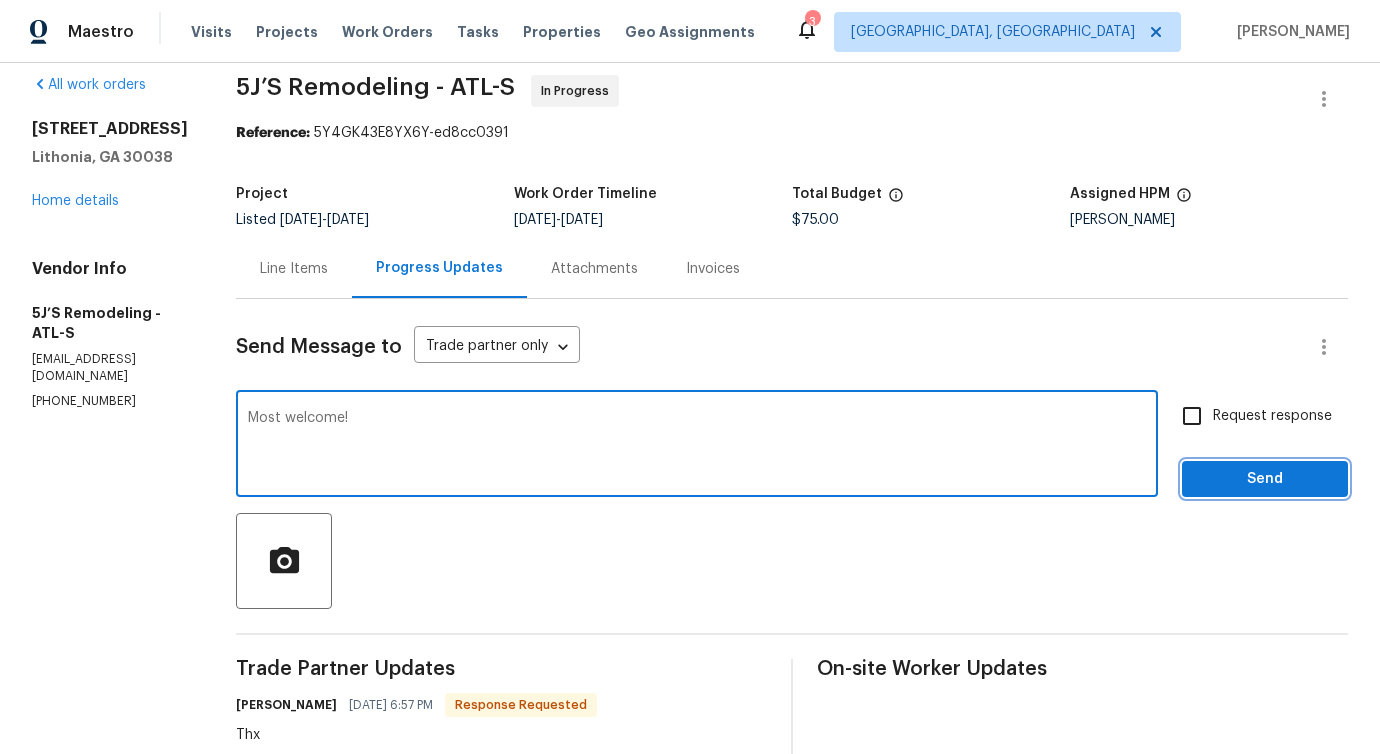 click on "Send" at bounding box center (1265, 479) 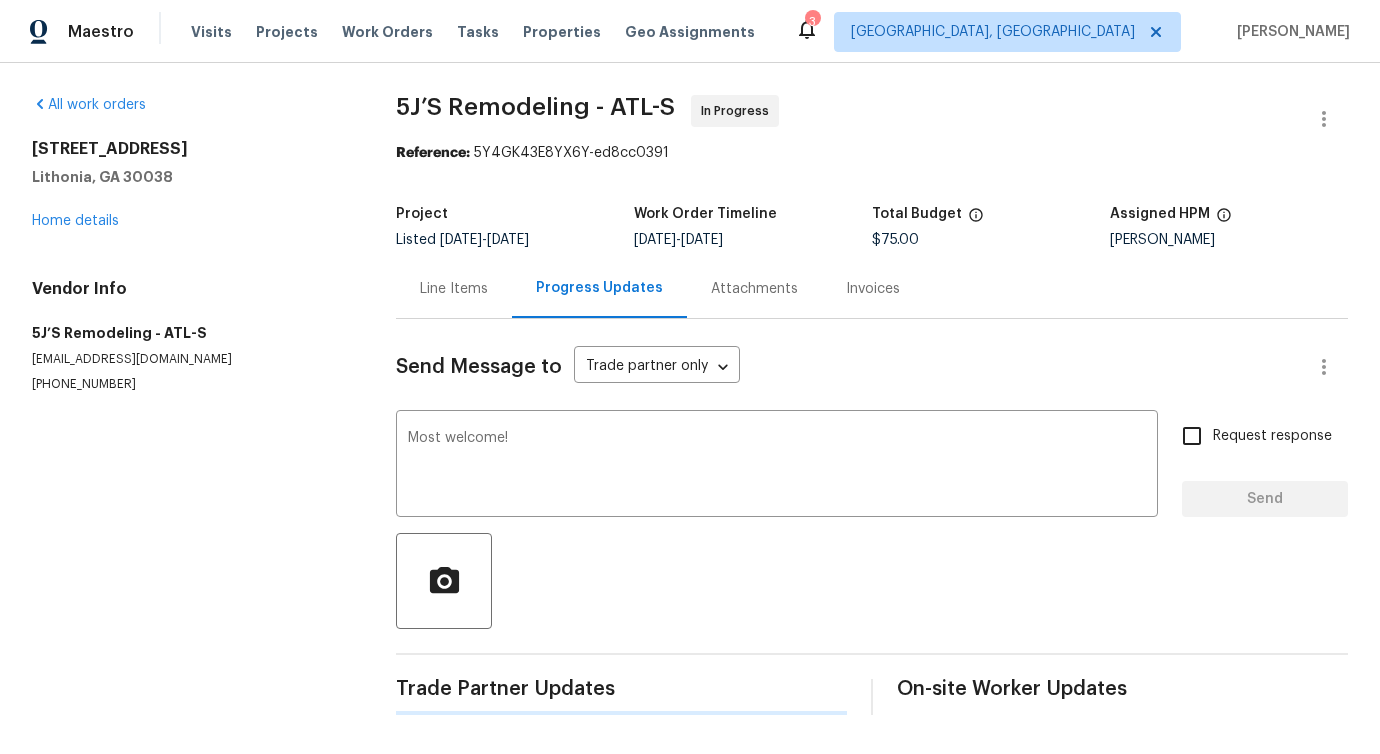 type 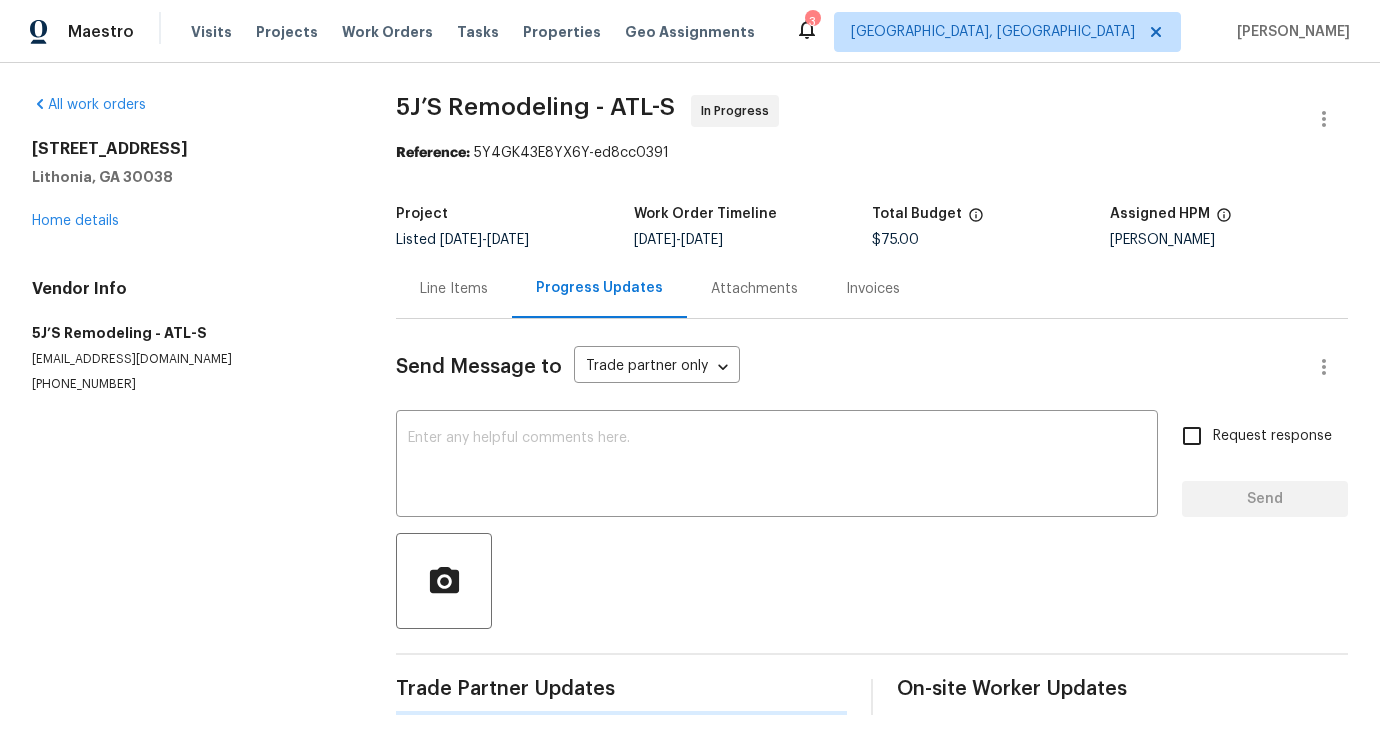 scroll, scrollTop: 20, scrollLeft: 0, axis: vertical 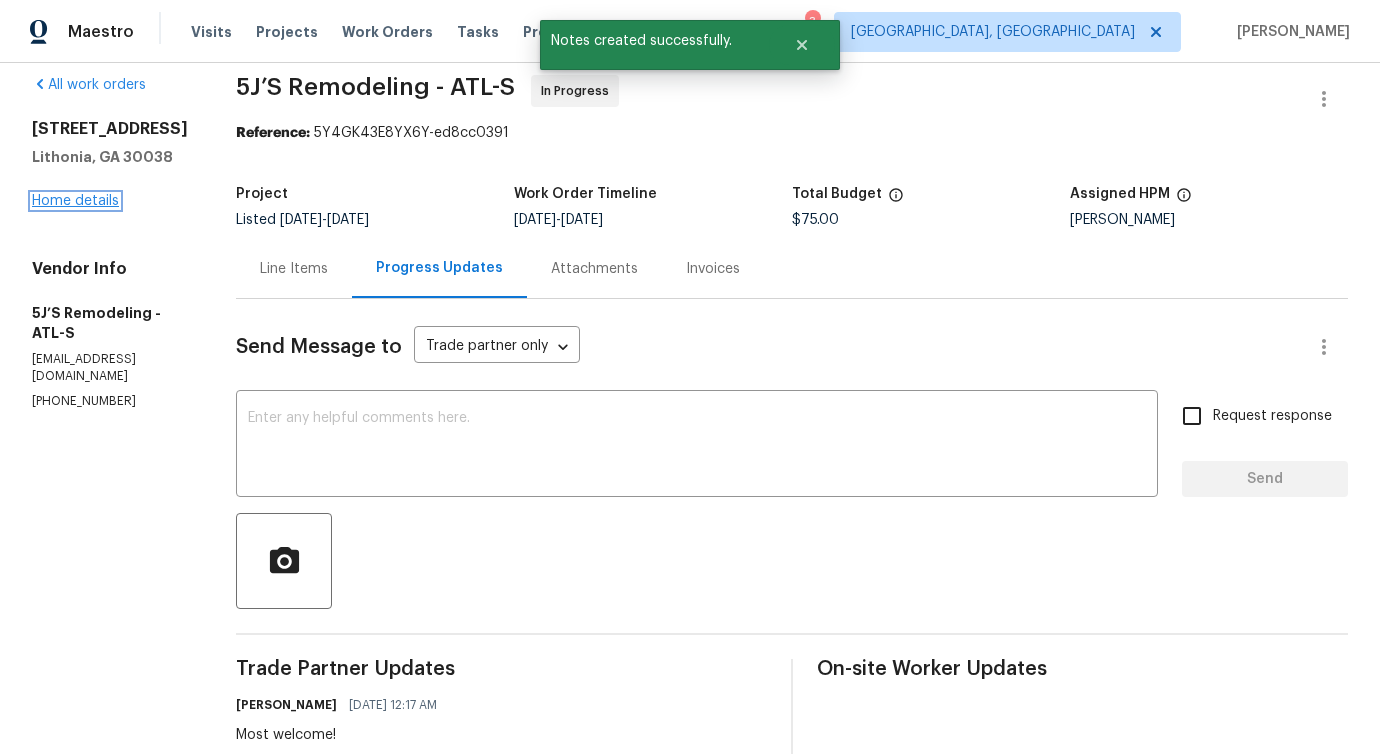 click on "Home details" at bounding box center [75, 201] 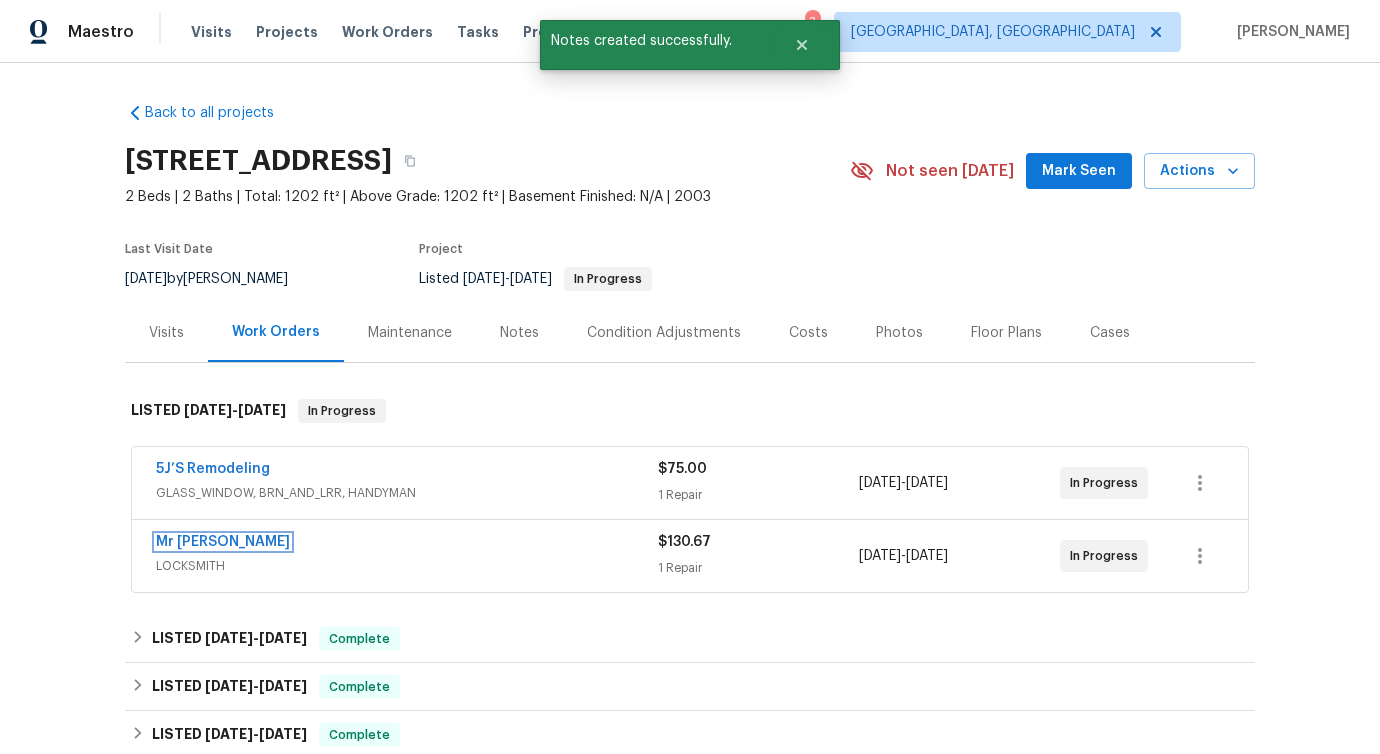 click on "Mr [PERSON_NAME]" at bounding box center (223, 542) 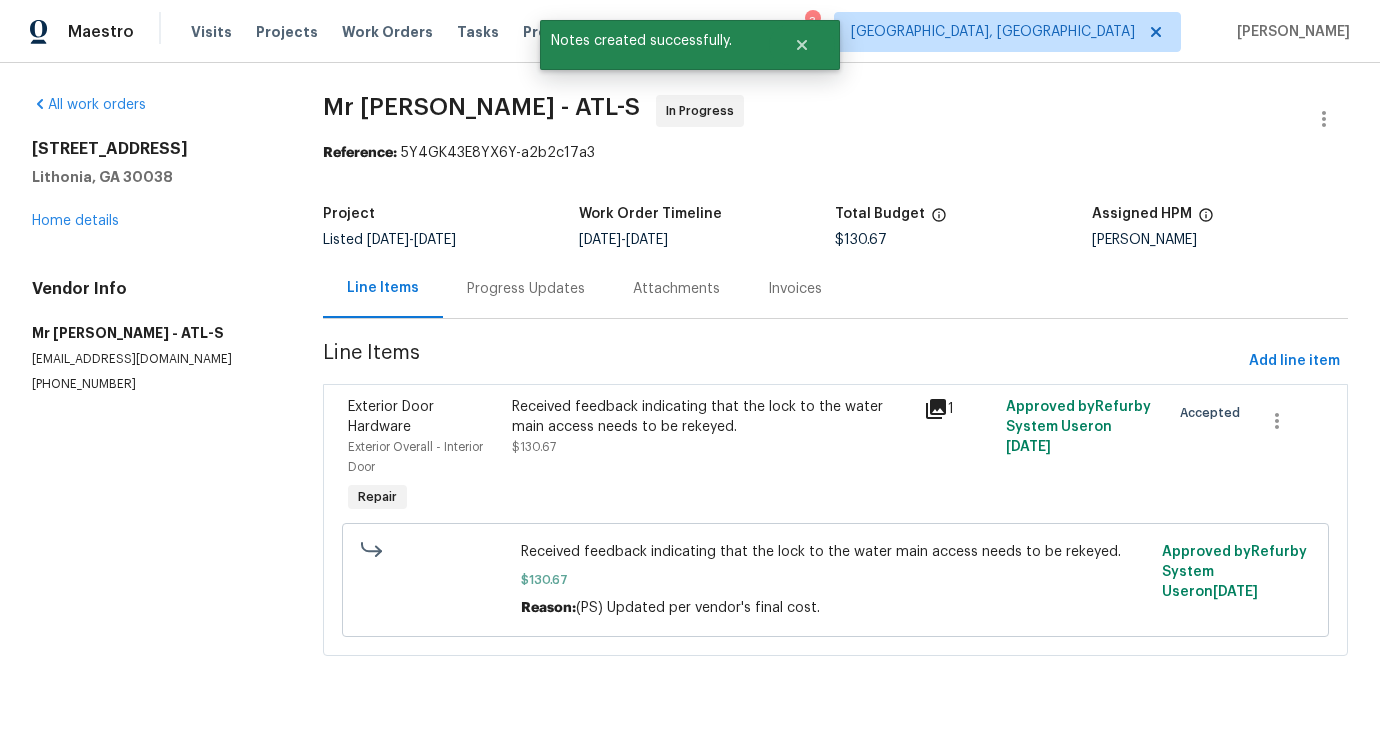 click on "Progress Updates" at bounding box center (526, 288) 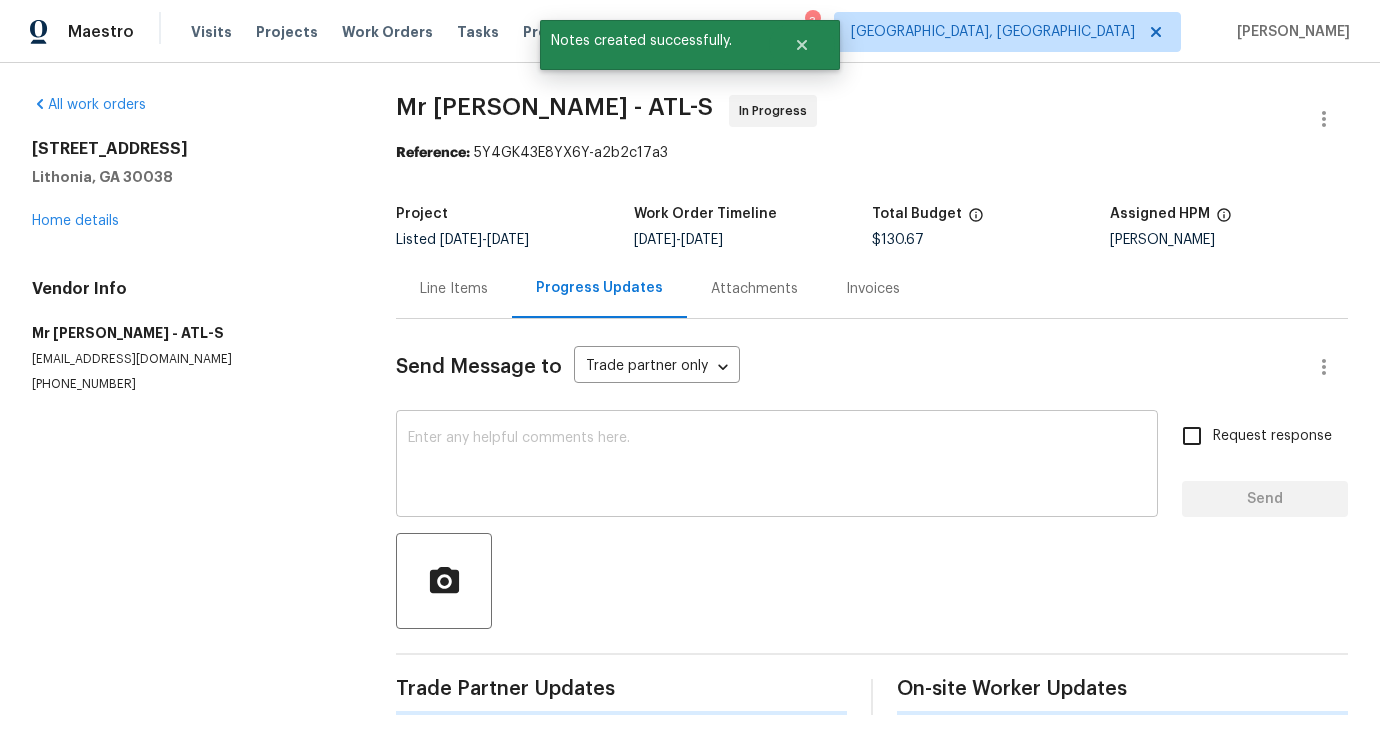 click at bounding box center [777, 466] 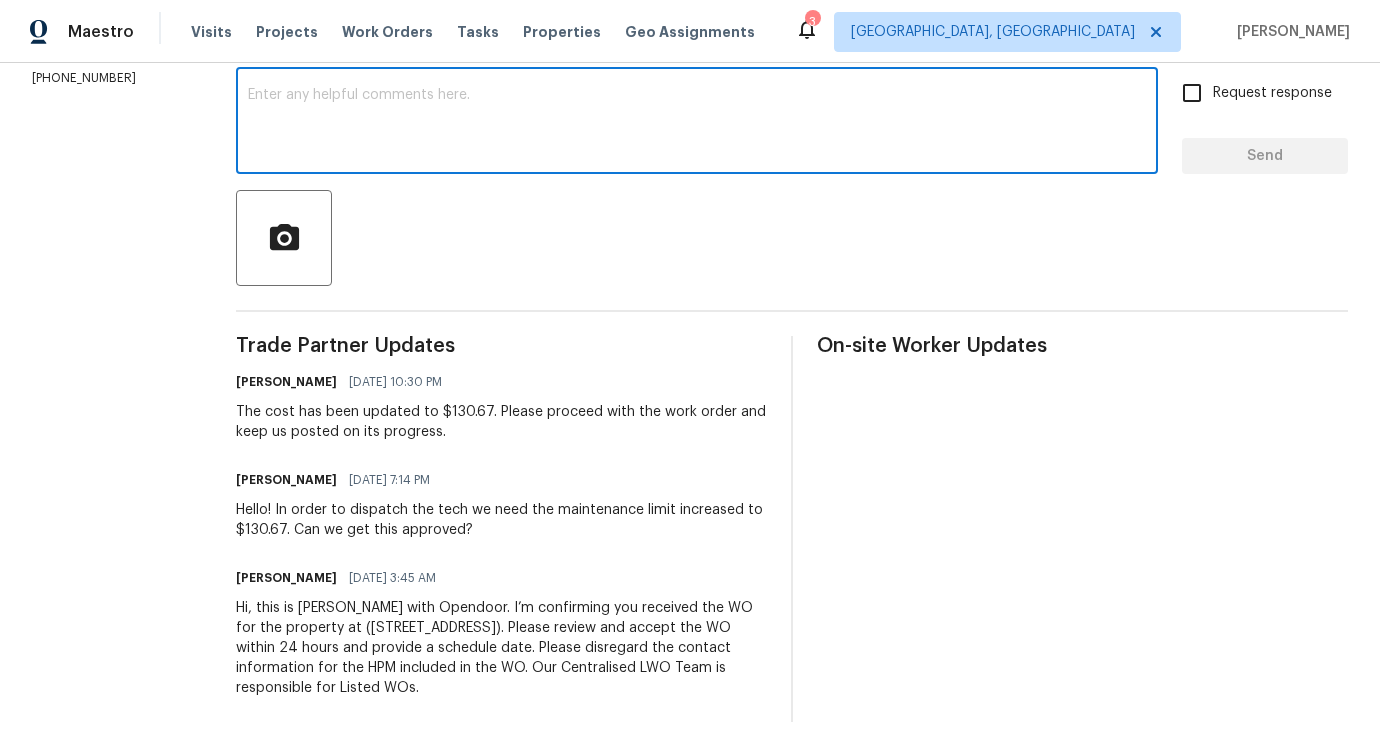 scroll, scrollTop: 0, scrollLeft: 0, axis: both 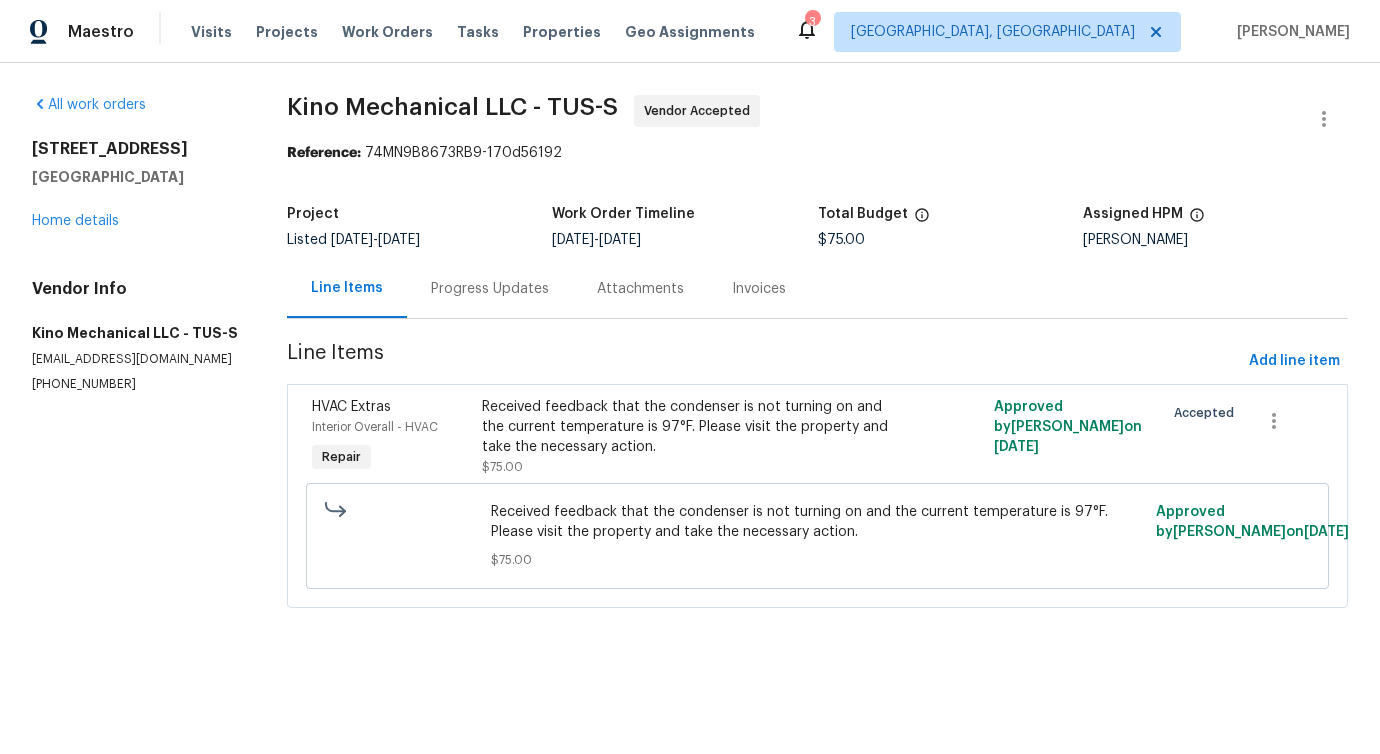 click on "Progress Updates" at bounding box center [490, 289] 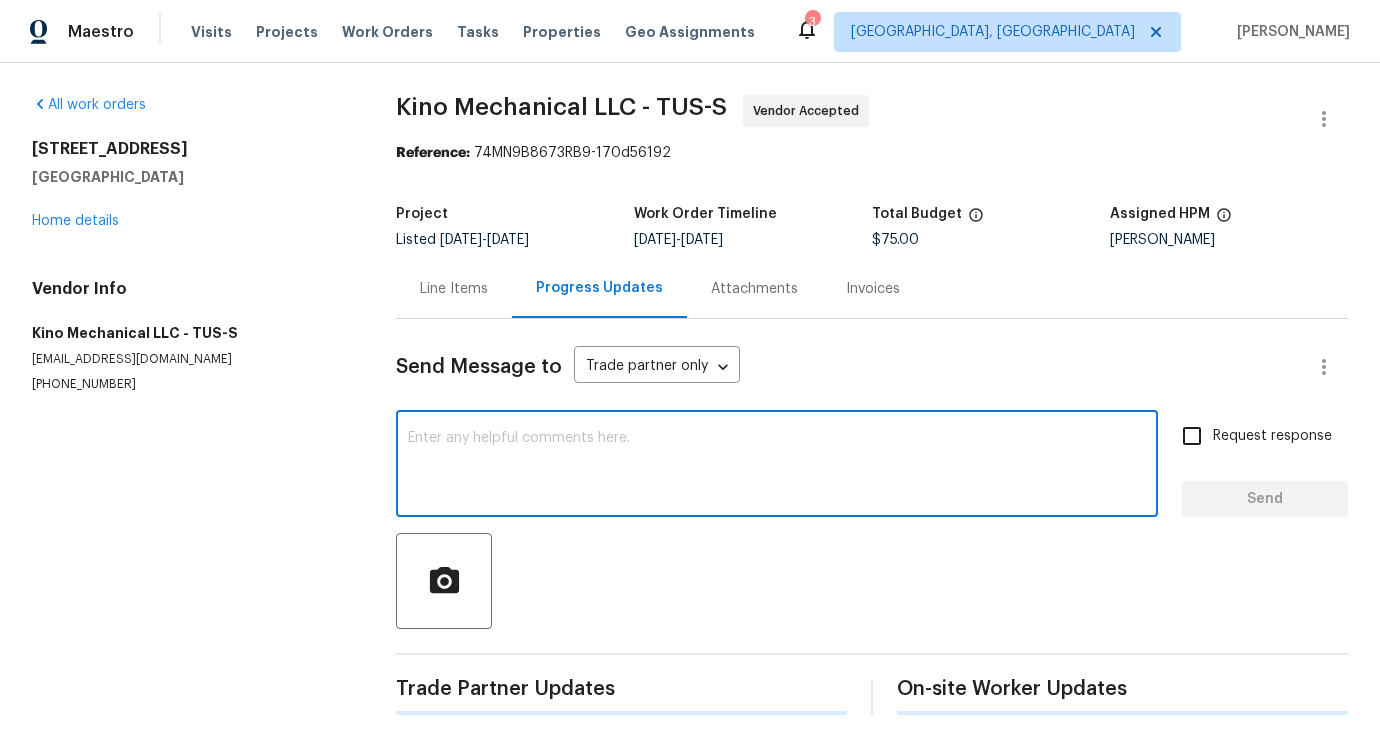 click at bounding box center [777, 466] 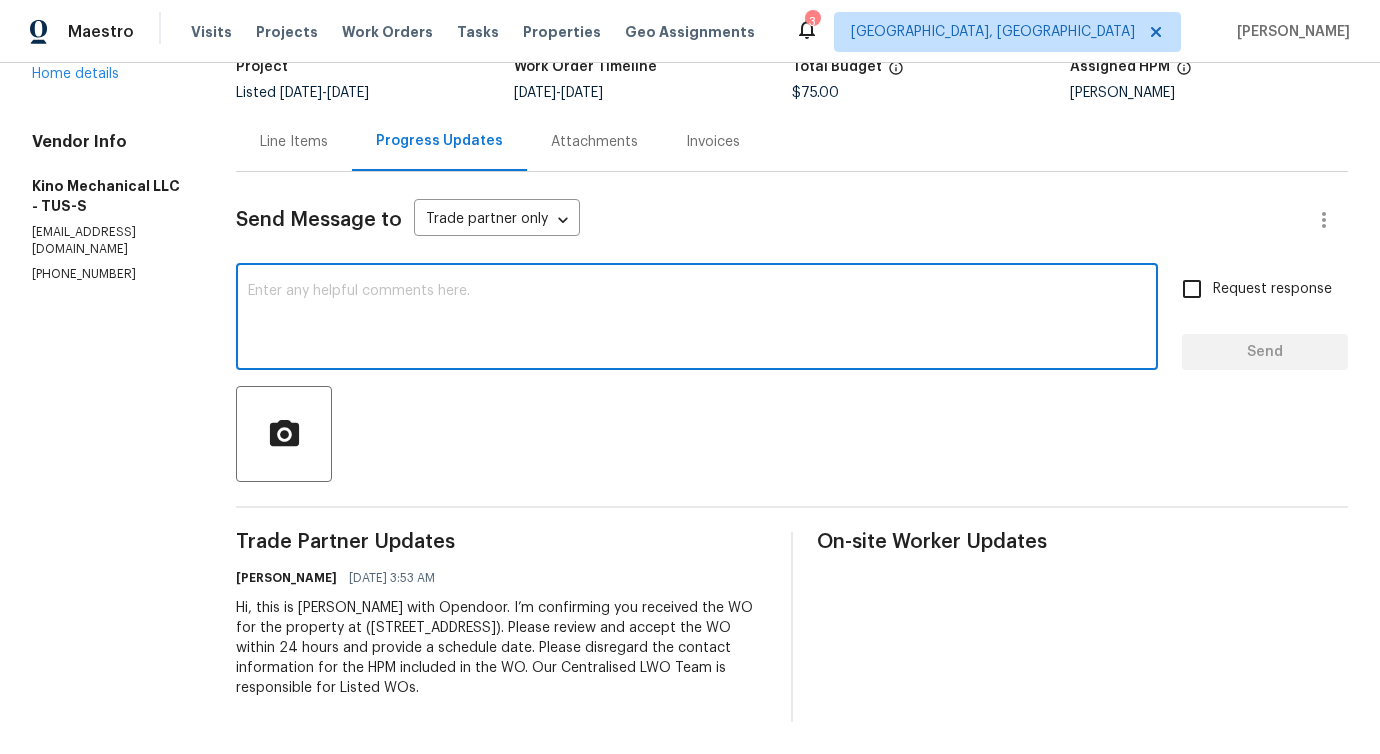 scroll, scrollTop: 0, scrollLeft: 0, axis: both 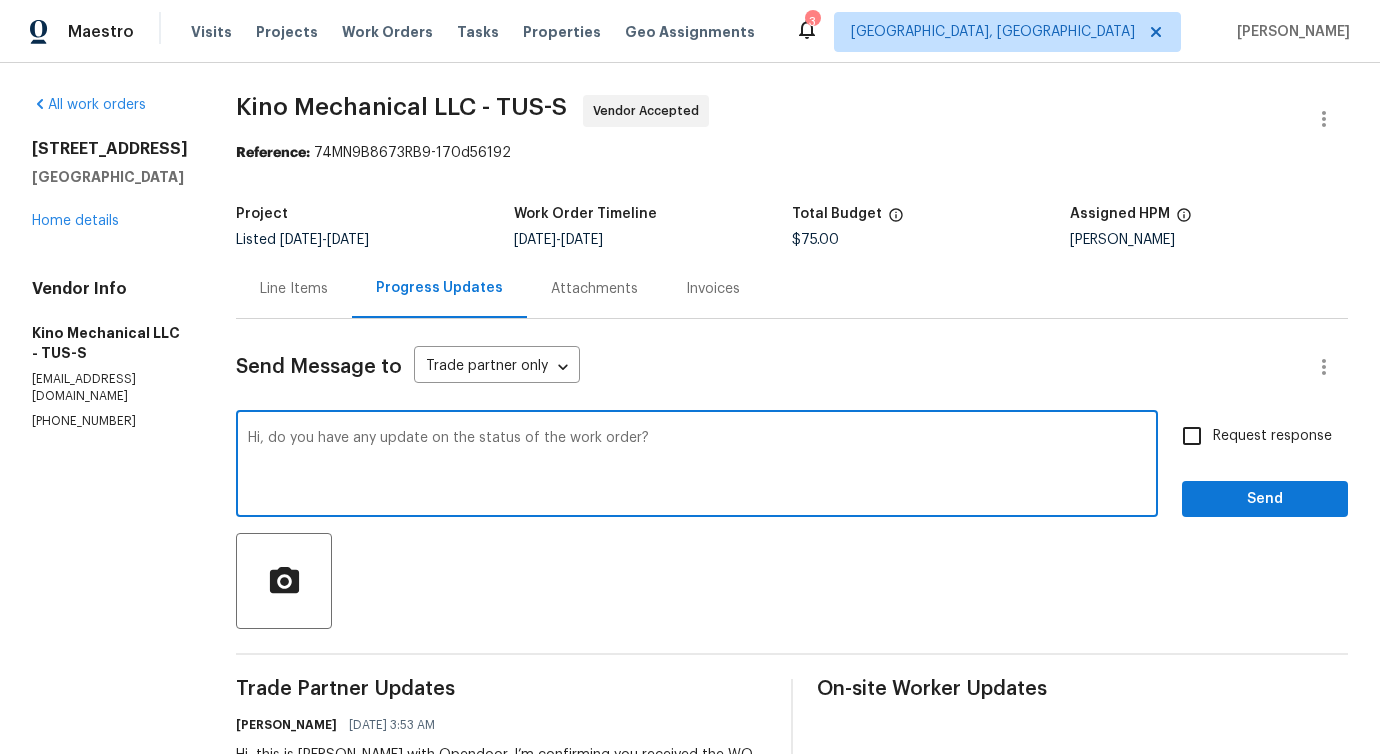 drag, startPoint x: 755, startPoint y: 448, endPoint x: 0, endPoint y: 414, distance: 755.7652 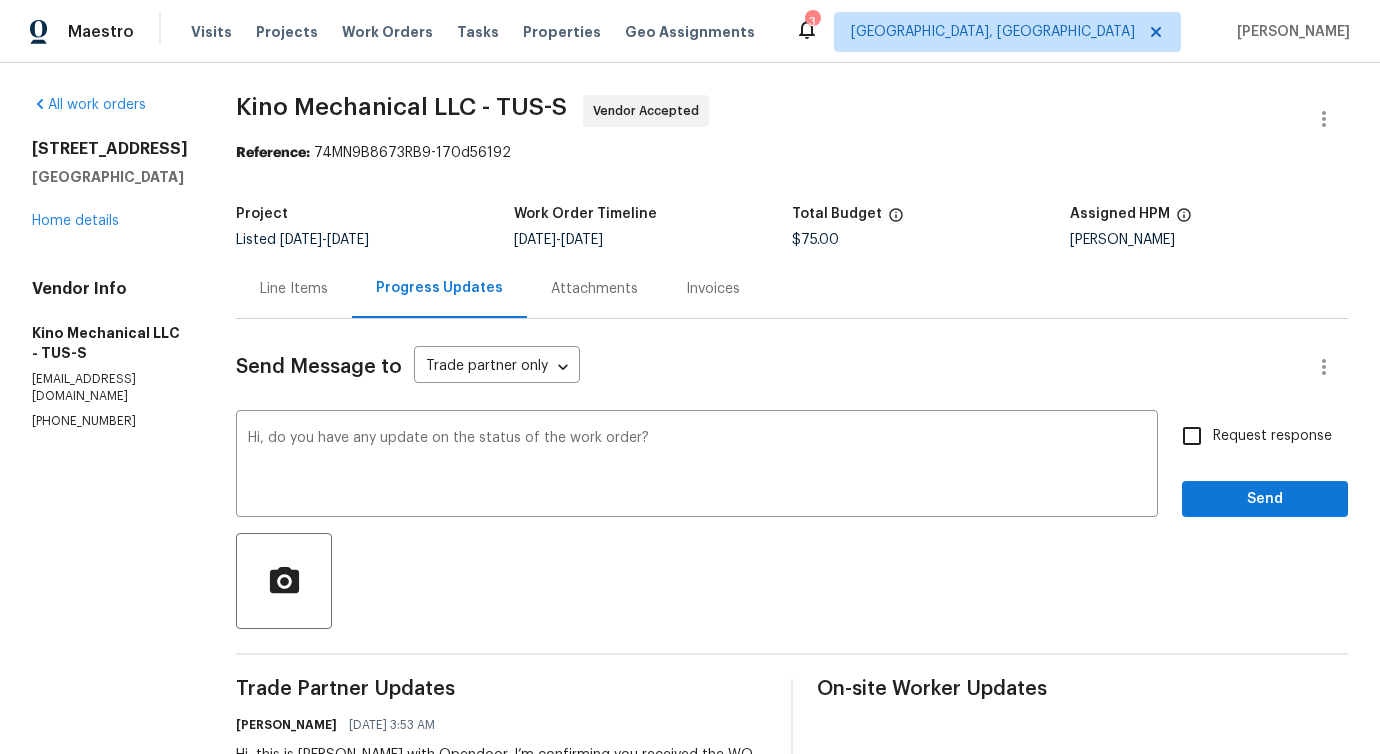 click on "Request response" at bounding box center (1272, 436) 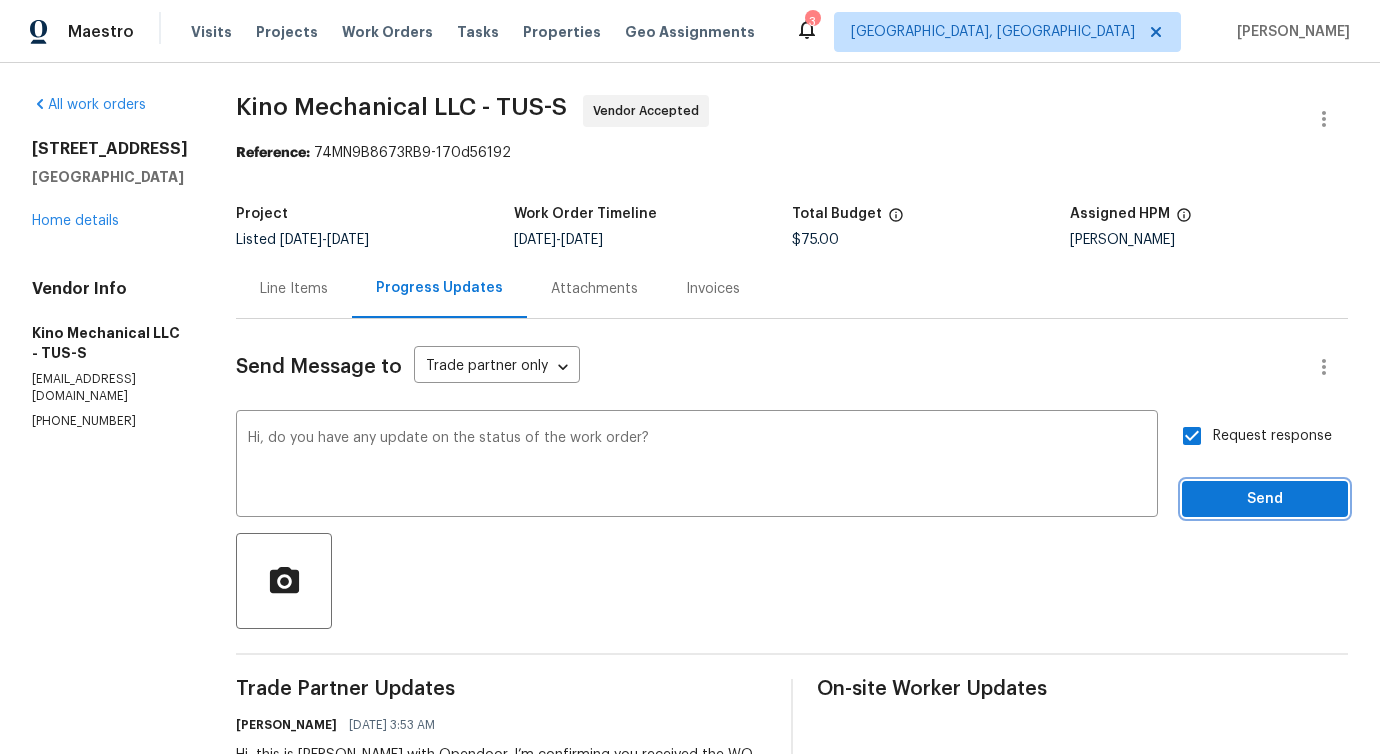 click on "Send" at bounding box center [1265, 499] 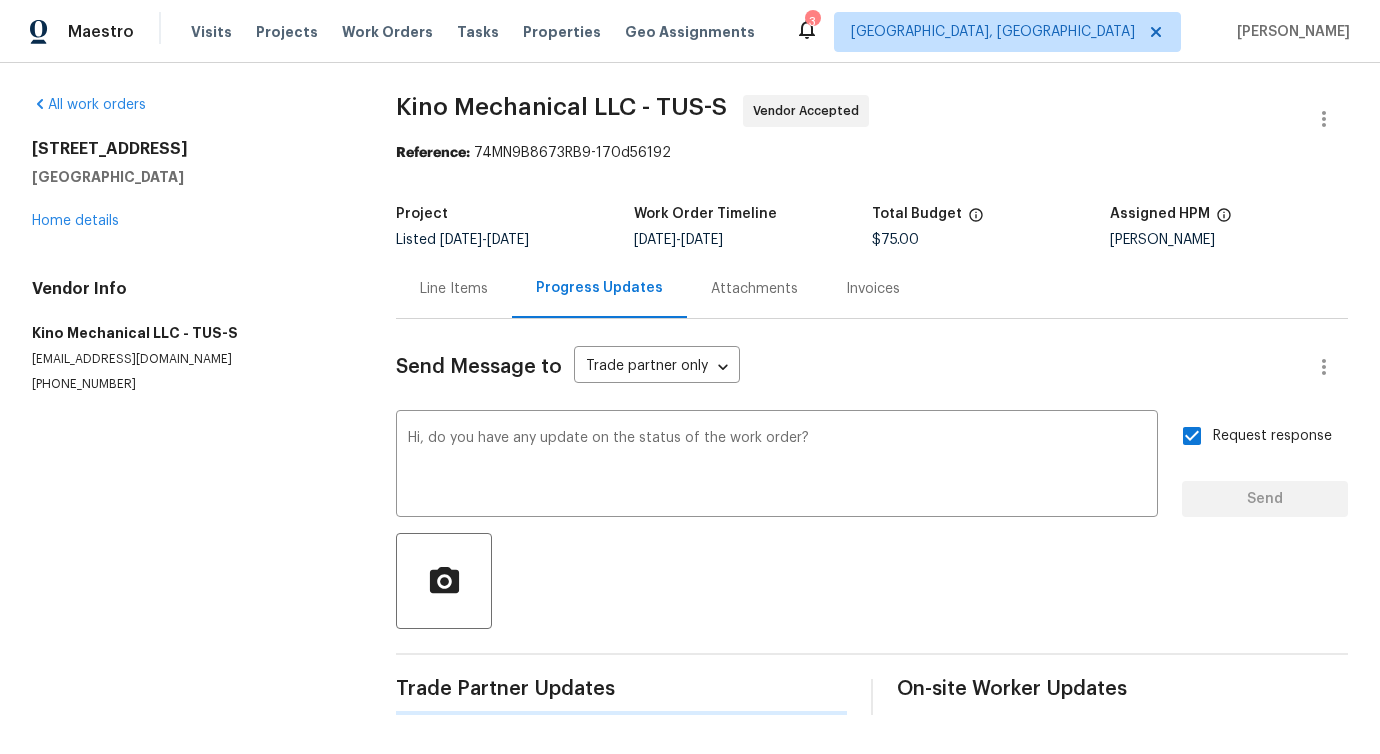 type 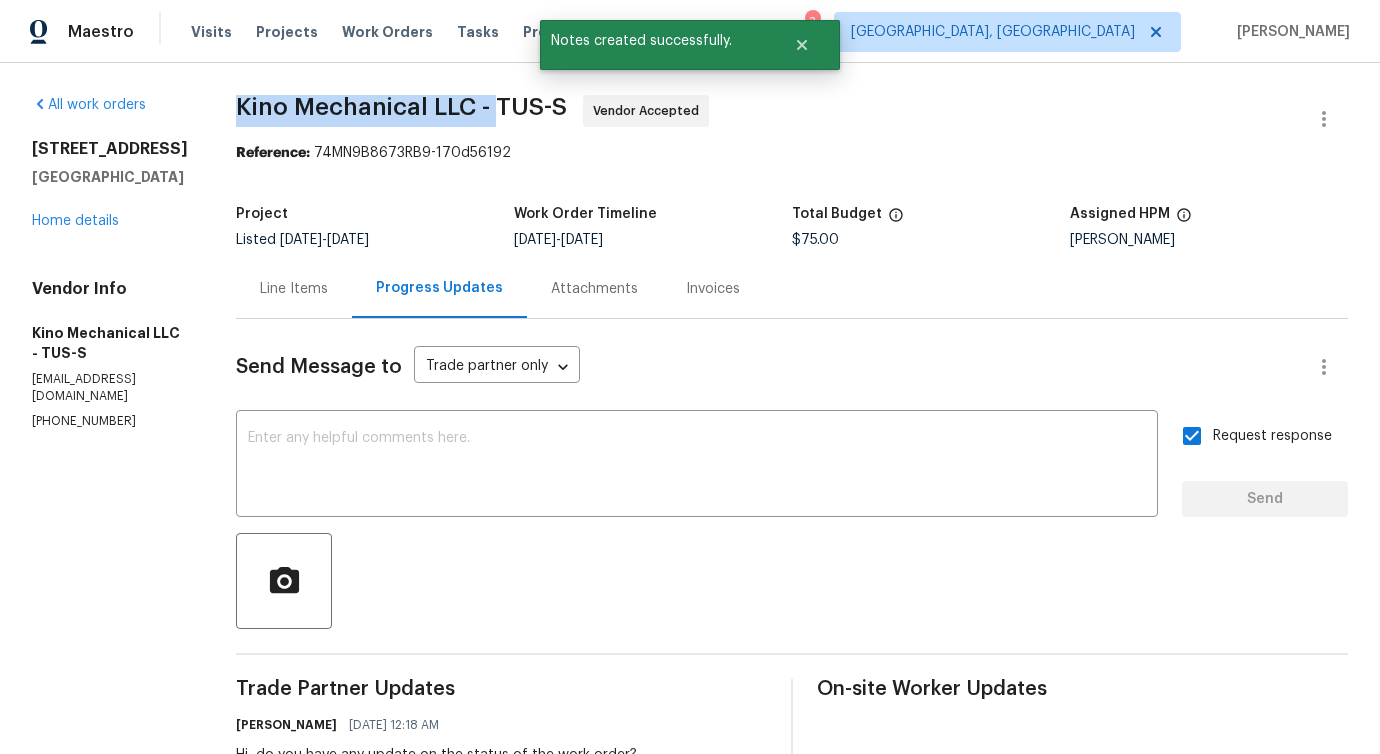 drag, startPoint x: 231, startPoint y: 106, endPoint x: 495, endPoint y: 110, distance: 264.0303 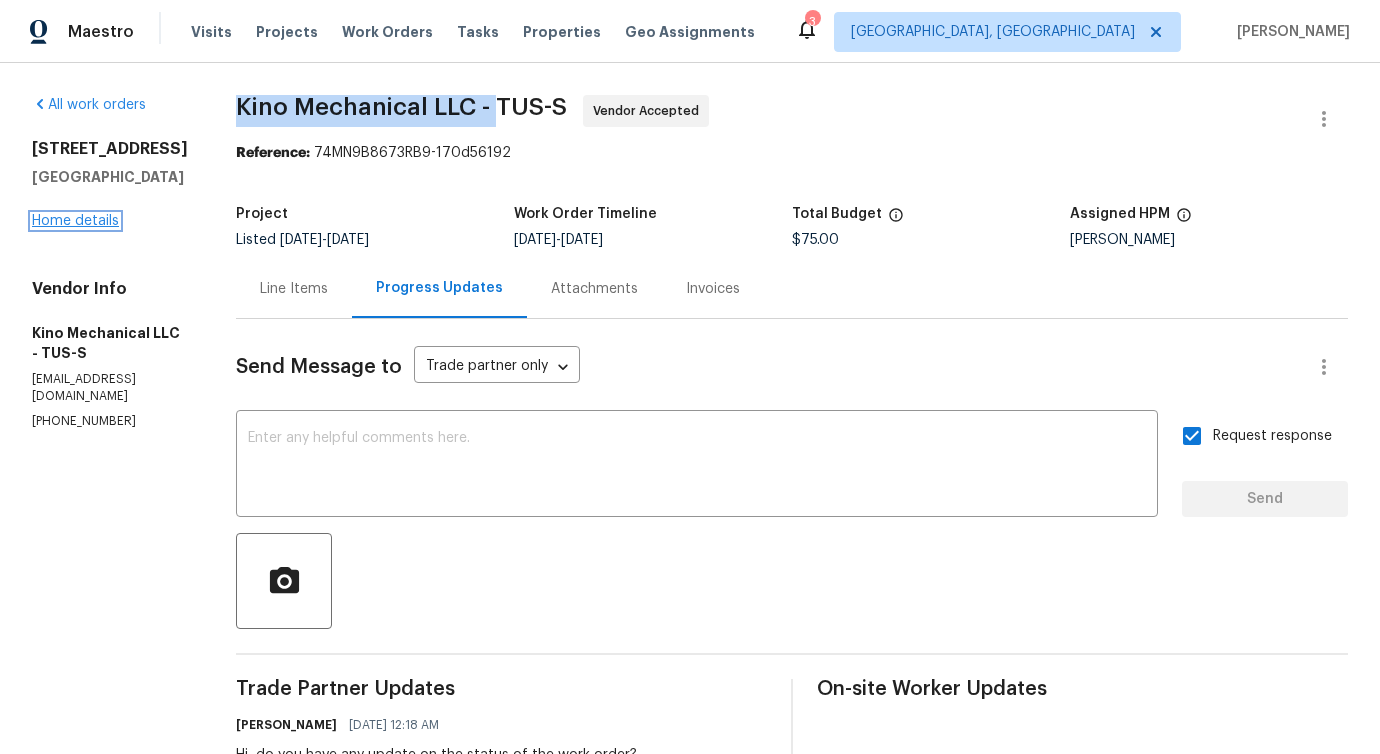 click on "Home details" at bounding box center [75, 221] 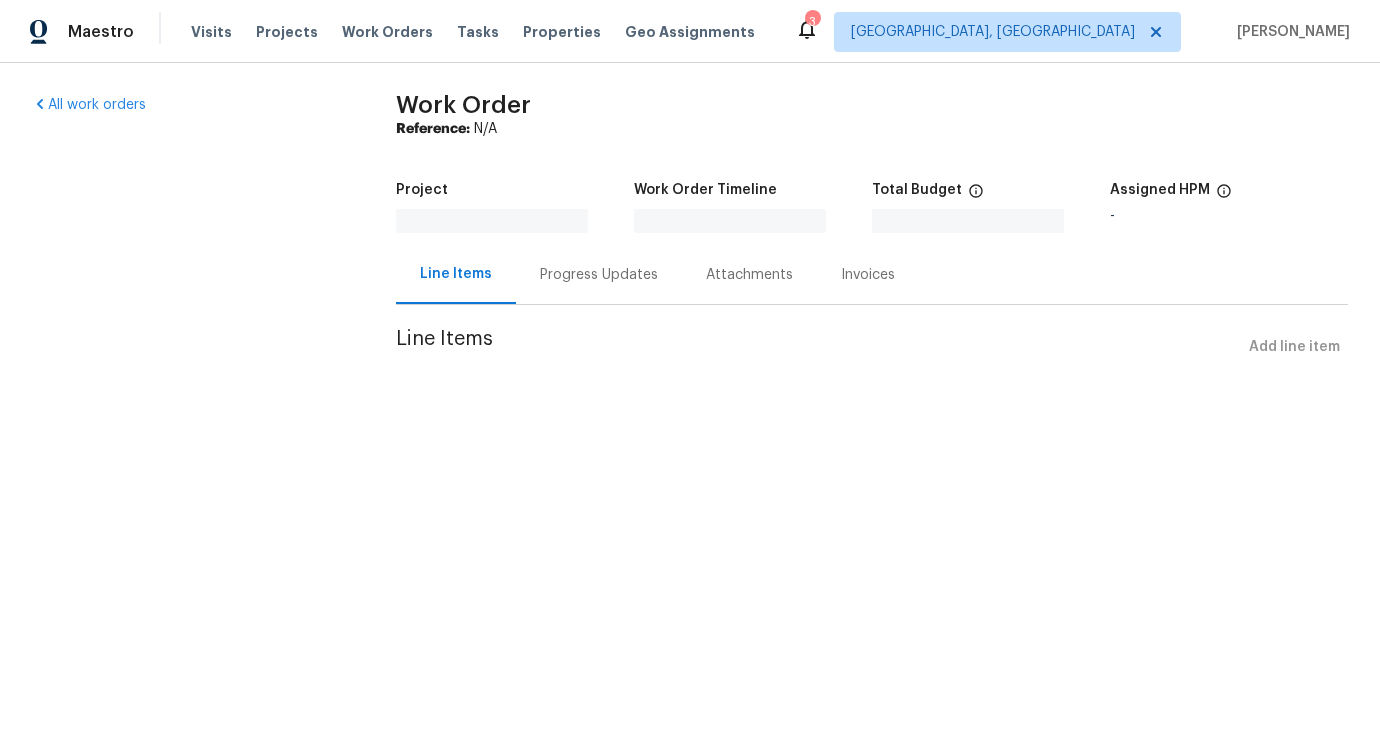 scroll, scrollTop: 0, scrollLeft: 0, axis: both 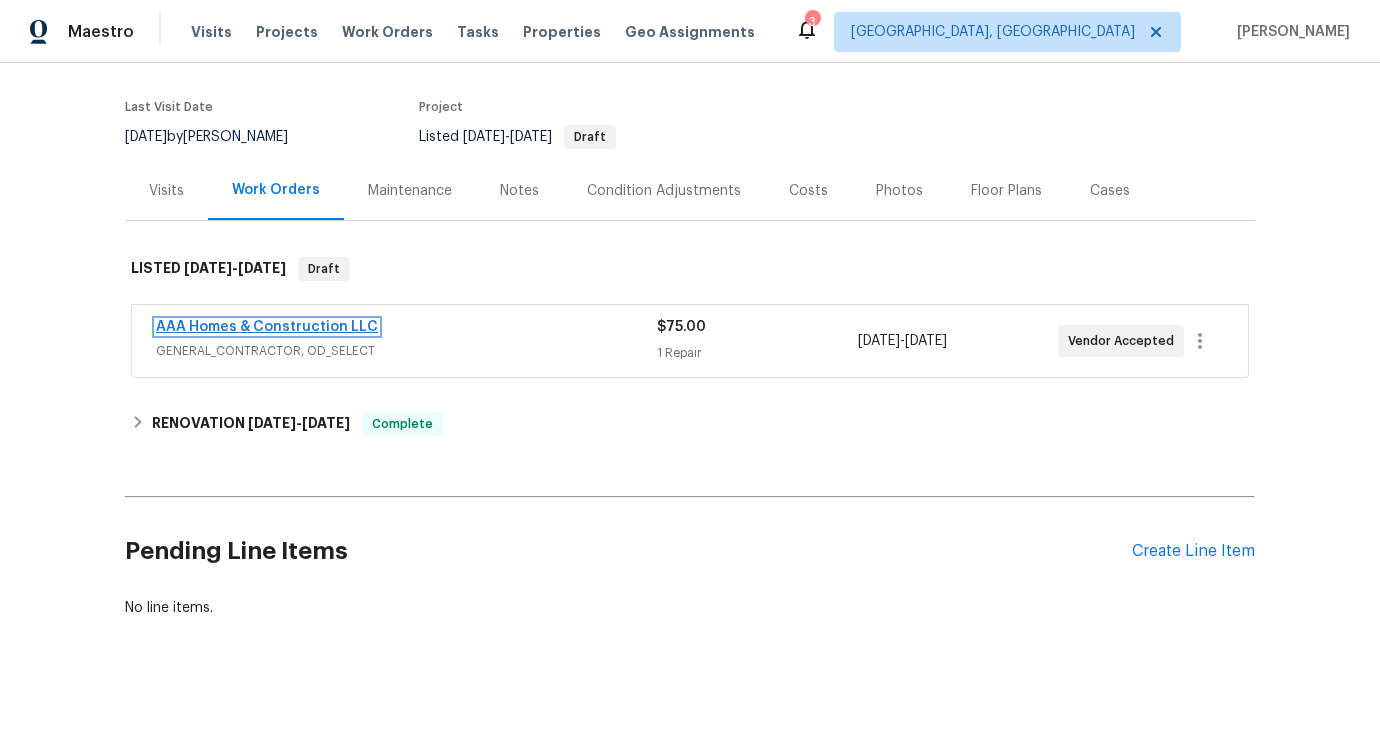 click on "AAA Homes & Construction LLC" at bounding box center [267, 327] 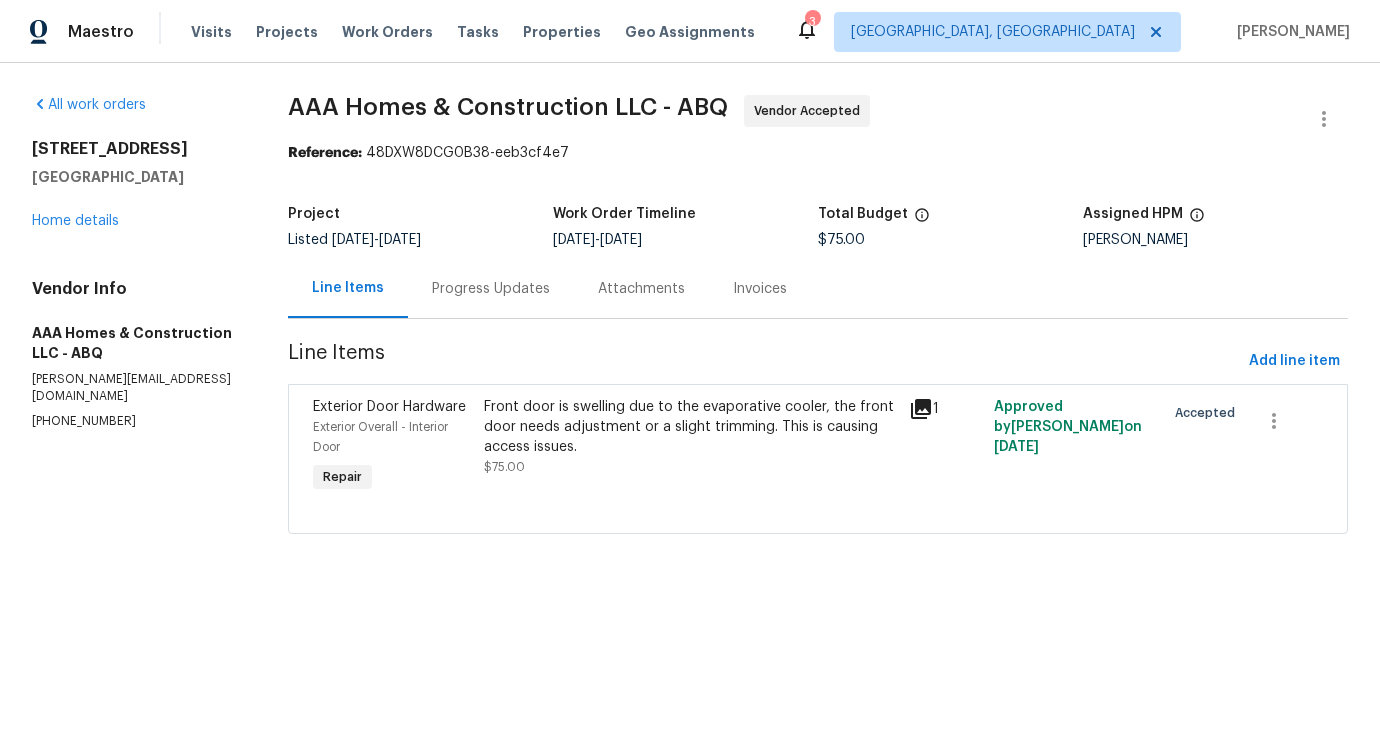 click on "Progress Updates" at bounding box center (491, 289) 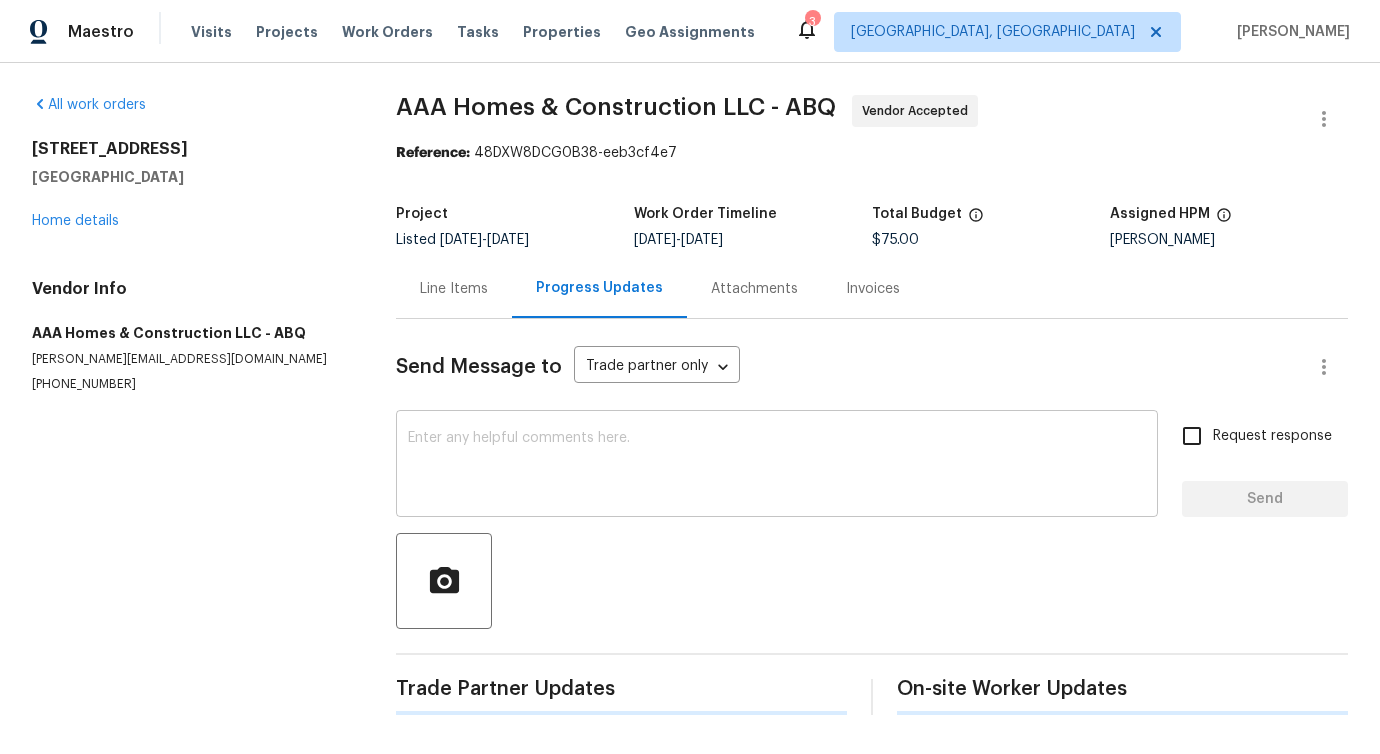 click at bounding box center [777, 466] 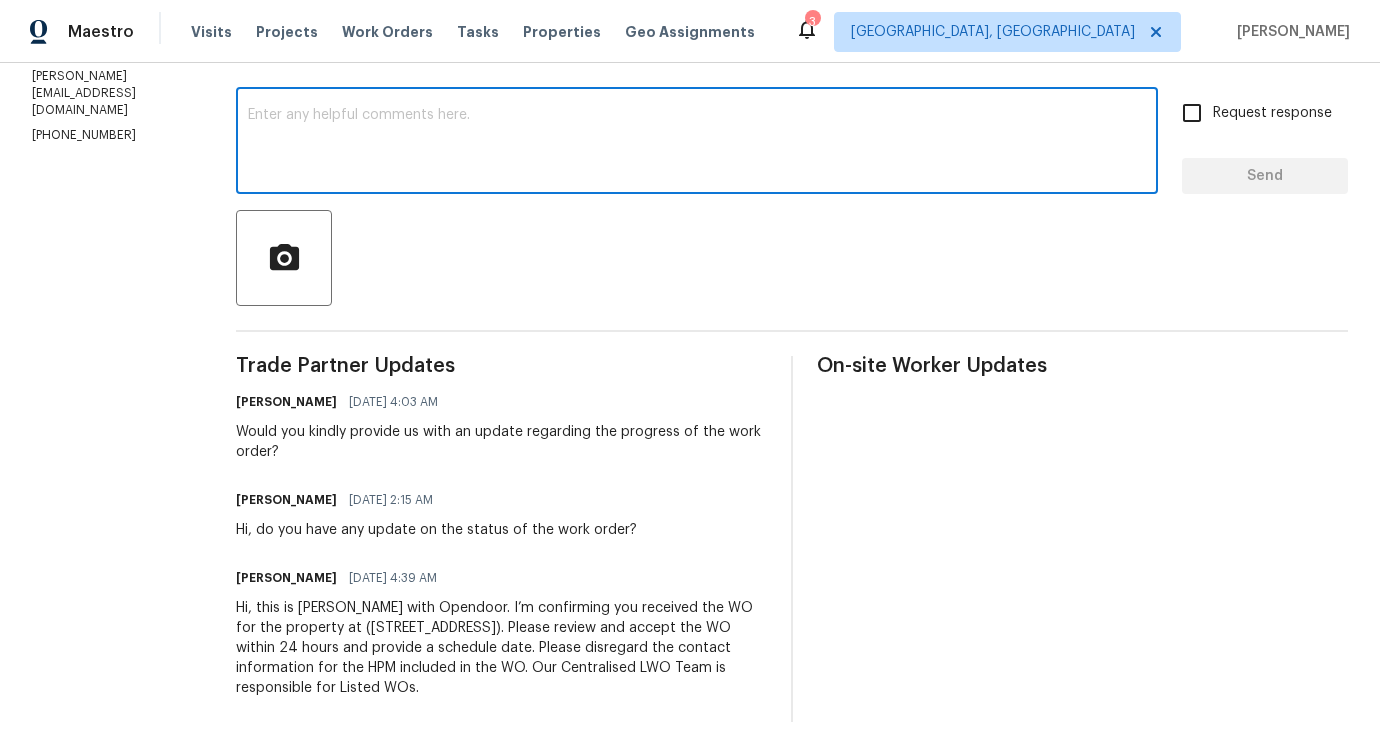 scroll, scrollTop: 0, scrollLeft: 0, axis: both 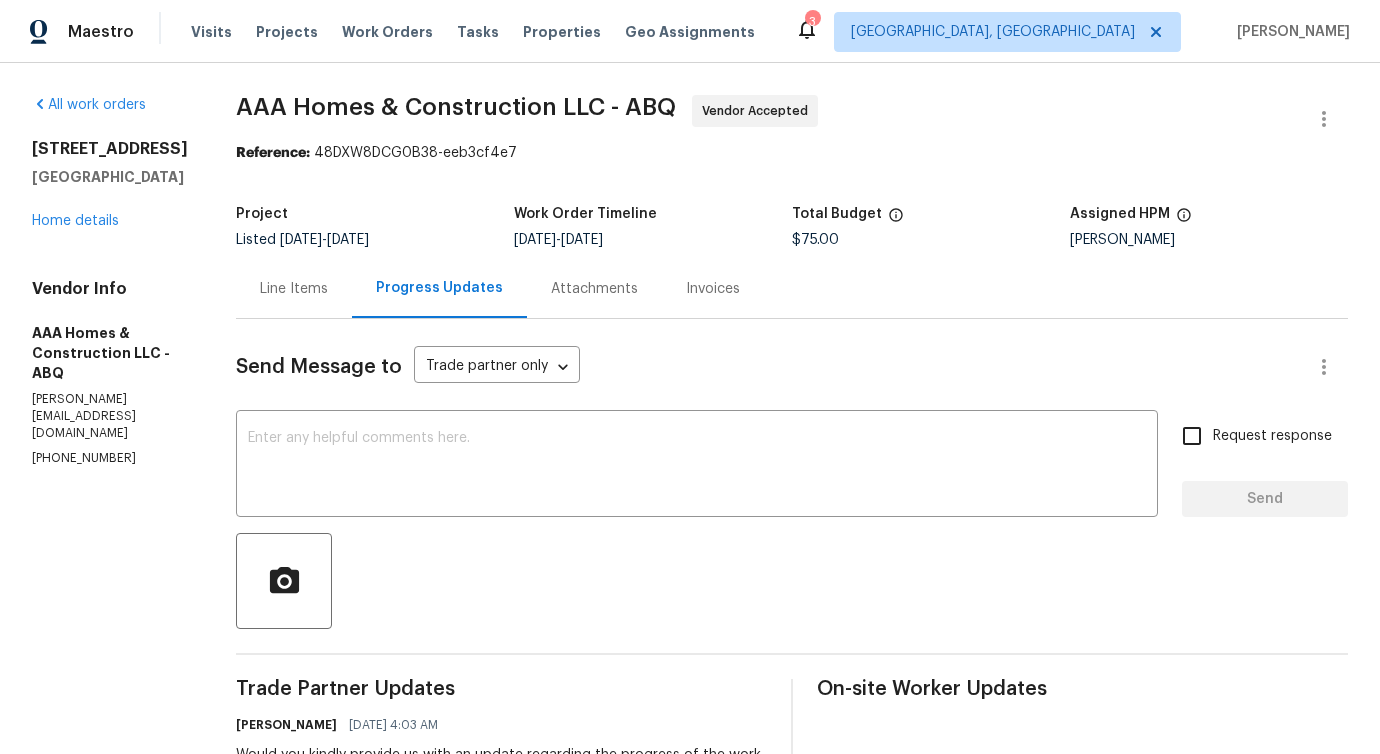 click on "[STREET_ADDRESS] Home details" at bounding box center (110, 185) 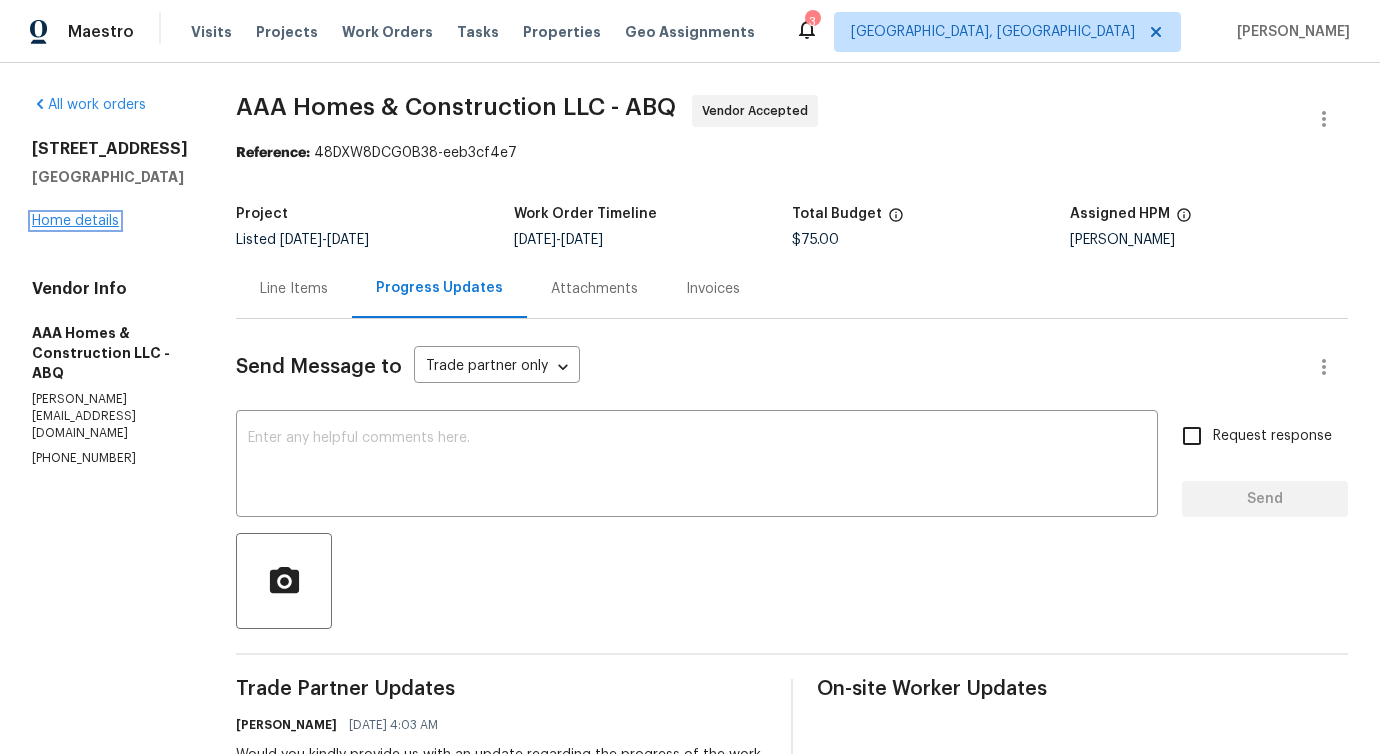 click on "Home details" at bounding box center [75, 221] 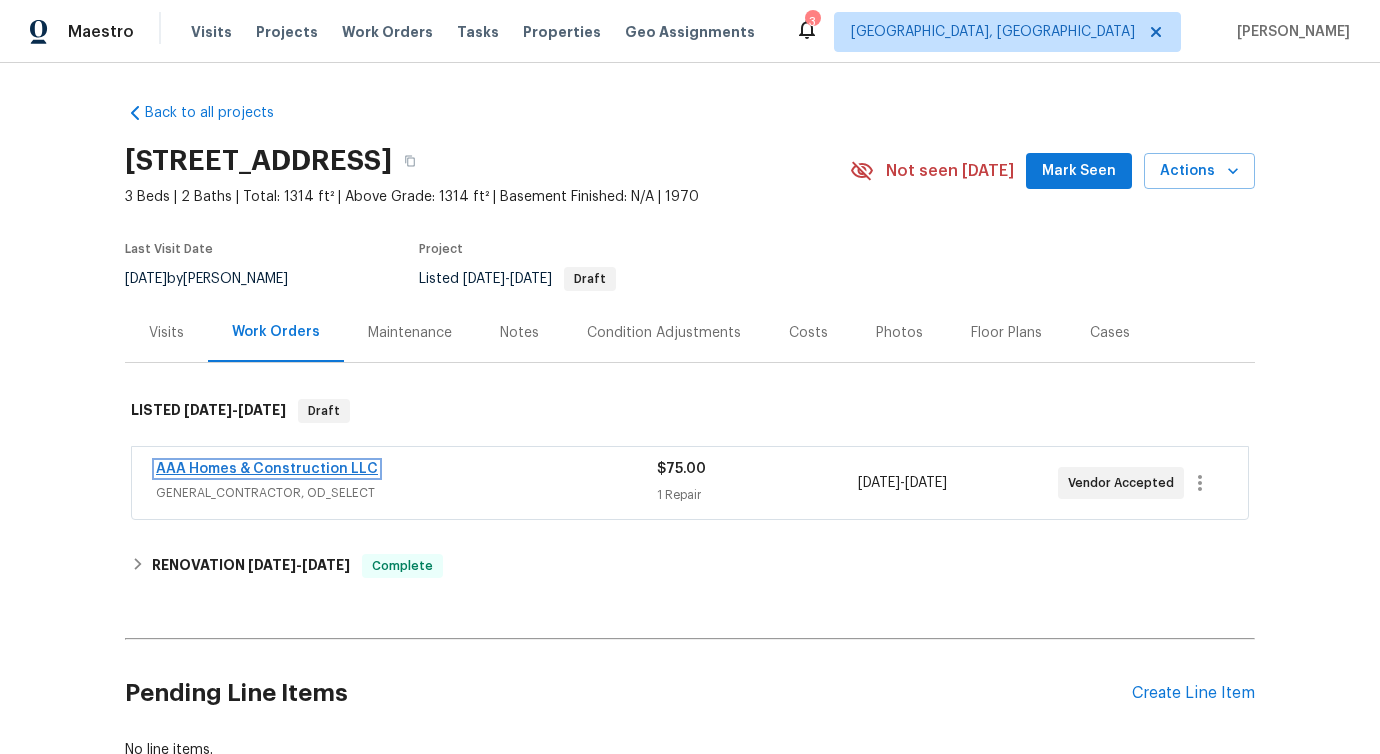 click on "AAA Homes & Construction LLC" at bounding box center [267, 469] 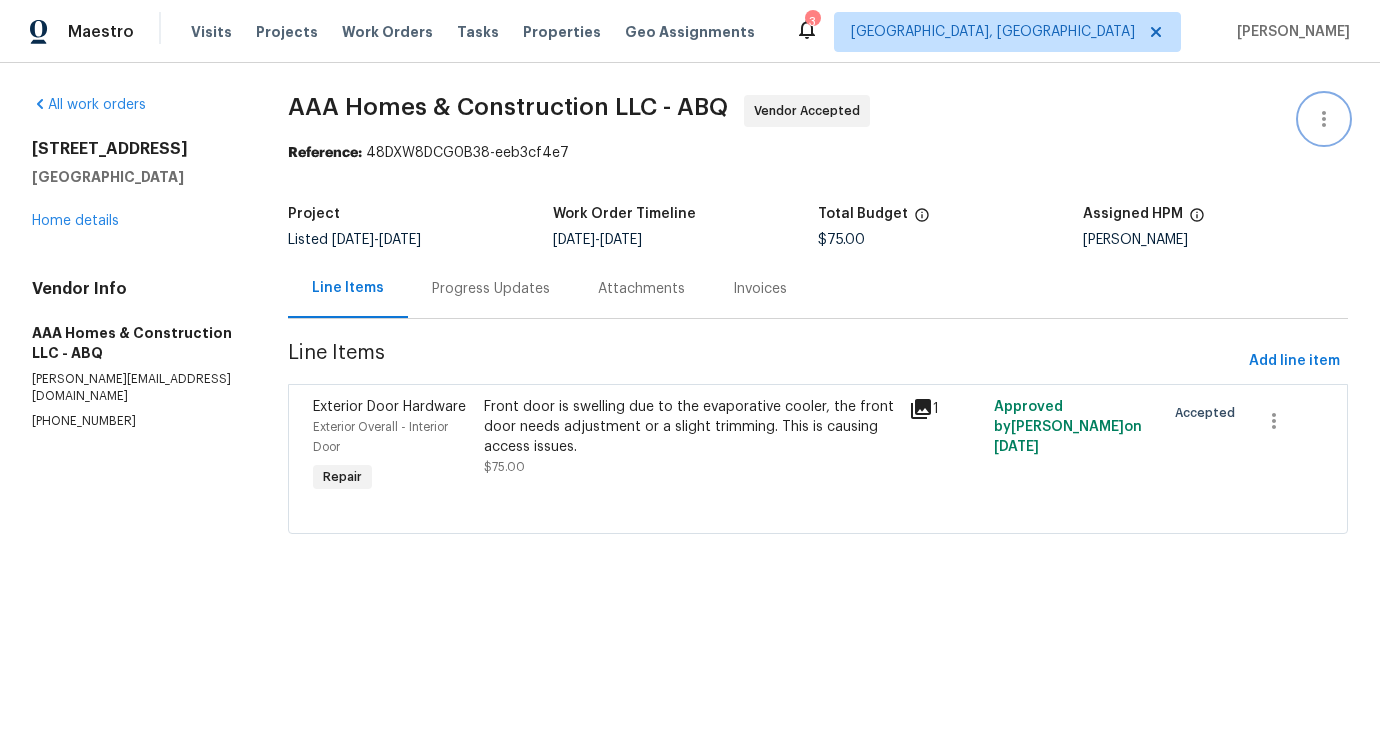 click 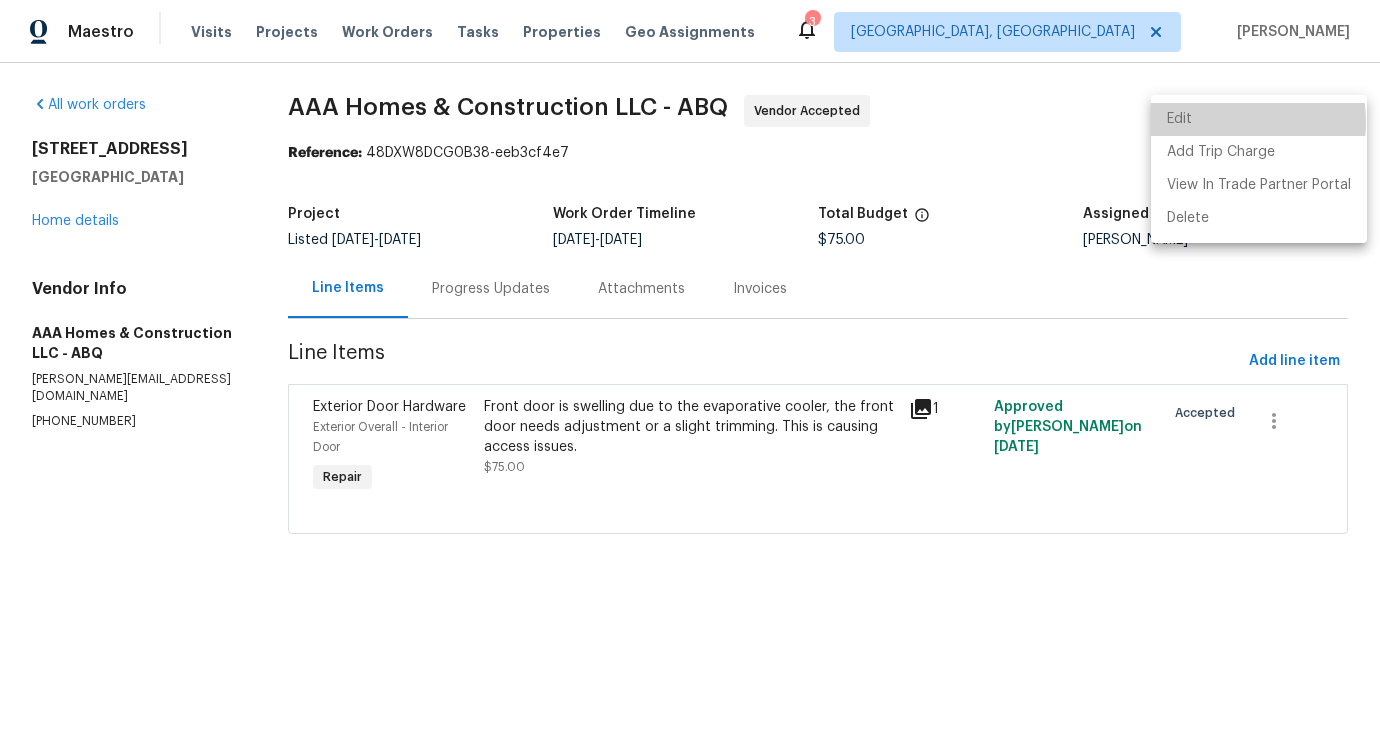 click on "Edit" at bounding box center (1259, 119) 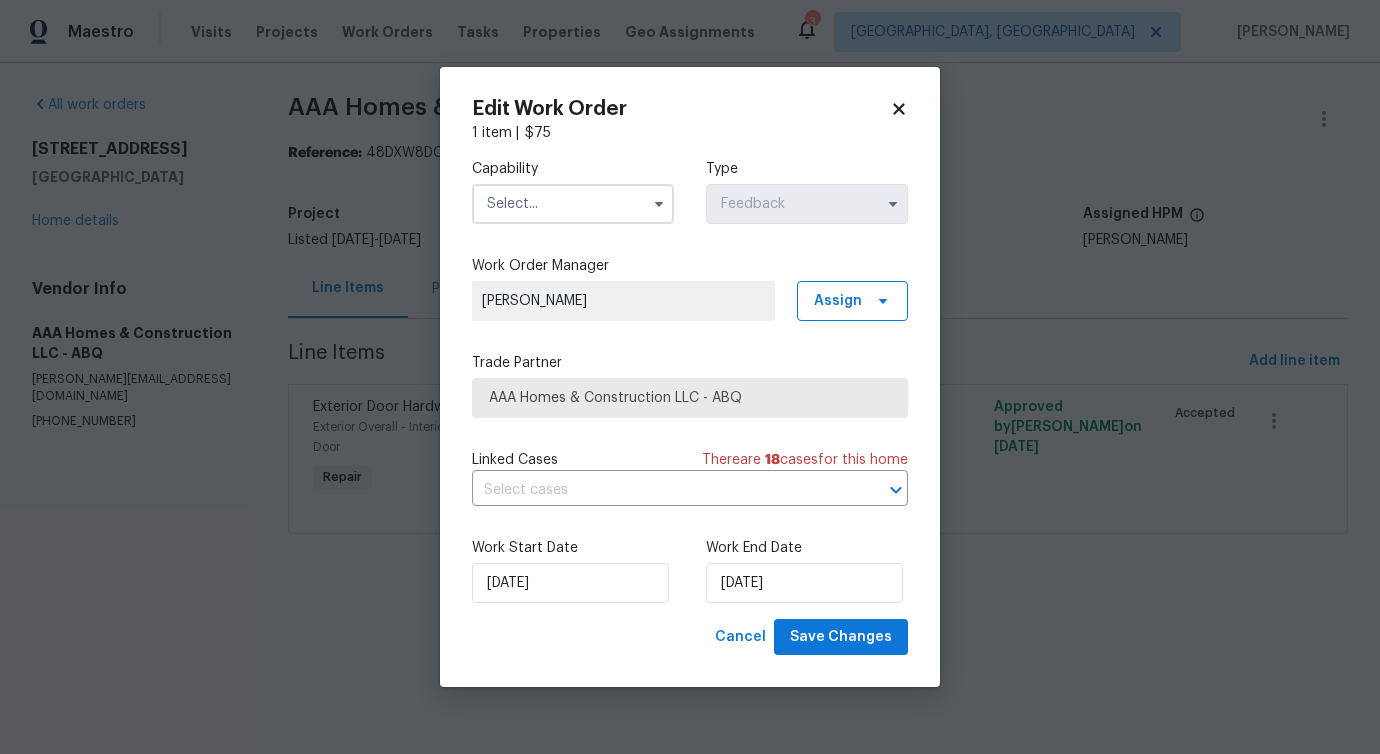 click at bounding box center (573, 204) 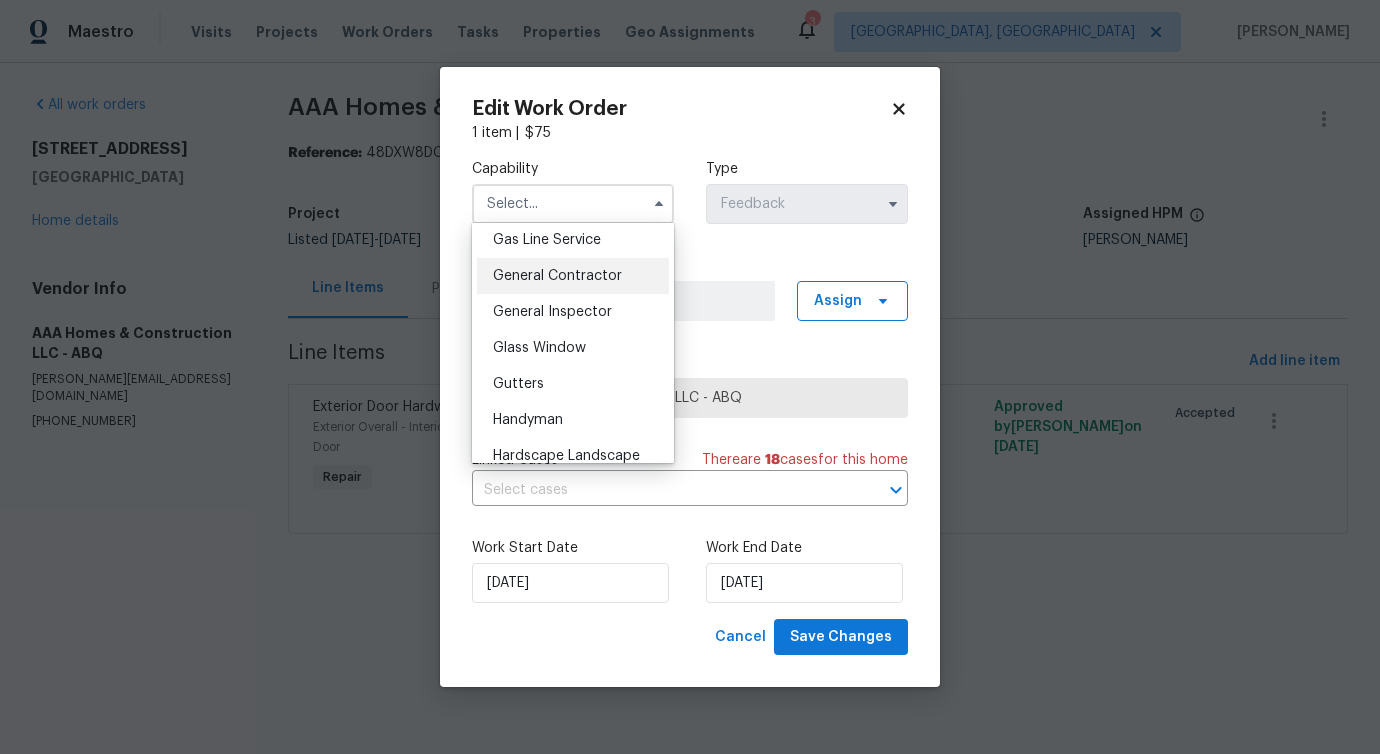 scroll, scrollTop: 925, scrollLeft: 0, axis: vertical 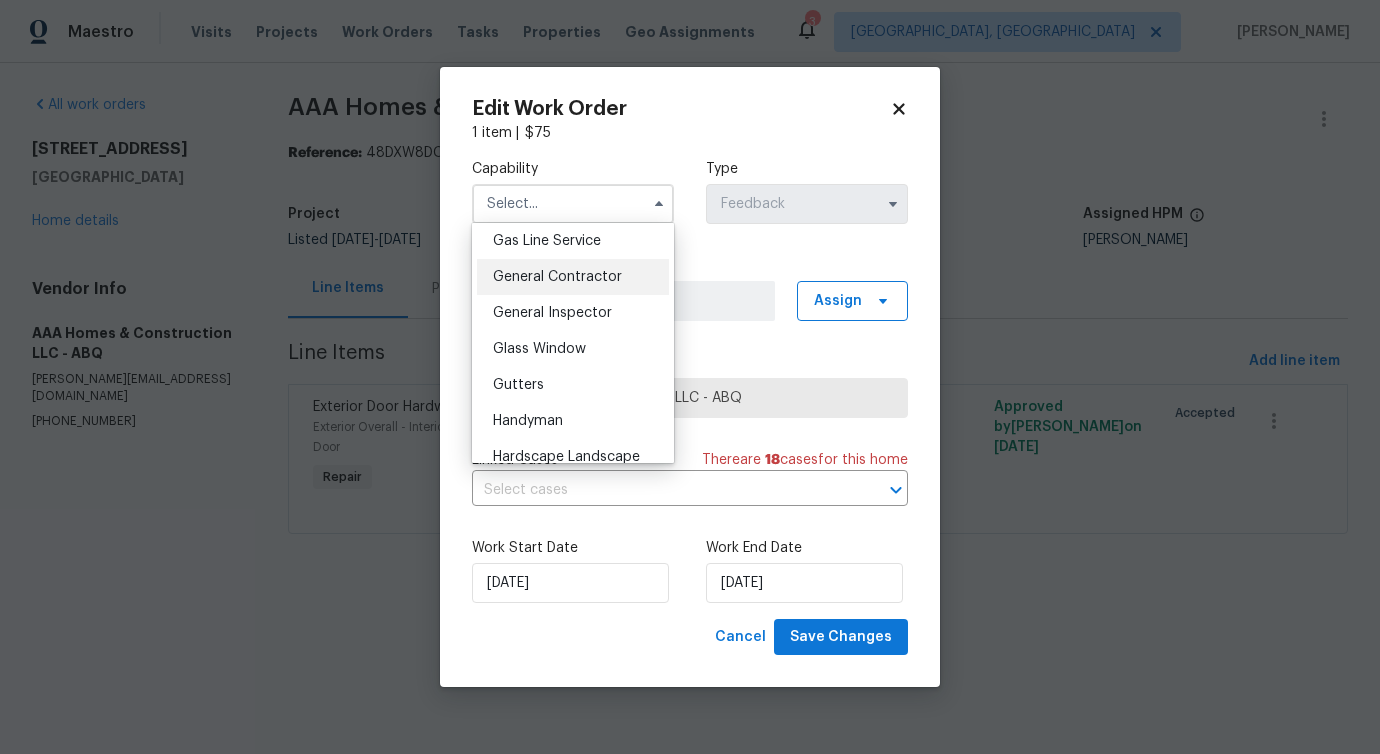 click on "General Contractor" at bounding box center [557, 277] 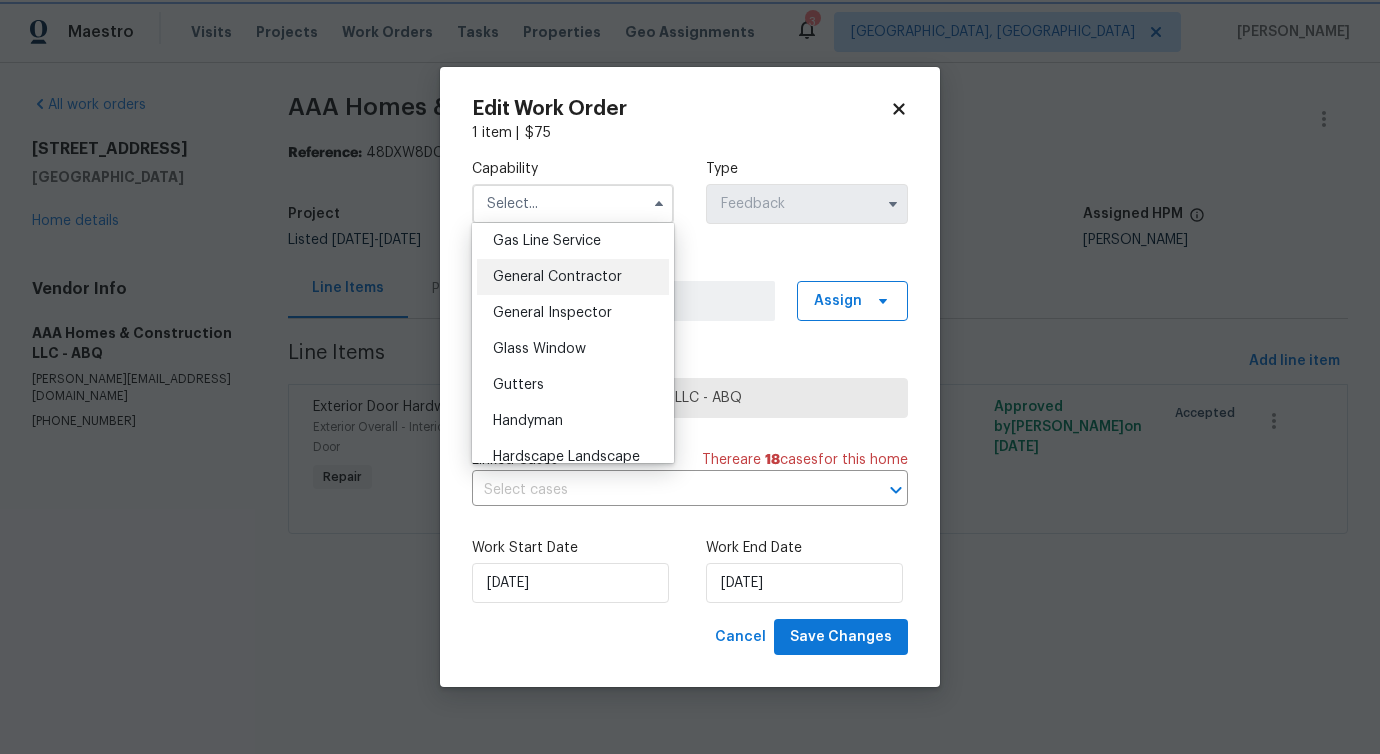 type on "General Contractor" 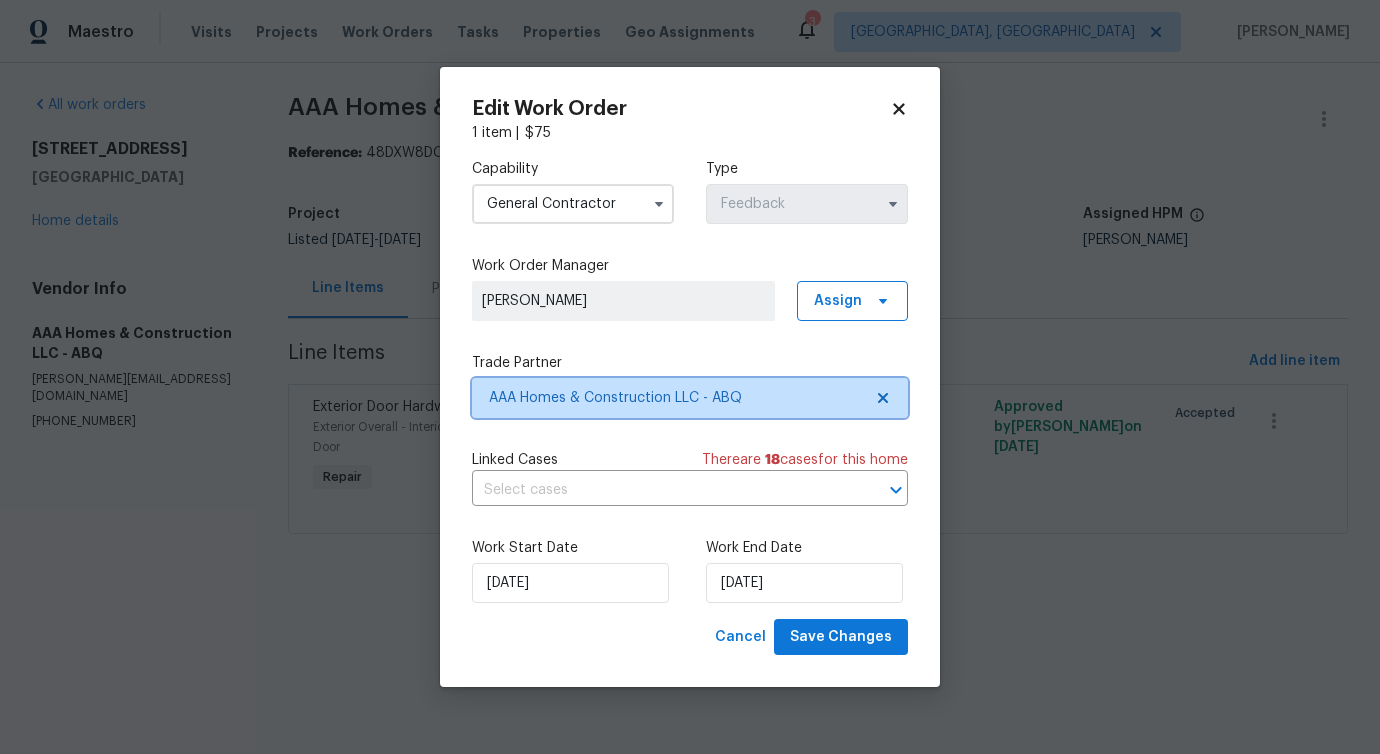 click on "AAA Homes & Construction LLC - ABQ" at bounding box center [675, 398] 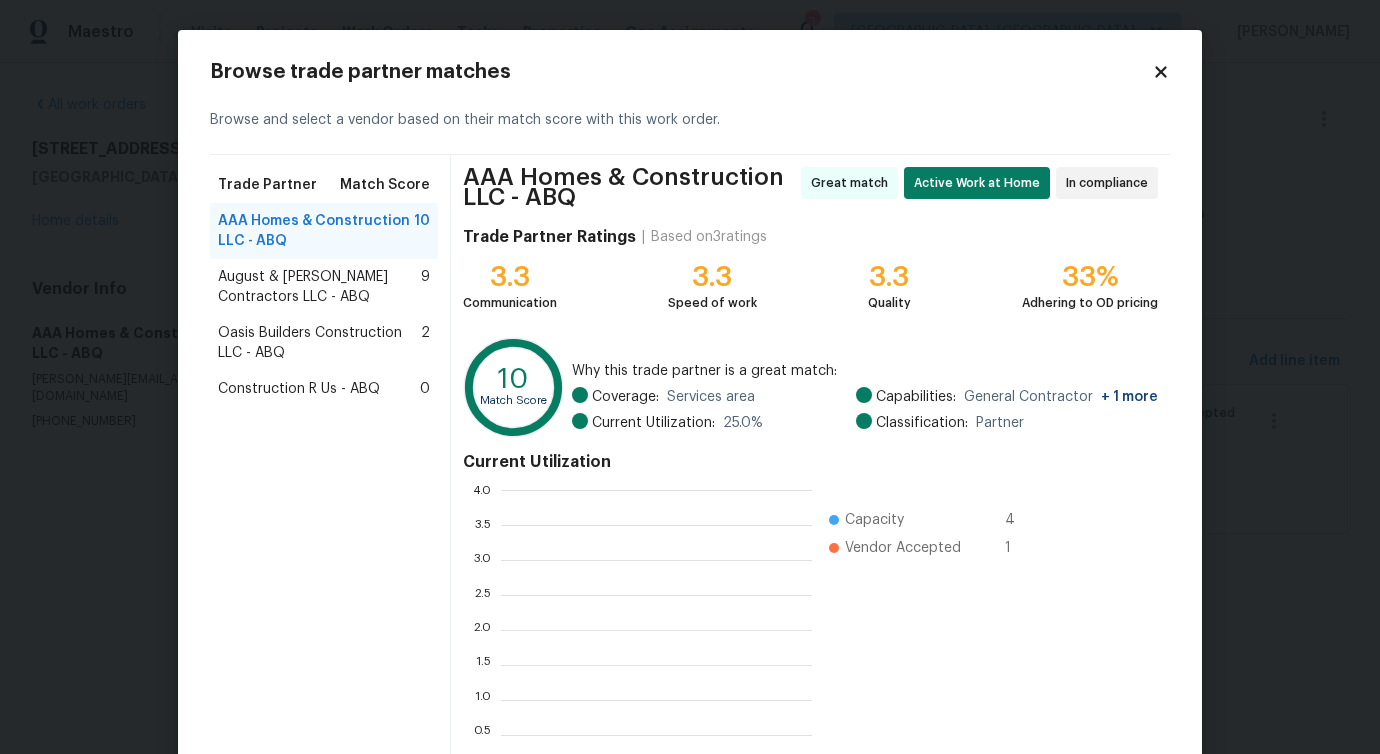 scroll, scrollTop: 2, scrollLeft: 2, axis: both 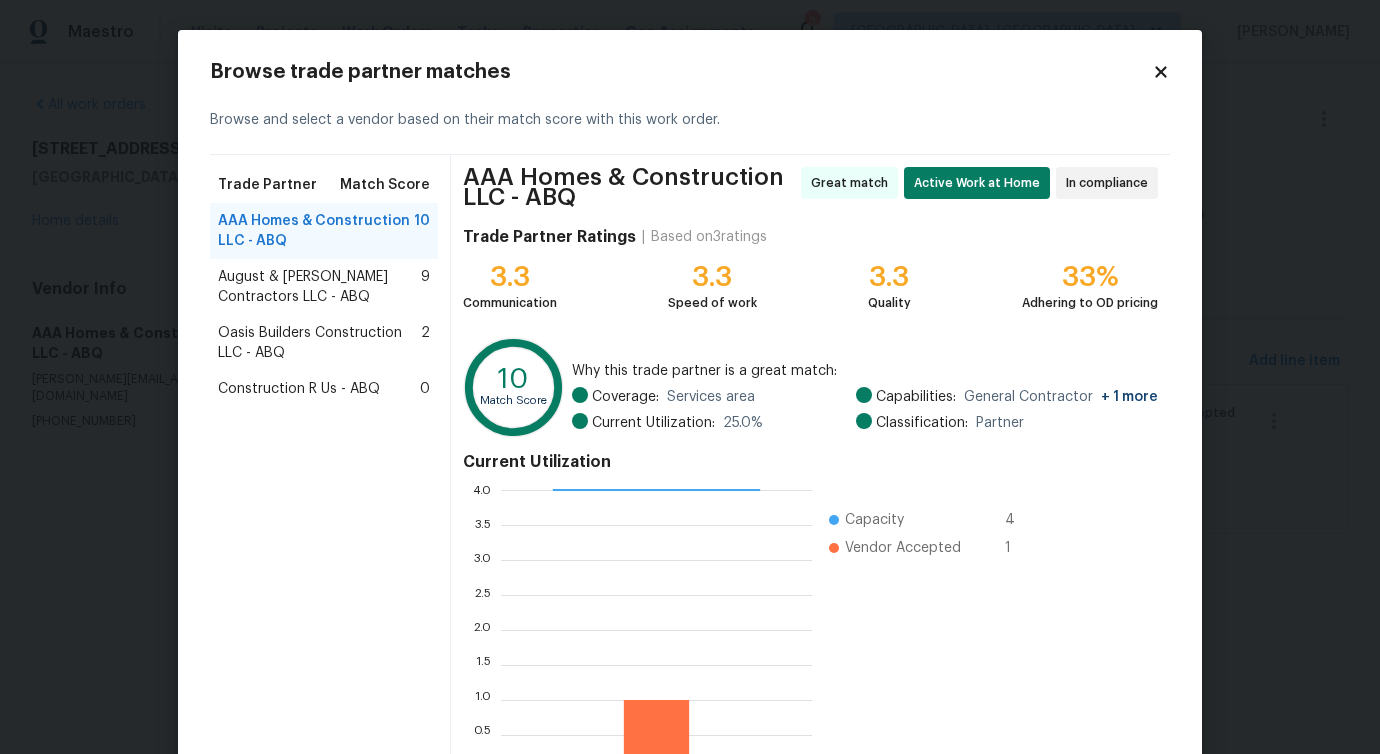 click on "August & [PERSON_NAME] Contractors LLC - ABQ" at bounding box center (319, 287) 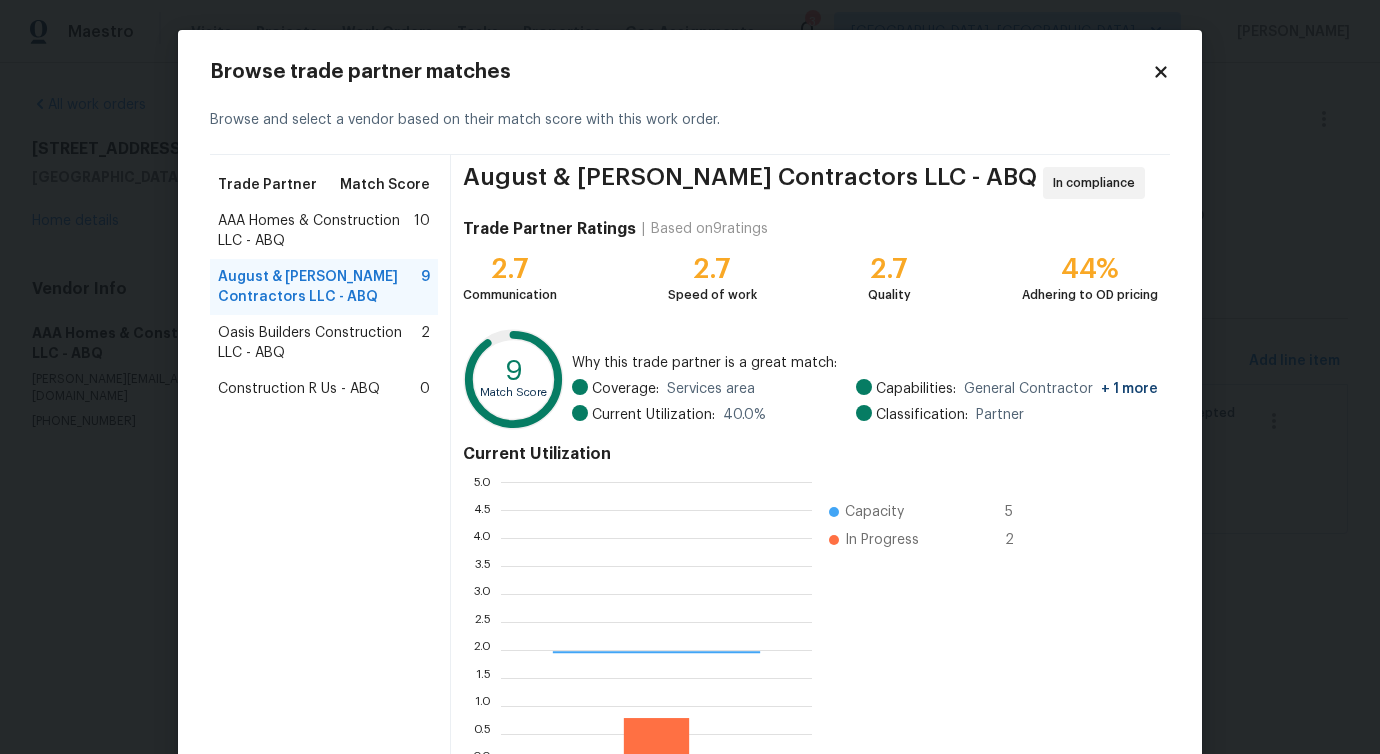 scroll, scrollTop: 2, scrollLeft: 2, axis: both 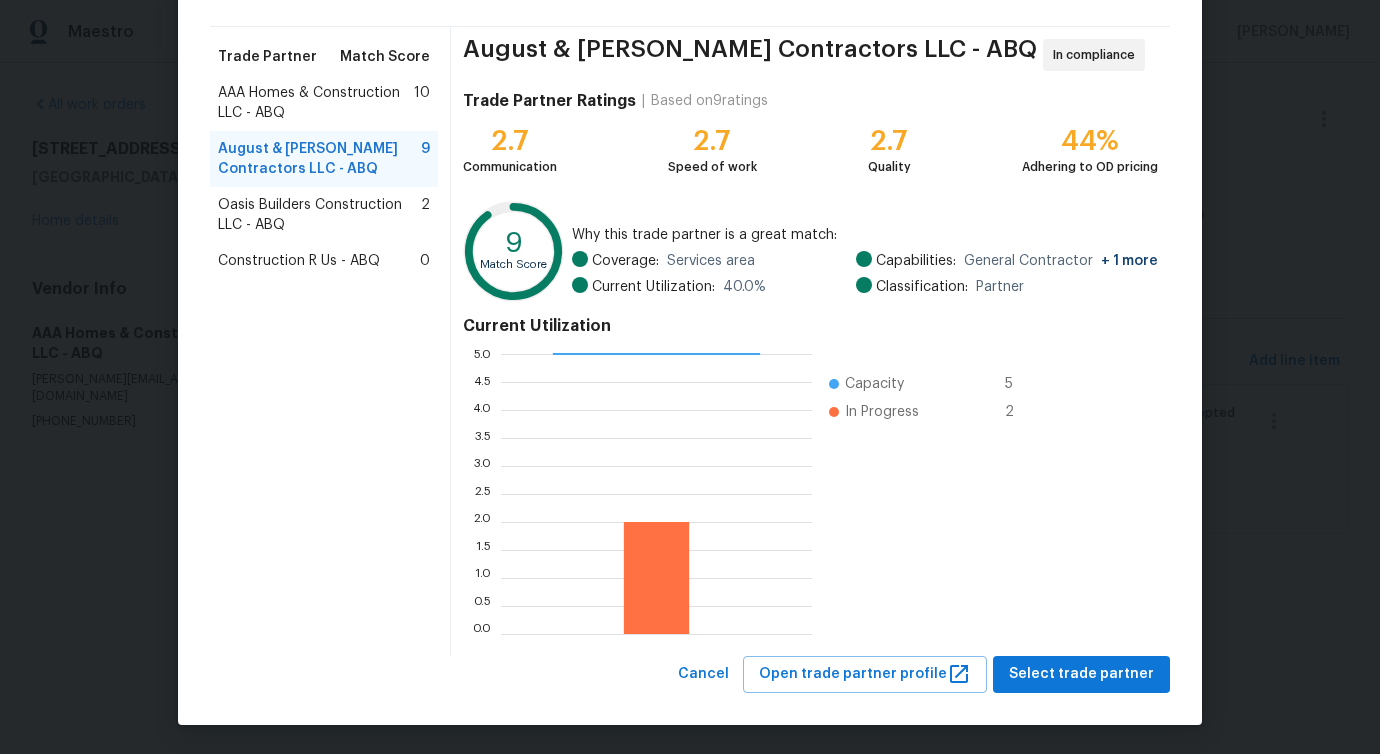 click on "Oasis Builders Construction LLC - ABQ" at bounding box center [319, 215] 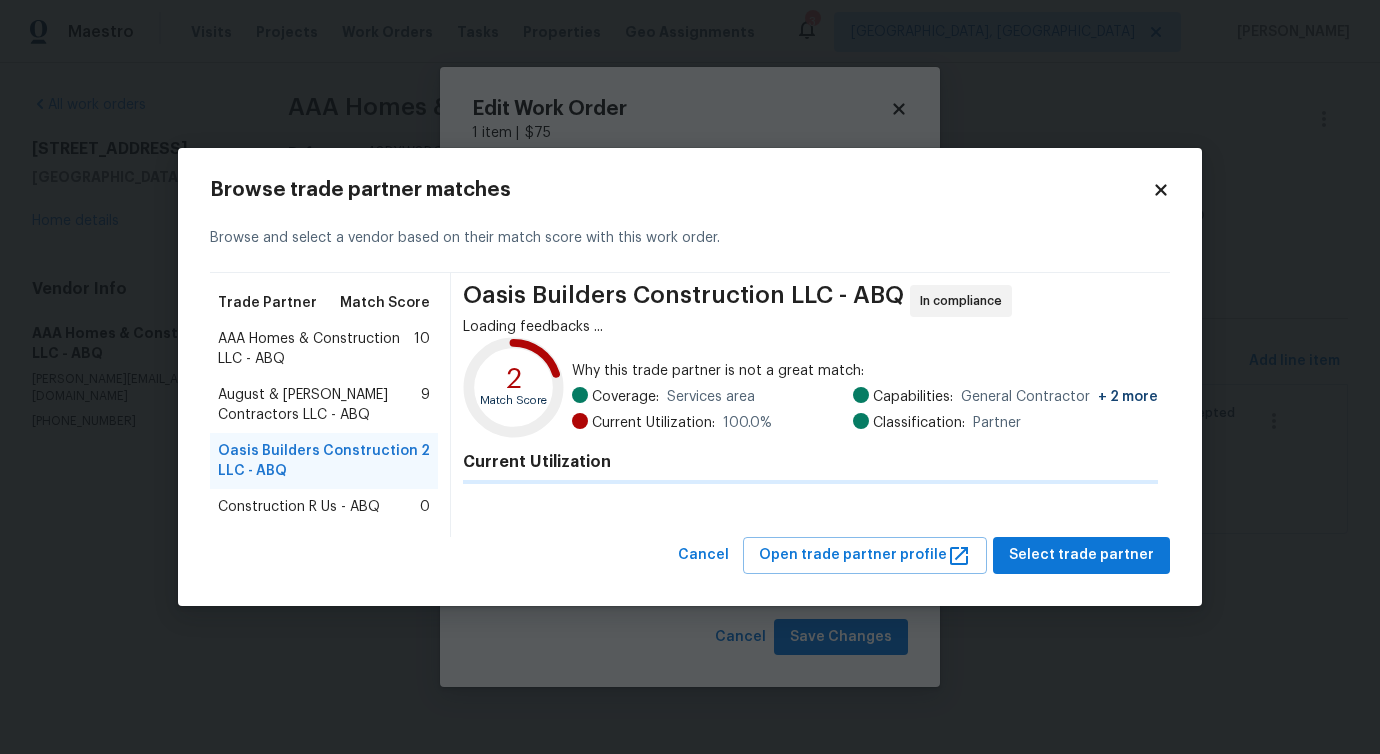 scroll, scrollTop: 0, scrollLeft: 0, axis: both 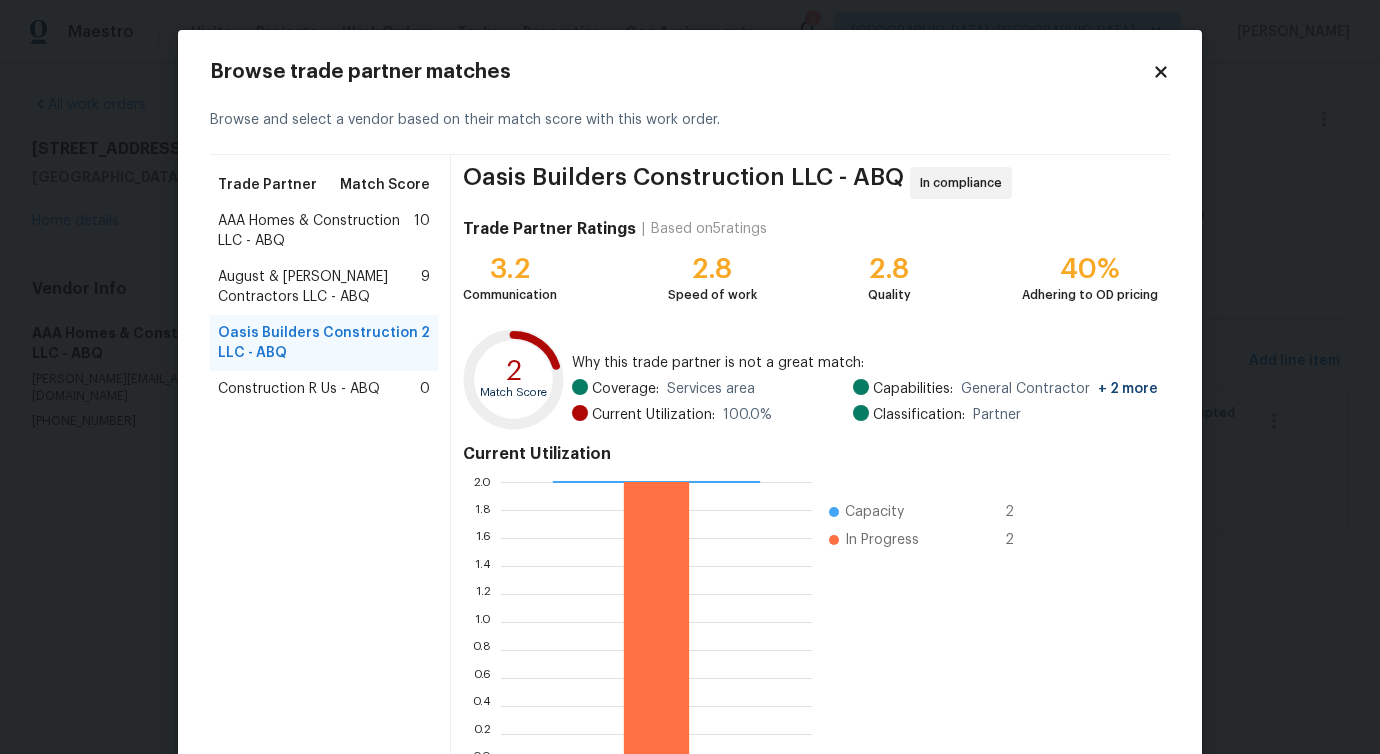 click on "Construction R Us - ABQ" at bounding box center (299, 389) 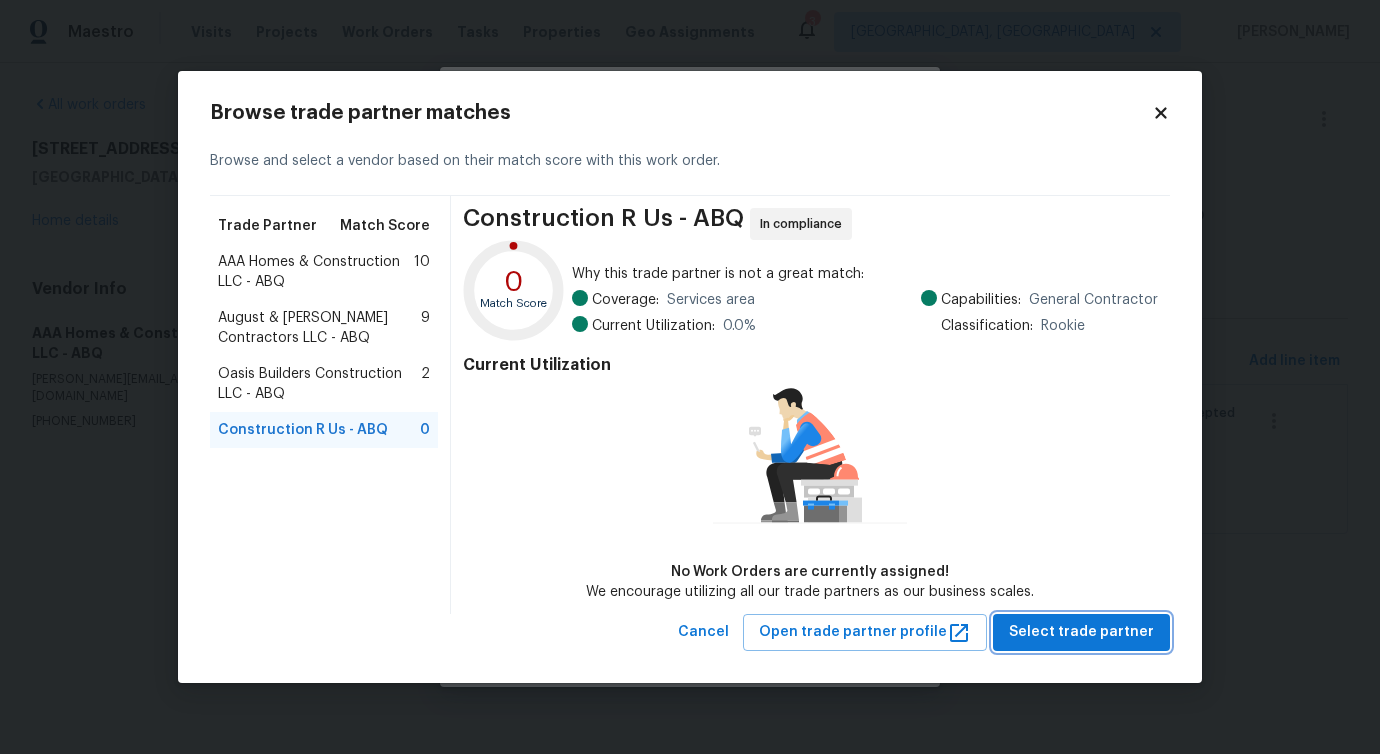 click on "Select trade partner" at bounding box center (1081, 632) 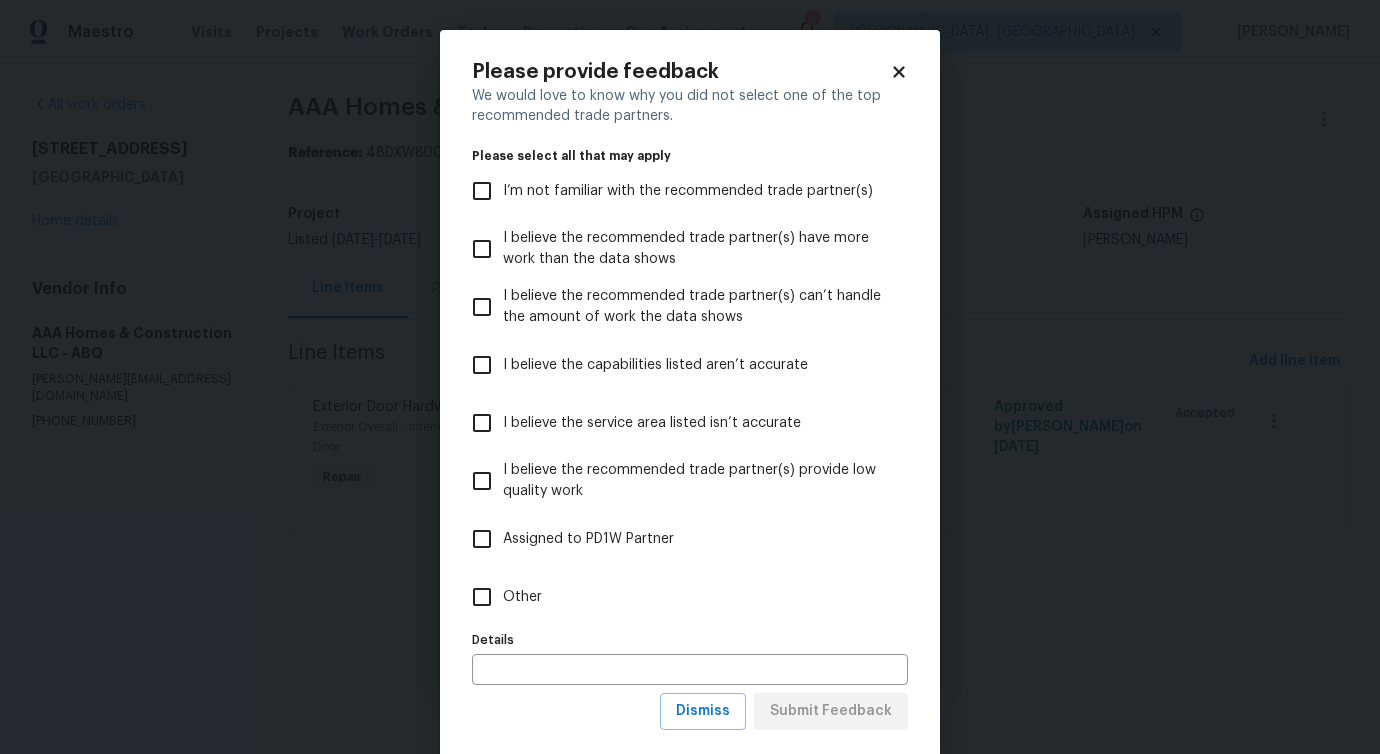 click on "Other" at bounding box center [522, 597] 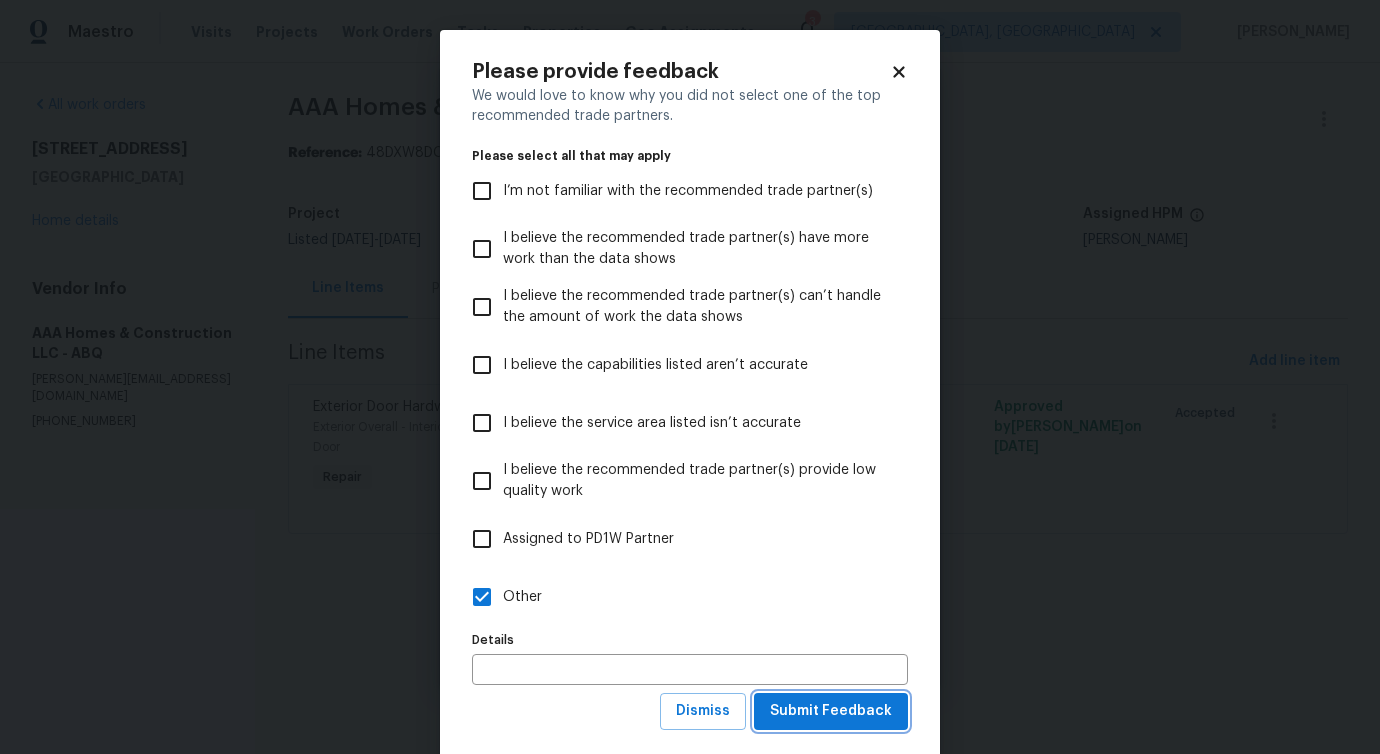 click on "Submit Feedback" at bounding box center (831, 711) 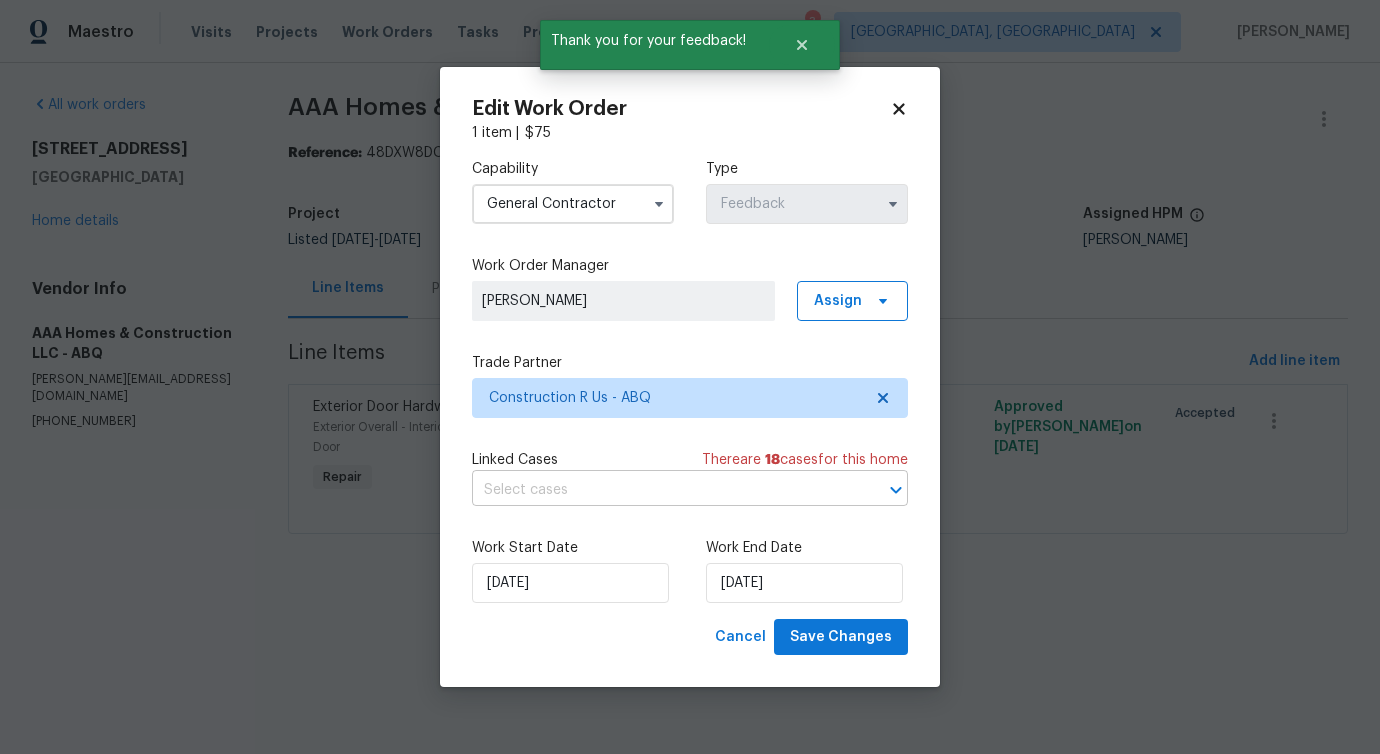 click at bounding box center [662, 490] 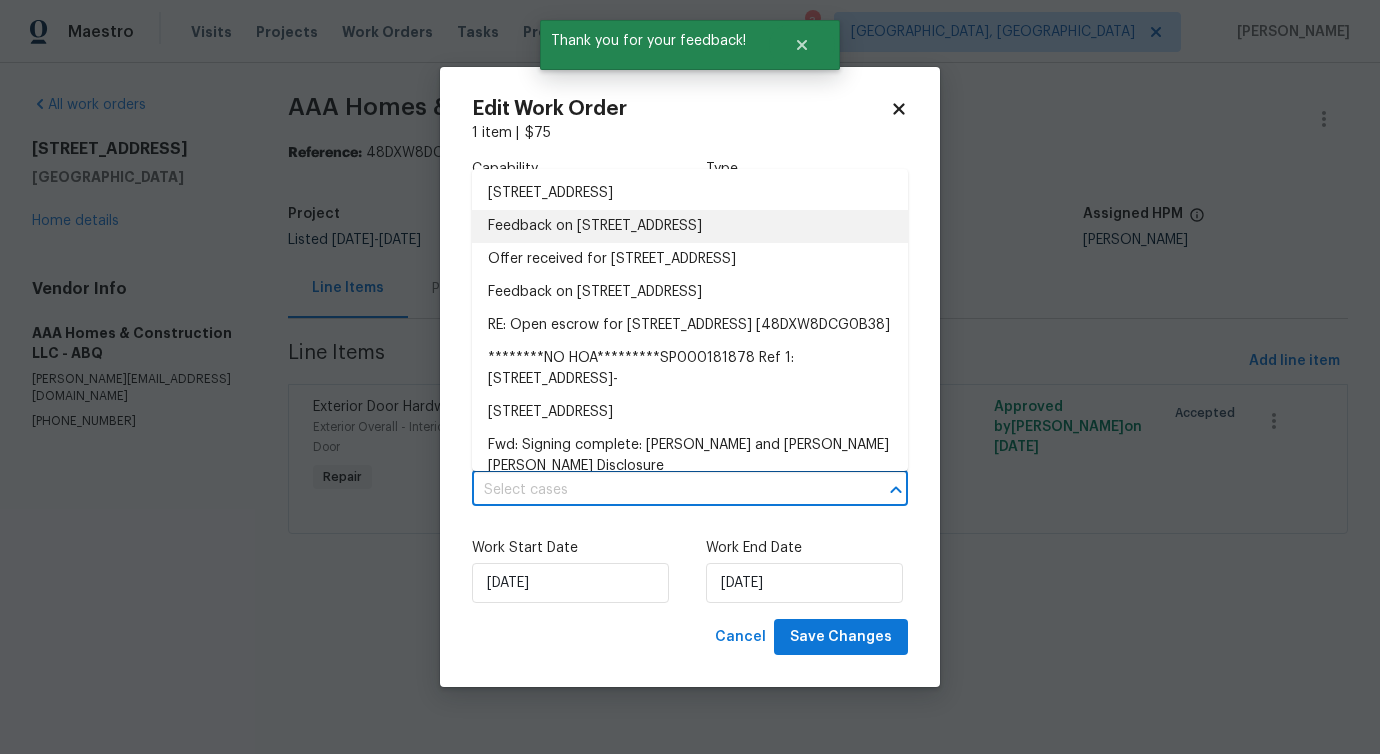 click on "Feedback on [STREET_ADDRESS]" at bounding box center (690, 226) 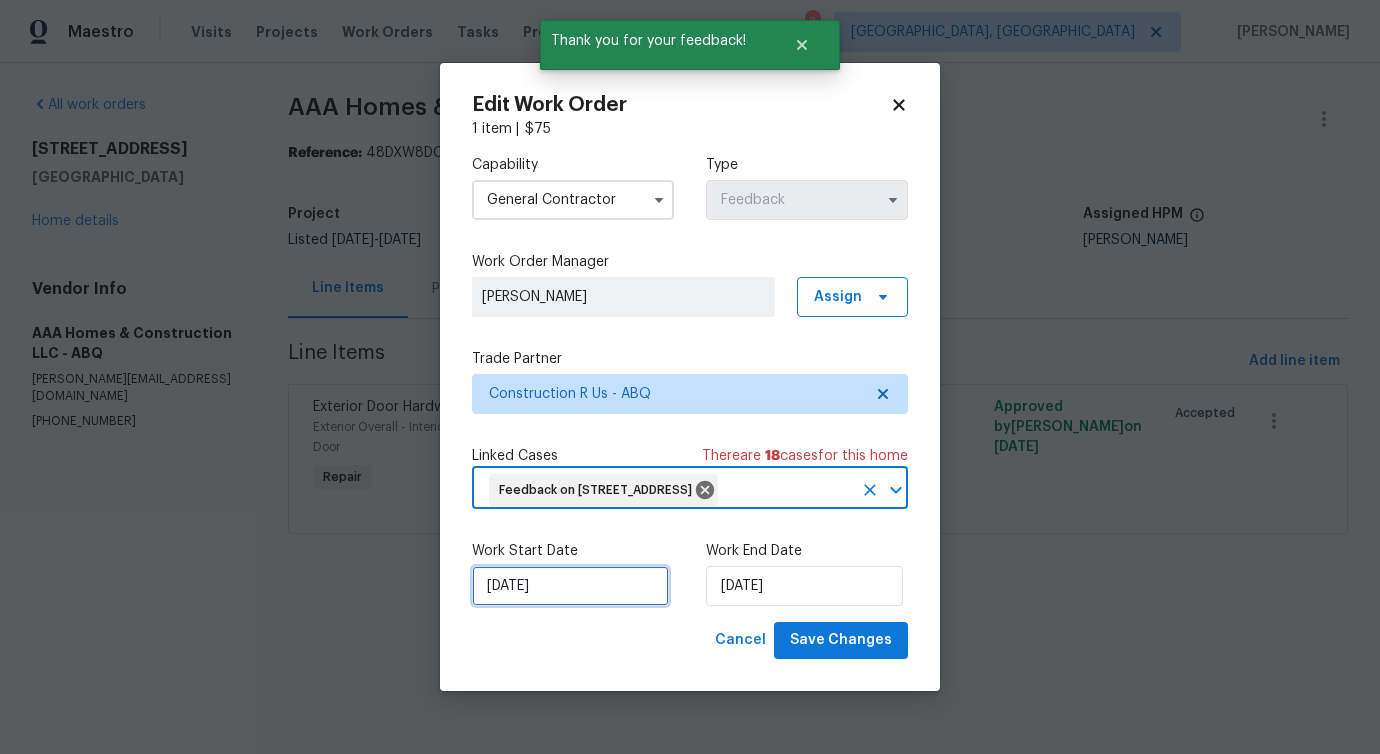 click on "[DATE]" at bounding box center [570, 586] 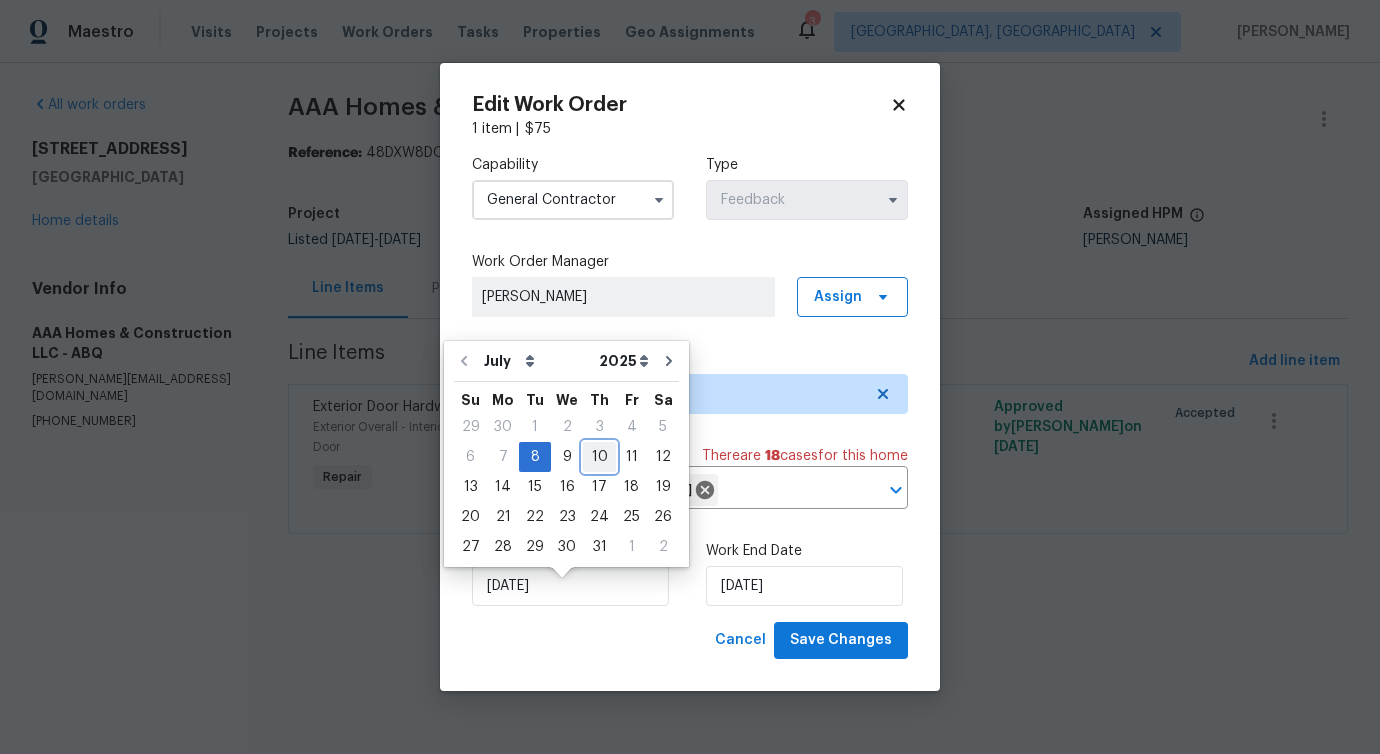 click on "10" at bounding box center [599, 457] 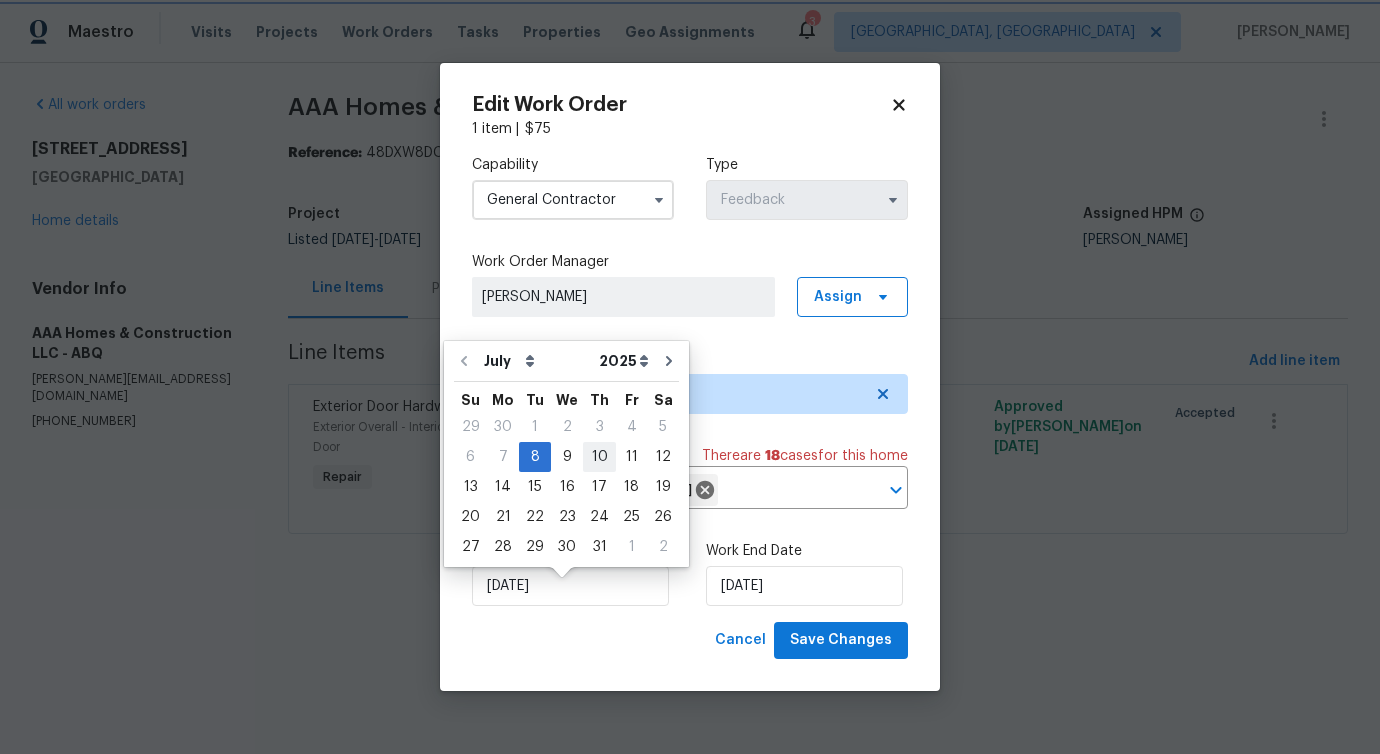 type on "[DATE]" 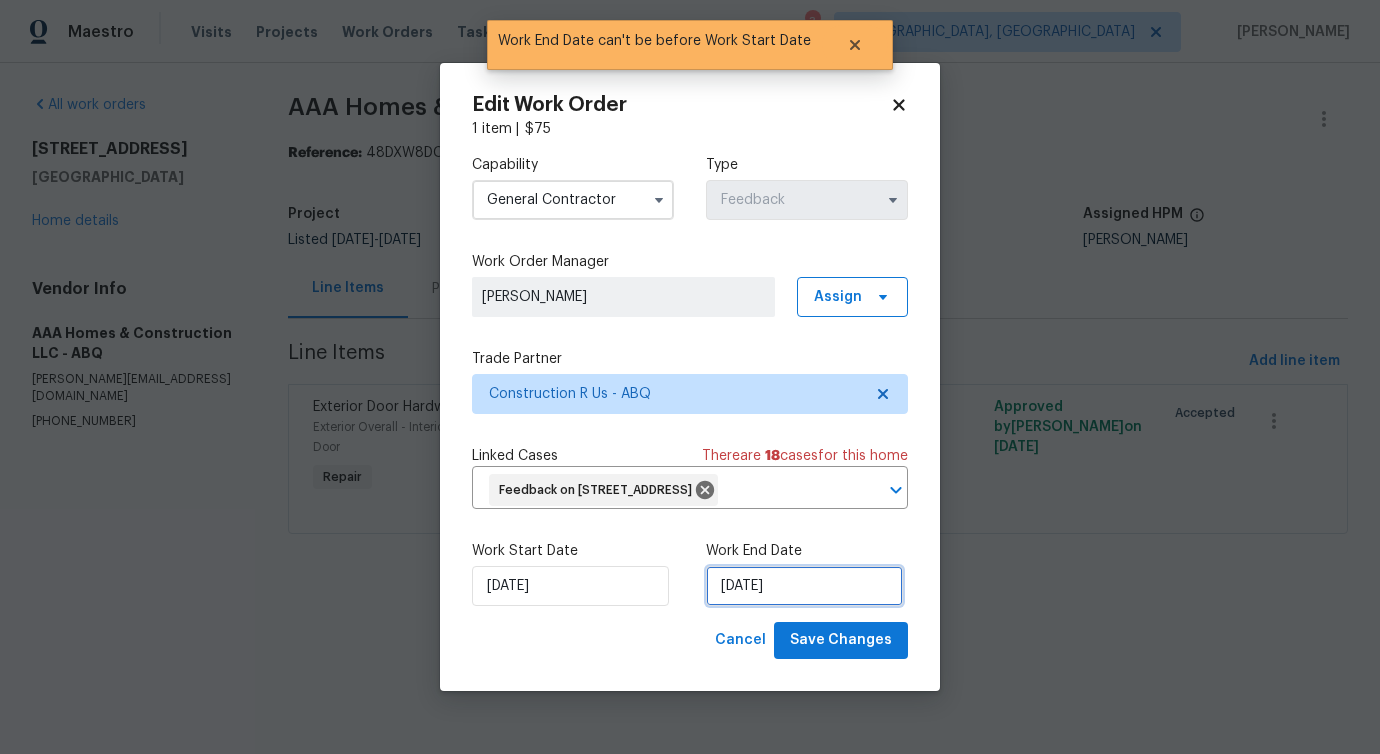 click on "[DATE]" at bounding box center (804, 586) 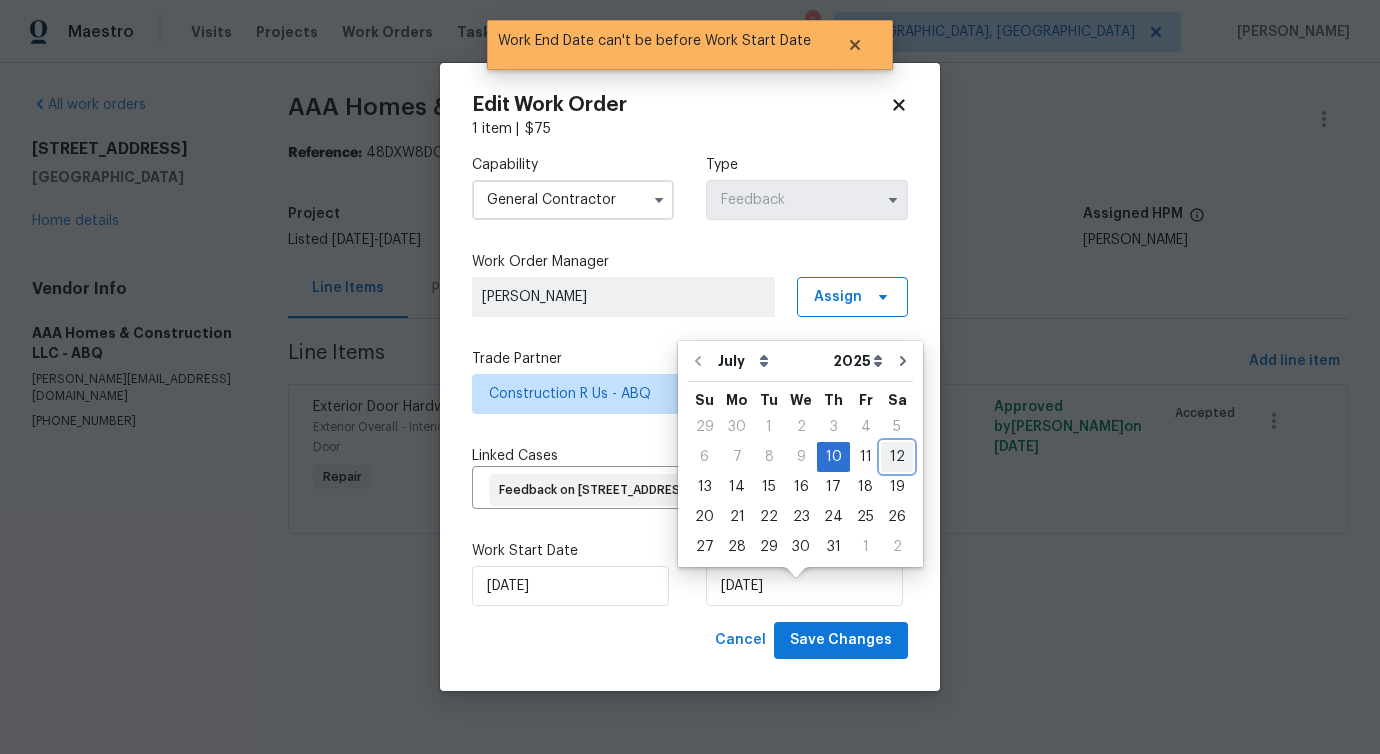 click on "12" at bounding box center [897, 457] 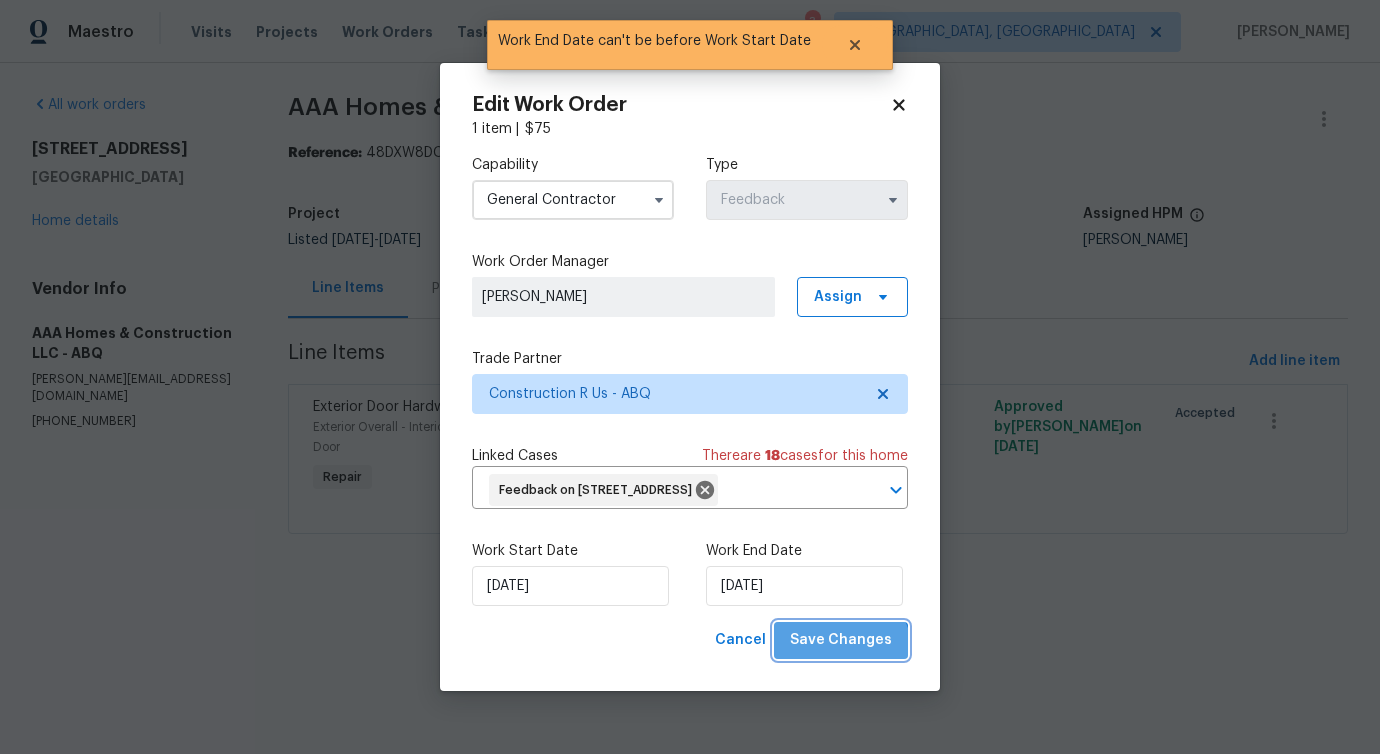 click on "Save Changes" at bounding box center [841, 640] 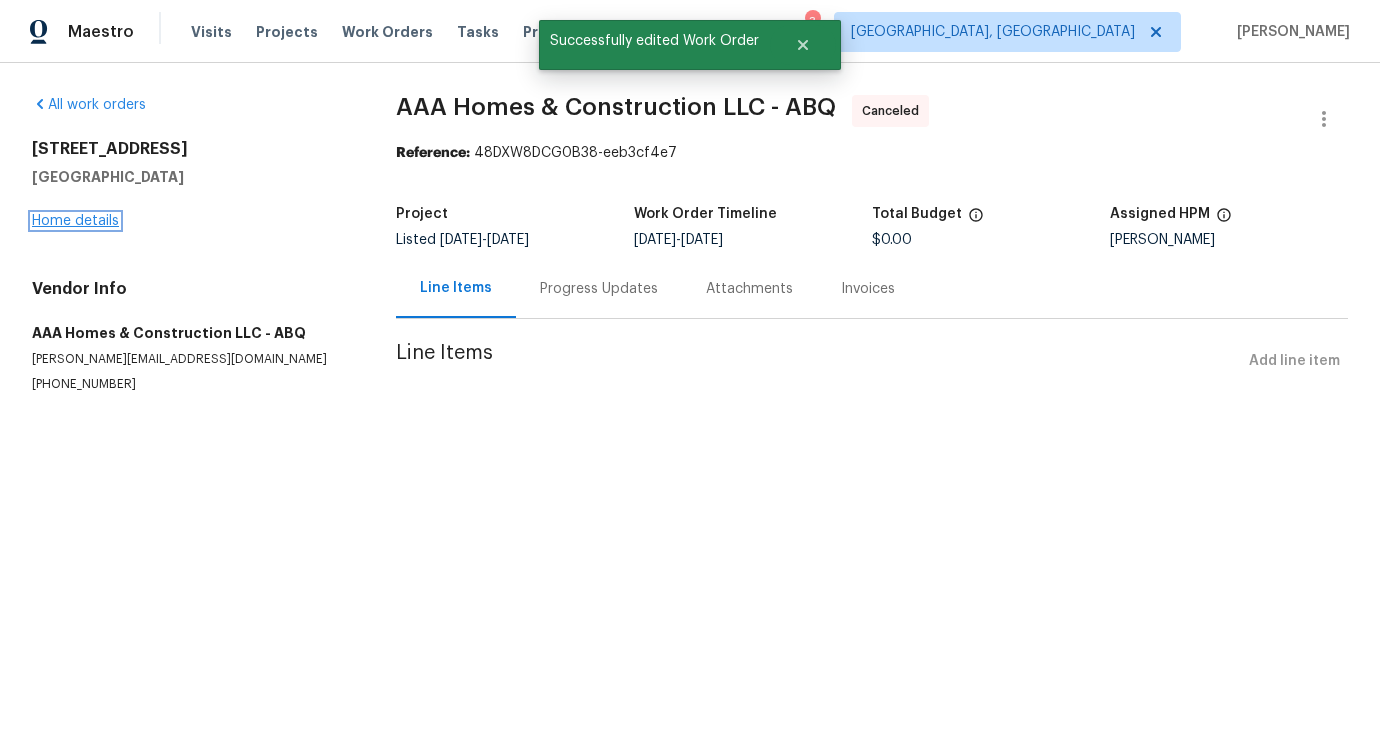 click on "Home details" at bounding box center [75, 221] 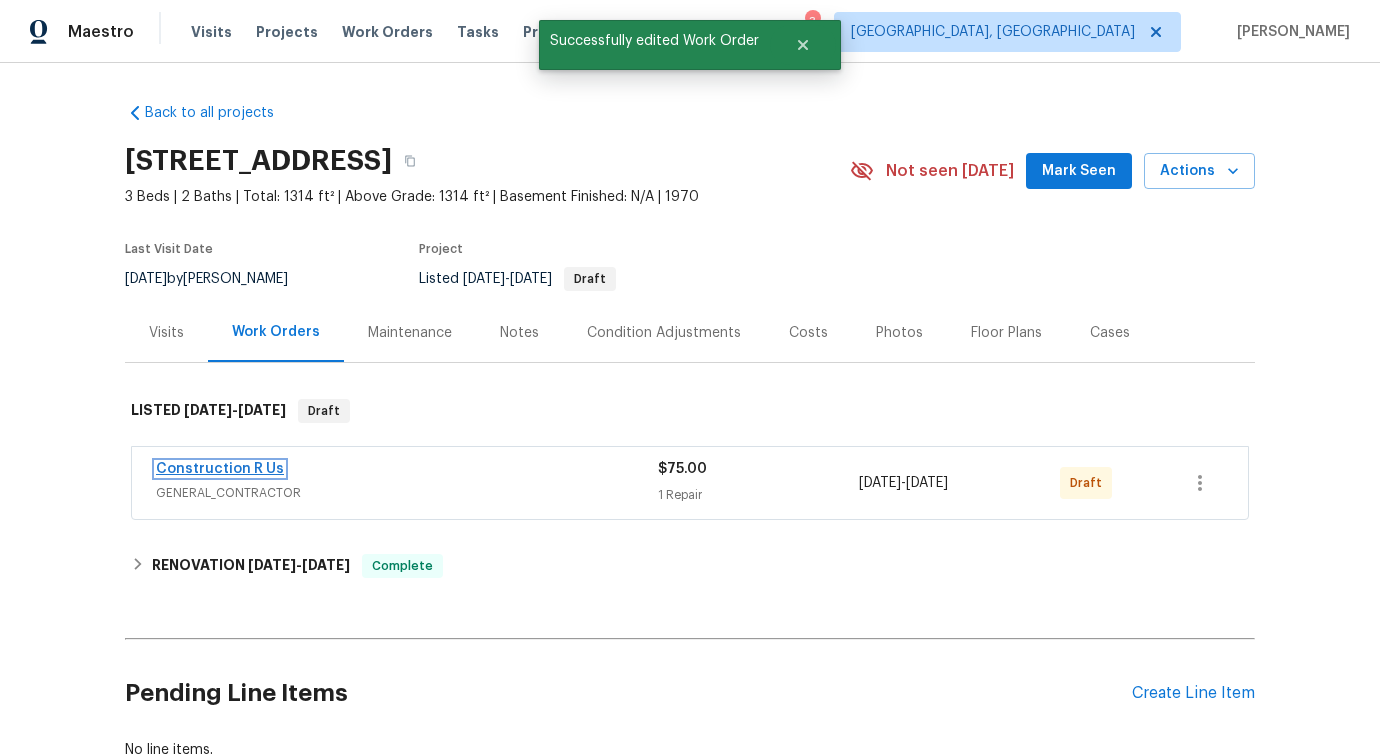 click on "Construction R Us" at bounding box center (220, 469) 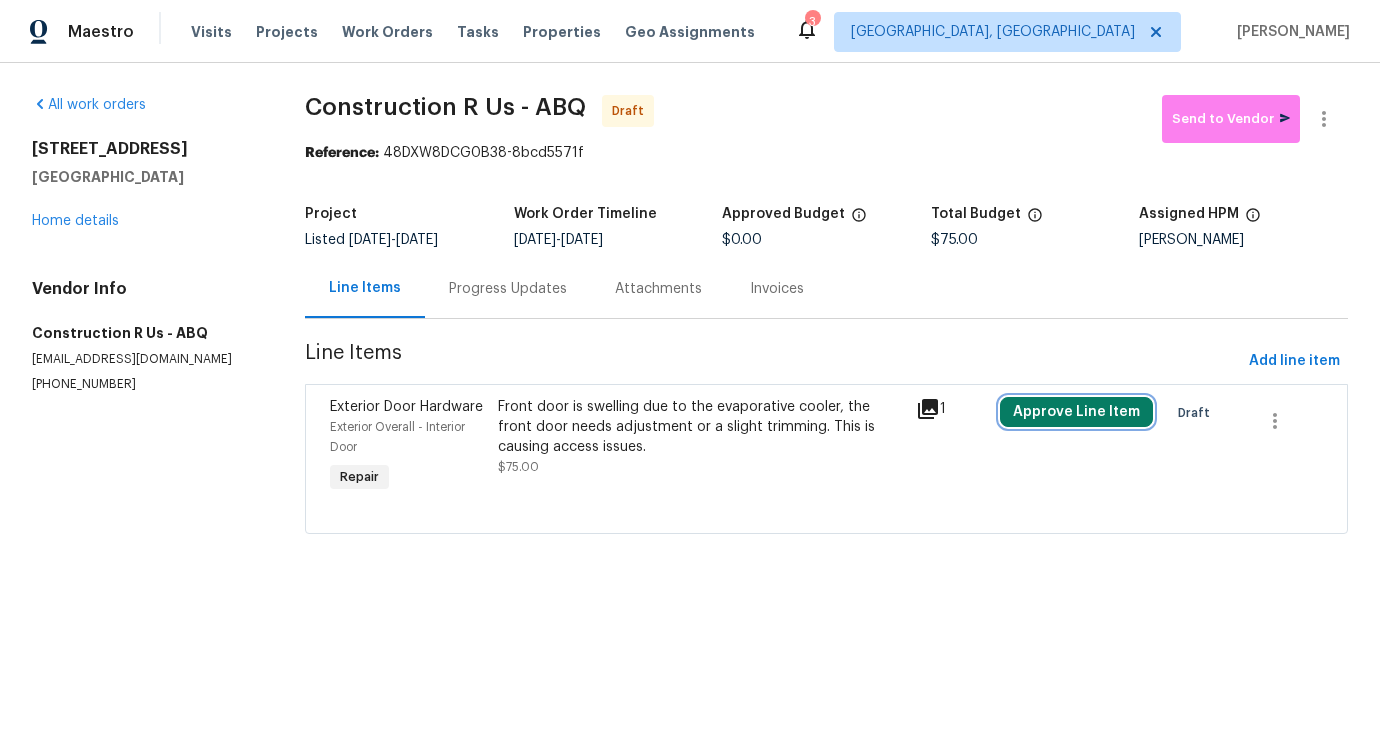 click on "Approve Line Item" at bounding box center [1076, 412] 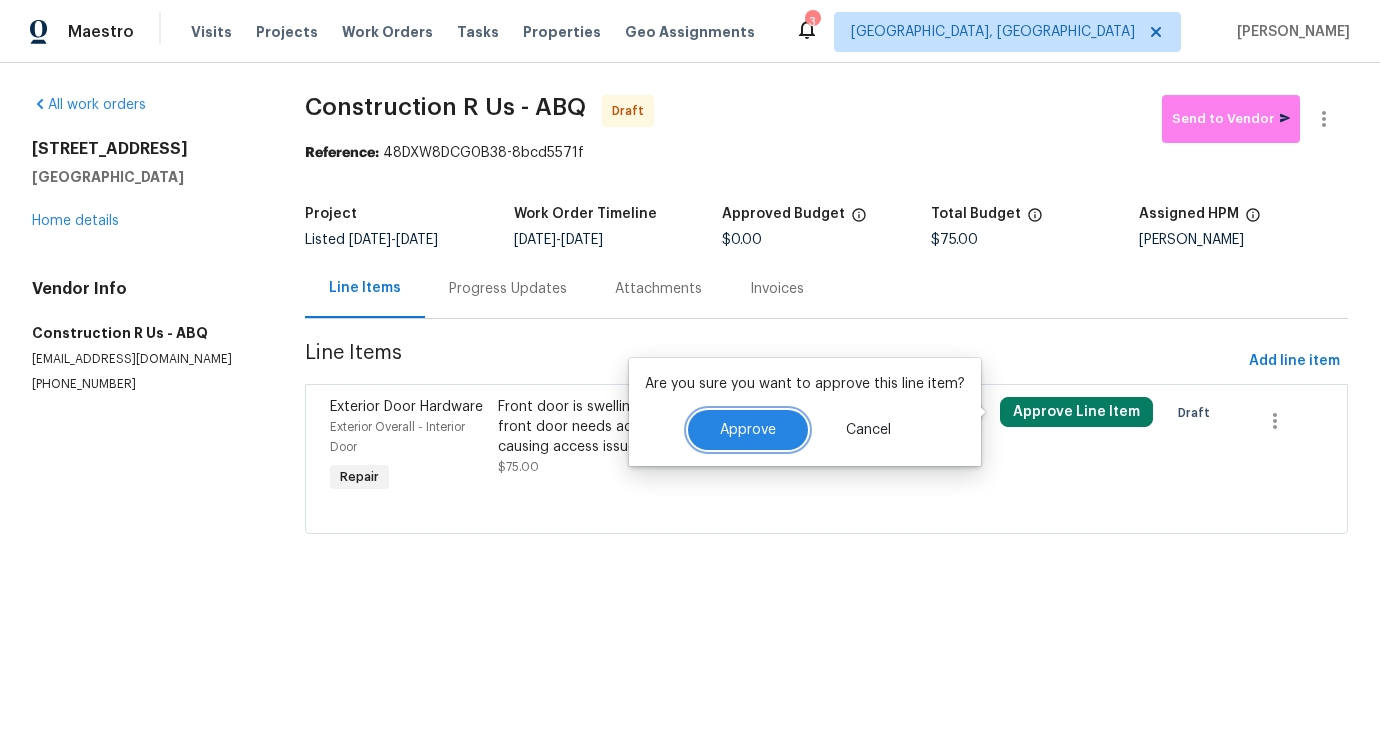 click on "Approve" at bounding box center (748, 430) 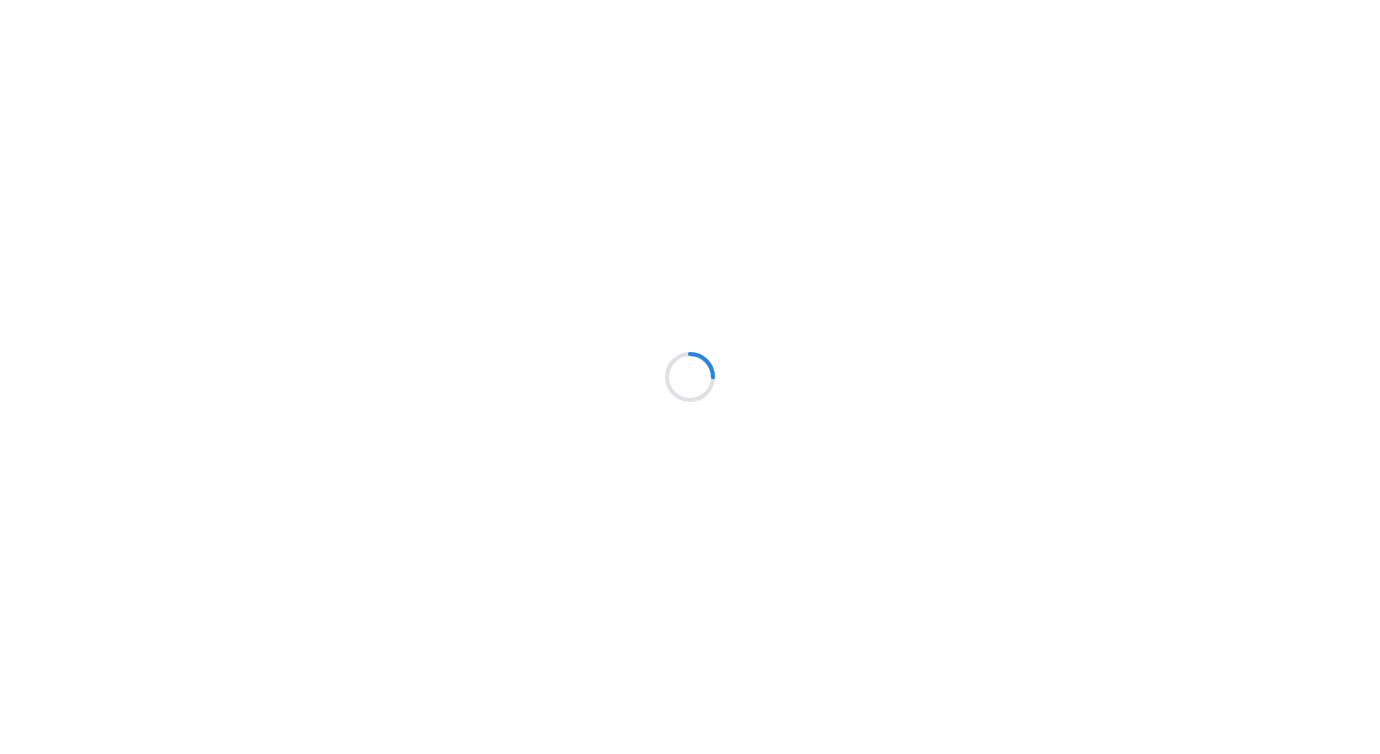 scroll, scrollTop: 0, scrollLeft: 0, axis: both 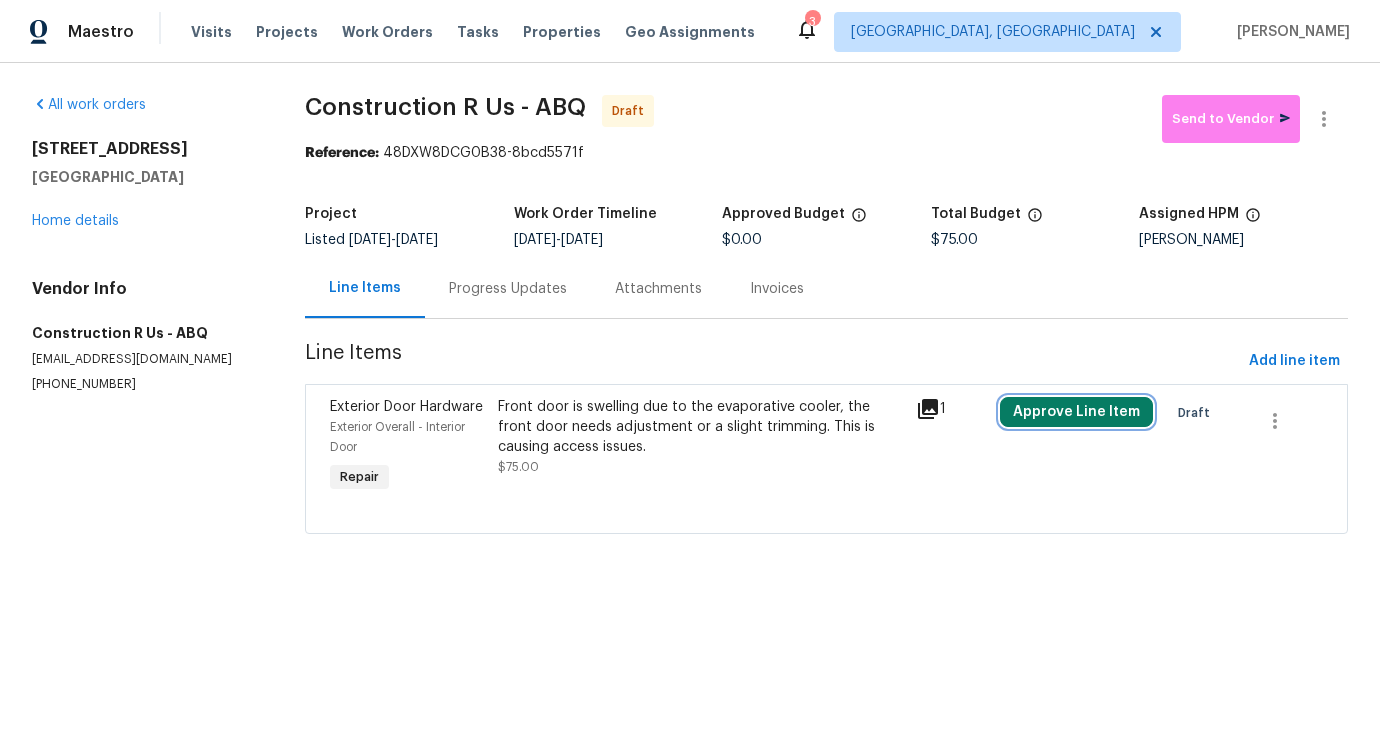 click on "Approve Line Item" at bounding box center (1076, 412) 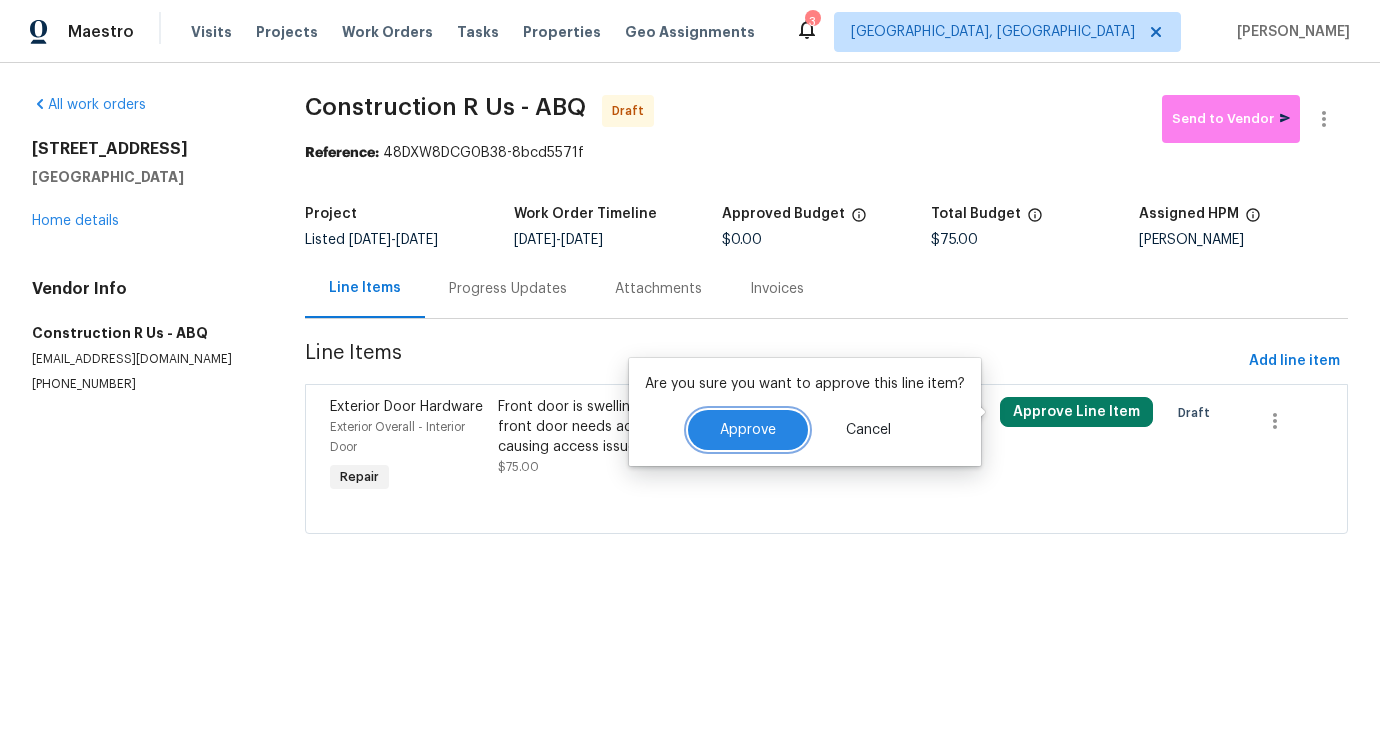 click on "Approve" at bounding box center [748, 430] 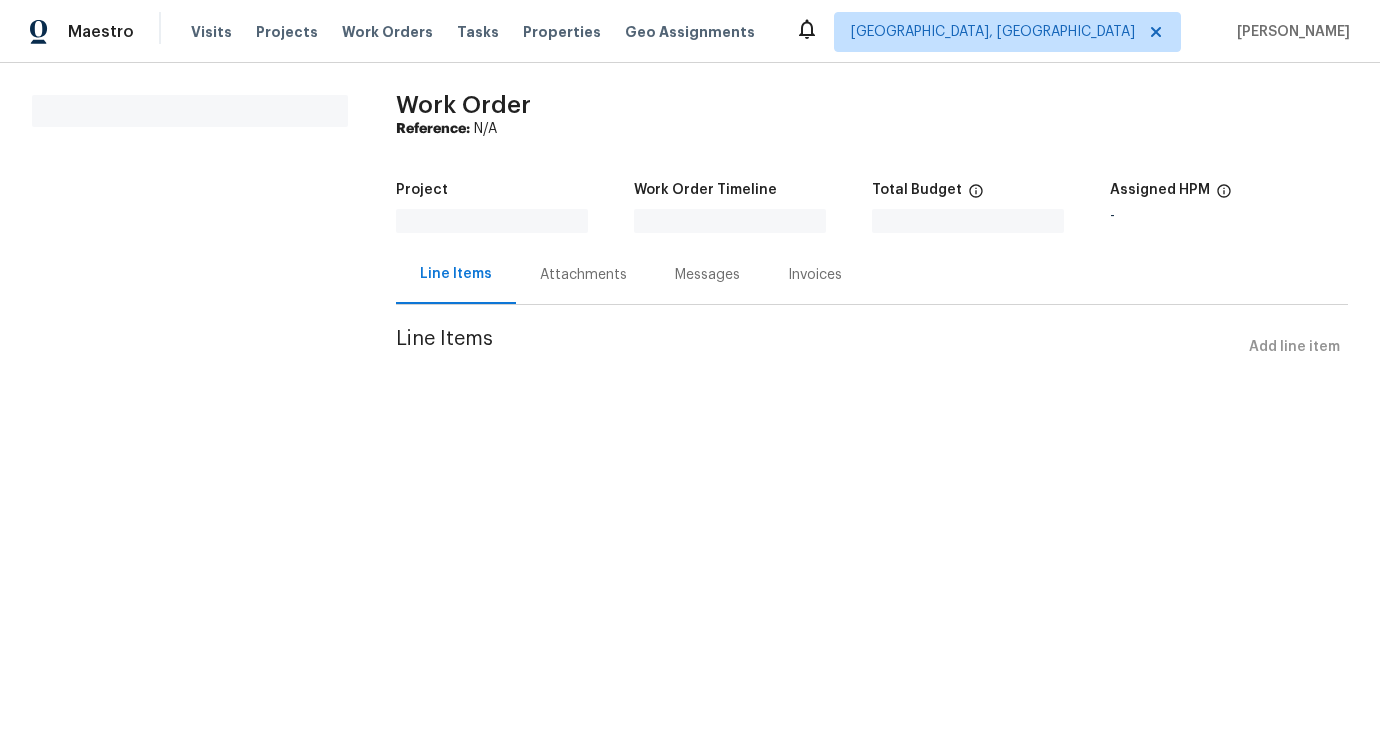 scroll, scrollTop: 0, scrollLeft: 0, axis: both 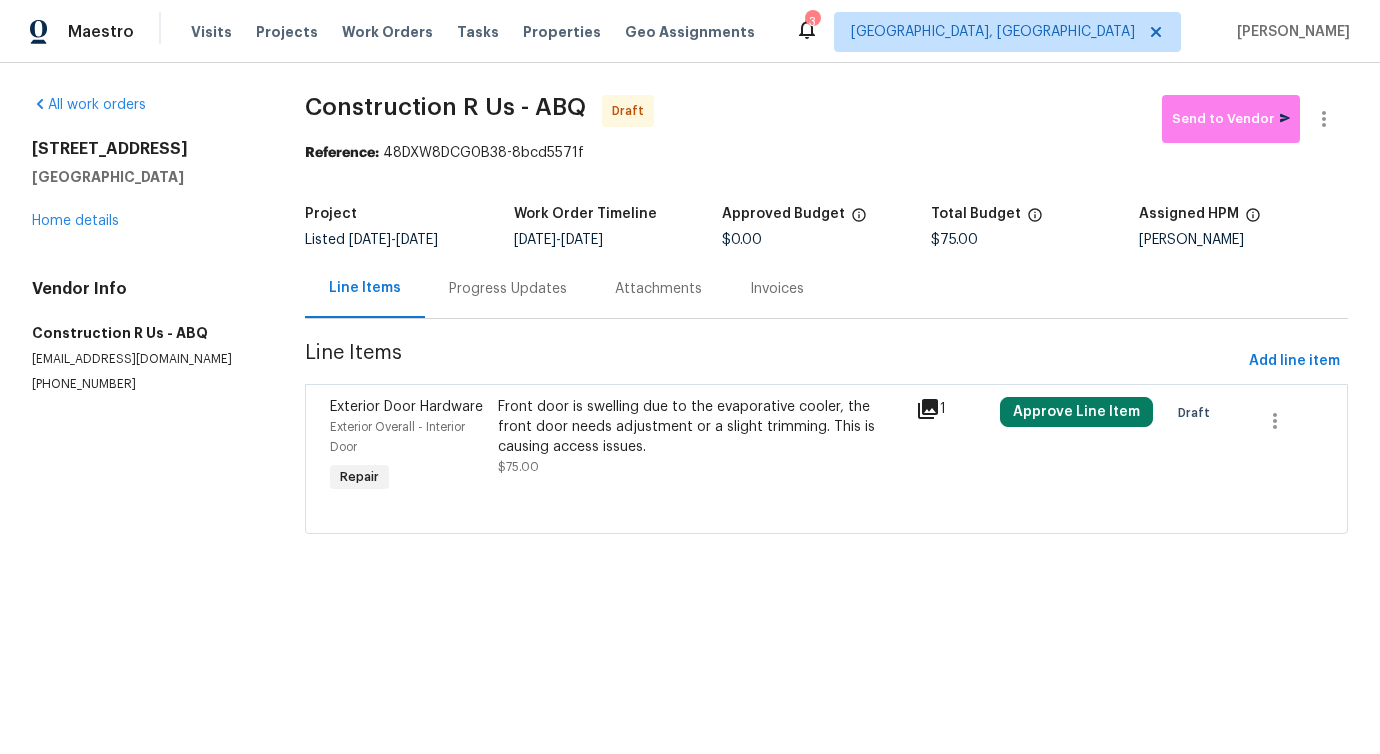 click on "Progress Updates" at bounding box center (508, 288) 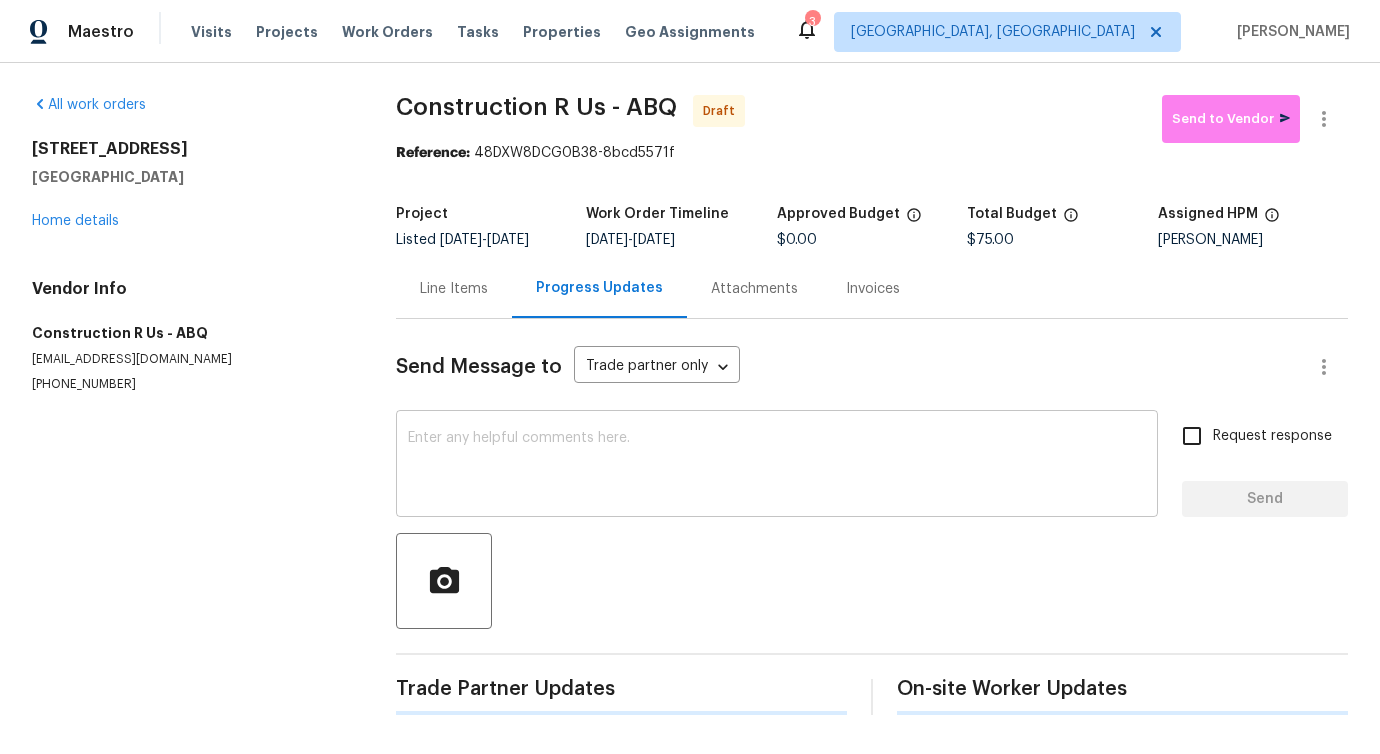 click at bounding box center (777, 466) 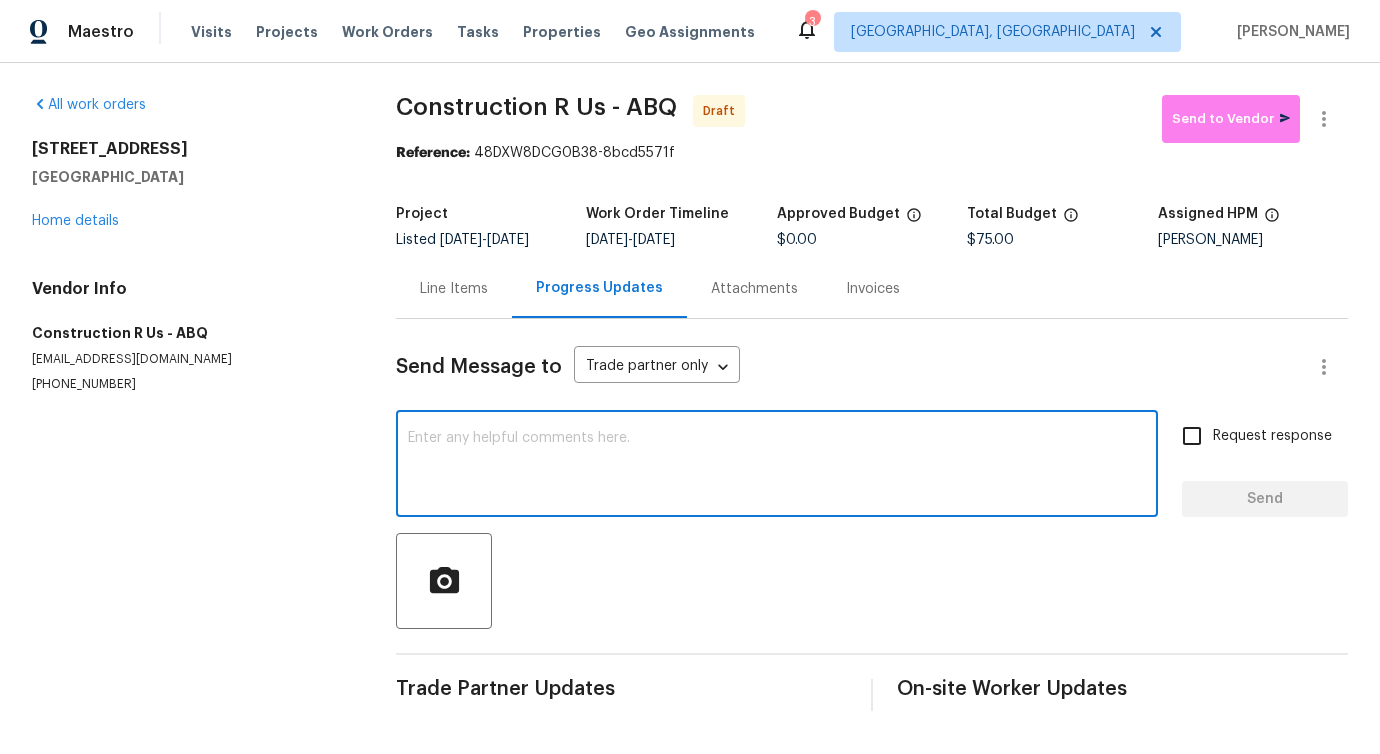 scroll, scrollTop: 4, scrollLeft: 0, axis: vertical 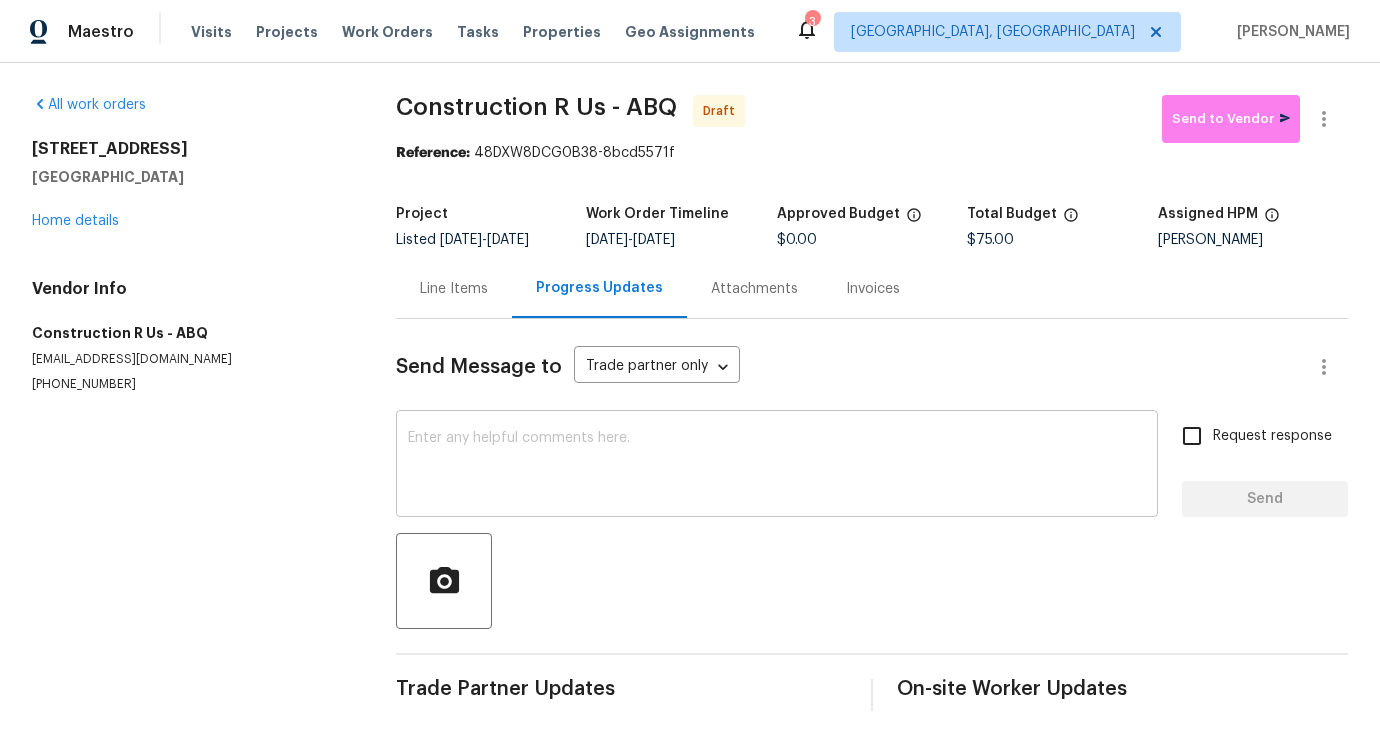 click on "x ​" at bounding box center [777, 466] 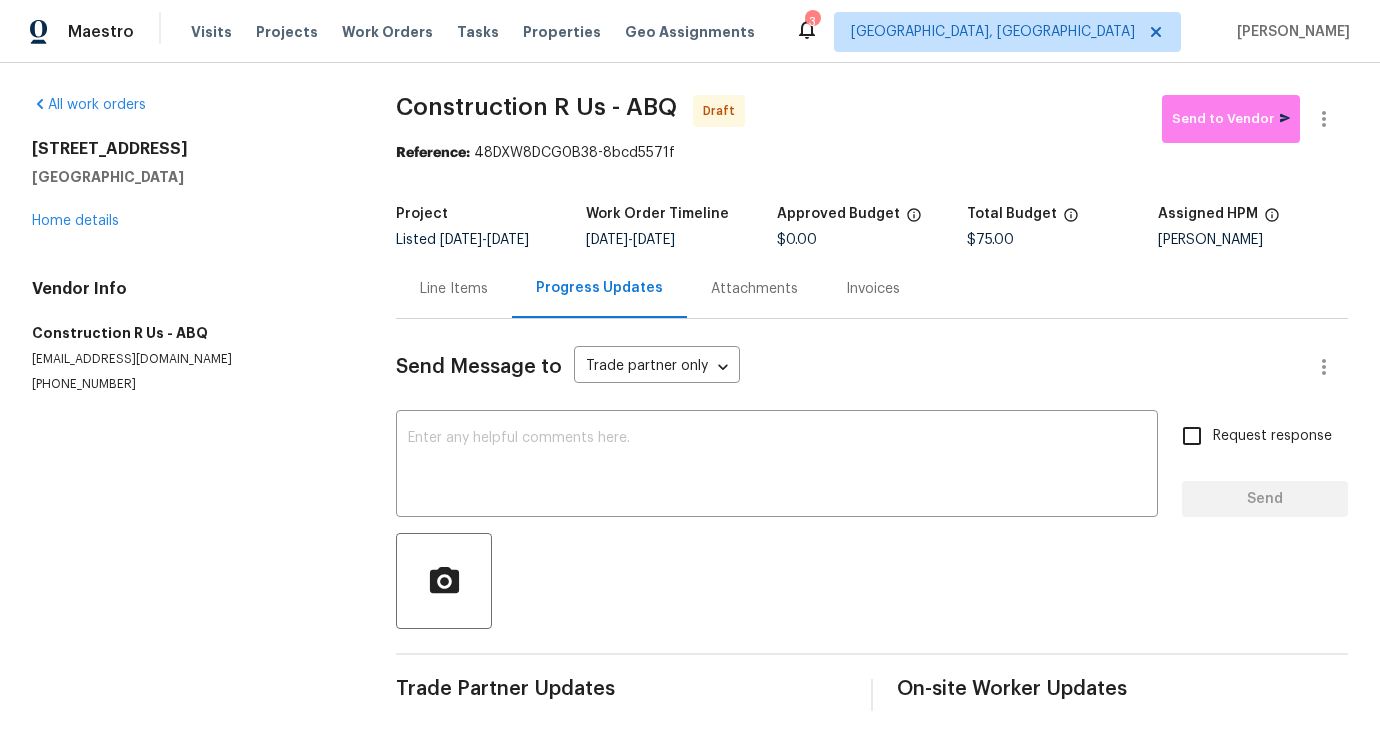 paste on "Hi, this is [PERSON_NAME] with Opendoor. I’m confirming you received the WO for the property at (Address). Please review and accept the WO within 24 hours and provide a schedule date. Please disregard the contact information for the HPM included in the WO. Our Centralised LWO Team is responsible for Listed WOs." 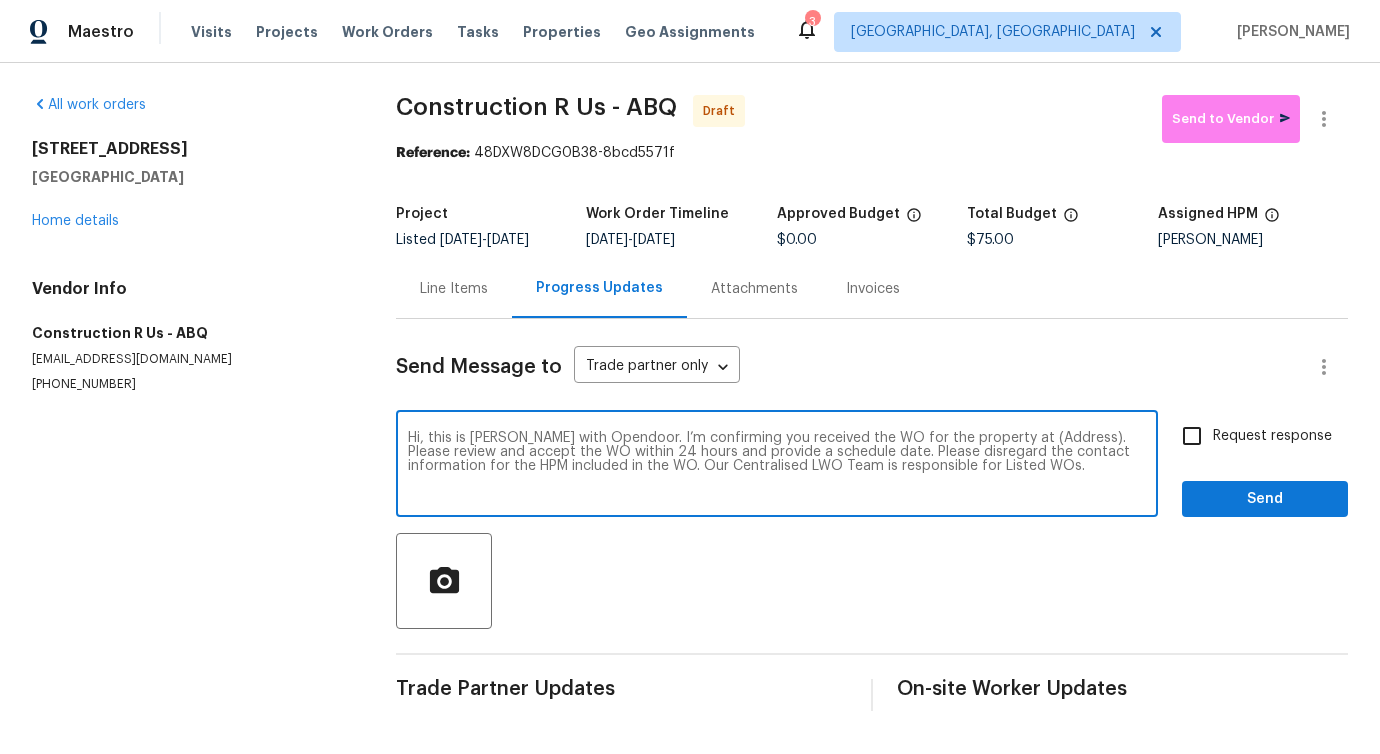 click on "Hi, this is [PERSON_NAME] with Opendoor. I’m confirming you received the WO for the property at (Address). Please review and accept the WO within 24 hours and provide a schedule date. Please disregard the contact information for the HPM included in the WO. Our Centralised LWO Team is responsible for Listed WOs." at bounding box center (777, 466) 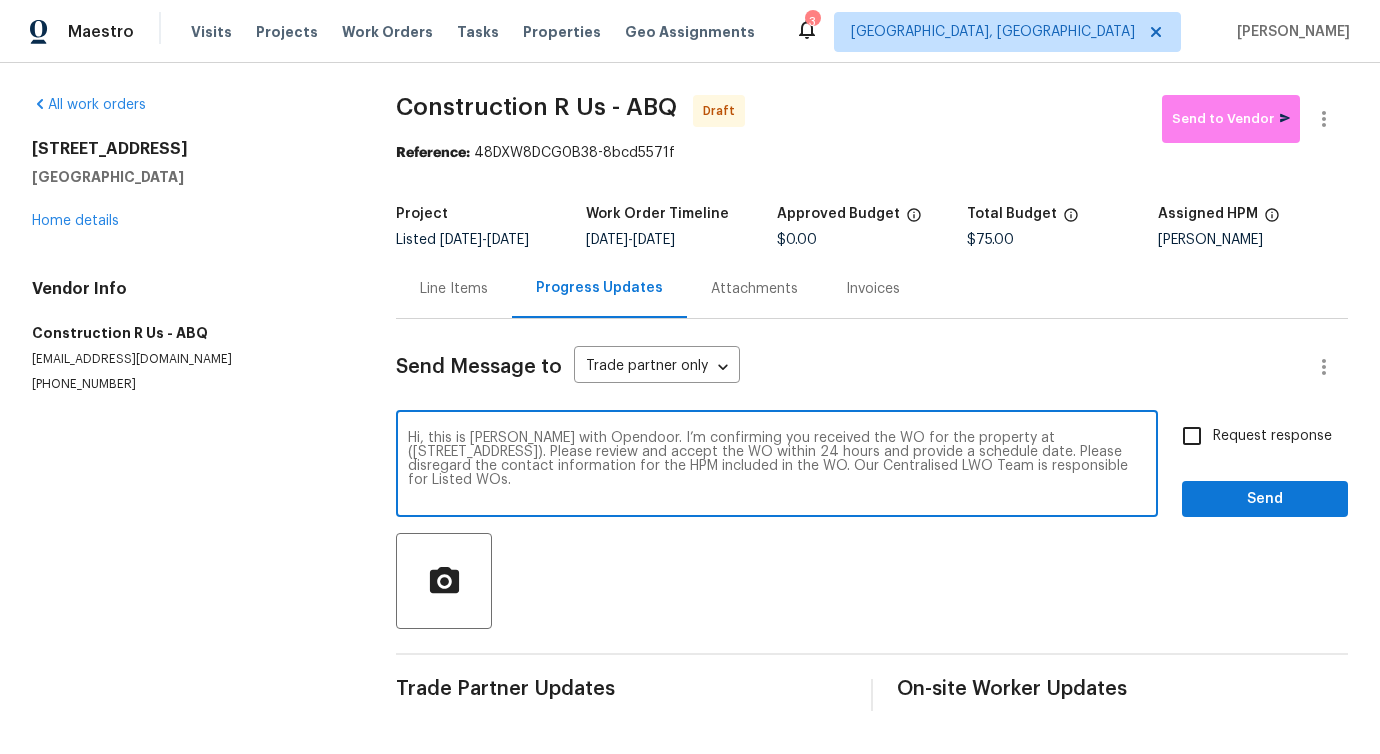 type on "Hi, this is [PERSON_NAME] with Opendoor. I’m confirming you received the WO for the property at ([STREET_ADDRESS]). Please review and accept the WO within 24 hours and provide a schedule date. Please disregard the contact information for the HPM included in the WO. Our Centralised LWO Team is responsible for Listed WOs." 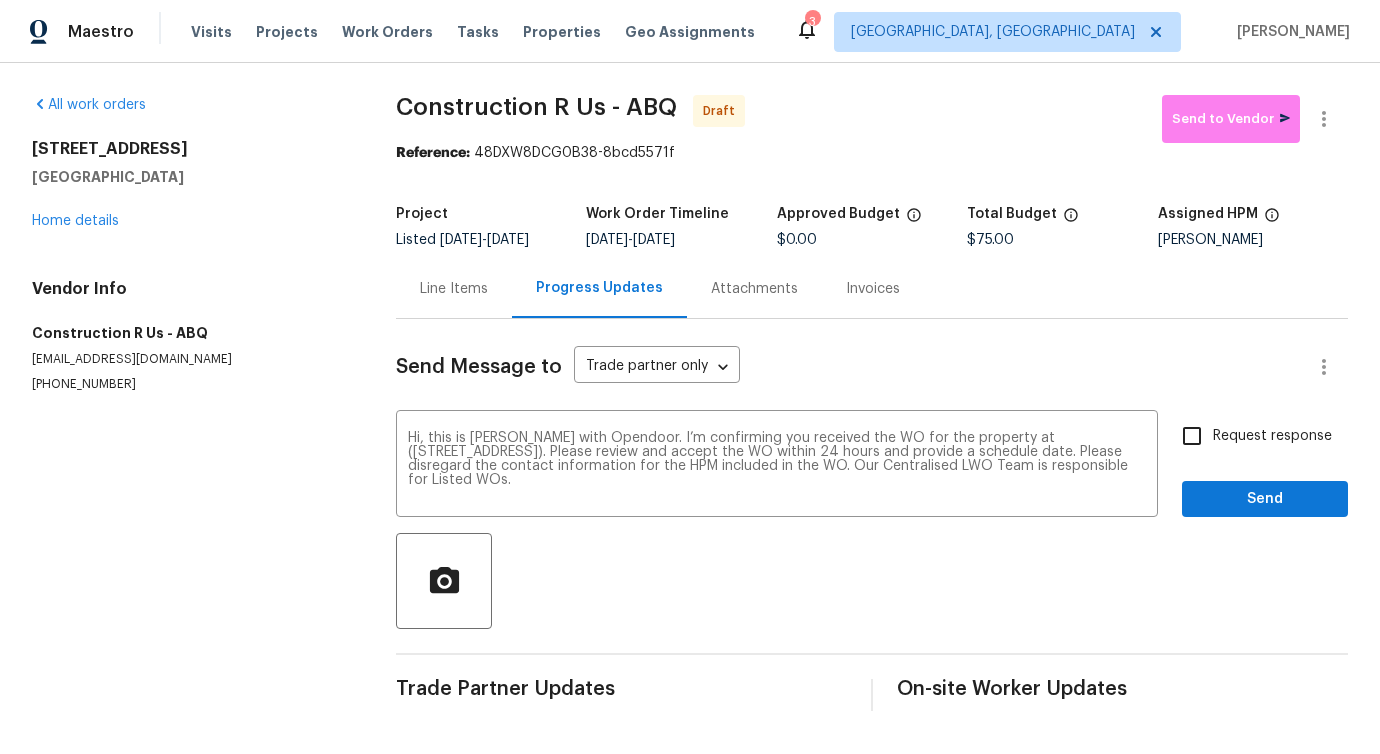 click on "Request response" at bounding box center (1272, 436) 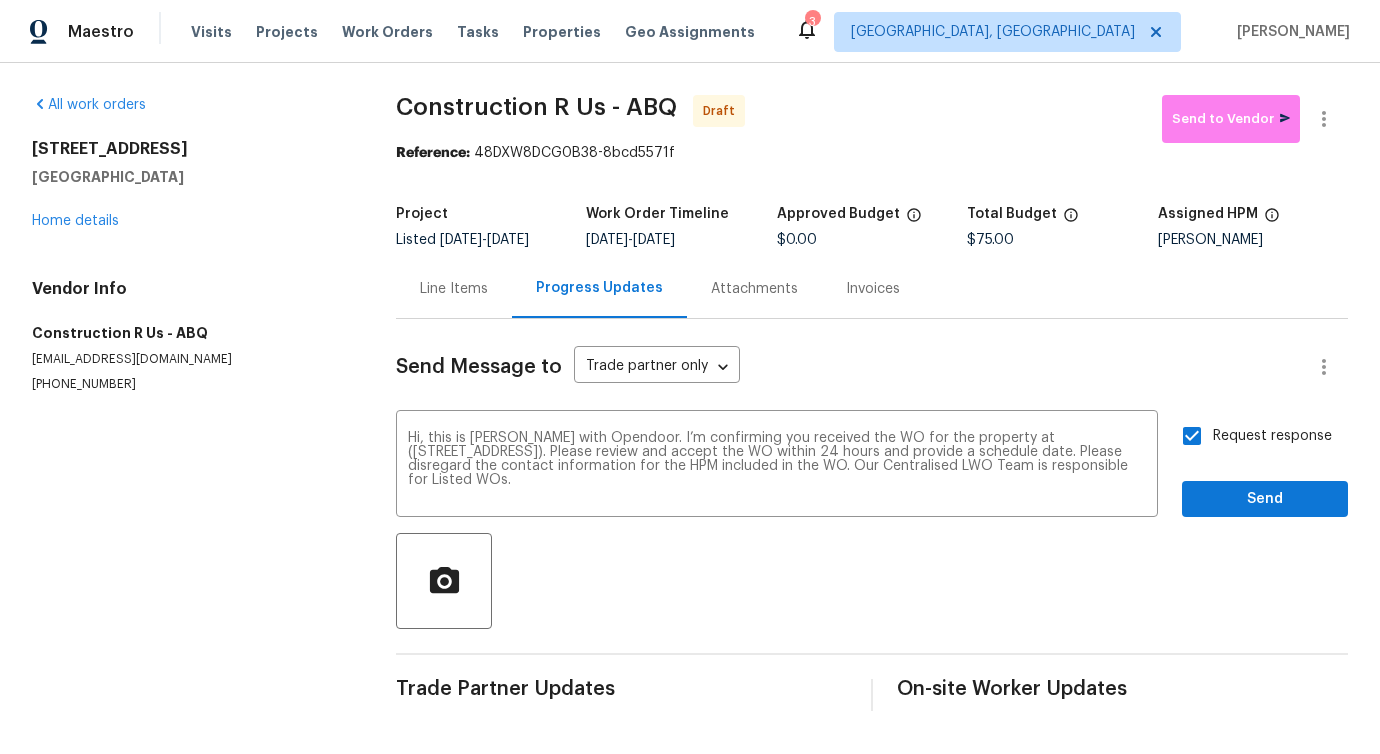 click on "Send Message to Trade partner only Trade partner only ​ Hi, this is [PERSON_NAME] with Opendoor. I’m confirming you received the WO for the property at ([STREET_ADDRESS]). Please review and accept the WO within 24 hours and provide a schedule date. Please disregard the contact information for the HPM included in the WO. Our Centralised LWO Team is responsible for Listed WOs.
x ​ Request response Send Trade Partner Updates On-site Worker Updates" at bounding box center [872, 515] 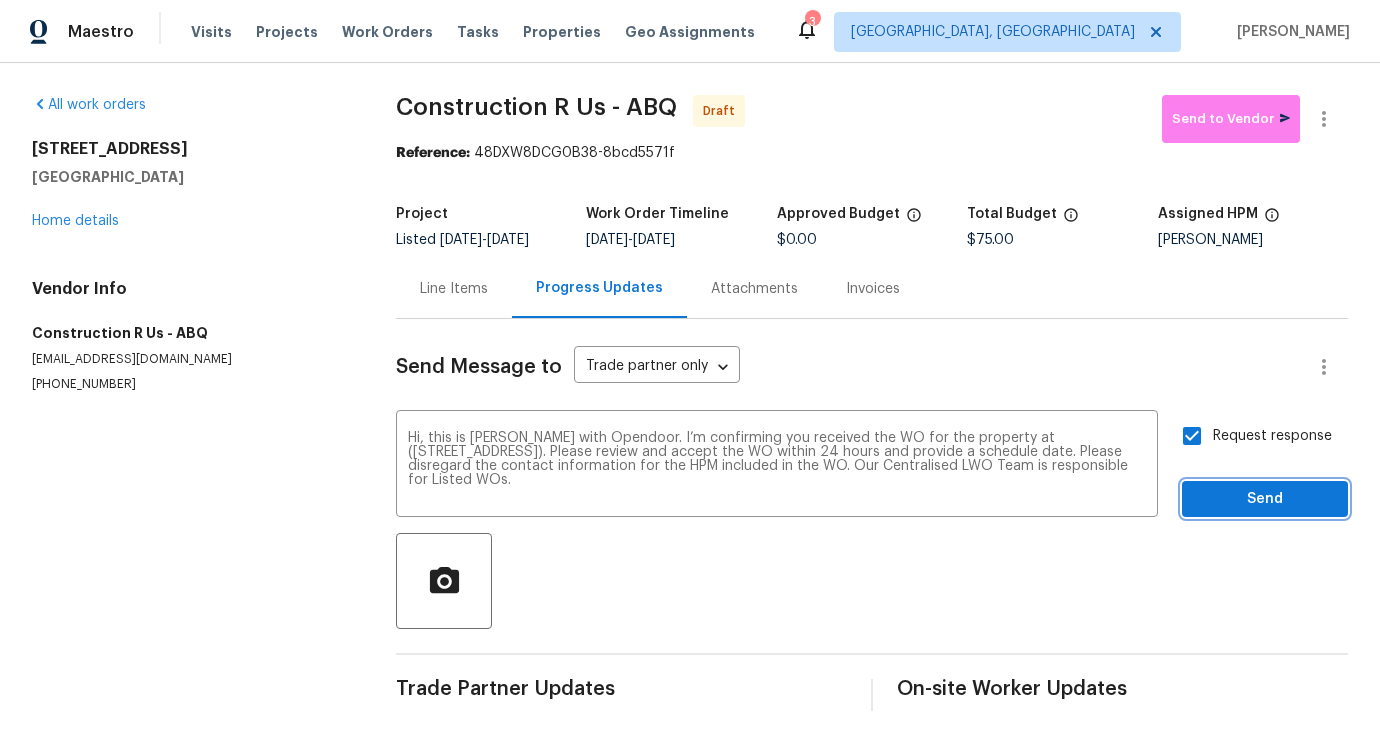 click on "Send" at bounding box center [1265, 499] 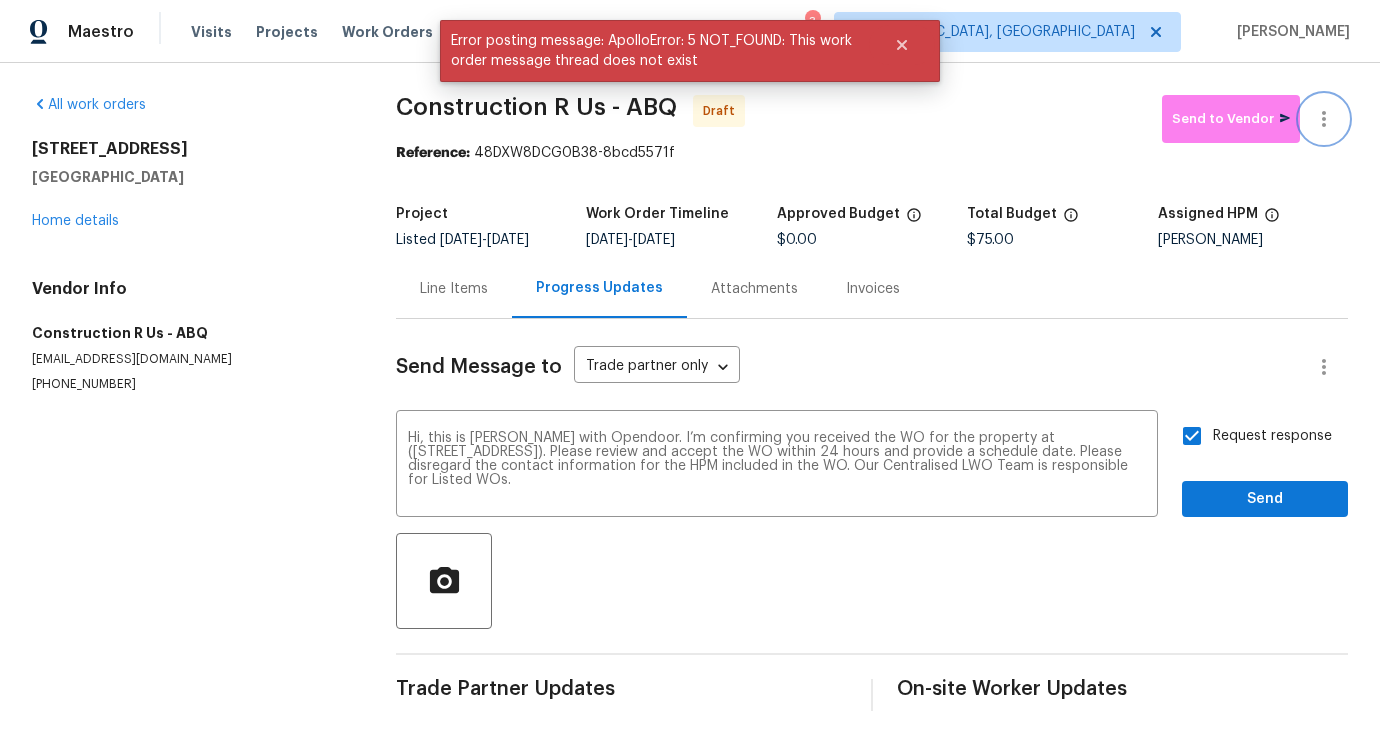 click 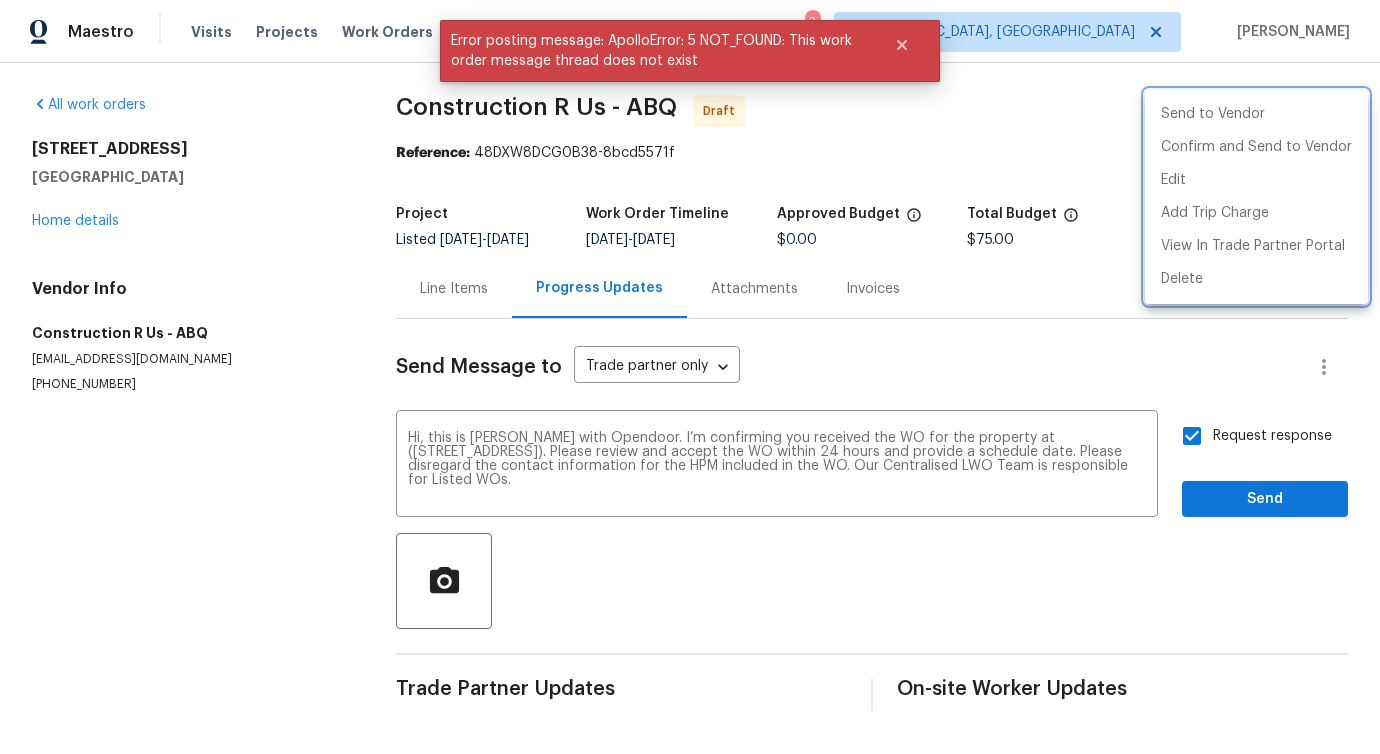 click at bounding box center (690, 377) 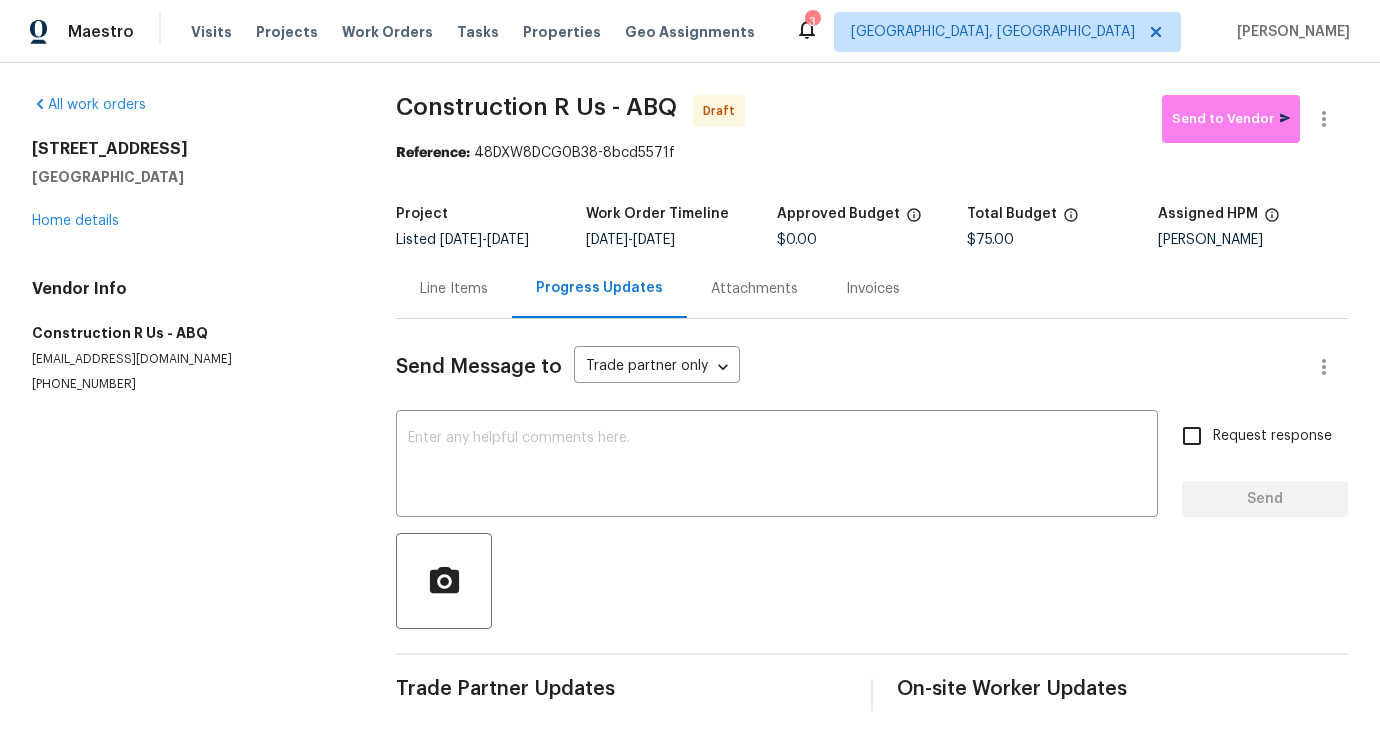 scroll, scrollTop: 0, scrollLeft: 0, axis: both 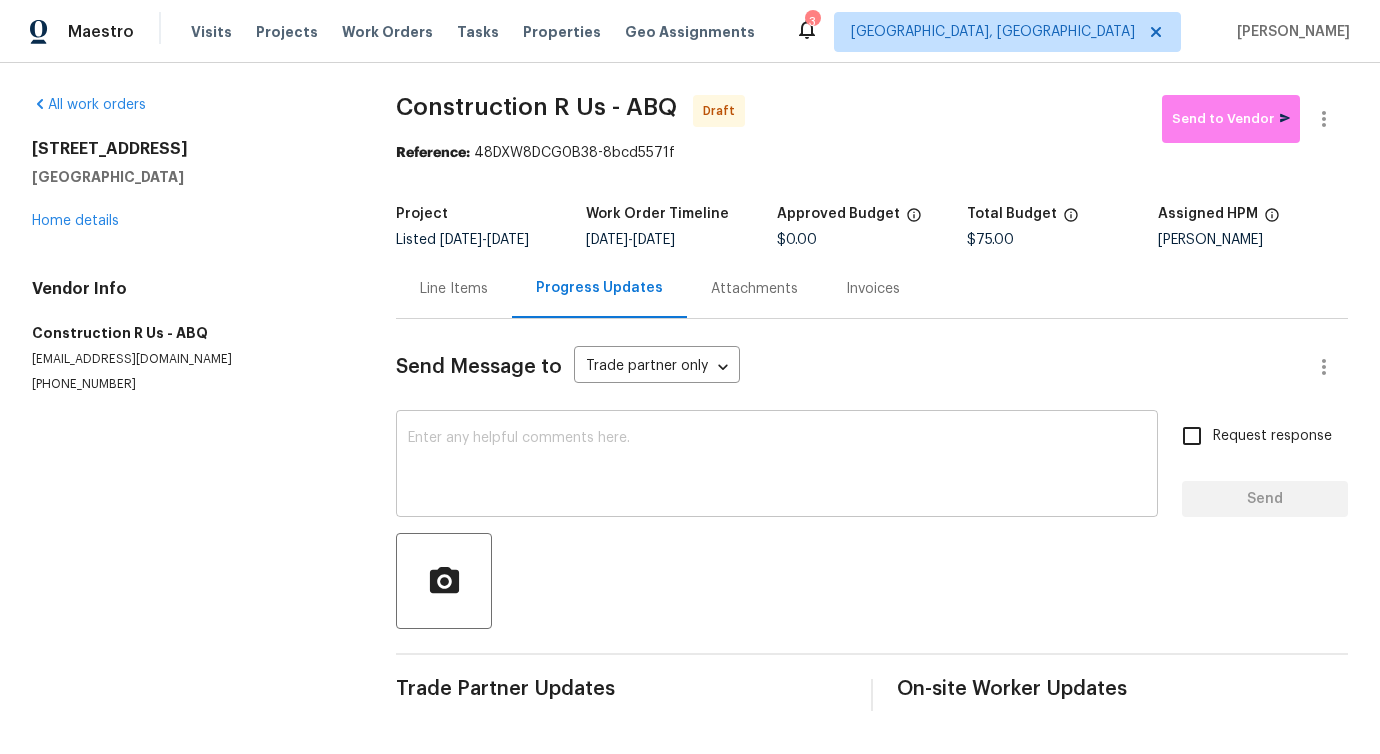 click at bounding box center (777, 466) 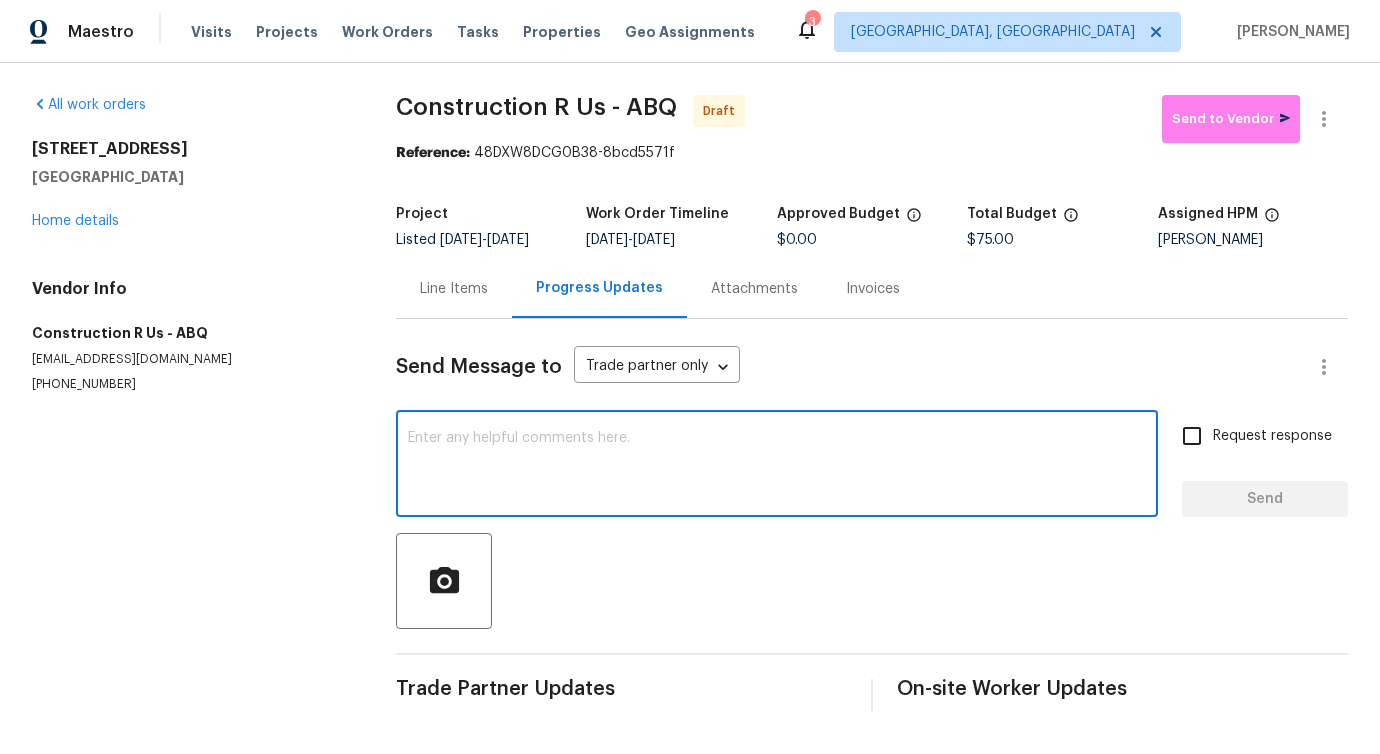 scroll, scrollTop: 4, scrollLeft: 0, axis: vertical 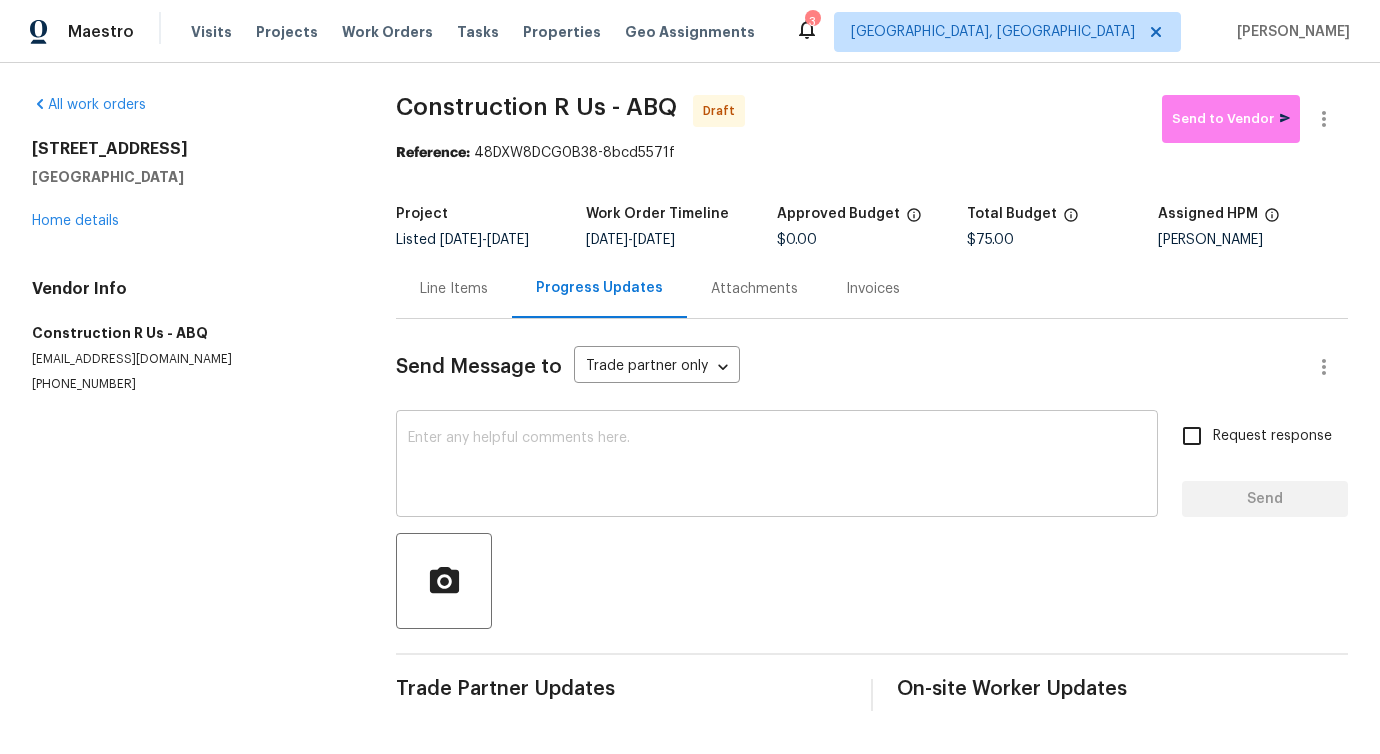 click at bounding box center (777, 466) 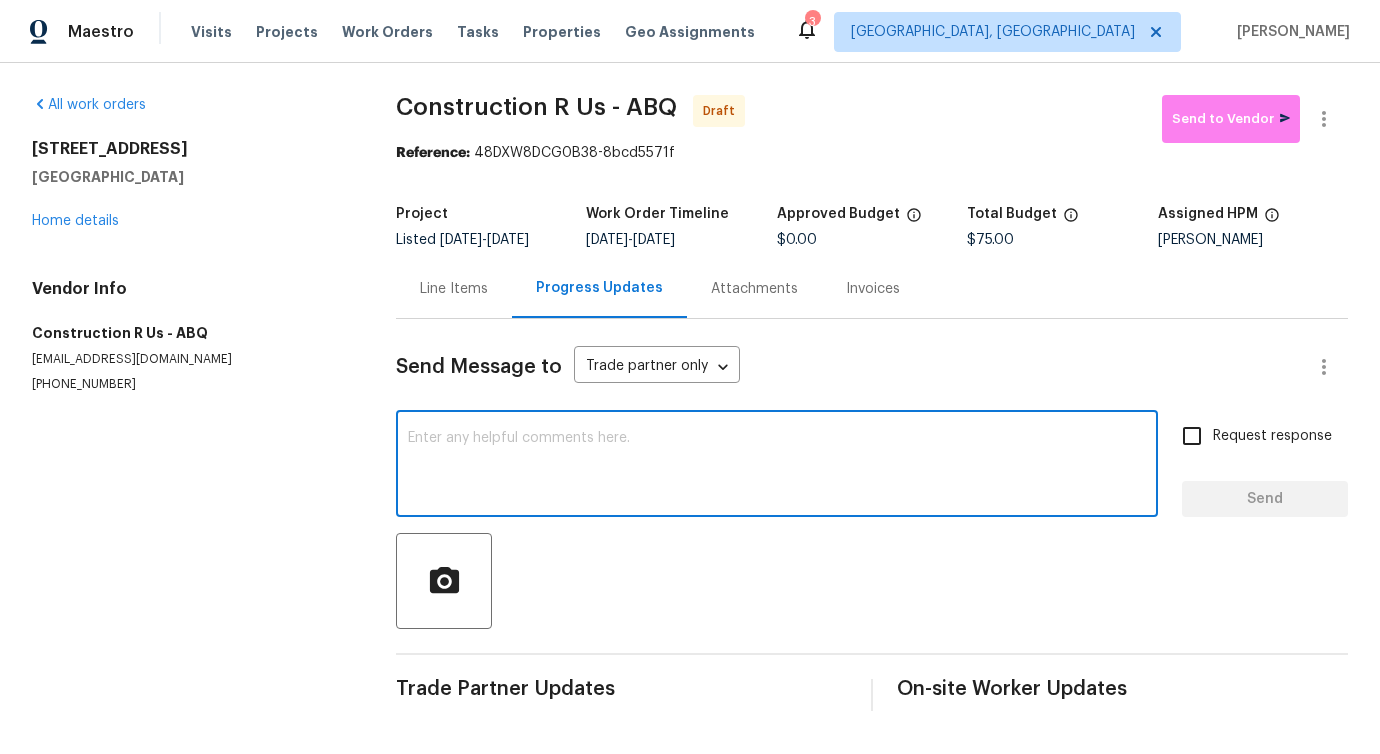 scroll, scrollTop: 4, scrollLeft: 0, axis: vertical 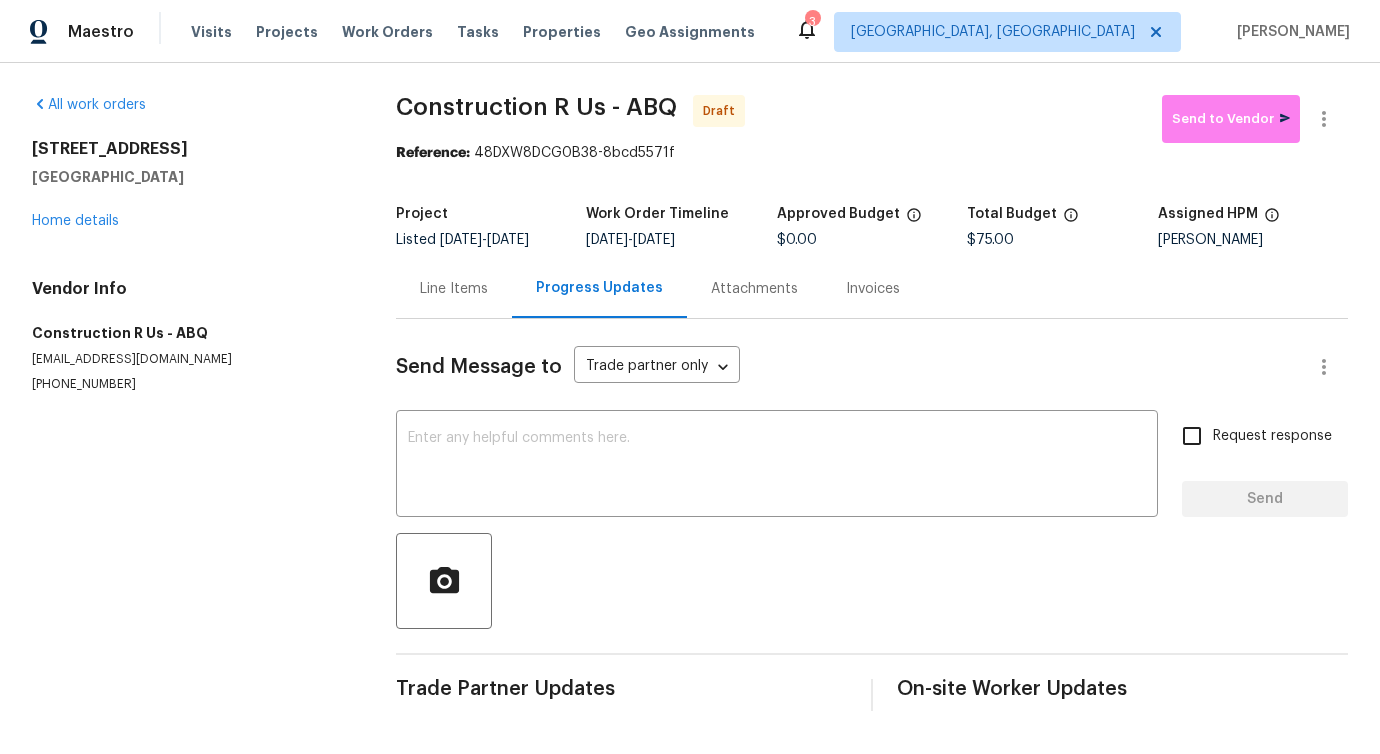 click on "Line Items" at bounding box center (454, 288) 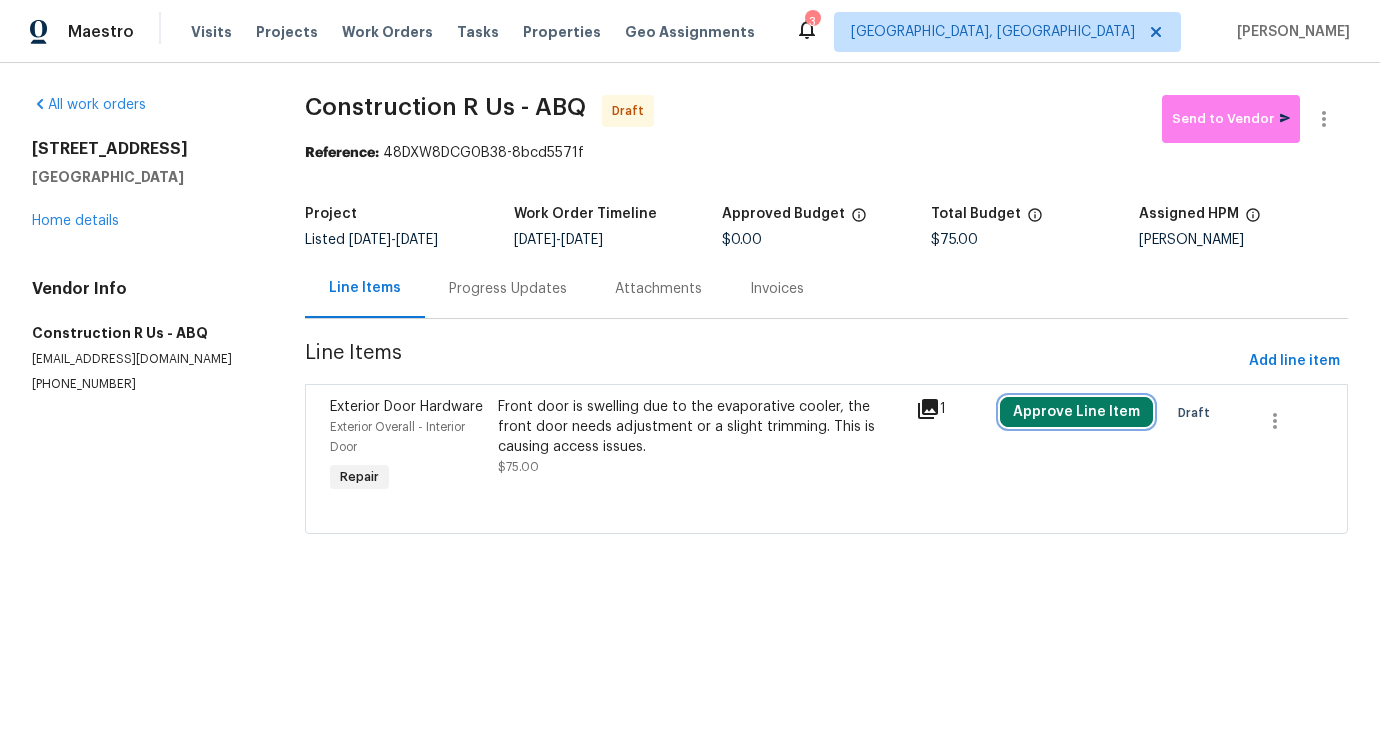 click on "Approve Line Item" at bounding box center (1076, 412) 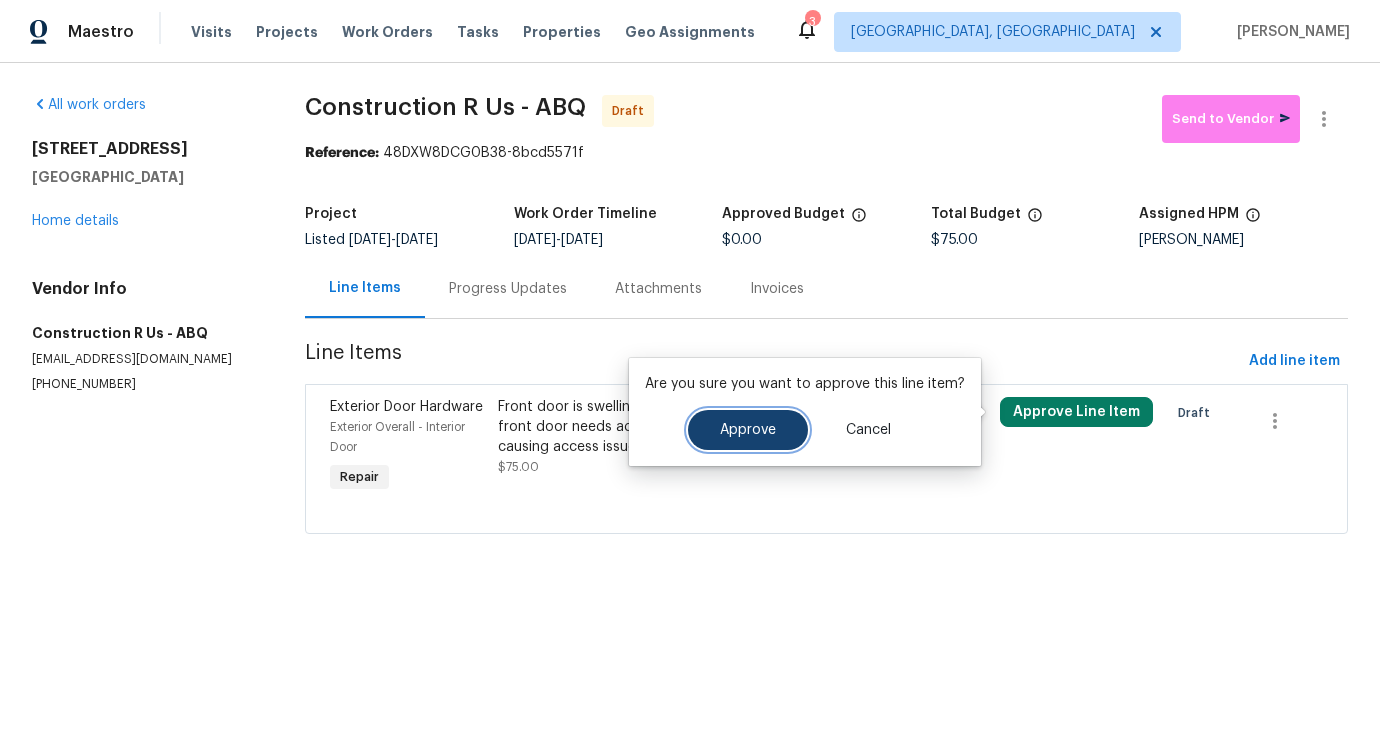click on "Approve" at bounding box center [748, 430] 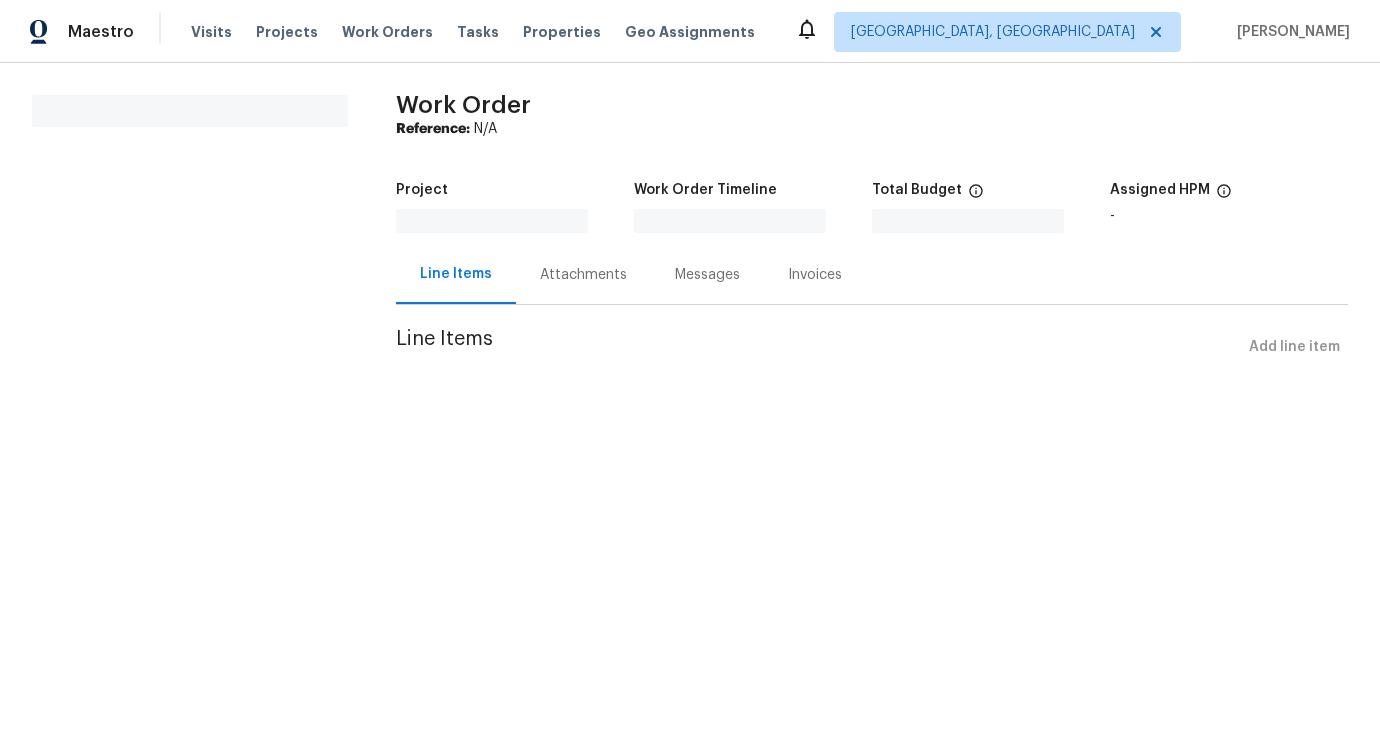 scroll, scrollTop: 0, scrollLeft: 0, axis: both 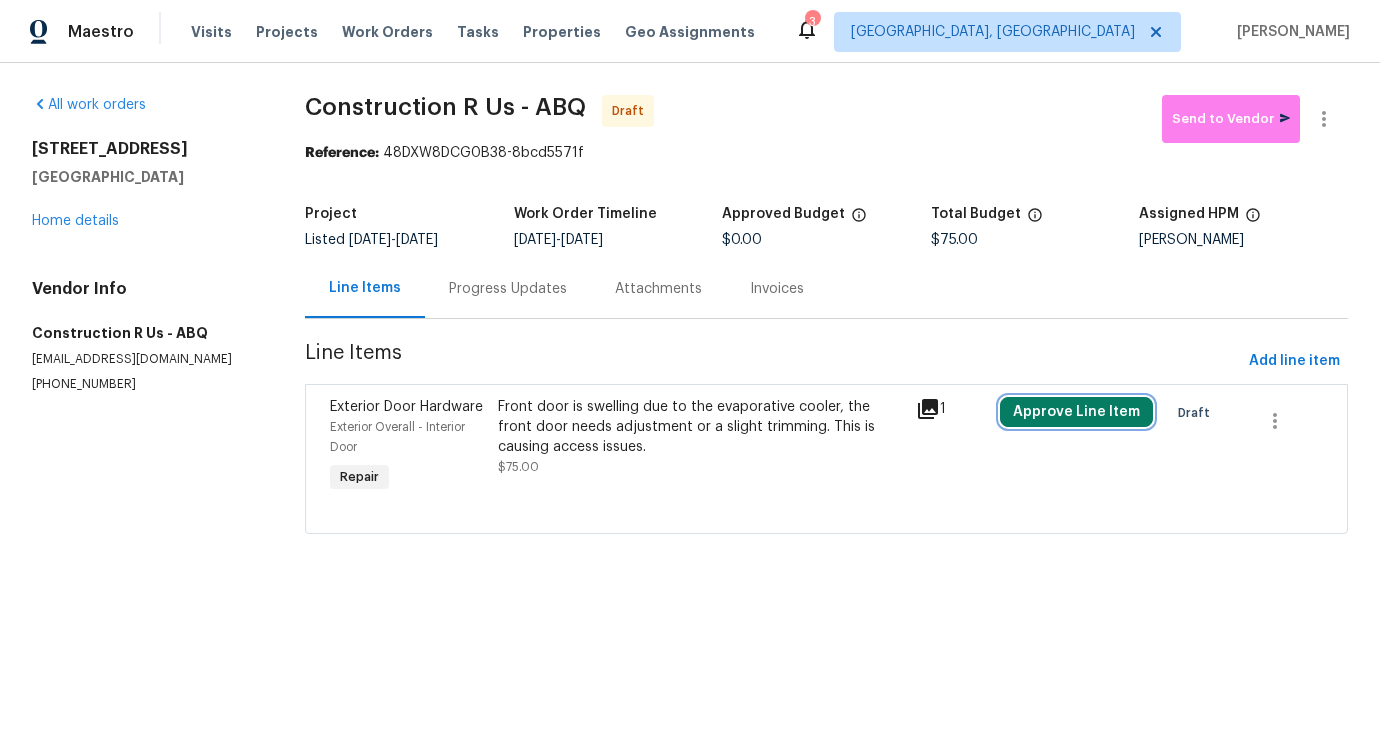 click on "Approve Line Item" at bounding box center (1076, 412) 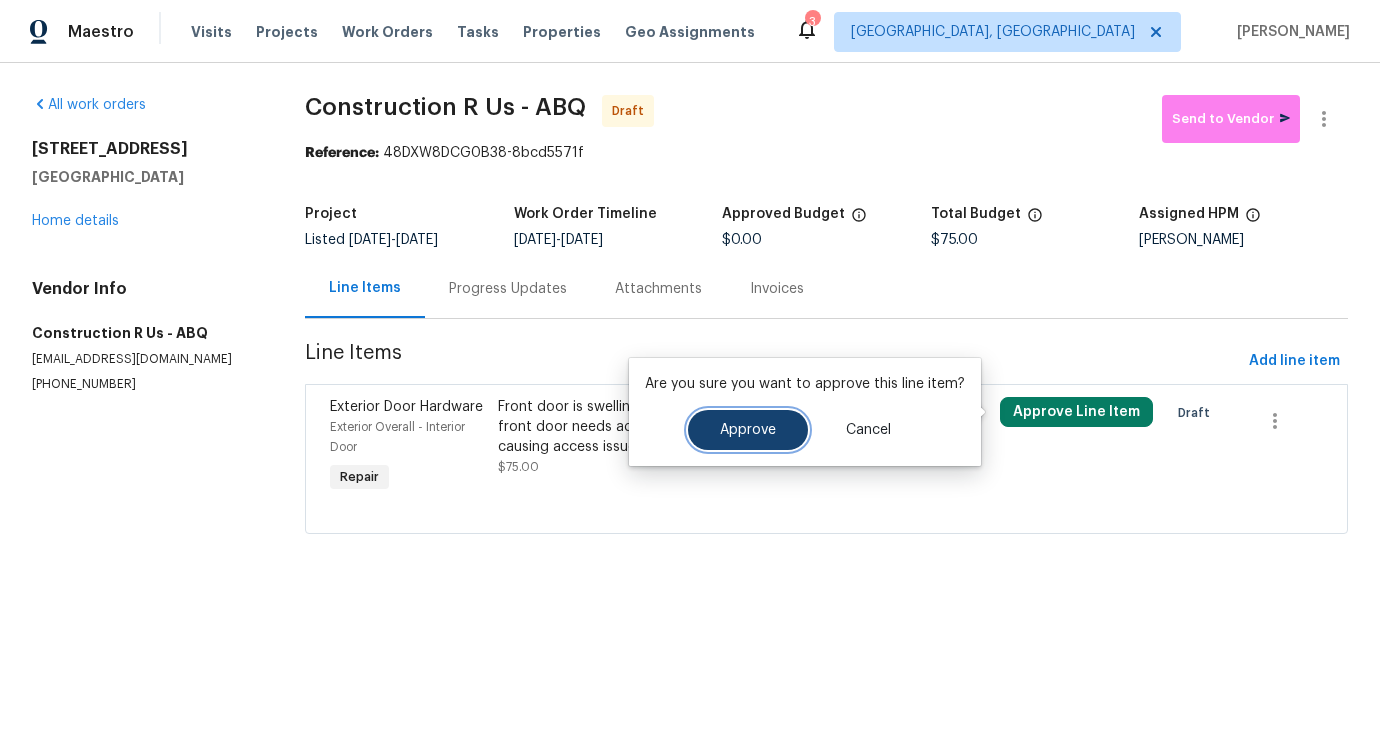 click on "Approve" at bounding box center (748, 430) 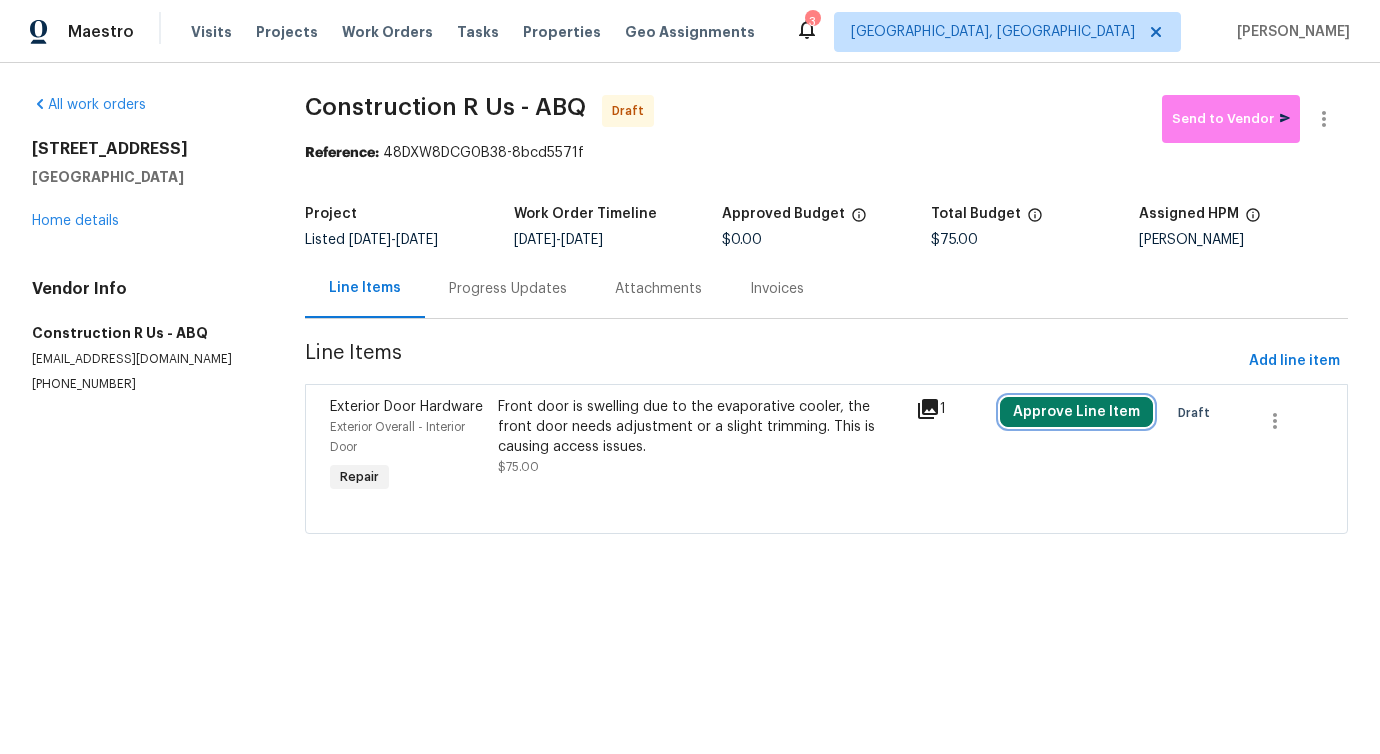 click on "Approve Line Item" at bounding box center [1076, 412] 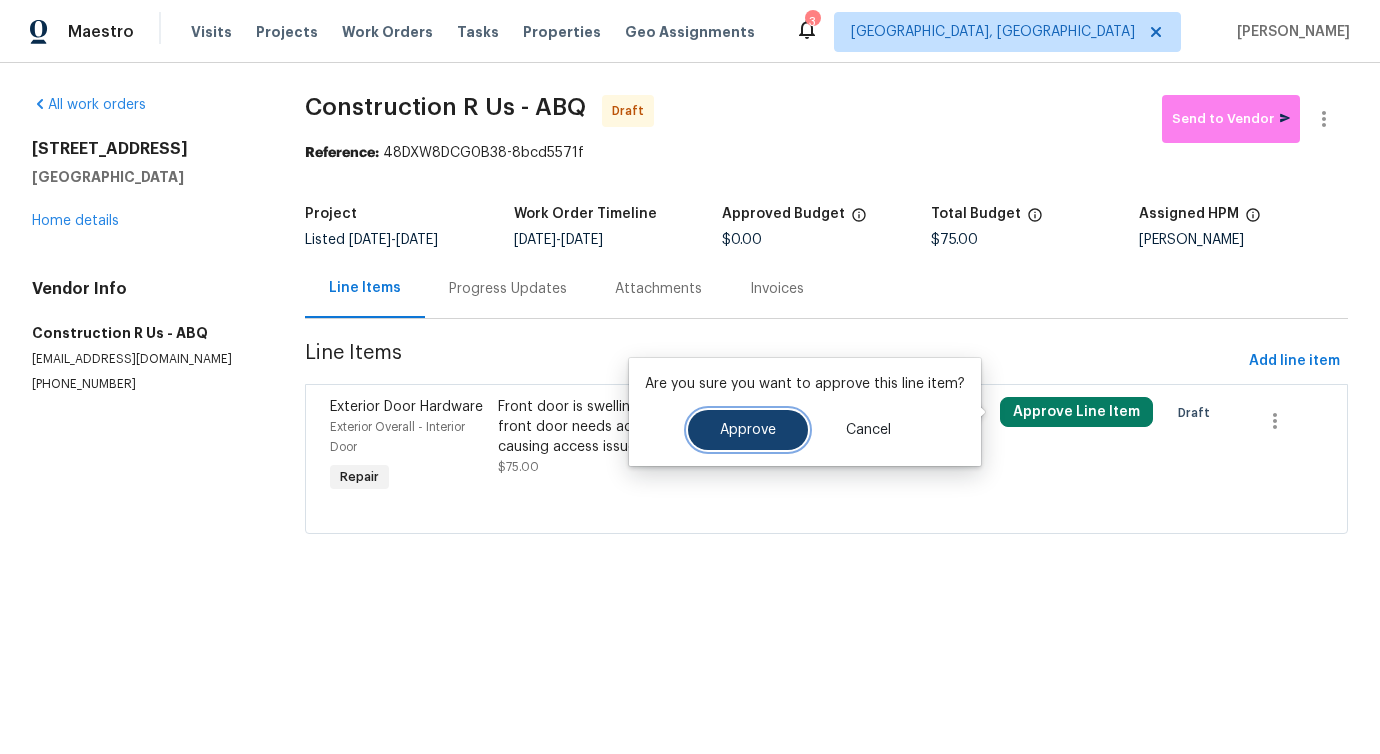 click on "Approve" at bounding box center [748, 430] 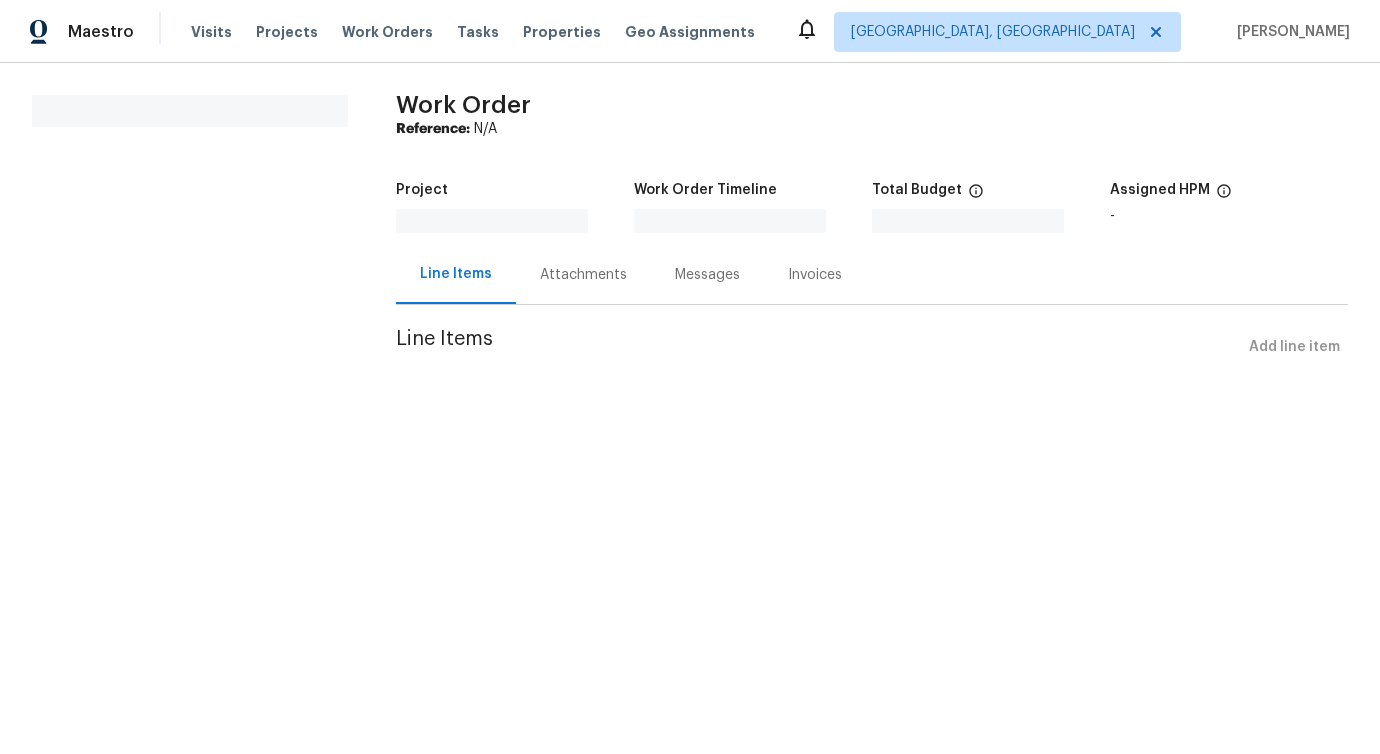 scroll, scrollTop: 0, scrollLeft: 0, axis: both 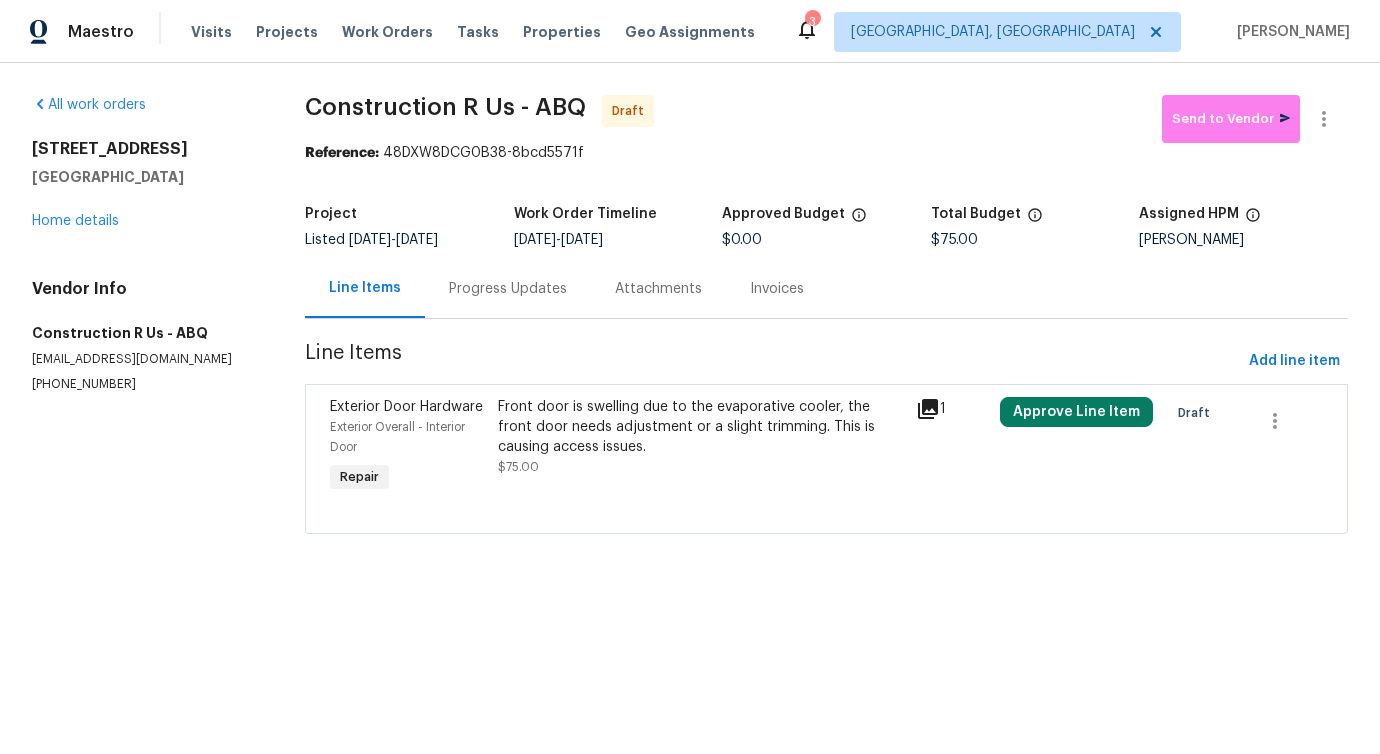 click on "Progress Updates" at bounding box center [508, 288] 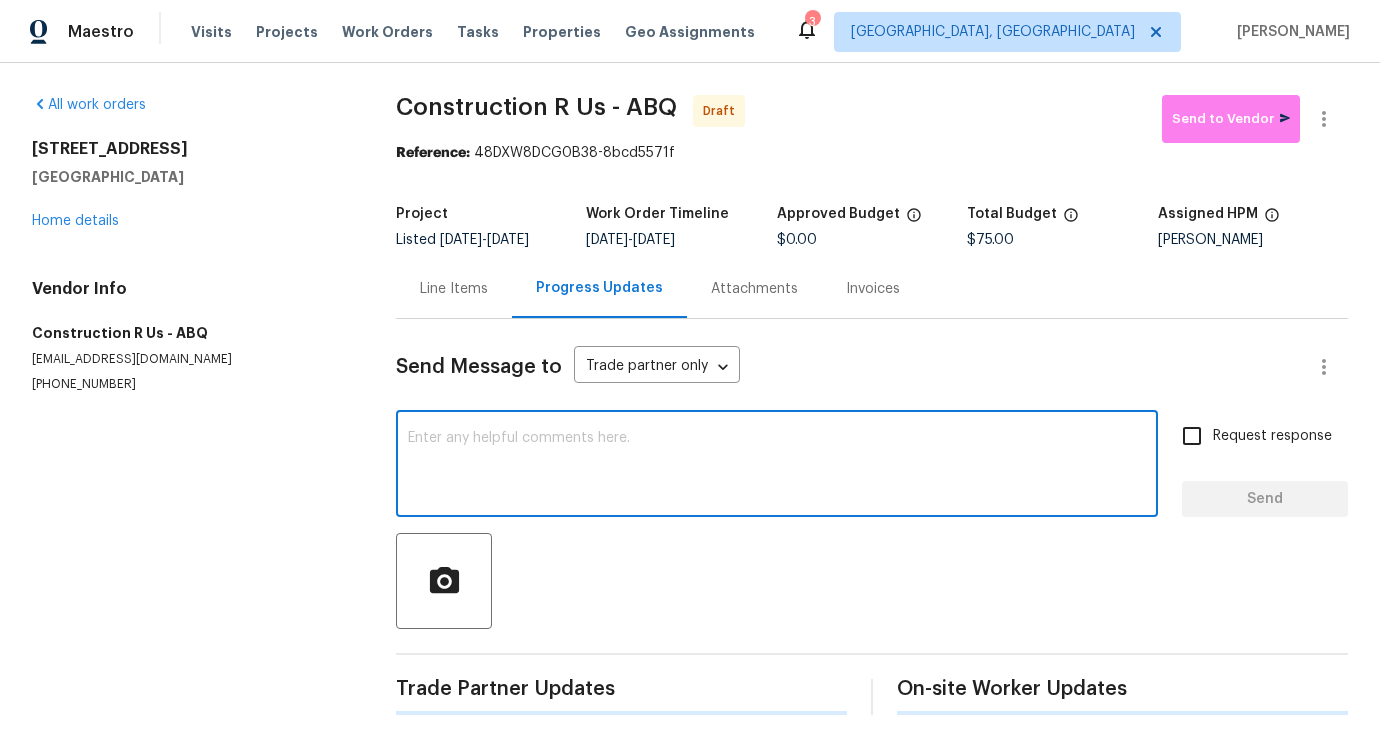 click at bounding box center [777, 466] 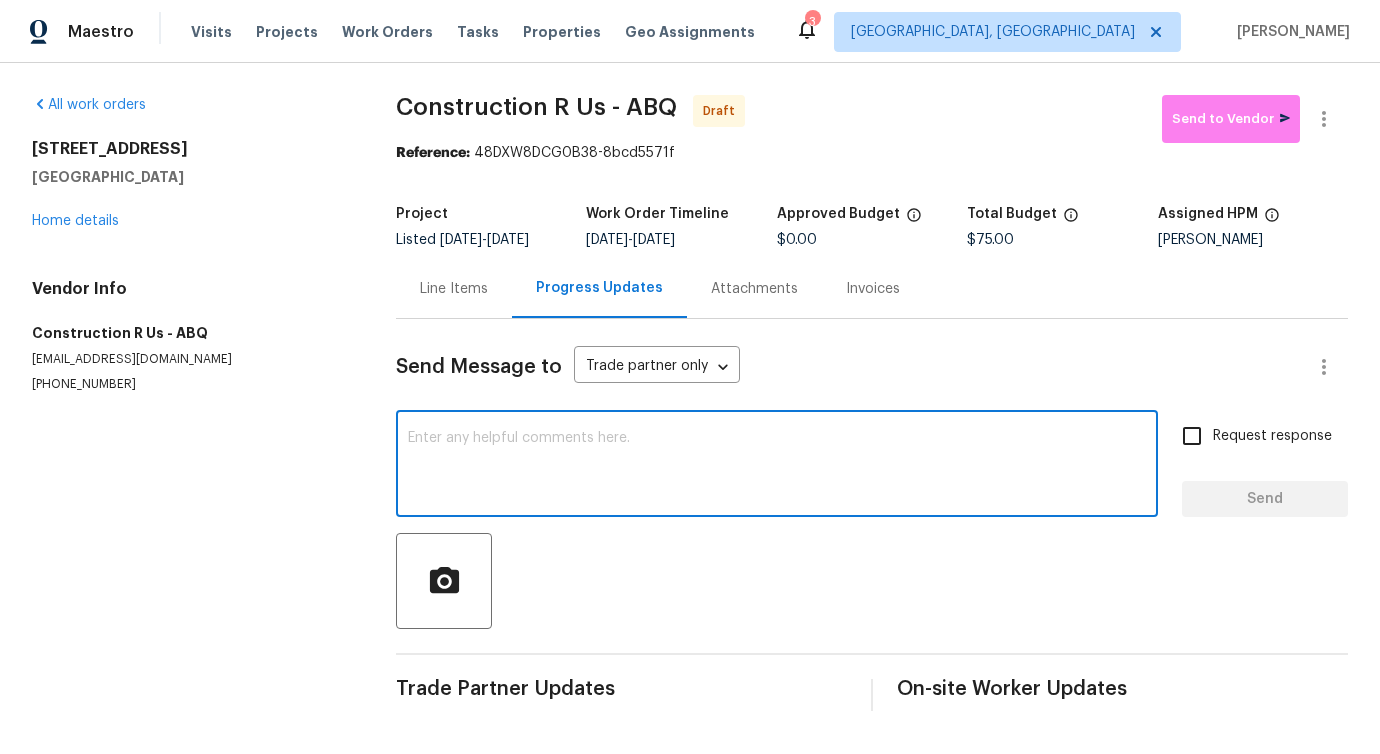 scroll, scrollTop: 4, scrollLeft: 0, axis: vertical 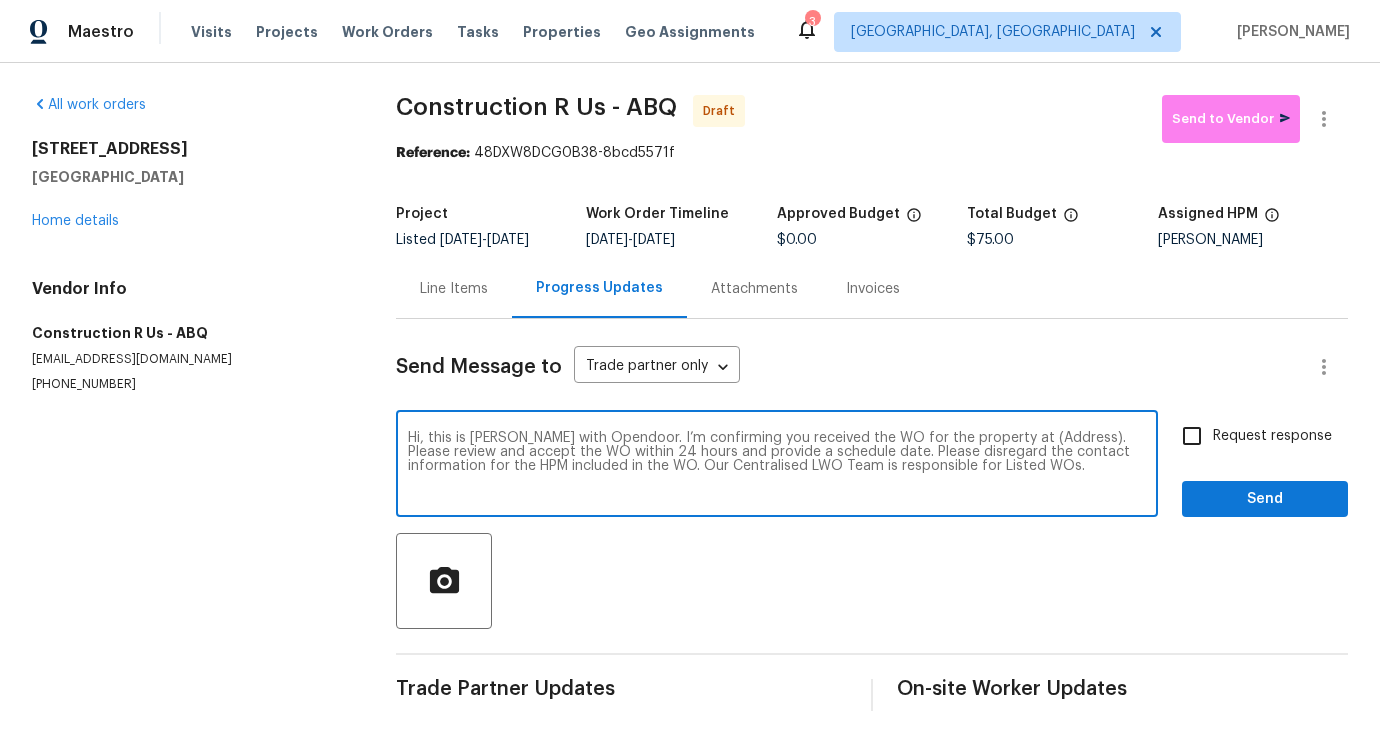 click on "Hi, this is Pavithra with Opendoor. I’m confirming you received the WO for the property at (Address). Please review and accept the WO within 24 hours and provide a schedule date. Please disregard the contact information for the HPM included in the WO. Our Centralised LWO Team is responsible for Listed WOs." at bounding box center [777, 466] 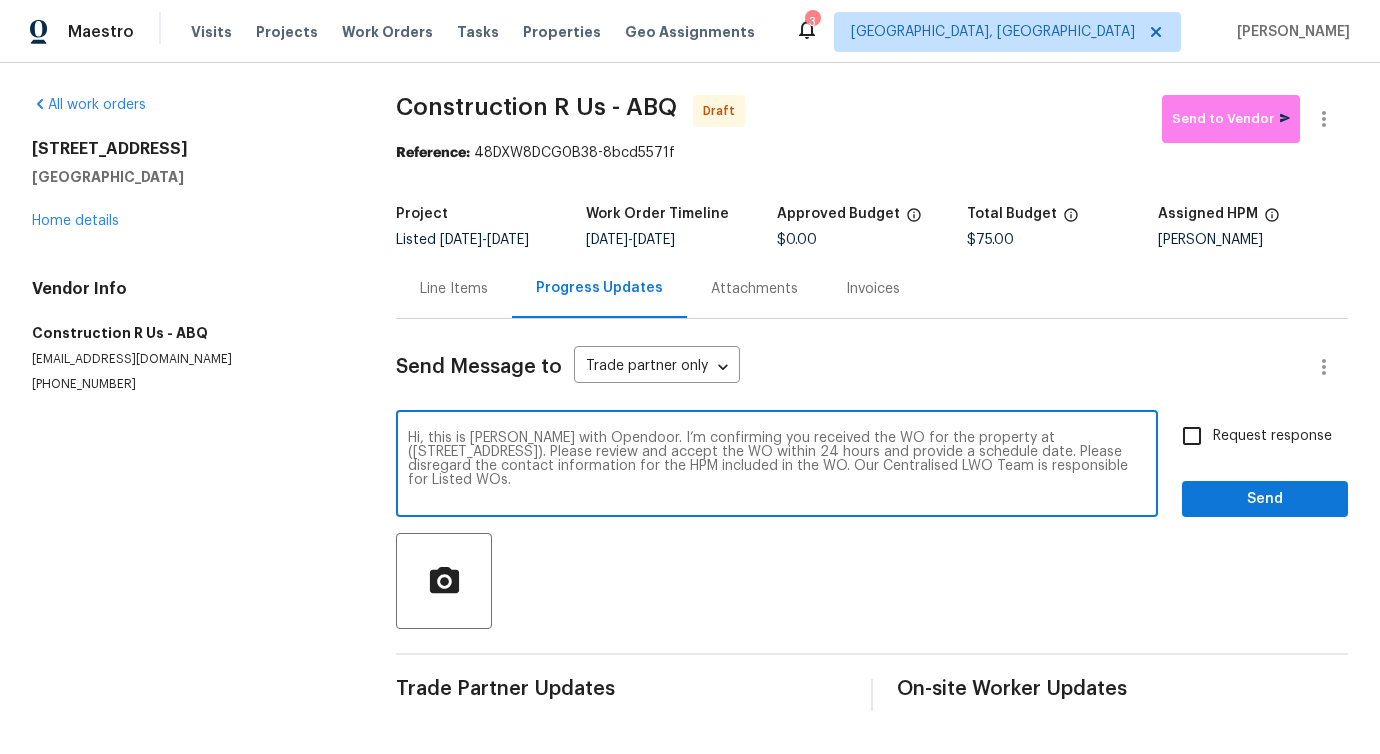 type on "Hi, this is [PERSON_NAME] with Opendoor. I’m confirming you received the WO for the property at ([STREET_ADDRESS]). Please review and accept the WO within 24 hours and provide a schedule date. Please disregard the contact information for the HPM included in the WO. Our Centralised LWO Team is responsible for Listed WOs." 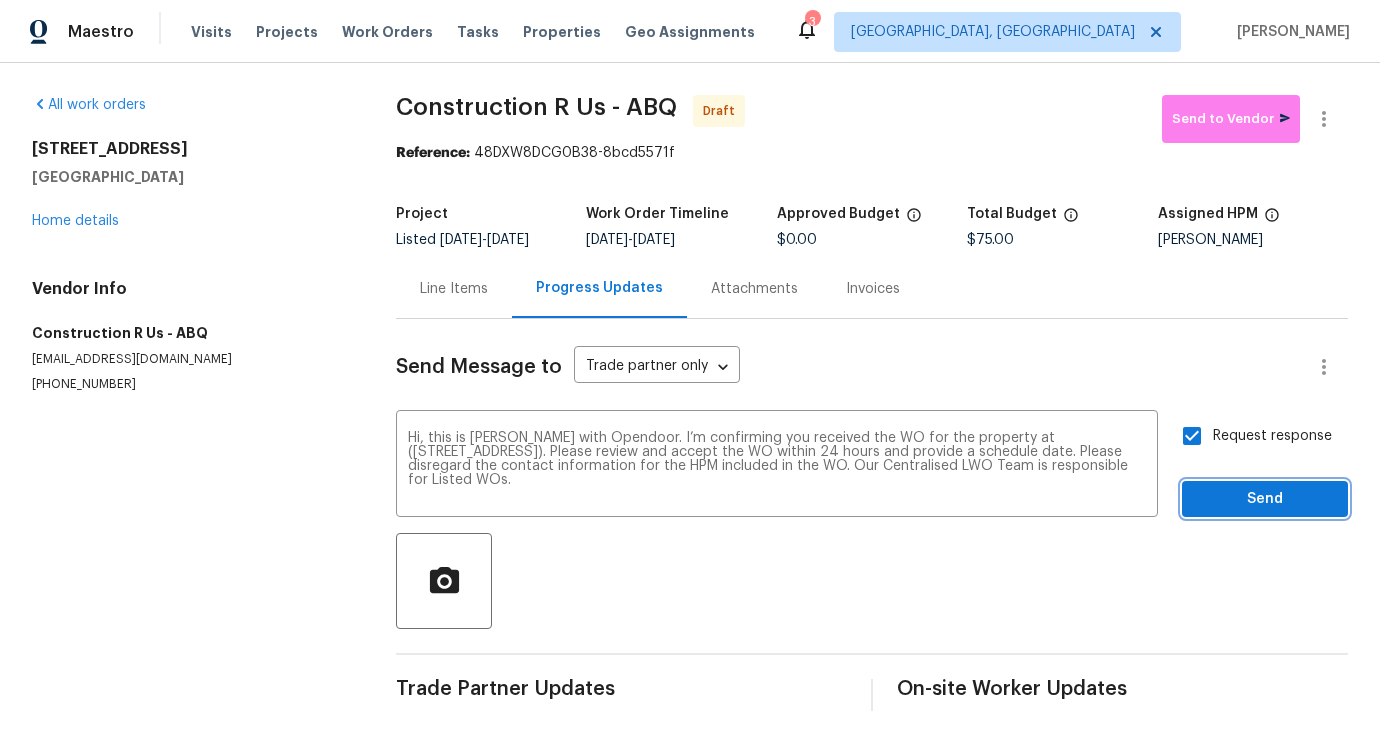 click on "Send" at bounding box center (1265, 499) 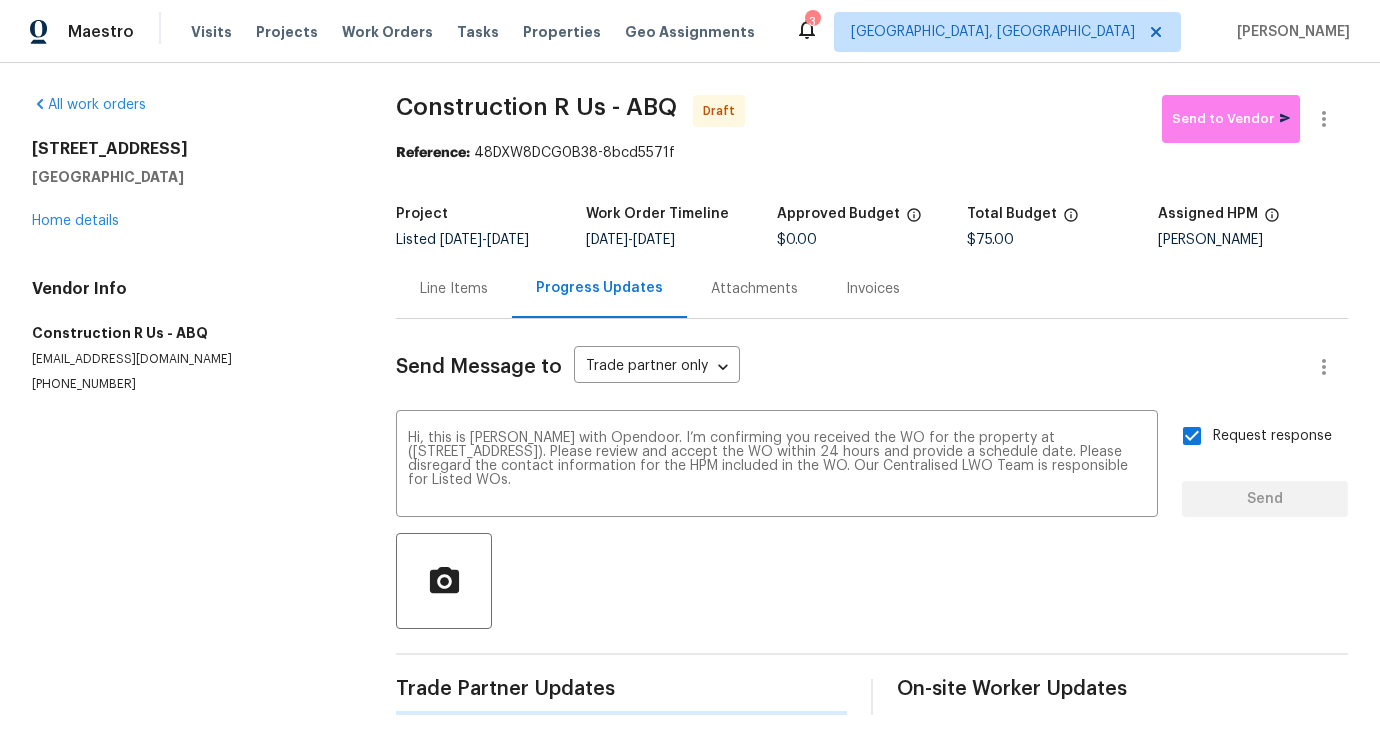 type 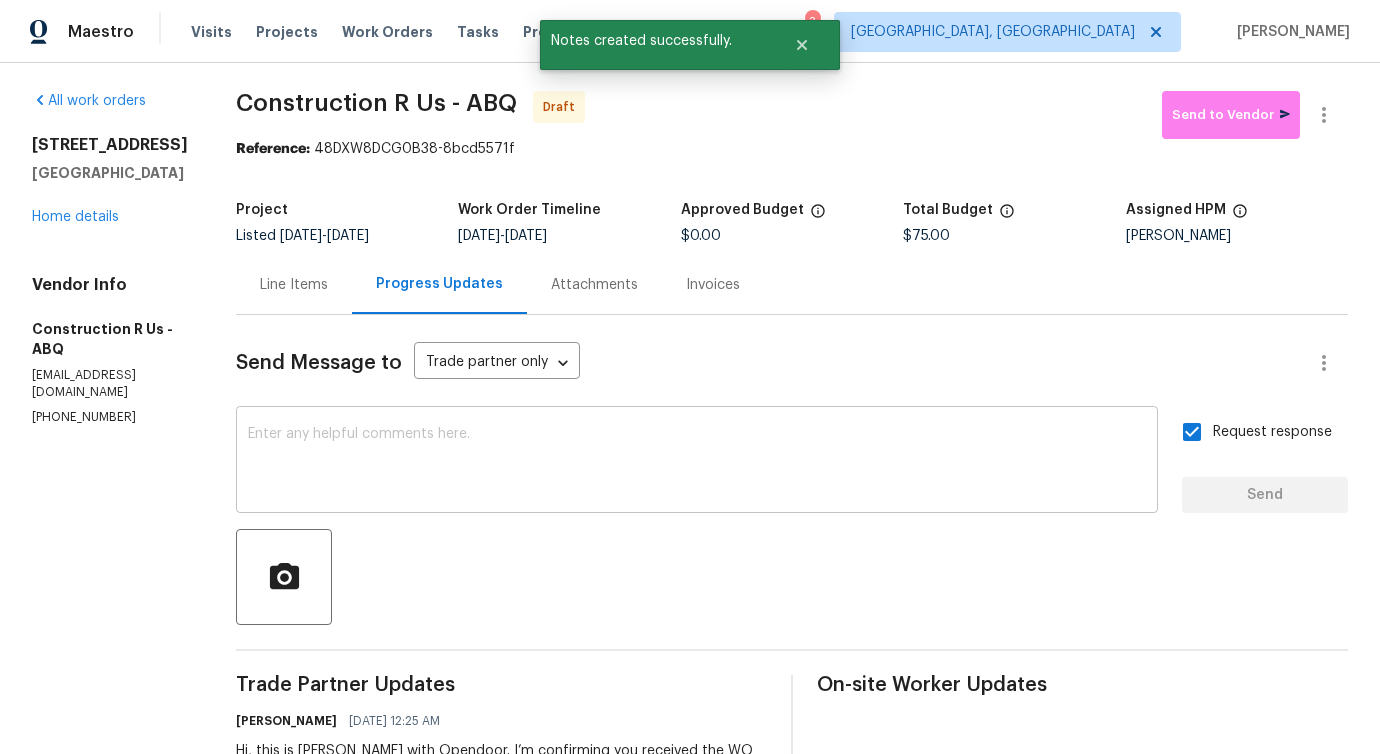 click at bounding box center (697, 462) 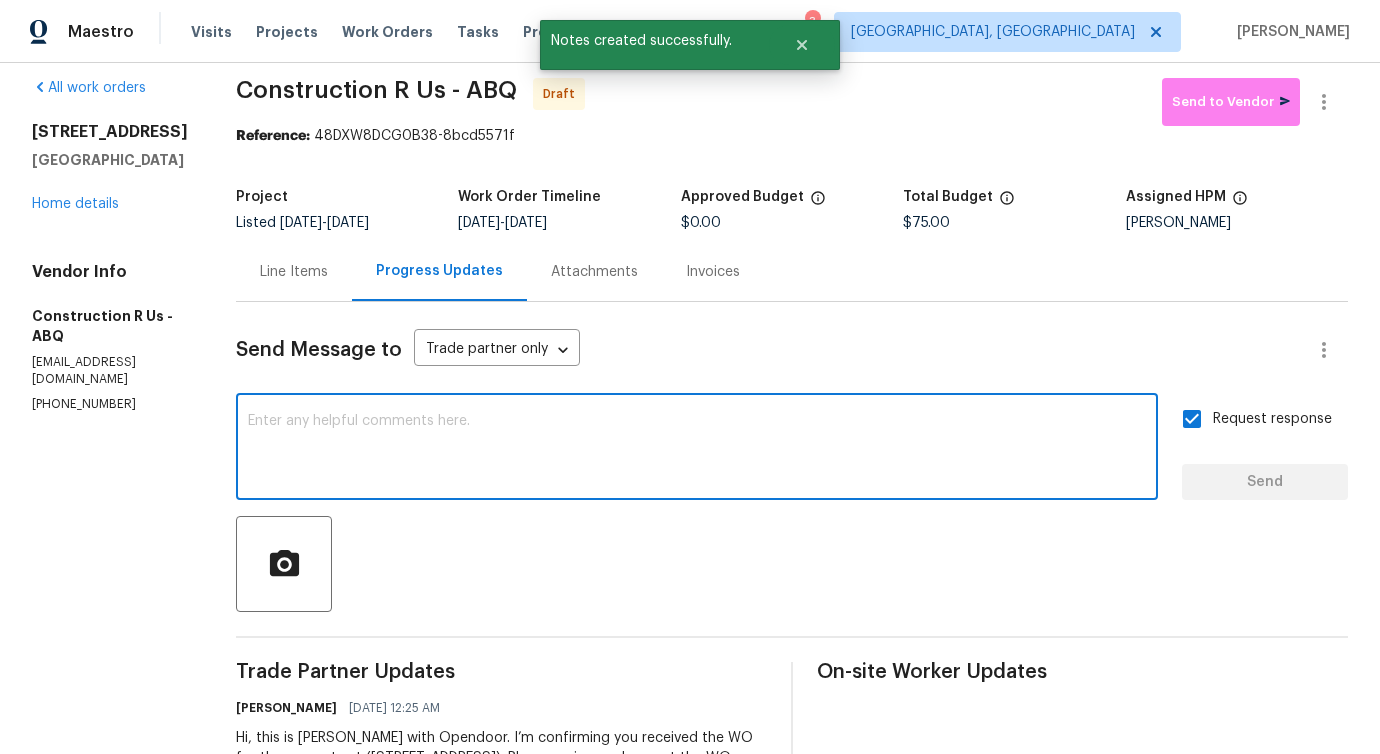 scroll, scrollTop: 0, scrollLeft: 0, axis: both 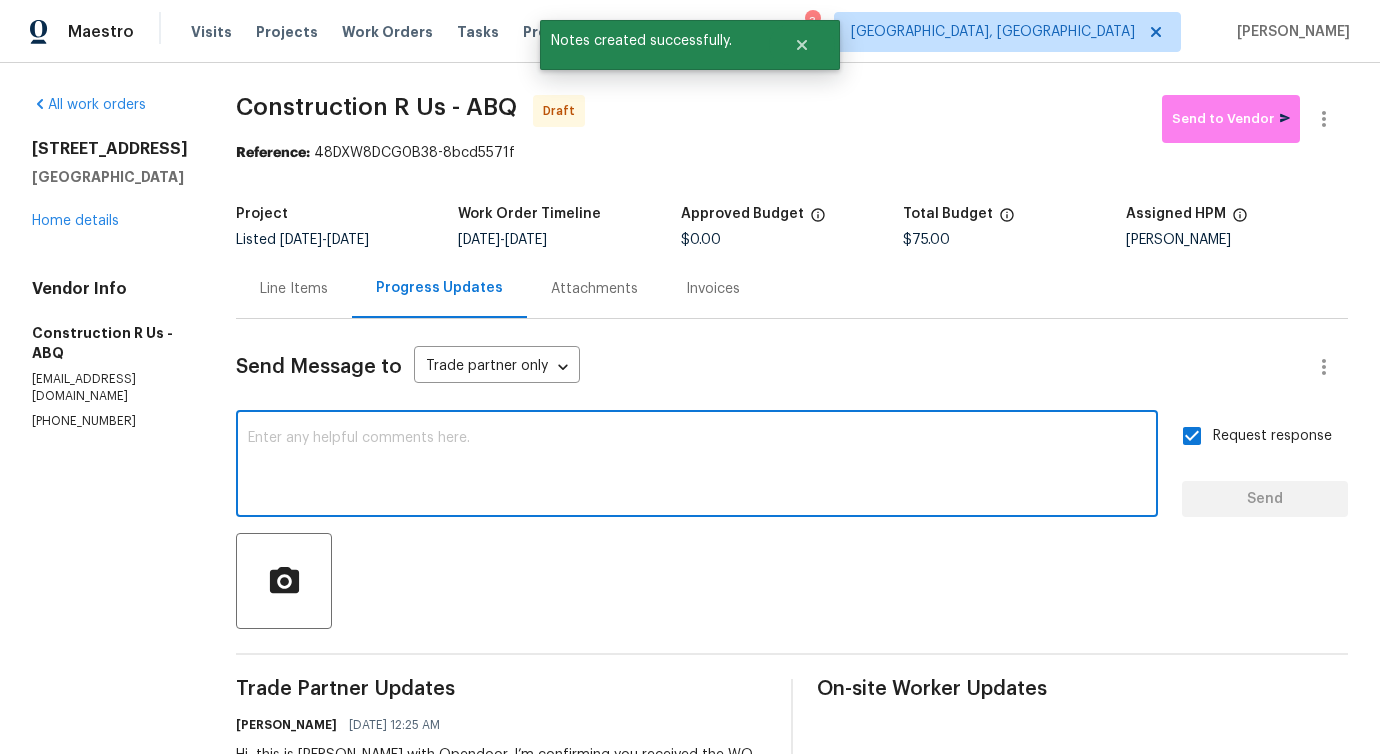 click on "Line Items" at bounding box center [294, 289] 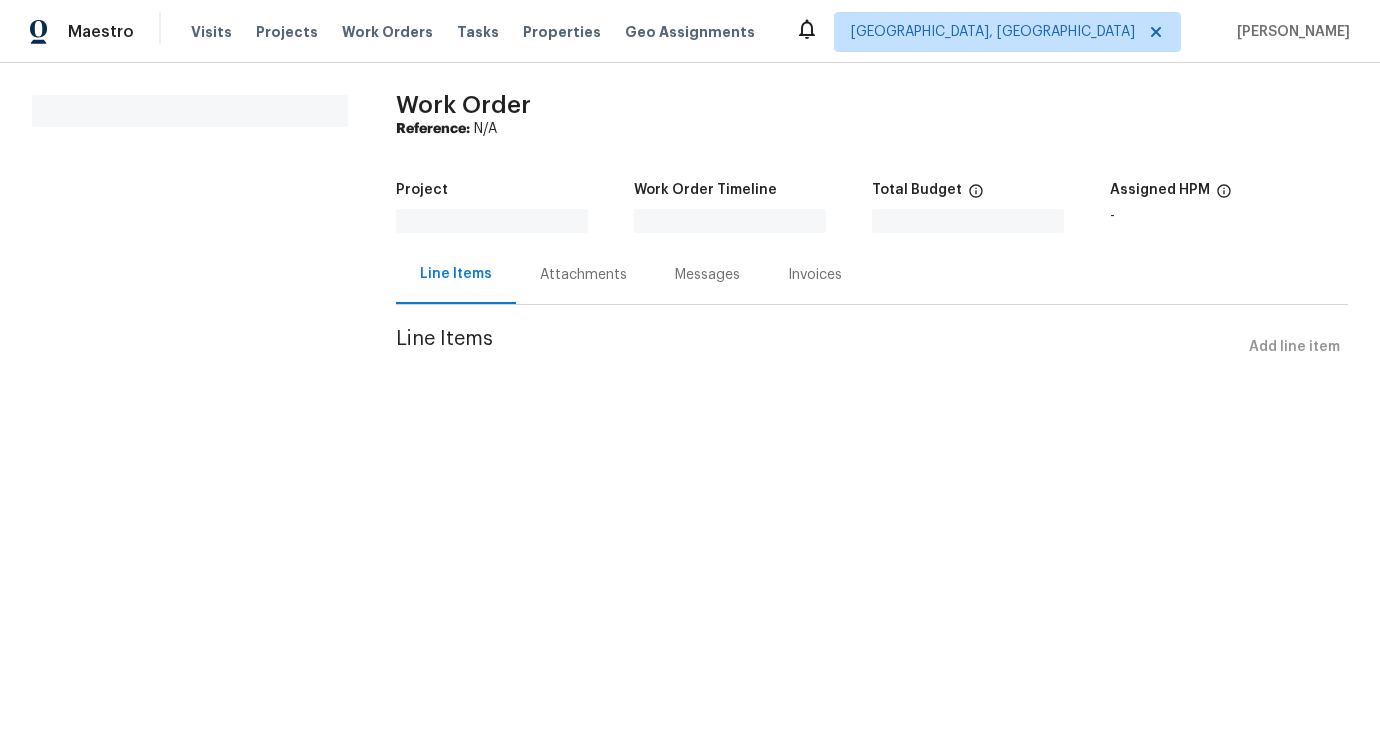 scroll, scrollTop: 0, scrollLeft: 0, axis: both 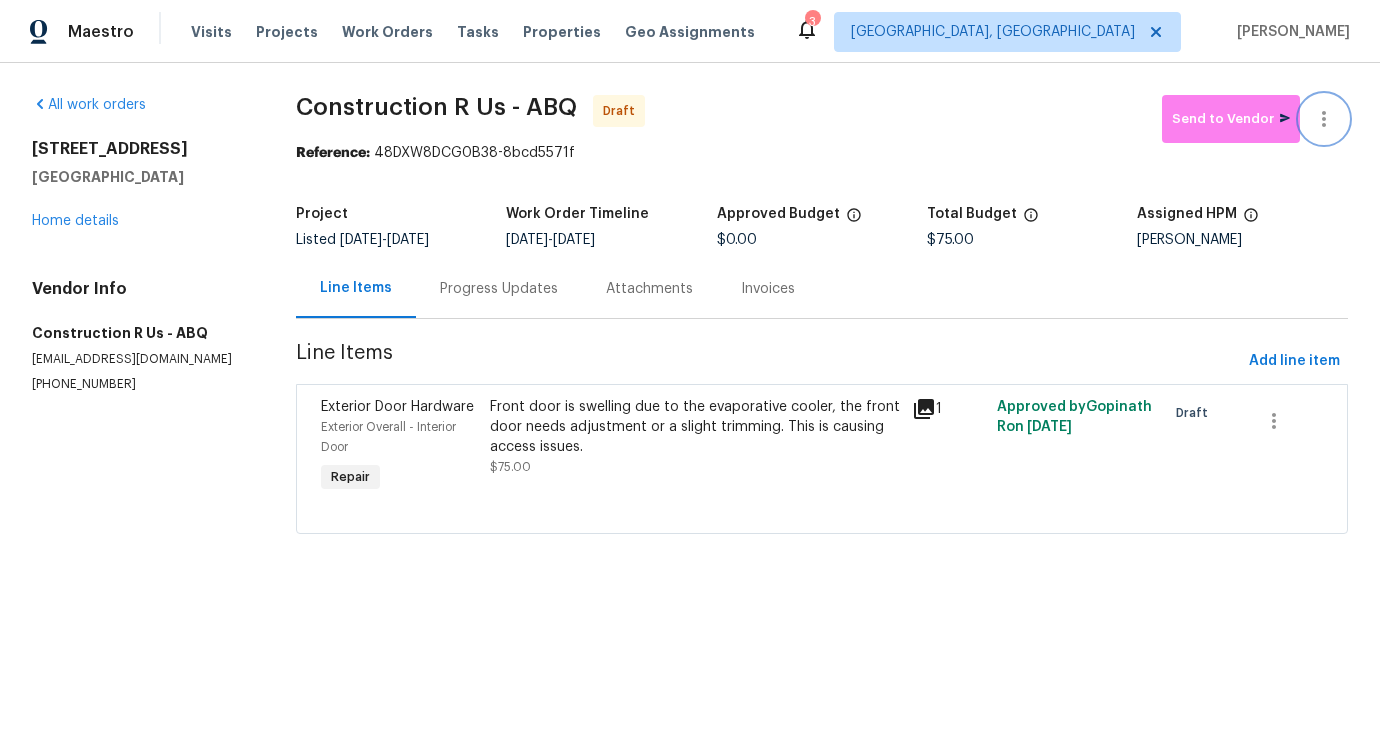 click 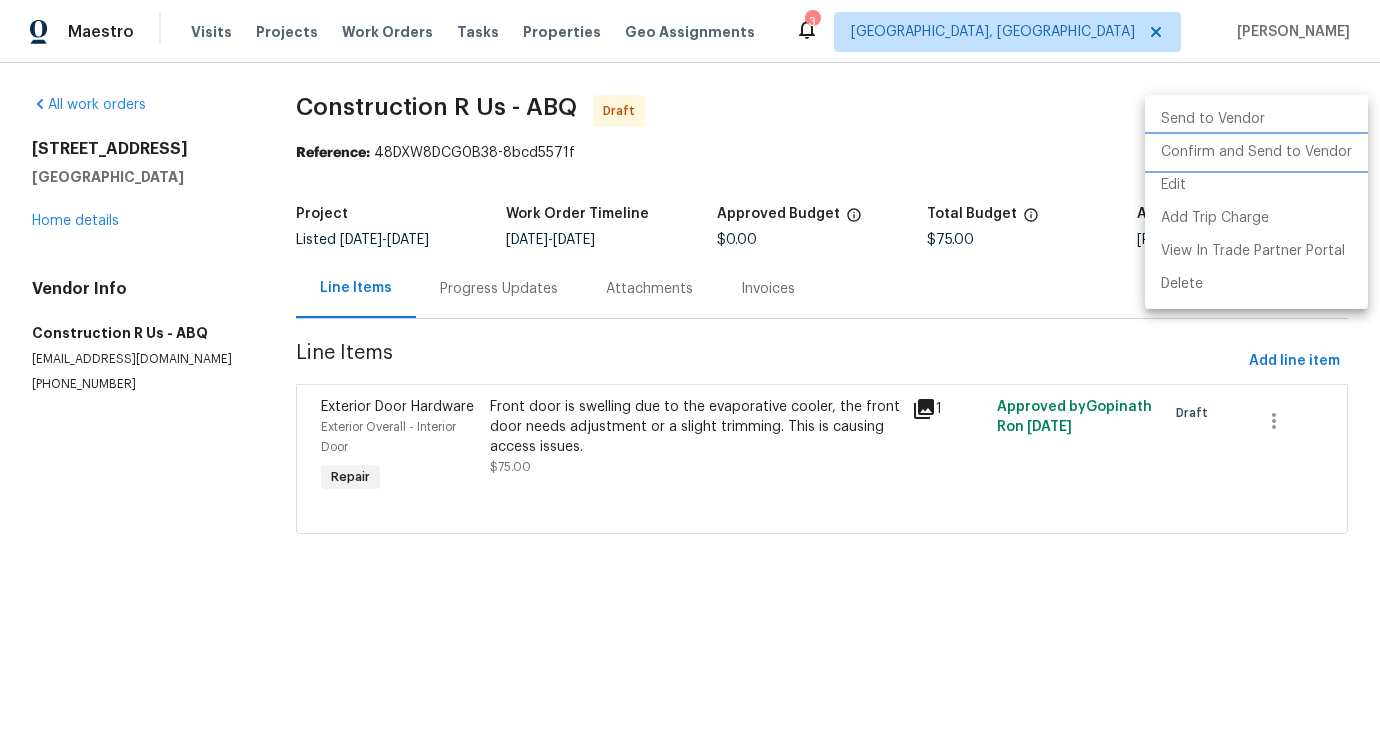 click on "Confirm and Send to Vendor" at bounding box center [1256, 152] 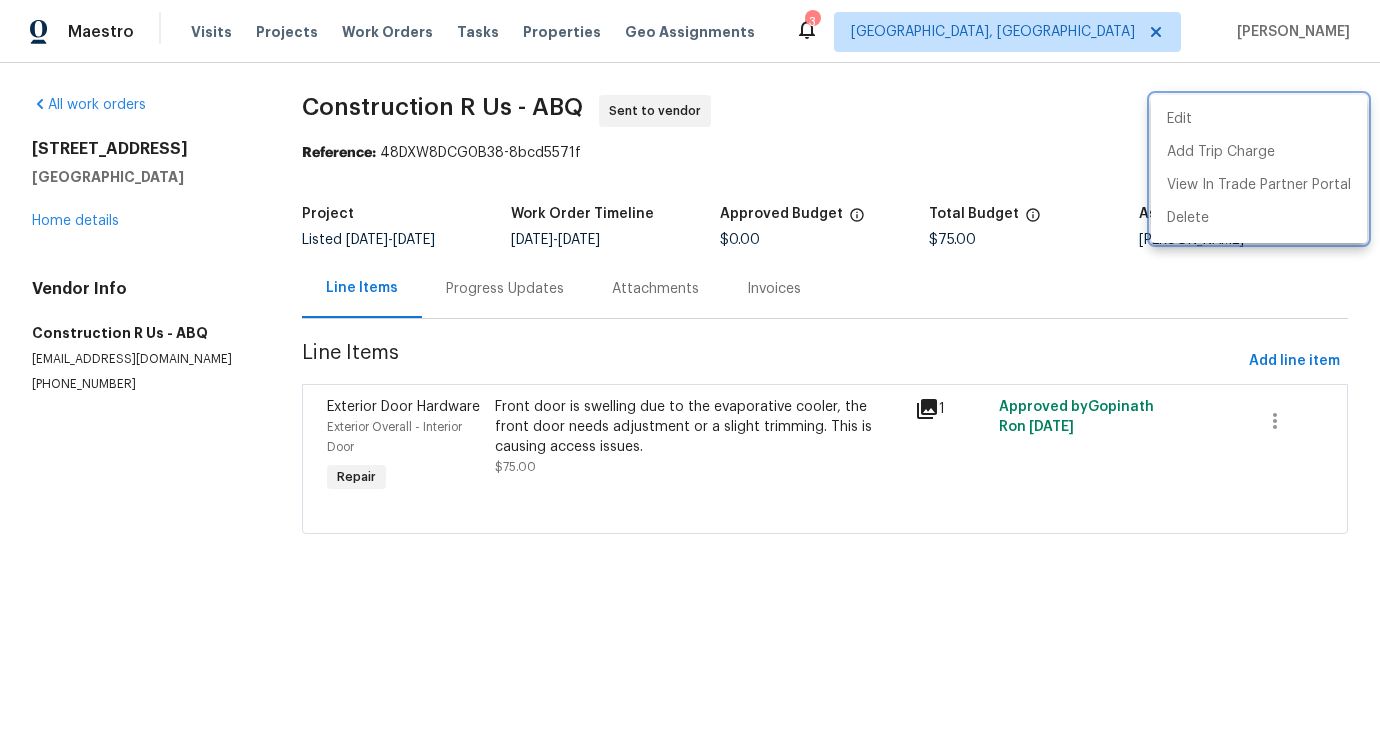 click at bounding box center [690, 377] 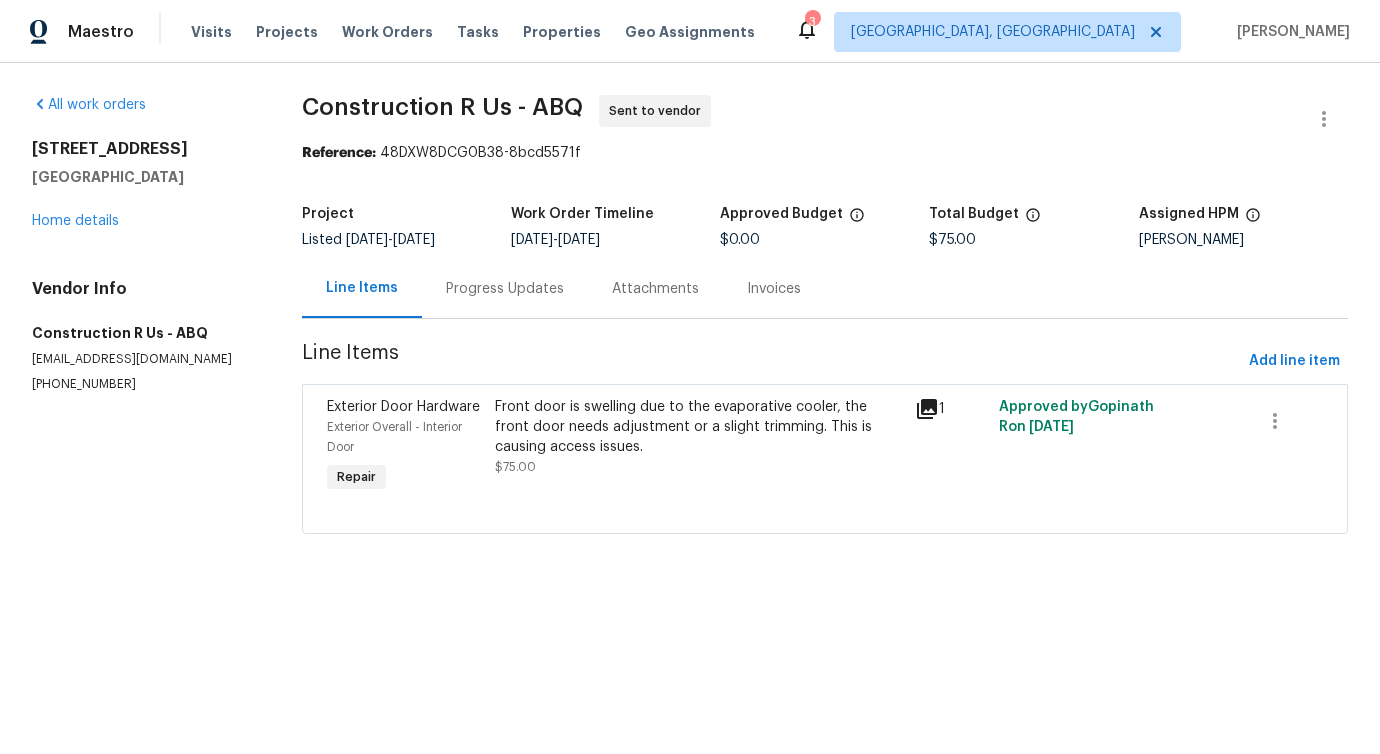 click on "Progress Updates" at bounding box center [505, 288] 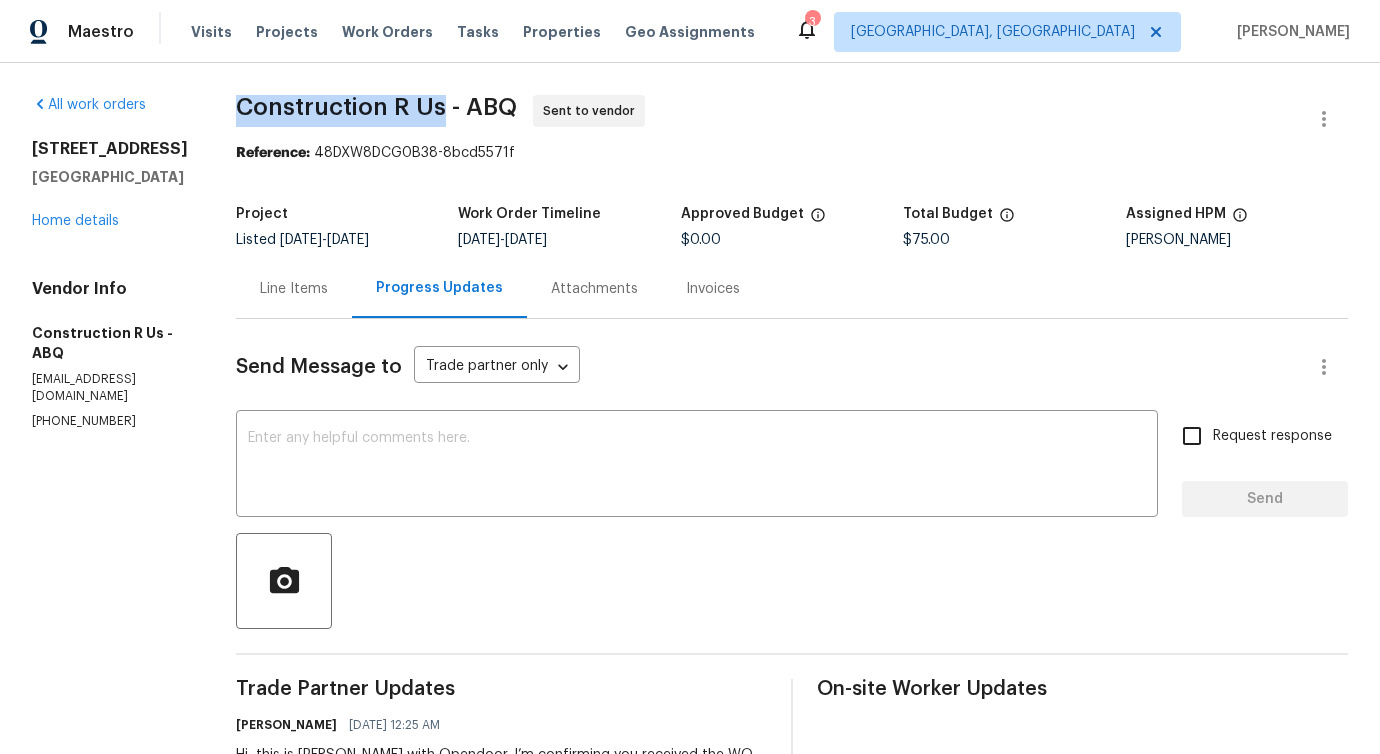 drag, startPoint x: 208, startPoint y: 113, endPoint x: 427, endPoint y: 109, distance: 219.03653 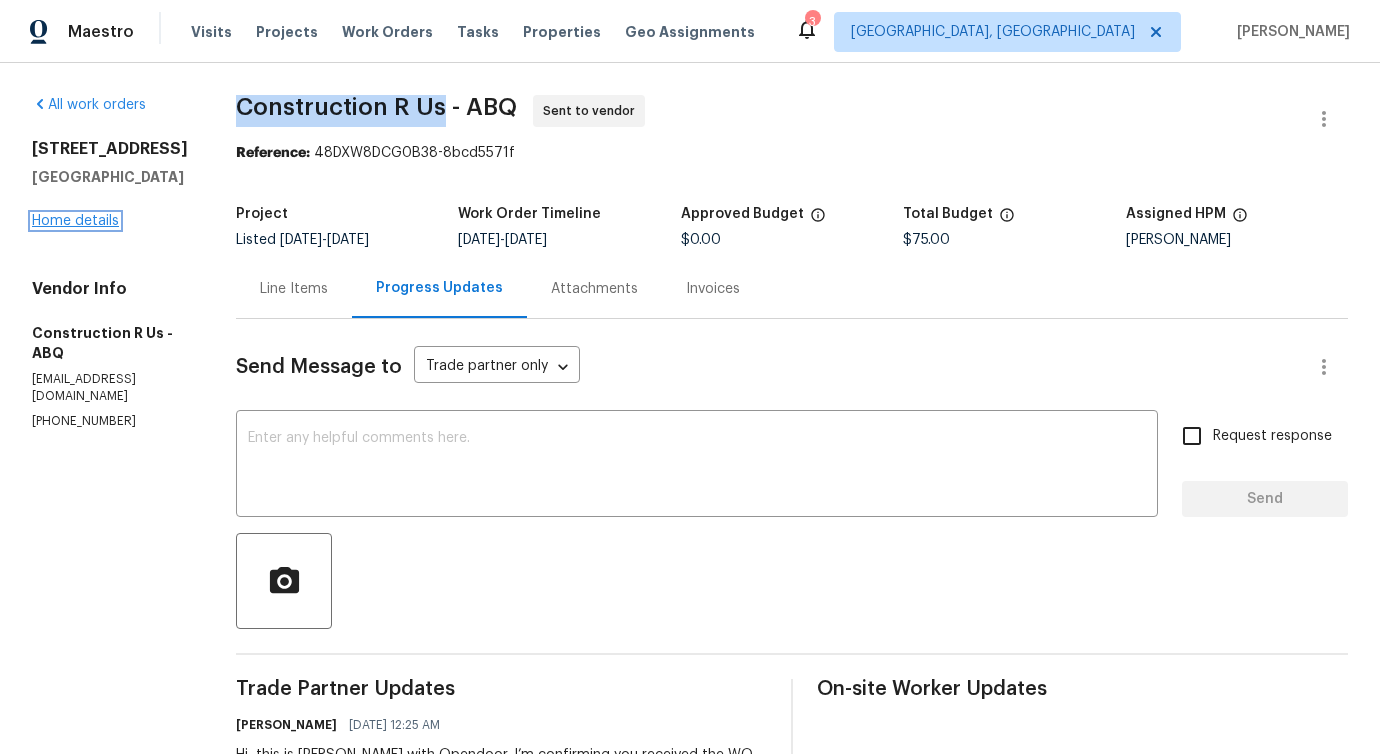 click on "Home details" at bounding box center [75, 221] 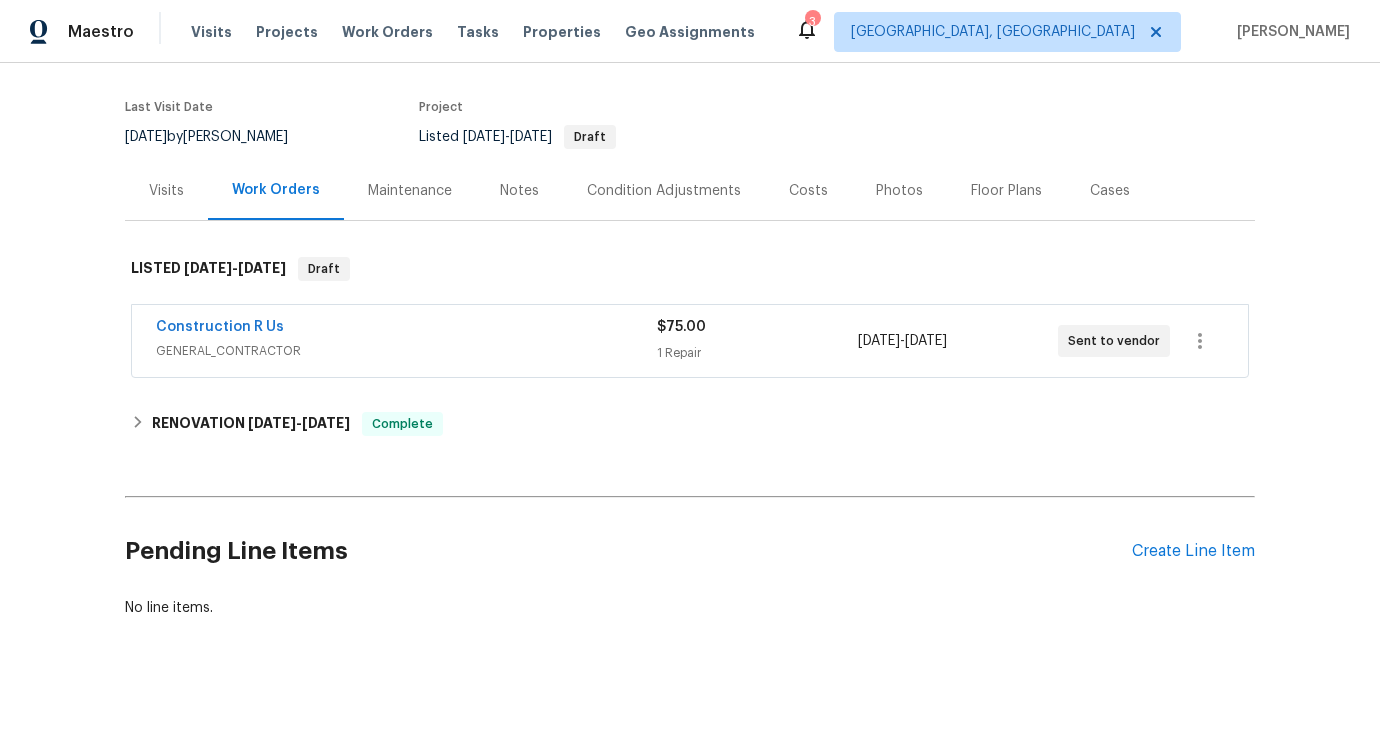 scroll, scrollTop: 0, scrollLeft: 0, axis: both 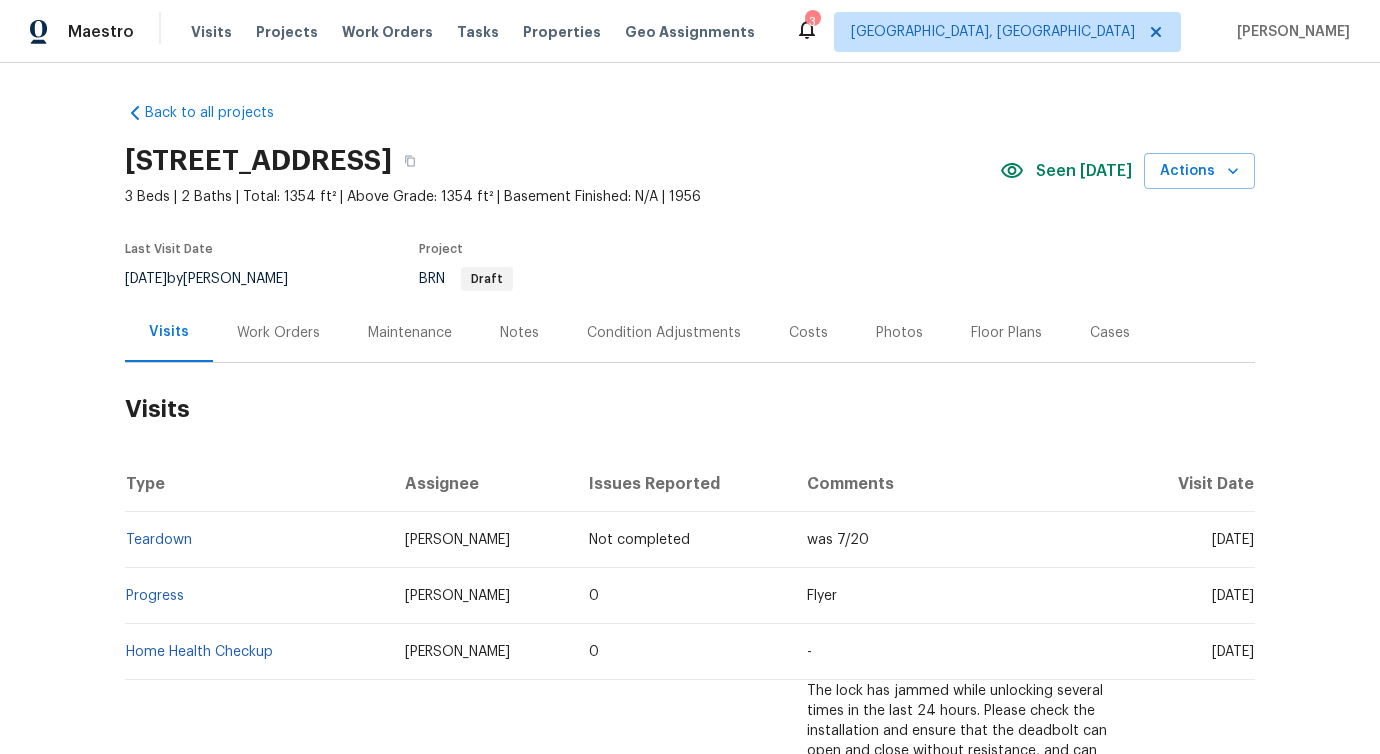 click on "Work Orders" at bounding box center (278, 333) 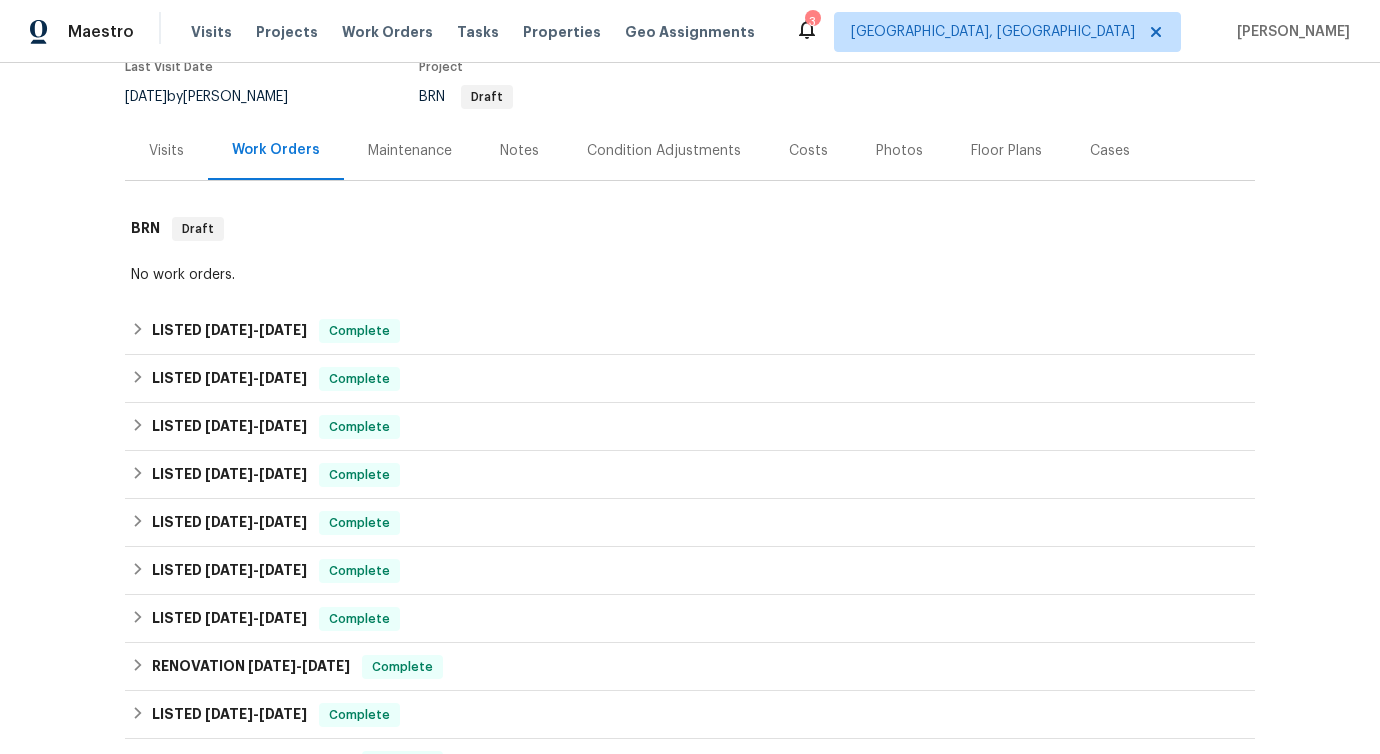 scroll, scrollTop: 0, scrollLeft: 0, axis: both 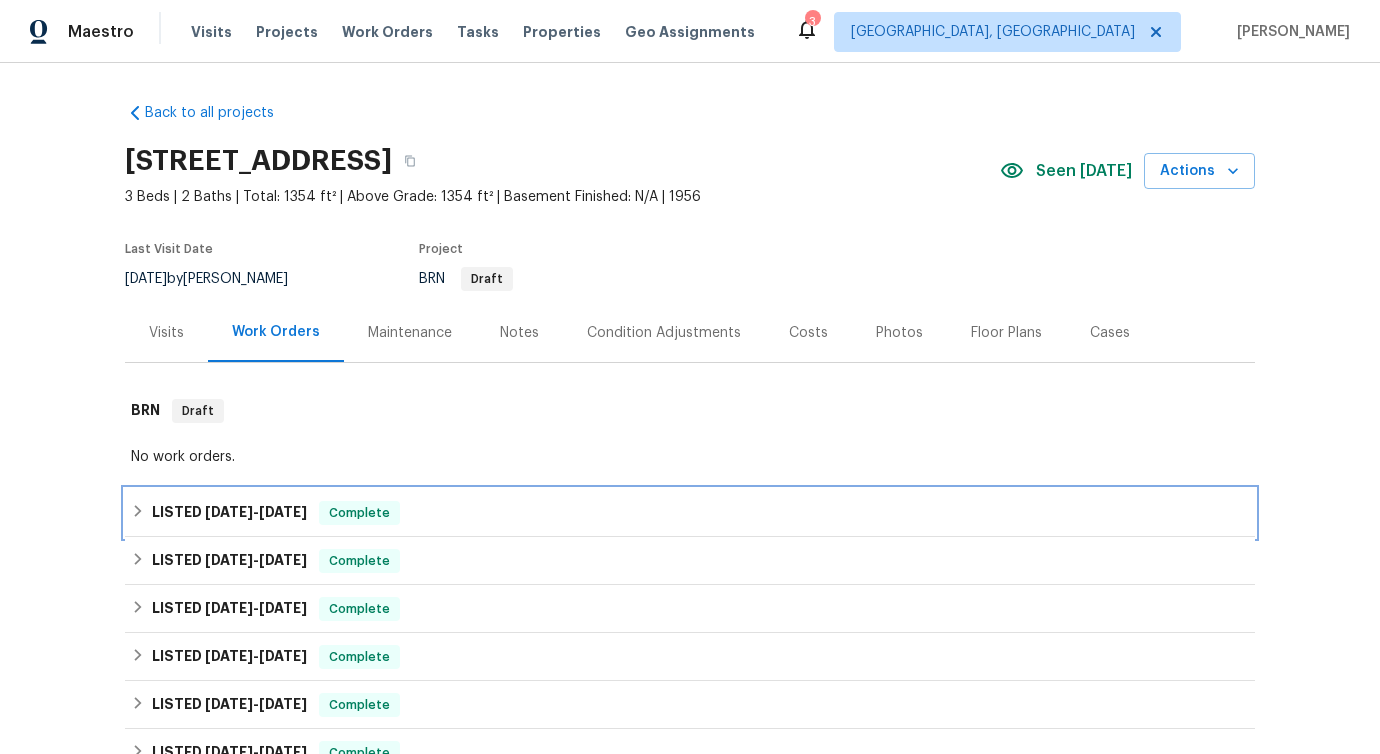 click on "6/17/25" at bounding box center (229, 512) 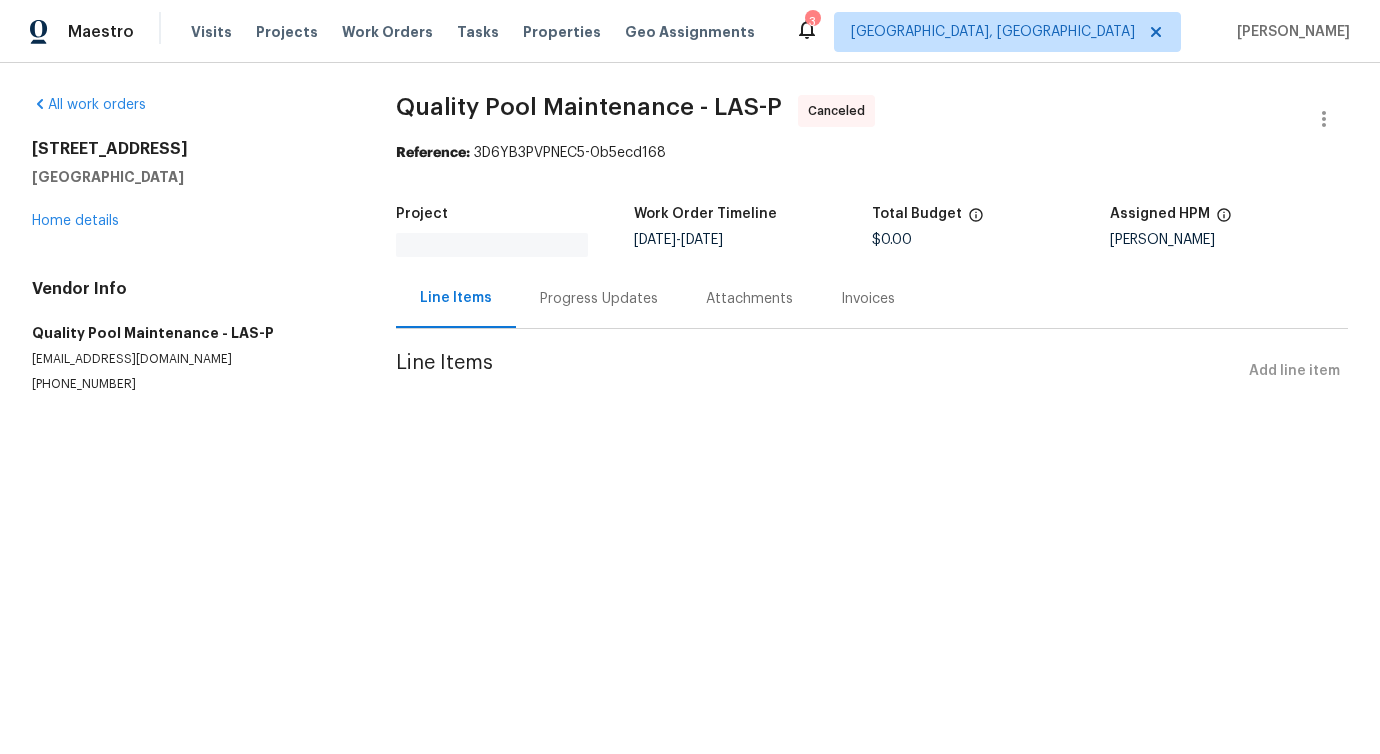 scroll, scrollTop: 0, scrollLeft: 0, axis: both 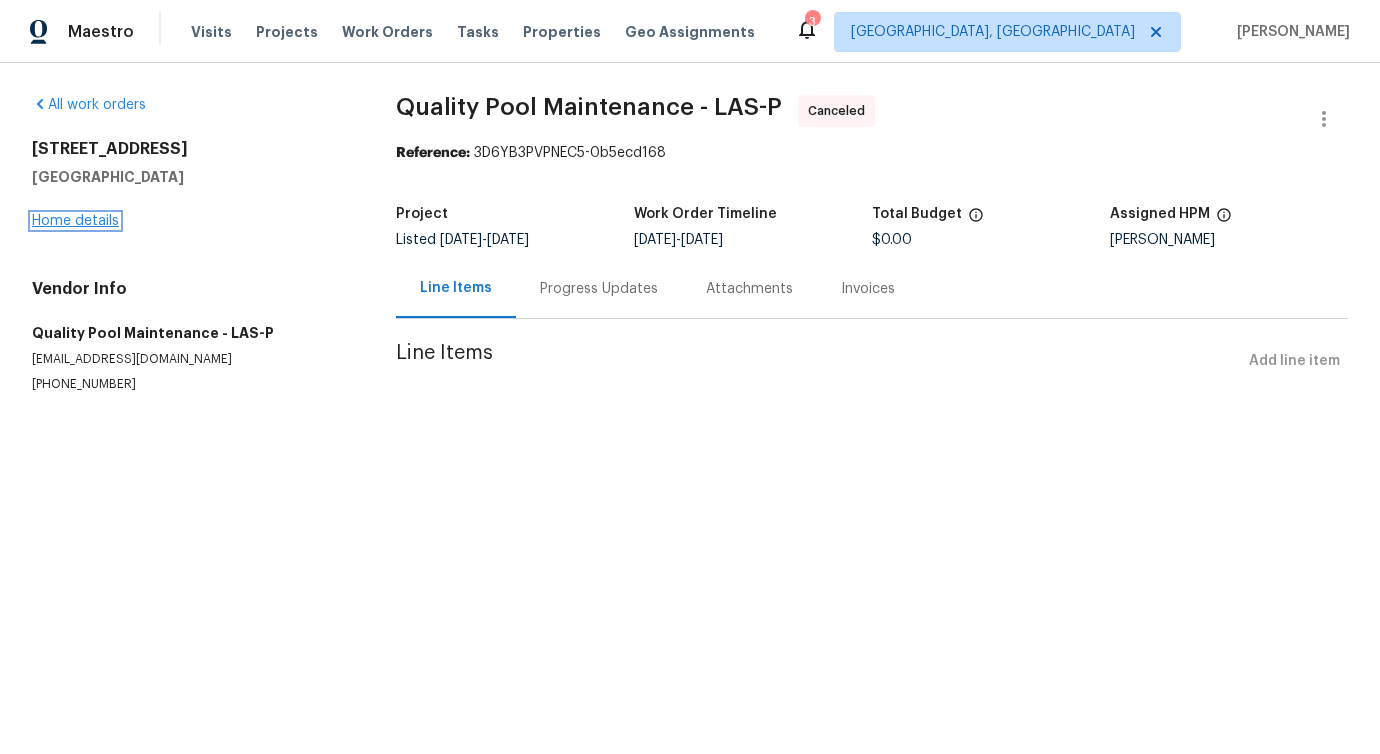 click on "Home details" at bounding box center (75, 221) 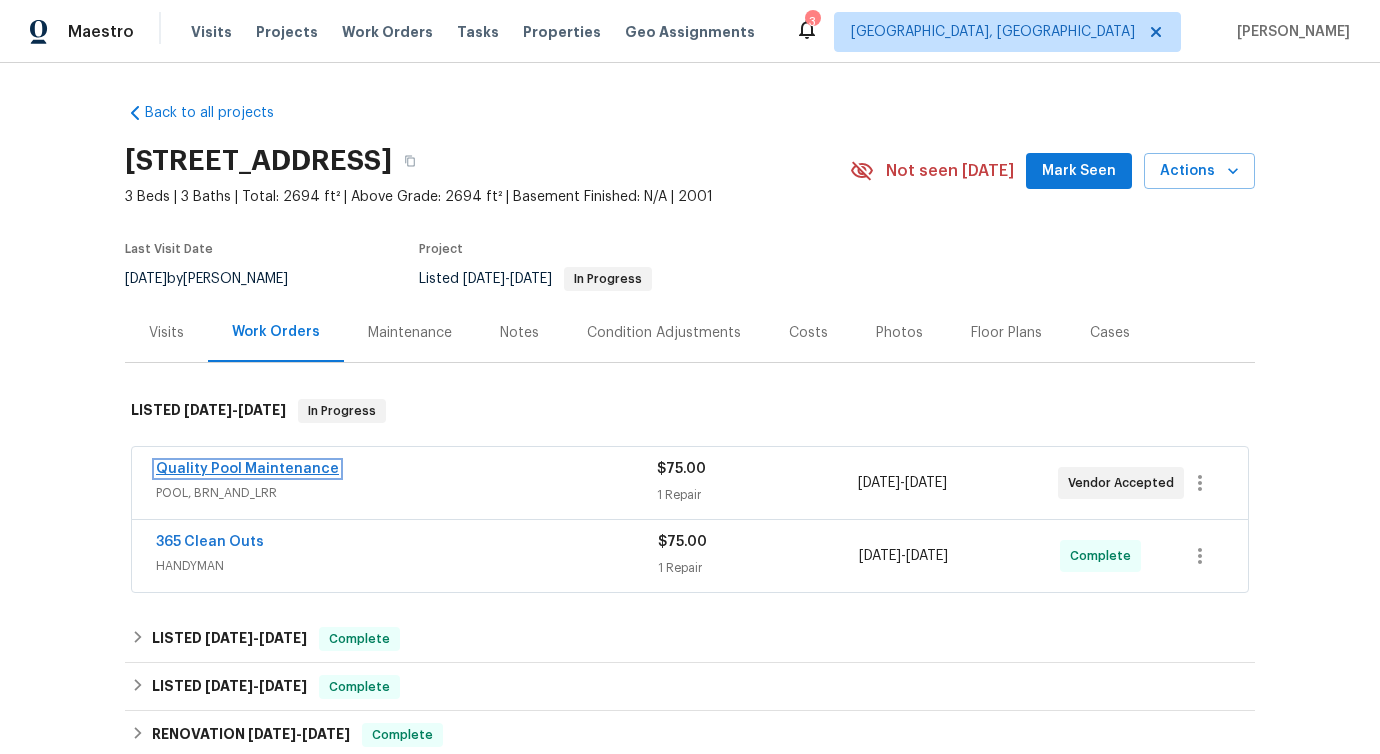 click on "Quality Pool Maintenance" at bounding box center [247, 469] 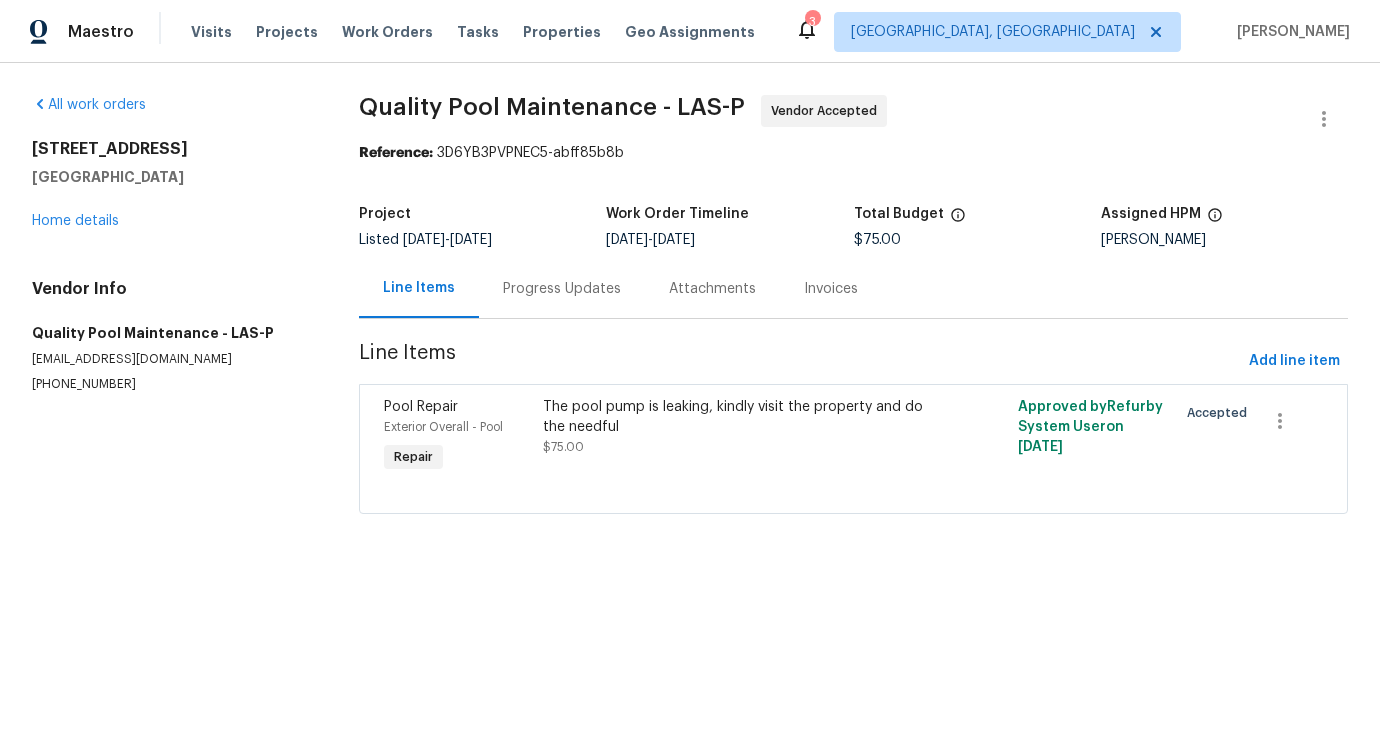 click on "Progress Updates" at bounding box center [562, 289] 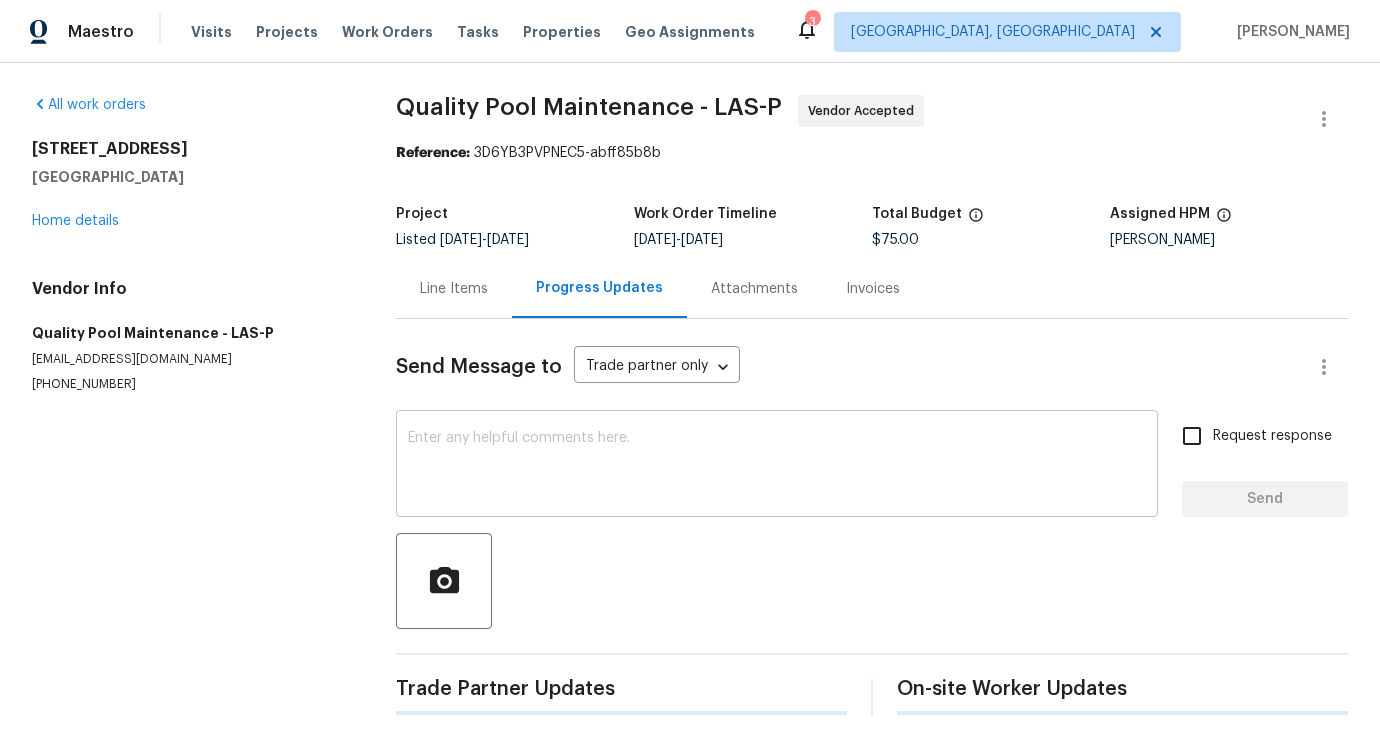 click at bounding box center (777, 466) 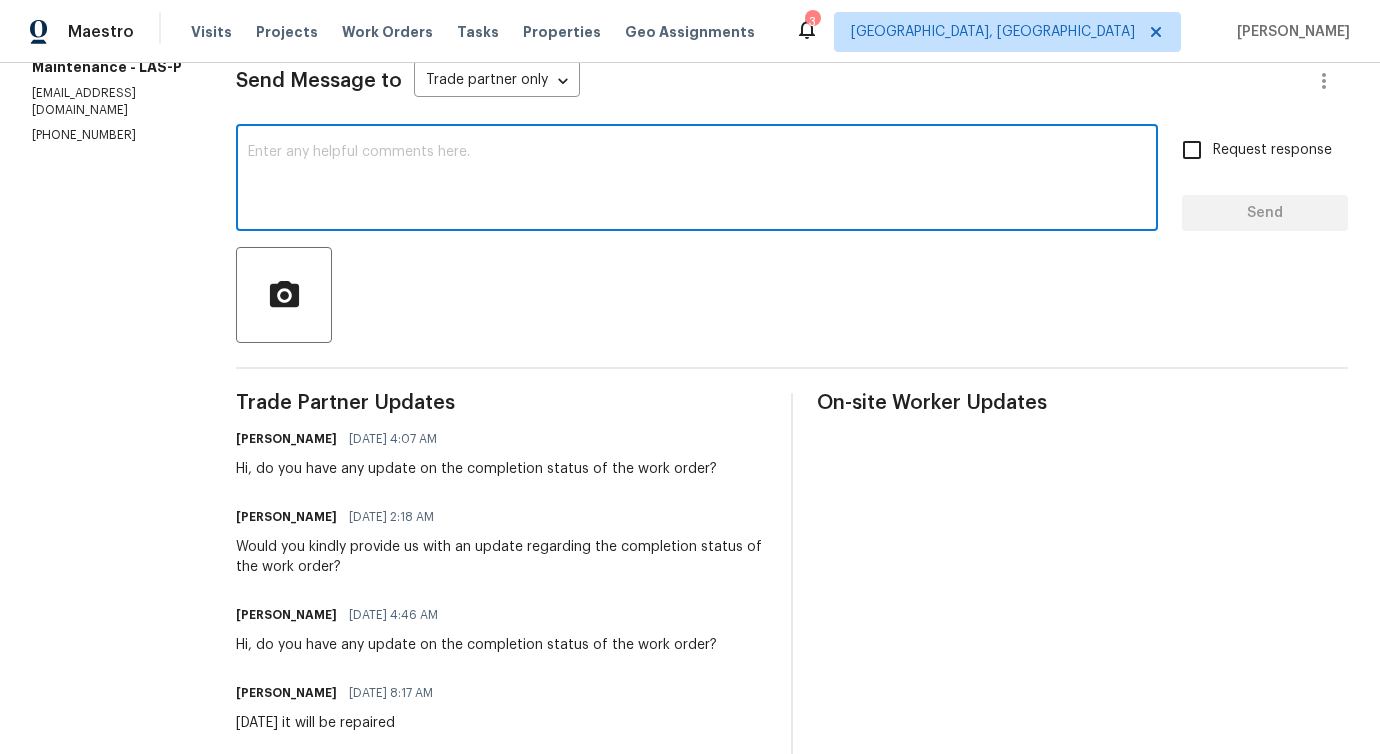 scroll, scrollTop: 0, scrollLeft: 0, axis: both 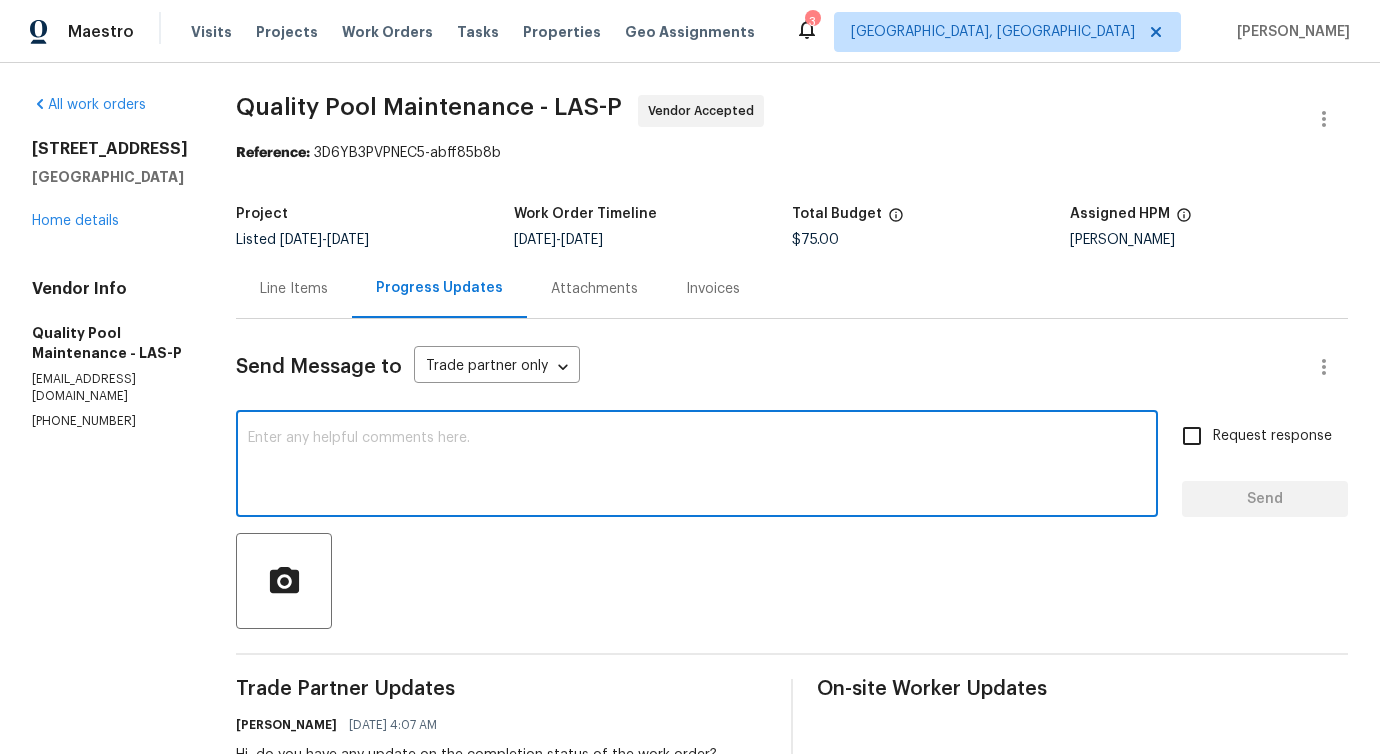 click on "[PHONE_NUMBER]" at bounding box center (110, 421) 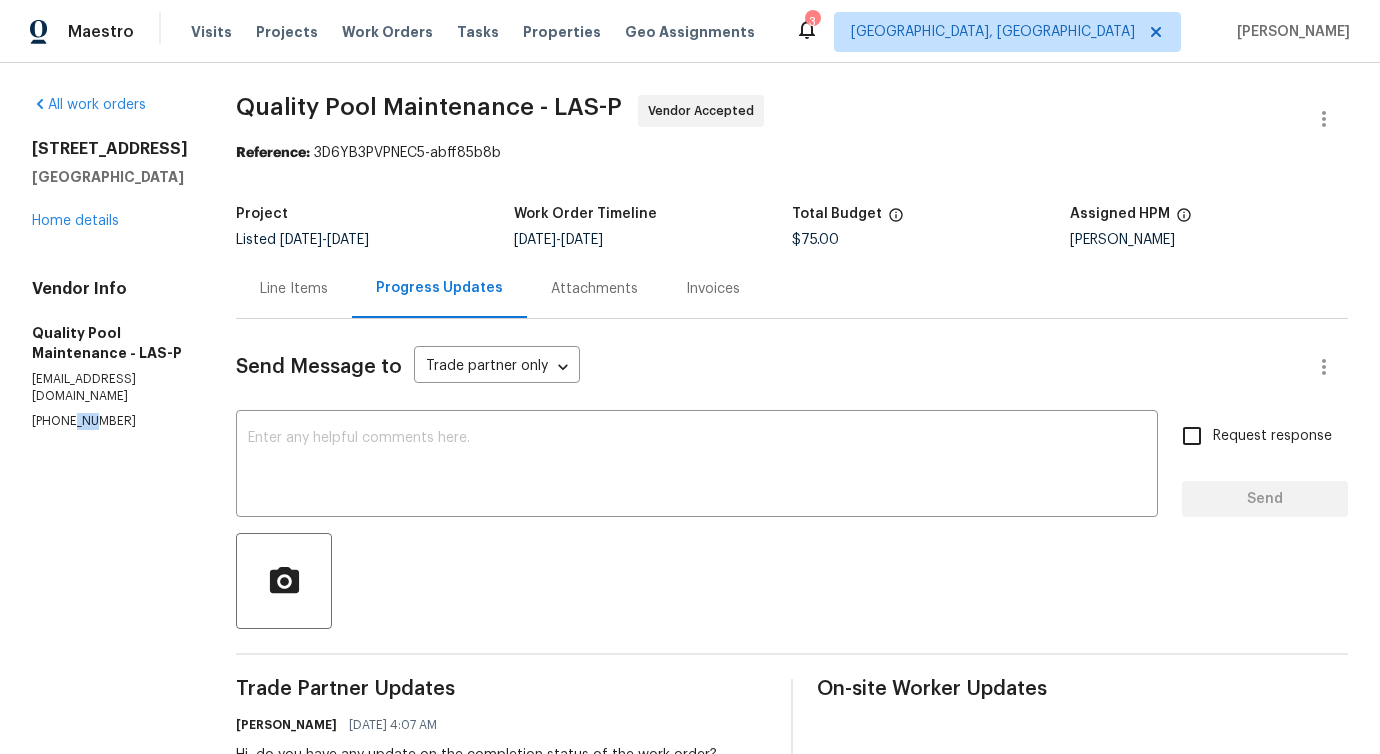 click on "[PHONE_NUMBER]" at bounding box center [110, 421] 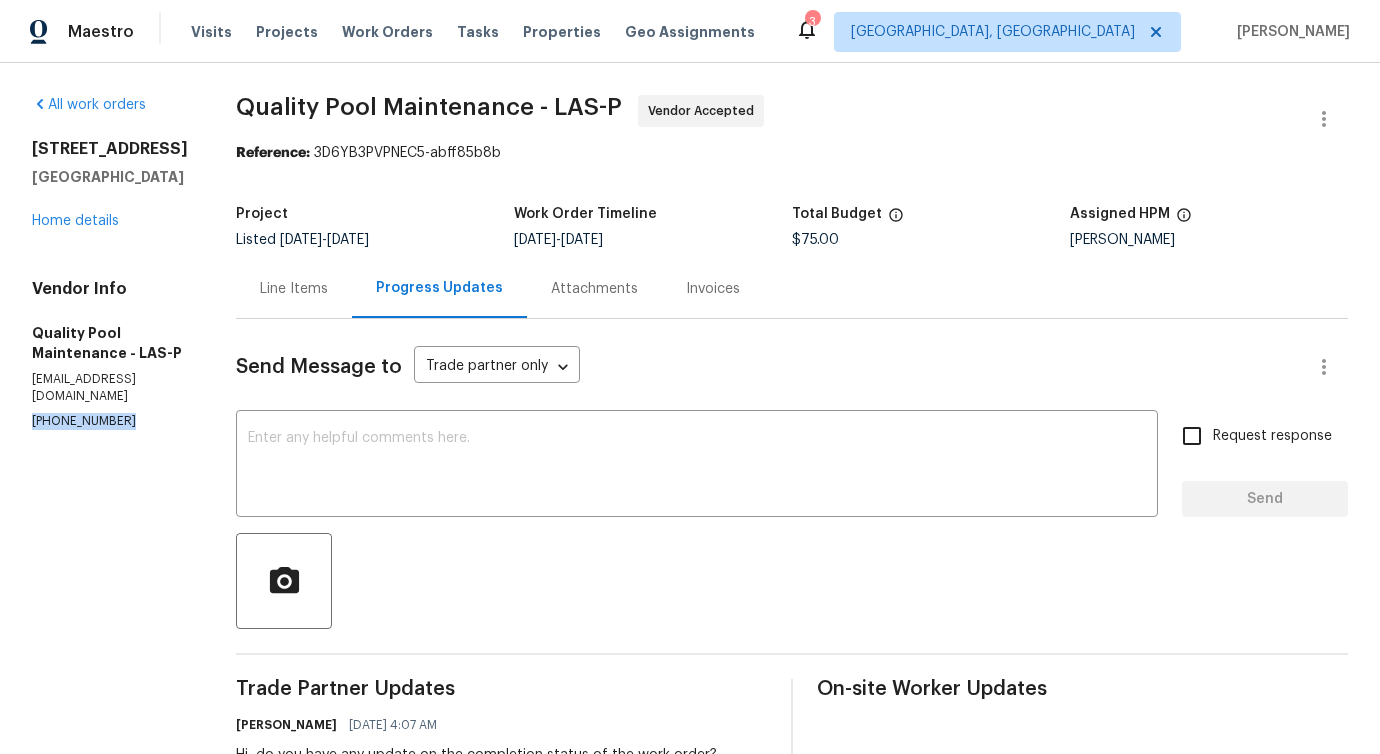 click on "[PHONE_NUMBER]" at bounding box center (110, 421) 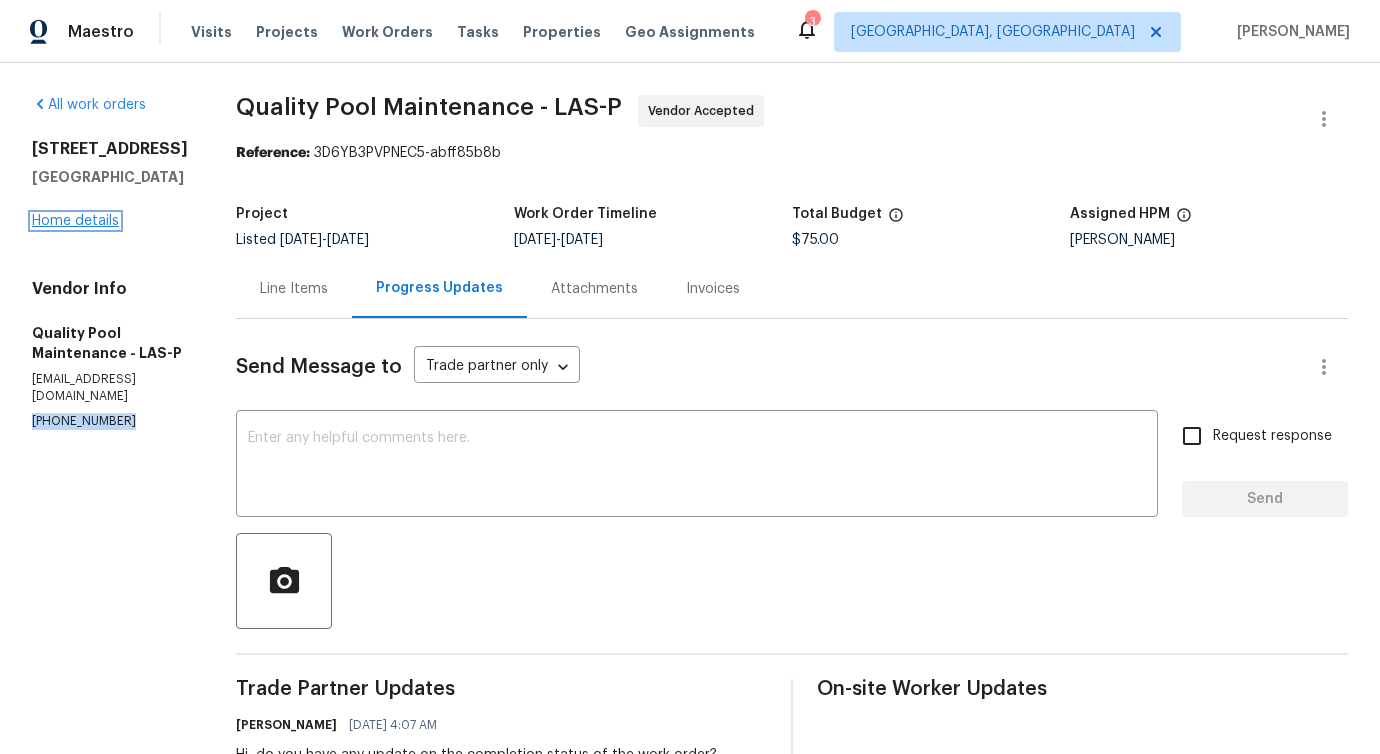 click on "Home details" at bounding box center [75, 221] 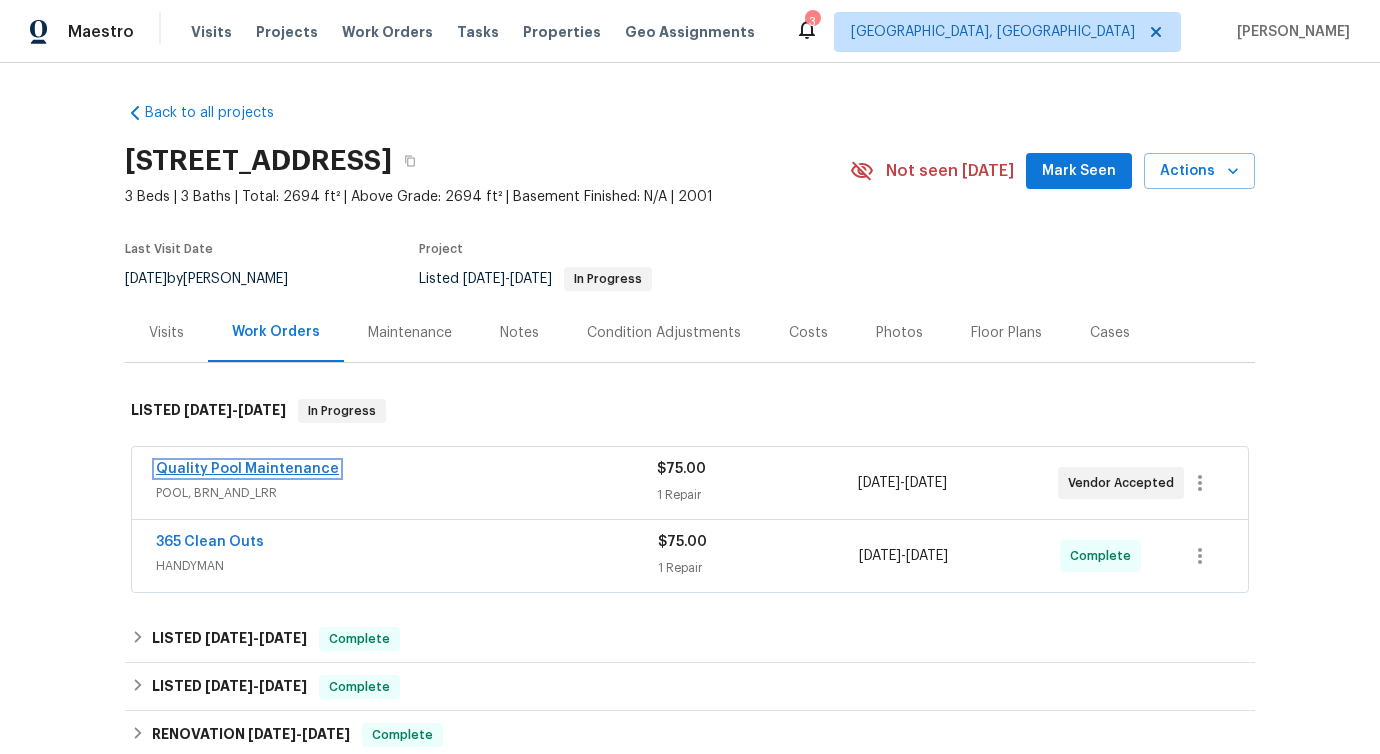 click on "Quality Pool Maintenance" at bounding box center (247, 469) 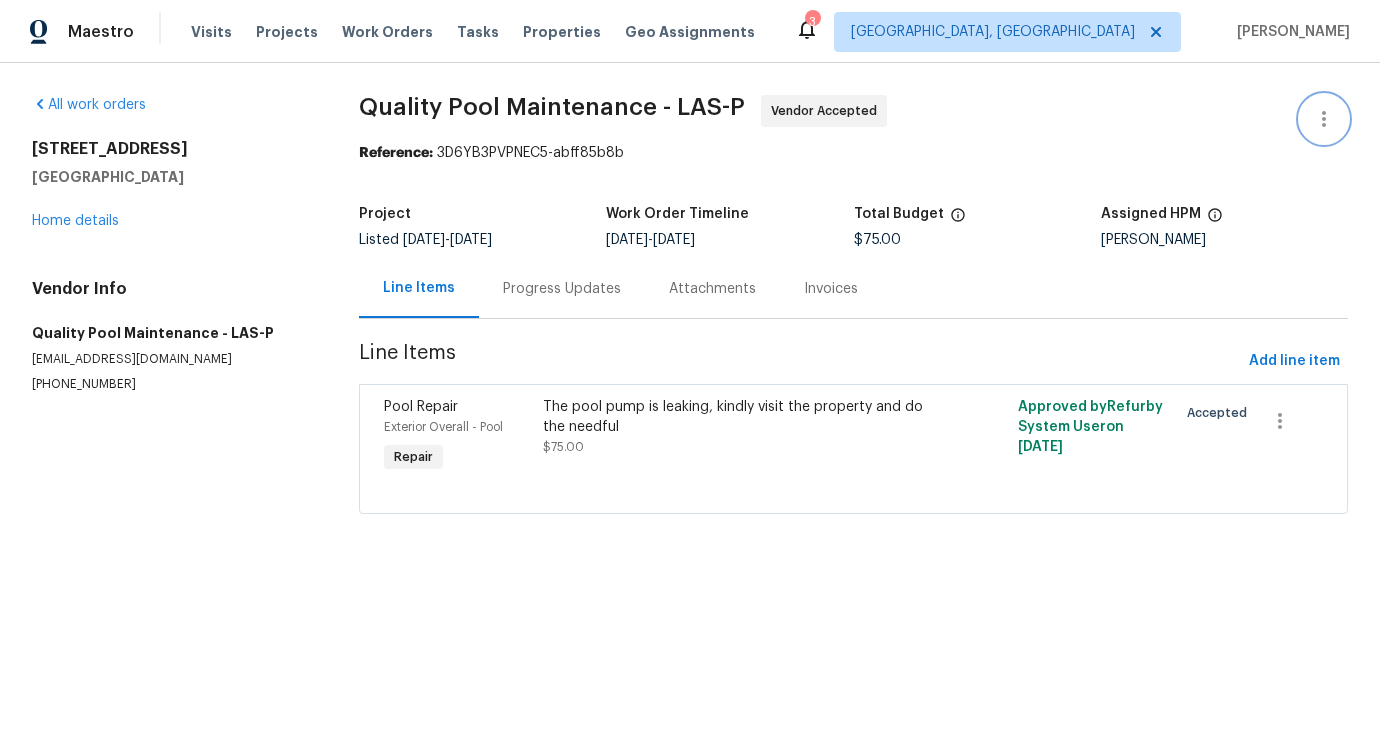 click 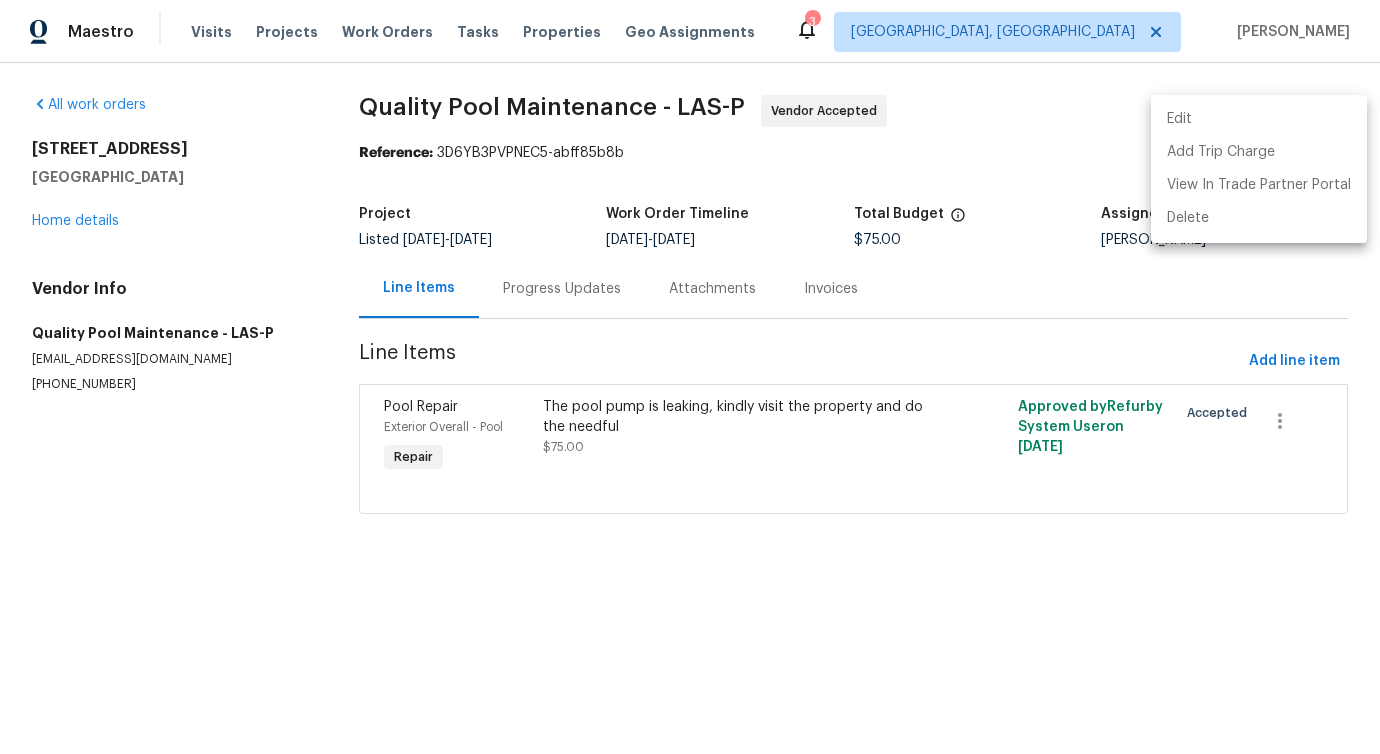 click on "Edit" at bounding box center (1259, 119) 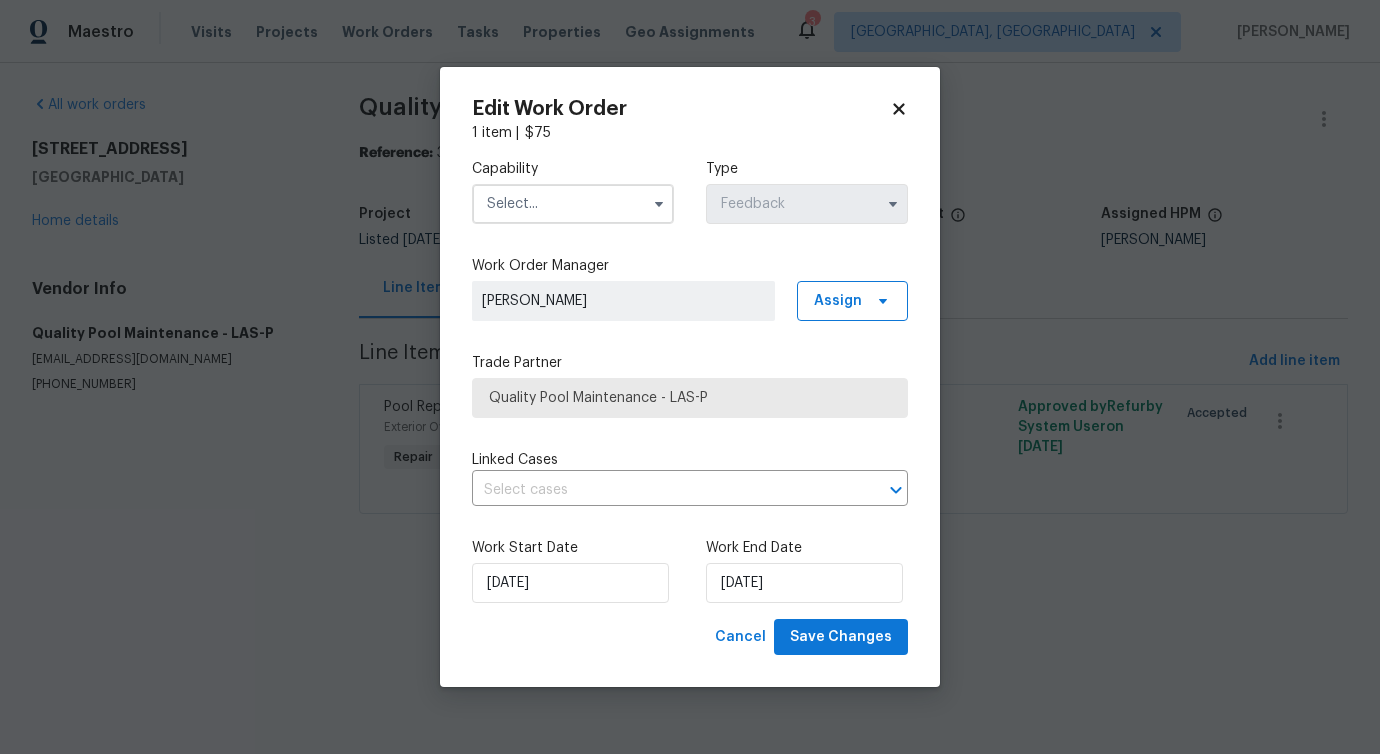 click at bounding box center [573, 204] 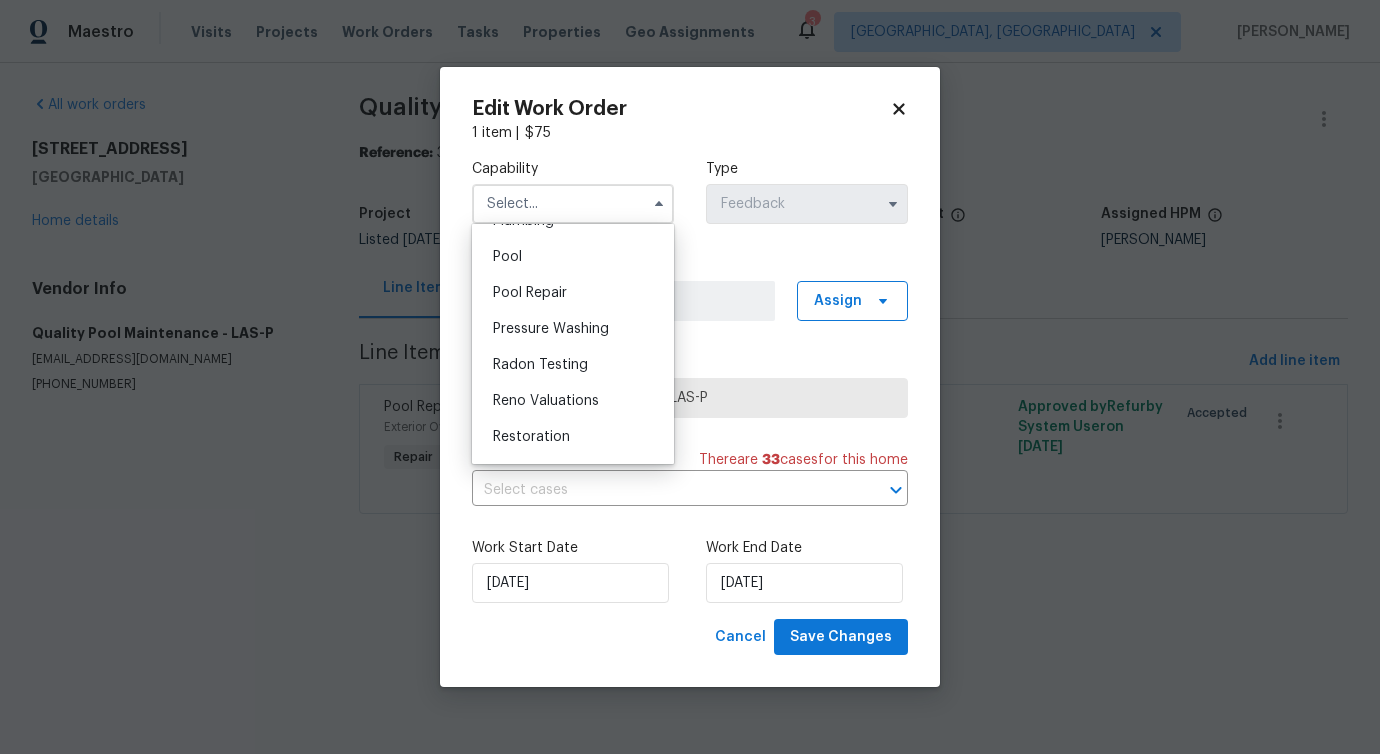 scroll, scrollTop: 1815, scrollLeft: 0, axis: vertical 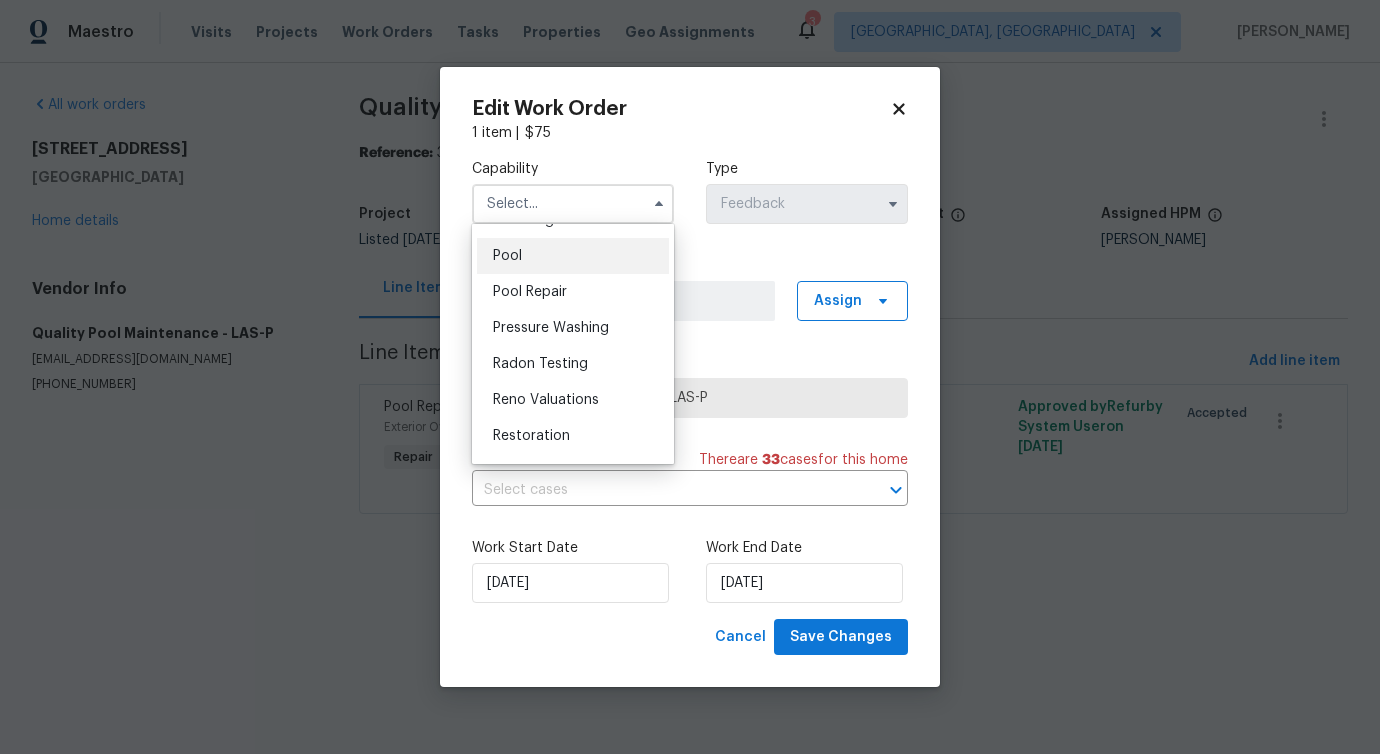 click on "Pool" at bounding box center [573, 256] 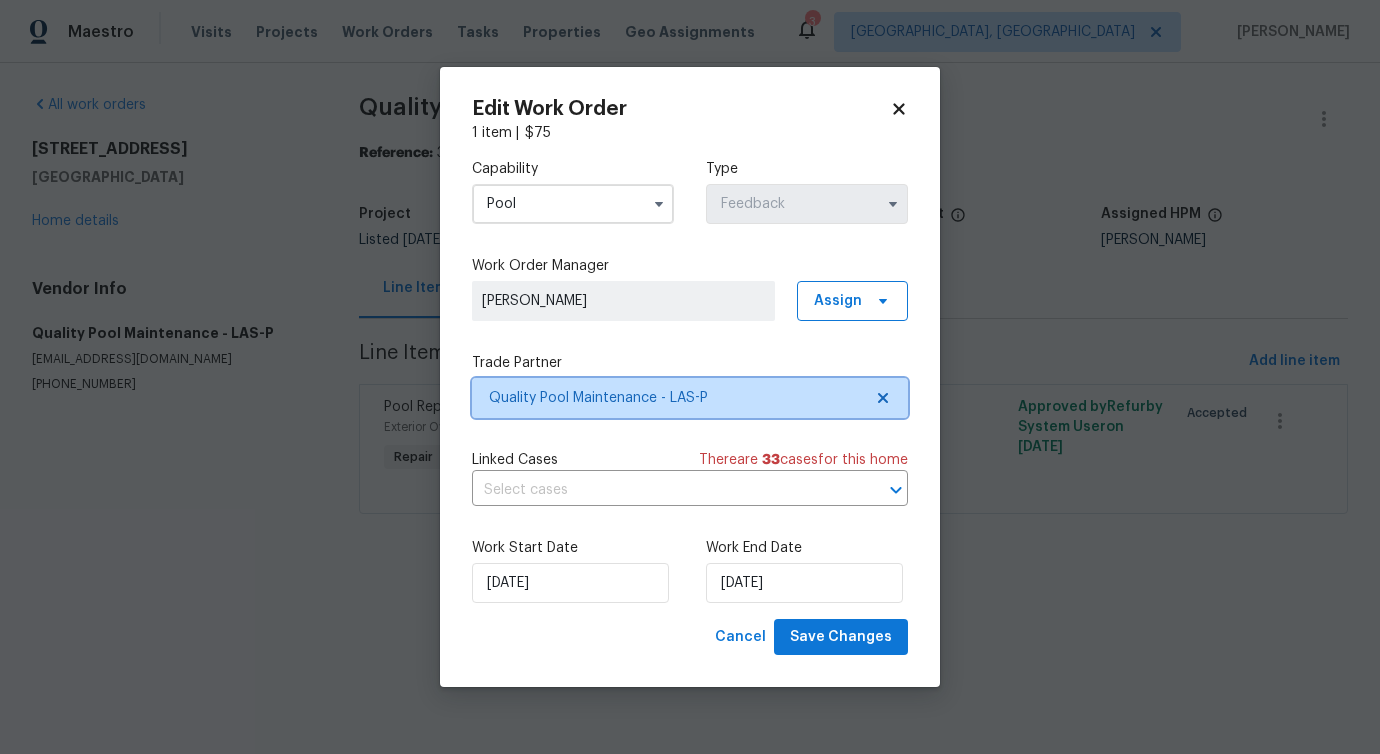click on "Quality Pool Maintenance - LAS-P" at bounding box center [675, 398] 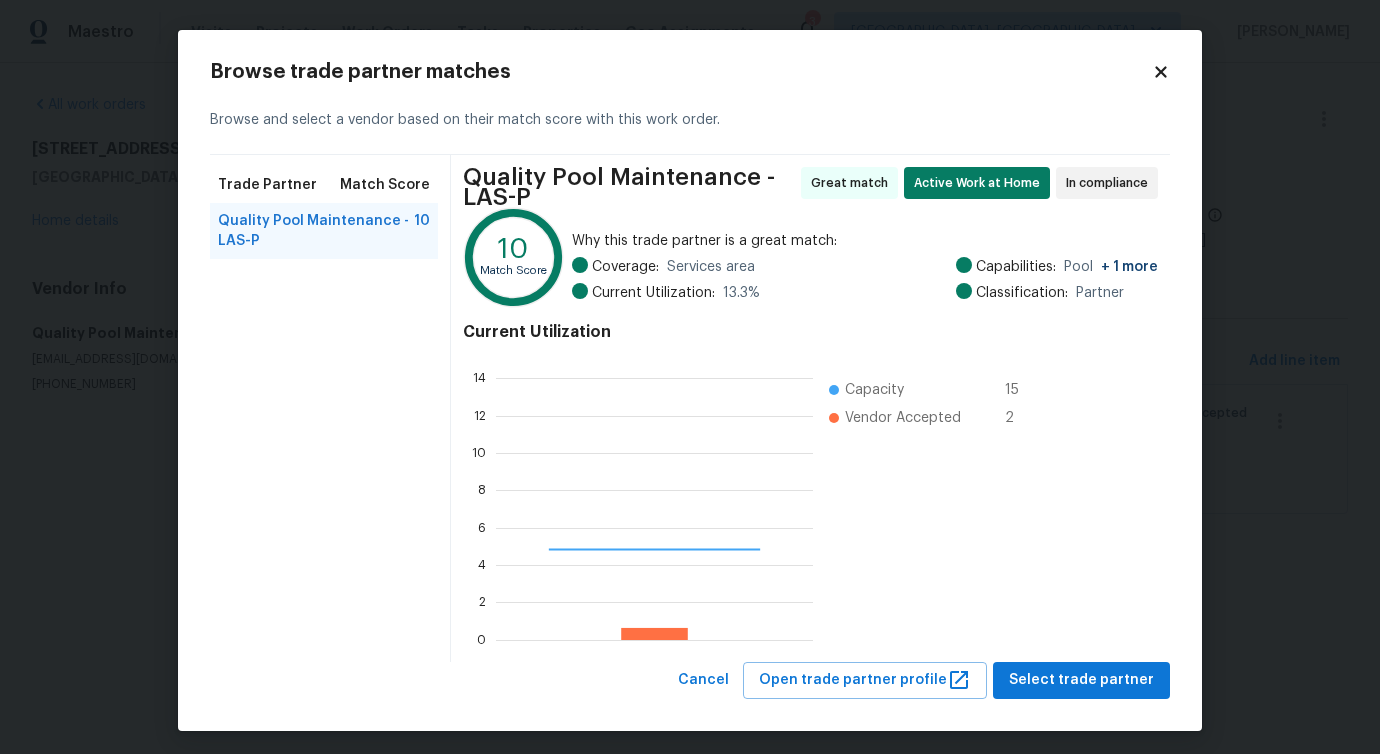 scroll, scrollTop: 2, scrollLeft: 2, axis: both 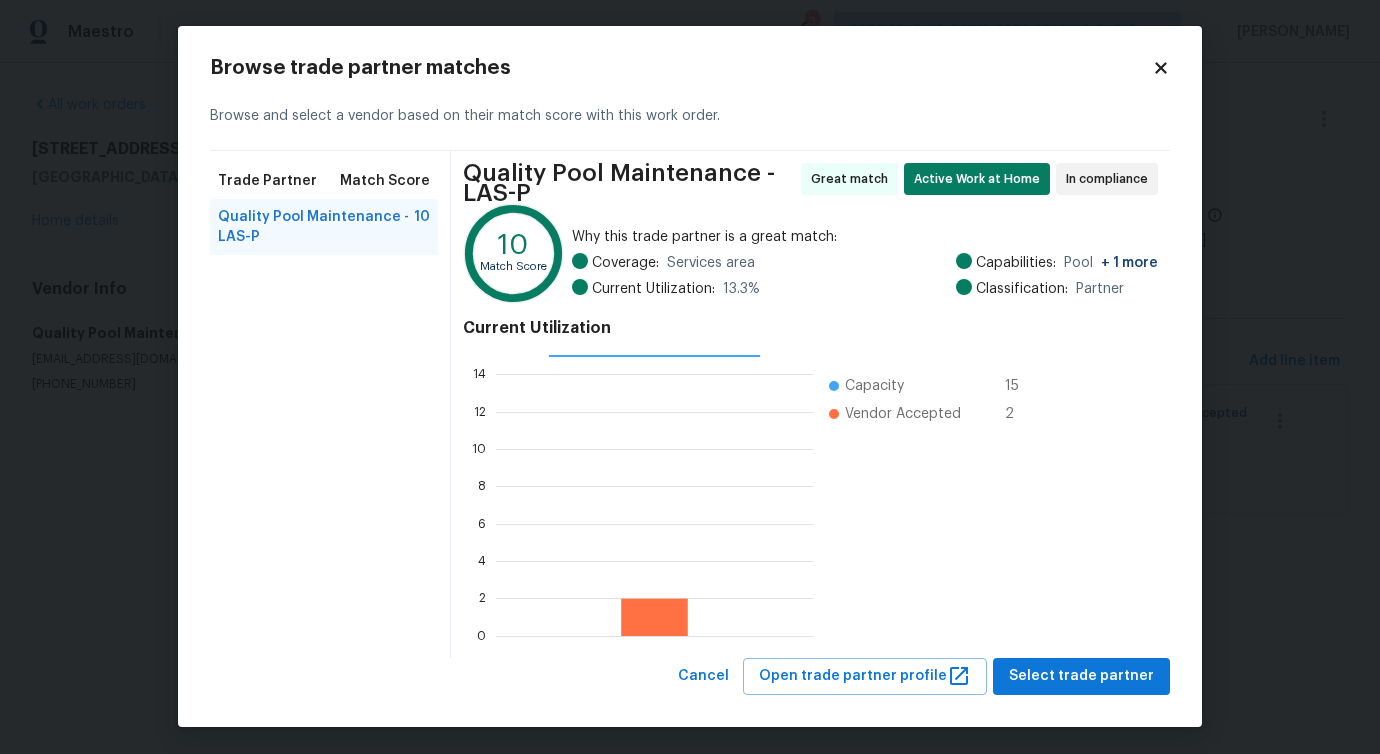 click 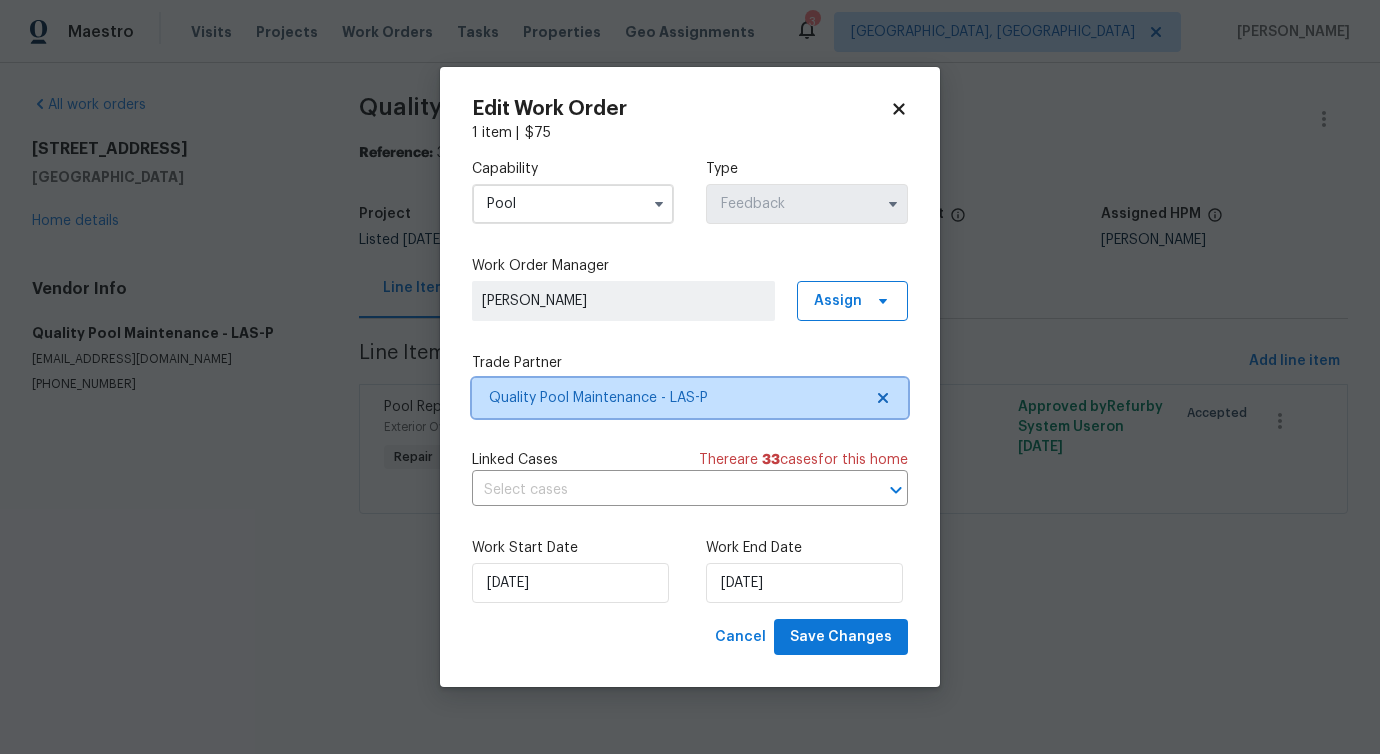 scroll, scrollTop: 0, scrollLeft: 0, axis: both 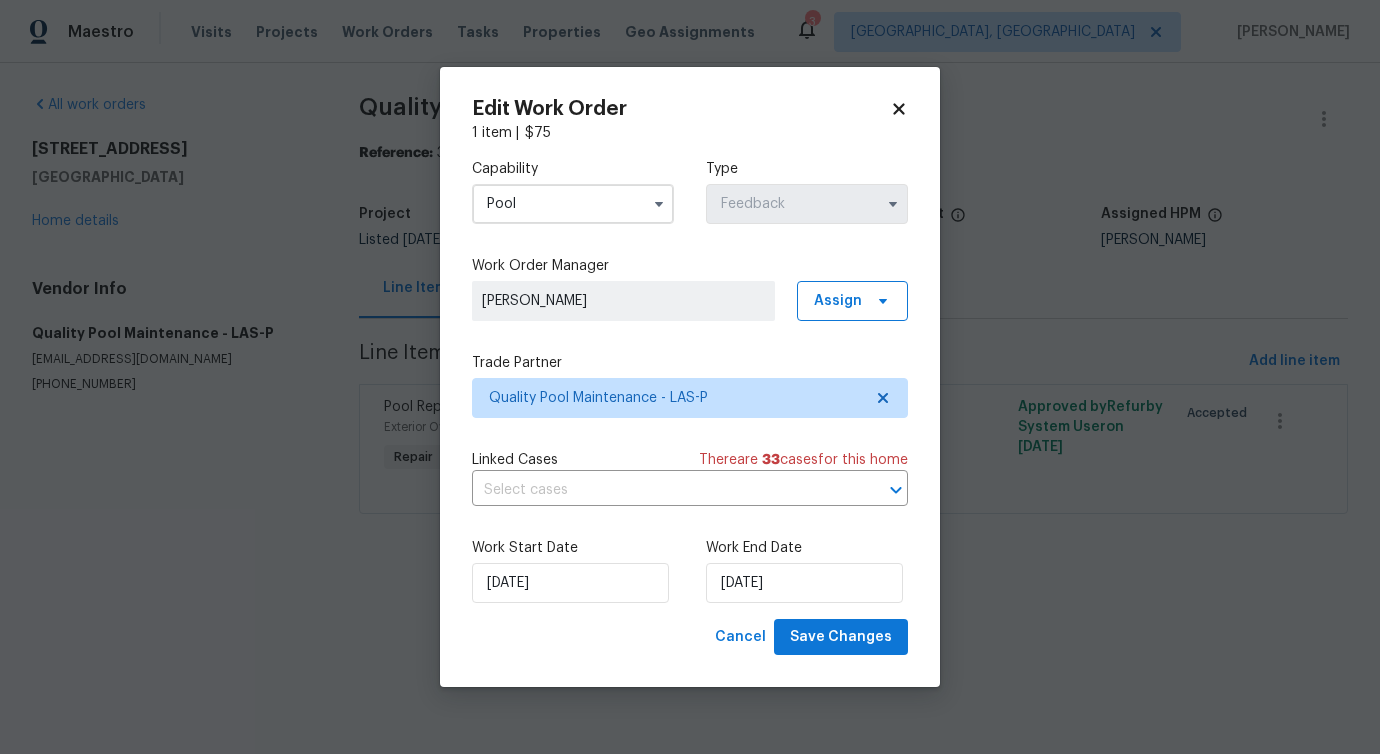 click on "Capability   Pool Type   Feedback" at bounding box center (690, 191) 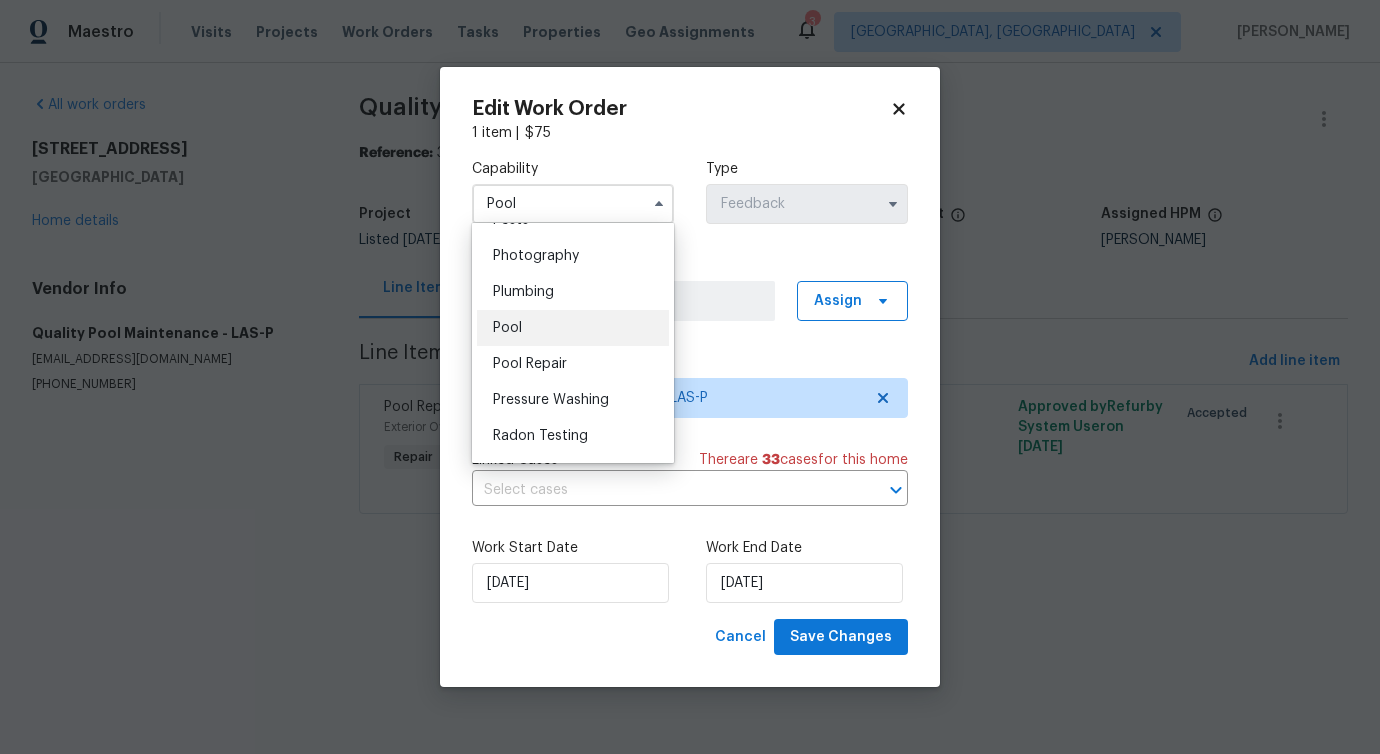 scroll, scrollTop: 1777, scrollLeft: 0, axis: vertical 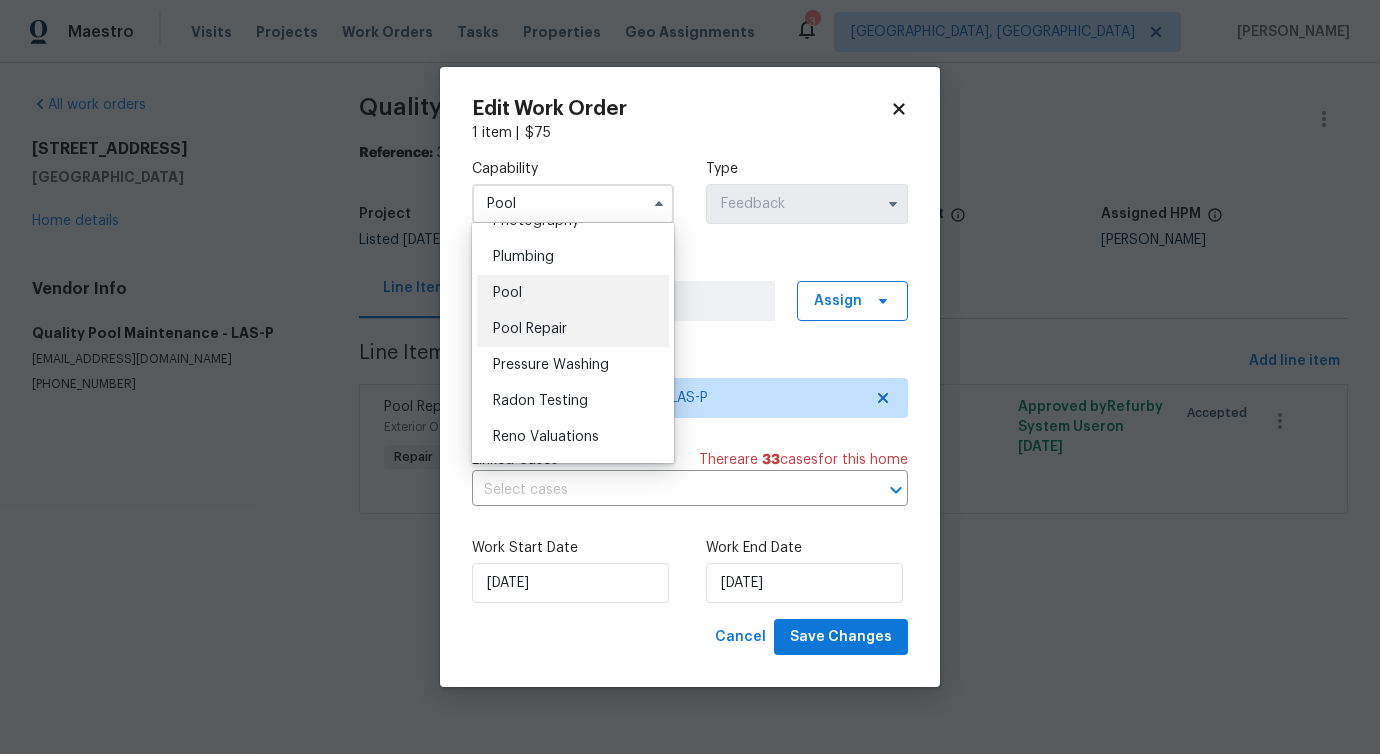 click on "Pool Repair" at bounding box center [530, 329] 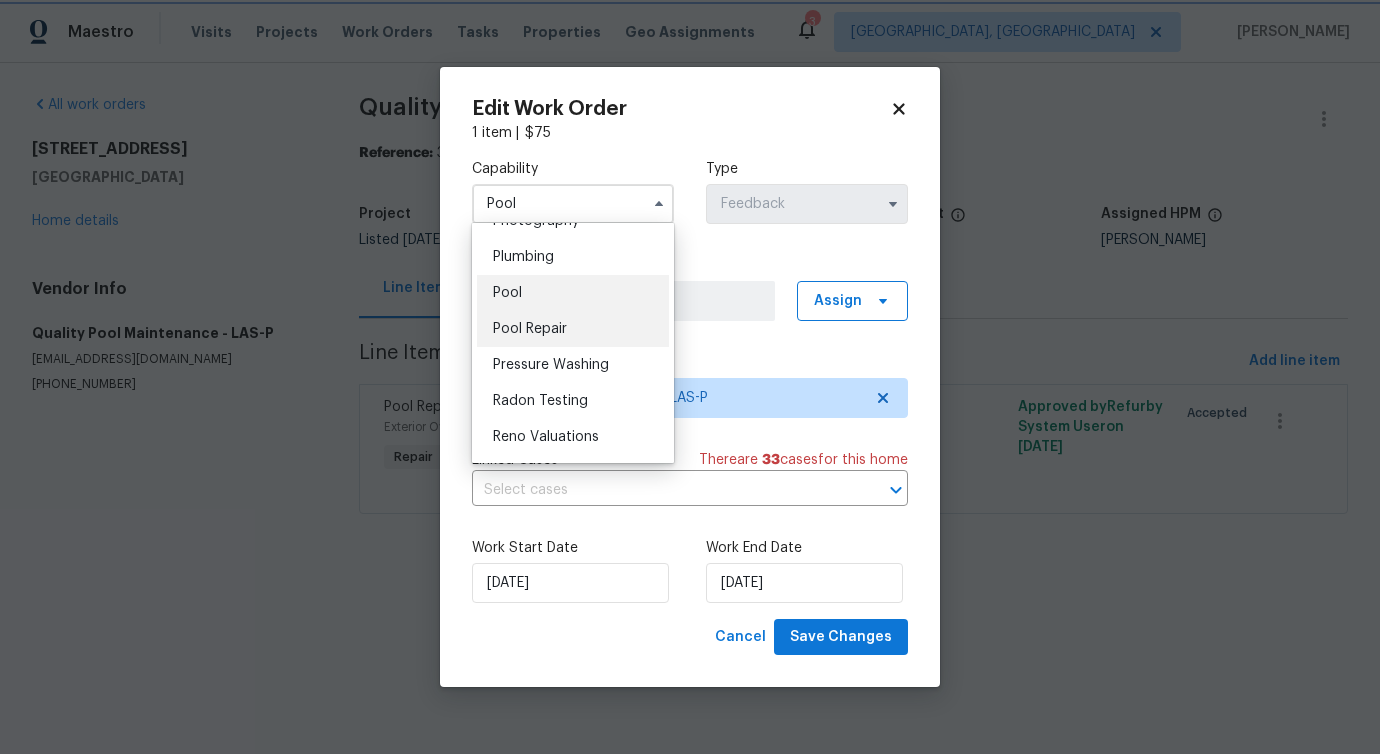 type on "Pool Repair" 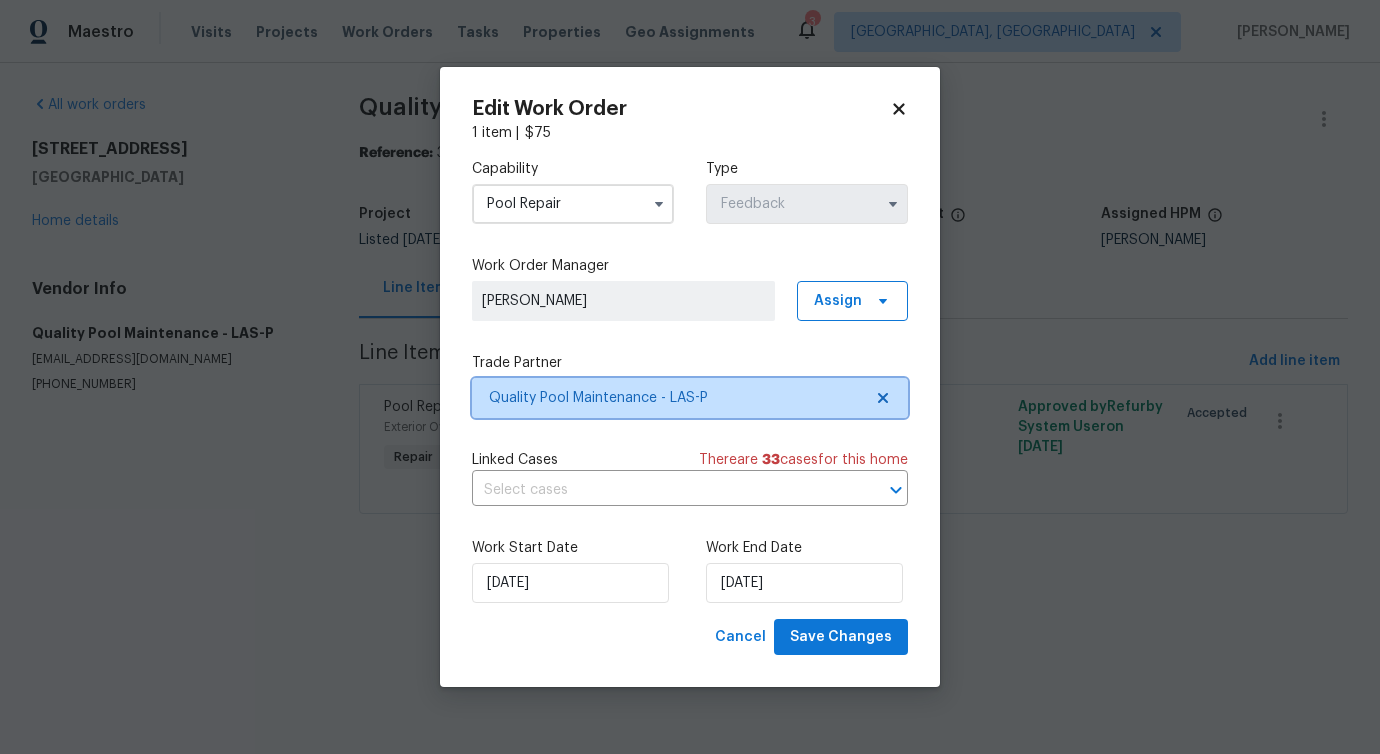 click on "Quality Pool Maintenance - LAS-P" at bounding box center (675, 398) 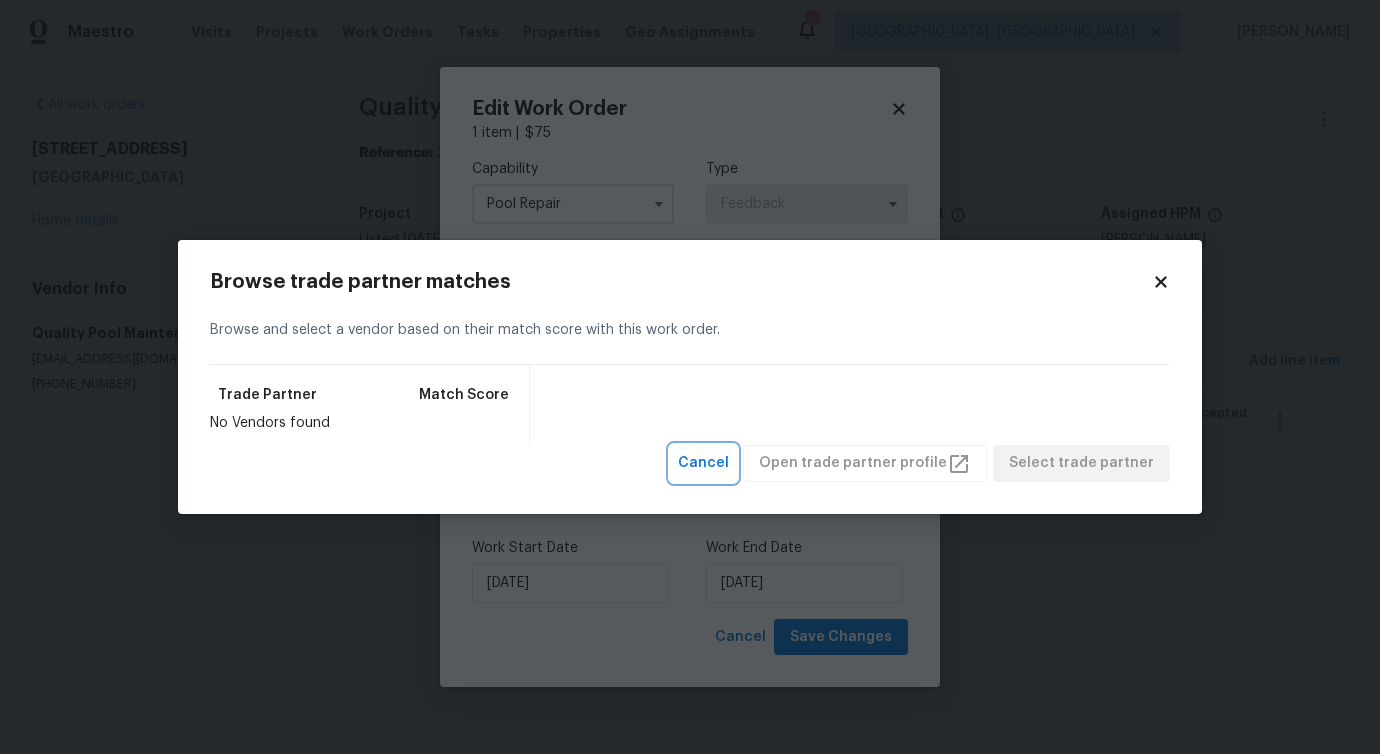 click on "Cancel" at bounding box center (703, 463) 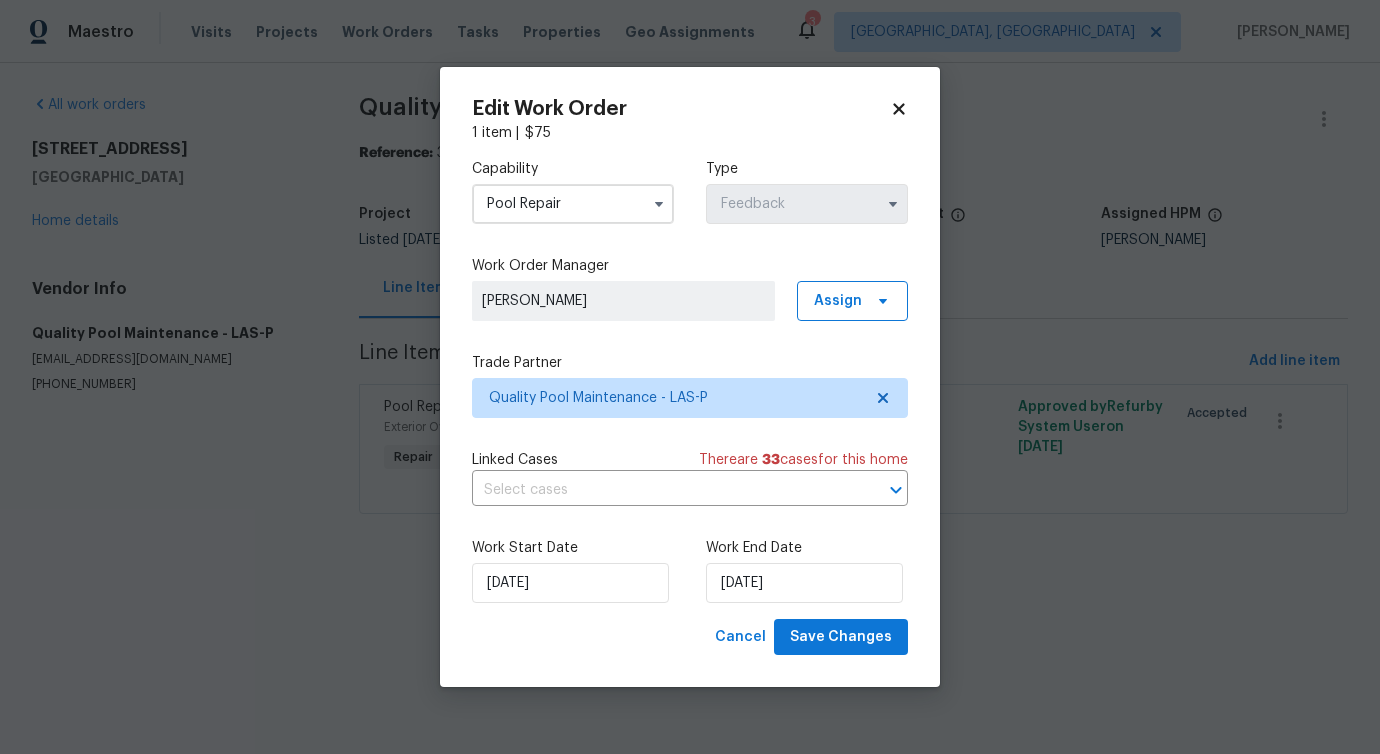 click on "Edit Work Order 1 item | $ 75 Capability   Pool Repair Type   Feedback Work Order Manager   Pavithra Sekar Assign Trade Partner   Quality Pool Maintenance - LAS-P Linked Cases There  are   33  case s  for this home   ​ Work Start Date   6/30/2025 Work End Date   7/2/2025 Cancel Save Changes" at bounding box center [690, 377] 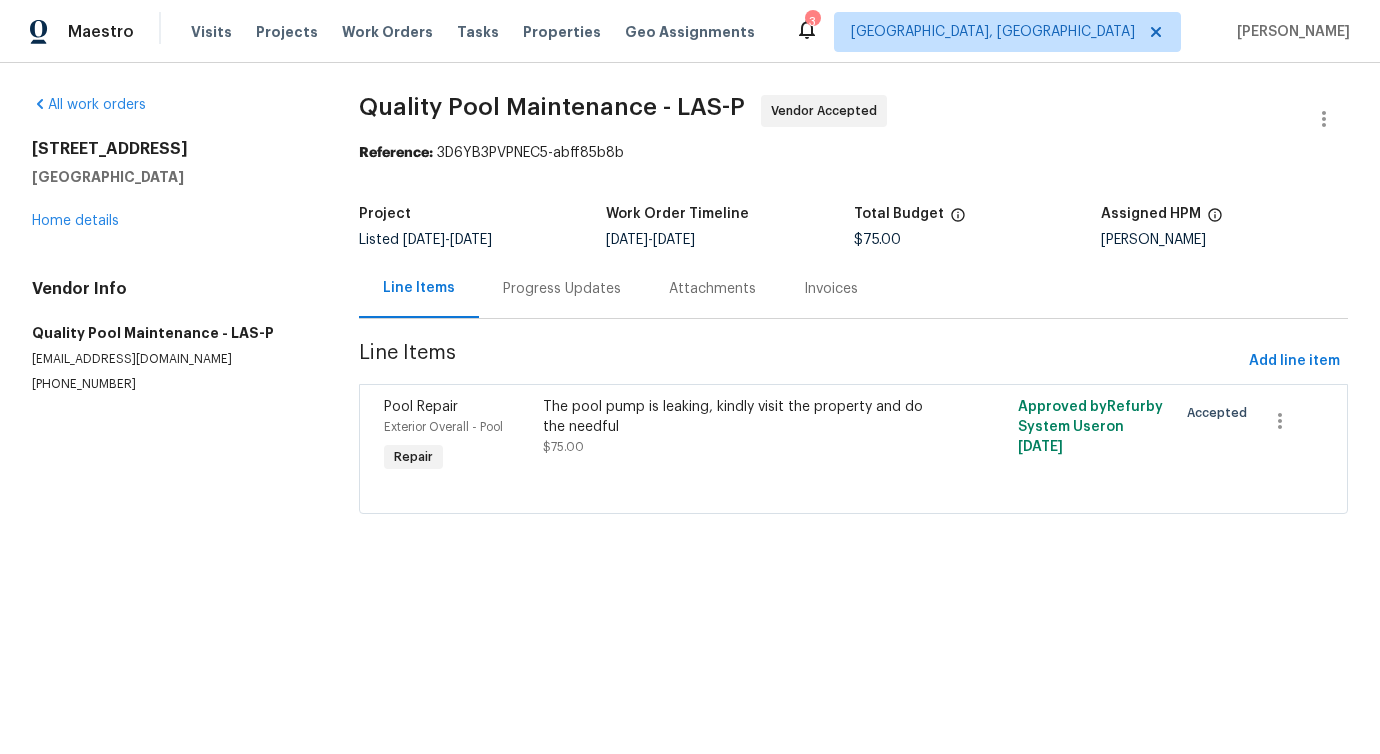 click on "[EMAIL_ADDRESS][DOMAIN_NAME]" at bounding box center [171, 359] 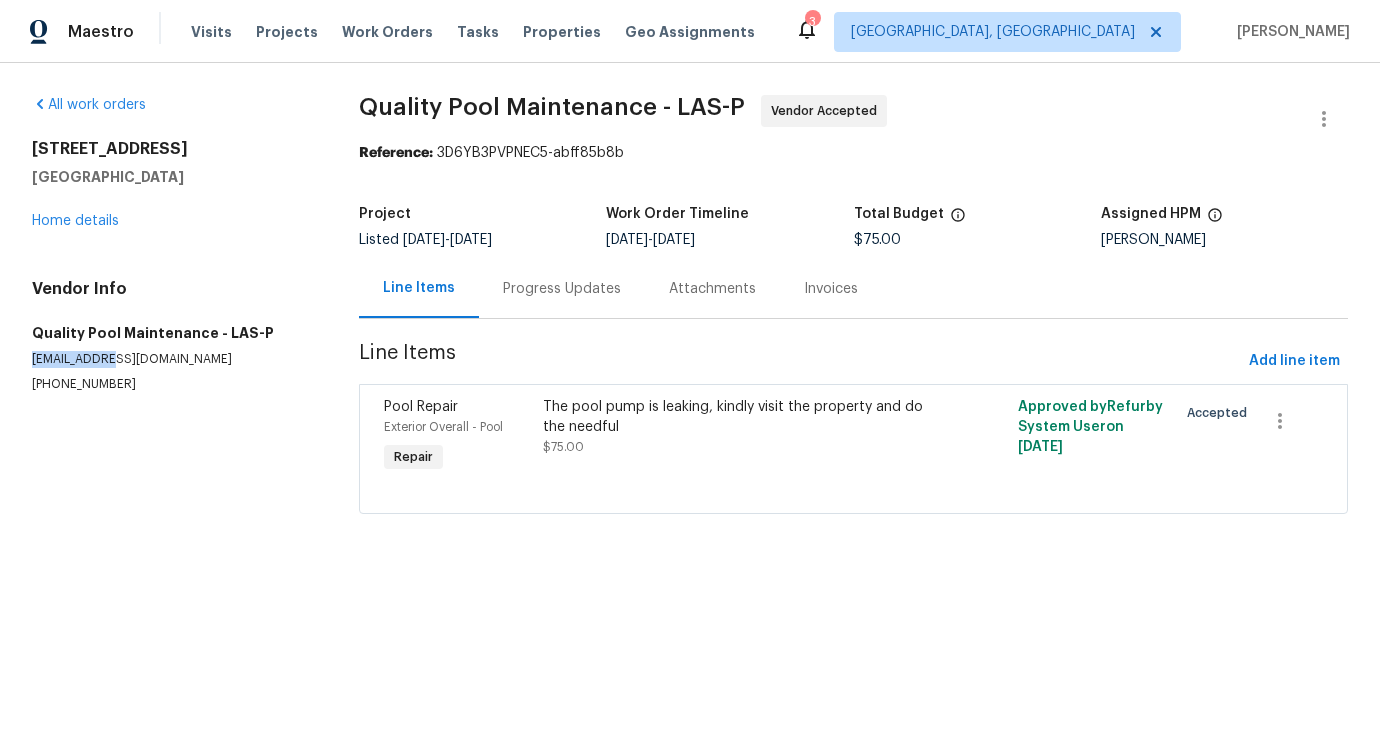 click on "[EMAIL_ADDRESS][DOMAIN_NAME]" at bounding box center (171, 359) 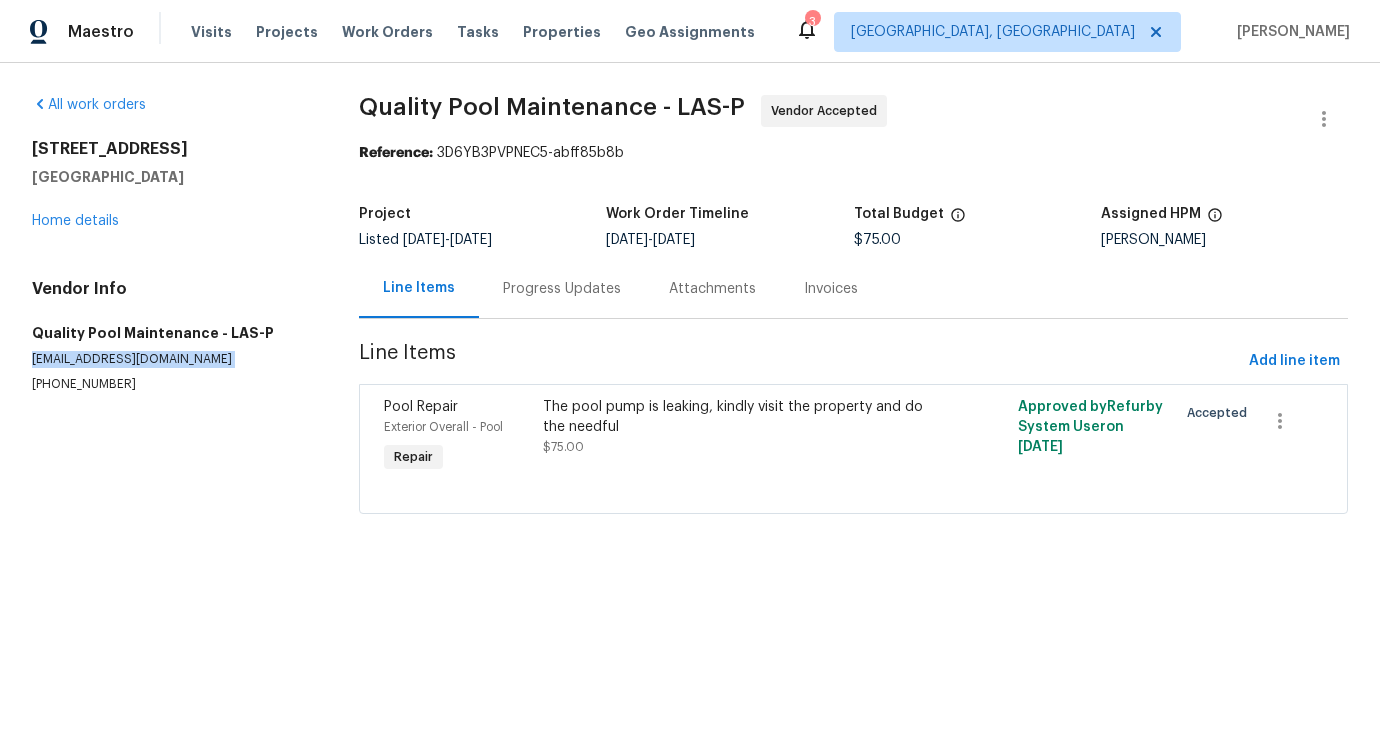 click on "[EMAIL_ADDRESS][DOMAIN_NAME]" at bounding box center [171, 359] 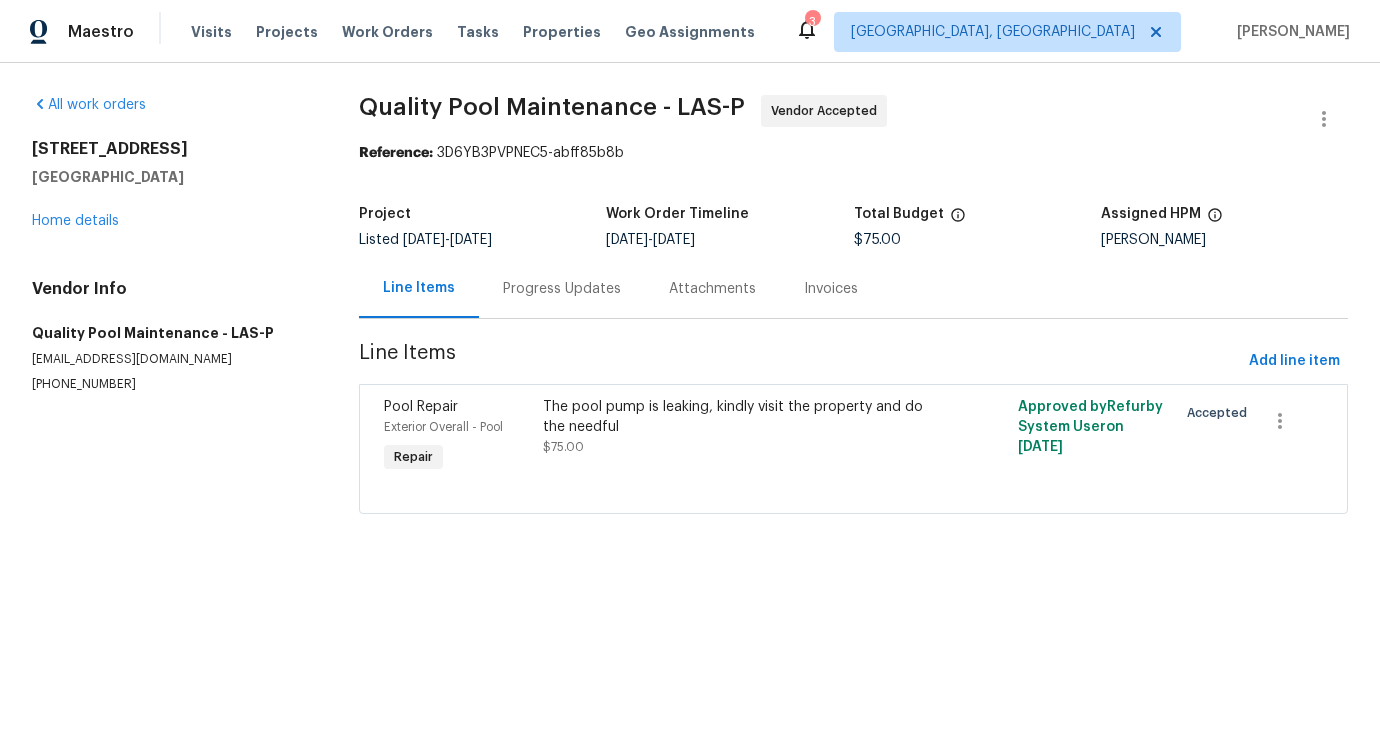 click on "[PHONE_NUMBER]" at bounding box center (171, 384) 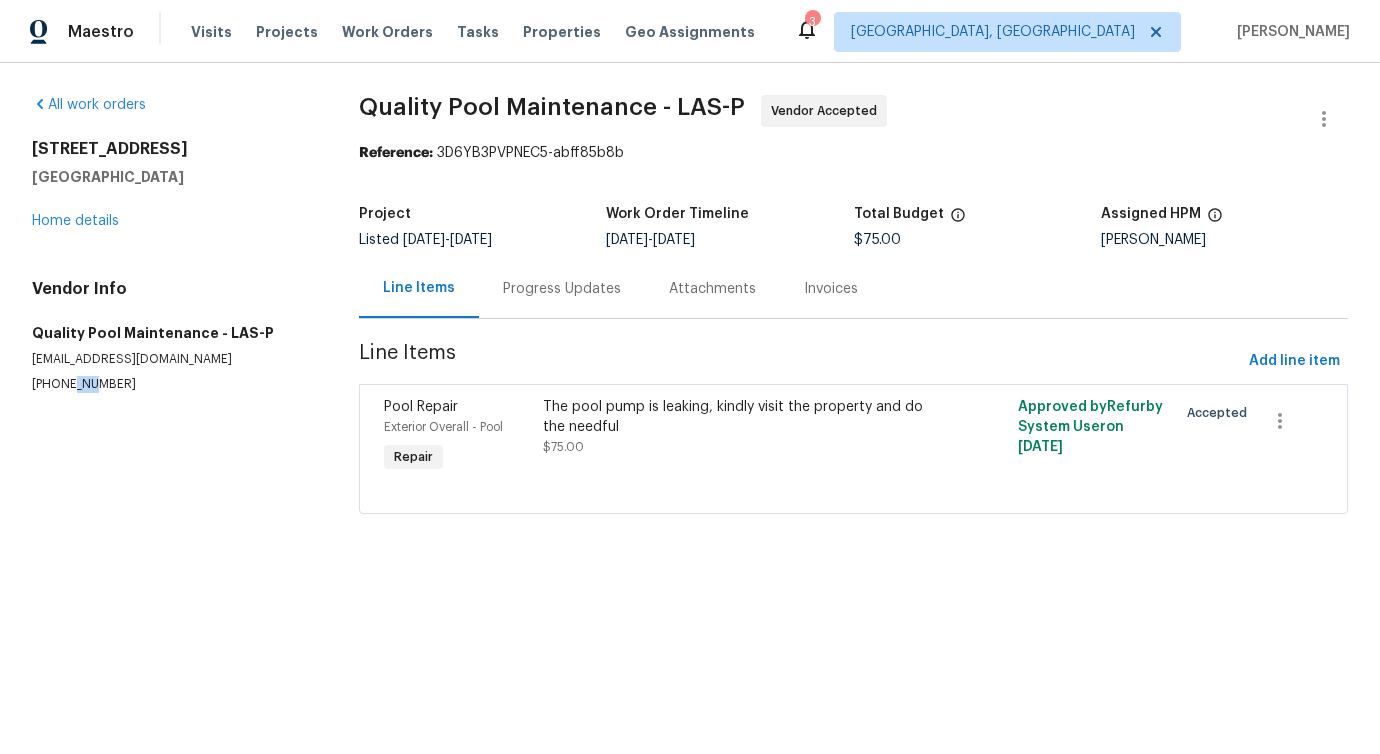 click on "[PHONE_NUMBER]" at bounding box center [171, 384] 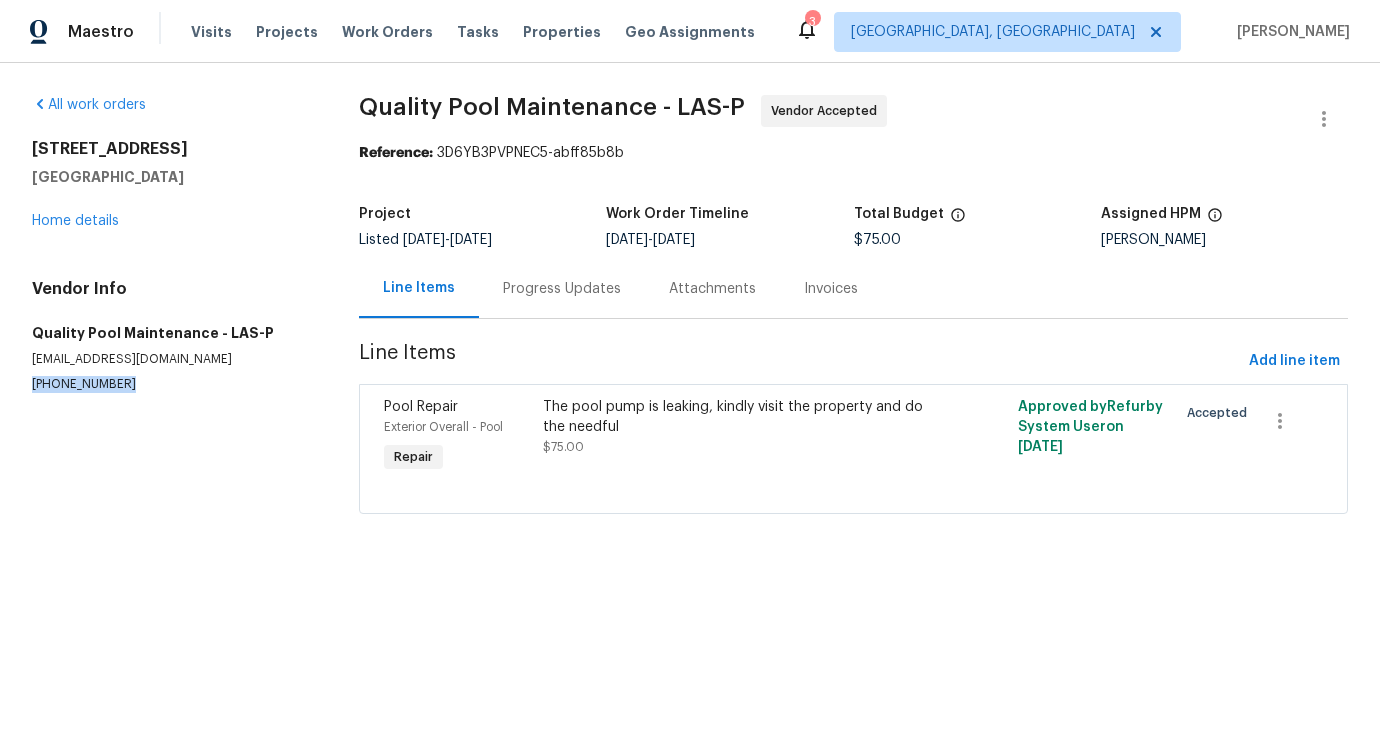 click on "[PHONE_NUMBER]" at bounding box center (171, 384) 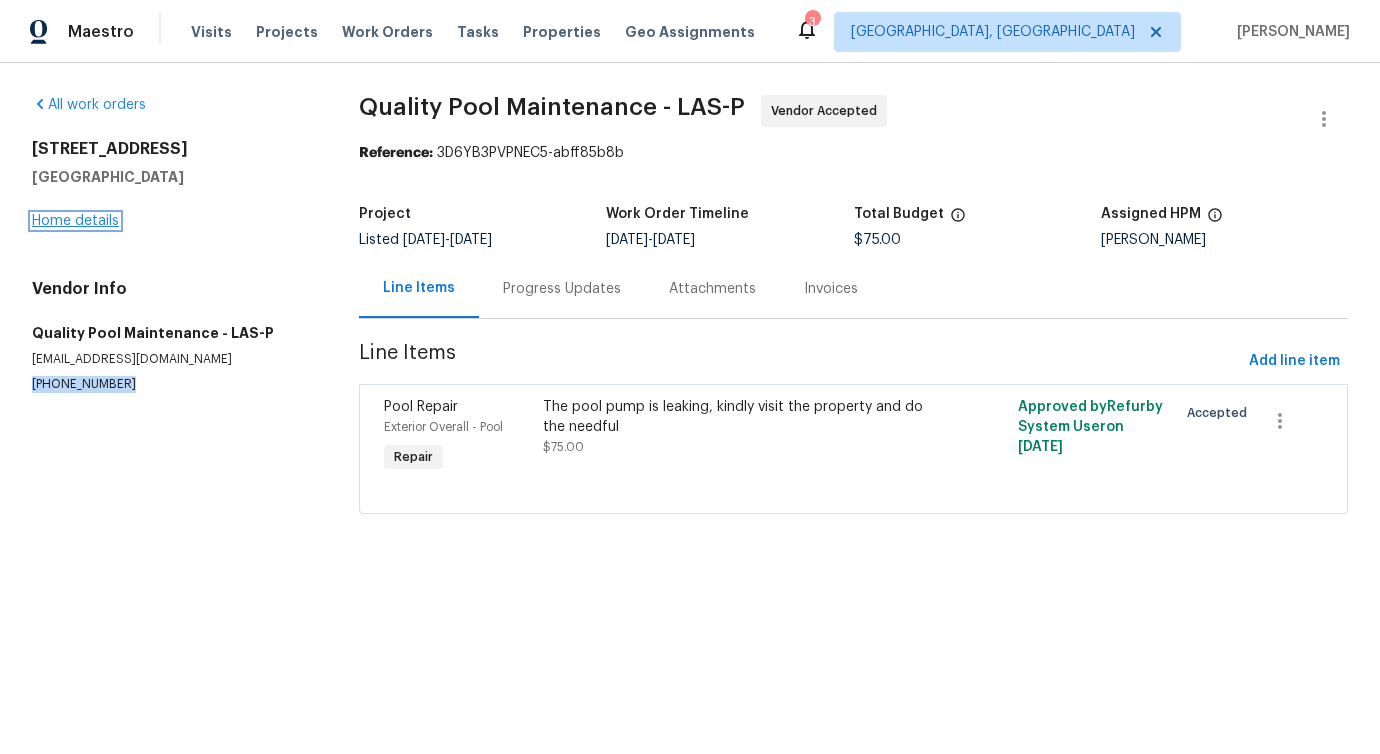 click on "Home details" at bounding box center (75, 221) 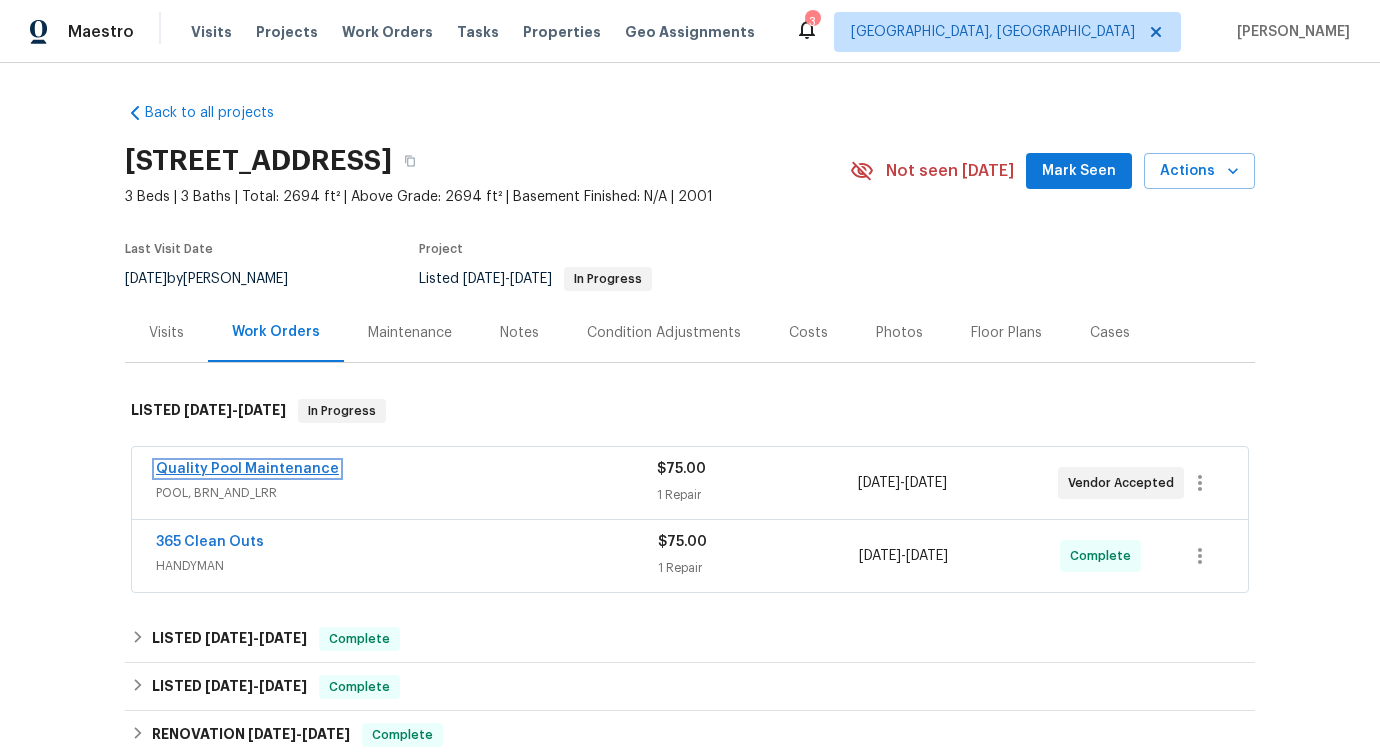 click on "Quality Pool Maintenance" at bounding box center [247, 469] 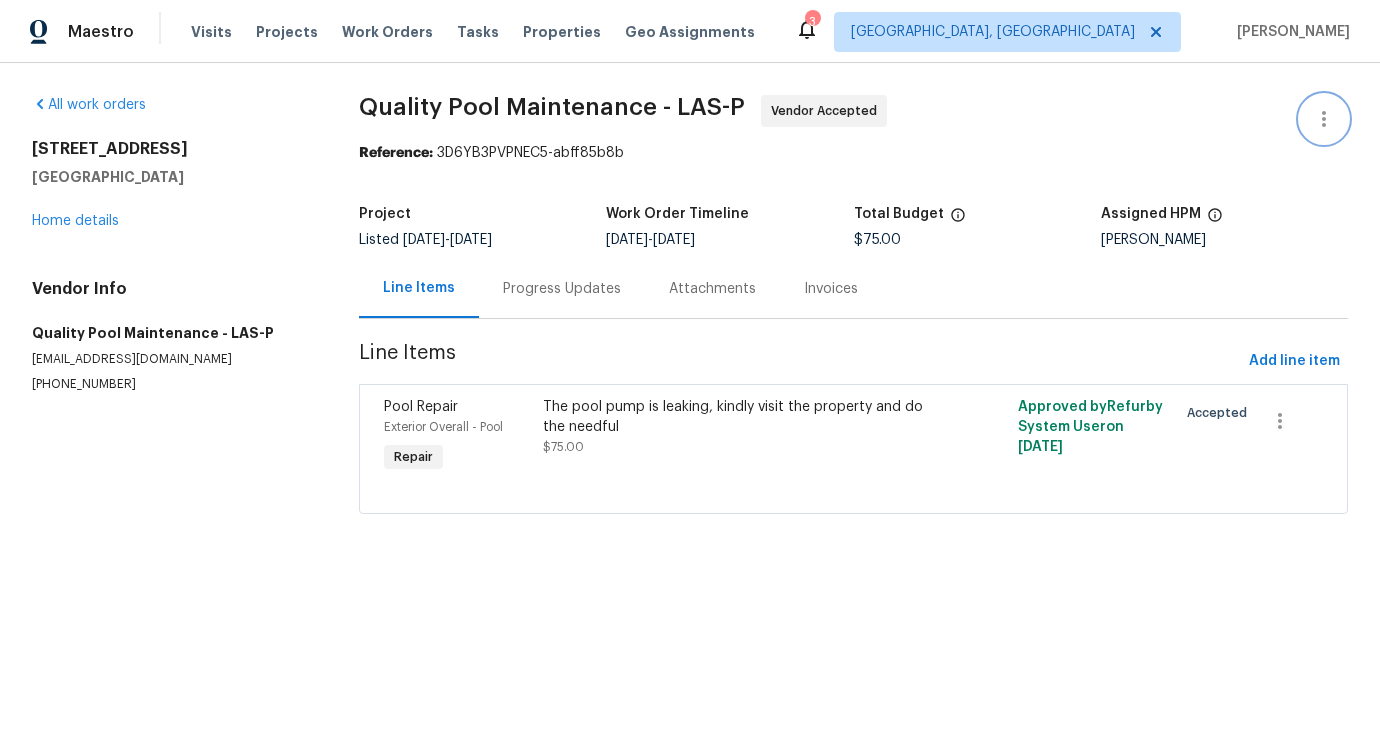 click 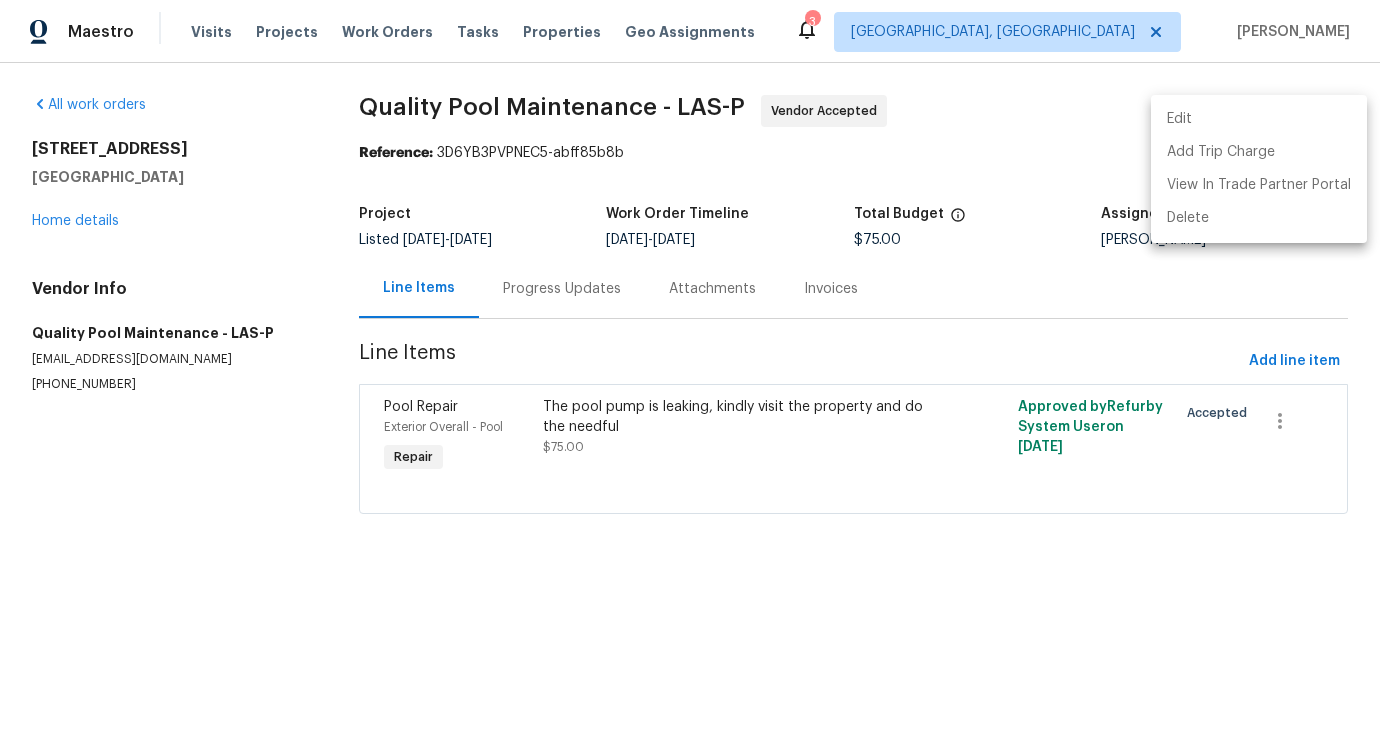 click on "Edit" at bounding box center [1259, 119] 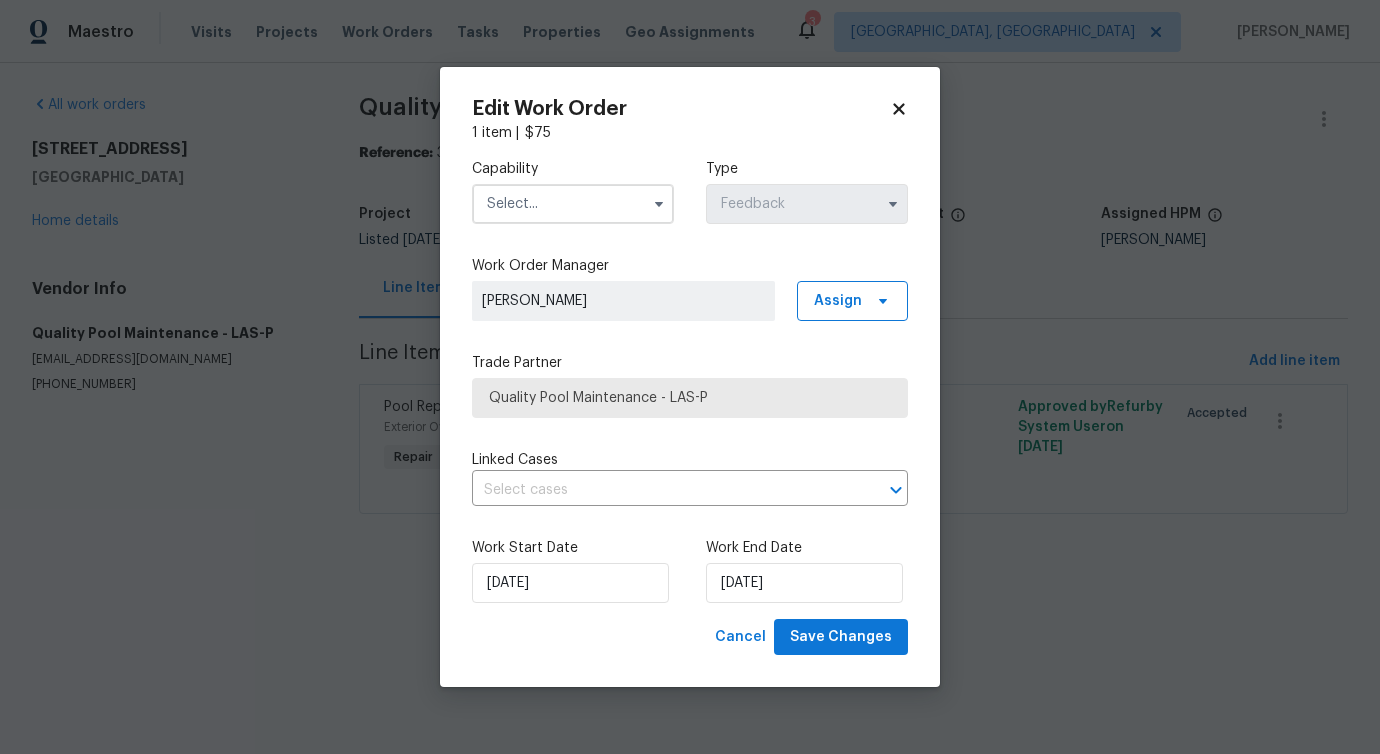 click at bounding box center (573, 204) 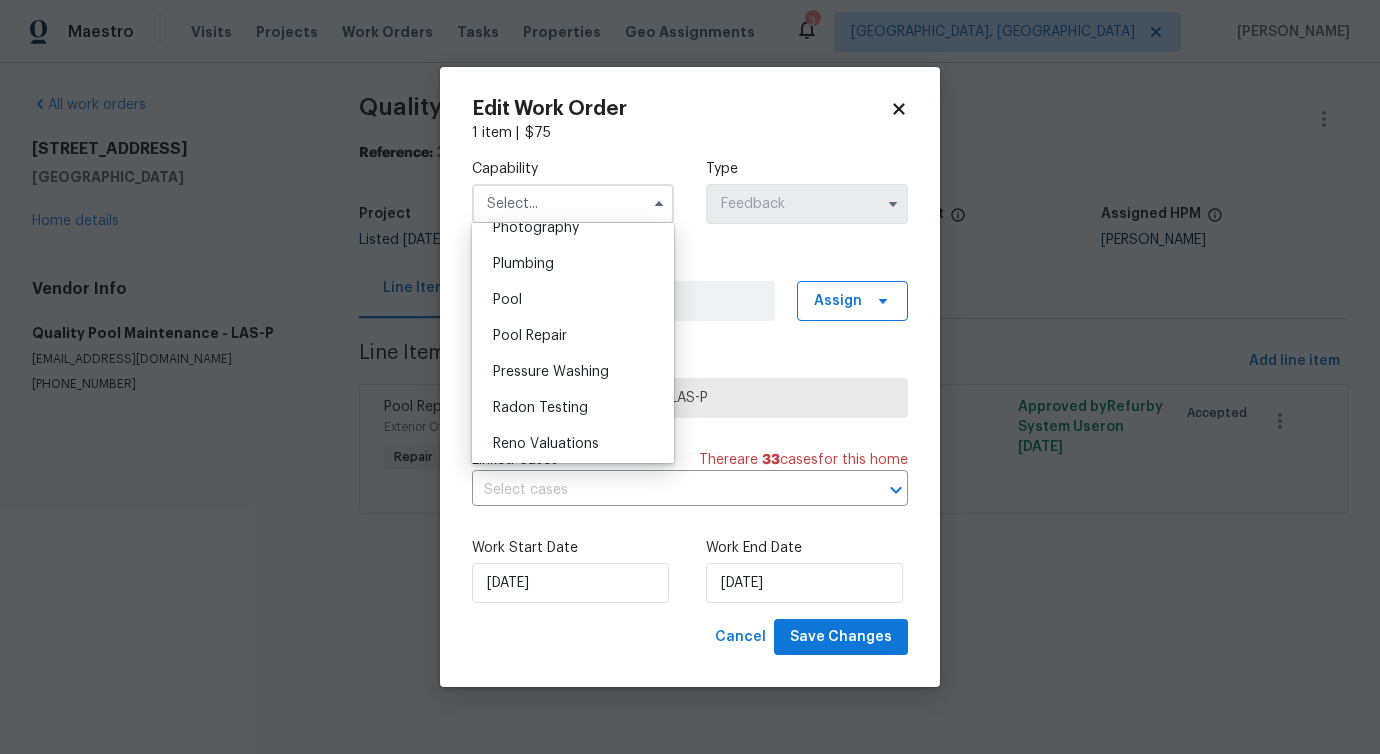 scroll, scrollTop: 1771, scrollLeft: 0, axis: vertical 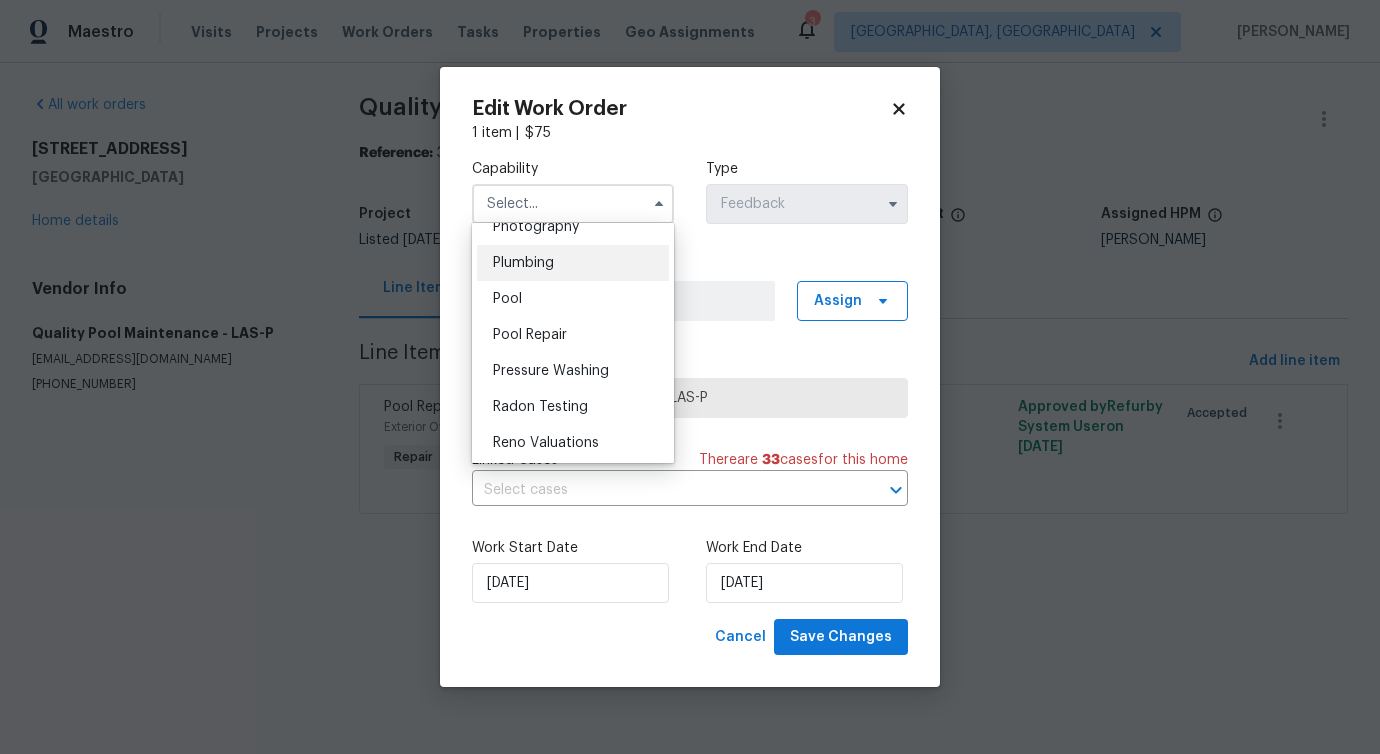 click on "Plumbing" at bounding box center (573, 263) 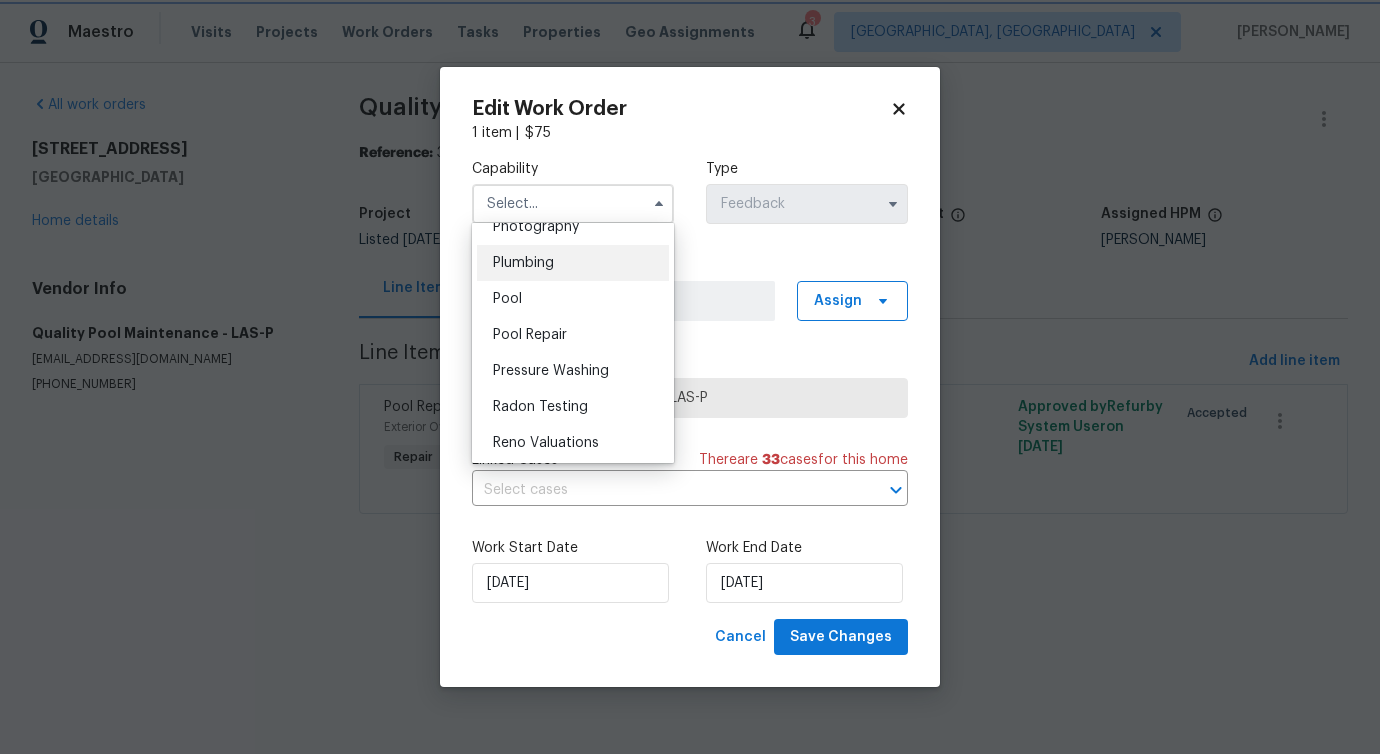 type on "Plumbing" 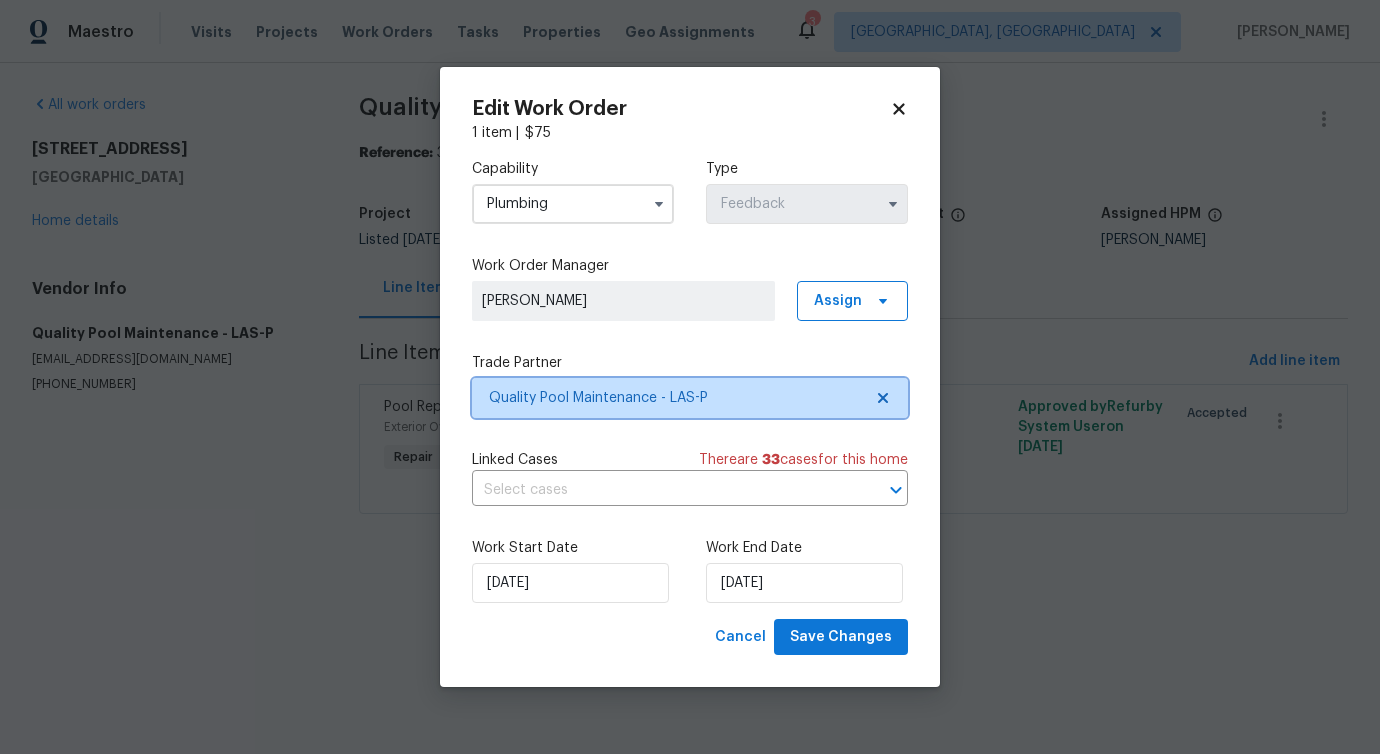 click on "Quality Pool Maintenance - LAS-P" at bounding box center [690, 398] 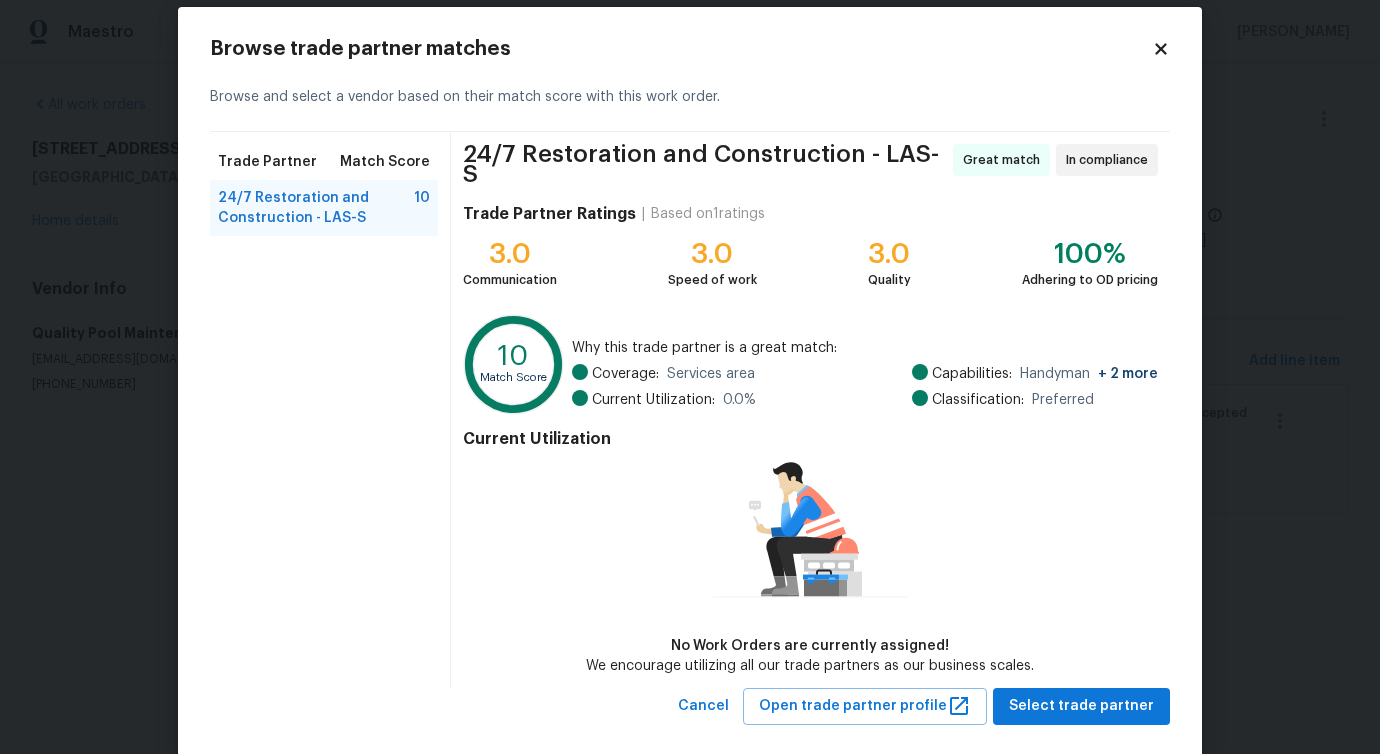 scroll, scrollTop: 46, scrollLeft: 0, axis: vertical 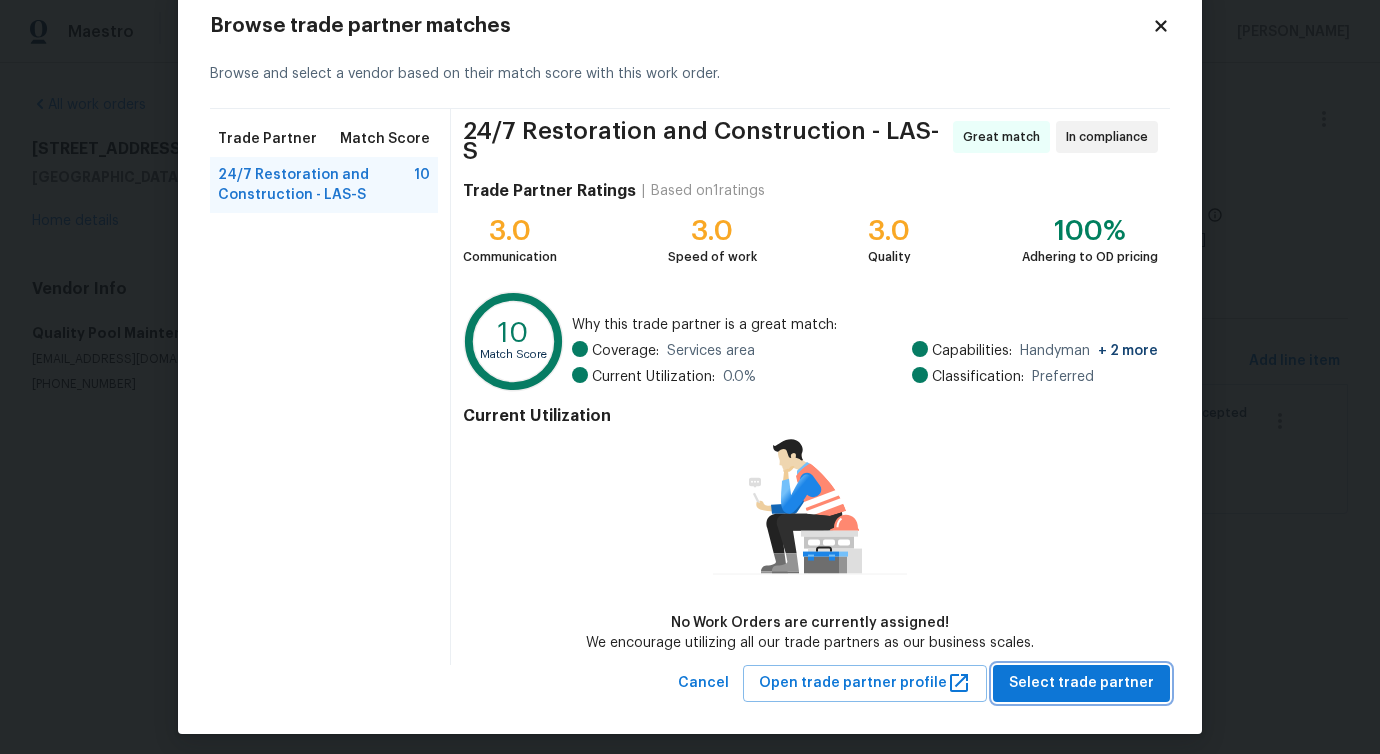 click on "Select trade partner" at bounding box center (1081, 683) 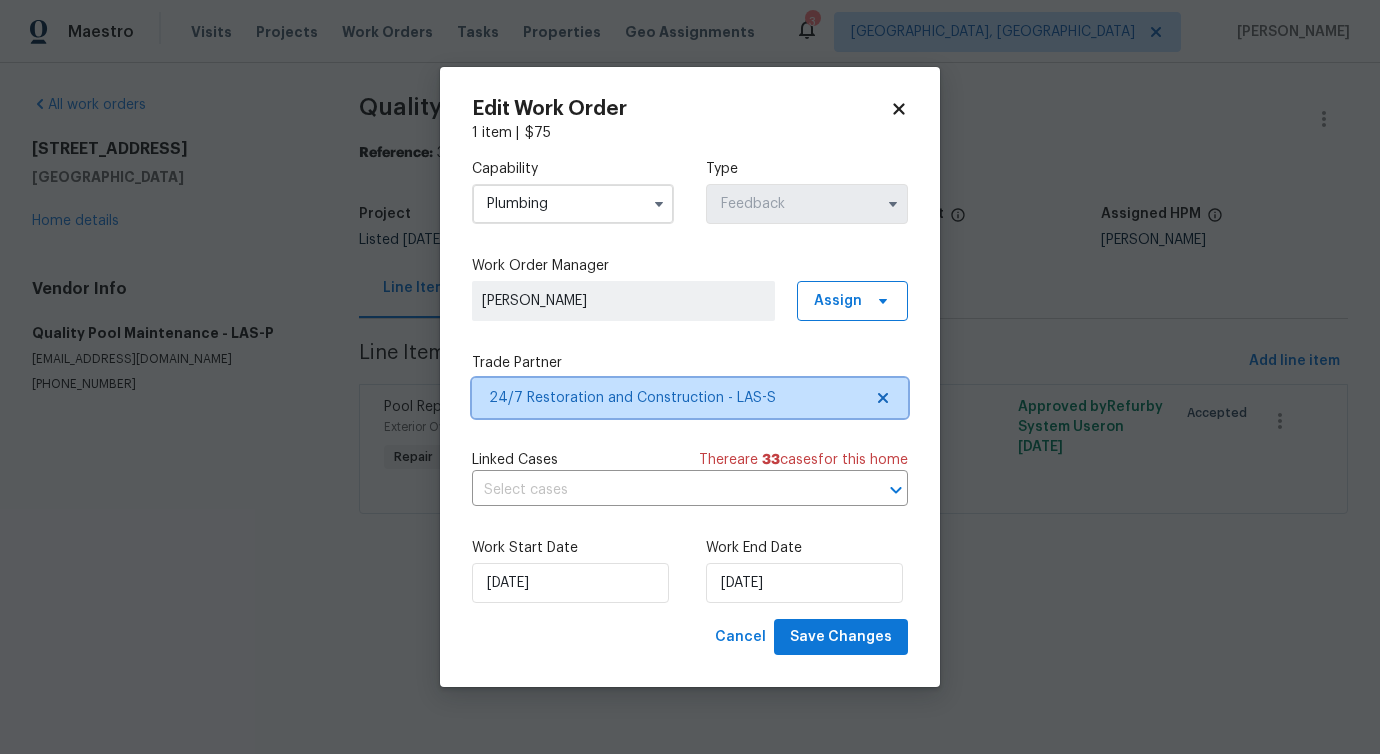 scroll, scrollTop: 0, scrollLeft: 0, axis: both 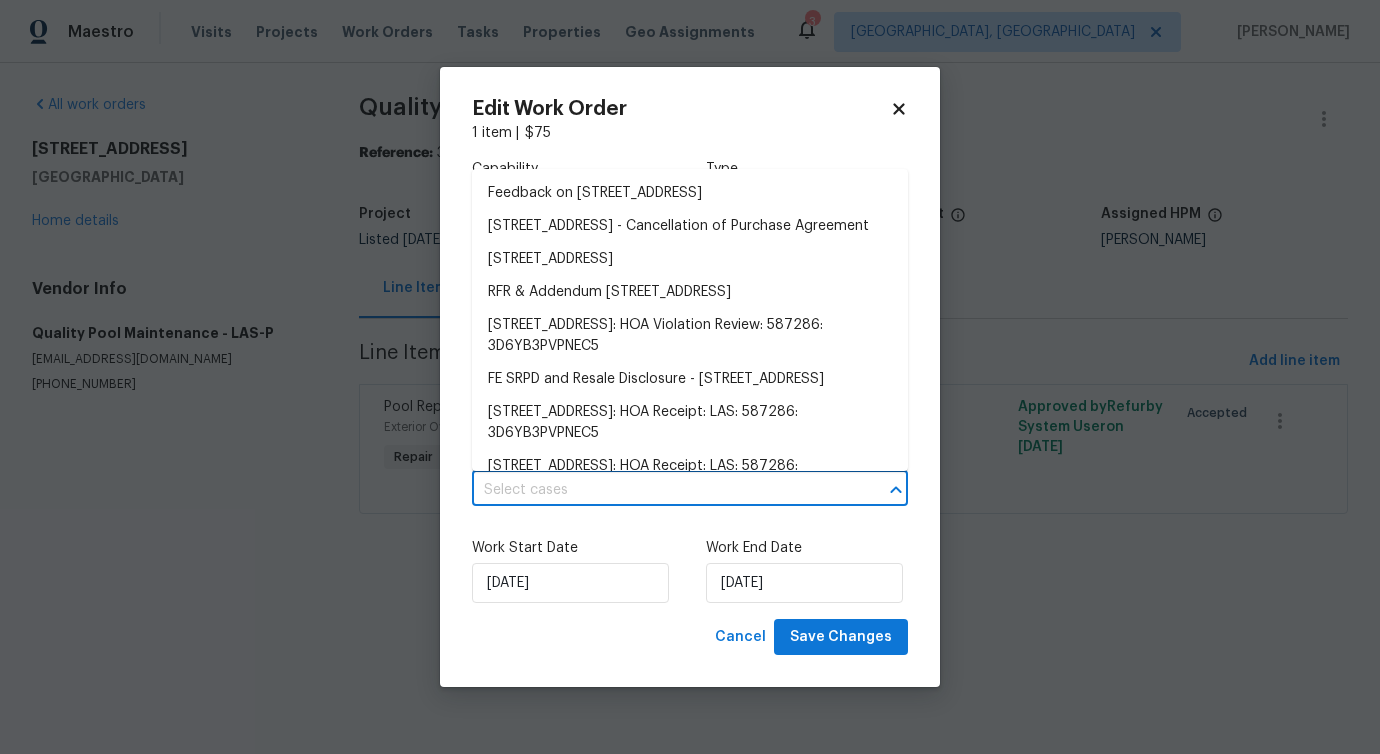 click at bounding box center [662, 490] 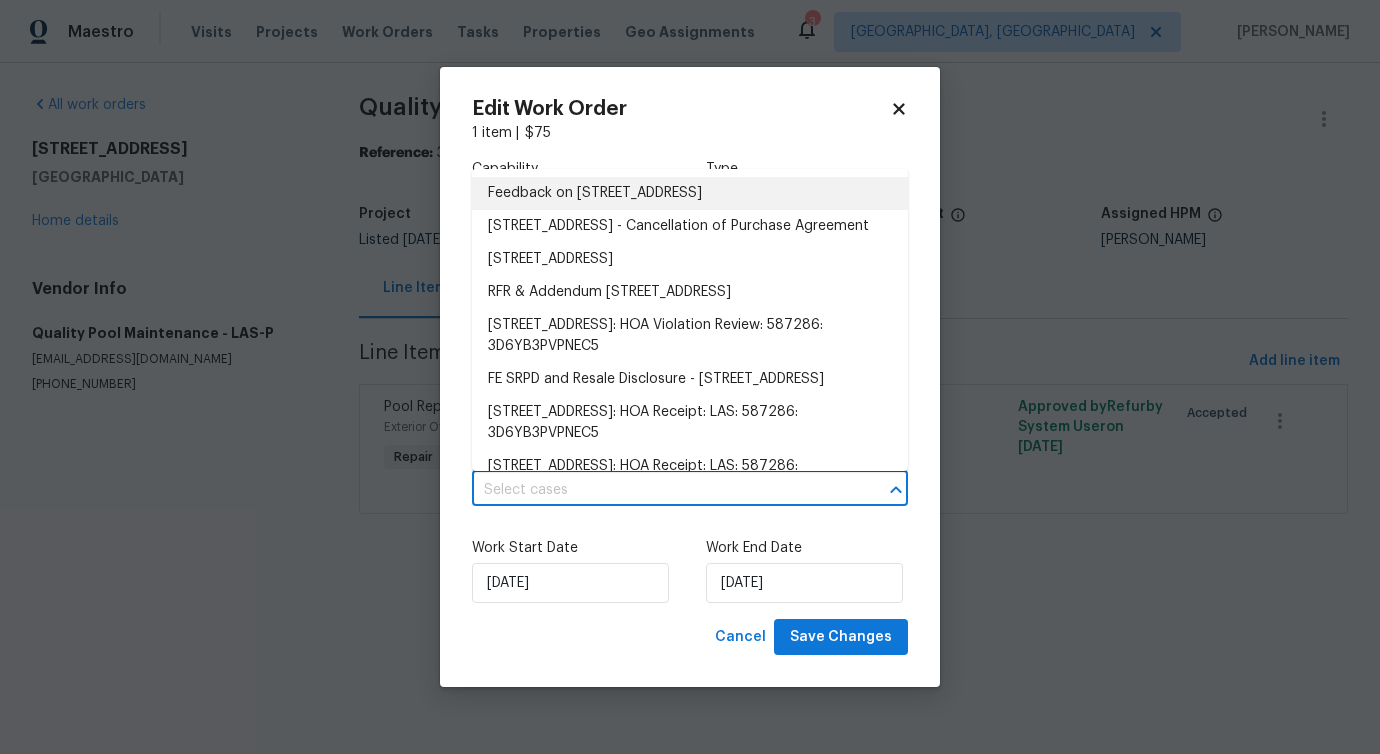 click on "Feedback on [STREET_ADDRESS]" at bounding box center (690, 193) 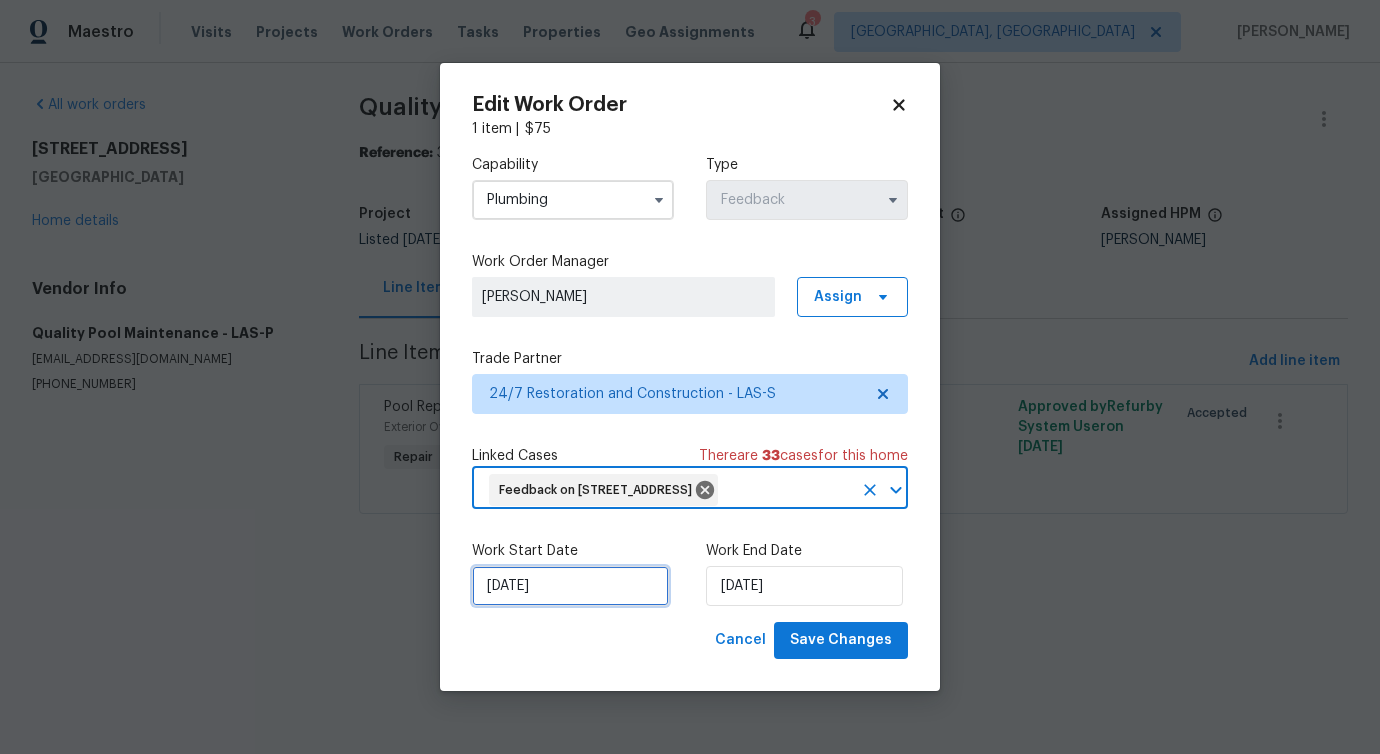 click on "6/30/2025" at bounding box center [570, 586] 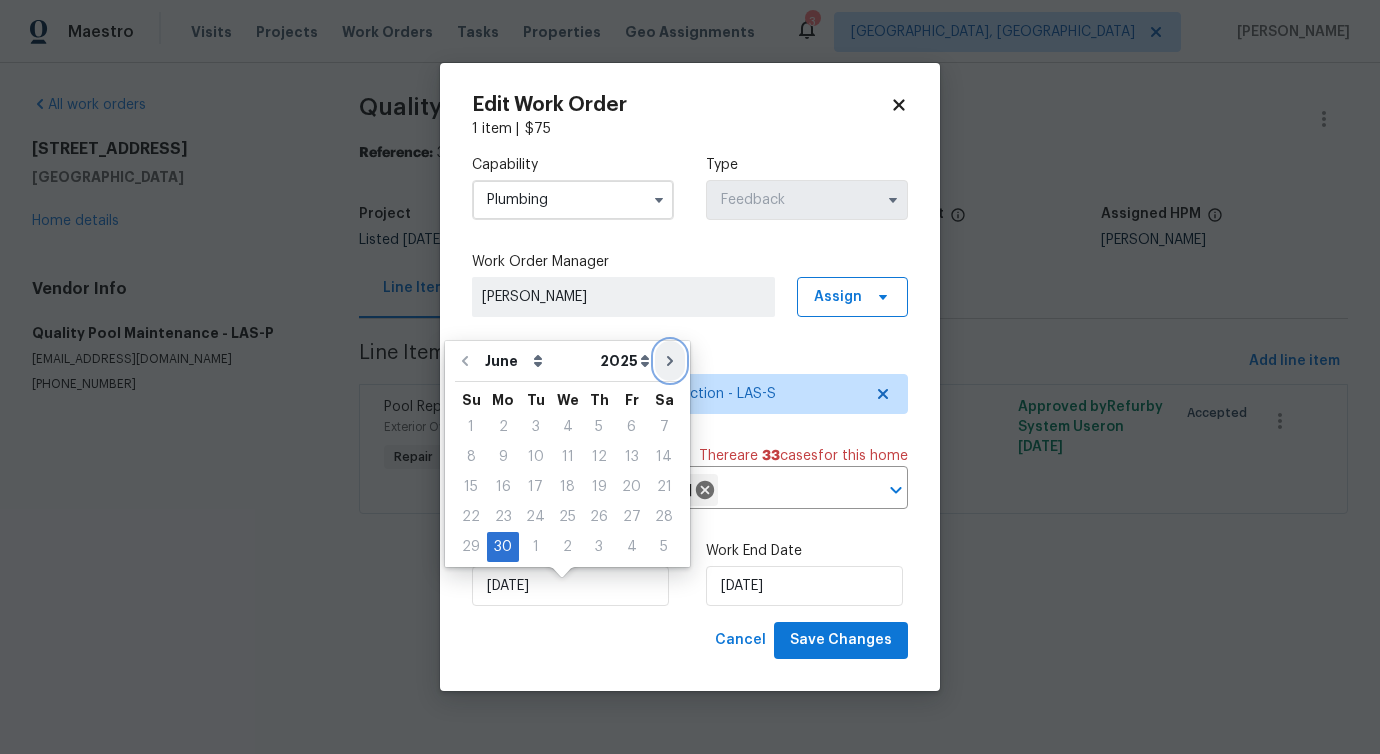 click 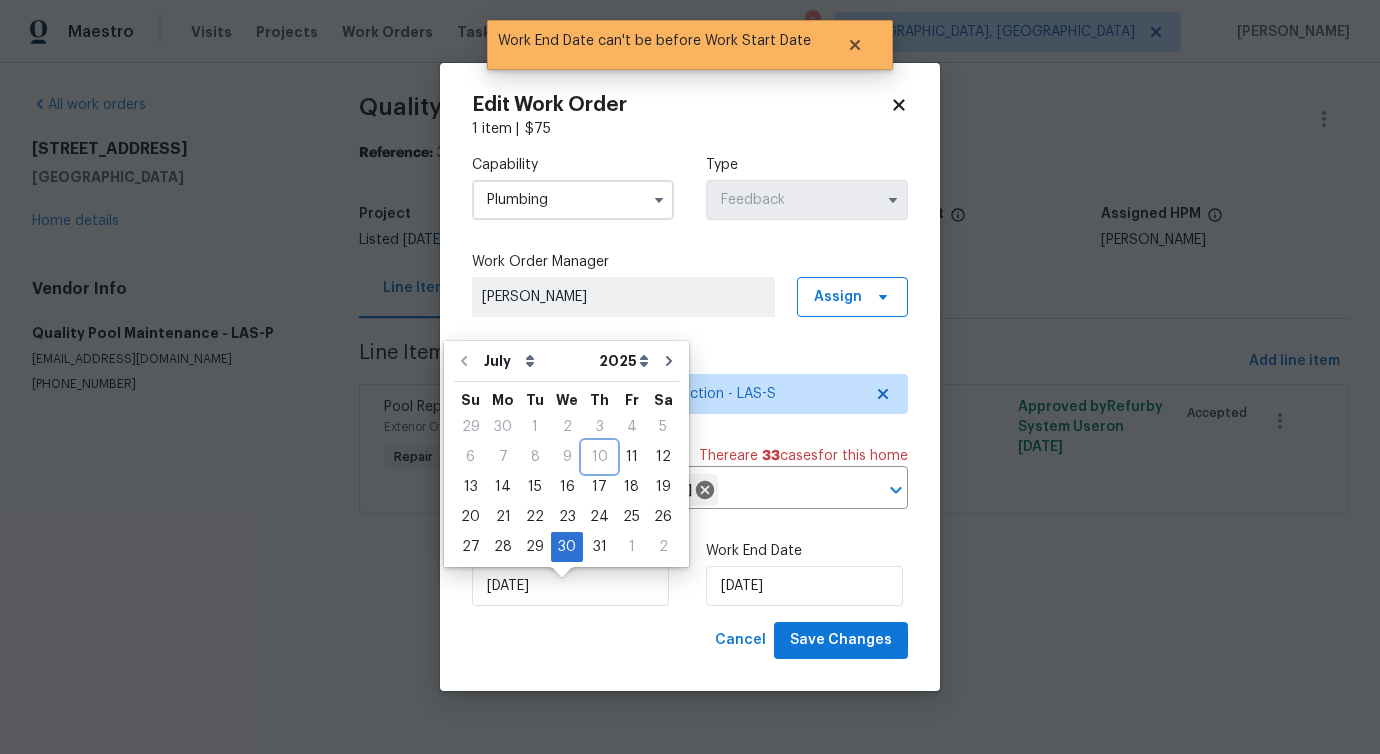 click on "10" at bounding box center (599, 457) 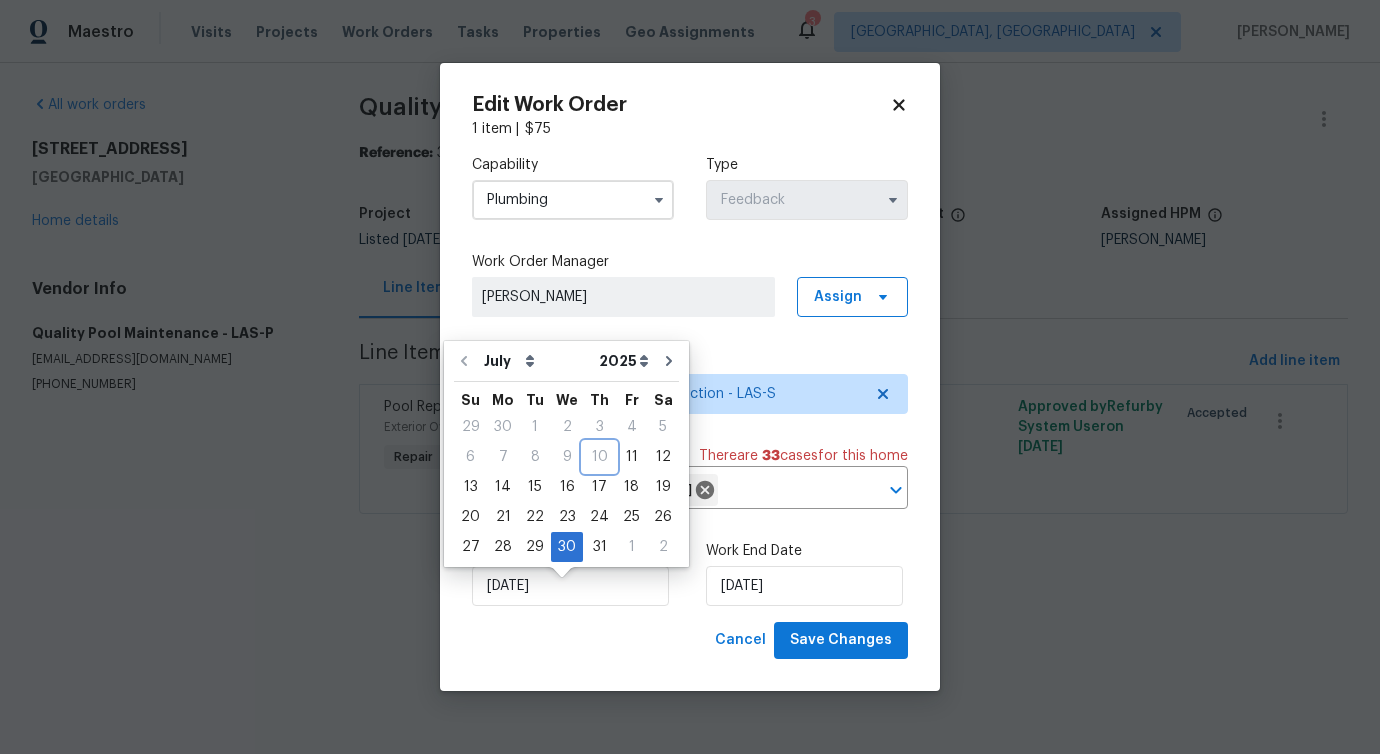 click on "10" at bounding box center [599, 457] 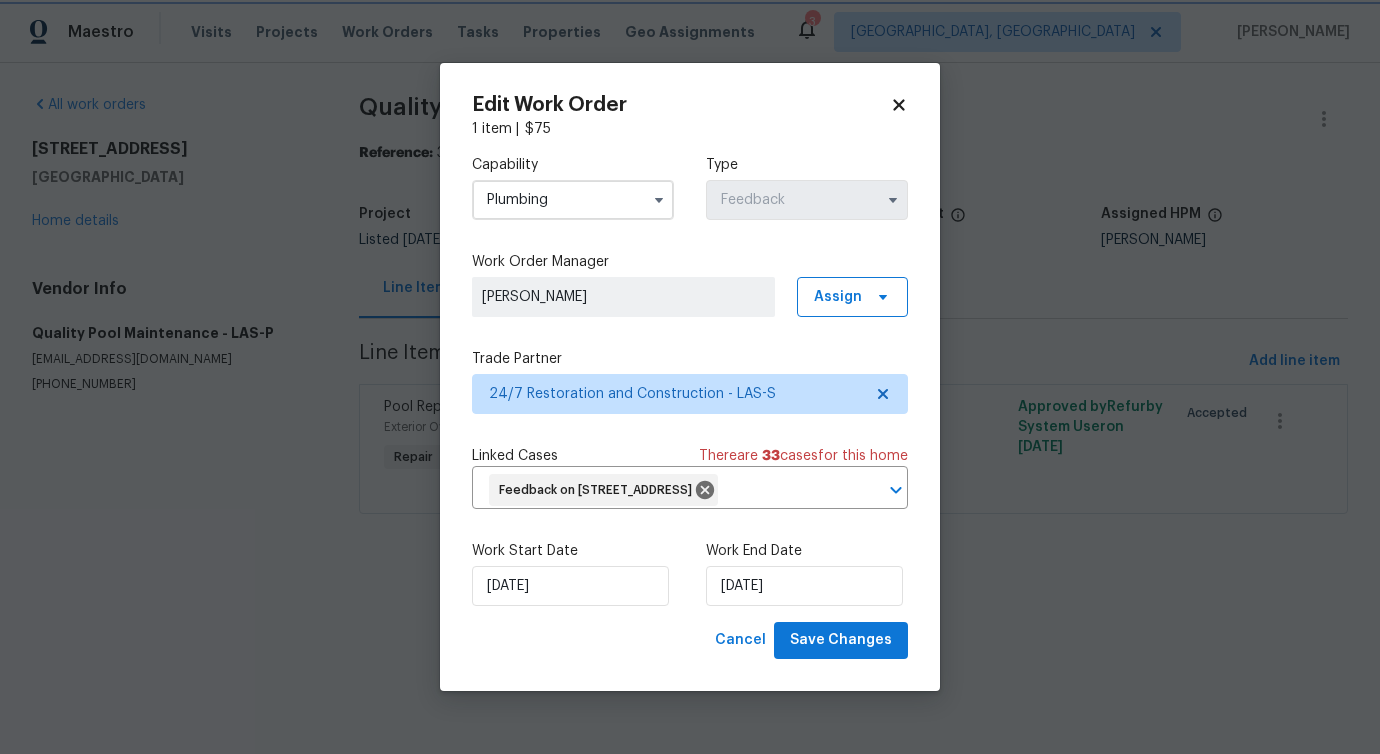 click 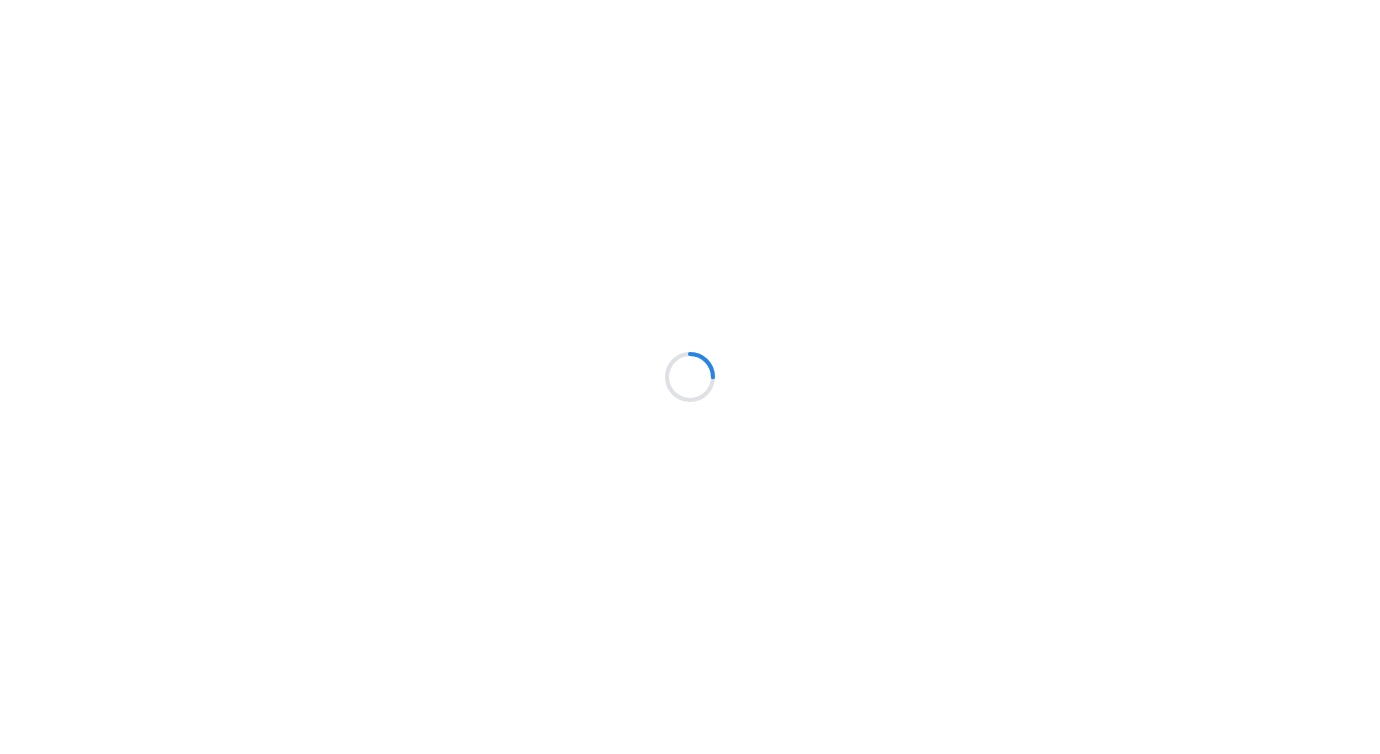 scroll, scrollTop: 0, scrollLeft: 0, axis: both 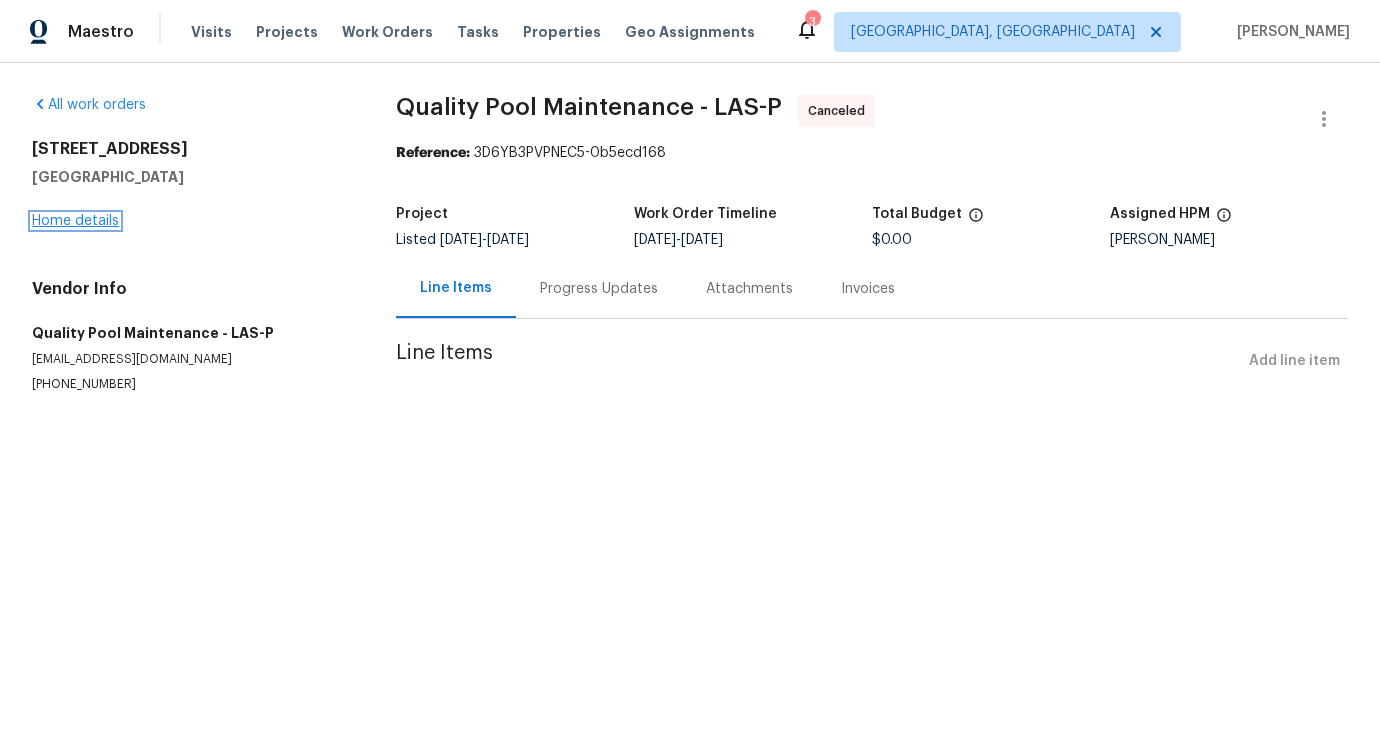 click on "Home details" at bounding box center (75, 221) 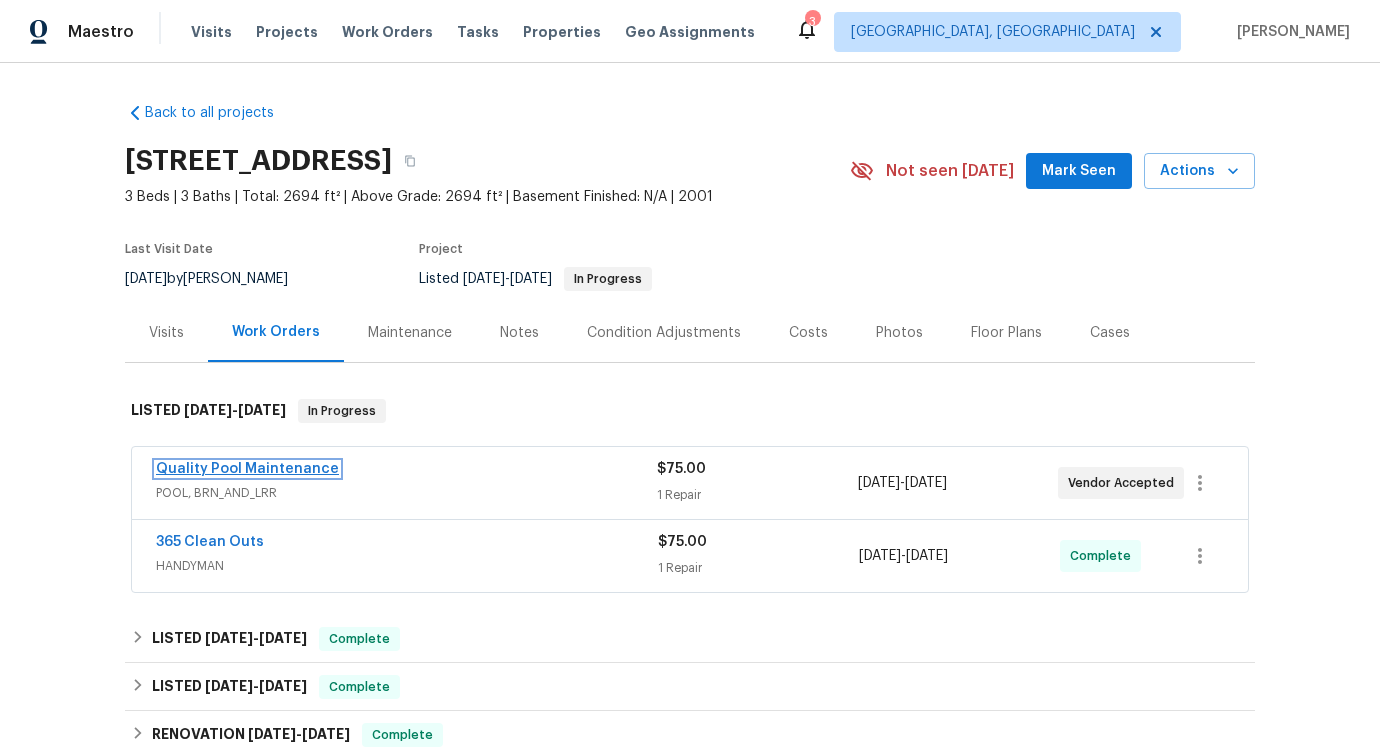 click on "Quality Pool Maintenance" at bounding box center (247, 469) 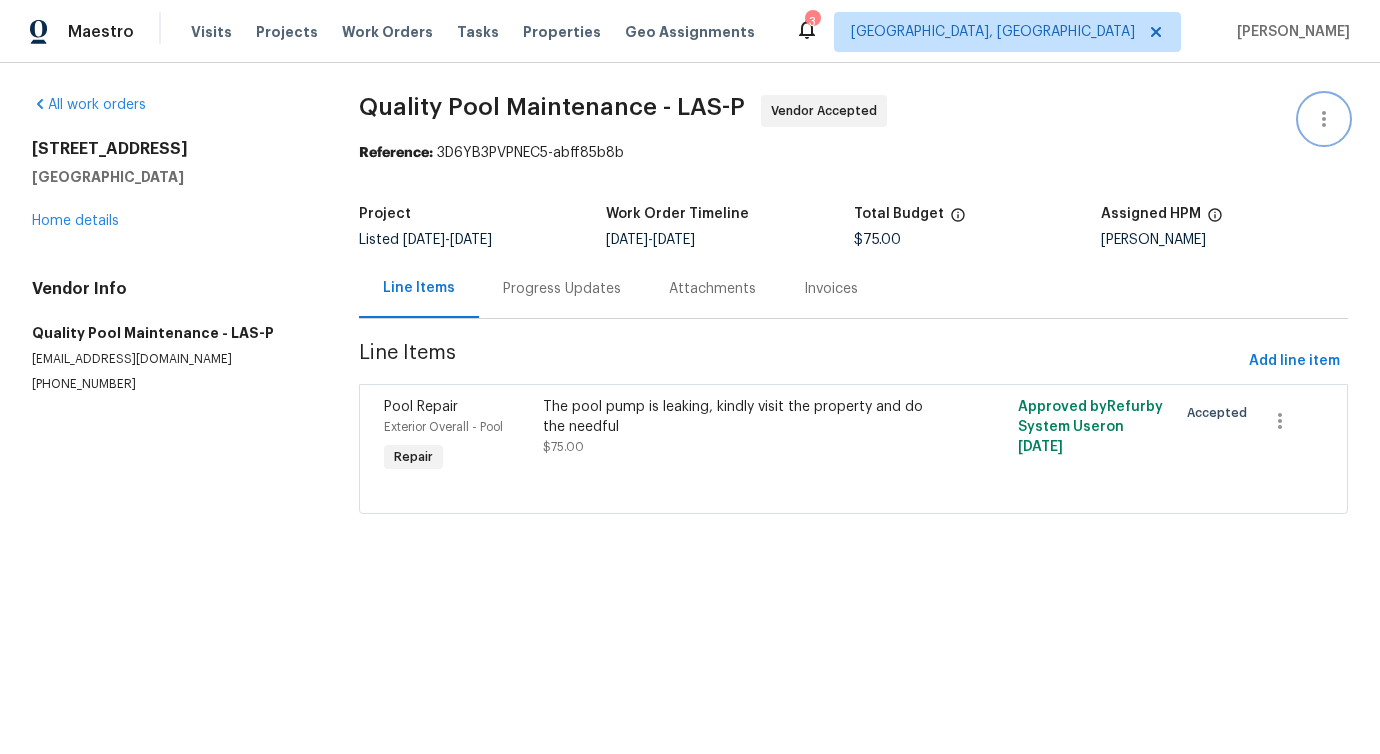 click 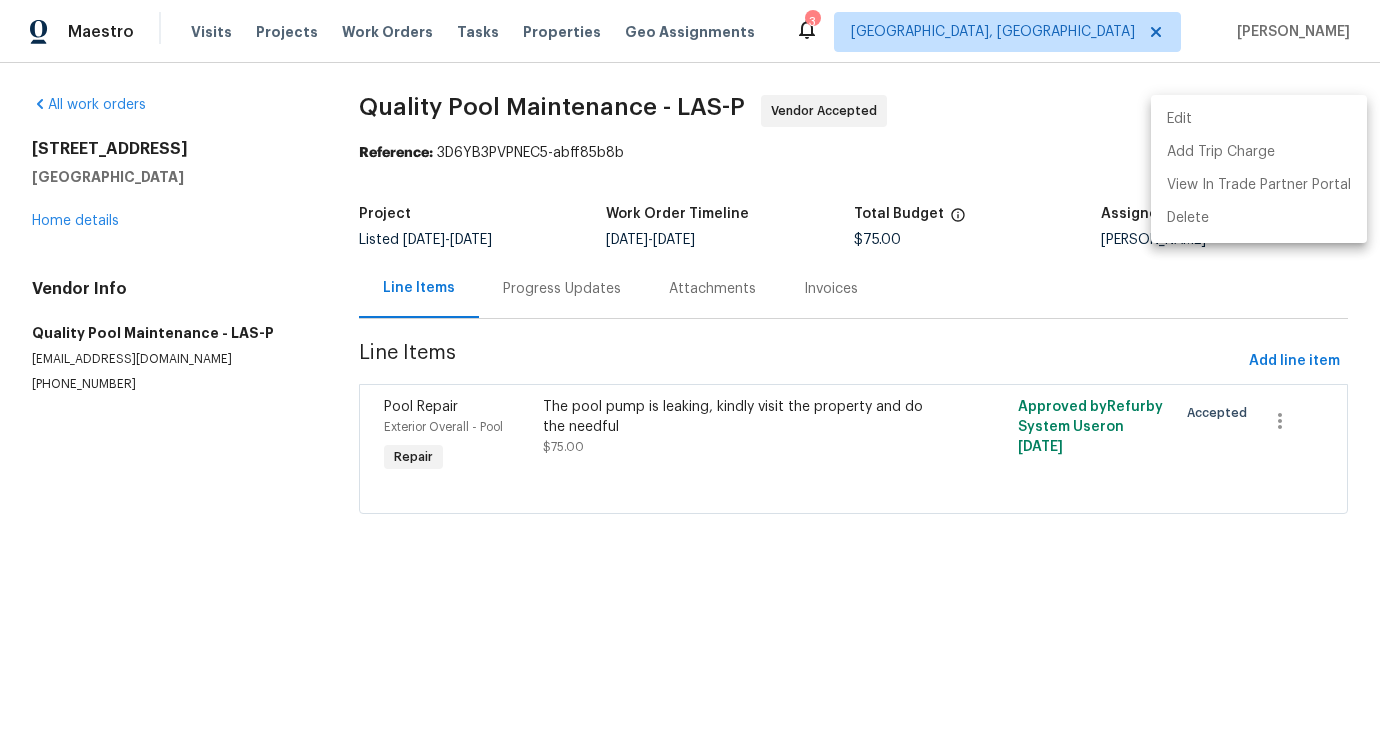 click on "Edit" at bounding box center (1259, 119) 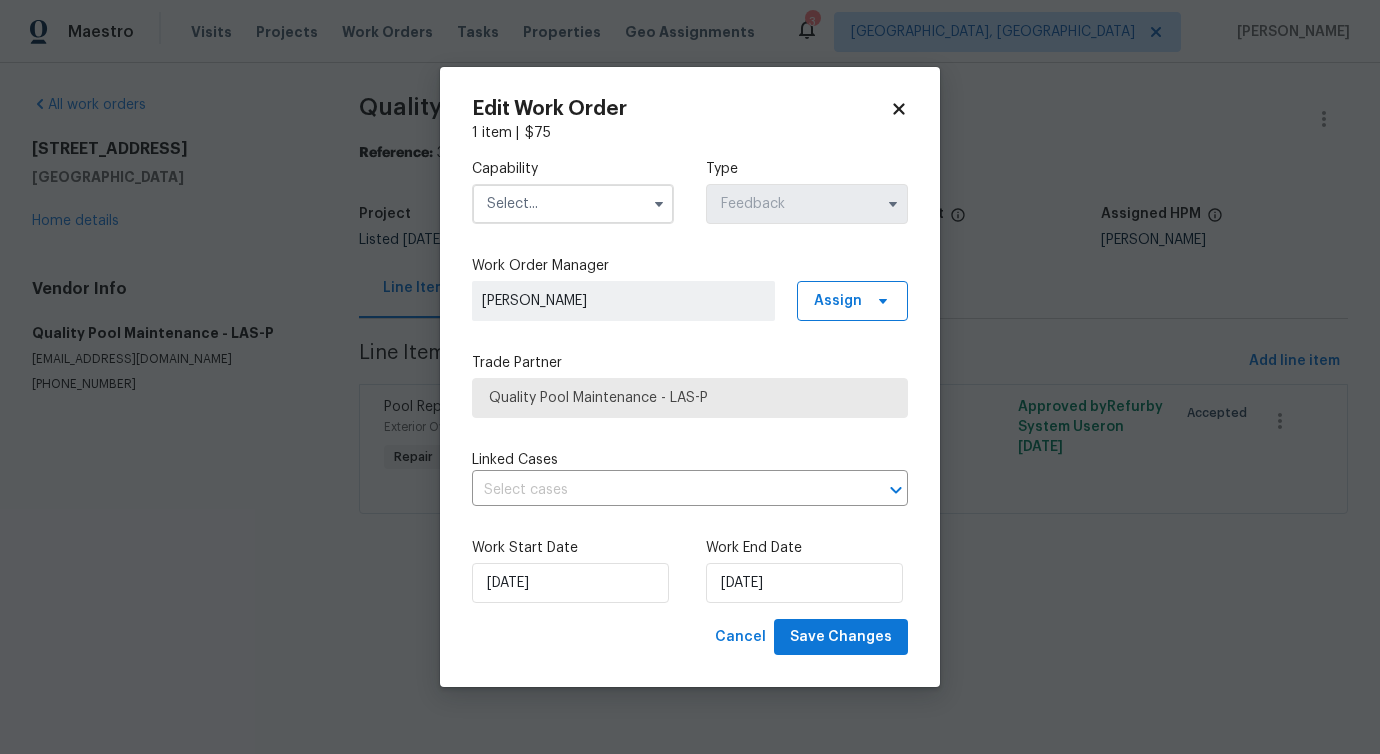 click at bounding box center (573, 204) 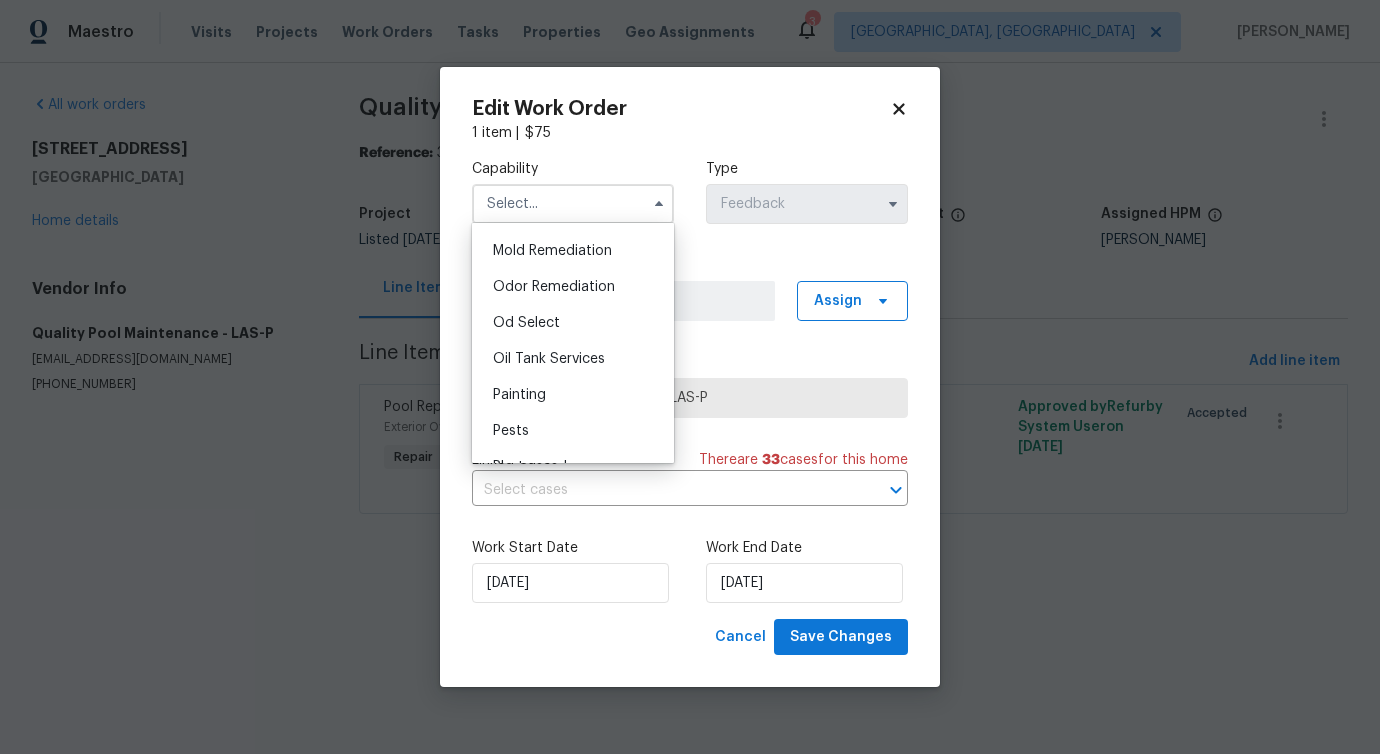 scroll, scrollTop: 1667, scrollLeft: 0, axis: vertical 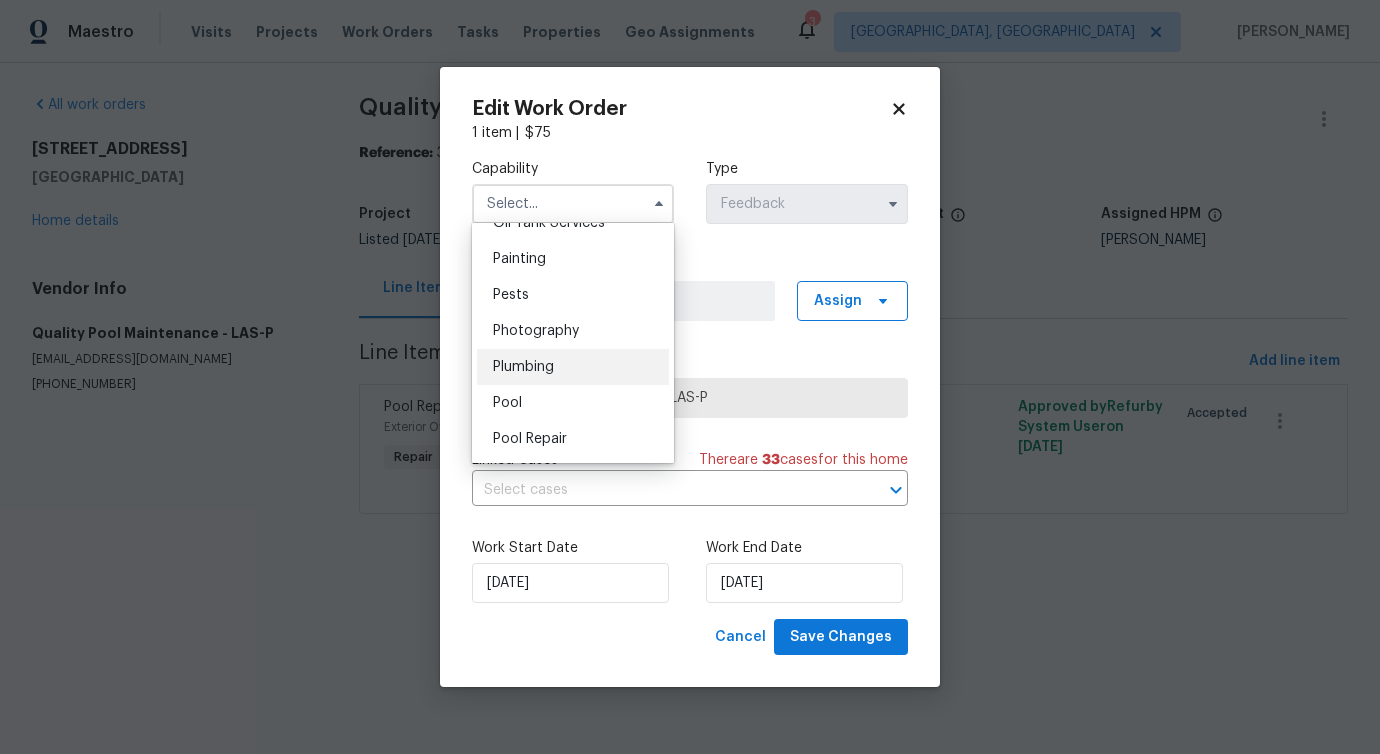click on "Plumbing" at bounding box center [573, 367] 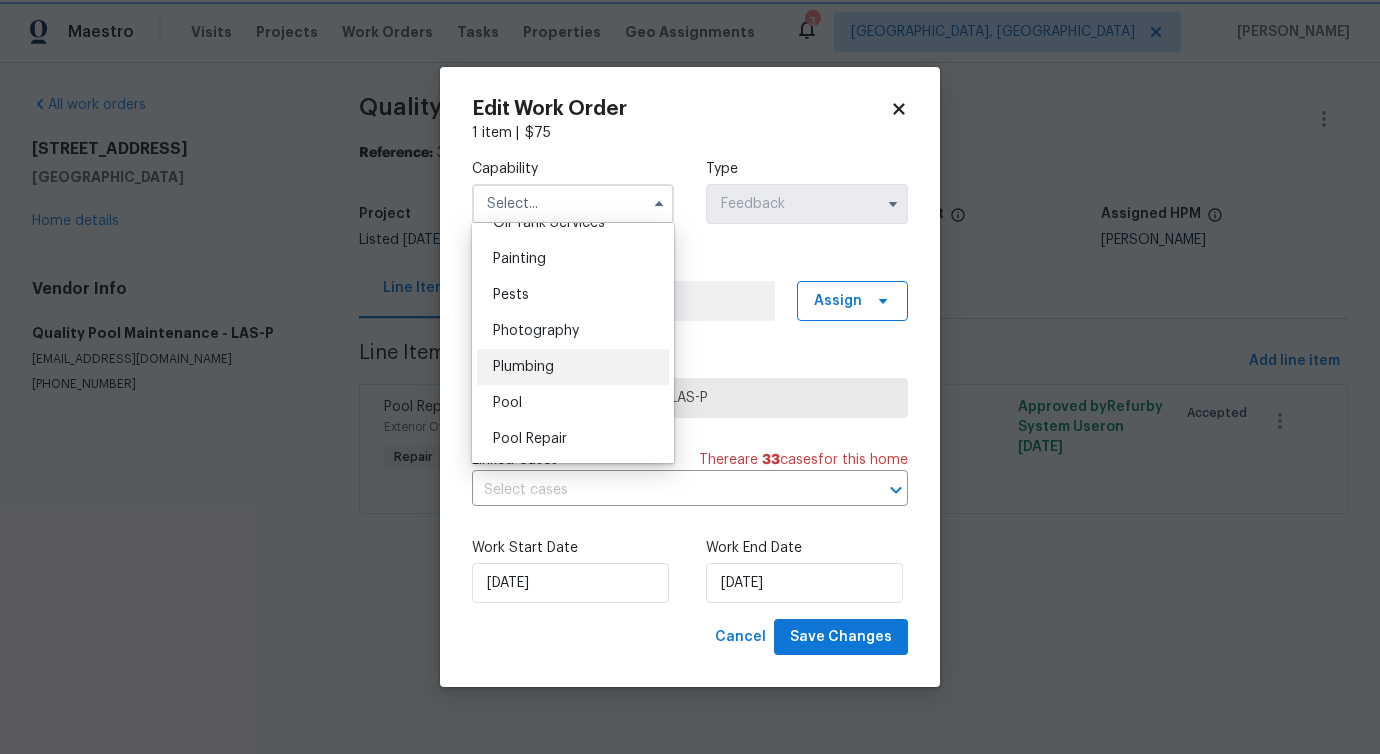 type on "Plumbing" 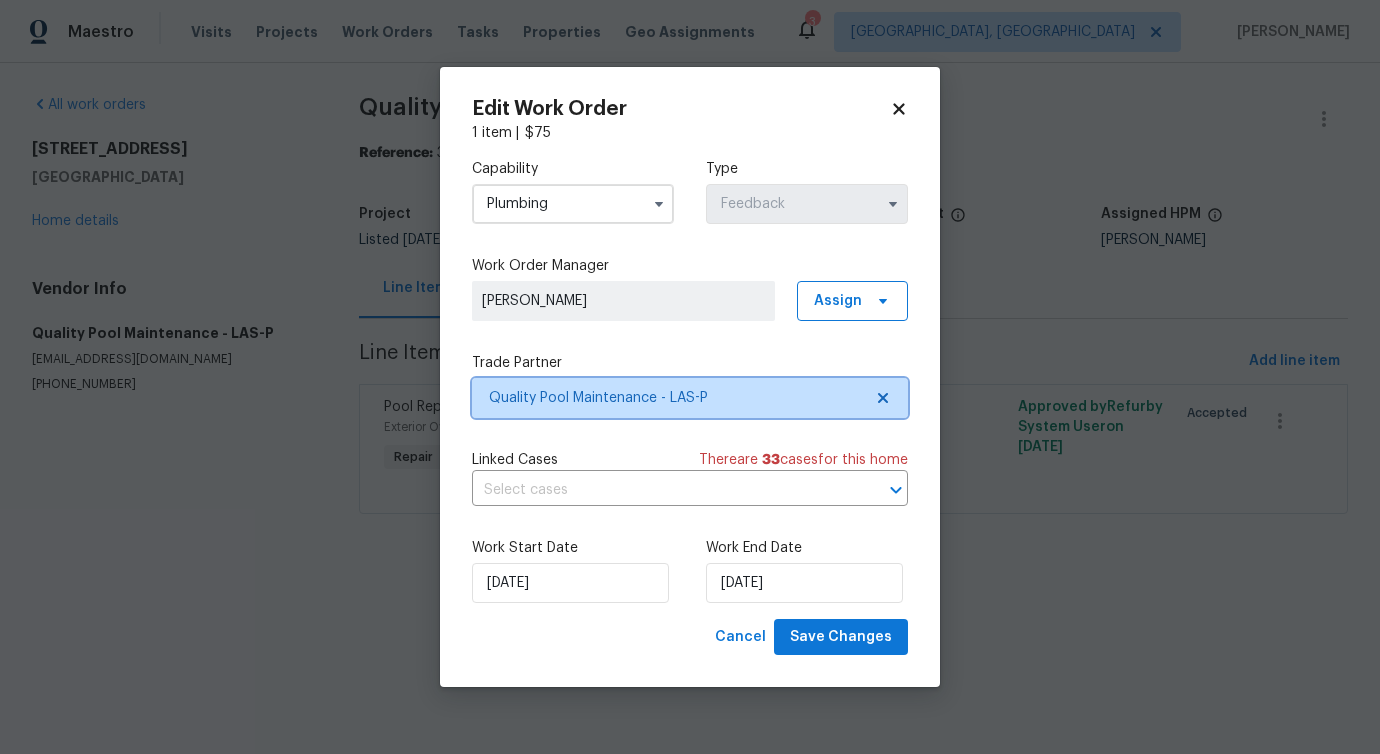click on "Quality Pool Maintenance - LAS-P" at bounding box center [675, 398] 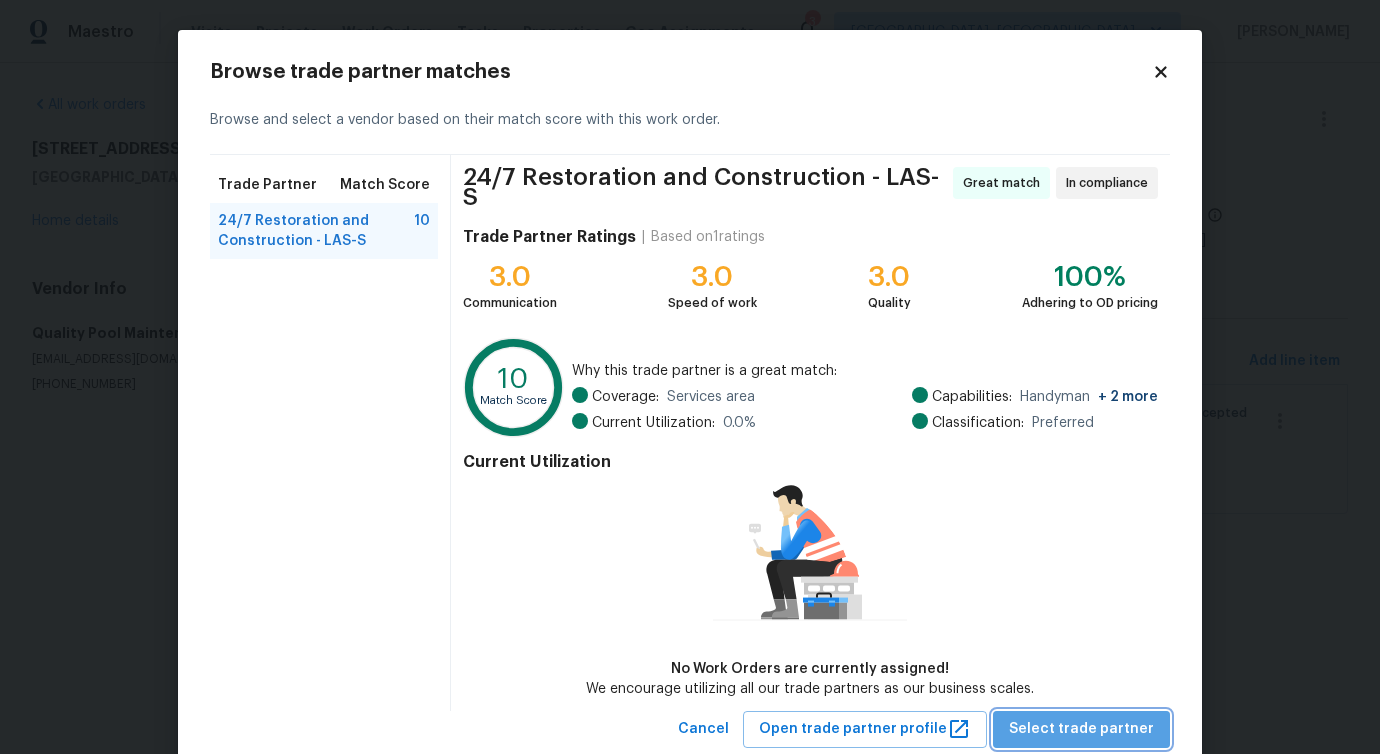 click on "Select trade partner" at bounding box center [1081, 729] 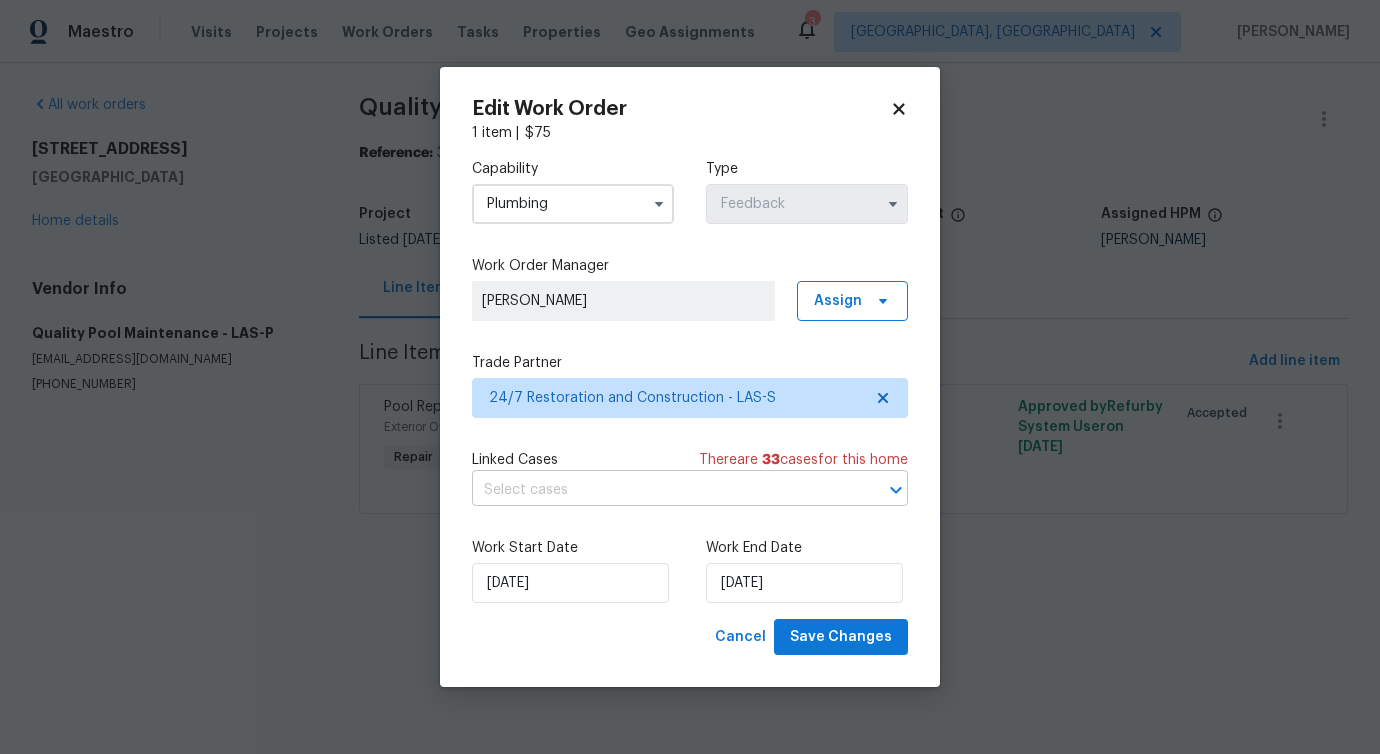 click at bounding box center (662, 490) 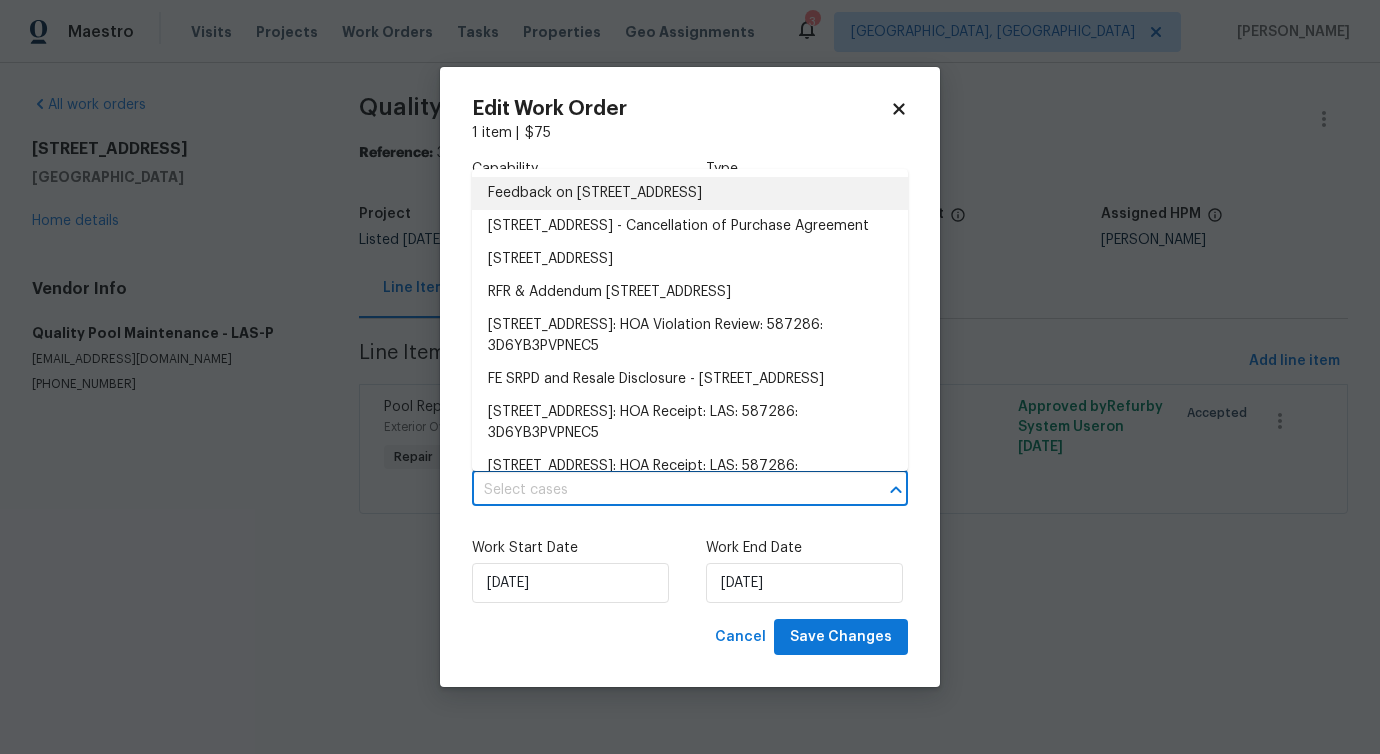 click on "Feedback on [STREET_ADDRESS]" at bounding box center [690, 193] 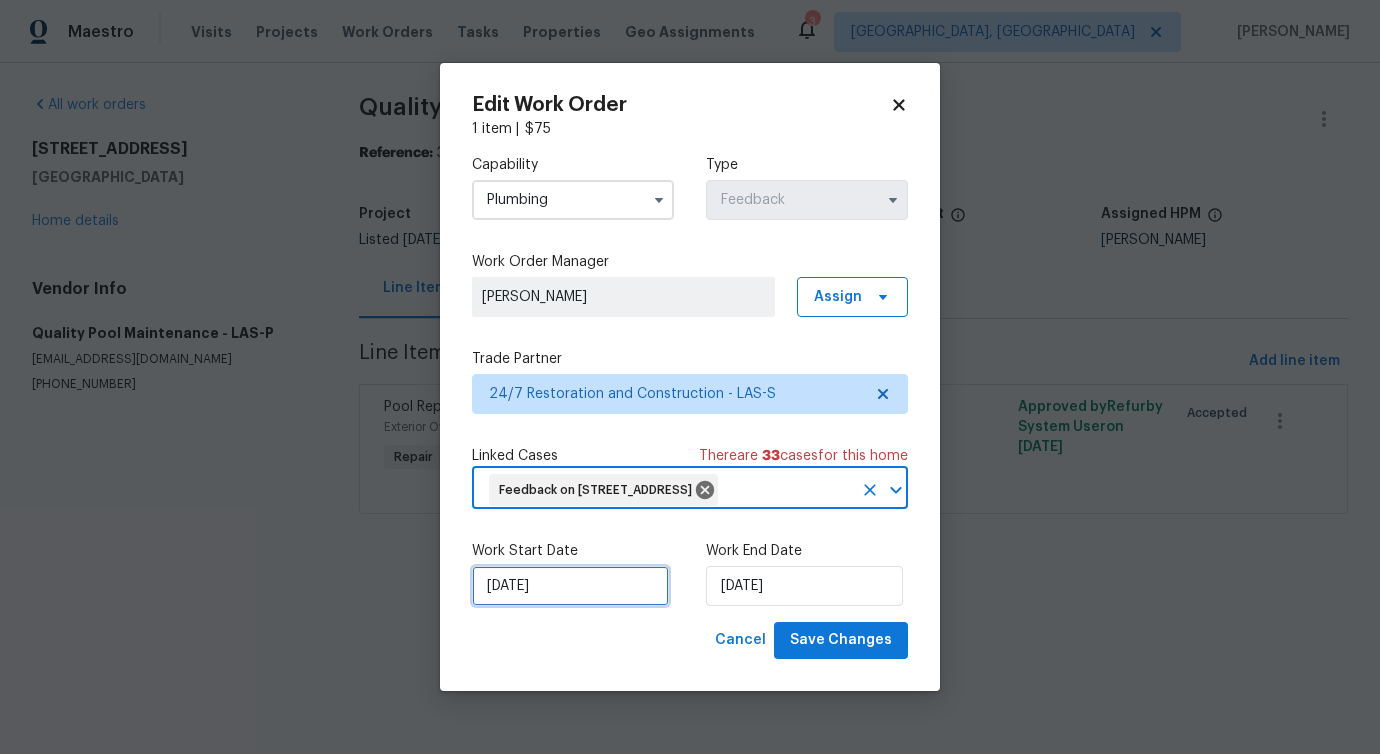 click on "[DATE]" at bounding box center [570, 586] 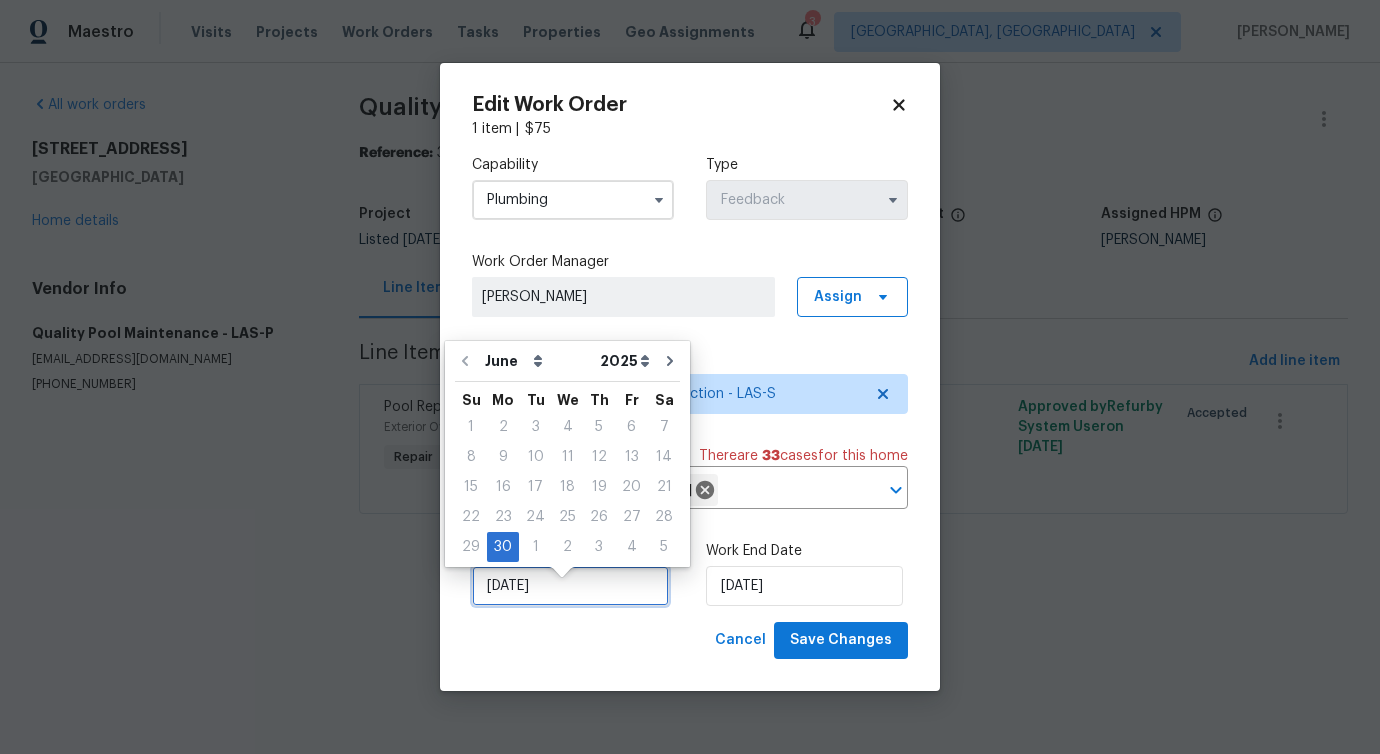 click on "[DATE]" at bounding box center [570, 586] 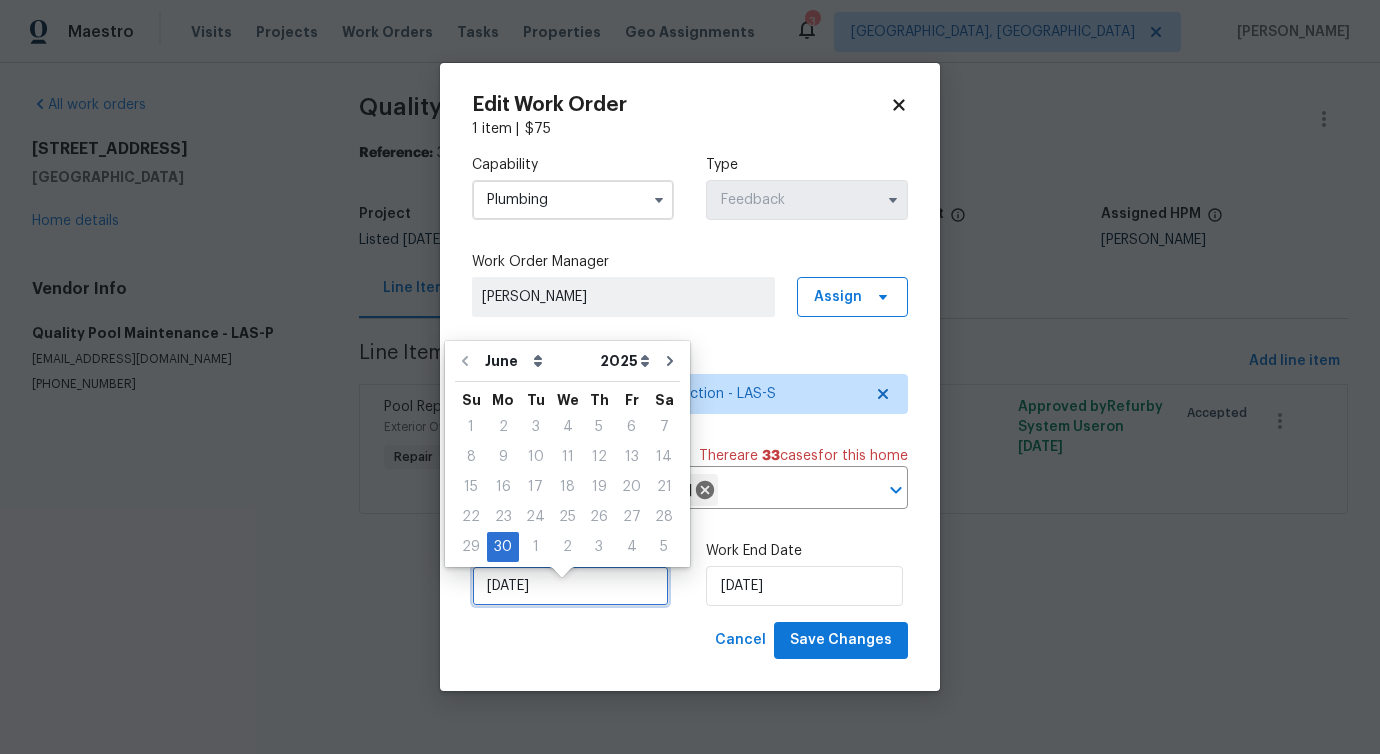 click on "[DATE]" at bounding box center (570, 586) 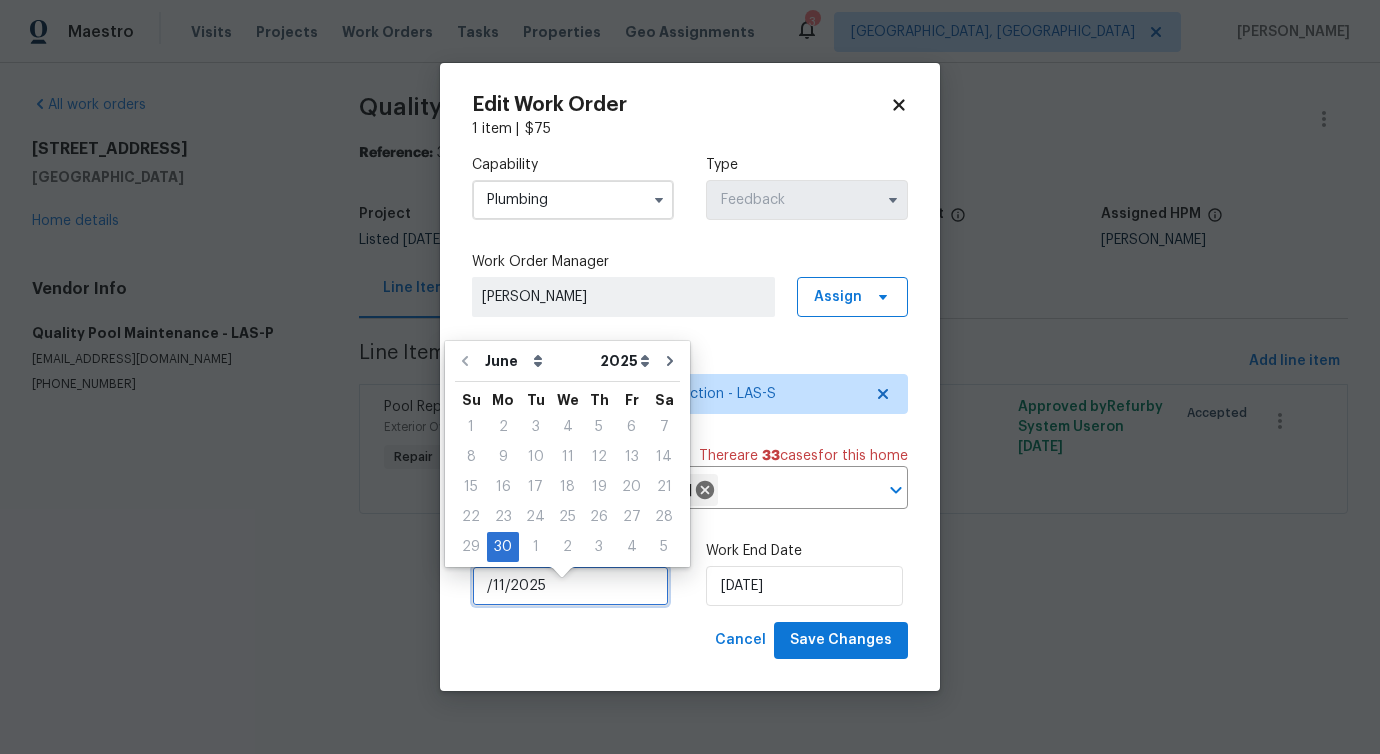type on "[DATE]" 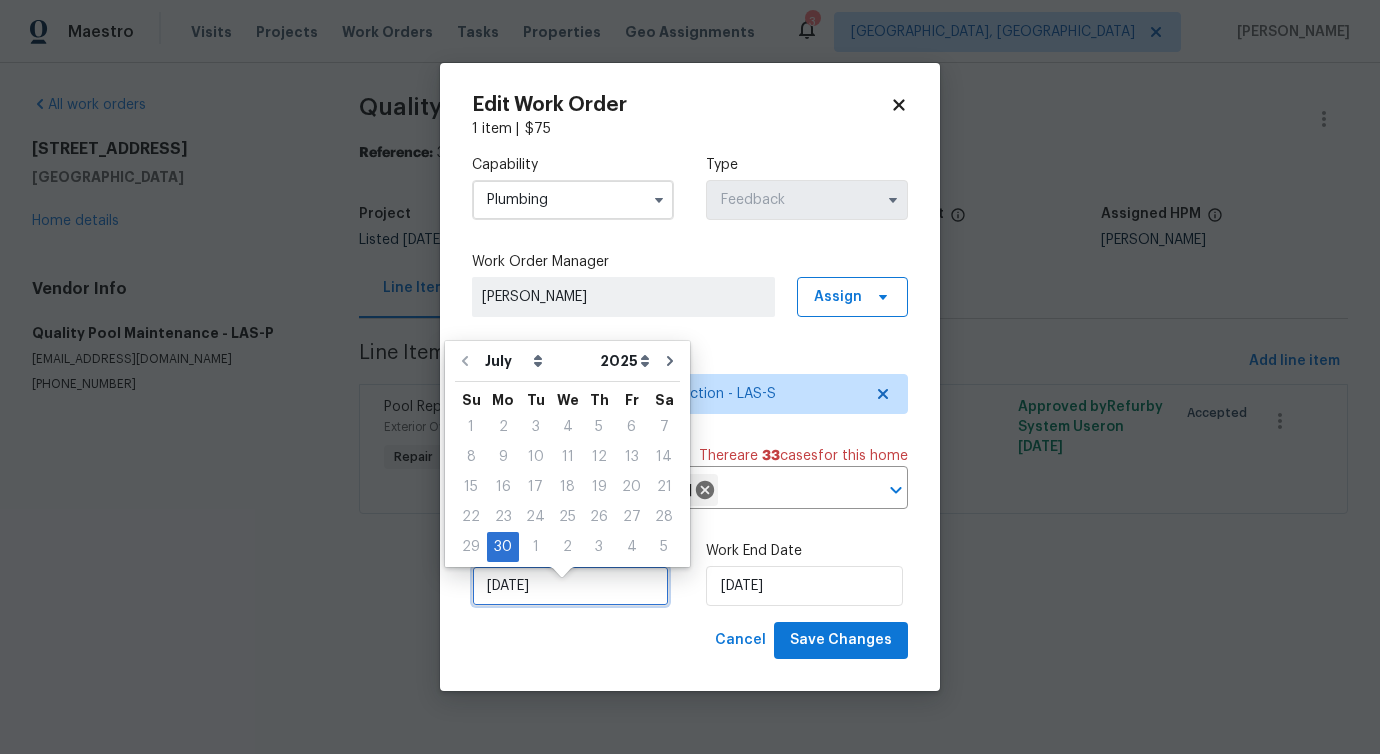 type on "[DATE]" 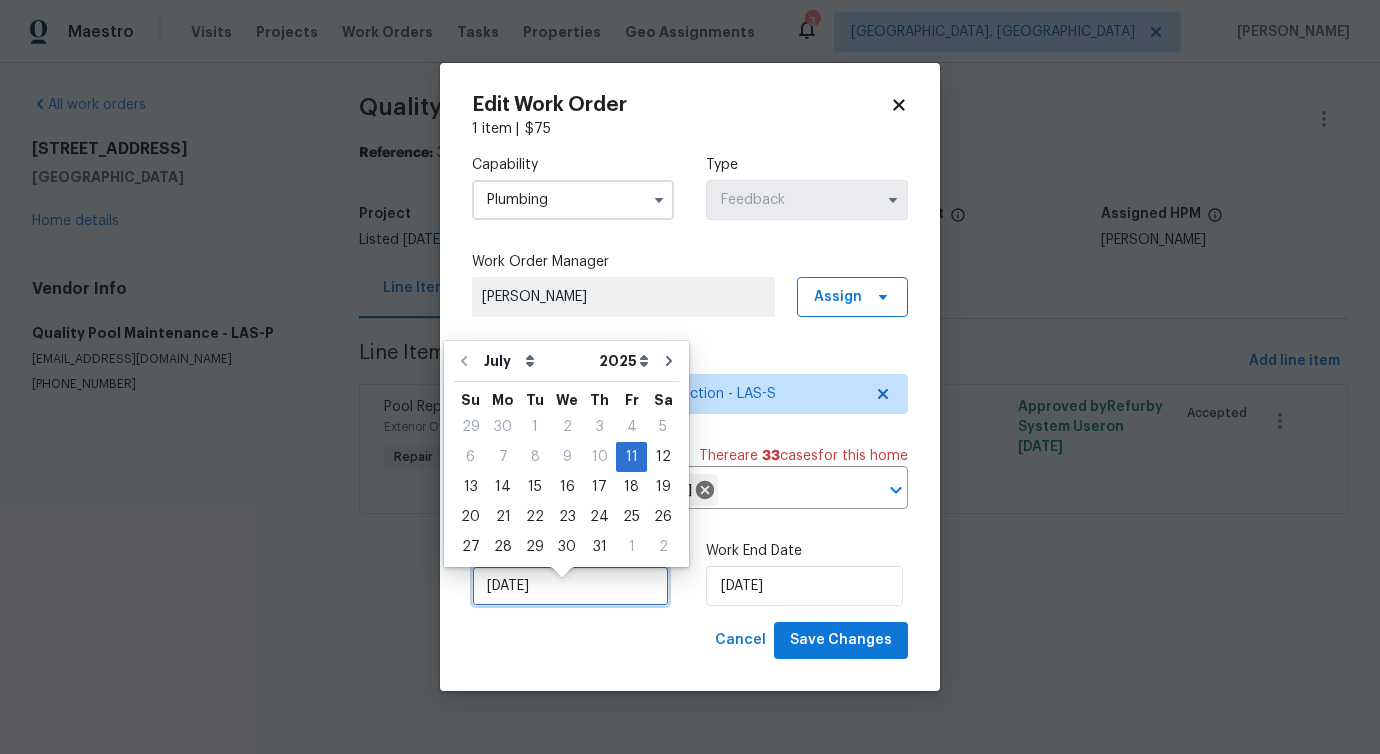 click on "[DATE]" at bounding box center (570, 586) 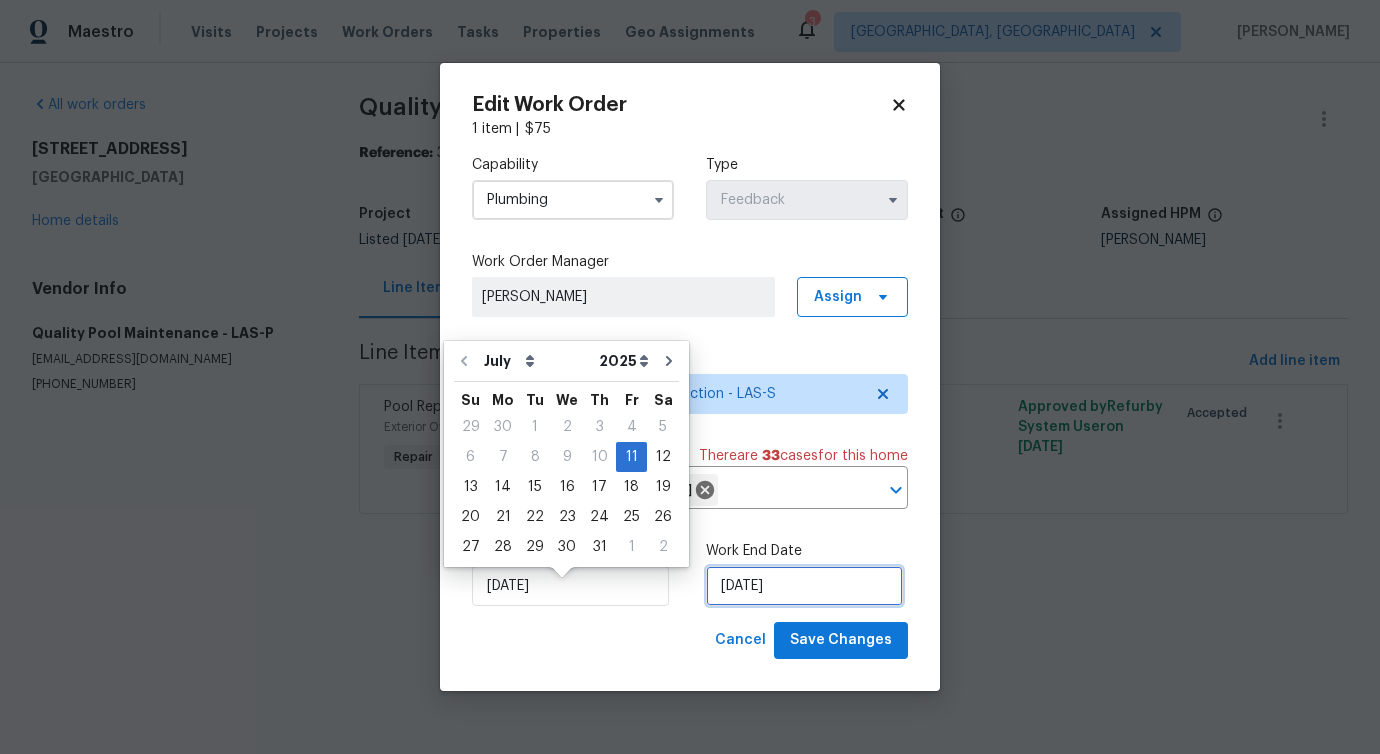 click on "[DATE]" at bounding box center (804, 586) 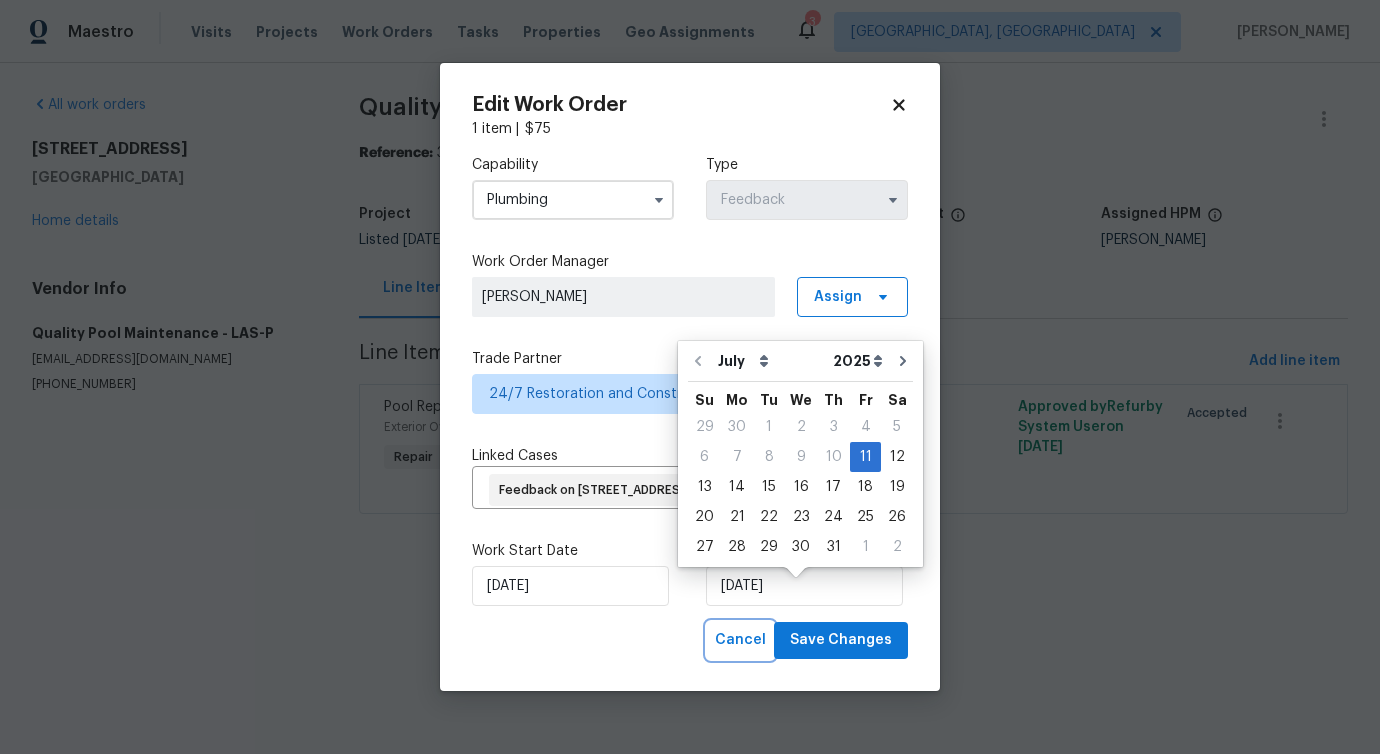 click on "Cancel" at bounding box center [740, 640] 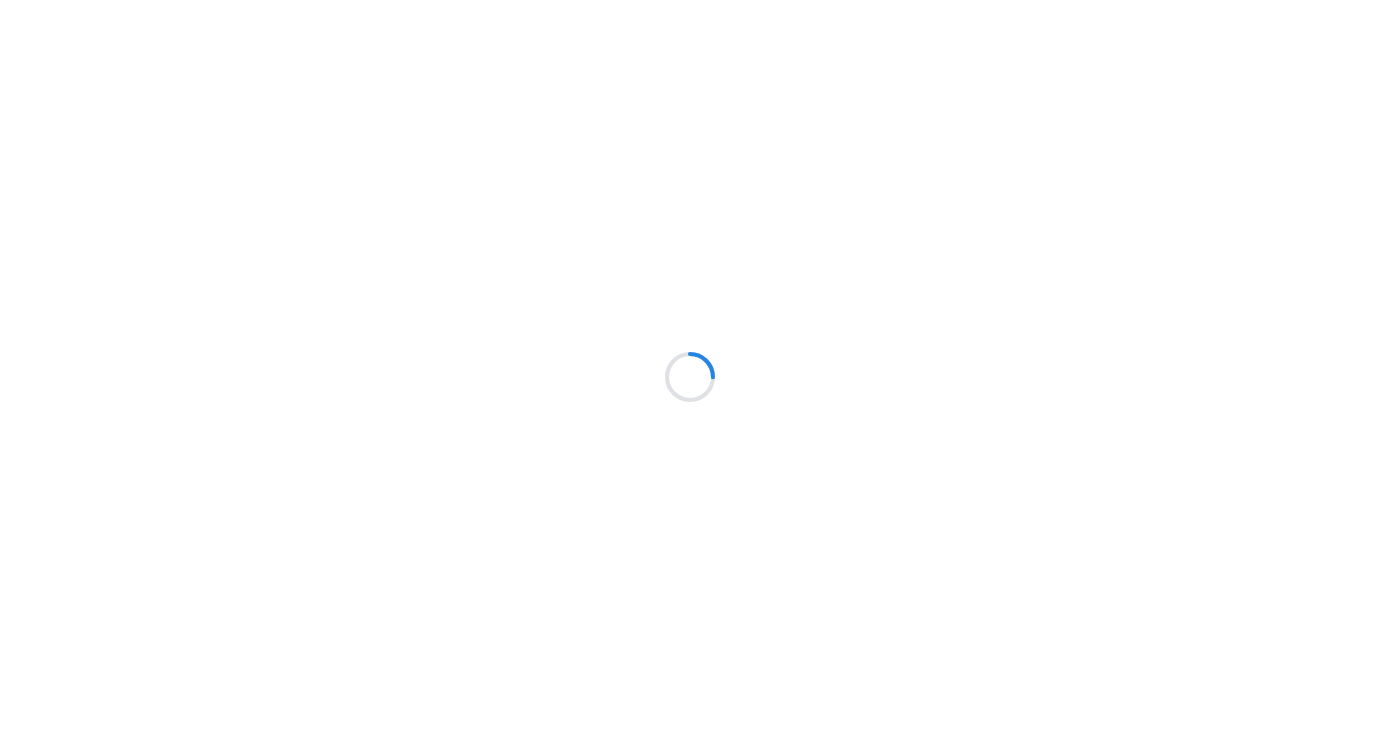 scroll, scrollTop: 0, scrollLeft: 0, axis: both 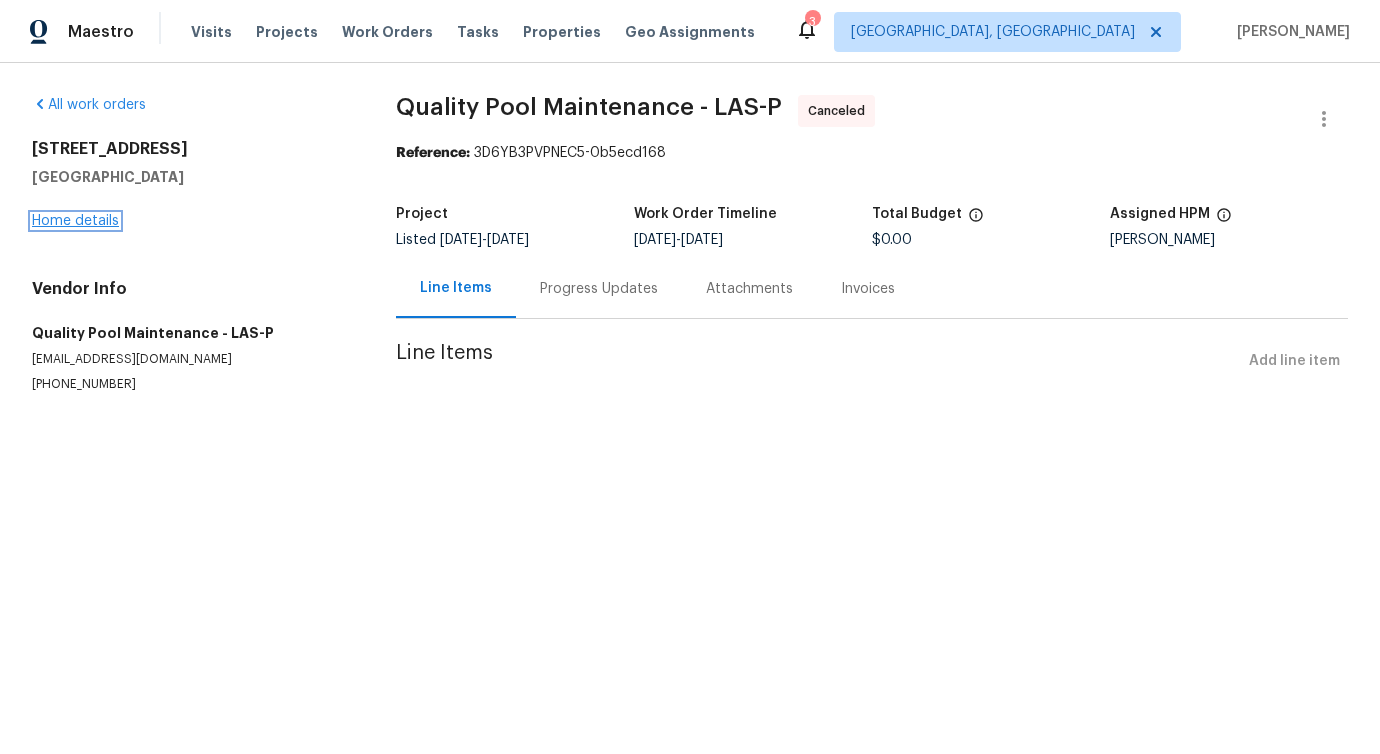 click on "Home details" at bounding box center [75, 221] 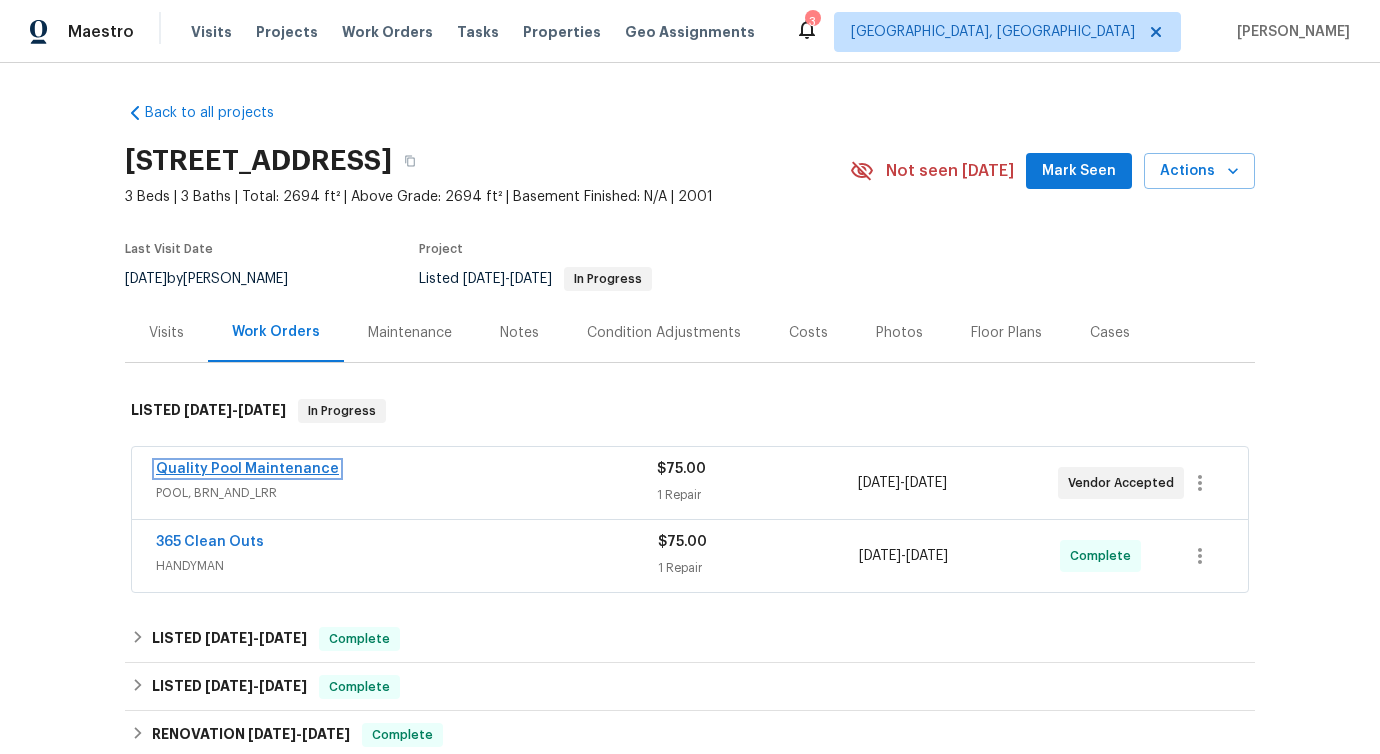 click on "Quality Pool Maintenance" at bounding box center [247, 469] 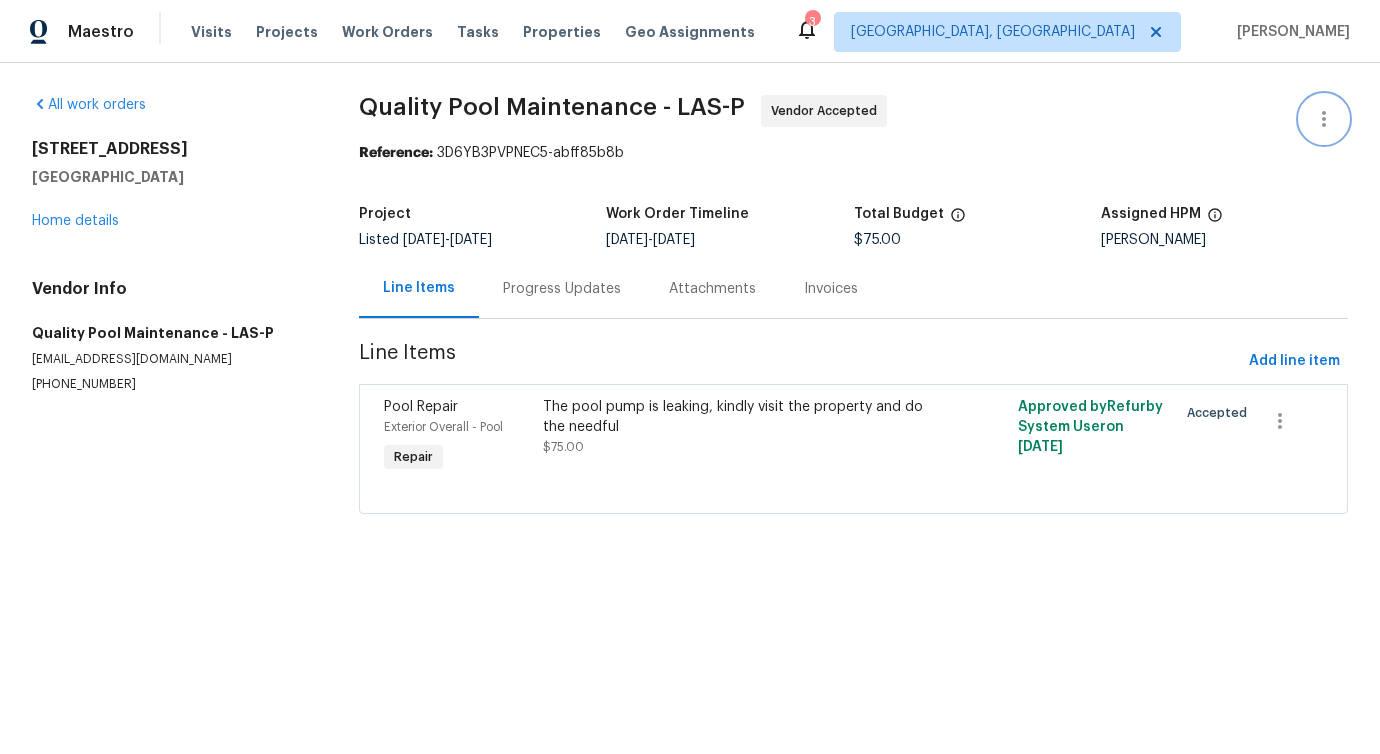 click at bounding box center [1324, 119] 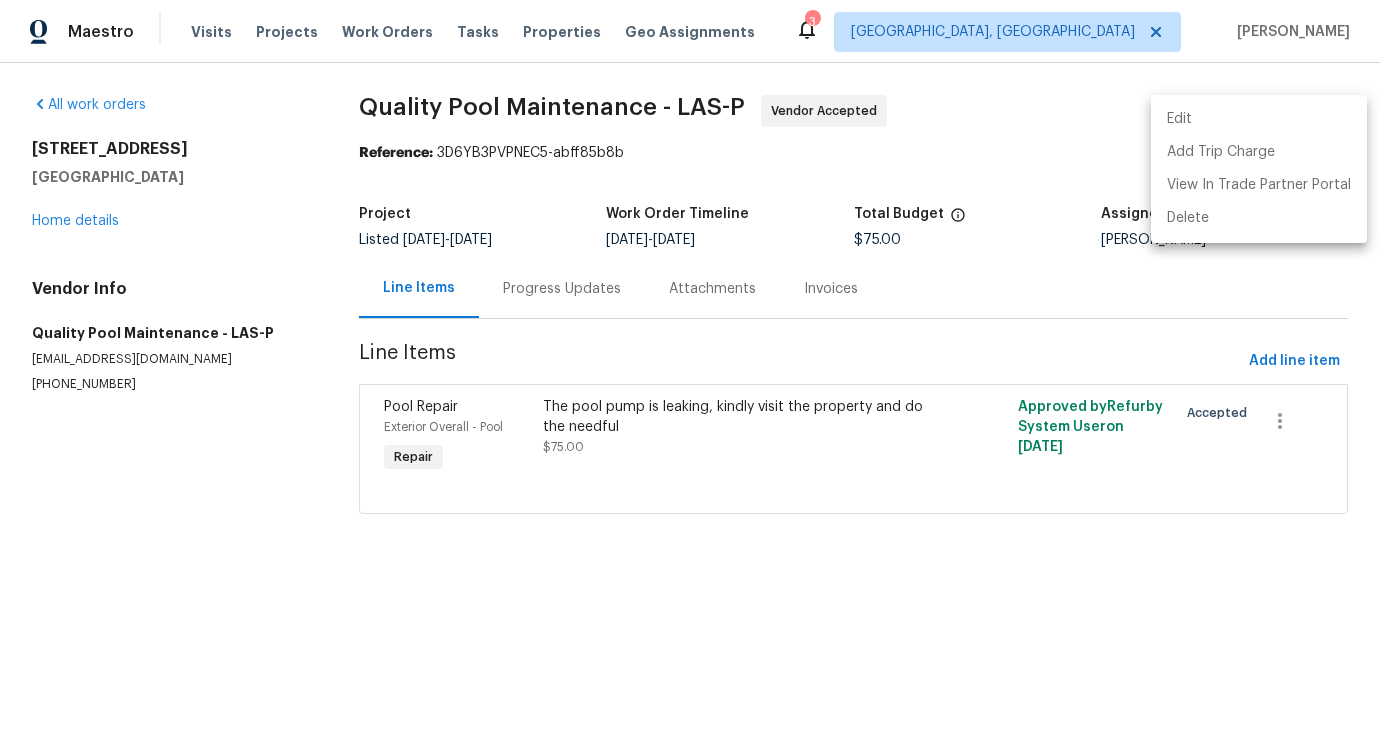 click on "Edit" at bounding box center (1259, 119) 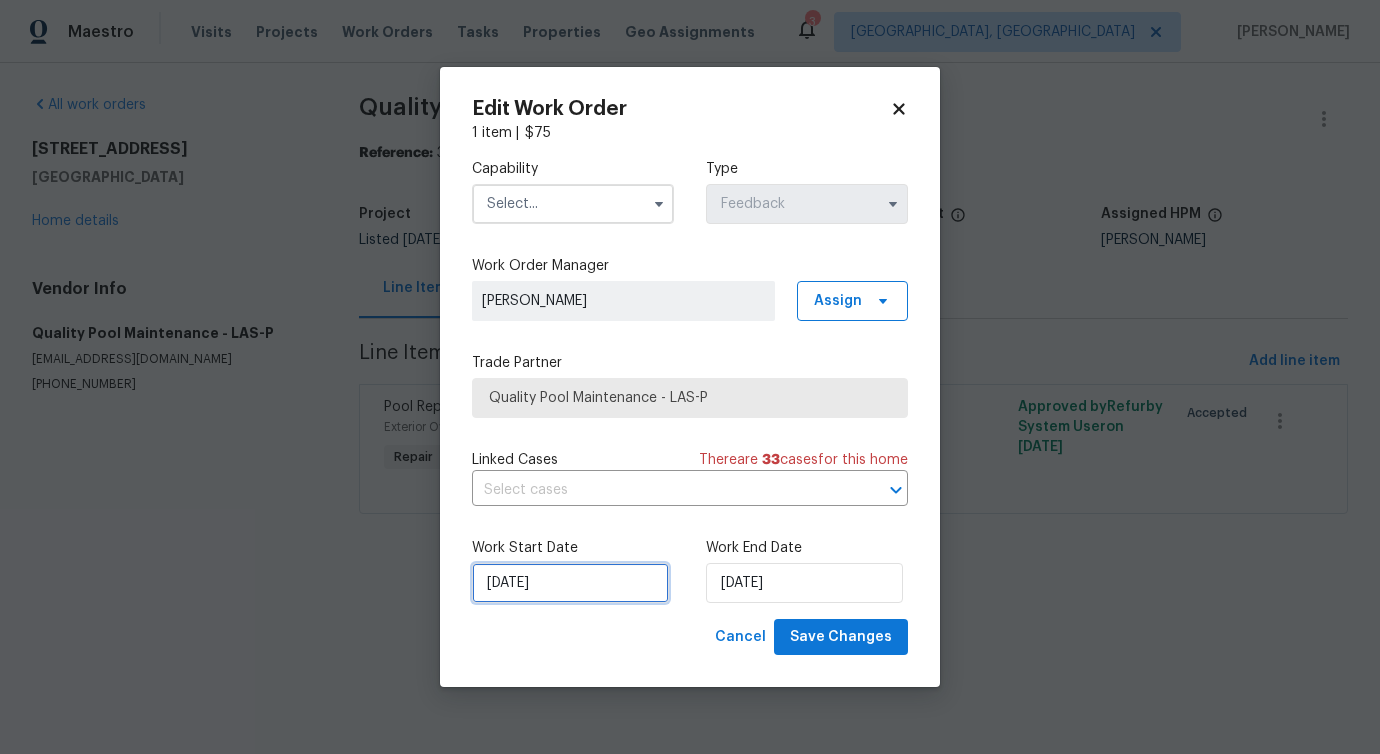 click on "6/30/2025" at bounding box center [570, 583] 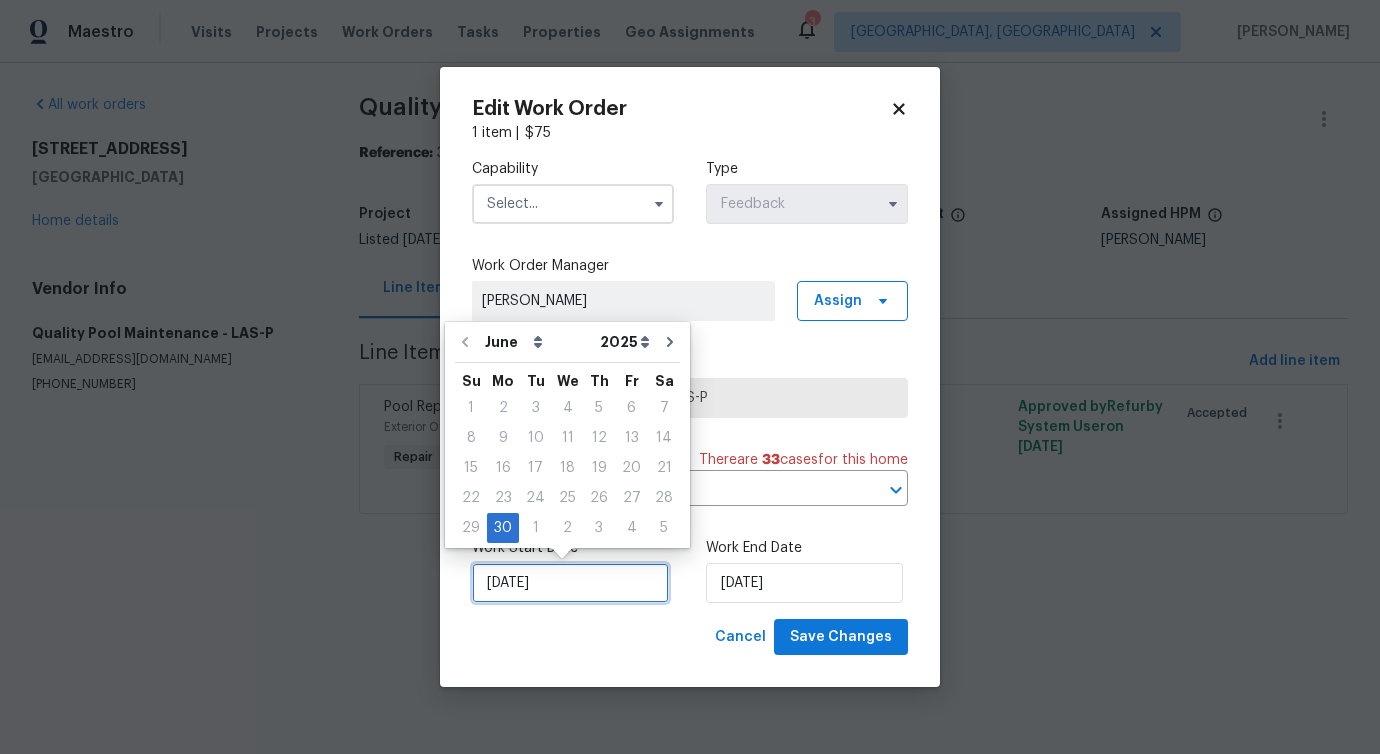 click on "6/30/2025" at bounding box center [570, 583] 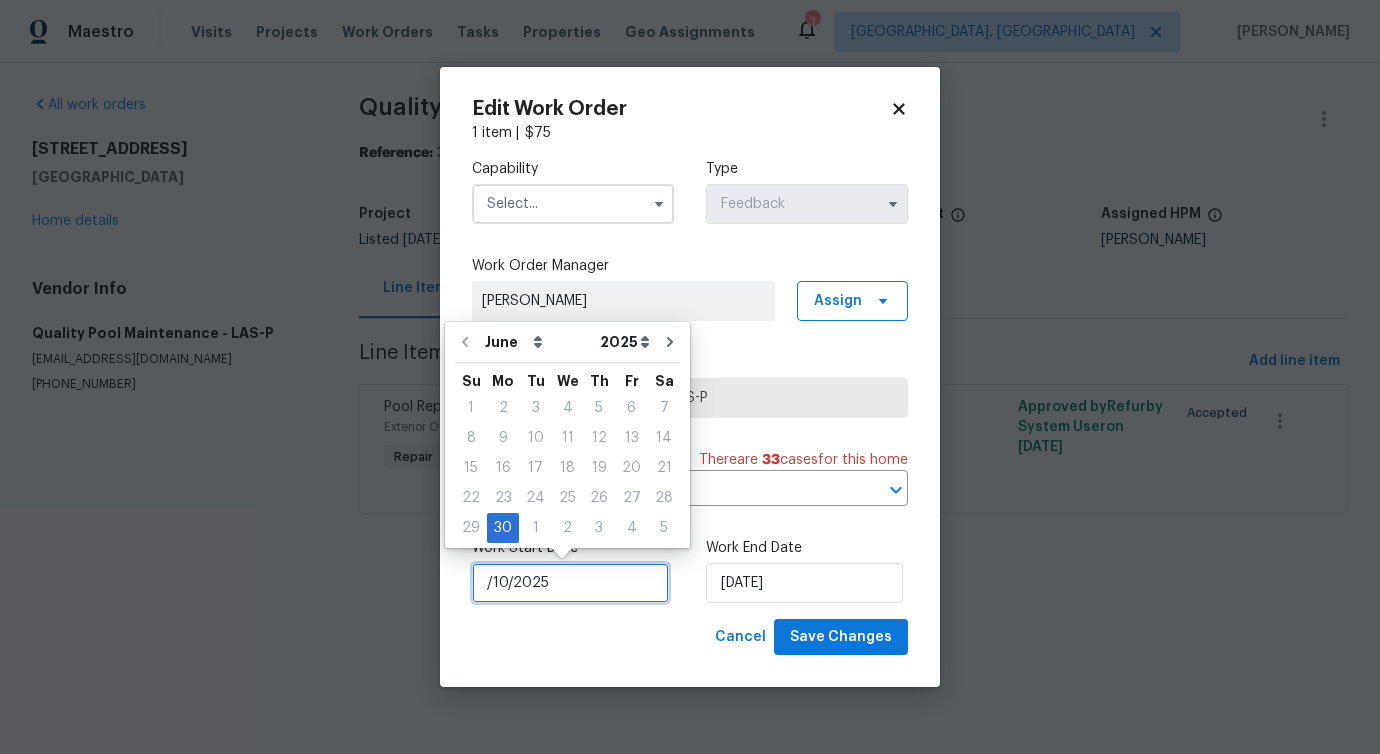 type on "[DATE]" 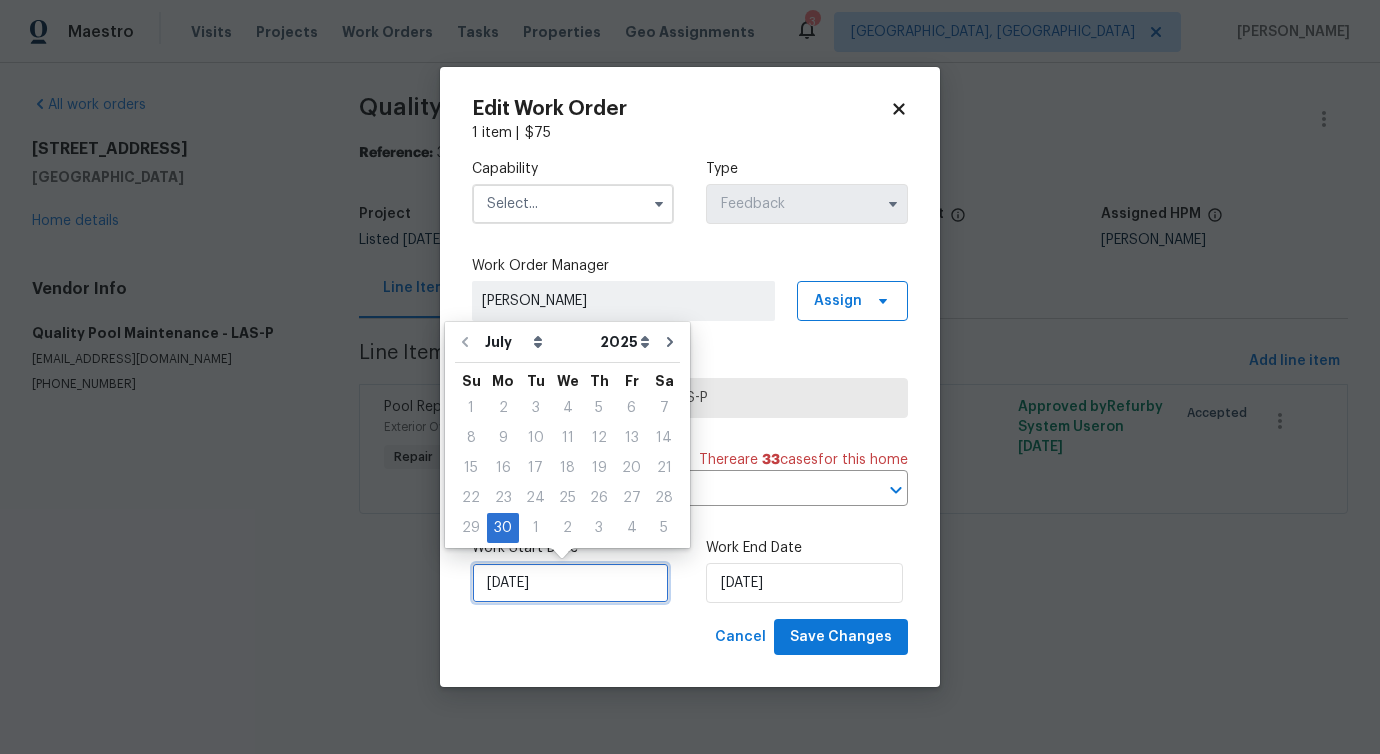 type on "[DATE]" 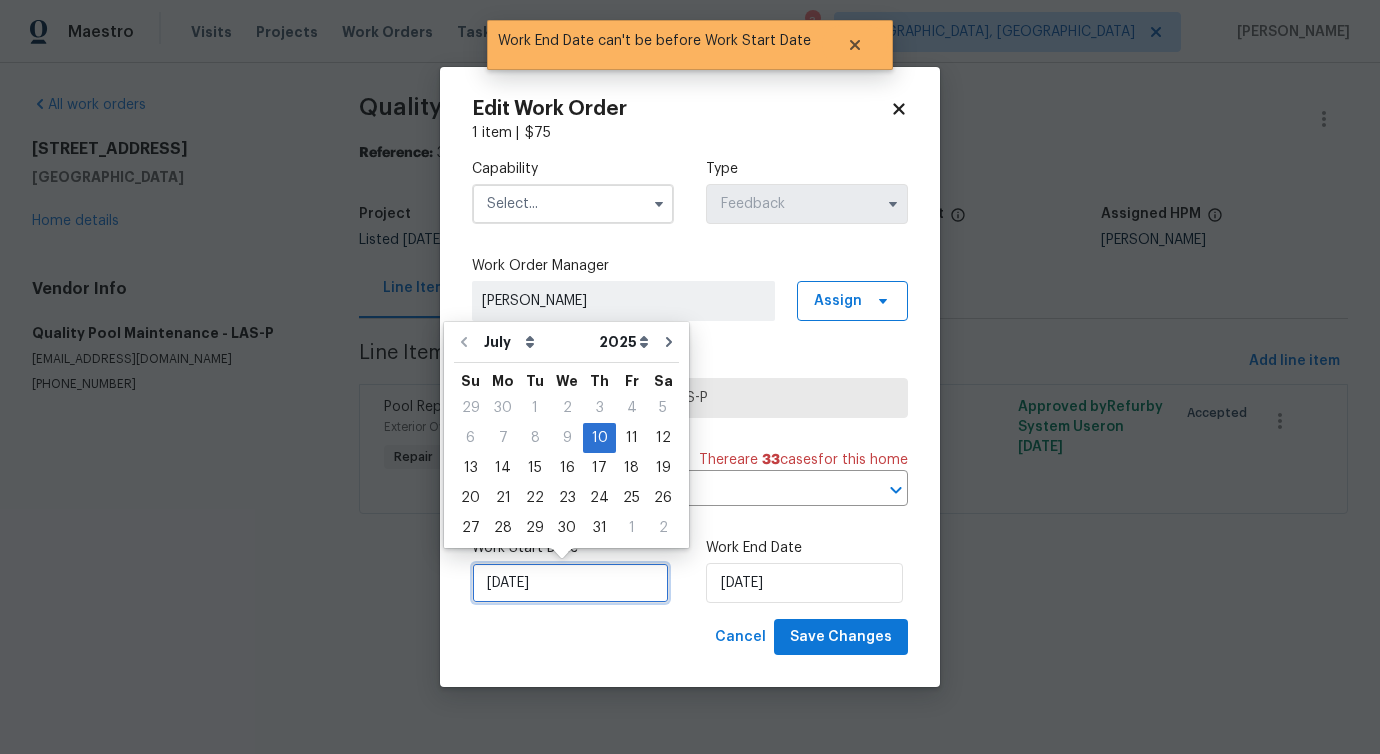 type on "[DATE]" 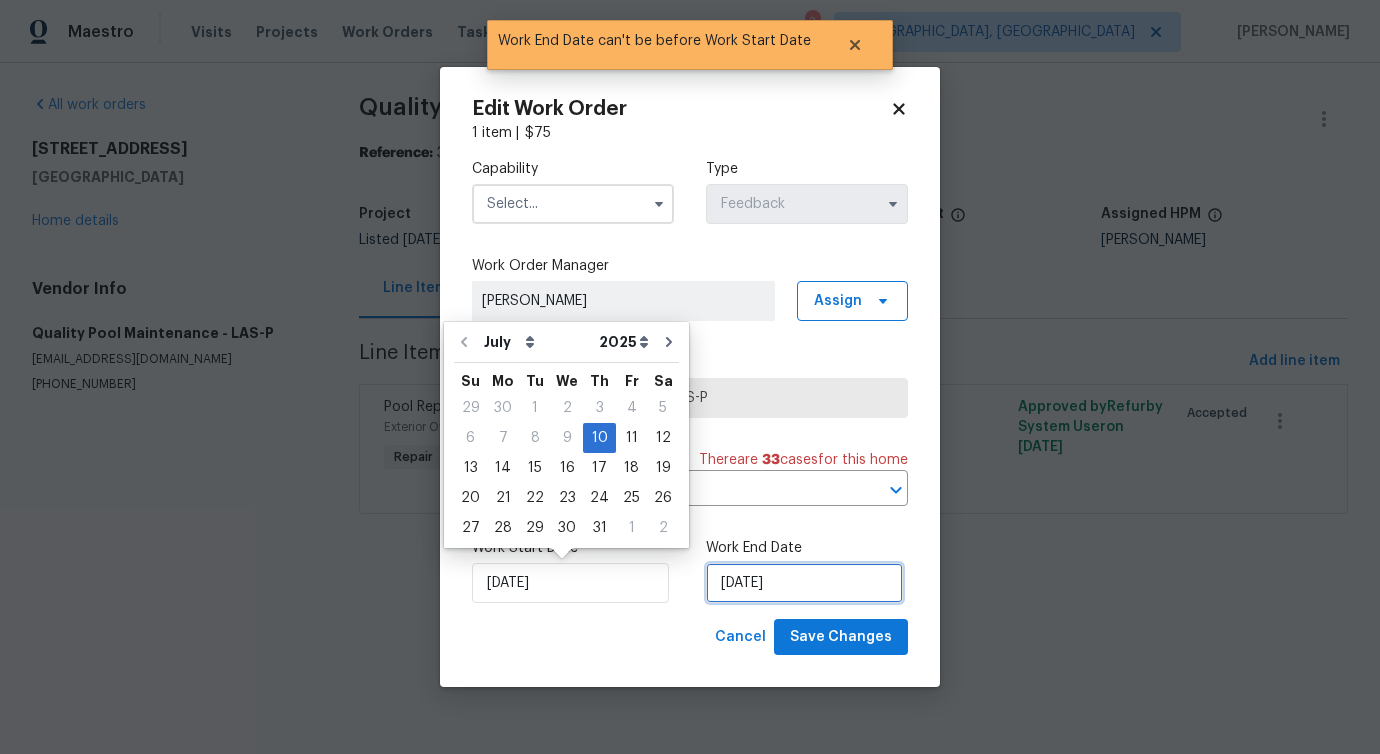 click on "[DATE]" at bounding box center [804, 583] 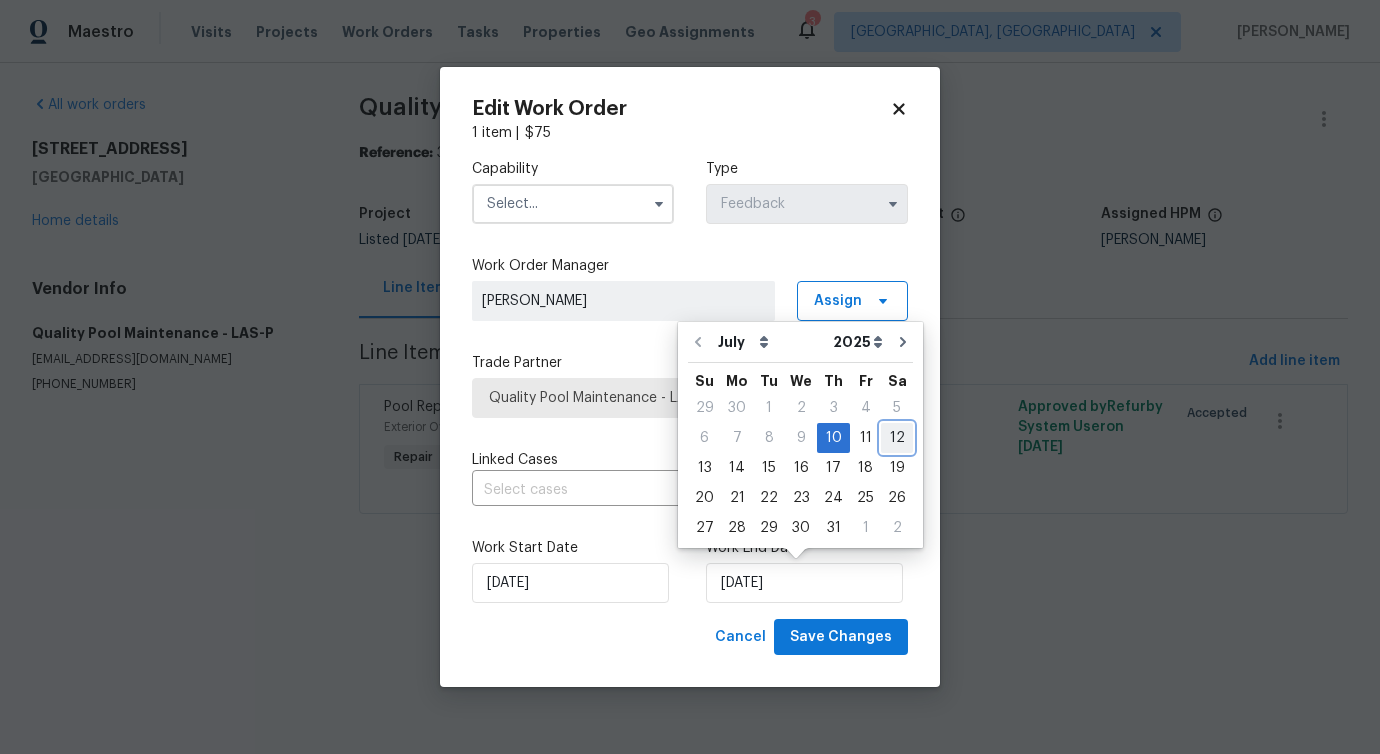 click on "12" at bounding box center [897, 438] 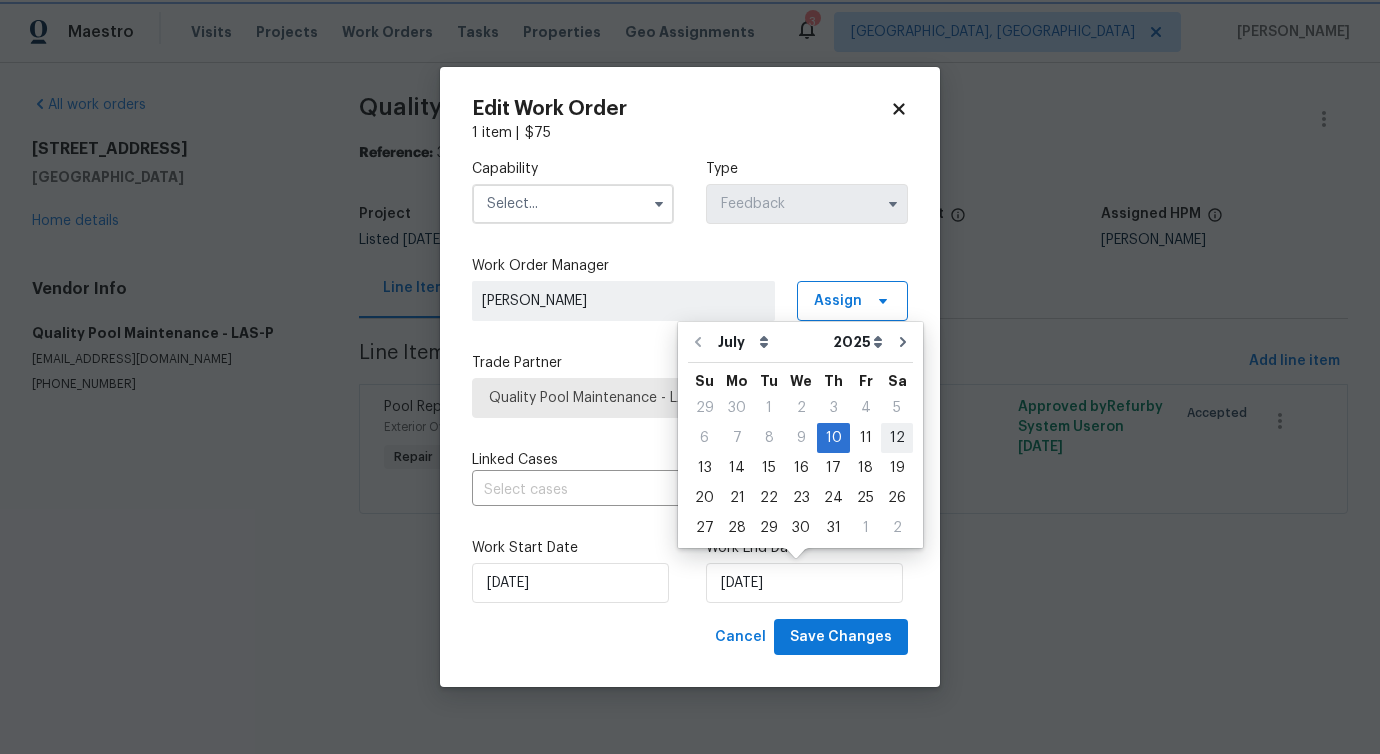 type on "[DATE]" 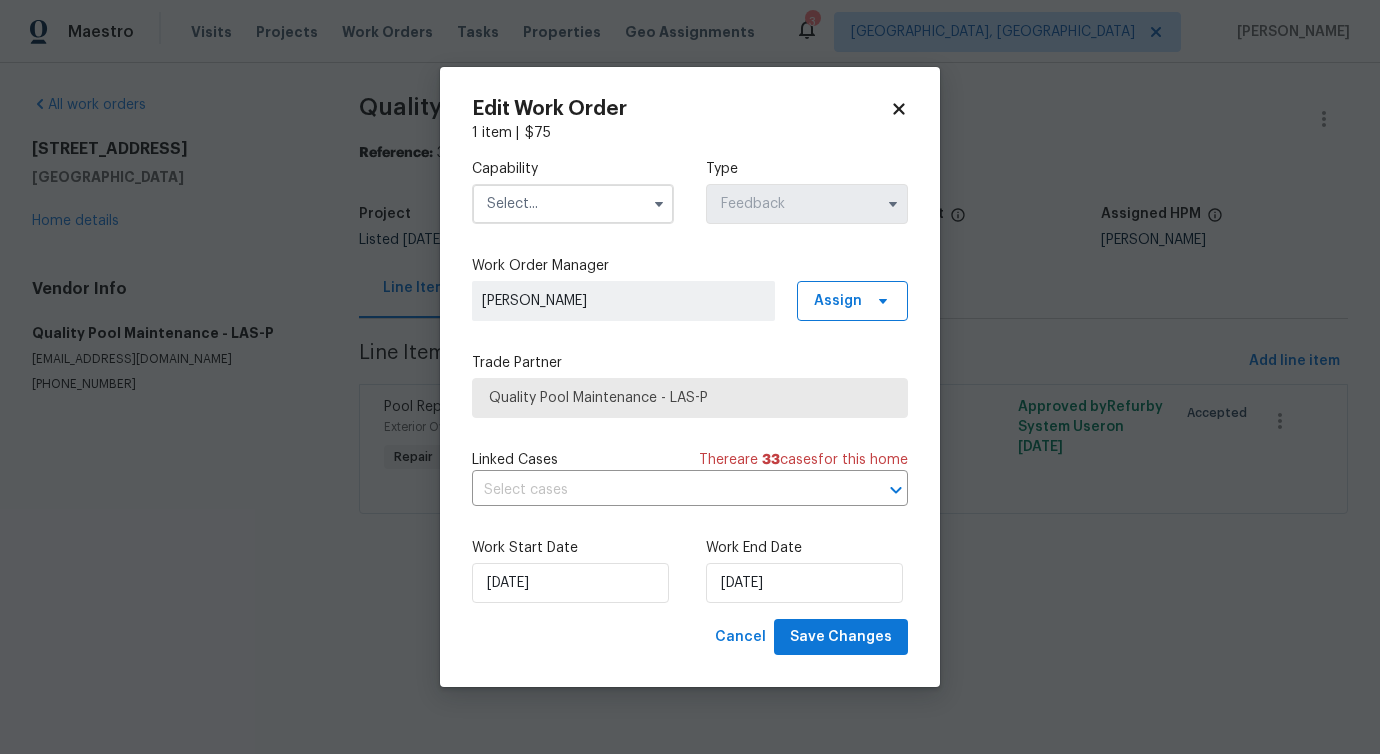 click at bounding box center (573, 204) 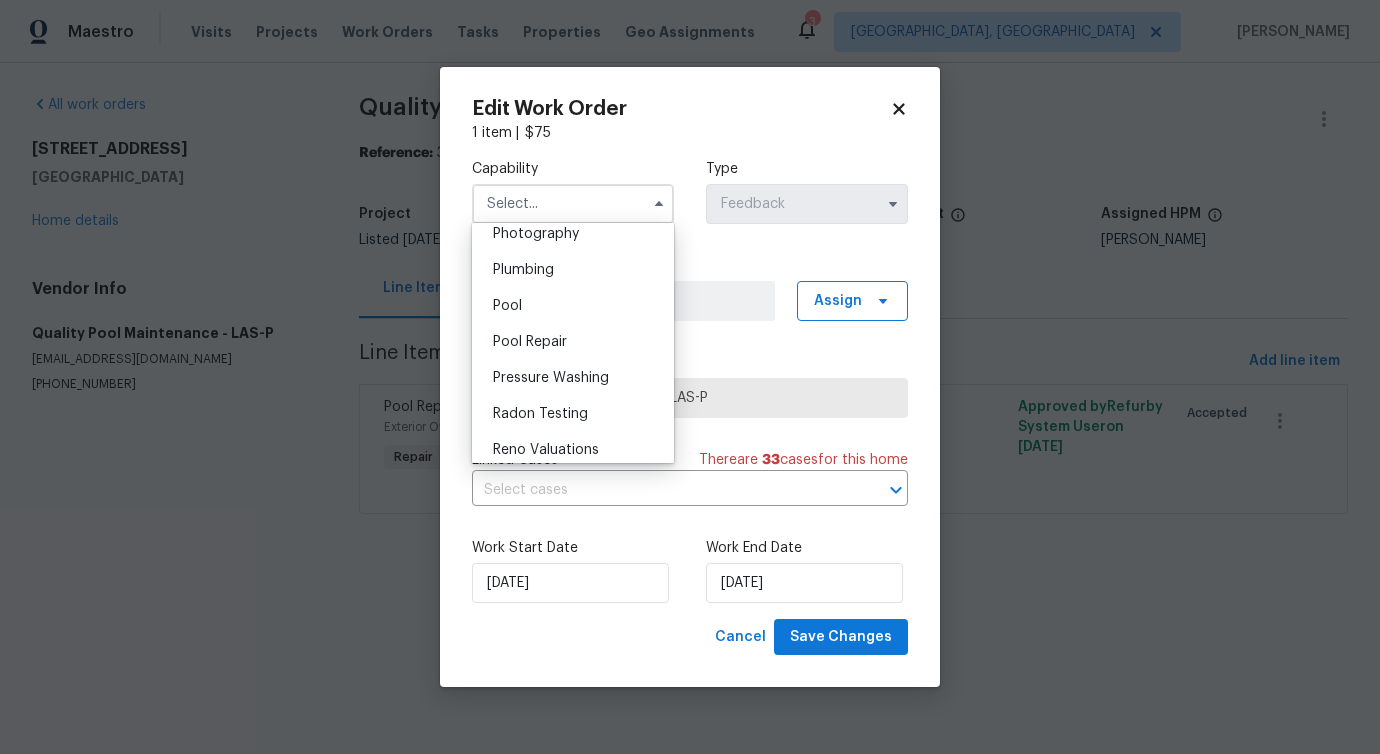 scroll, scrollTop: 1770, scrollLeft: 0, axis: vertical 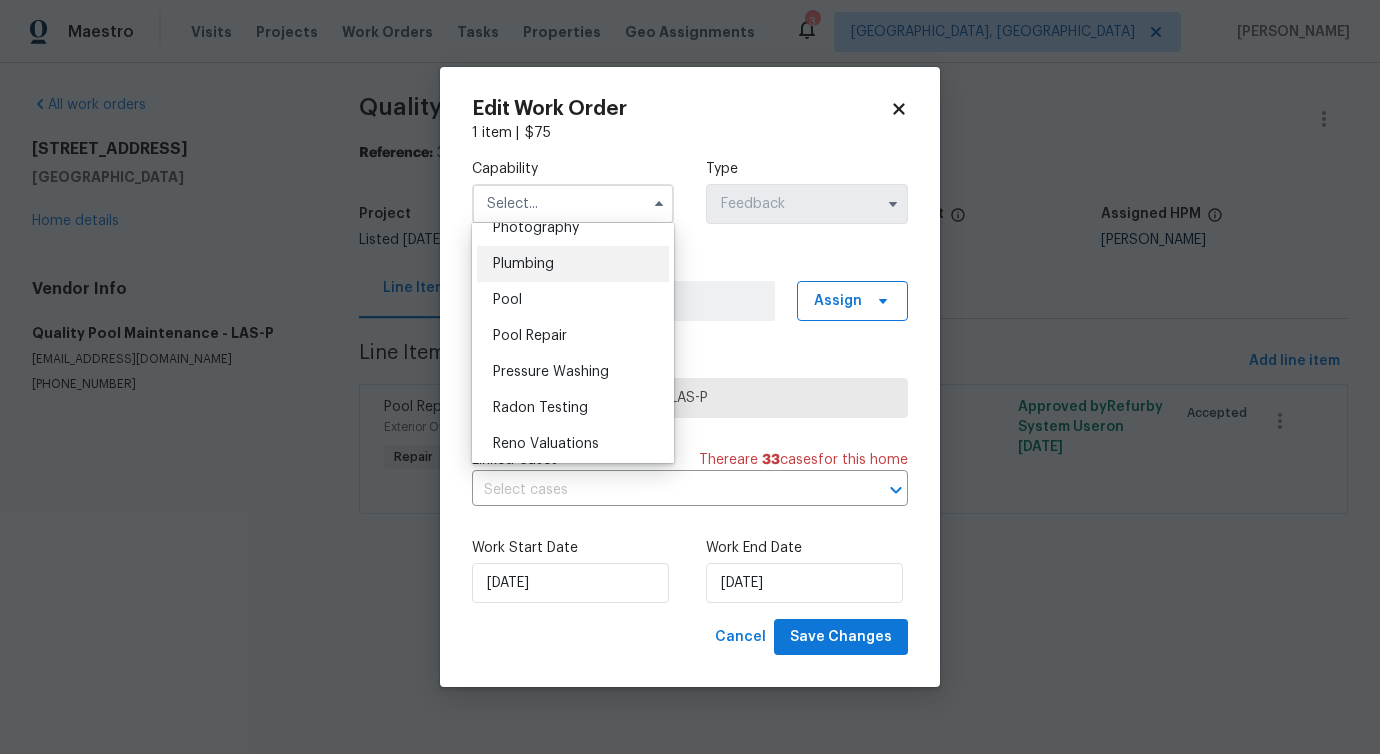 click on "Plumbing" at bounding box center [573, 264] 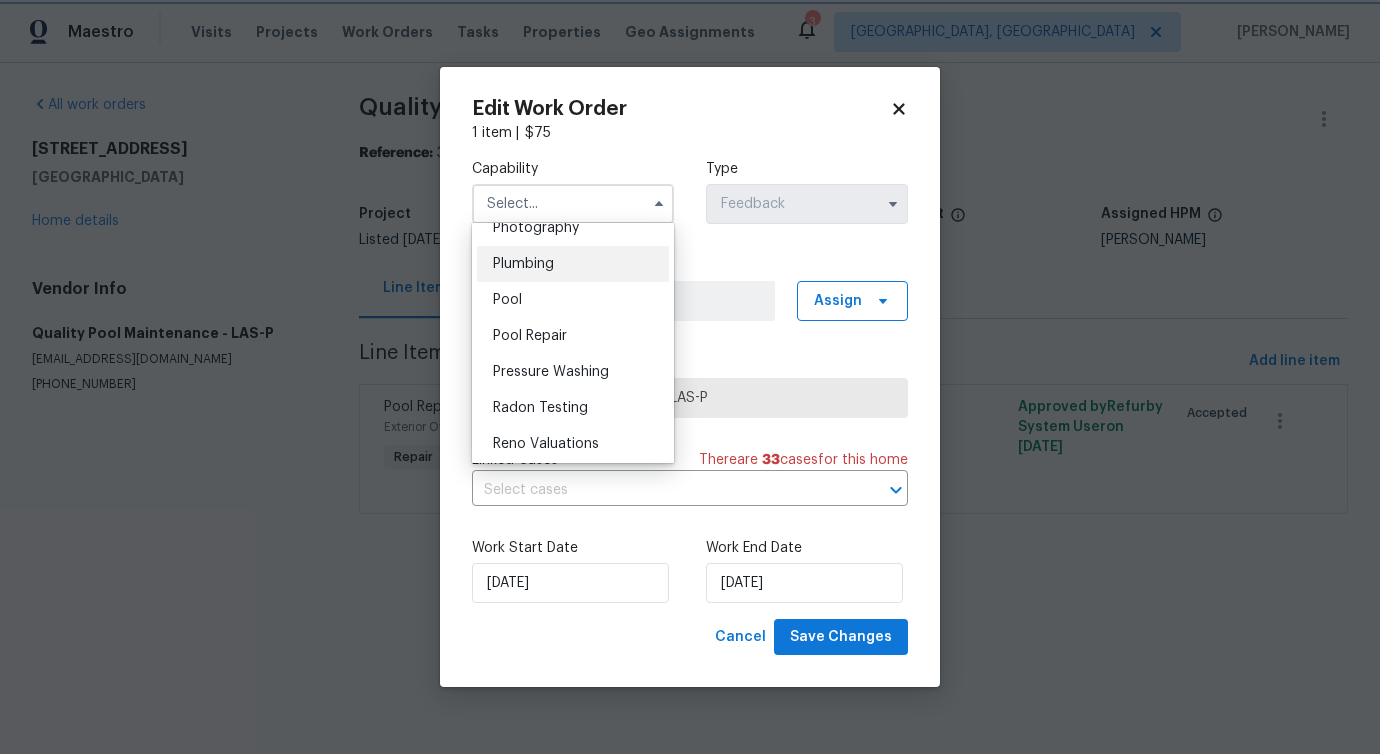 type on "Plumbing" 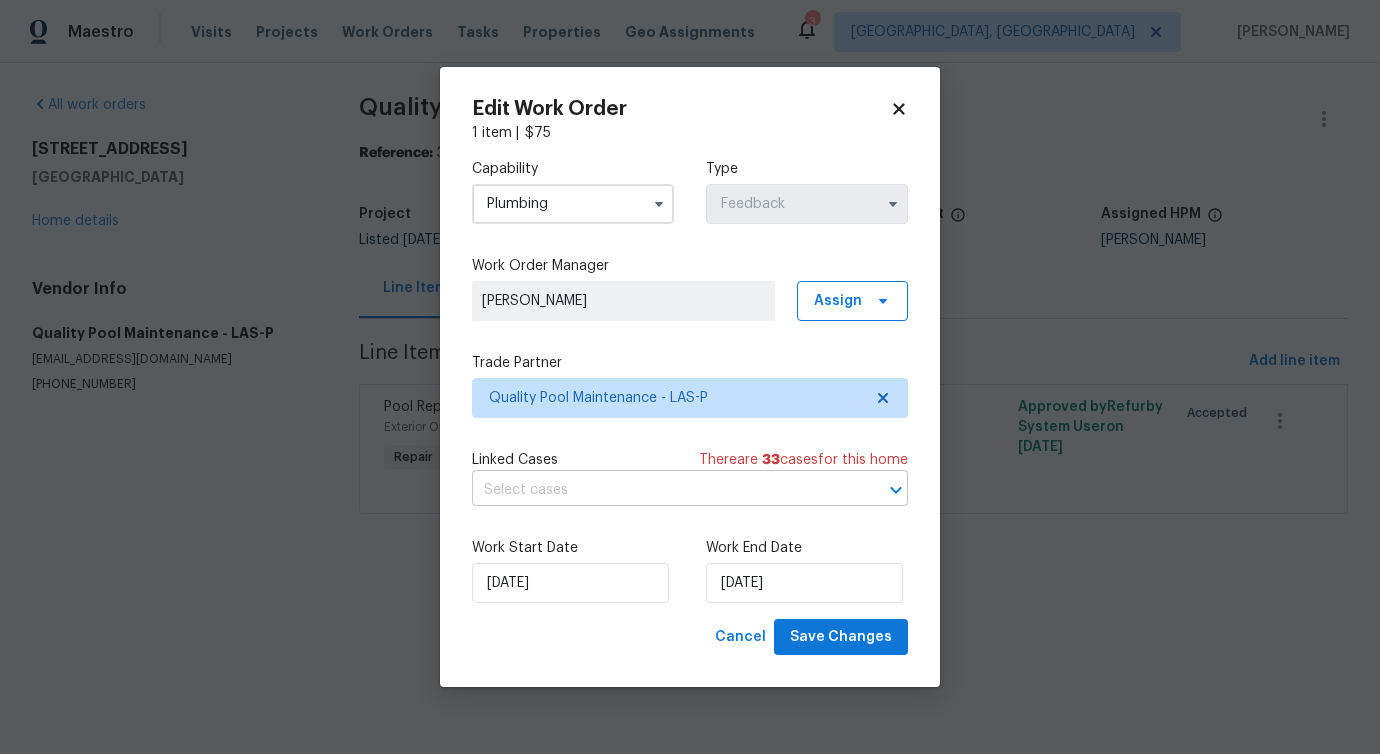 click at bounding box center (662, 490) 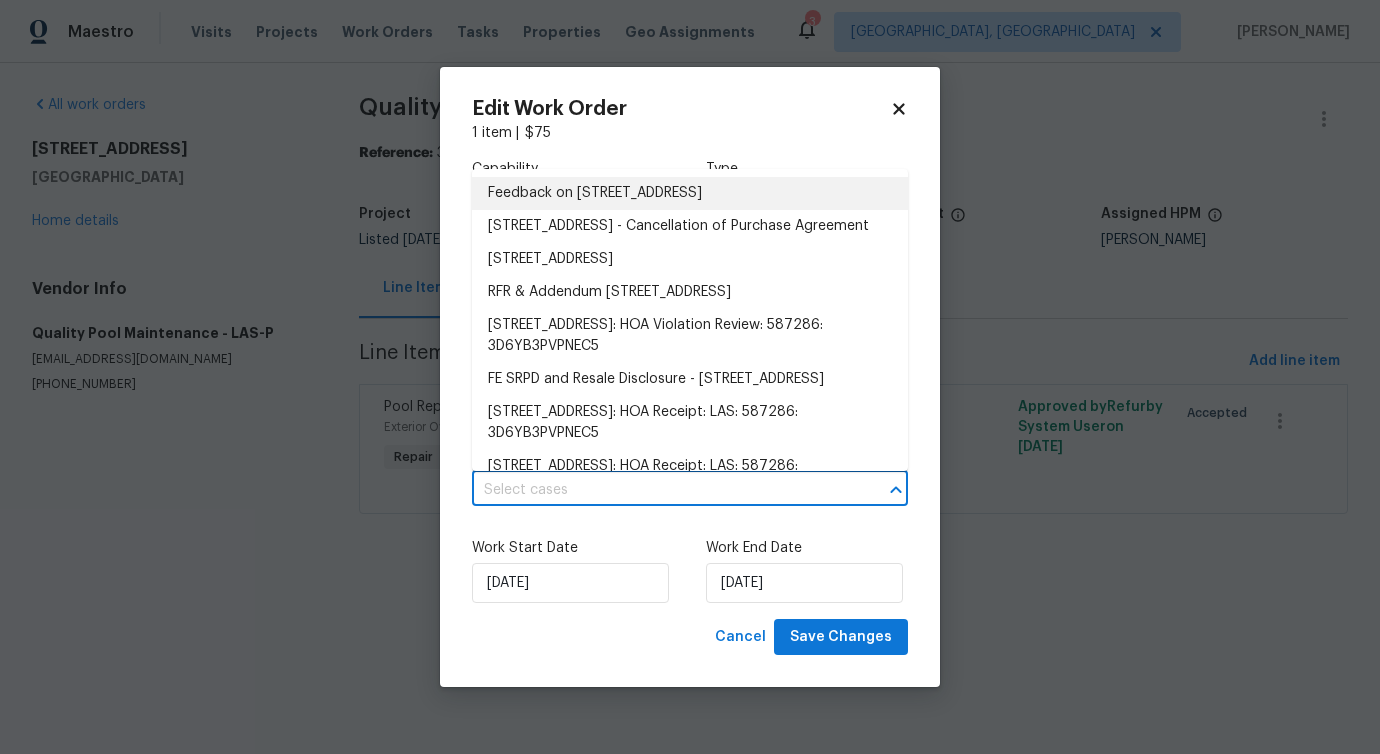 click on "Feedback on [STREET_ADDRESS]" at bounding box center (690, 193) 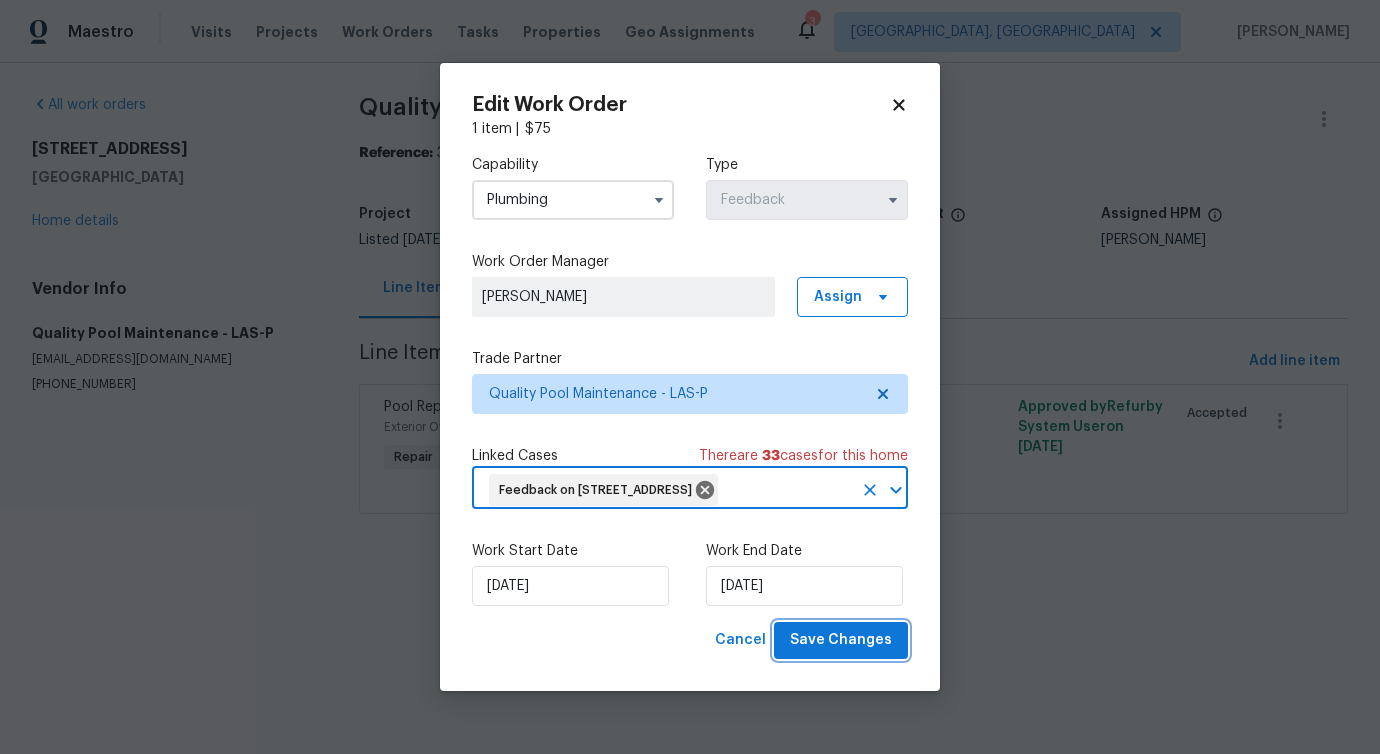 click on "Save Changes" at bounding box center (841, 640) 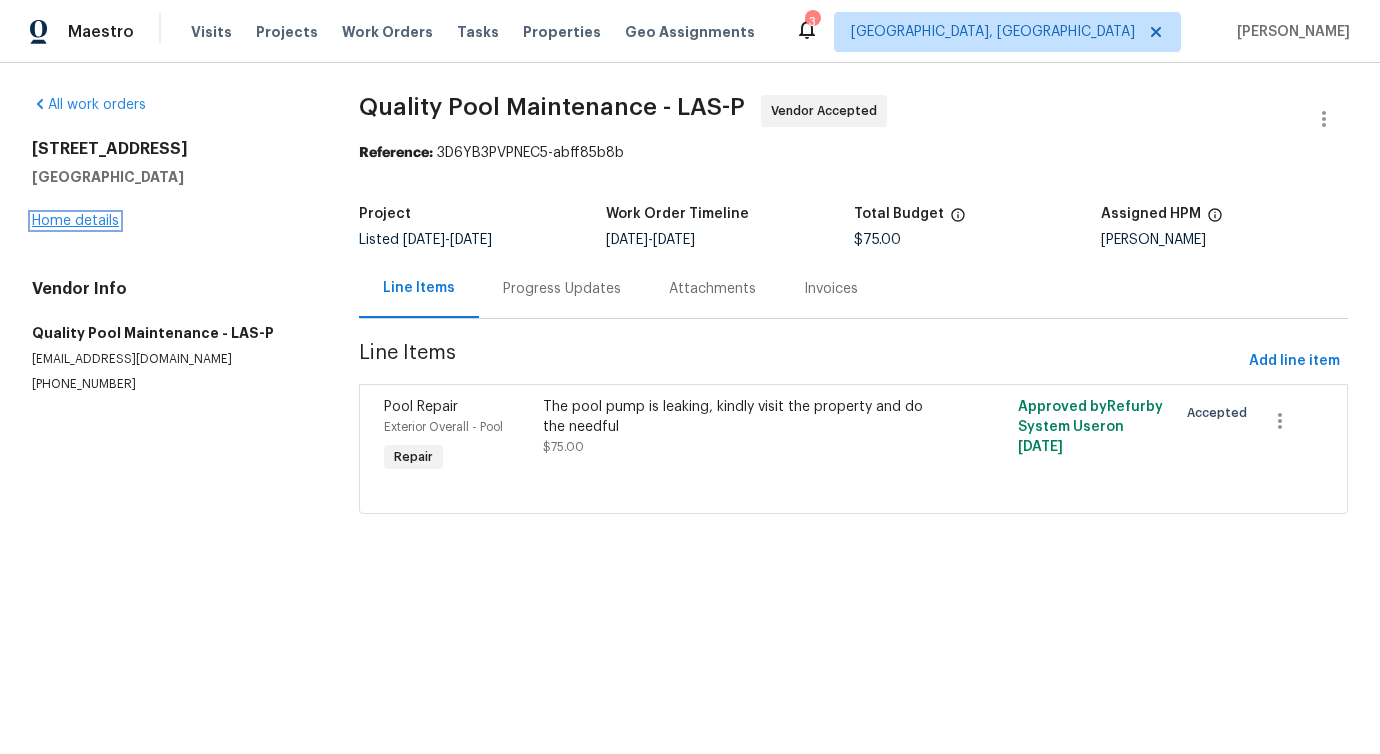 click on "Home details" at bounding box center (75, 221) 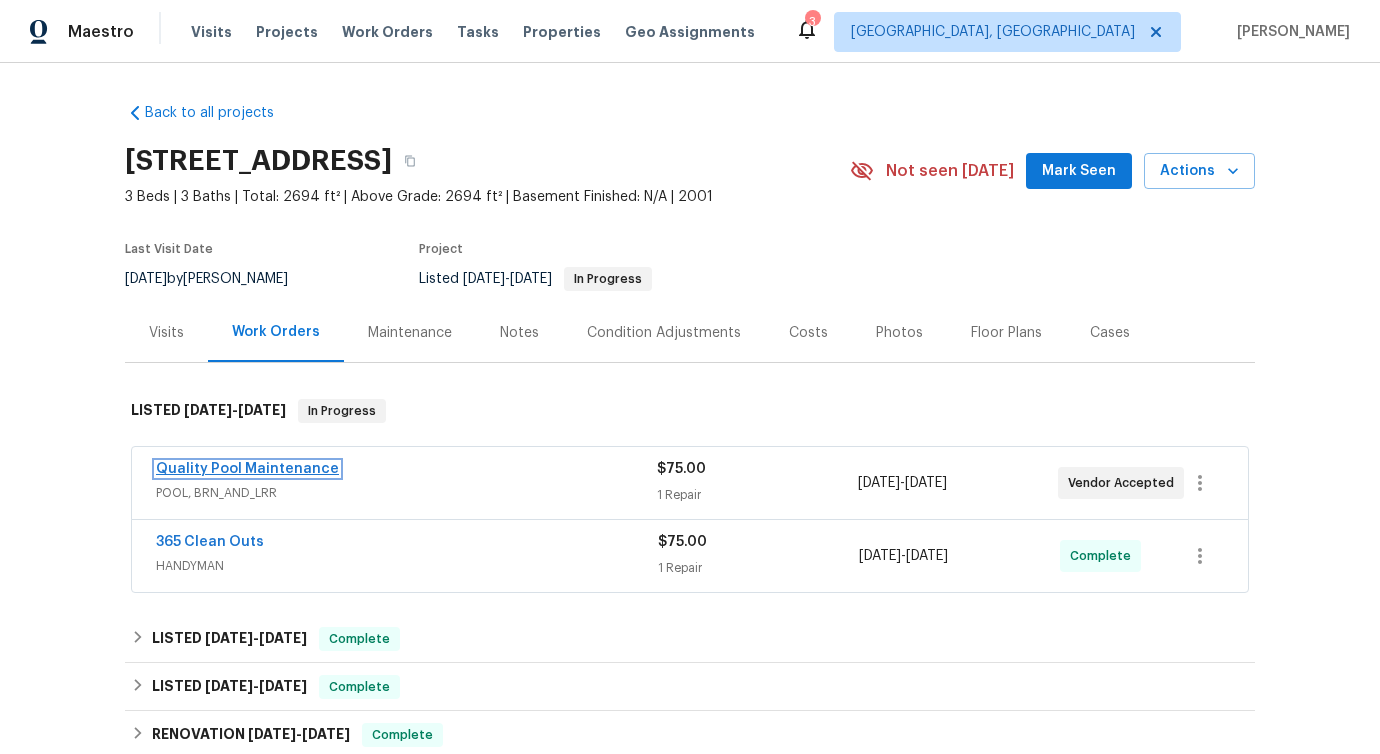 click on "Quality Pool Maintenance" at bounding box center (247, 469) 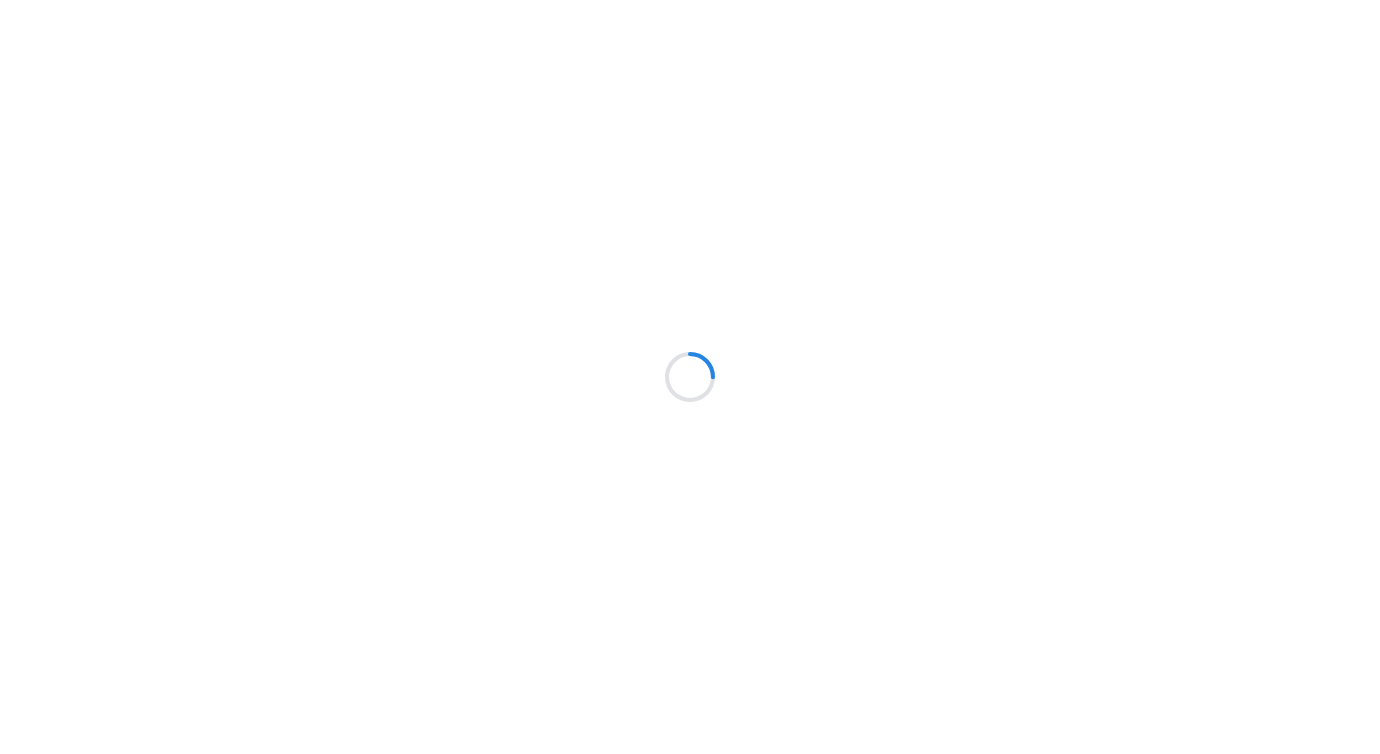 scroll, scrollTop: 0, scrollLeft: 0, axis: both 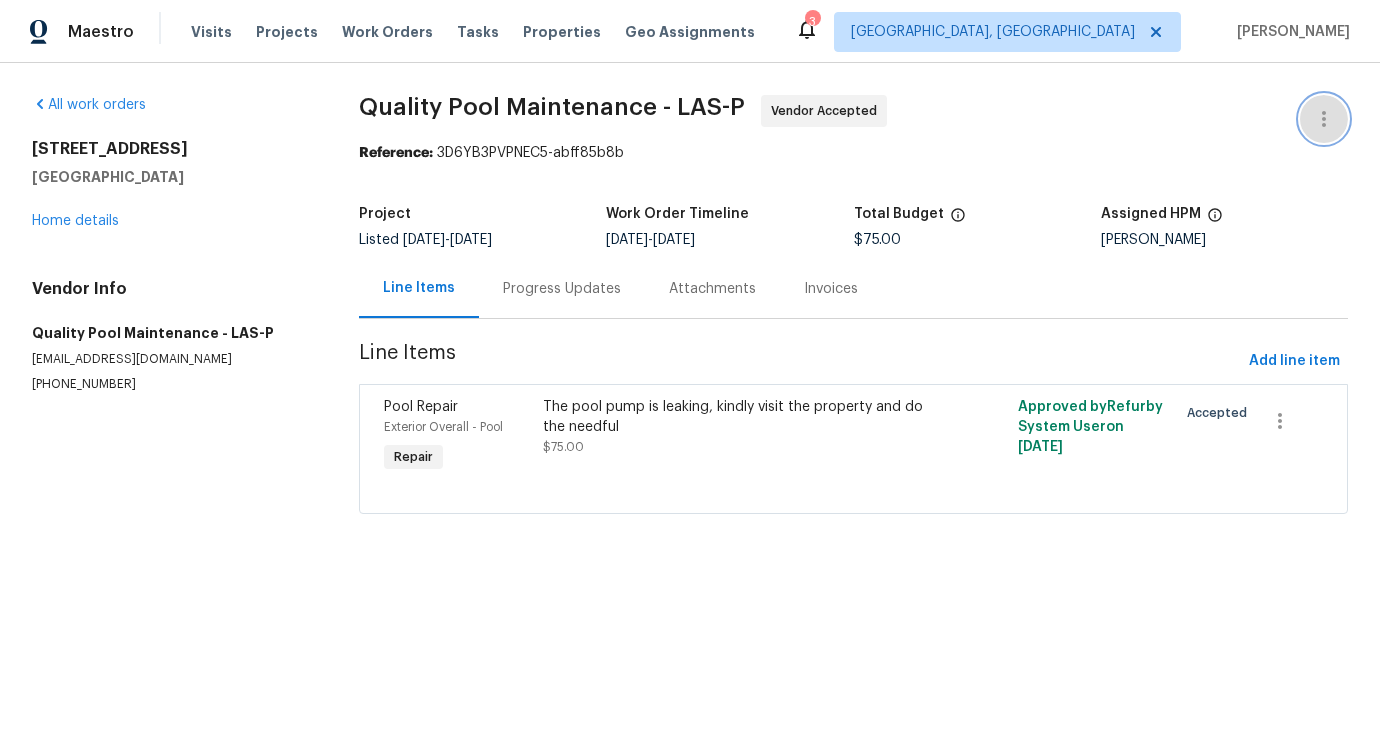 click 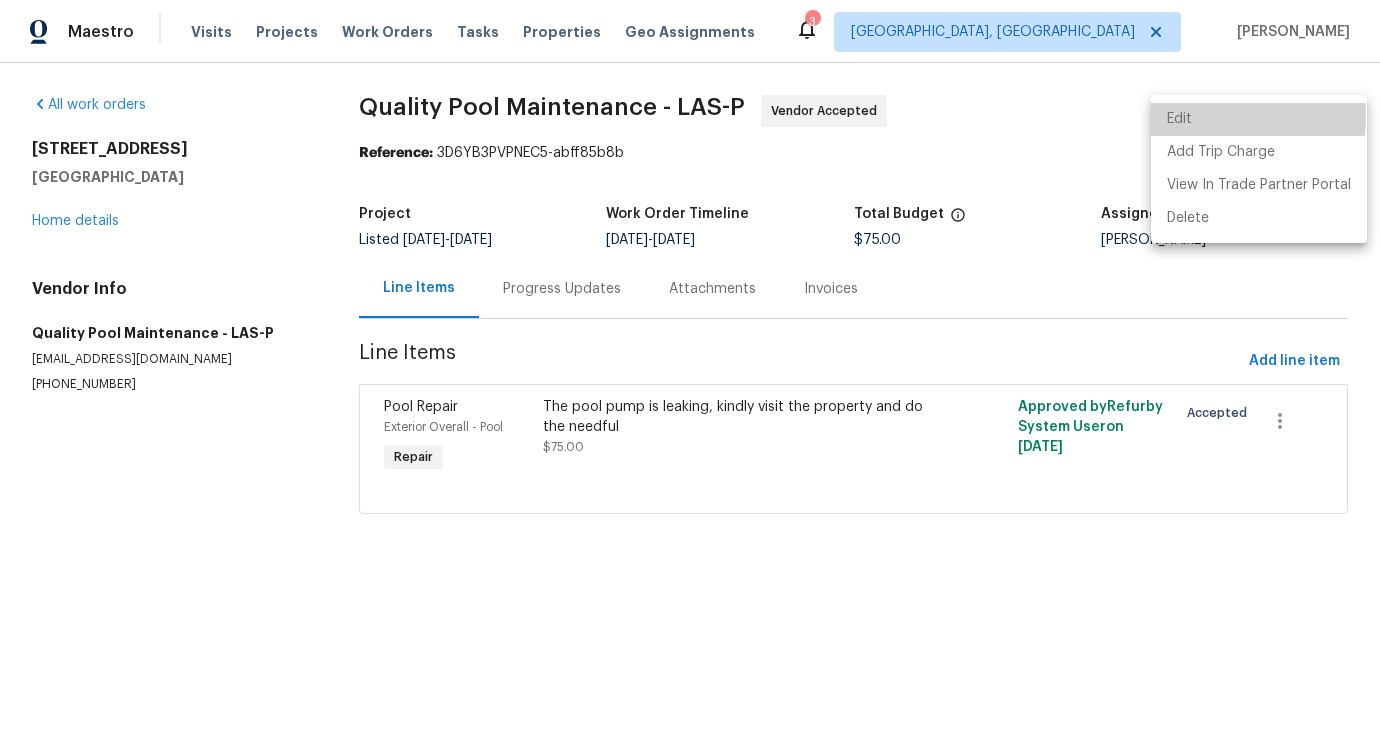 click on "Edit" at bounding box center (1259, 119) 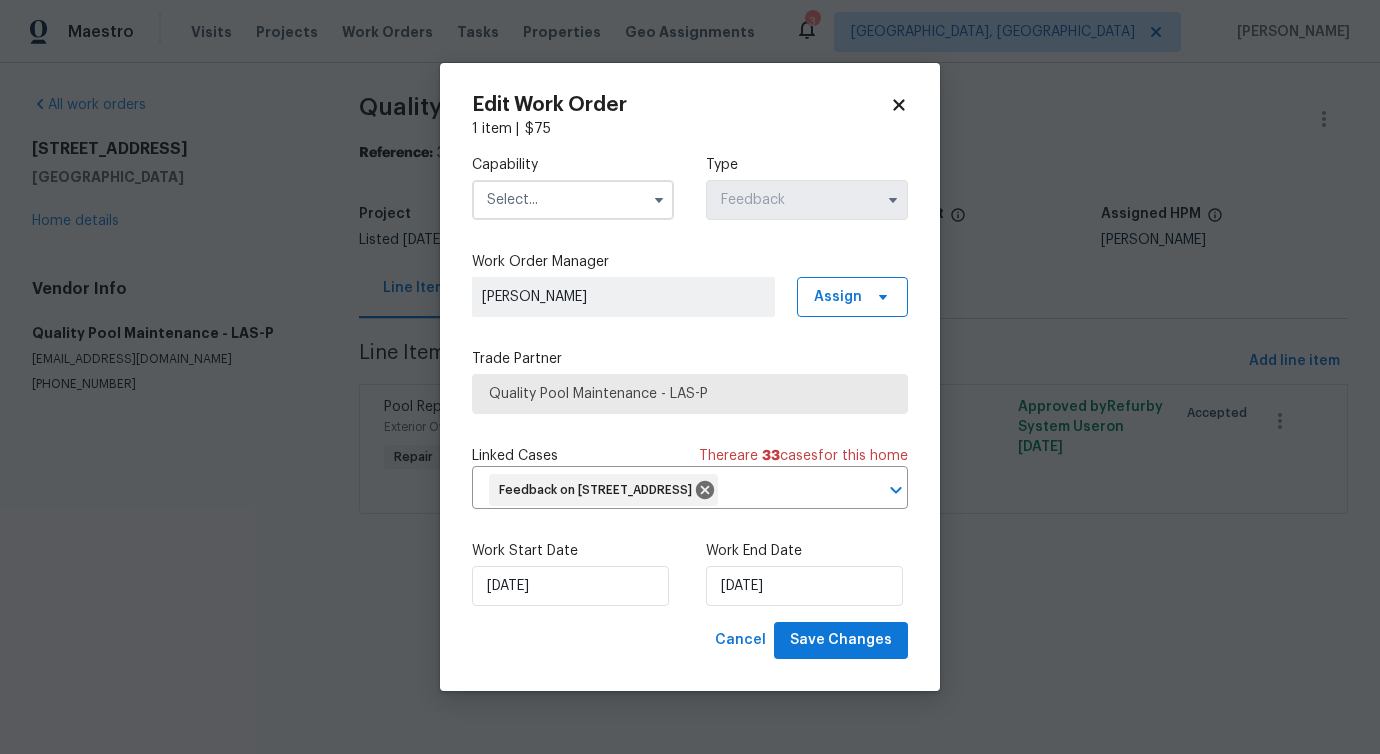 click at bounding box center [573, 200] 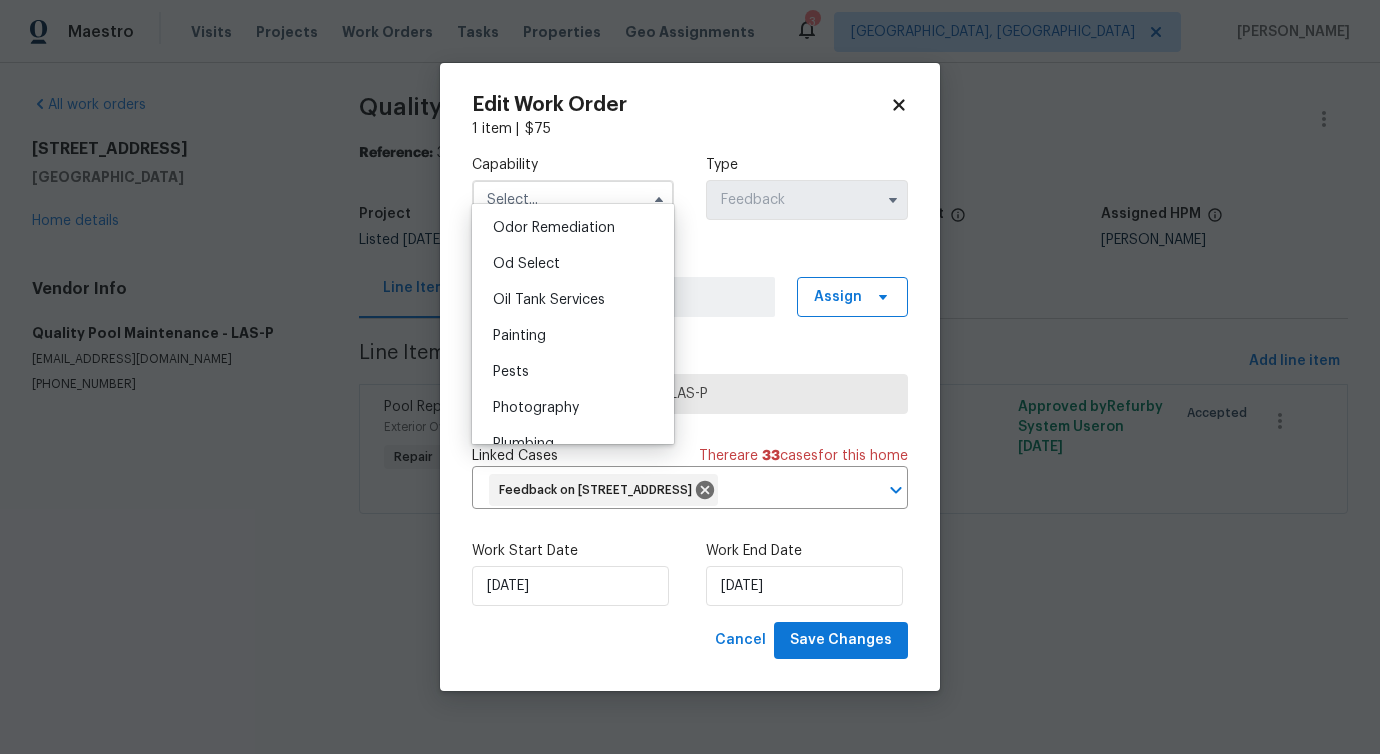 scroll, scrollTop: 1669, scrollLeft: 0, axis: vertical 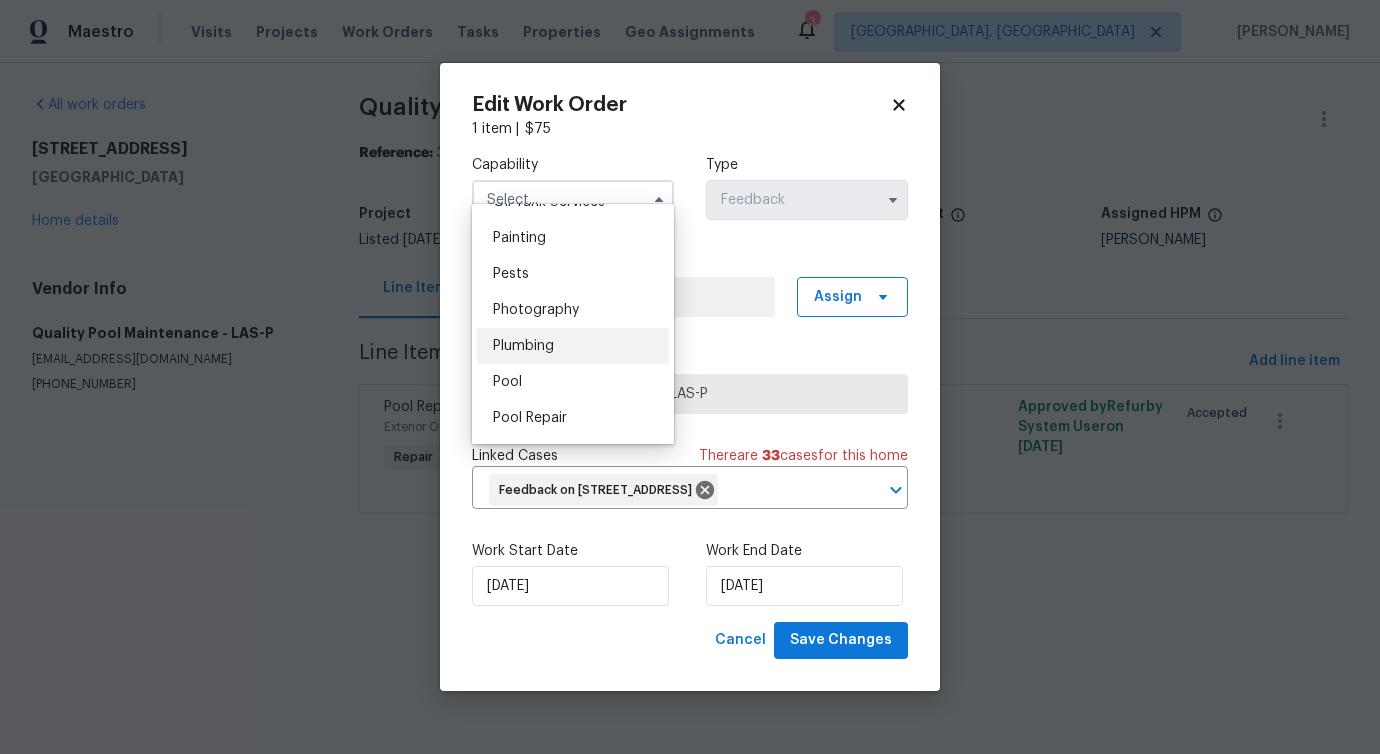 click on "Plumbing" at bounding box center [523, 346] 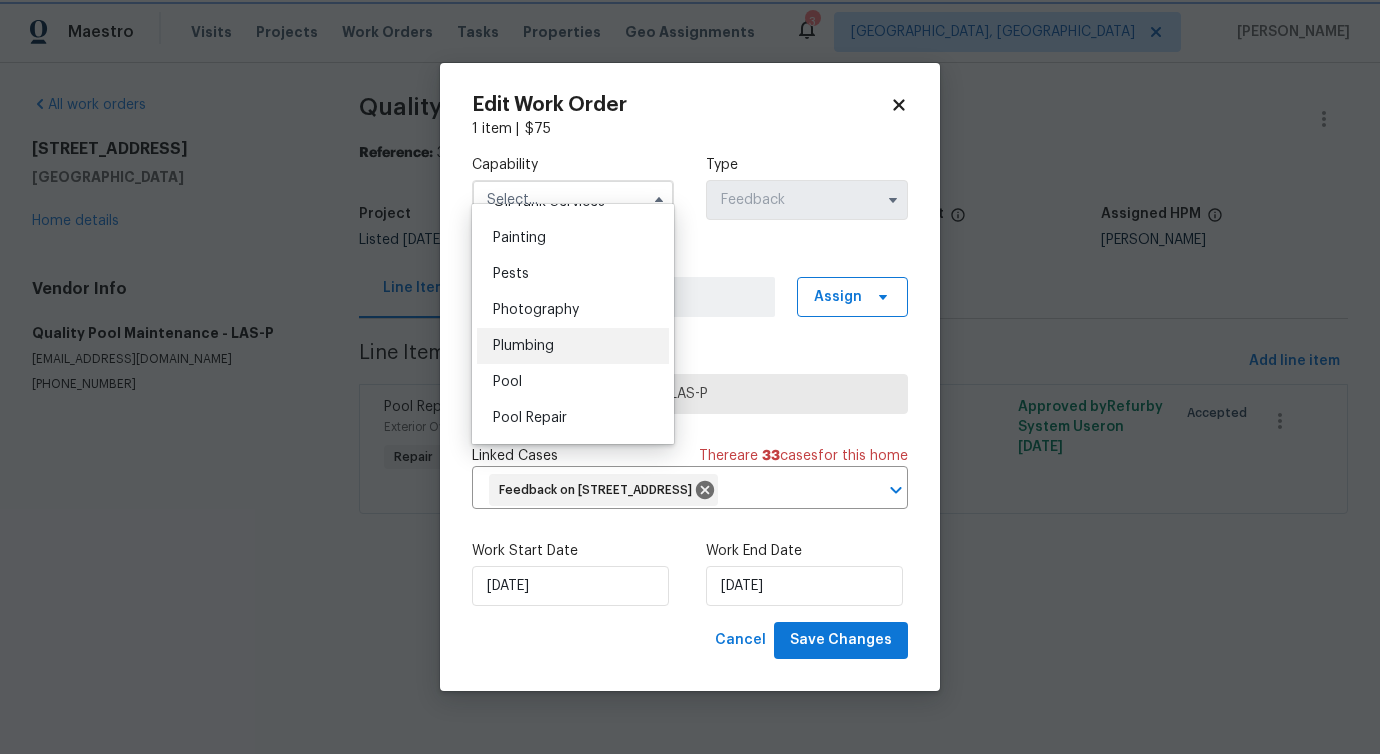 type on "Plumbing" 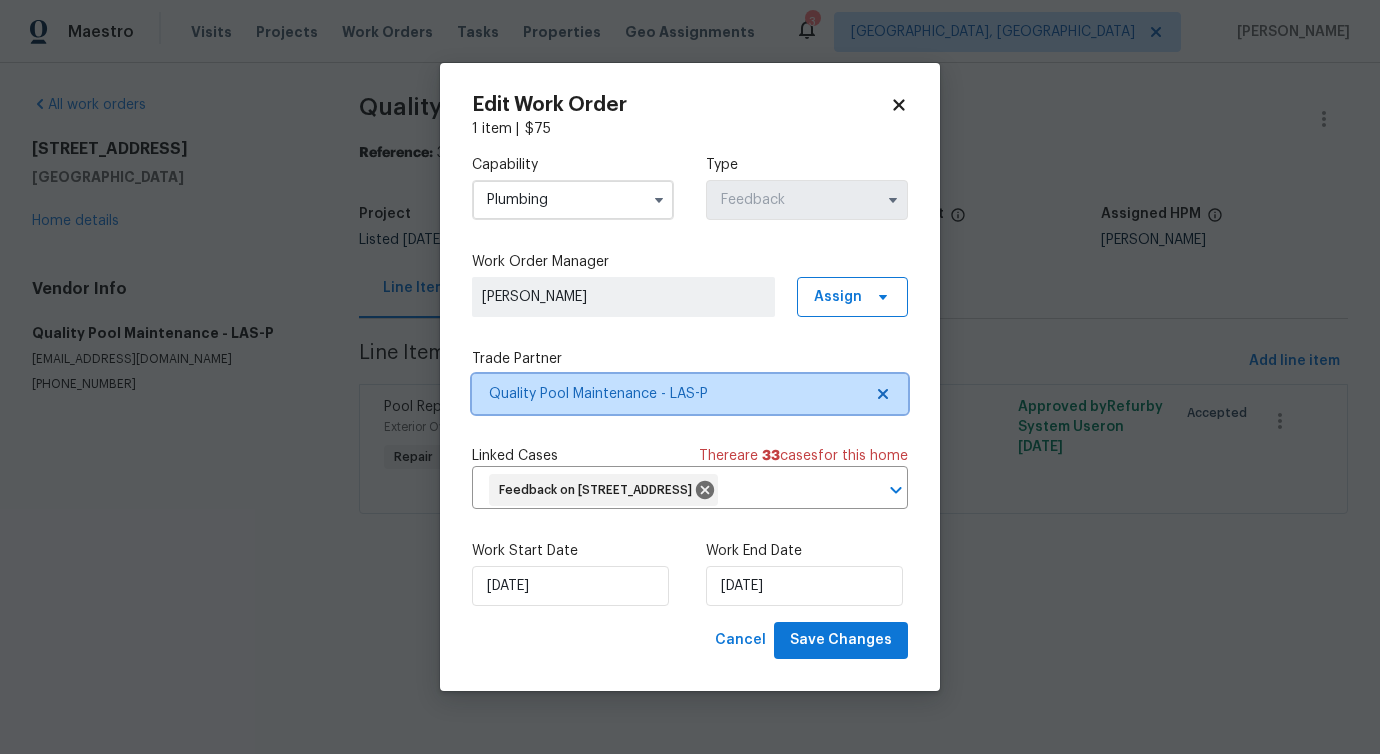 click on "Quality Pool Maintenance - LAS-P" at bounding box center (690, 394) 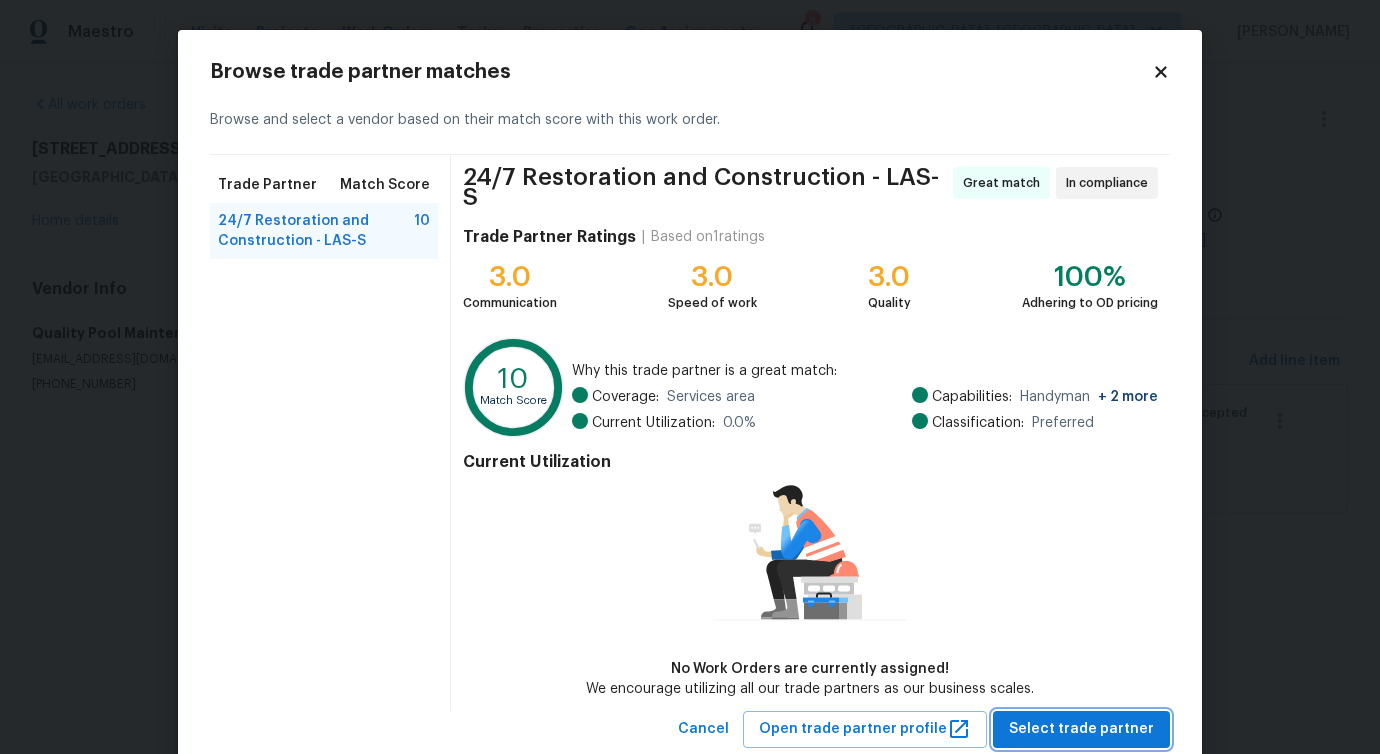 click on "Select trade partner" at bounding box center (1081, 729) 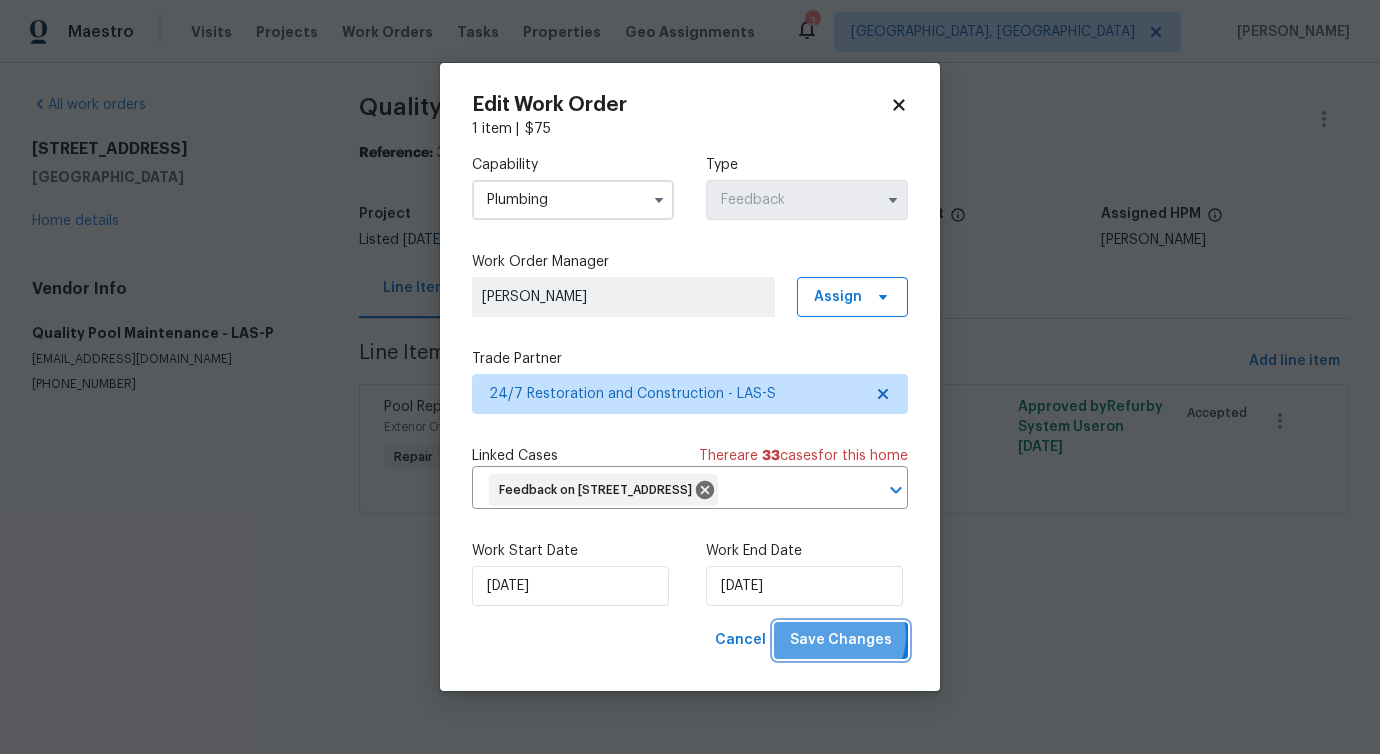 click on "Save Changes" at bounding box center [841, 640] 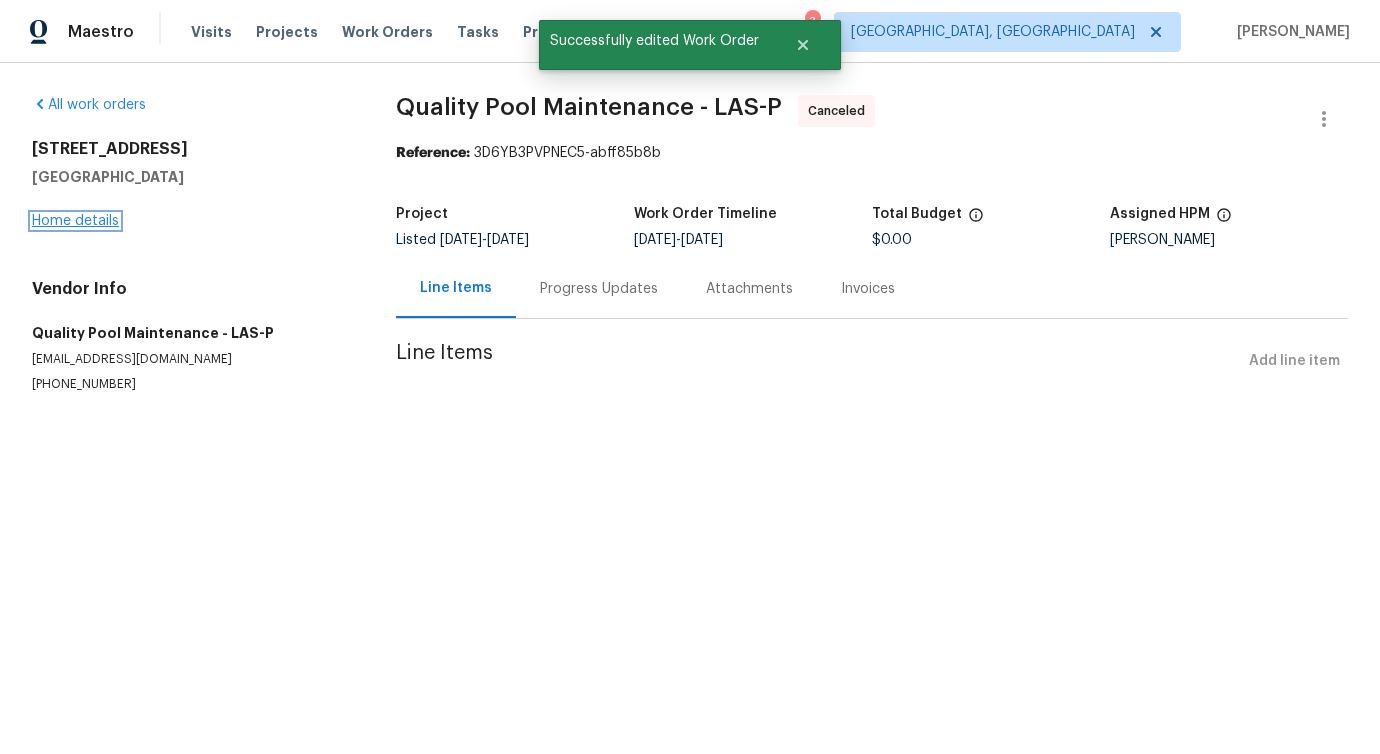 click on "Home details" at bounding box center [75, 221] 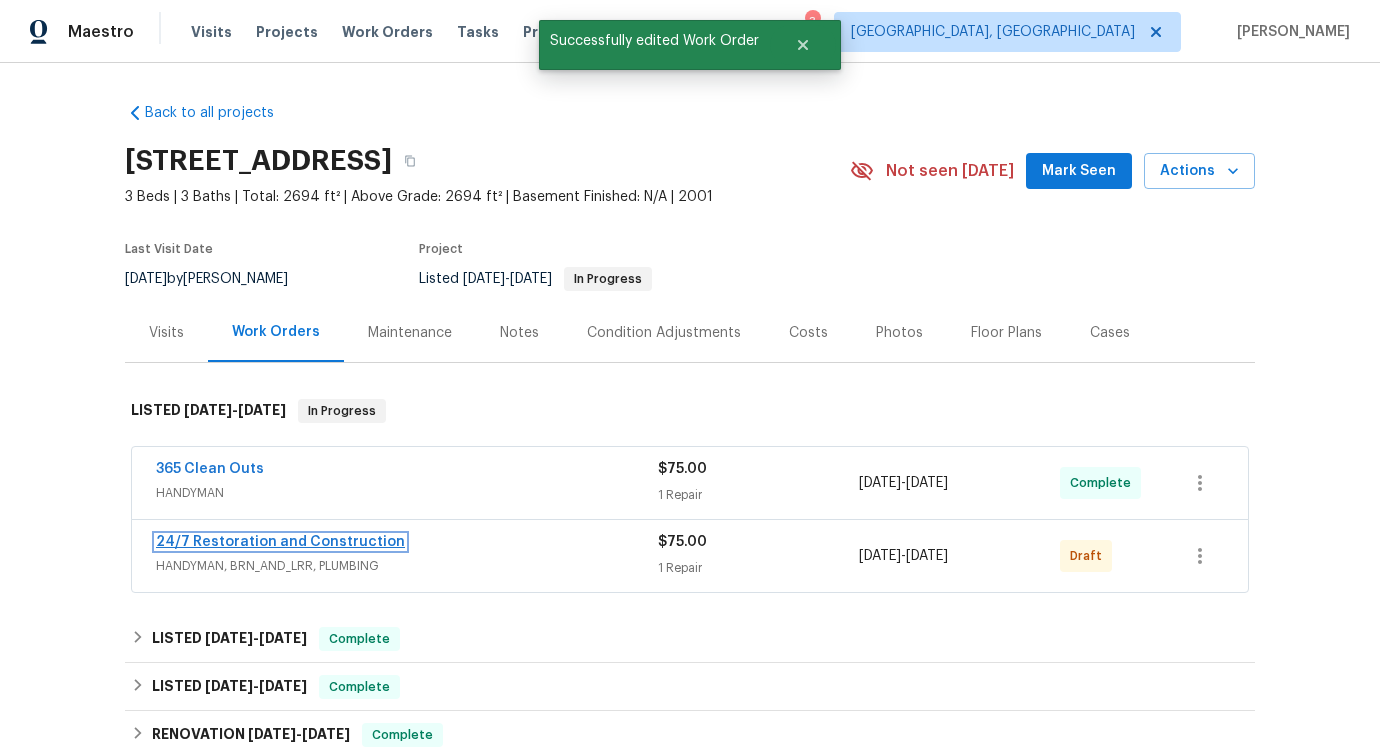 click on "24/7 Restoration and Construction" at bounding box center (280, 542) 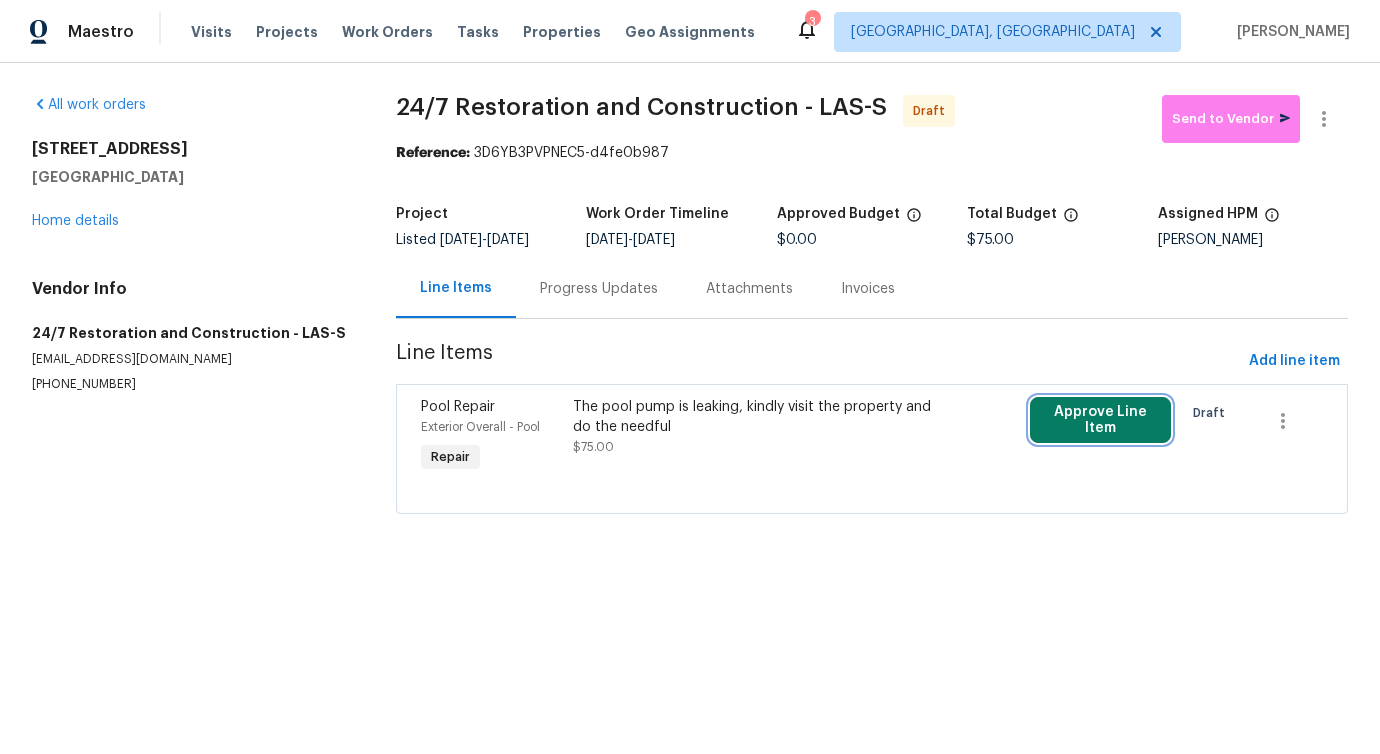 click on "Approve Line Item" at bounding box center (1100, 420) 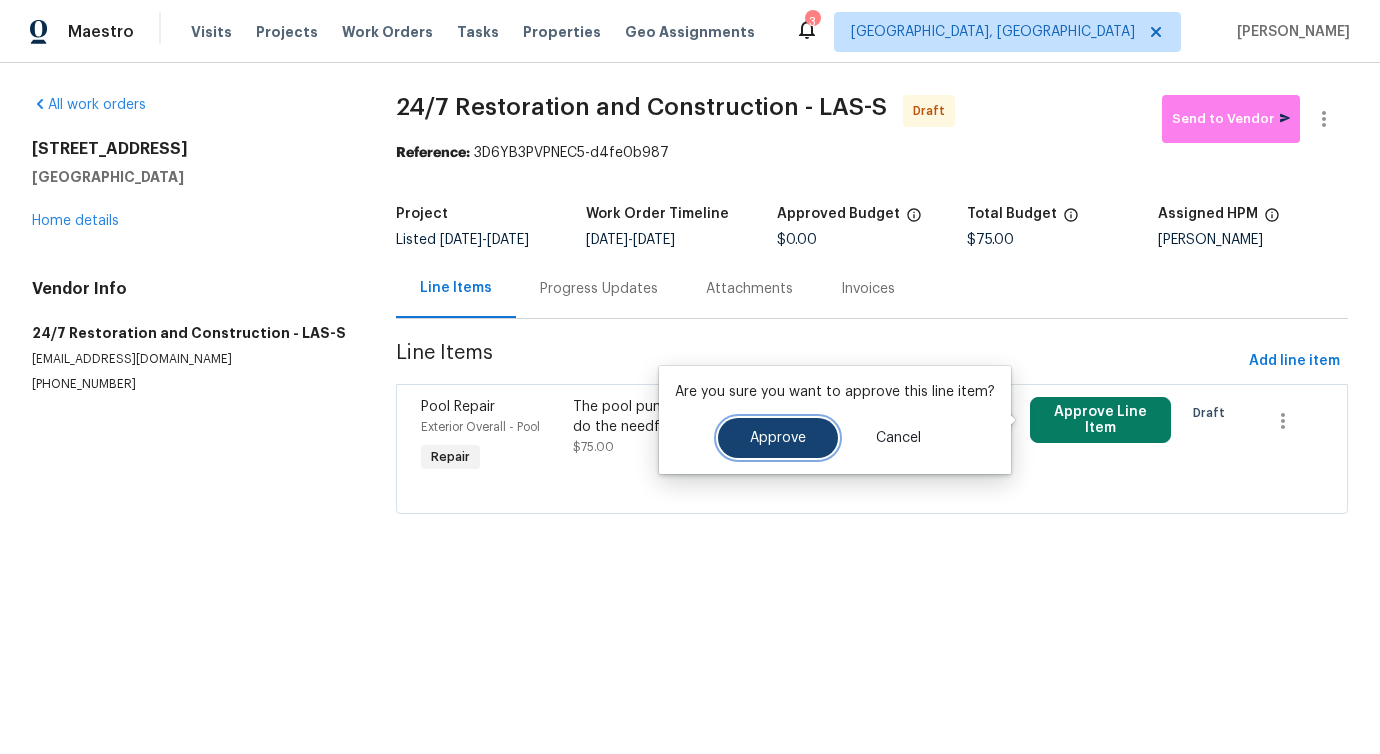 click on "Approve" at bounding box center (778, 438) 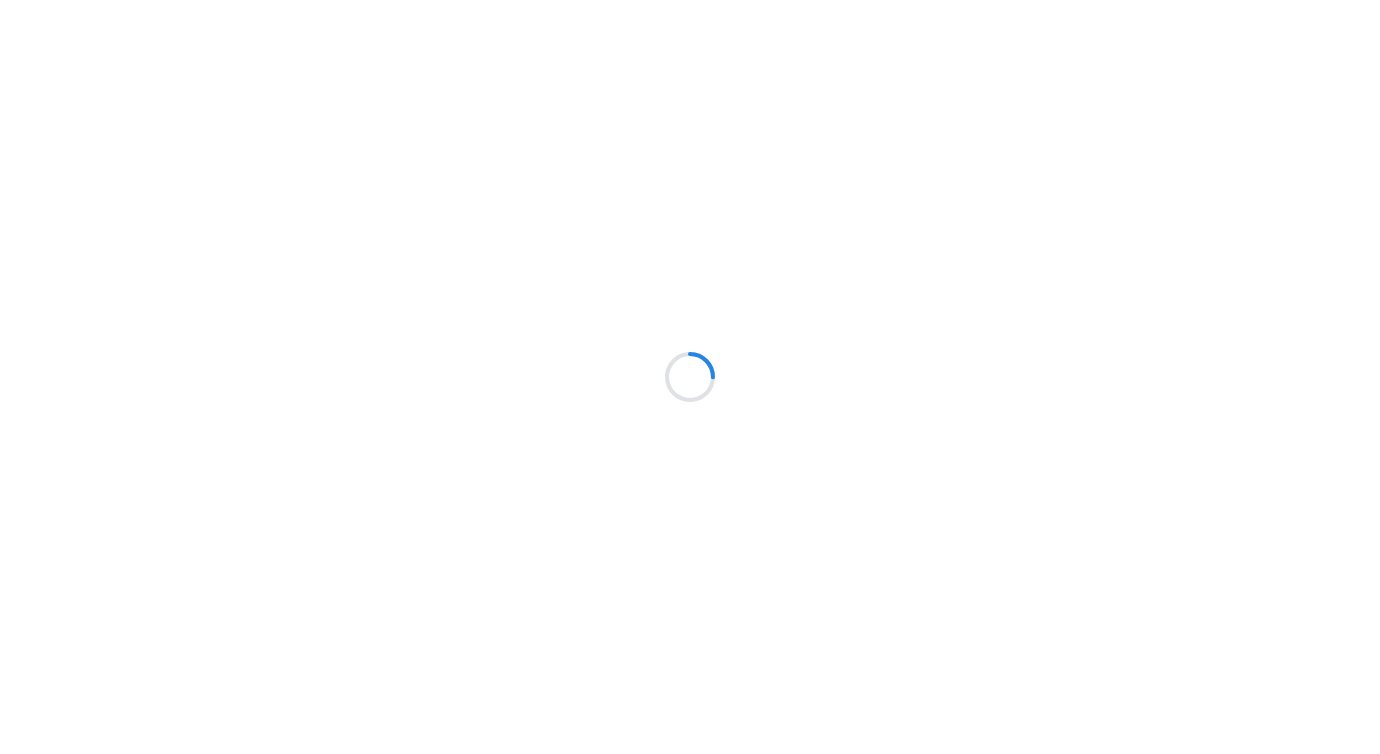 scroll, scrollTop: 0, scrollLeft: 0, axis: both 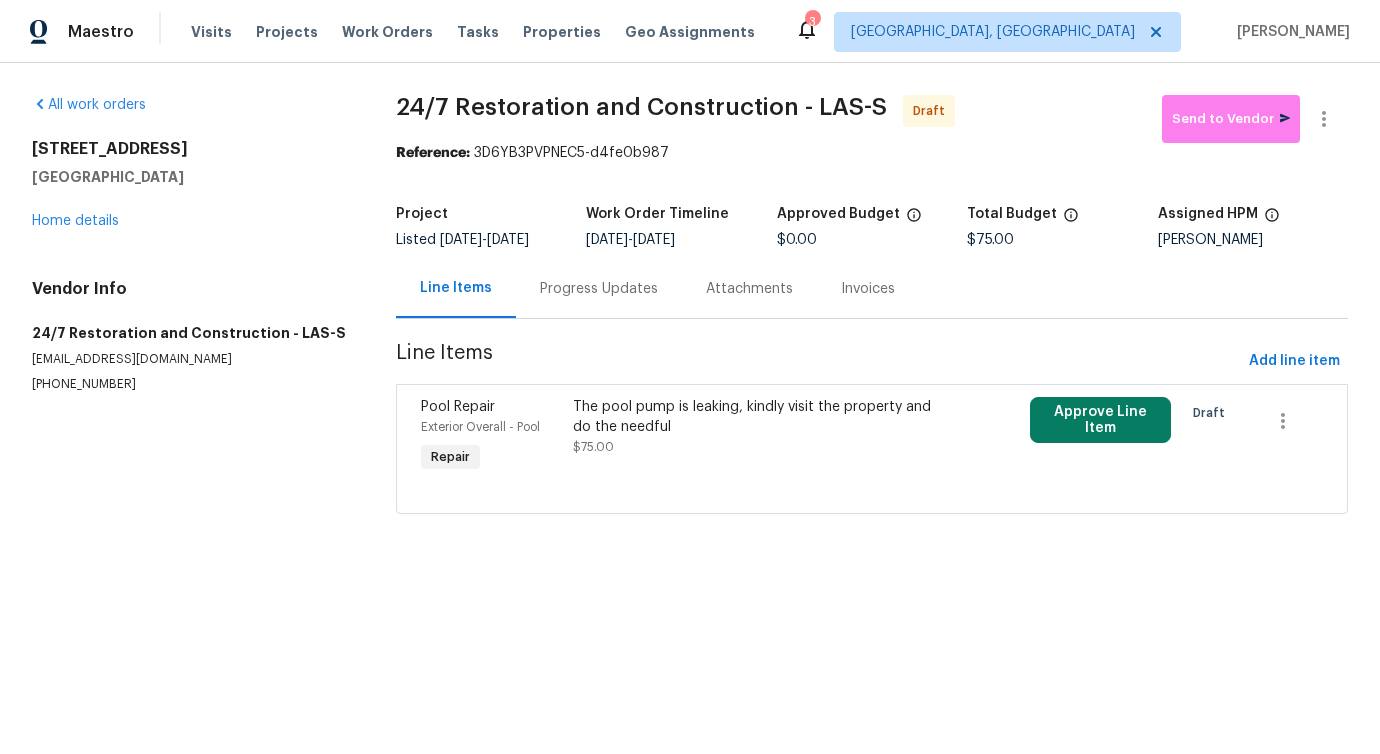 click on "Progress Updates" at bounding box center [599, 289] 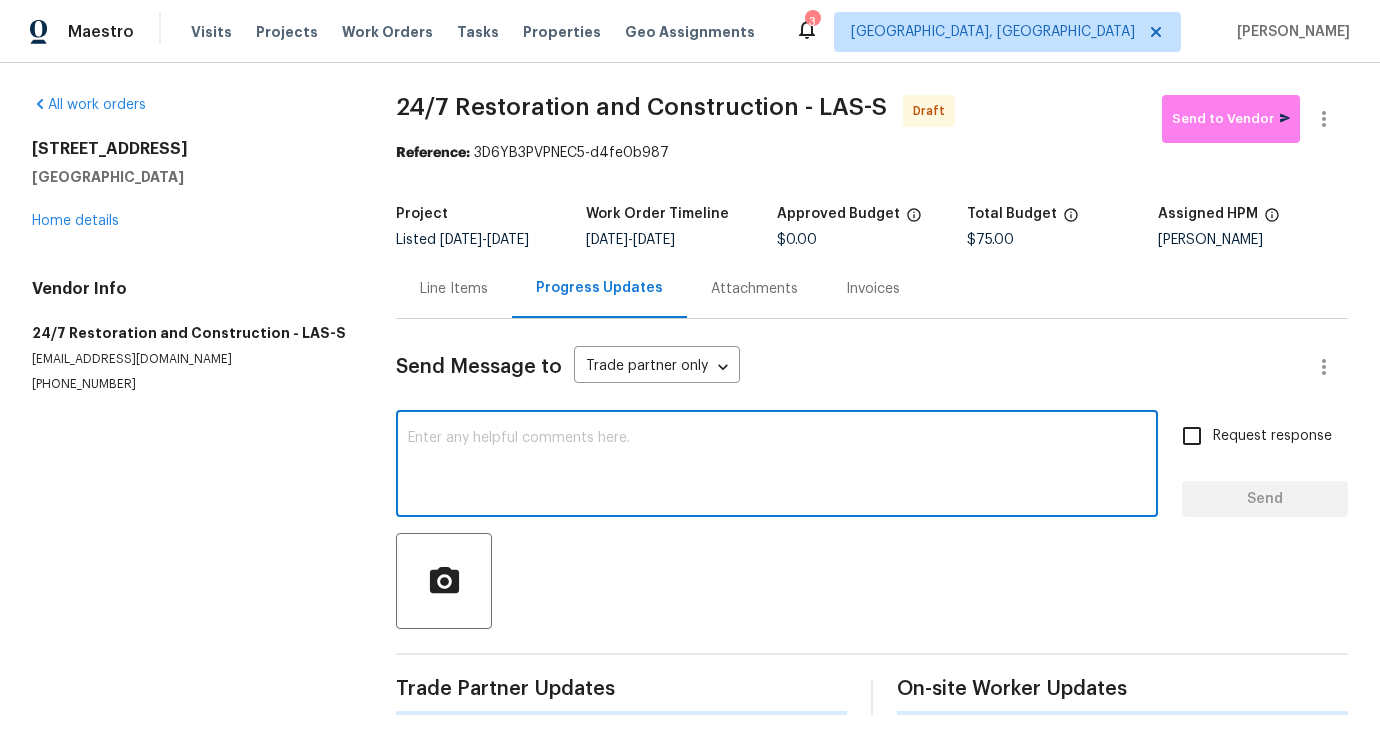 click at bounding box center [777, 466] 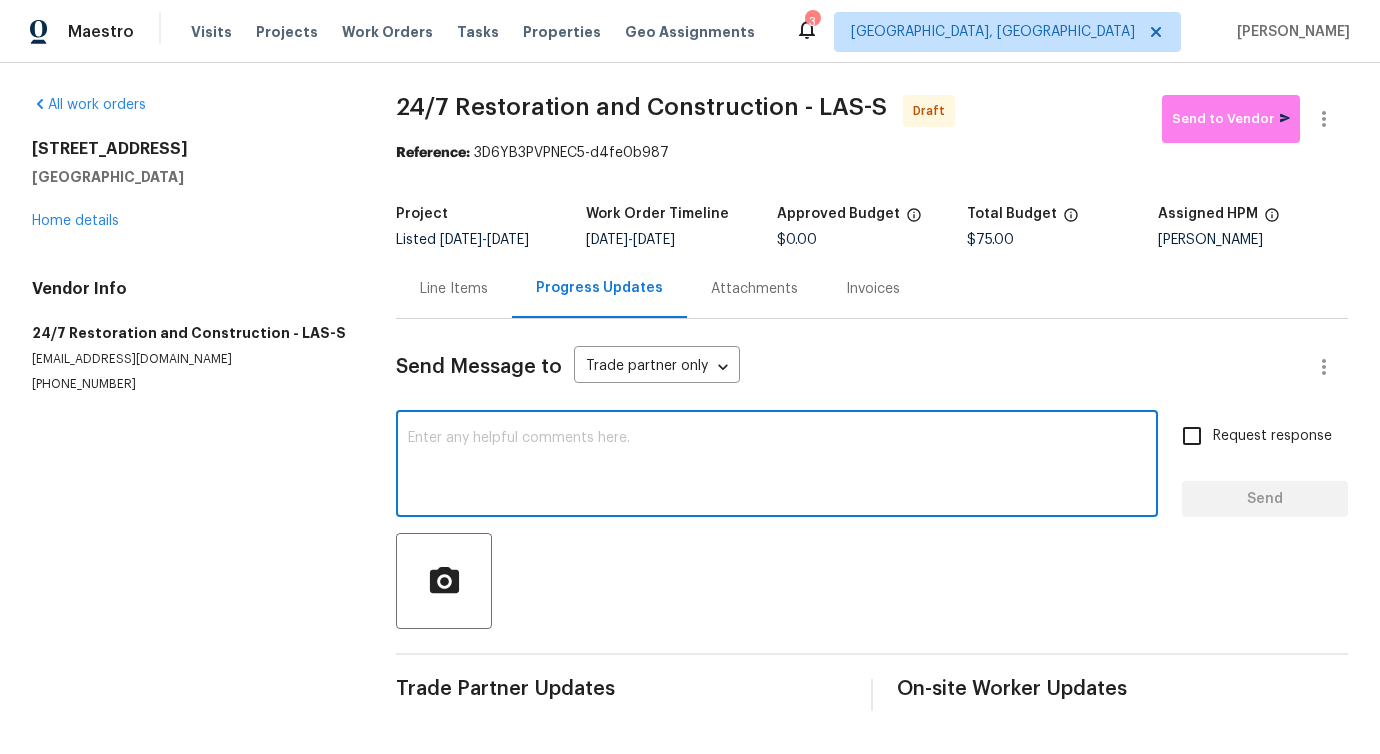 click on "Line Items" at bounding box center [454, 288] 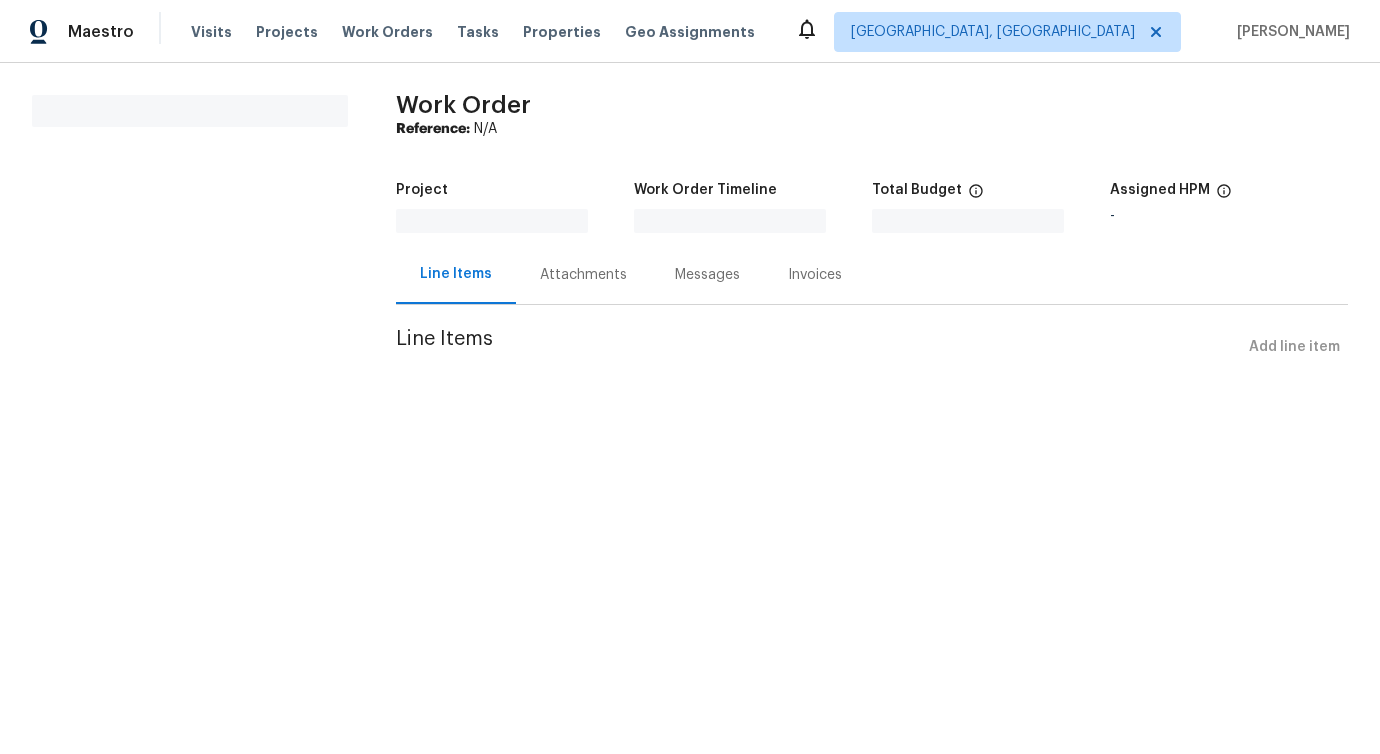 scroll, scrollTop: 0, scrollLeft: 0, axis: both 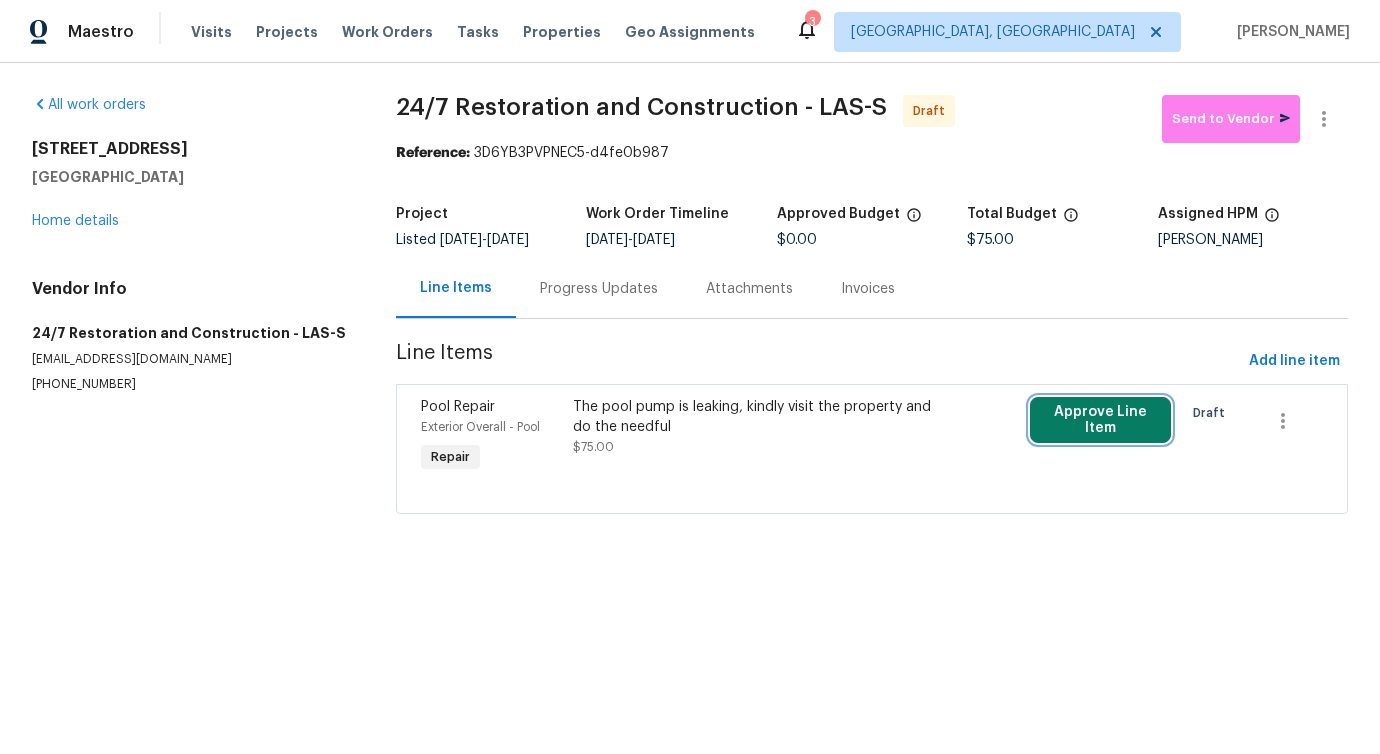 click on "Approve Line Item" at bounding box center (1100, 420) 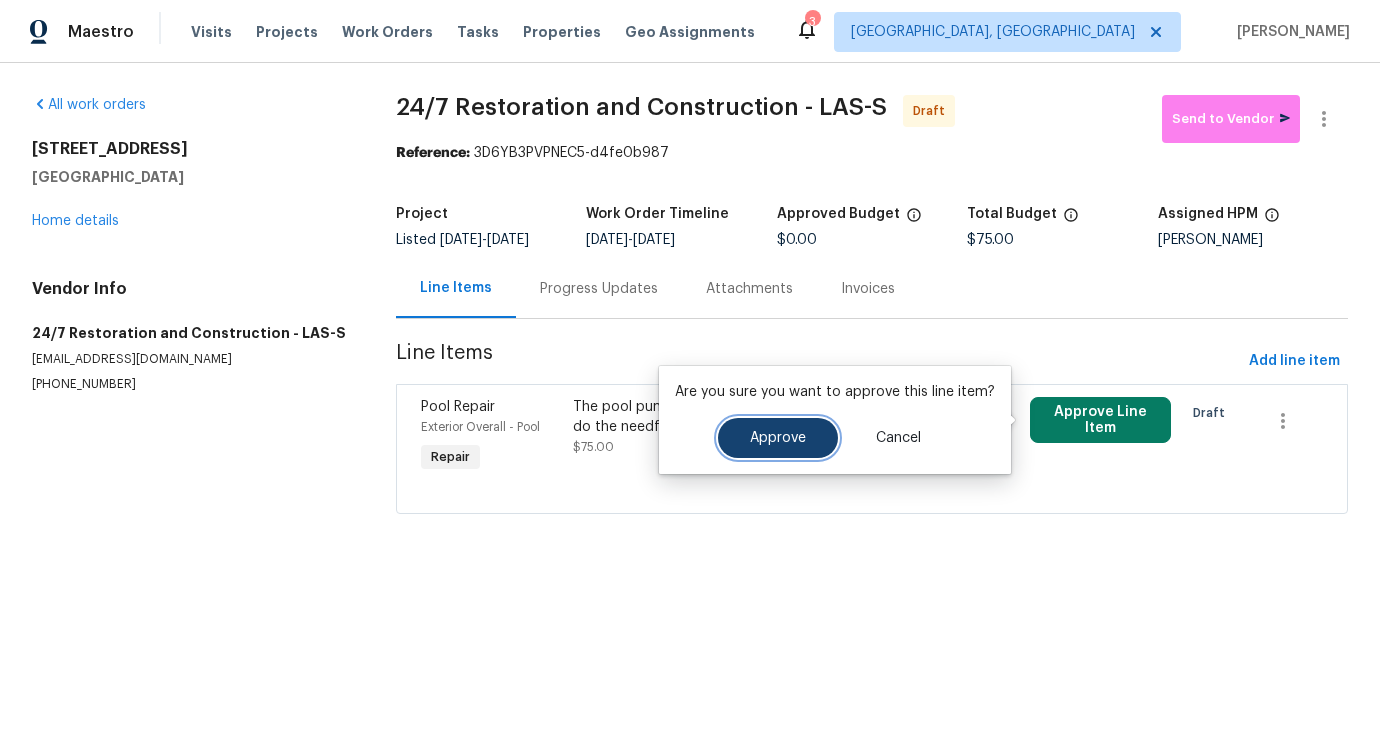 click on "Approve" at bounding box center [778, 438] 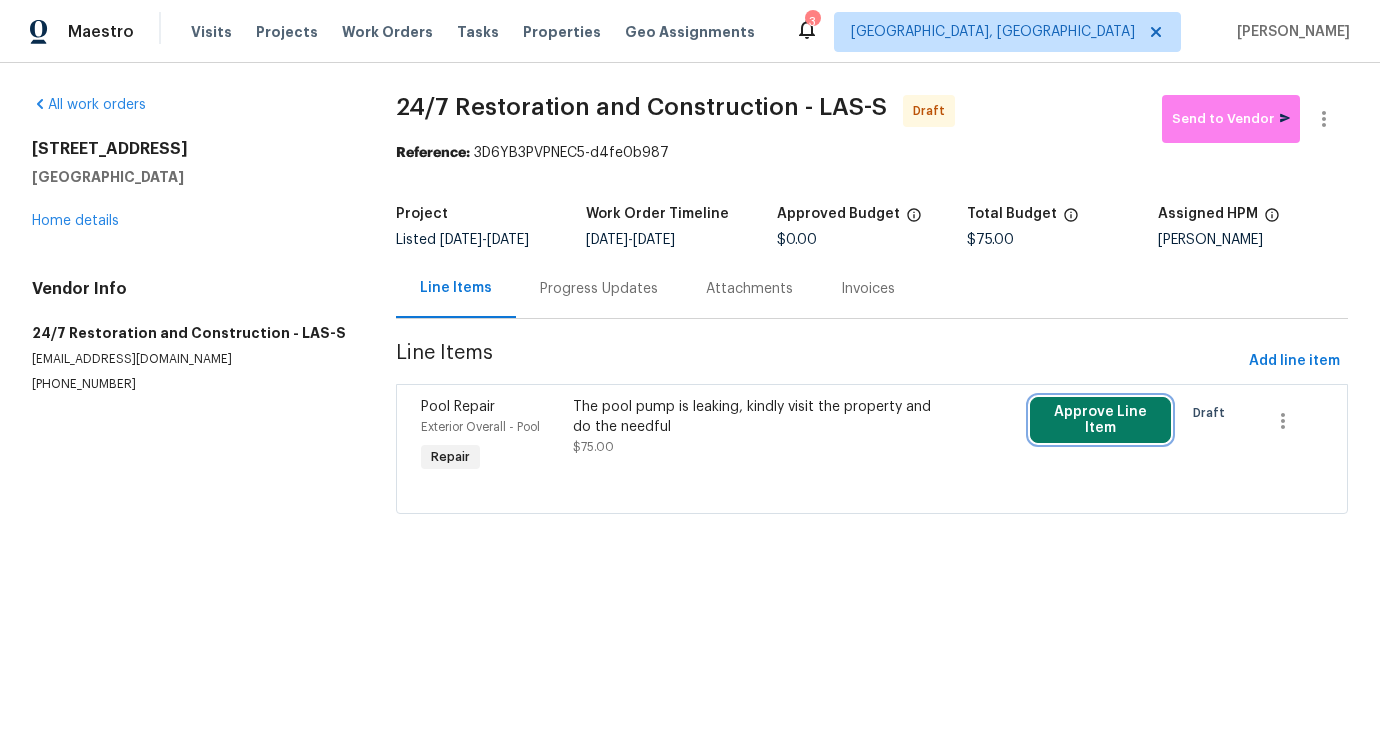 click on "Approve Line Item" at bounding box center (1100, 420) 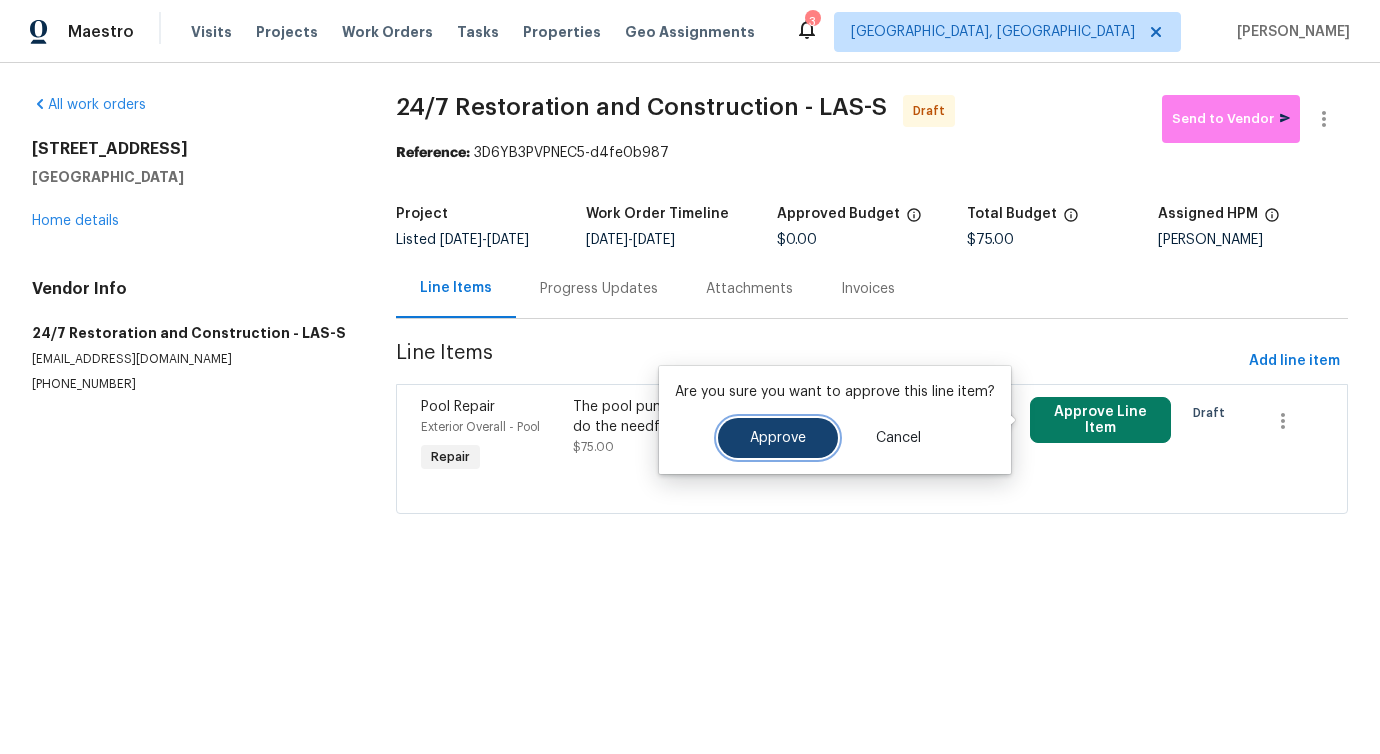 click on "Approve" at bounding box center [778, 438] 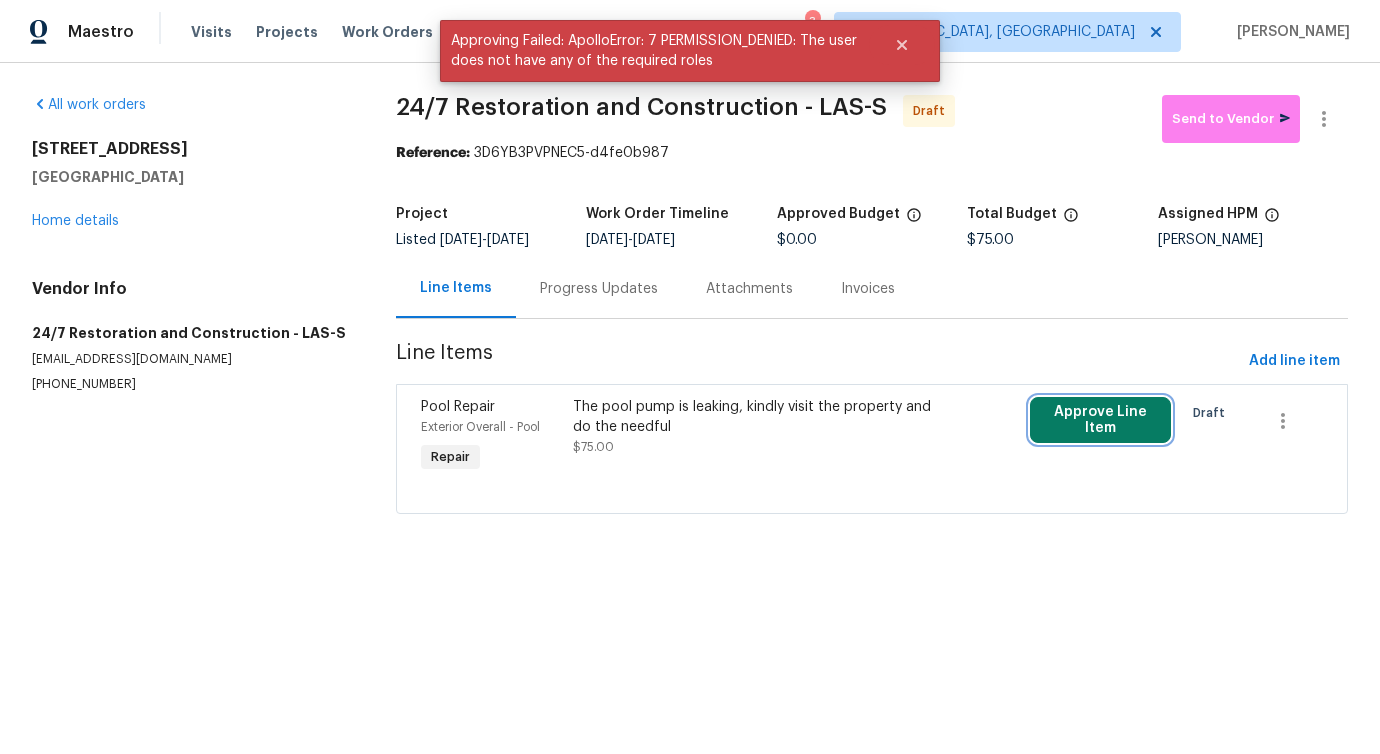 click on "Approve Line Item" at bounding box center (1100, 420) 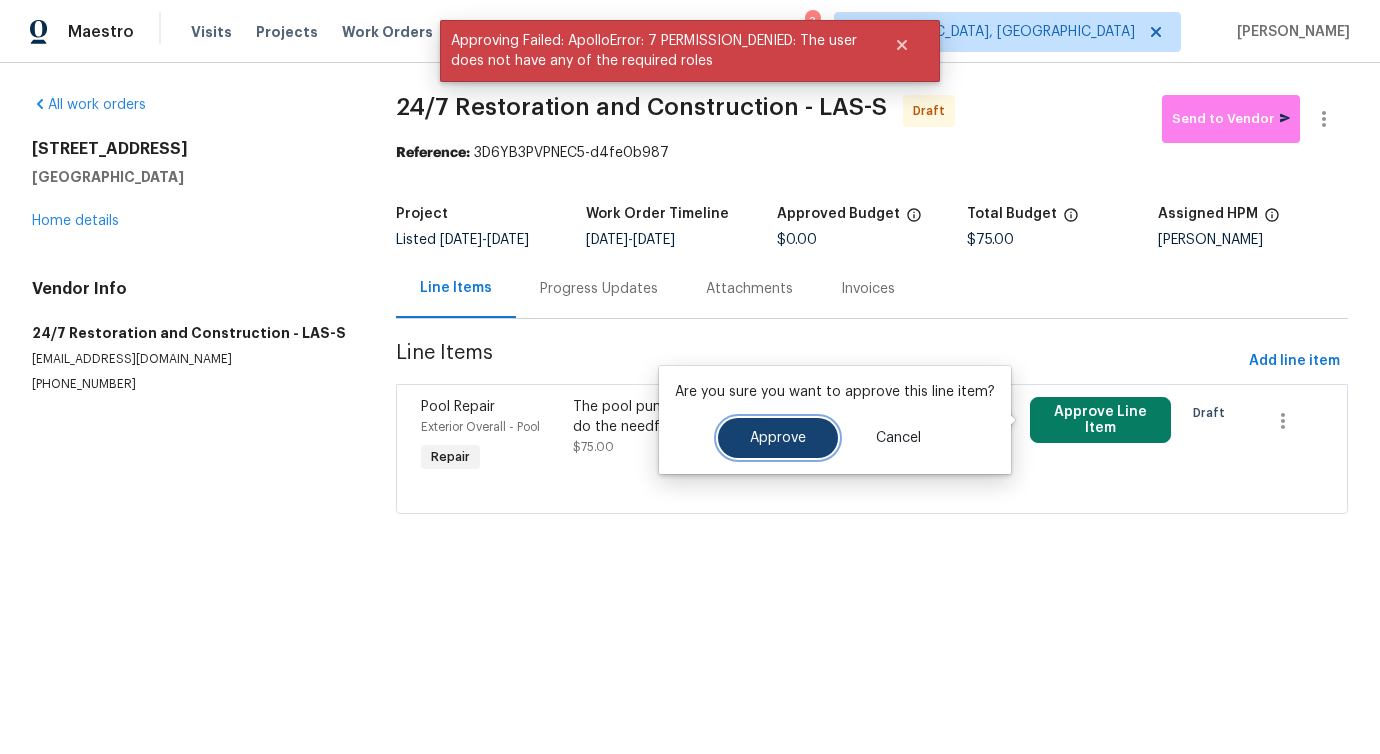 click on "Approve" at bounding box center (778, 438) 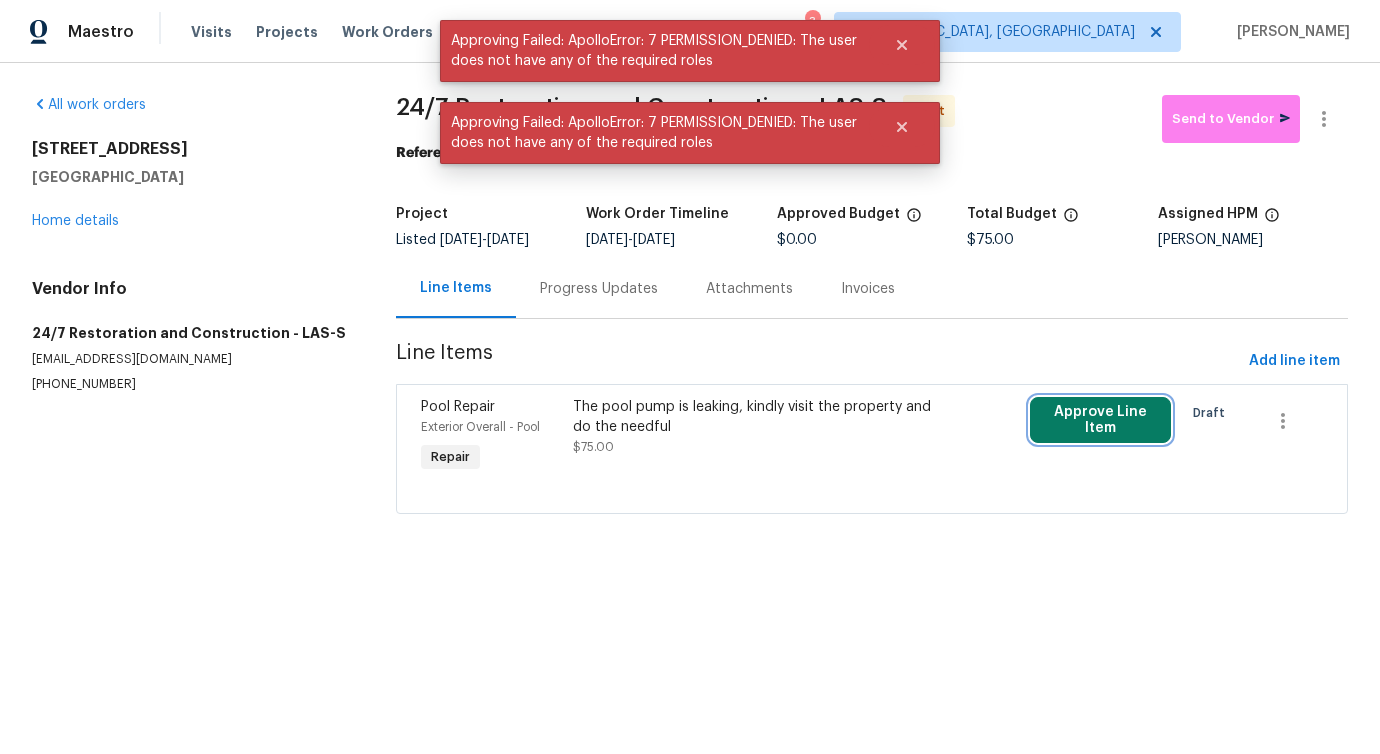 click on "Approve Line Item" at bounding box center (1100, 420) 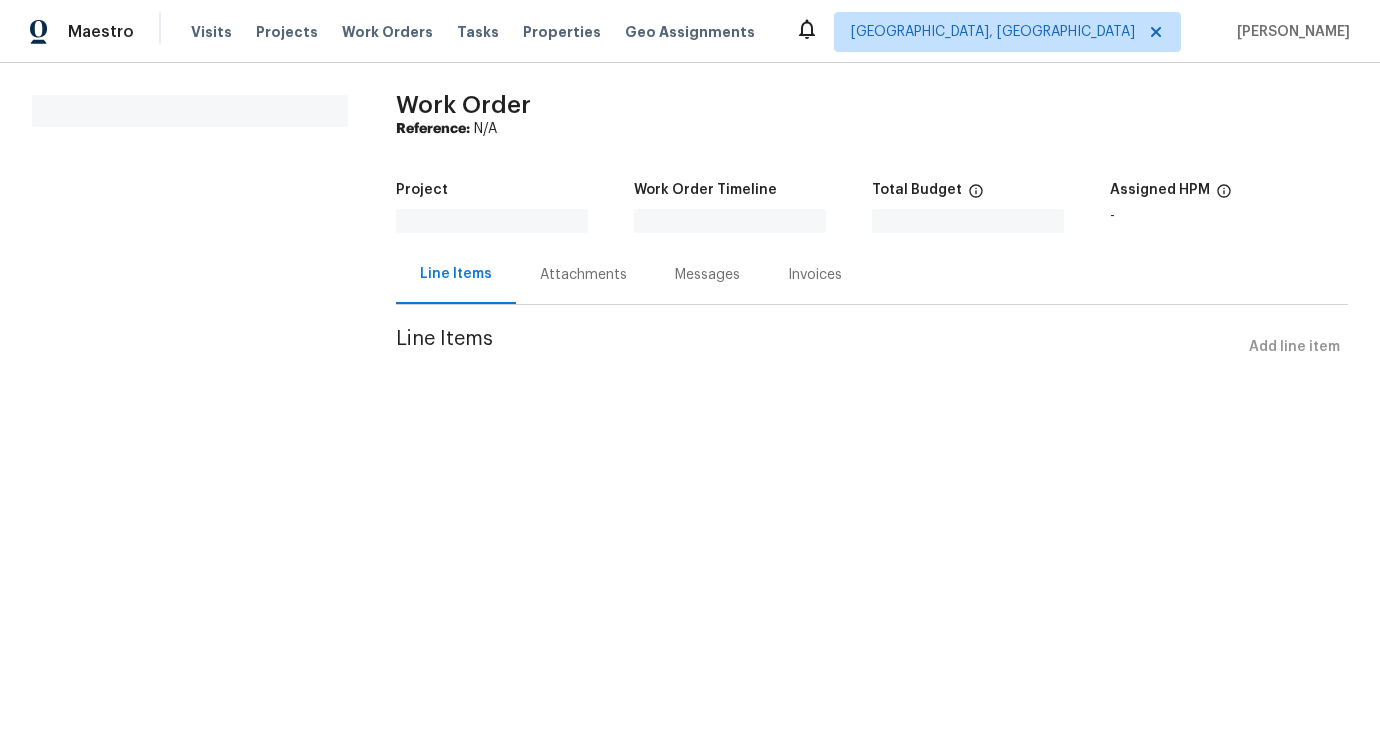 scroll, scrollTop: 0, scrollLeft: 0, axis: both 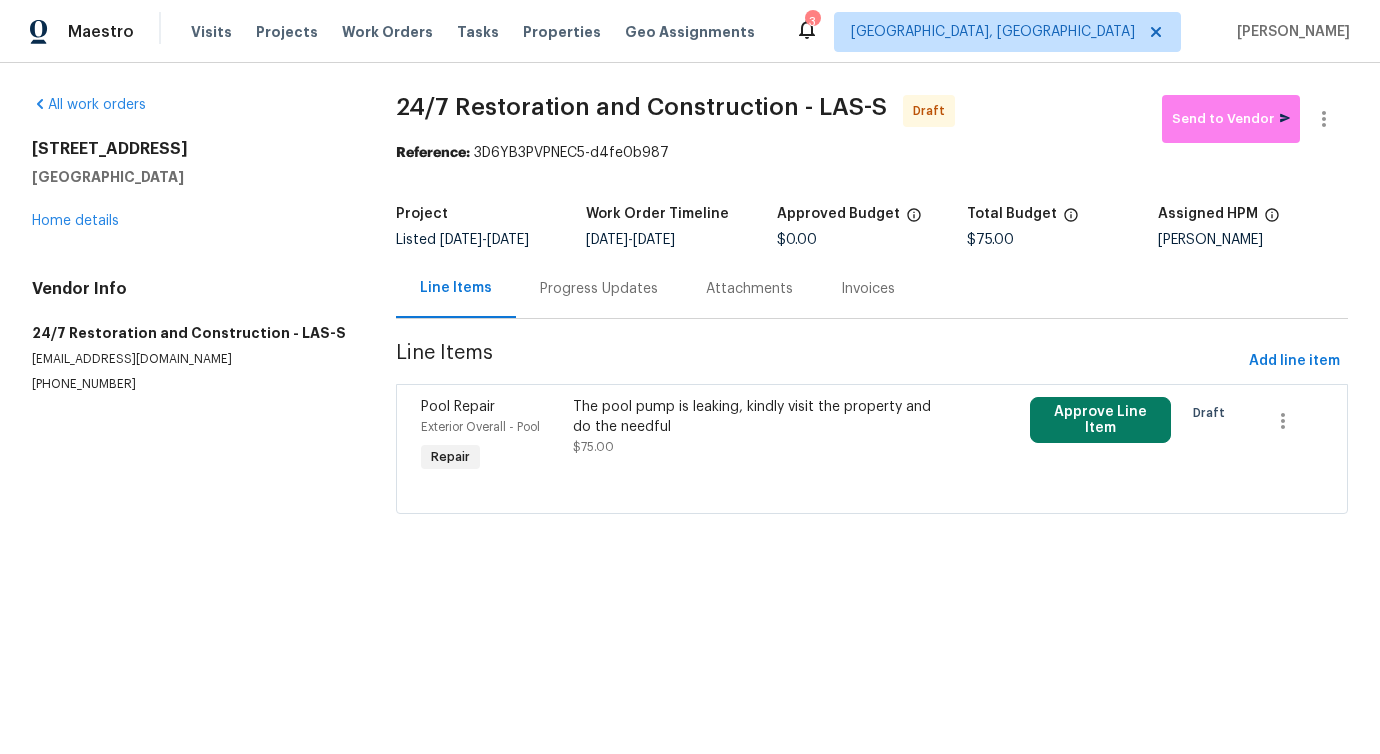 click on "24/7 Restoration and Construction - LAS-S Draft Send to Vendor   Reference:   3D6YB3PVPNEC5-d4fe0b987 Project Listed   6/26/2025  -  7/12/2025 Work Order Timeline 7/10/2025  -  7/12/2025 Approved Budget $0.00 Total Budget $75.00 Assigned HPM Ana Ortiz Line Items Progress Updates Attachments Invoices Line Items Add line item Pool Repair Exterior Overall - Pool Repair The pool pump is leaking, kindly visit the property and do the needful $75.00 Approve Line Item Draft" at bounding box center (872, 316) 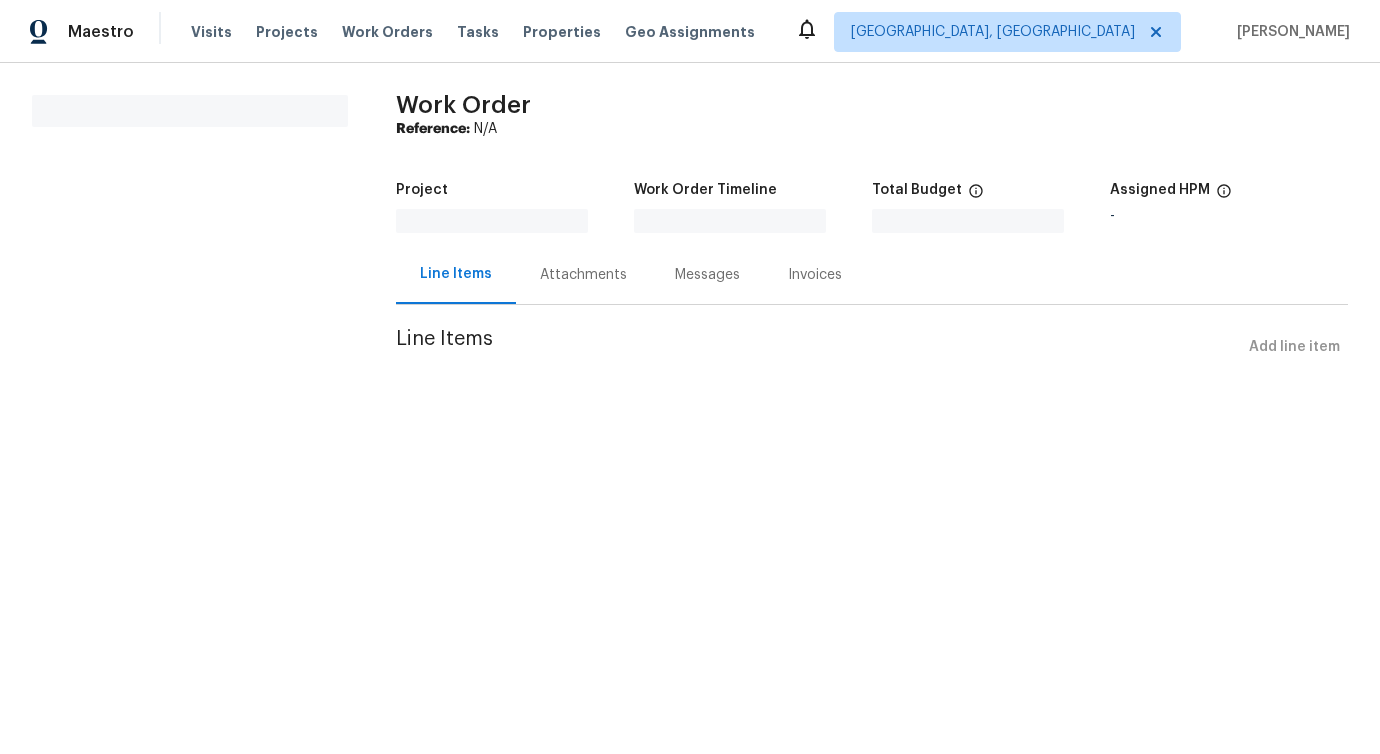 scroll, scrollTop: 0, scrollLeft: 0, axis: both 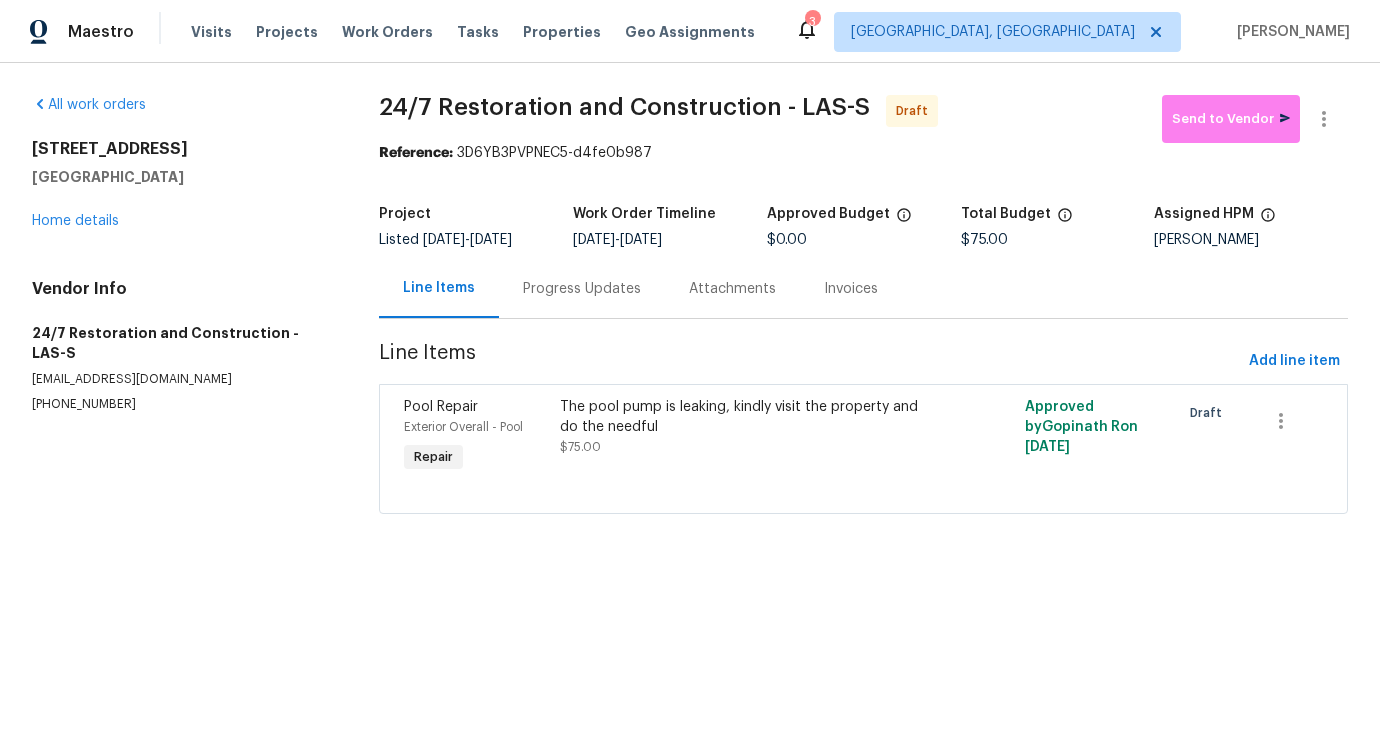 click on "Progress Updates" at bounding box center [582, 288] 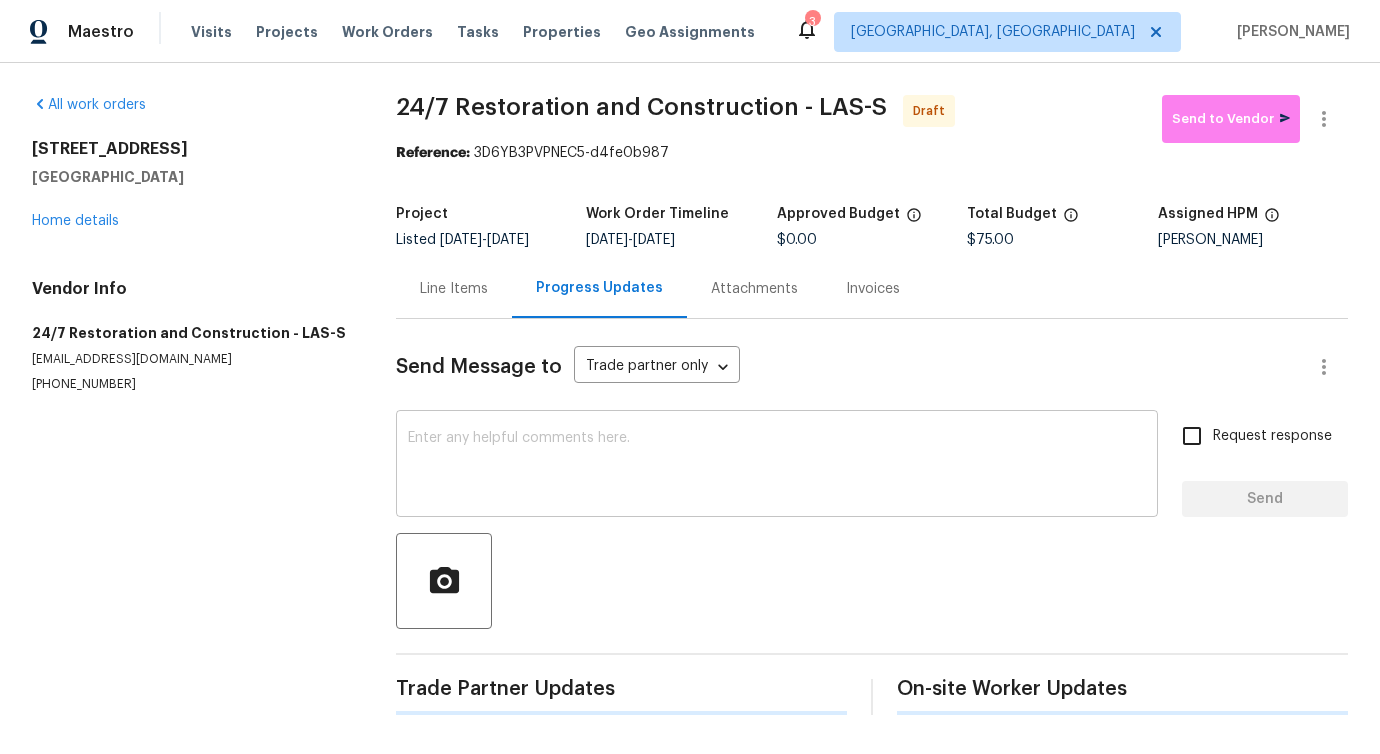 click on "x ​" at bounding box center (777, 466) 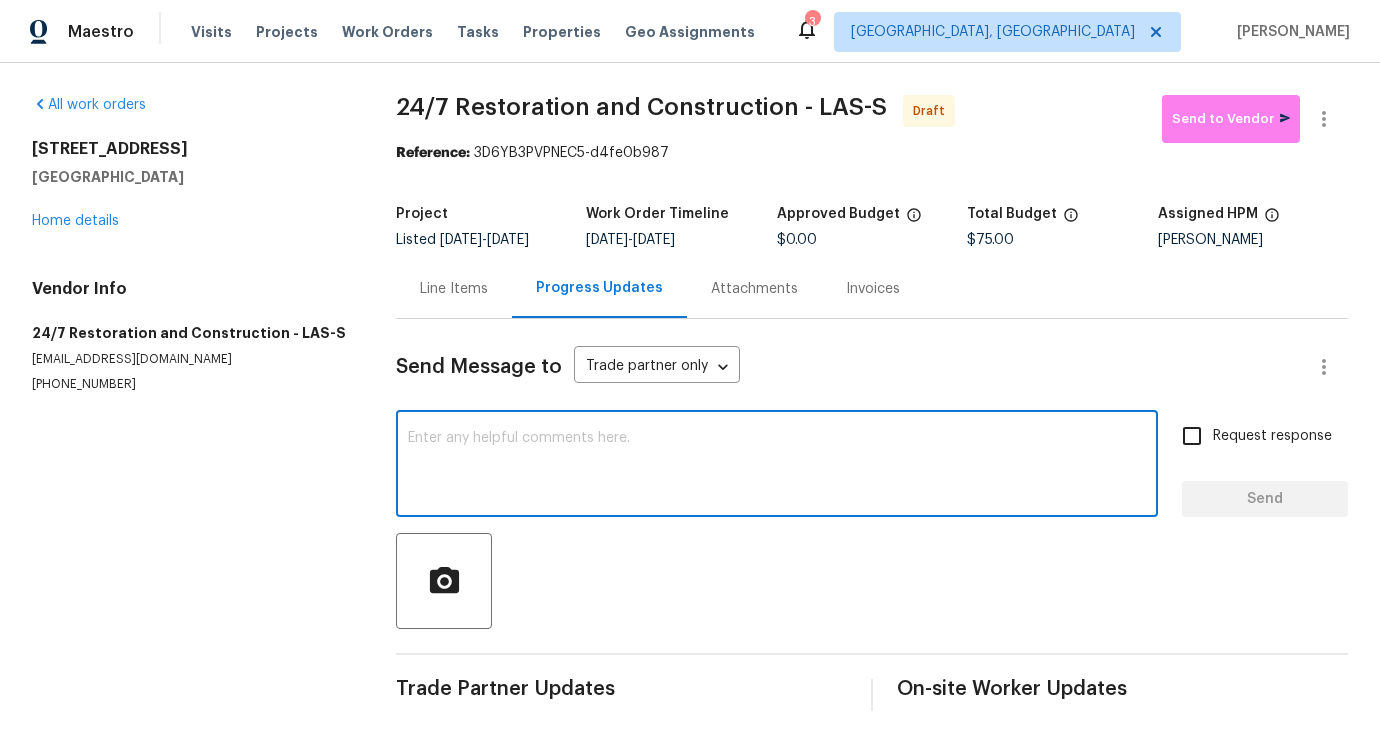 click at bounding box center (777, 466) 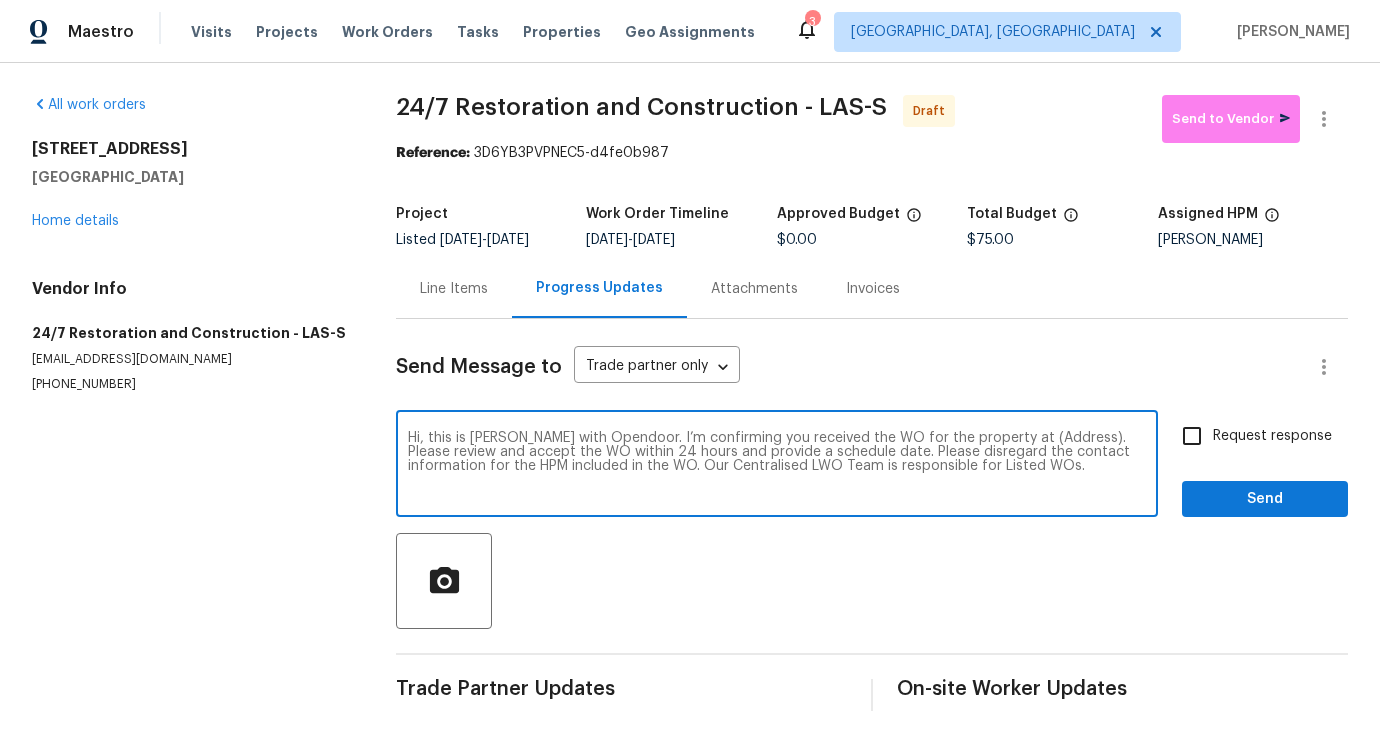 click on "Hi, this is Pavithra with Opendoor. I’m confirming you received the WO for the property at (Address). Please review and accept the WO within 24 hours and provide a schedule date. Please disregard the contact information for the HPM included in the WO. Our Centralised LWO Team is responsible for Listed WOs." at bounding box center [777, 466] 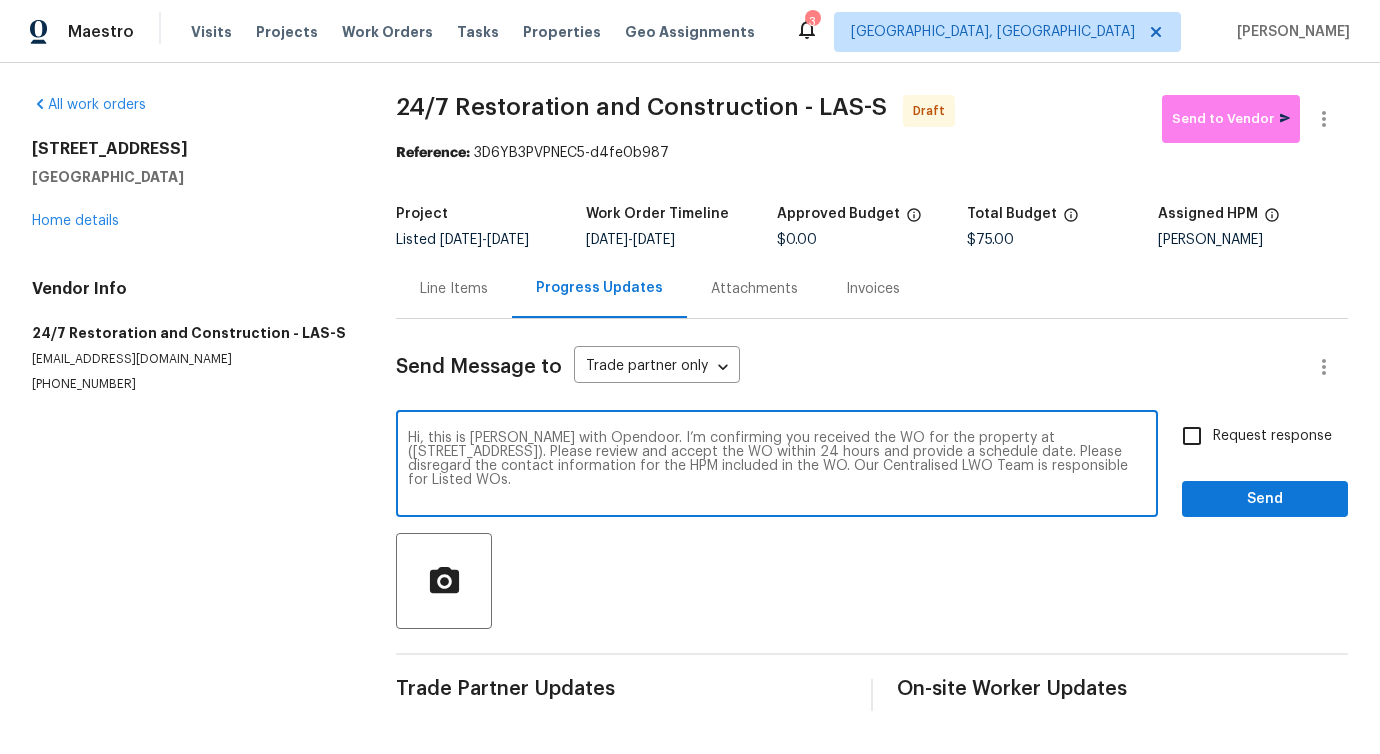 type on "Hi, this is Pavithra with Opendoor. I’m confirming you received the WO for the property at (7942 Quail Mountain Ln, Las Vegas, NV 89131). Please review and accept the WO within 24 hours and provide a schedule date. Please disregard the contact information for the HPM included in the WO. Our Centralised LWO Team is responsible for Listed WOs." 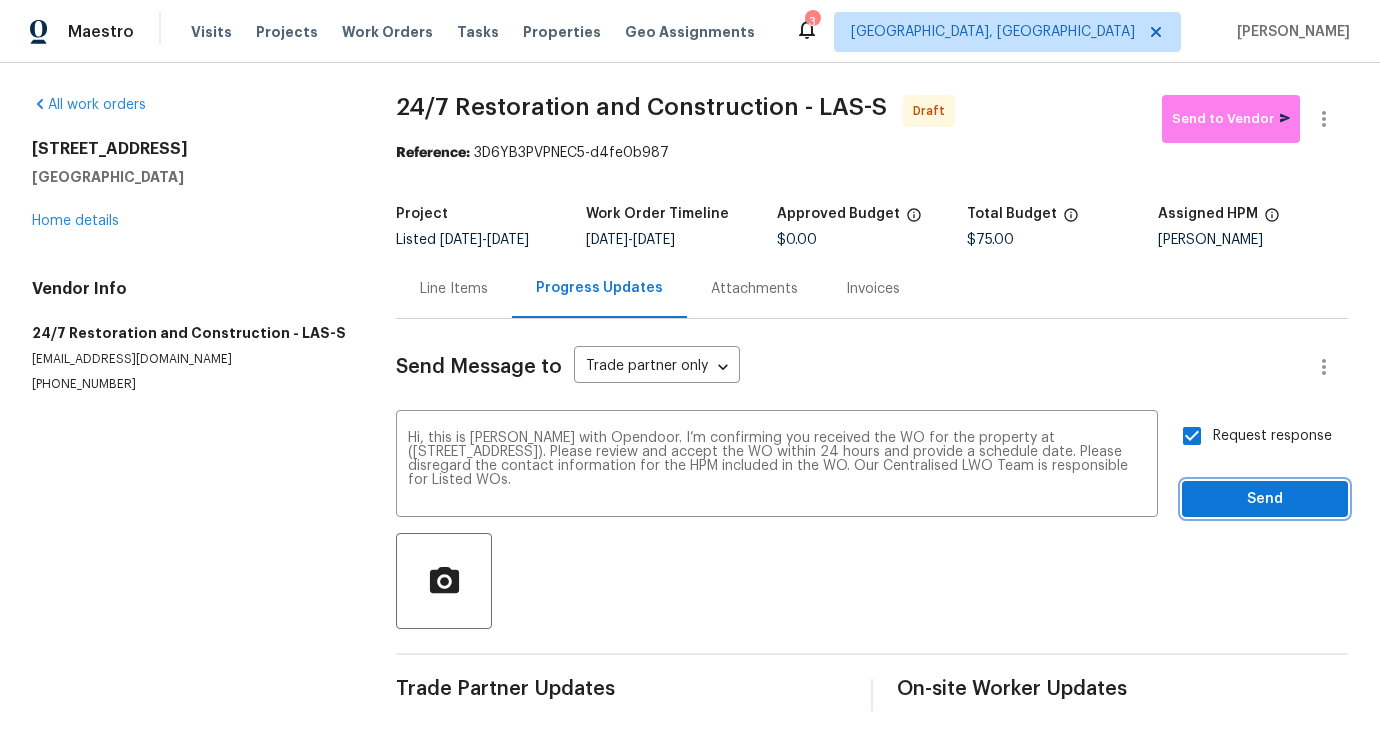 click on "Send" at bounding box center [1265, 499] 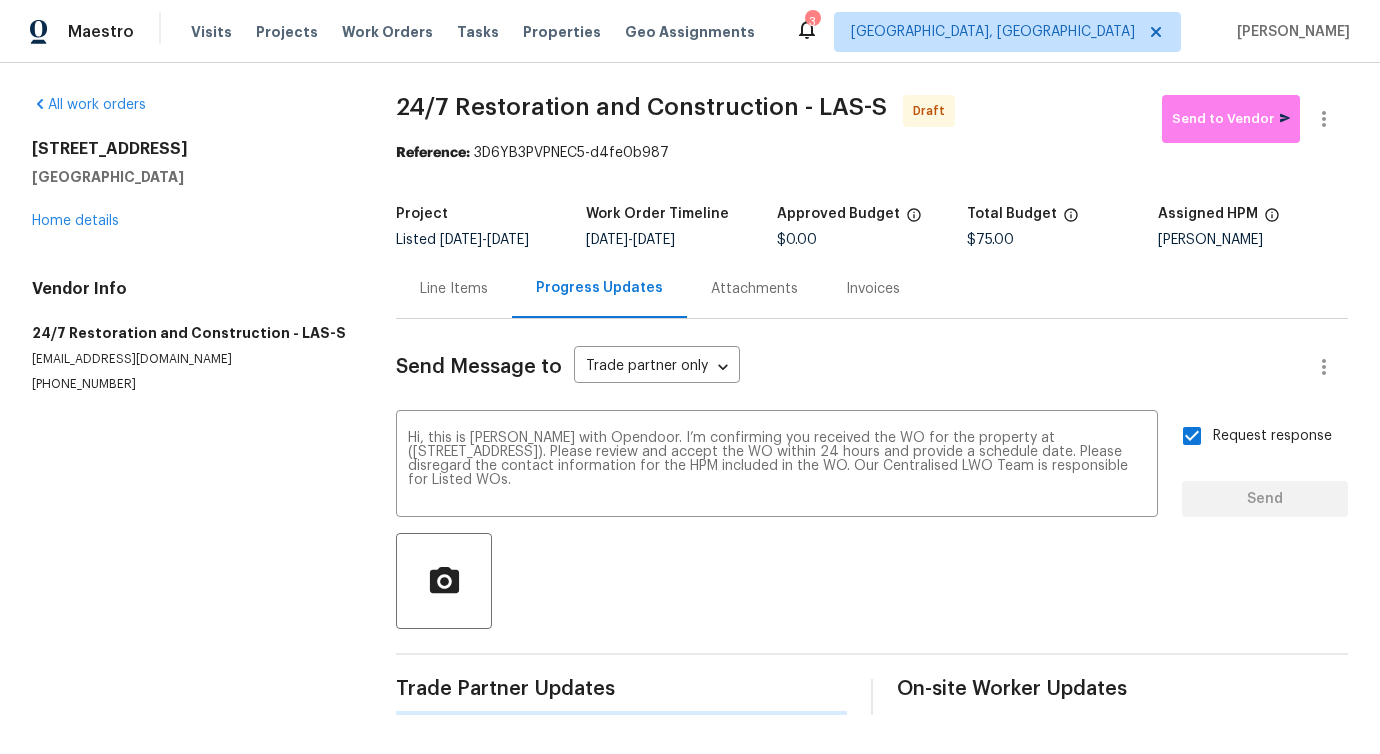 type 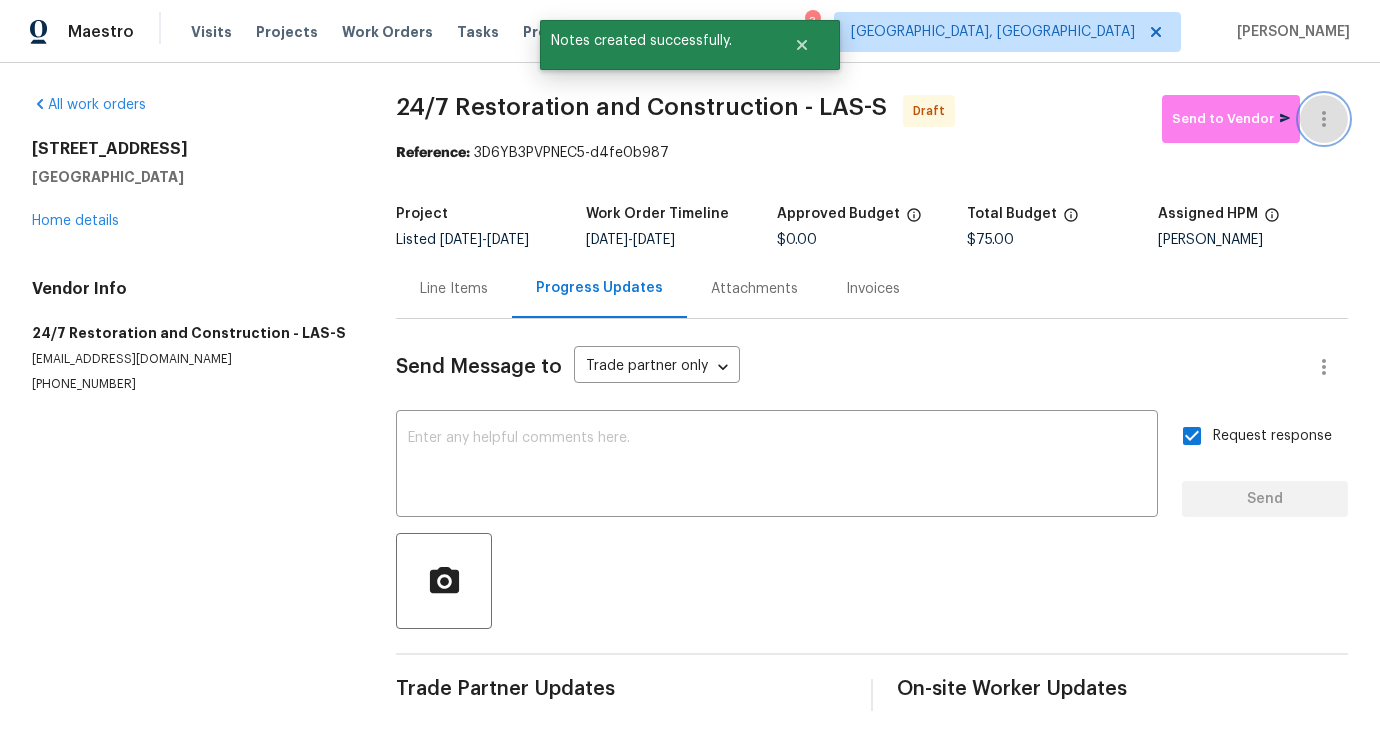 click 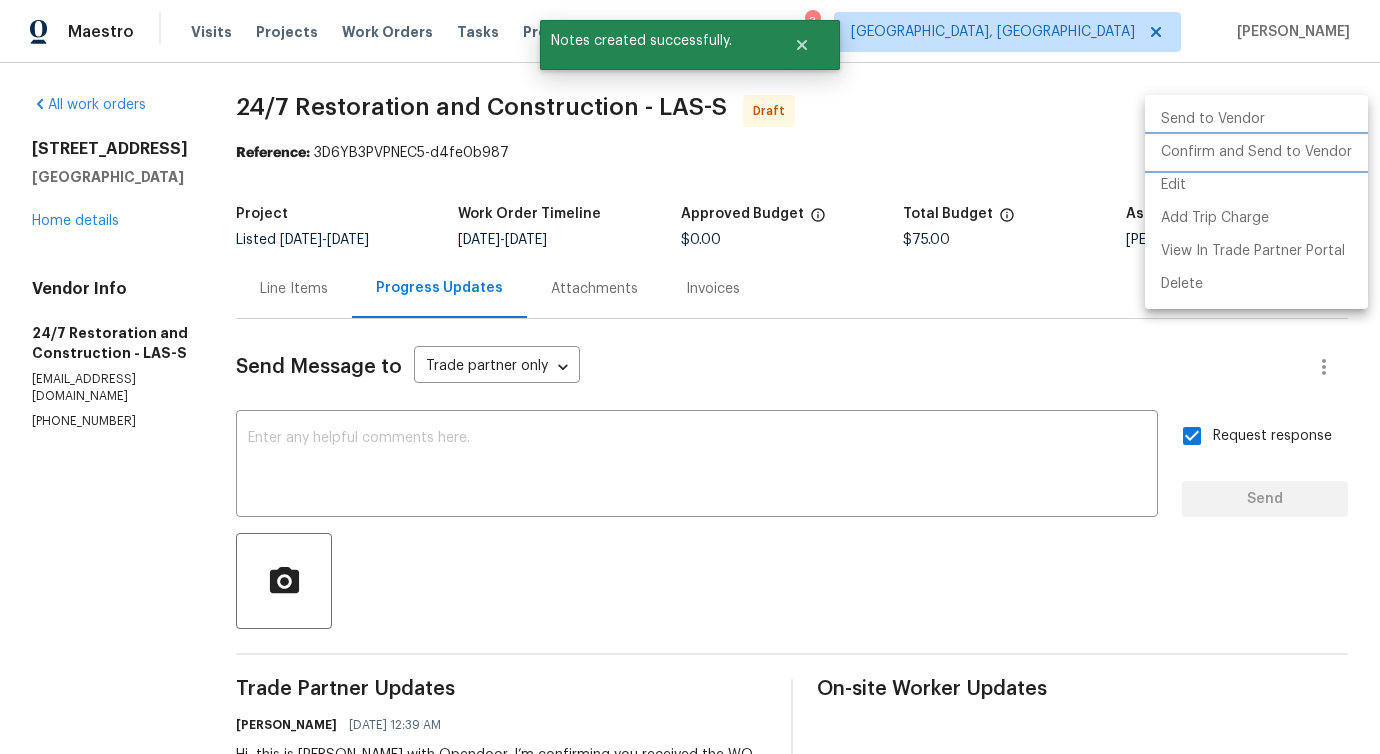 click on "Confirm and Send to Vendor" at bounding box center (1256, 152) 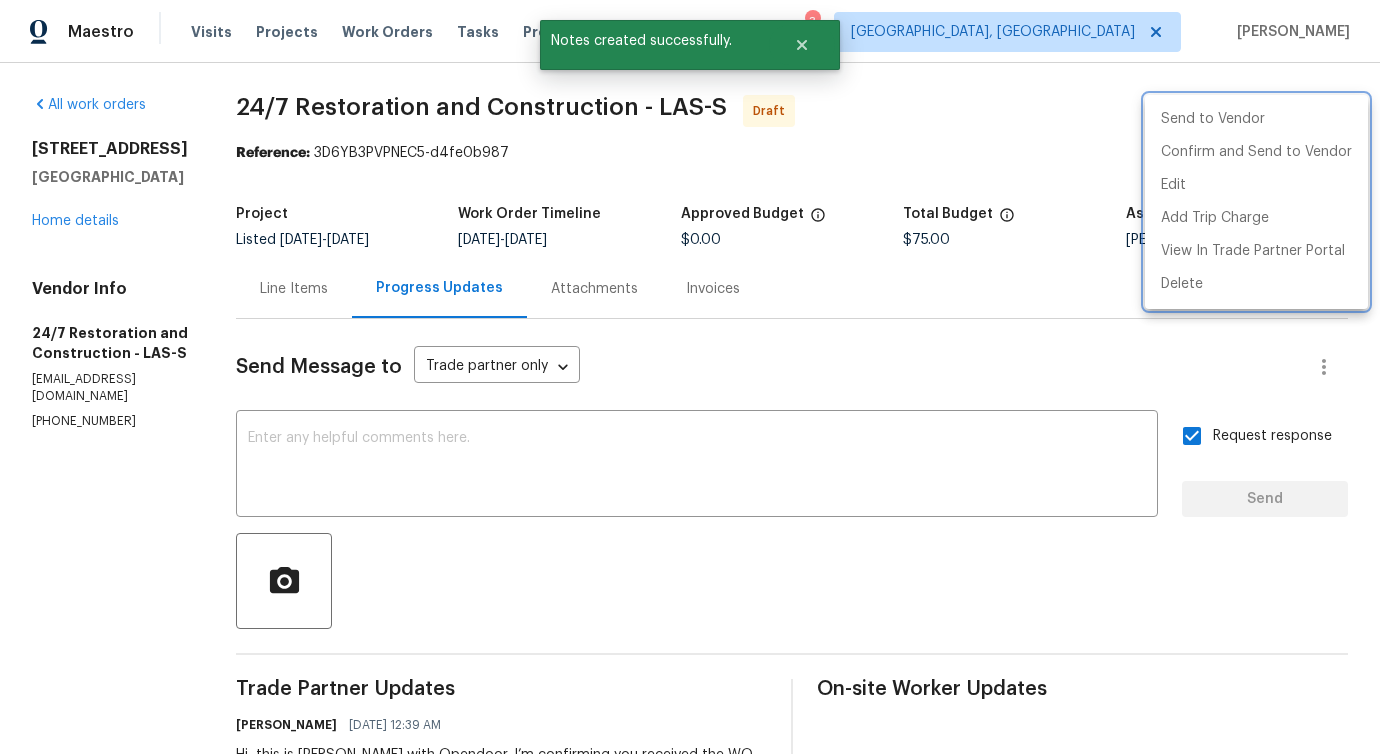 click at bounding box center [690, 377] 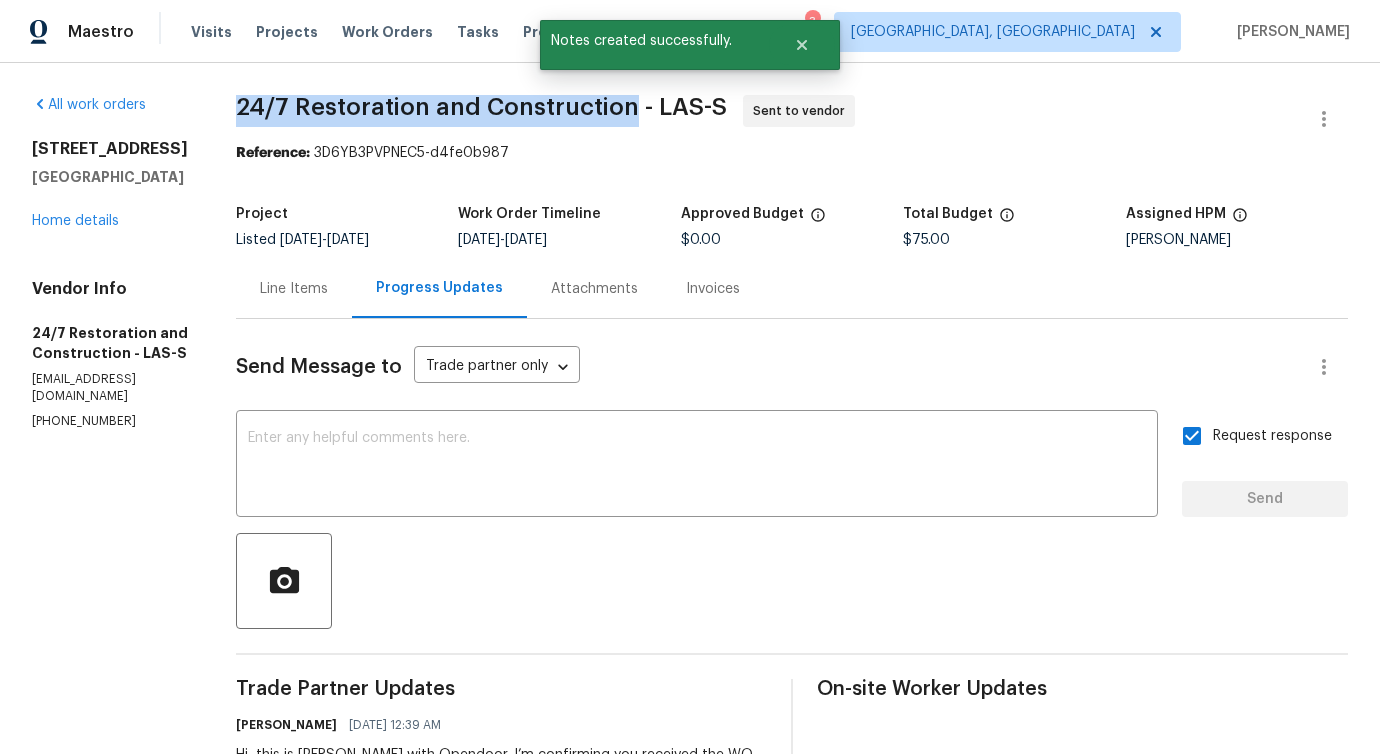 drag, startPoint x: 222, startPoint y: 112, endPoint x: 610, endPoint y: 107, distance: 388.03223 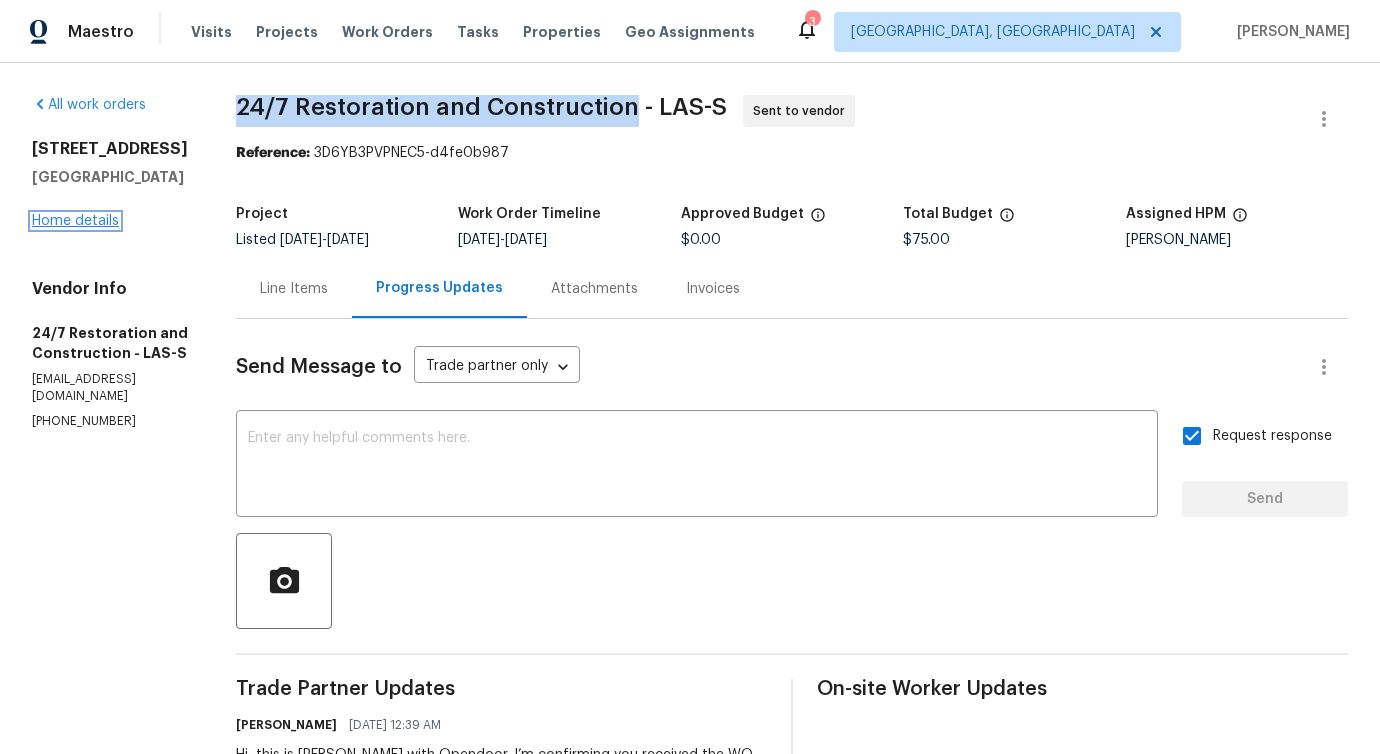 click on "Home details" at bounding box center (75, 221) 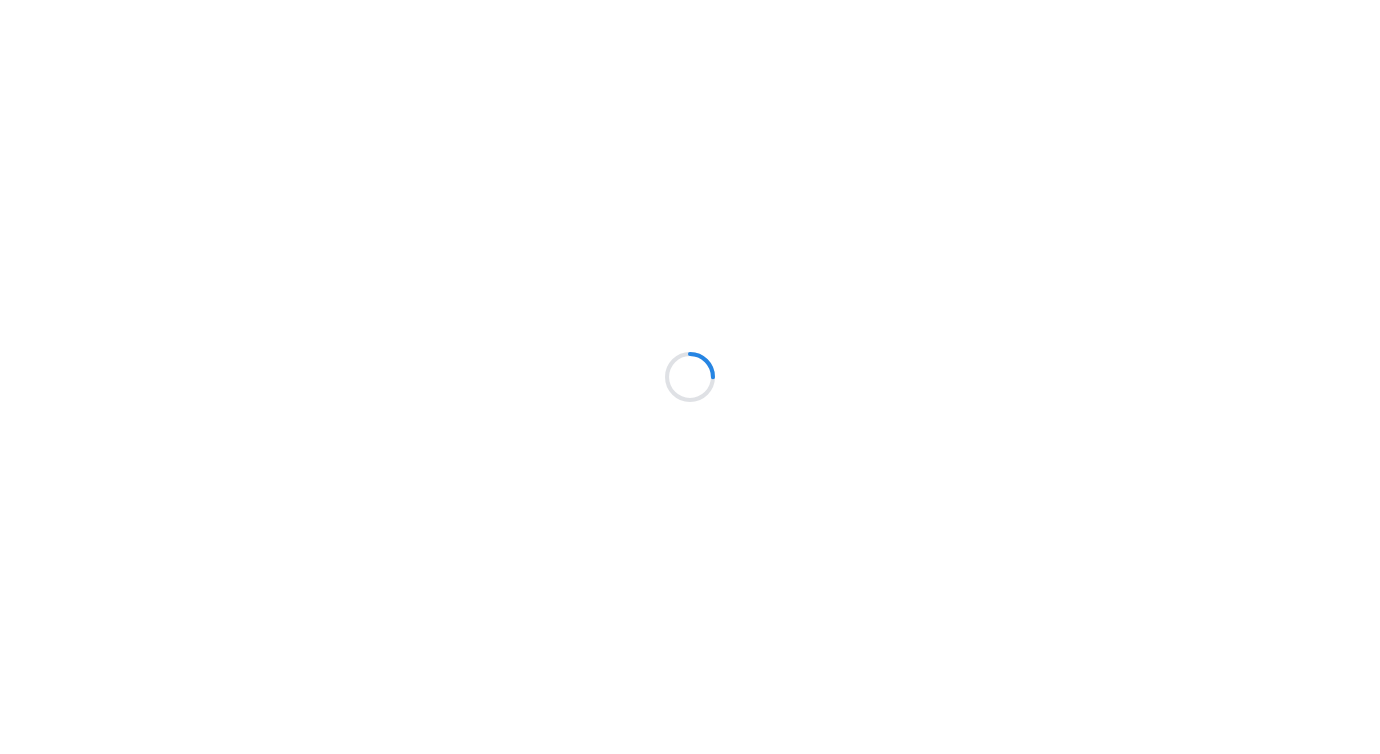 scroll, scrollTop: 0, scrollLeft: 0, axis: both 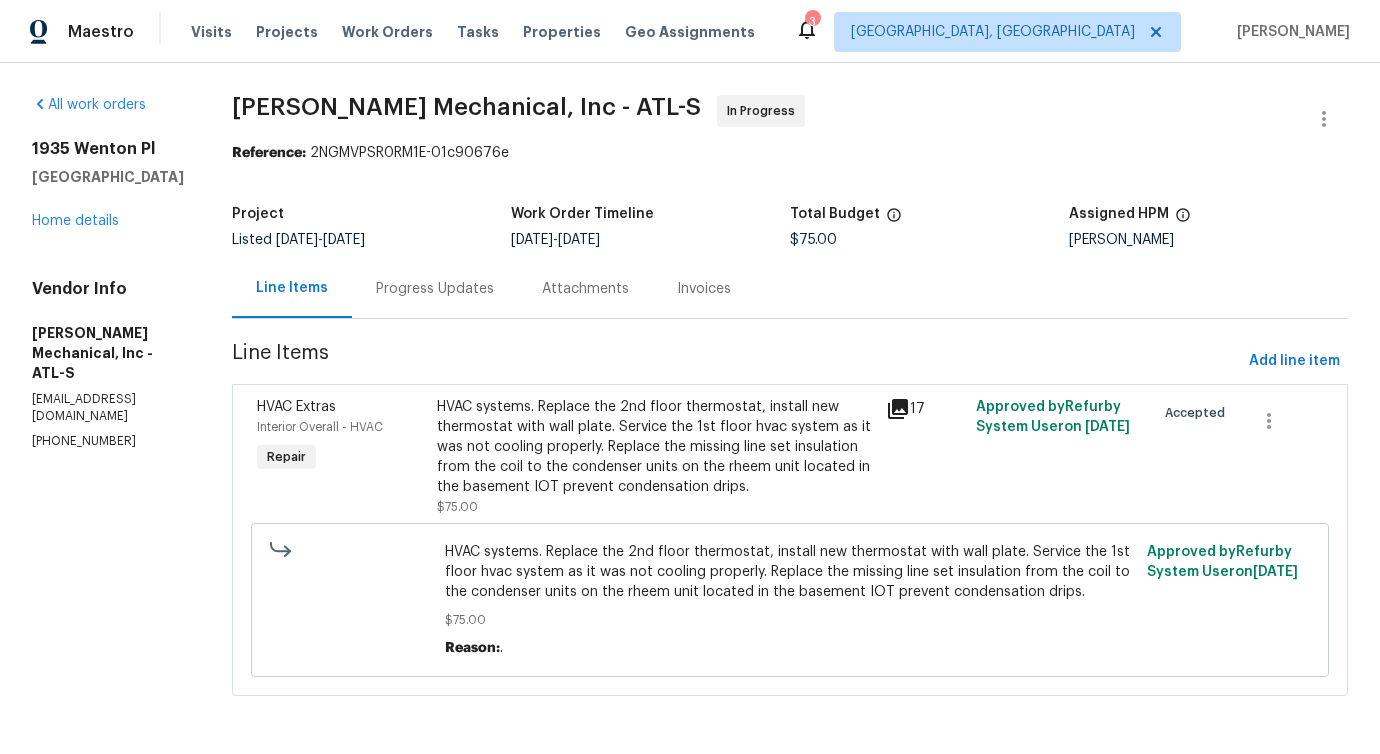 click on "Progress Updates" at bounding box center (435, 289) 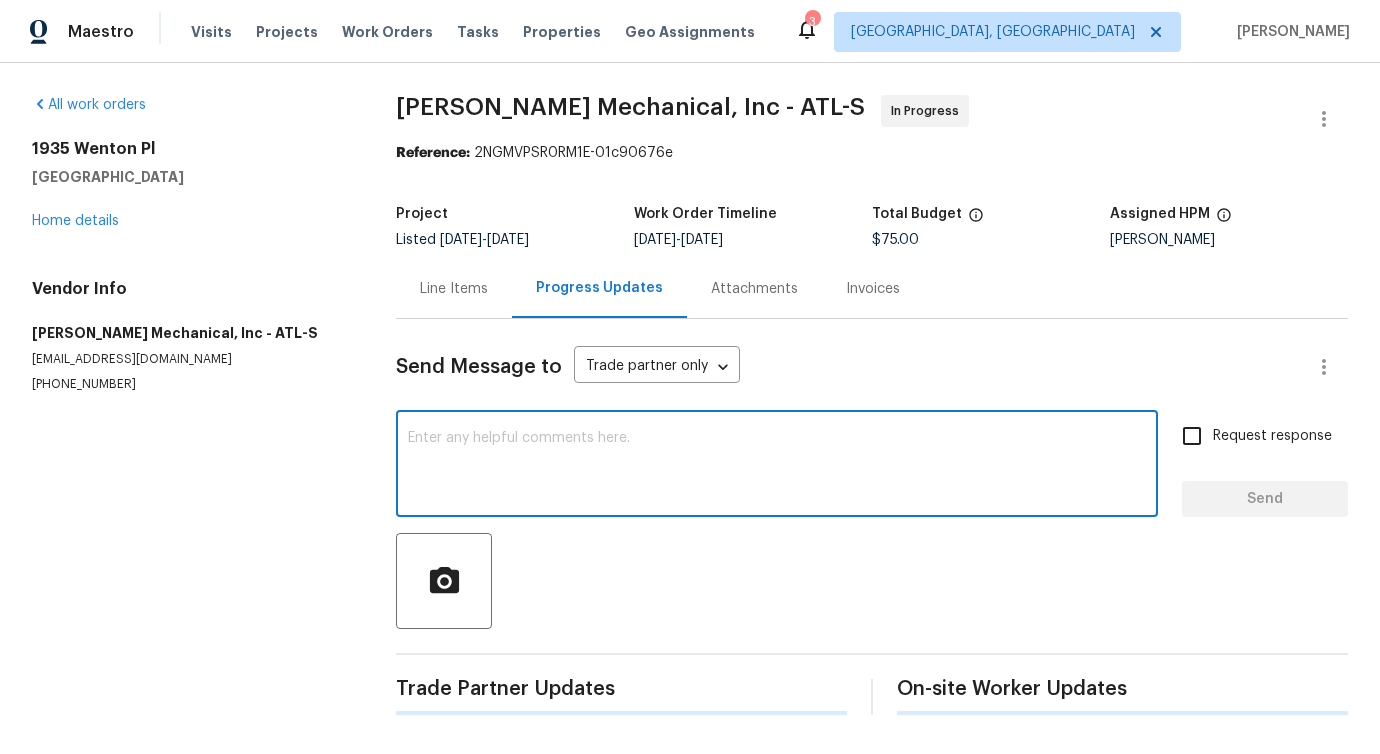 click at bounding box center [777, 466] 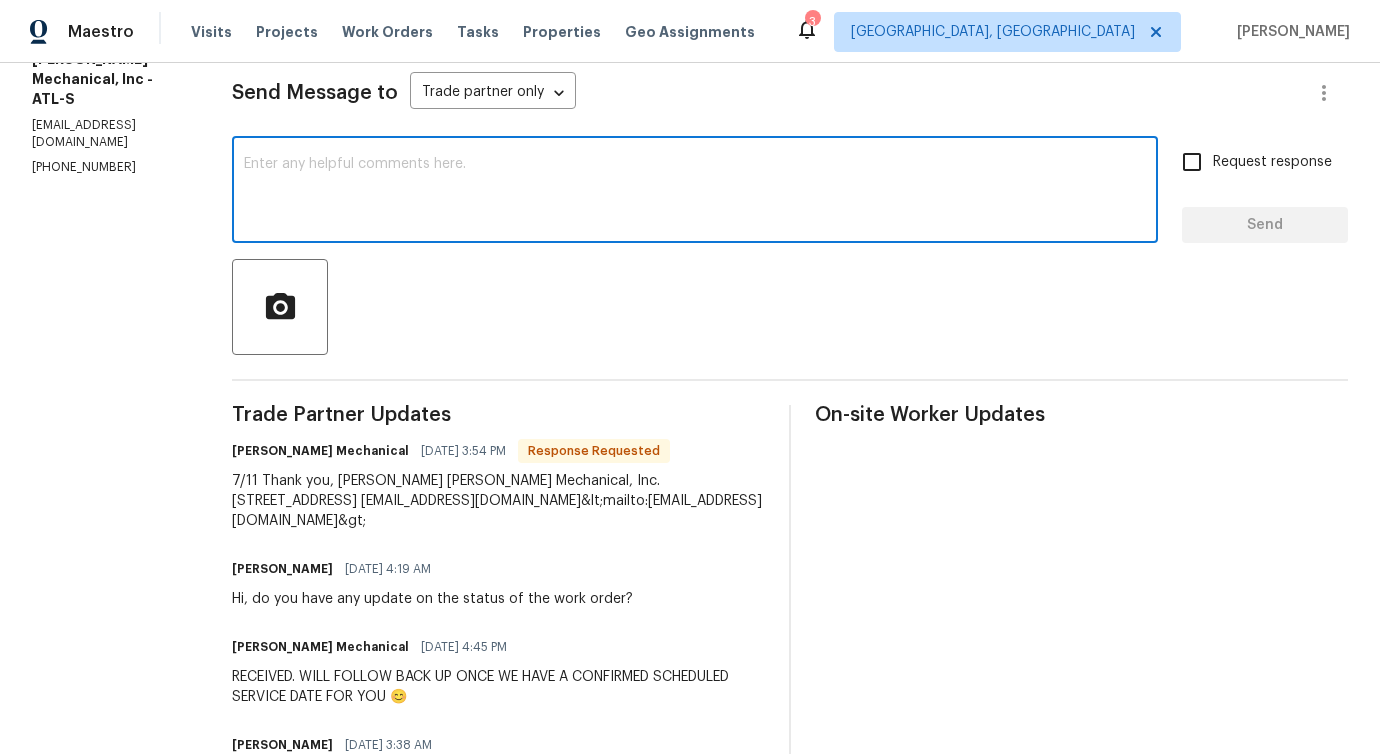scroll, scrollTop: 456, scrollLeft: 0, axis: vertical 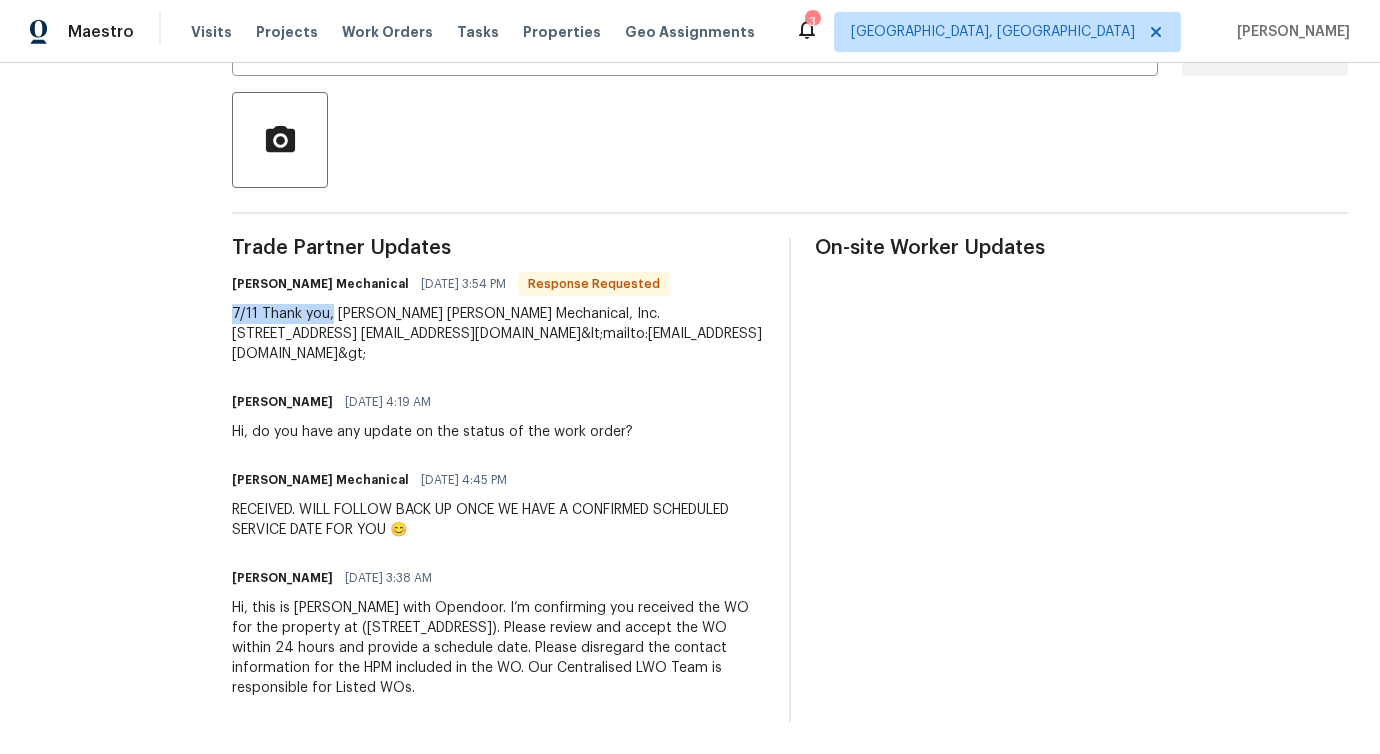 drag, startPoint x: 258, startPoint y: 292, endPoint x: 405, endPoint y: 303, distance: 147.411 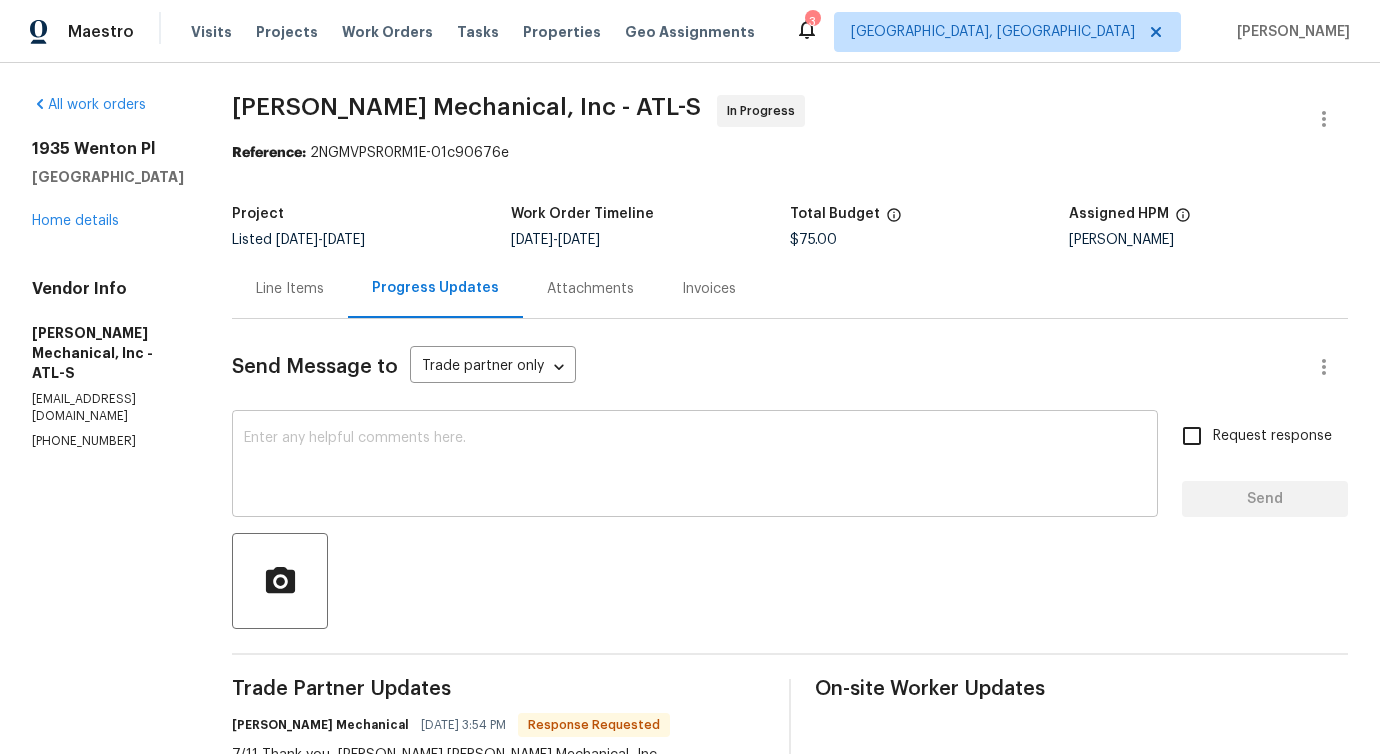 click at bounding box center [695, 466] 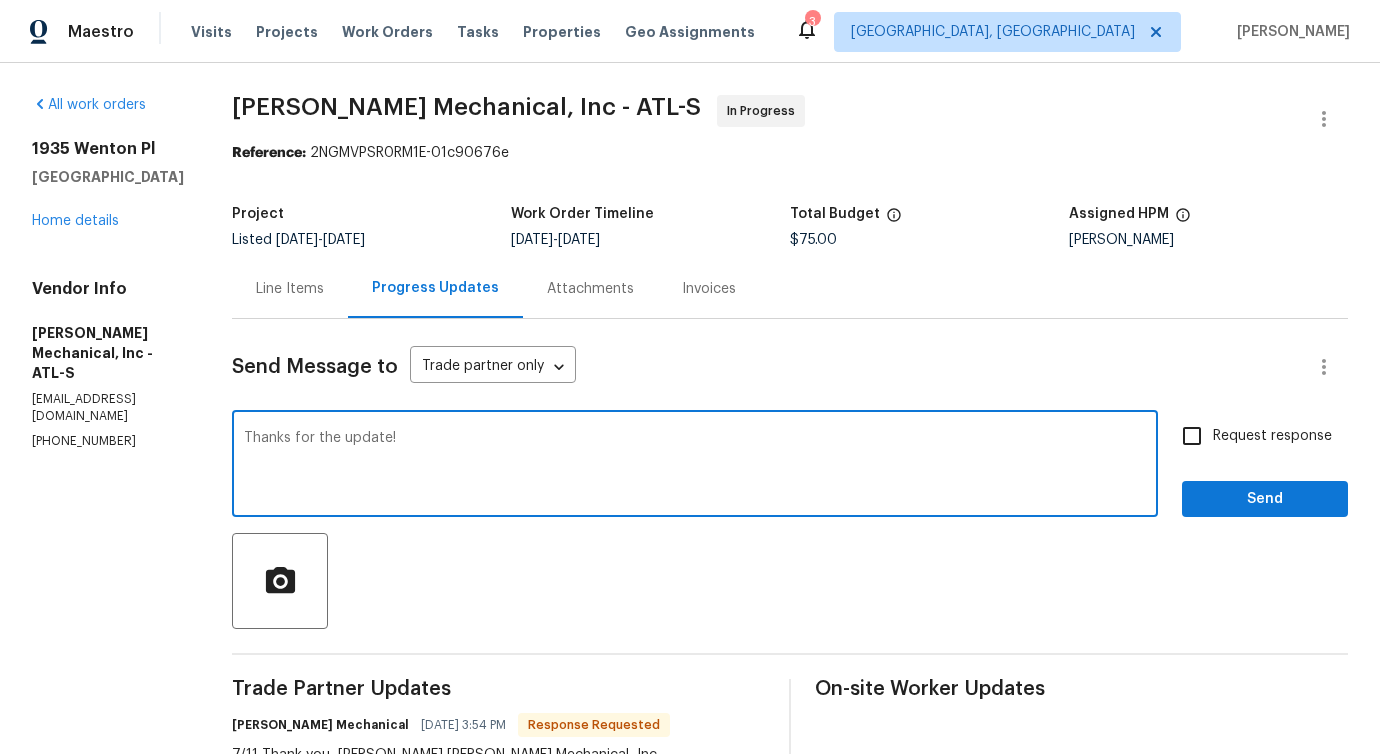 type on "Thanks for the update!" 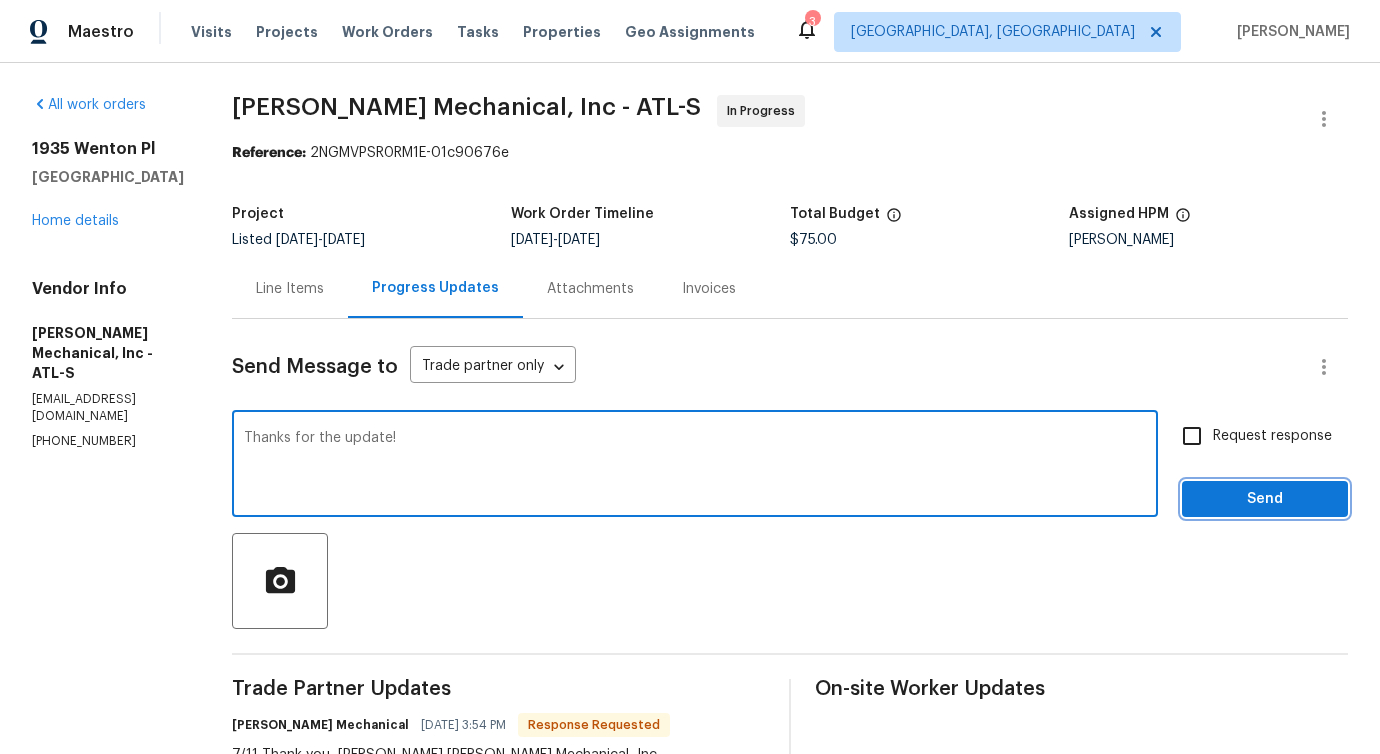 click on "Send" at bounding box center (1265, 499) 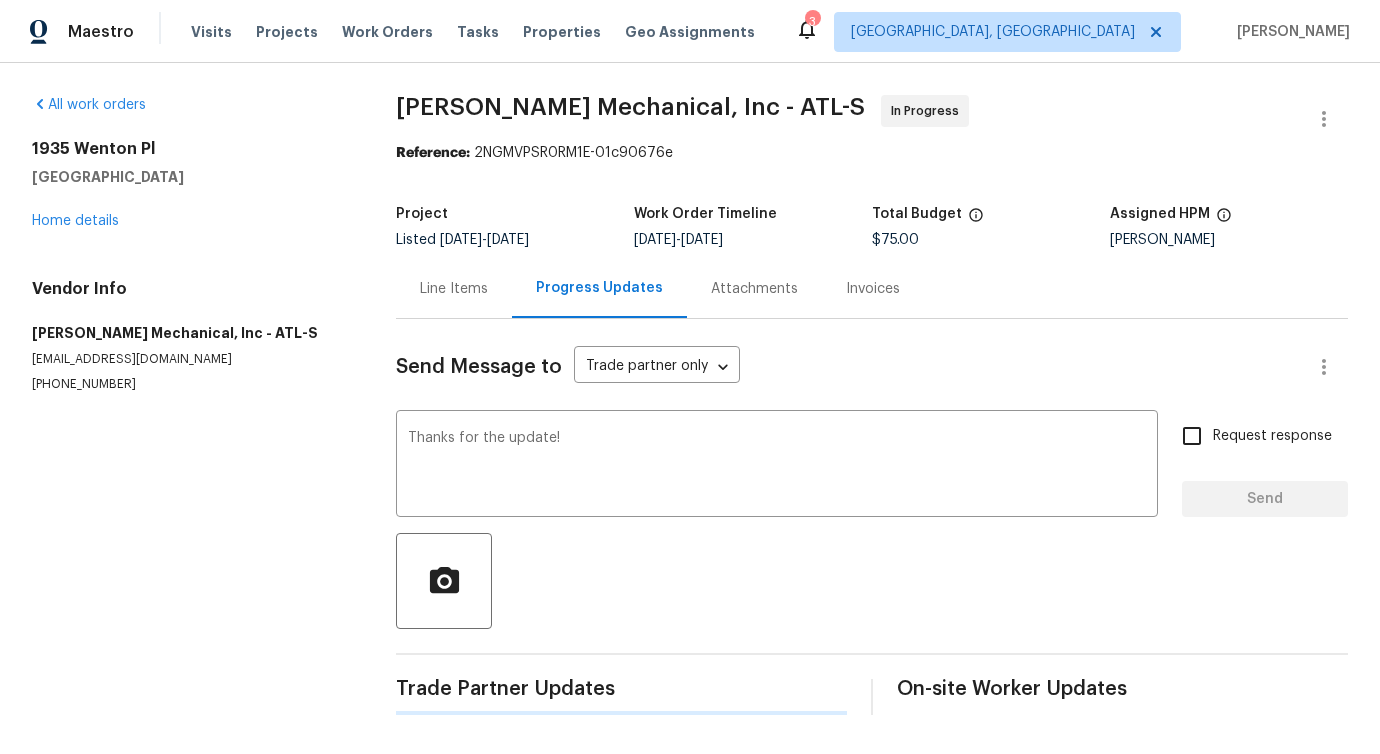 type 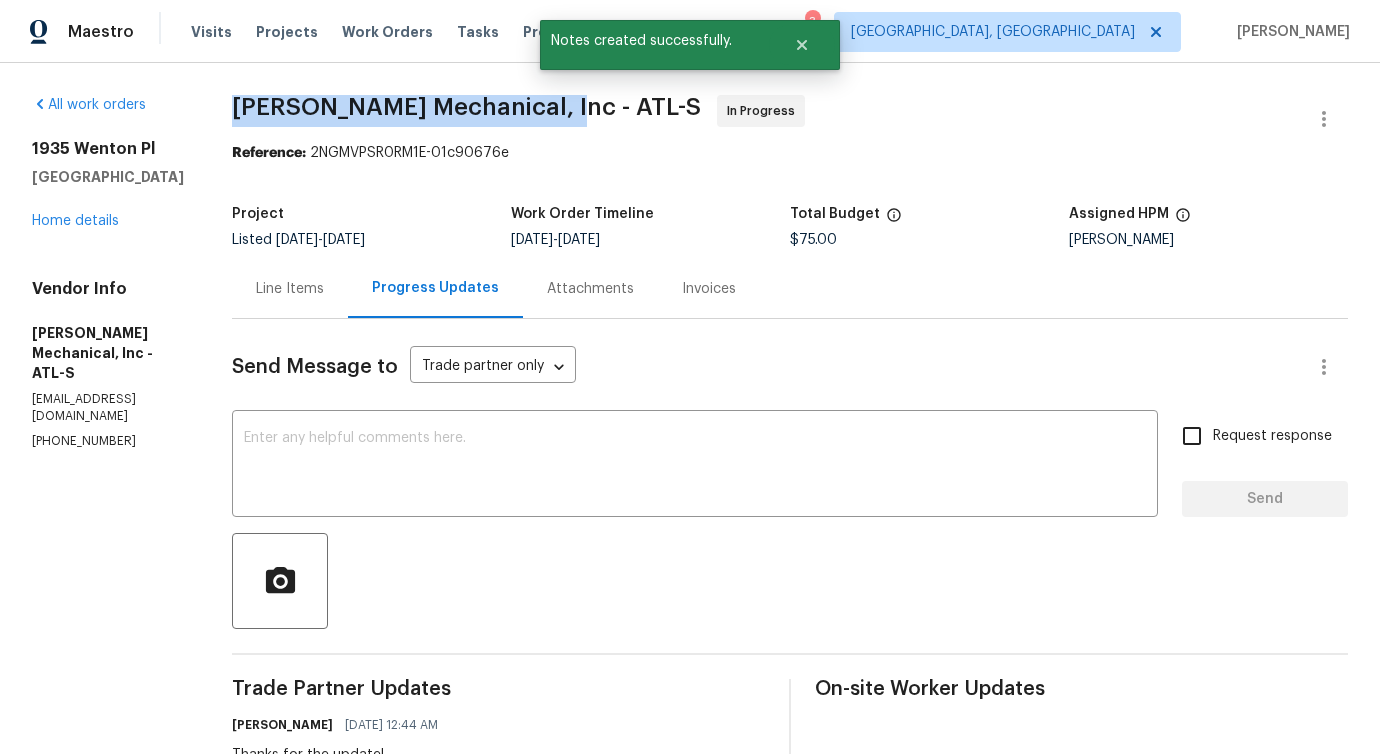 drag, startPoint x: 273, startPoint y: 102, endPoint x: 577, endPoint y: 105, distance: 304.0148 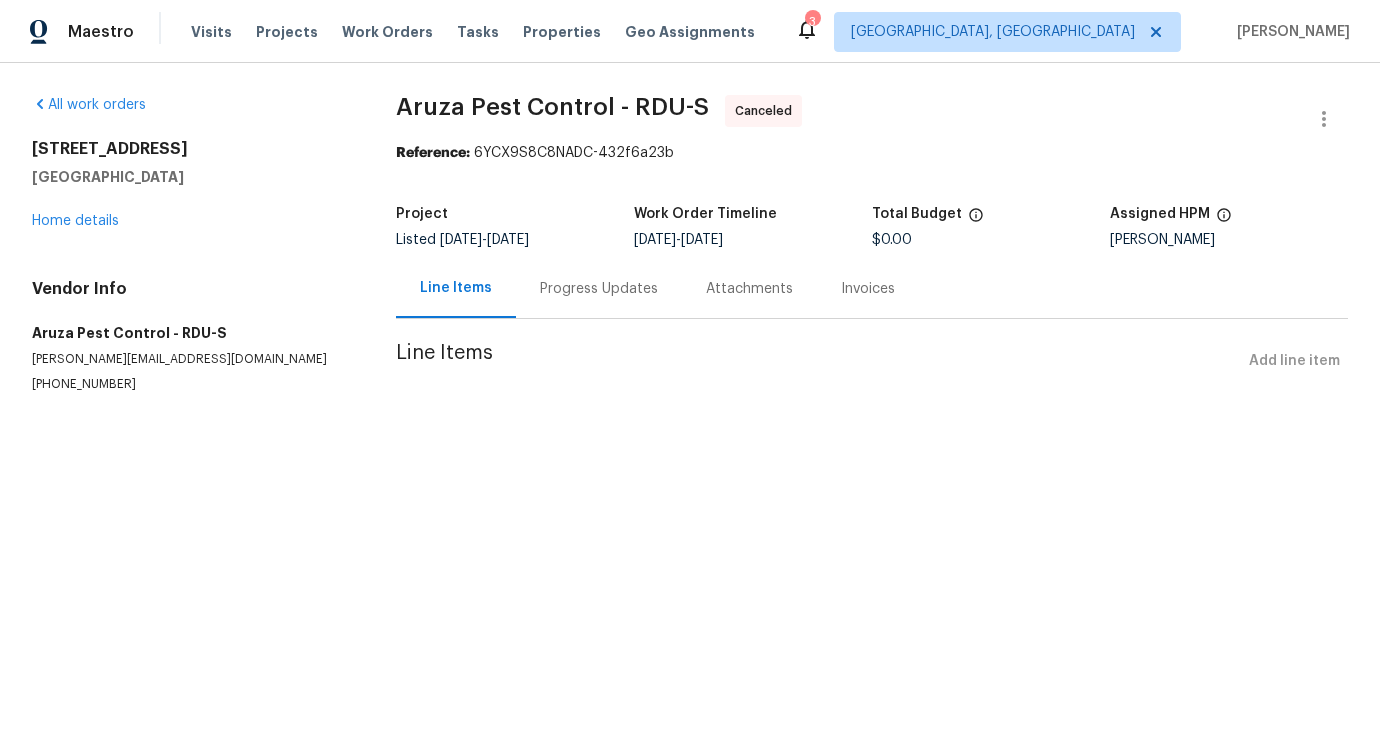 scroll, scrollTop: 0, scrollLeft: 0, axis: both 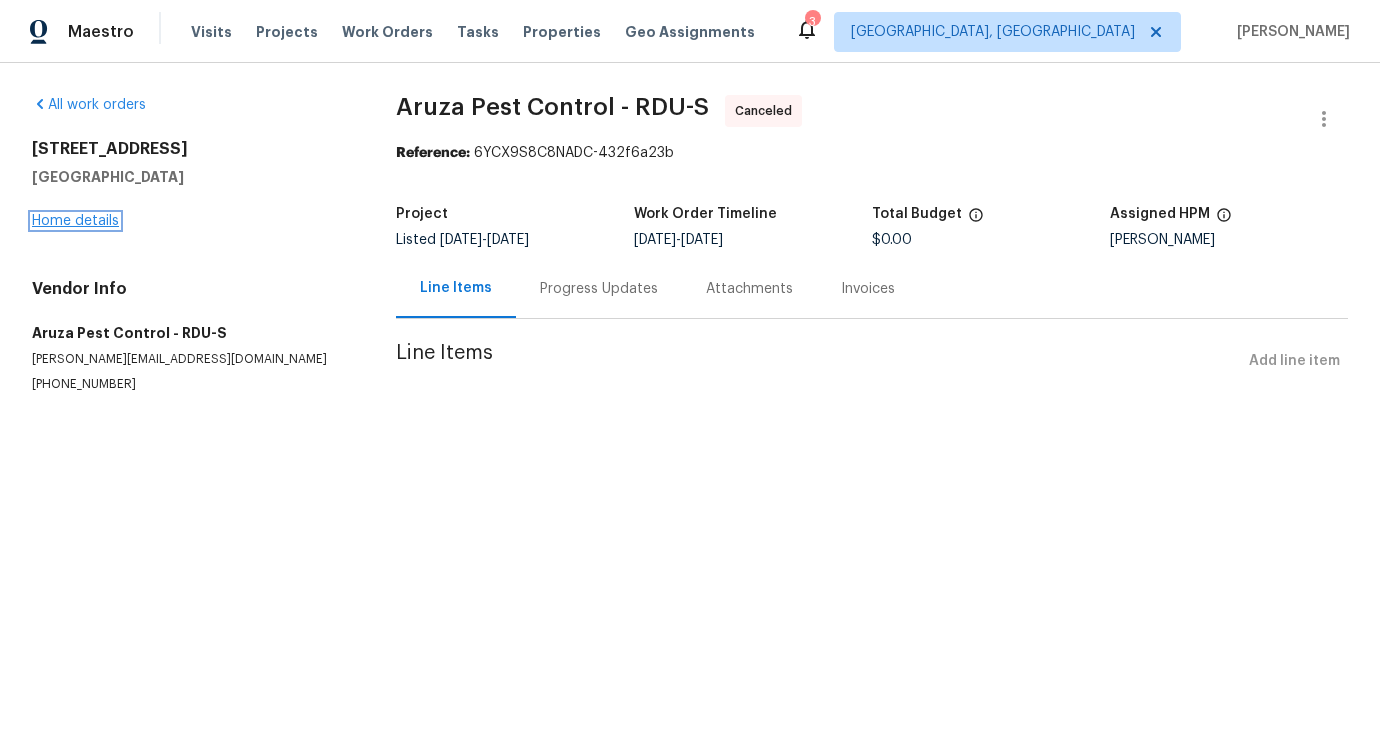 click on "Home details" at bounding box center [75, 221] 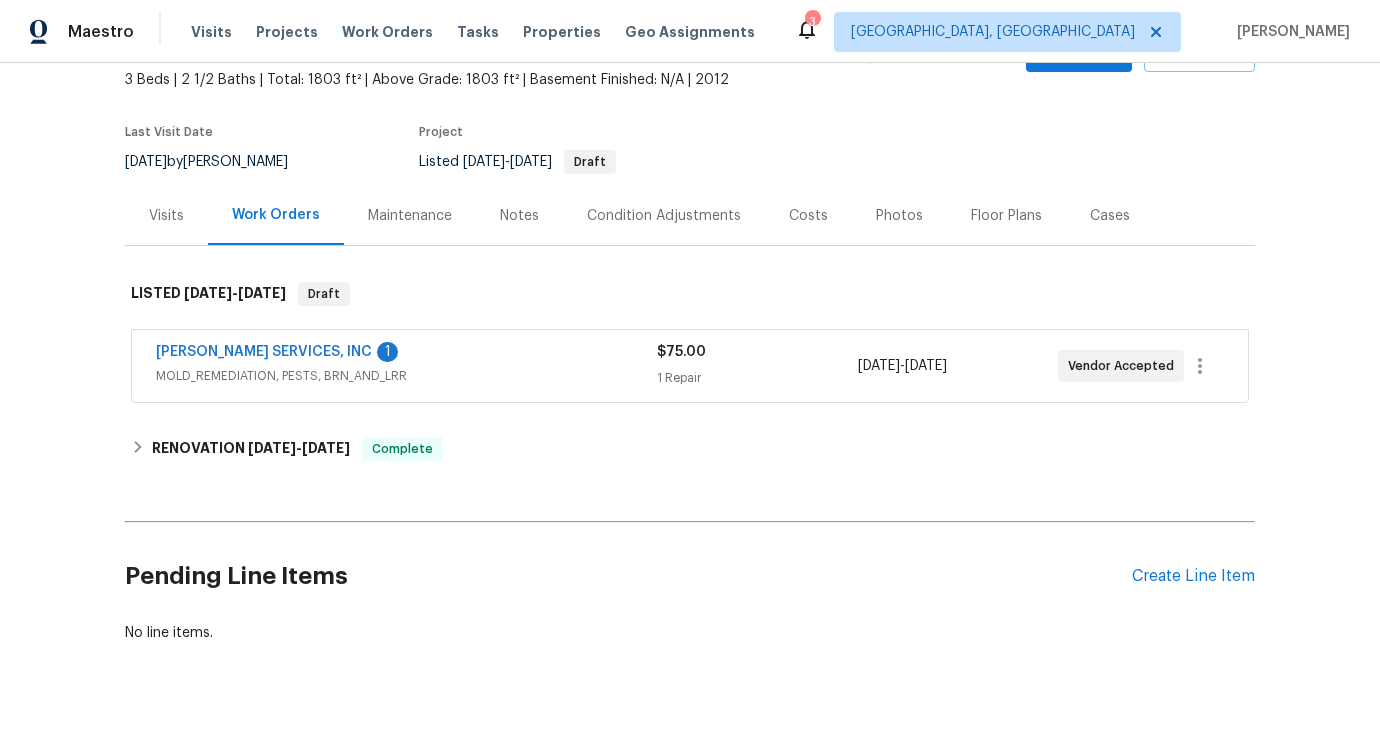 scroll, scrollTop: 120, scrollLeft: 0, axis: vertical 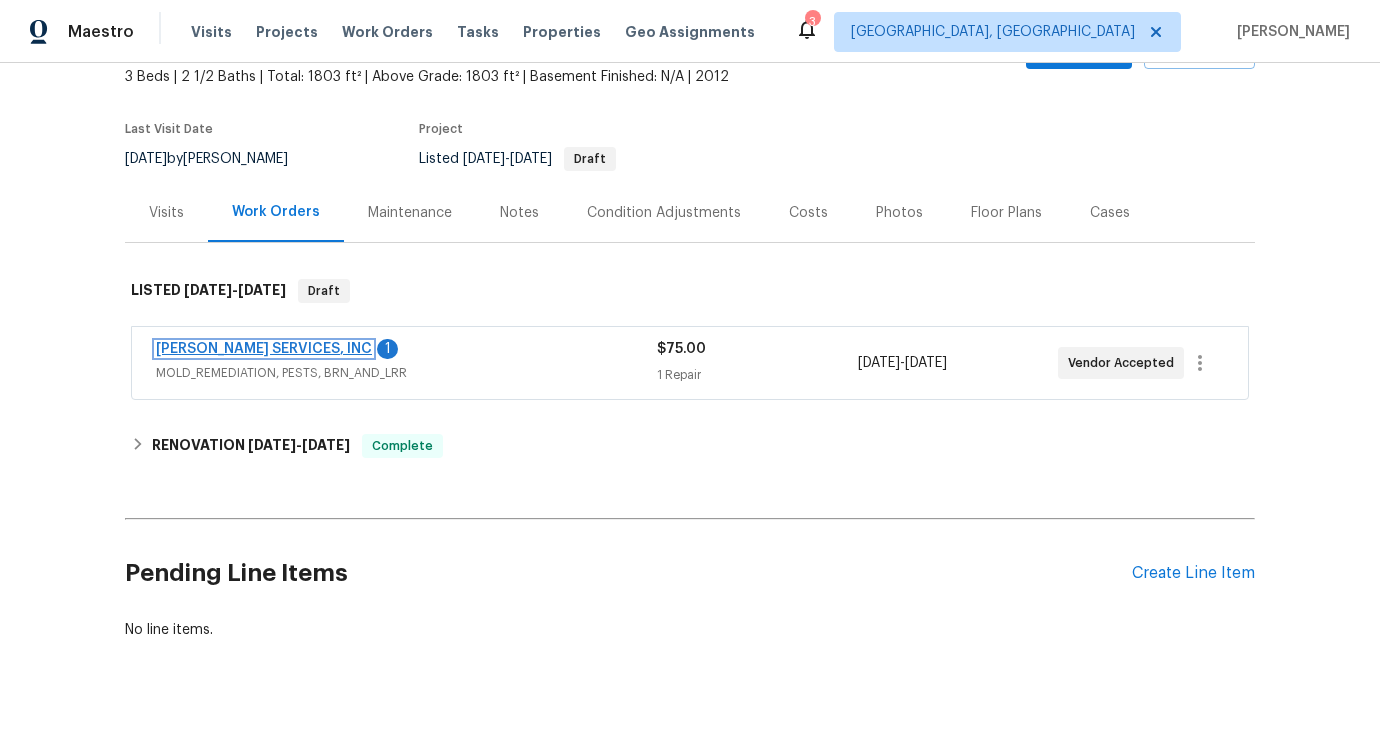 click on "[PERSON_NAME] SERVICES, INC" at bounding box center [264, 349] 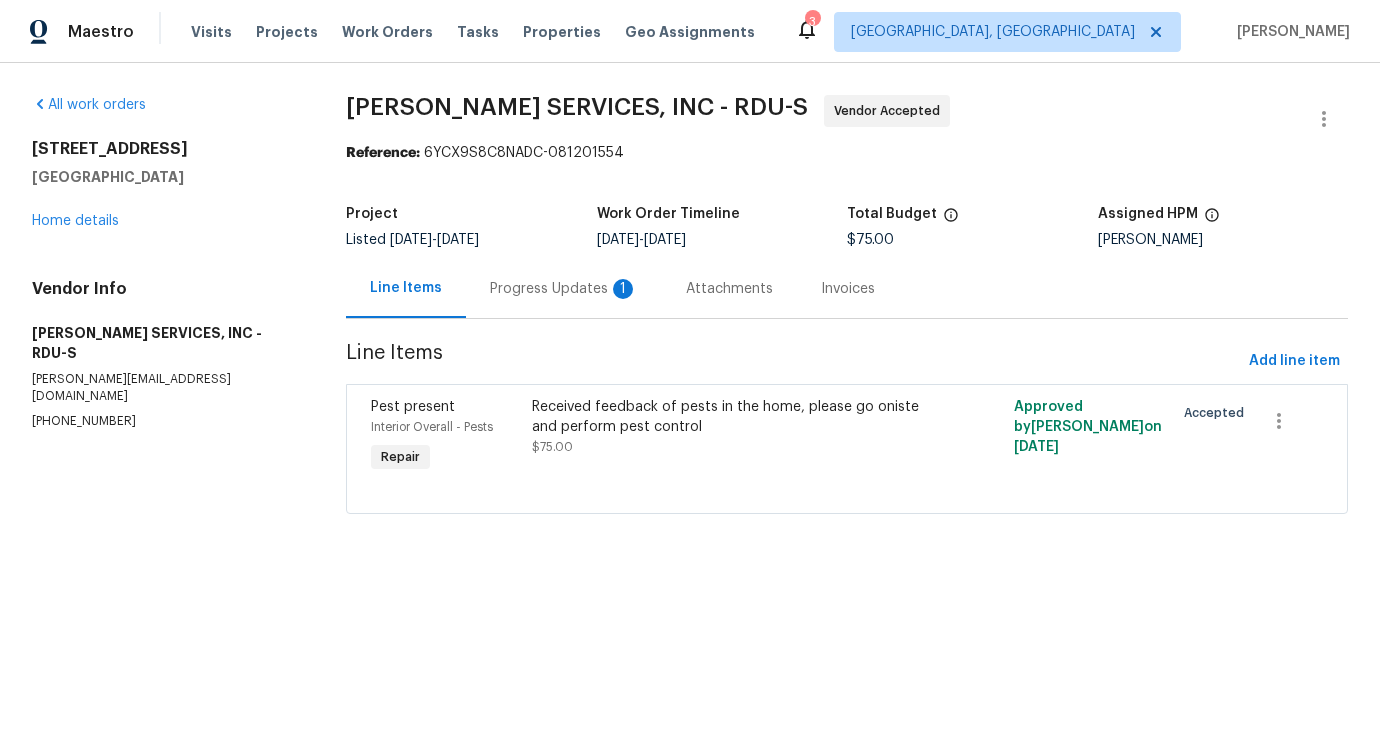 click on "Progress Updates 1" at bounding box center [564, 288] 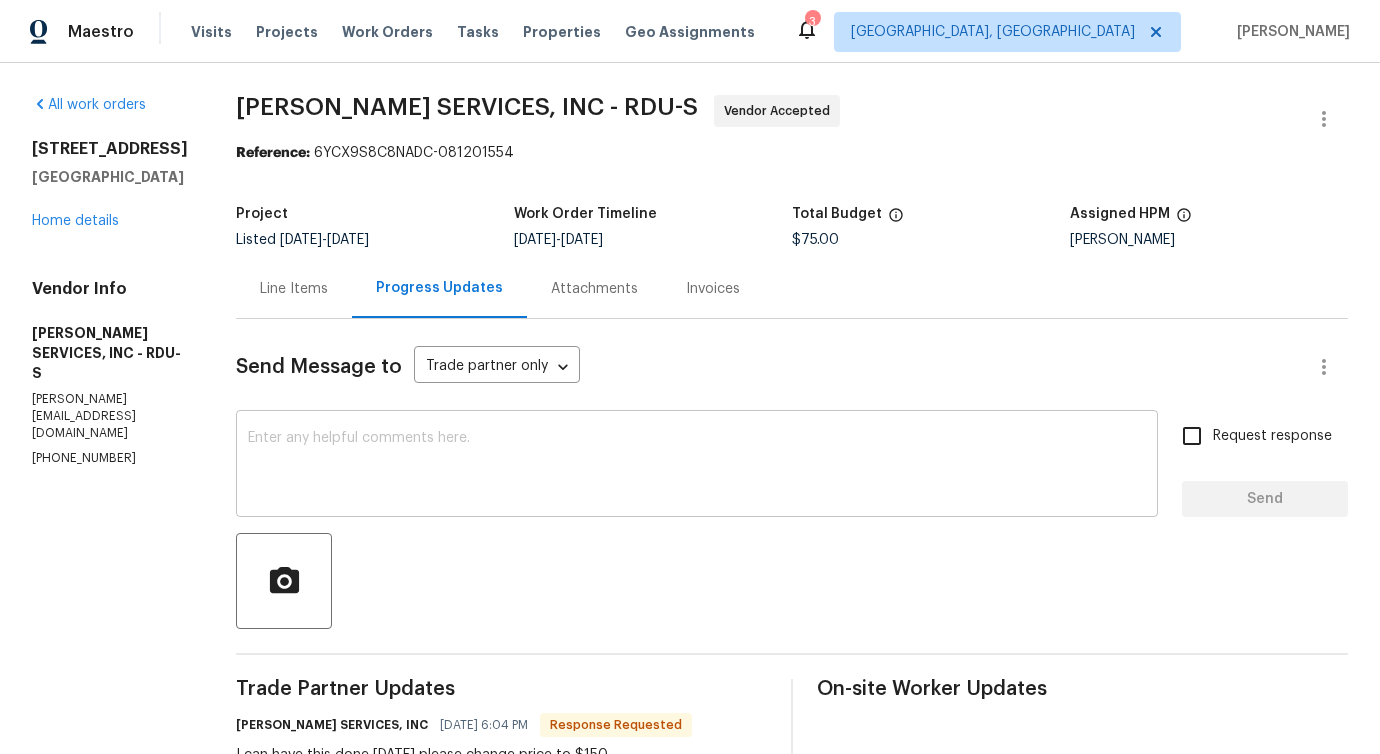 click at bounding box center [697, 466] 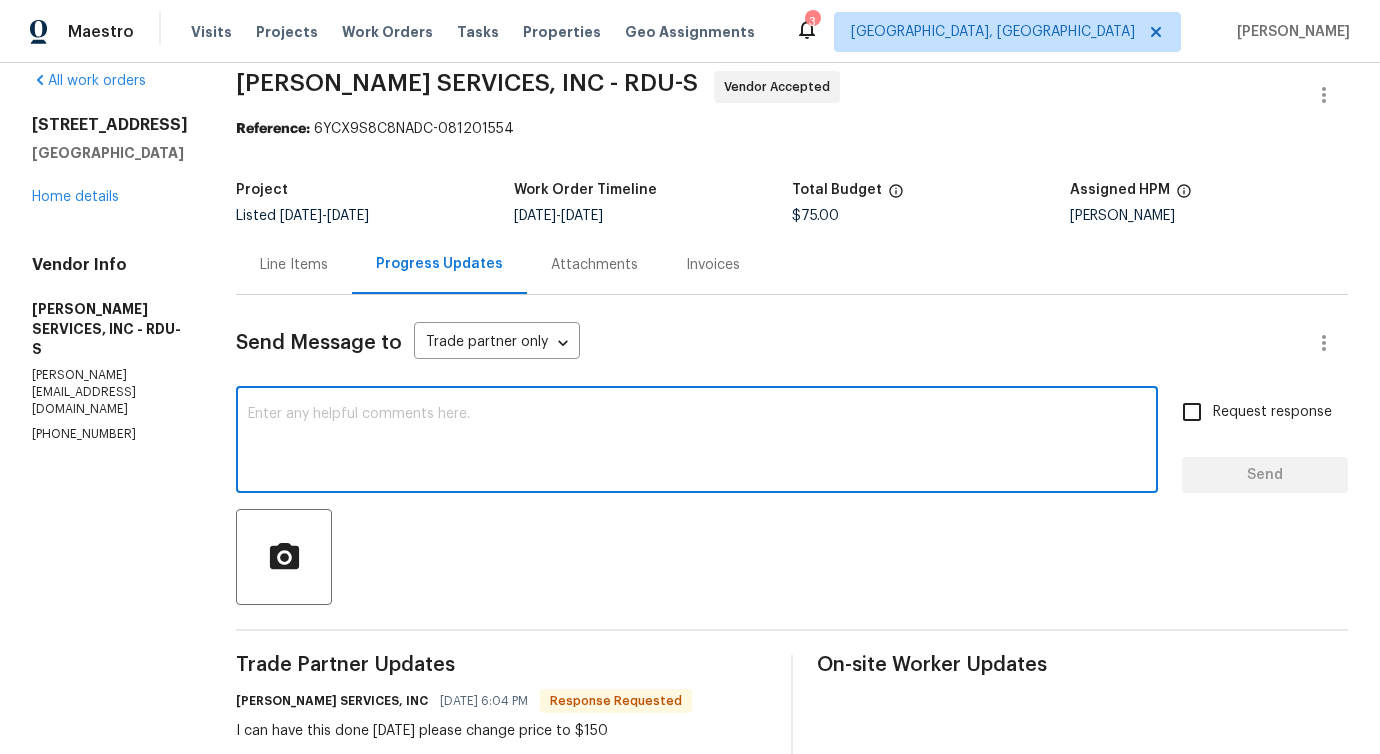 scroll, scrollTop: 8, scrollLeft: 0, axis: vertical 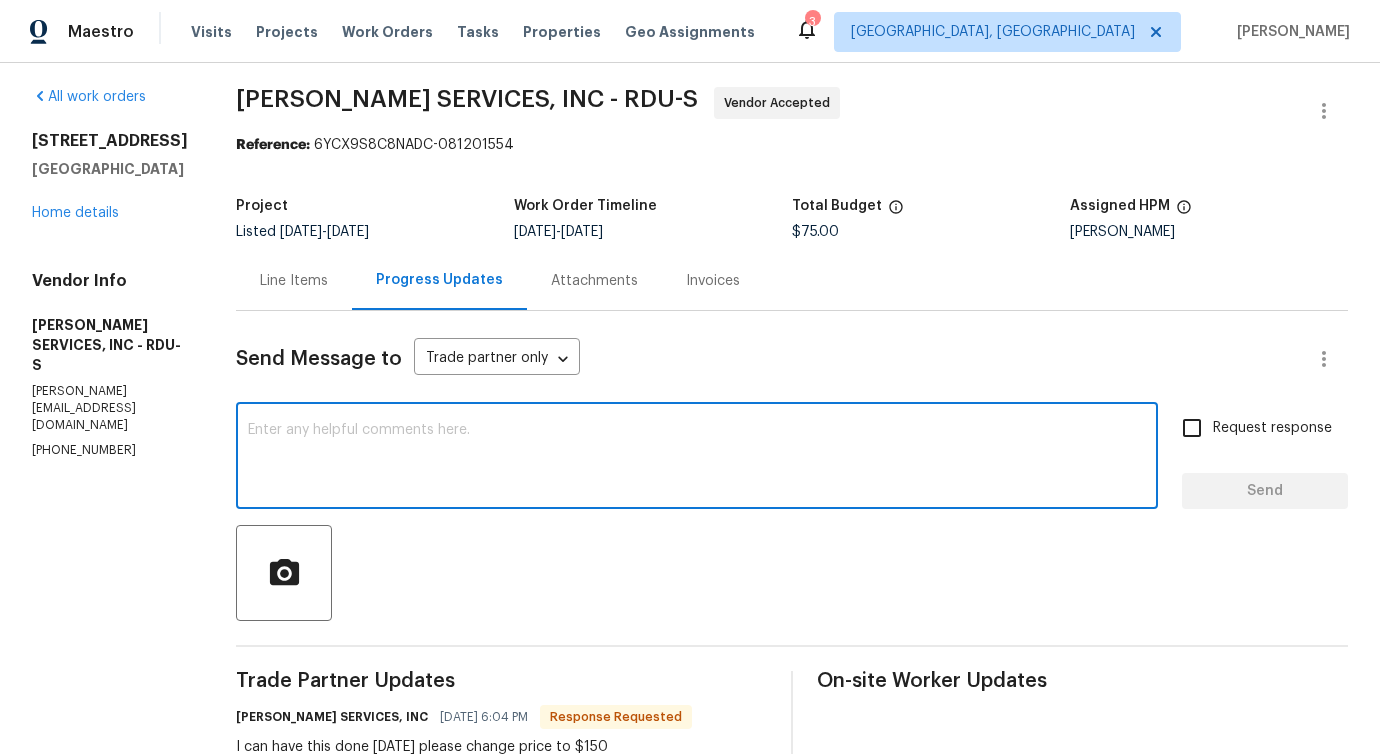 click on "Line Items" at bounding box center [294, 281] 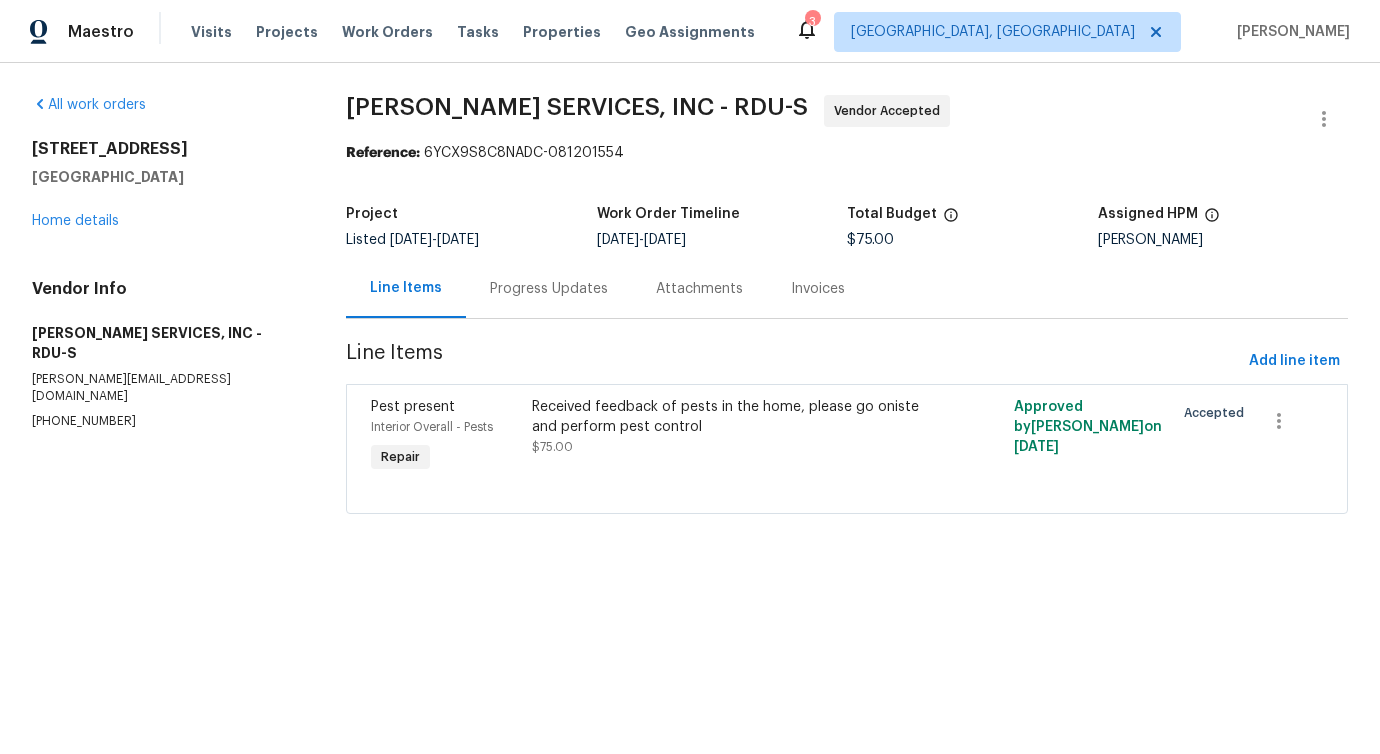 scroll, scrollTop: 0, scrollLeft: 0, axis: both 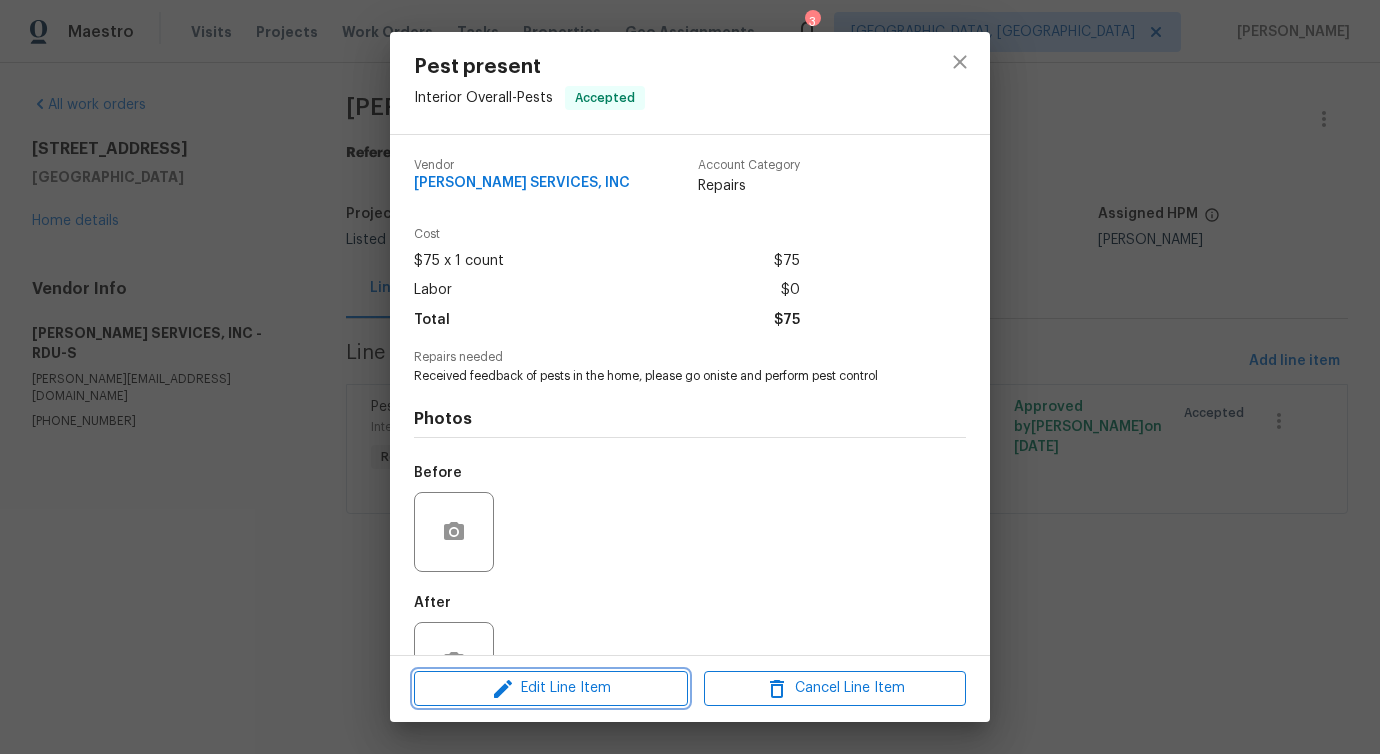 click on "Edit Line Item" at bounding box center (551, 688) 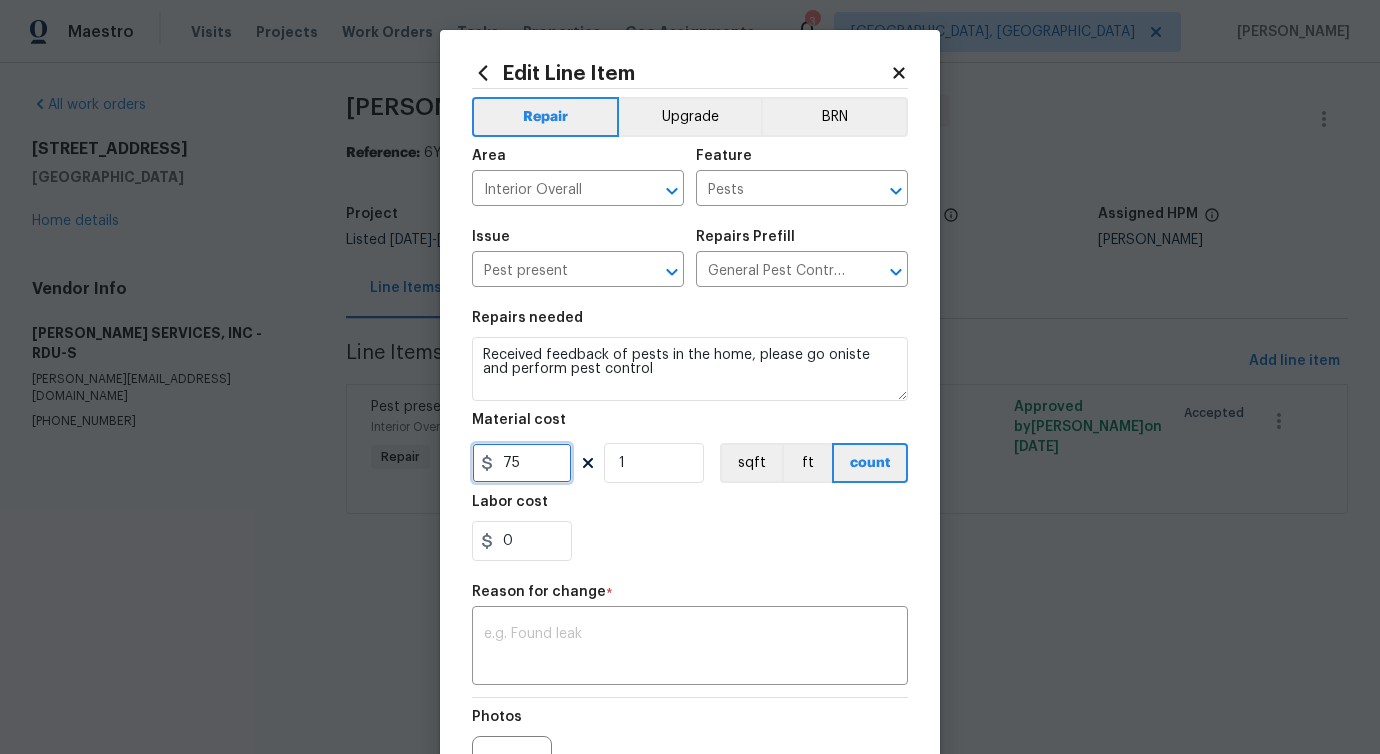 click on "75" at bounding box center (522, 463) 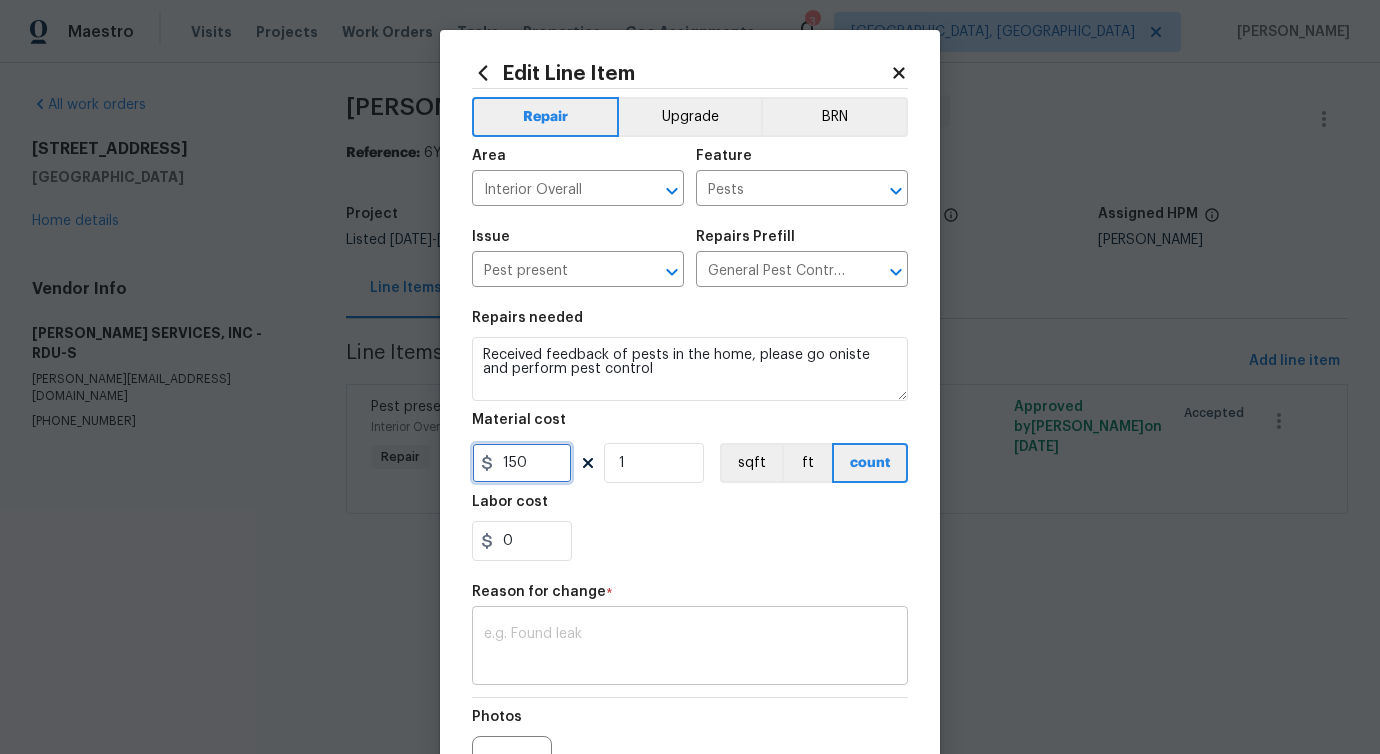 type on "150" 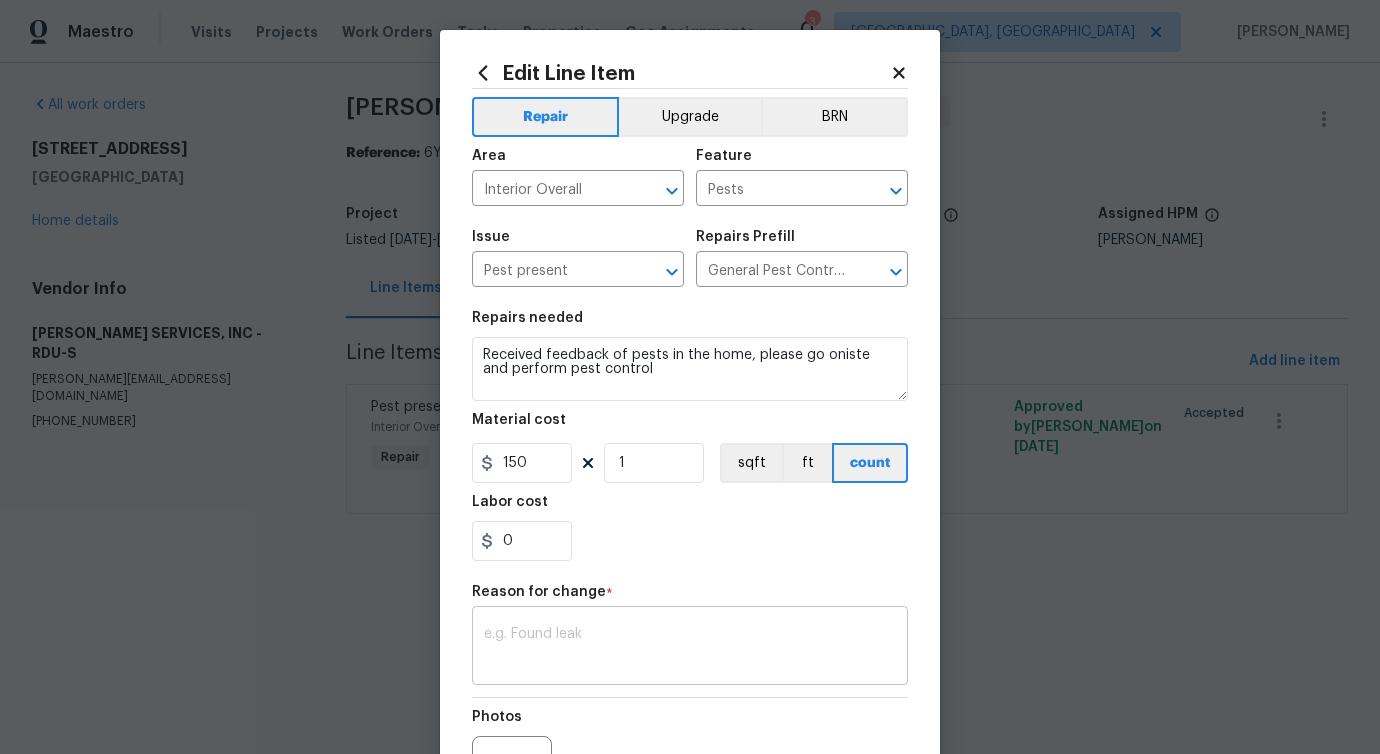 click on "x ​" at bounding box center (690, 648) 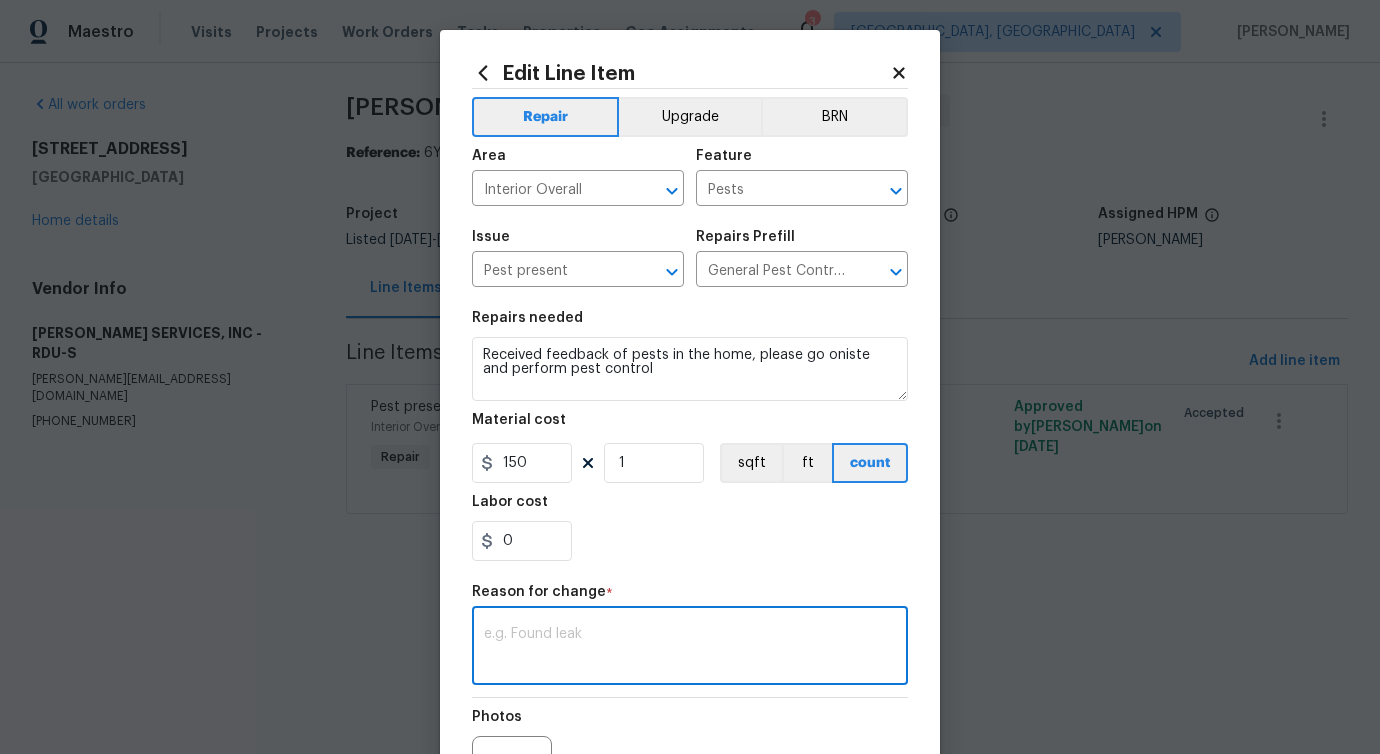 click at bounding box center (690, 648) 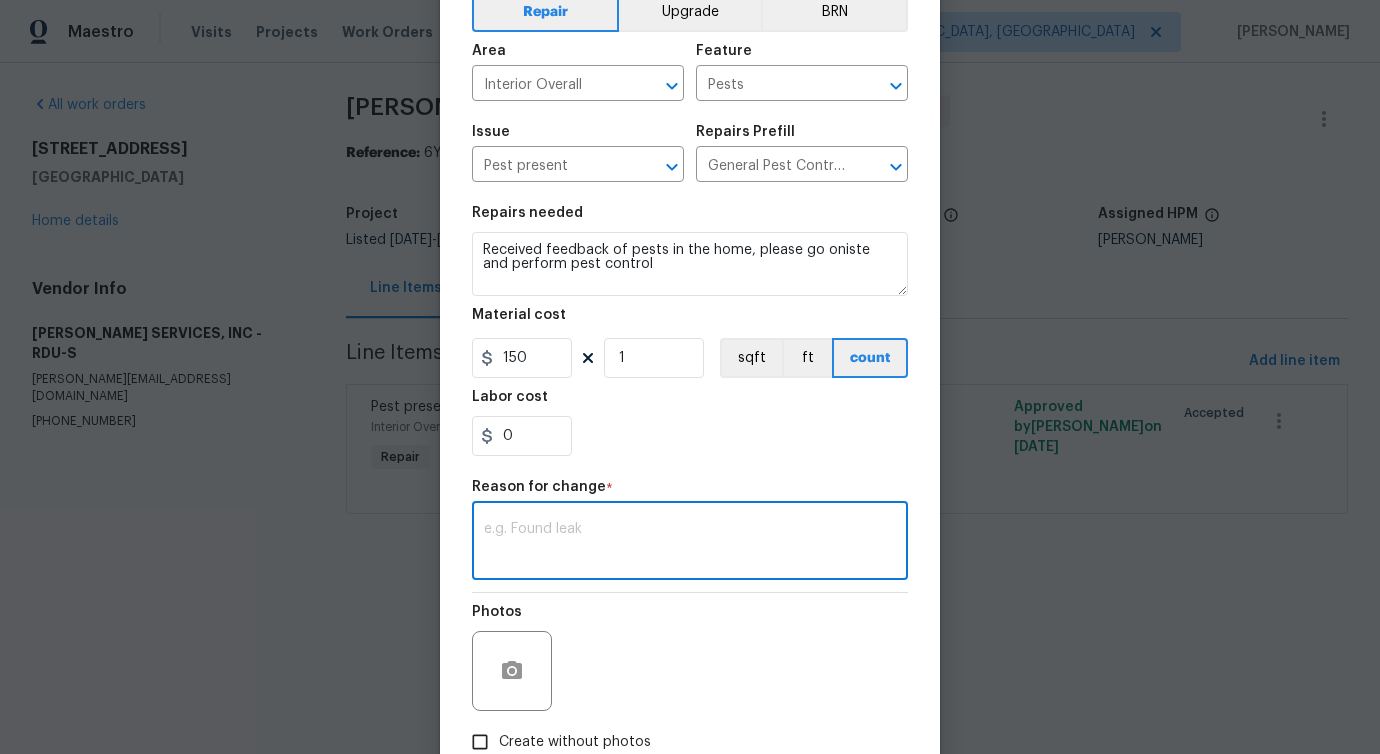 scroll, scrollTop: 232, scrollLeft: 0, axis: vertical 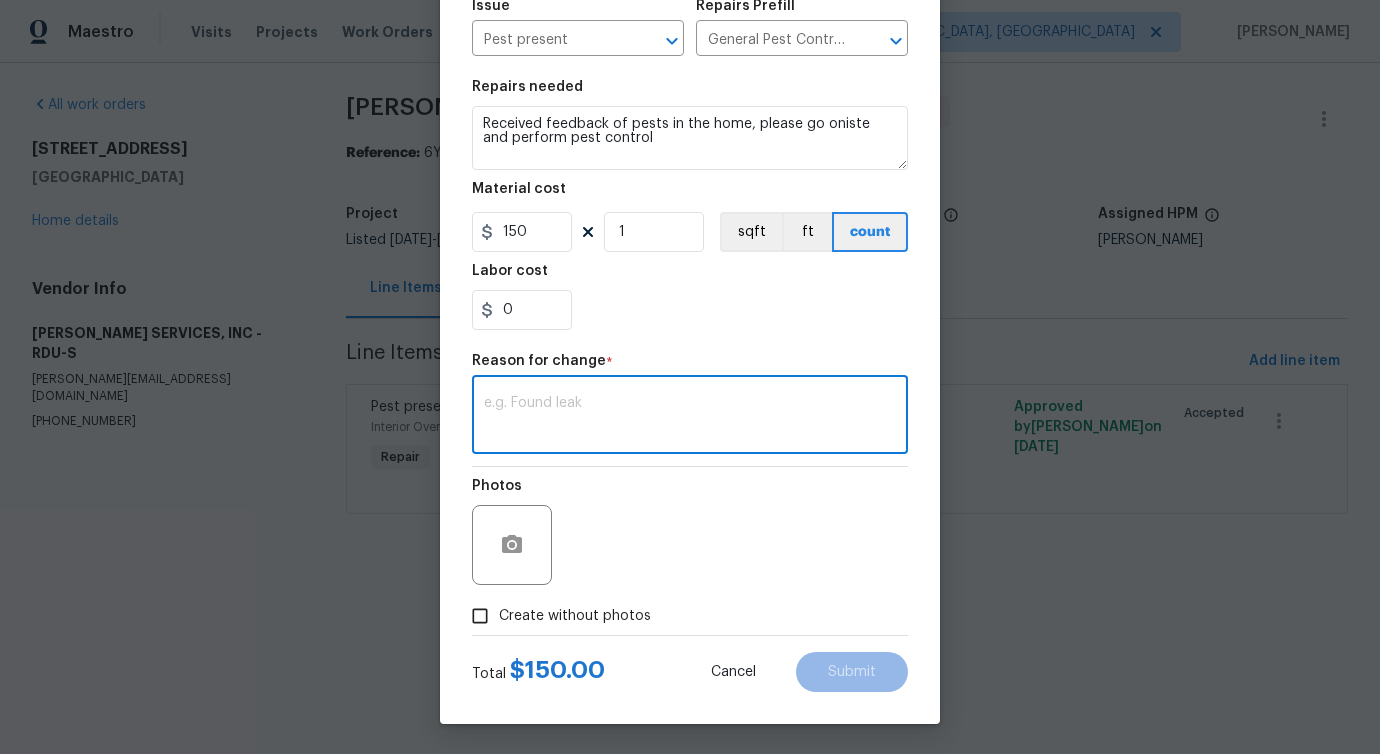 click at bounding box center [690, 417] 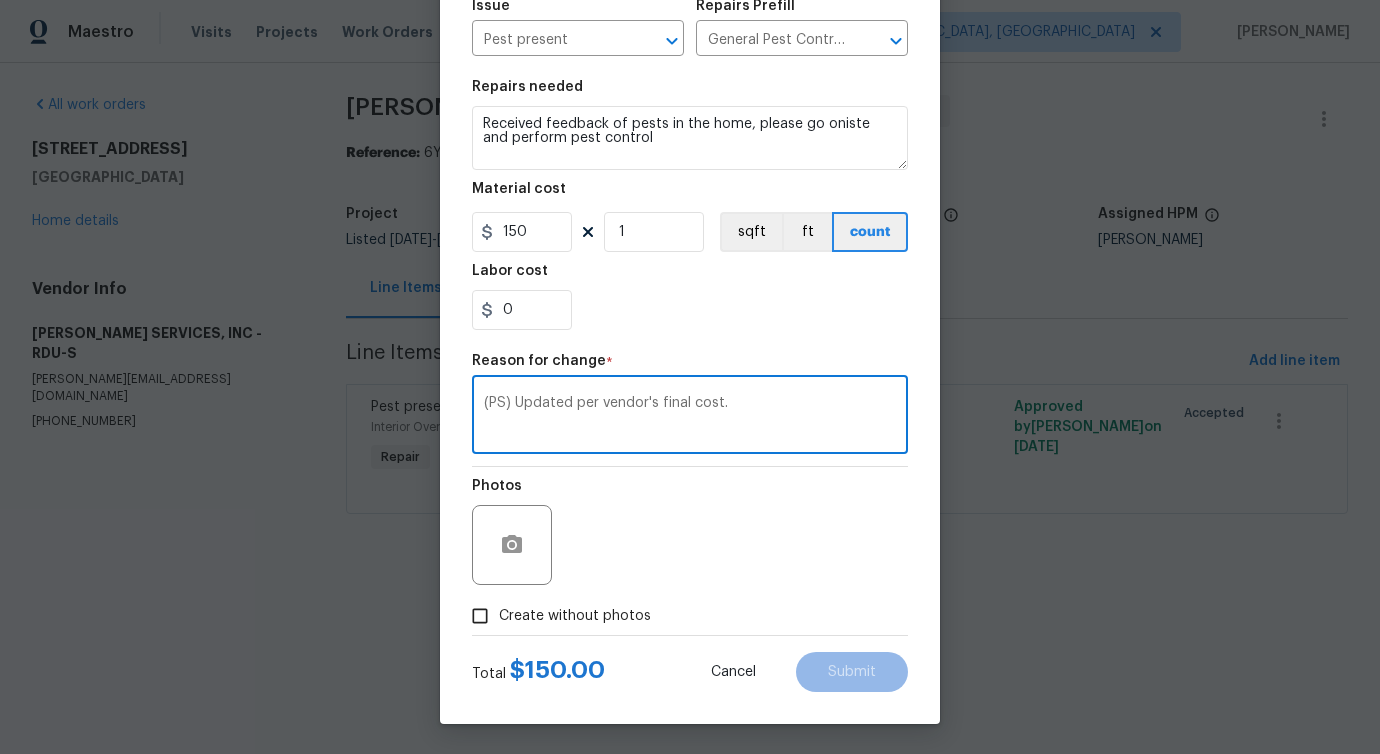 click on "(PS) Updated per vendor's final cost." at bounding box center [690, 417] 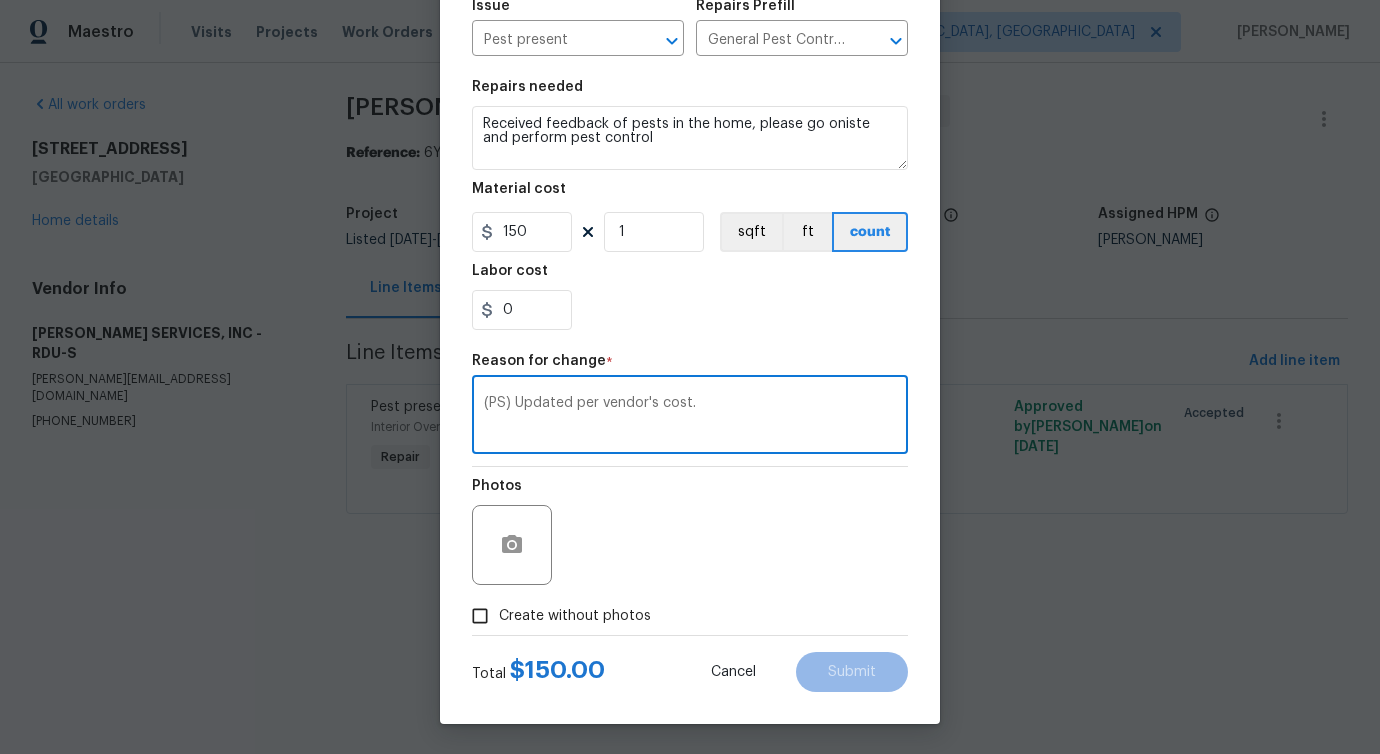 type on "(PS) Updated per vendor's cost." 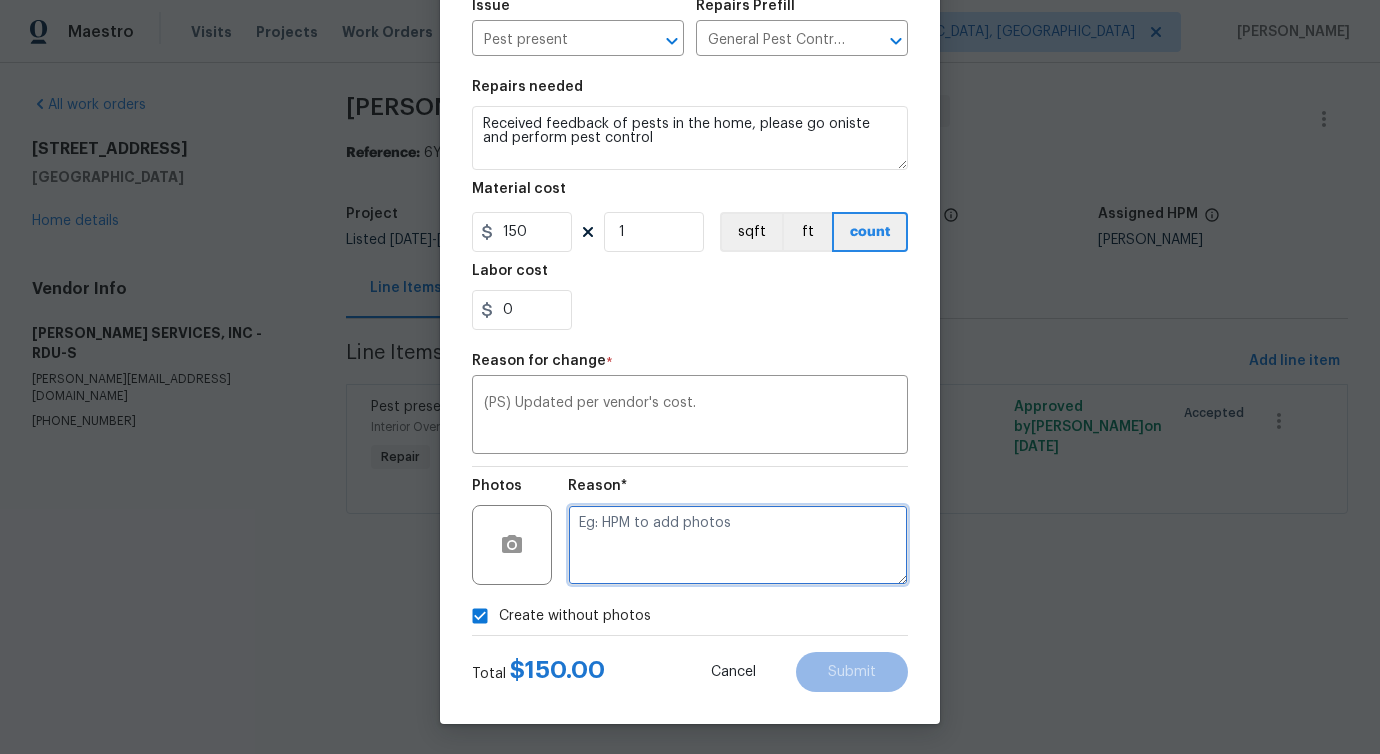 click at bounding box center (738, 545) 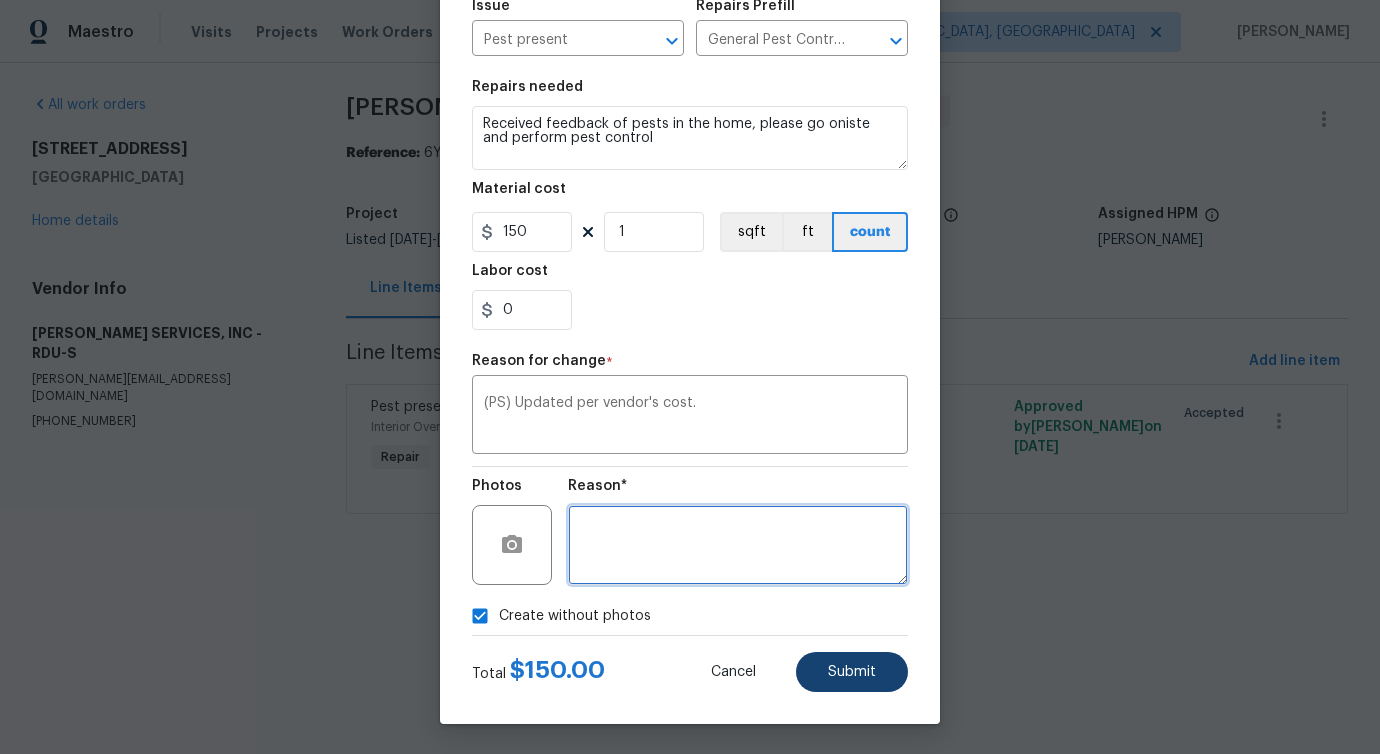 type 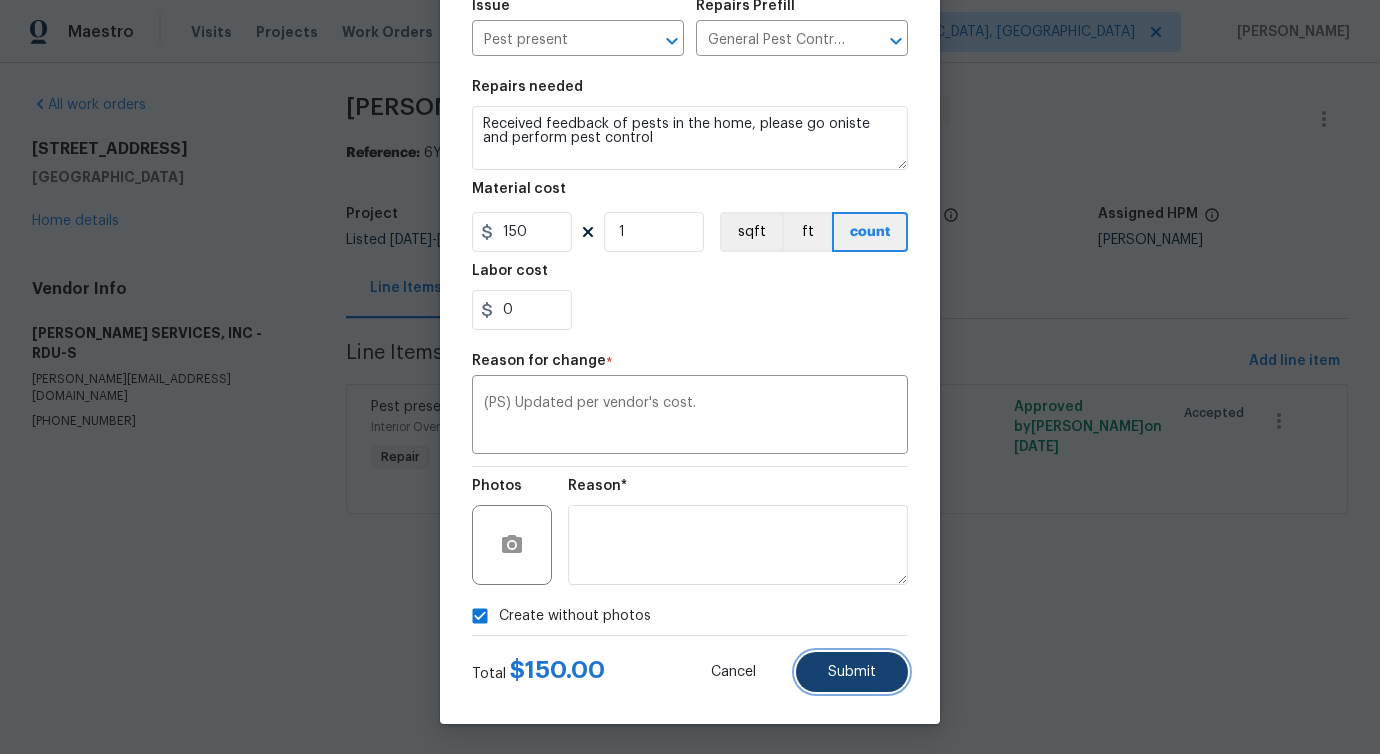 click on "Submit" at bounding box center [852, 672] 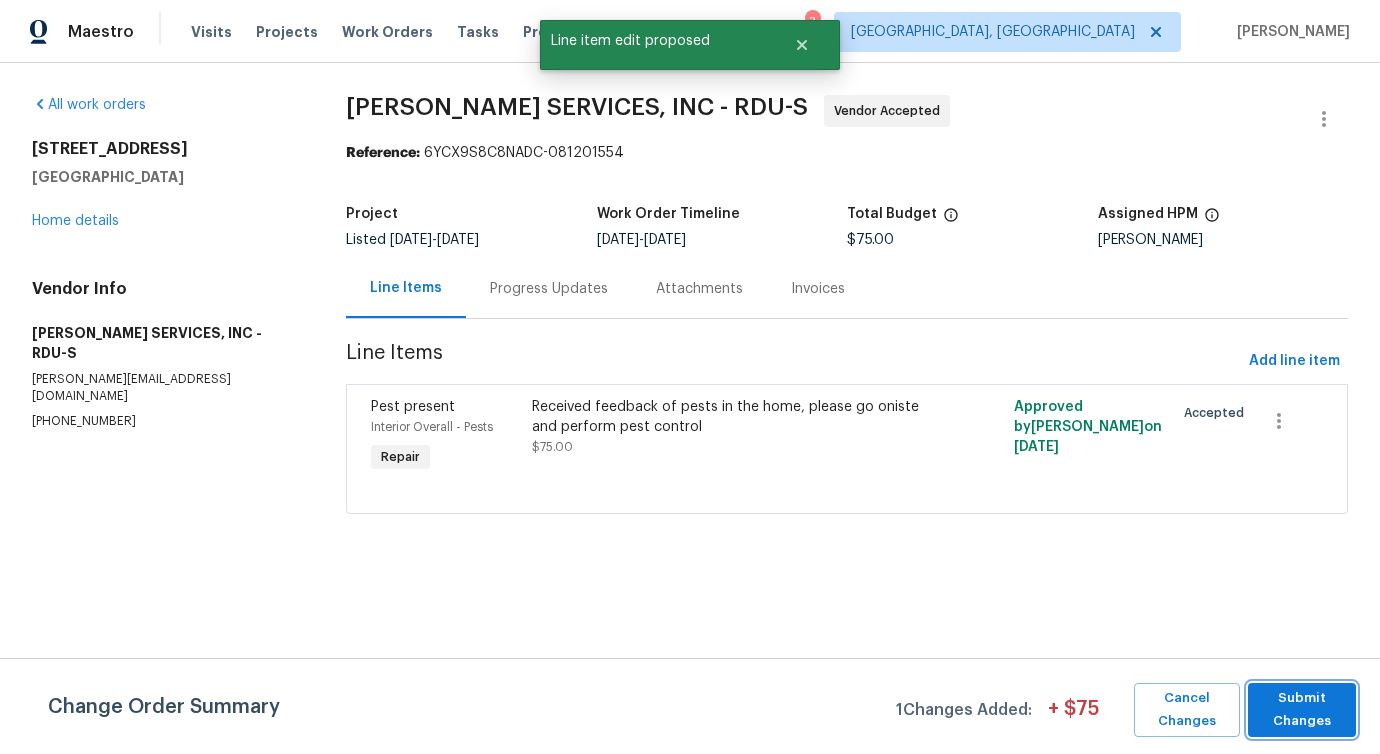 scroll, scrollTop: 0, scrollLeft: 0, axis: both 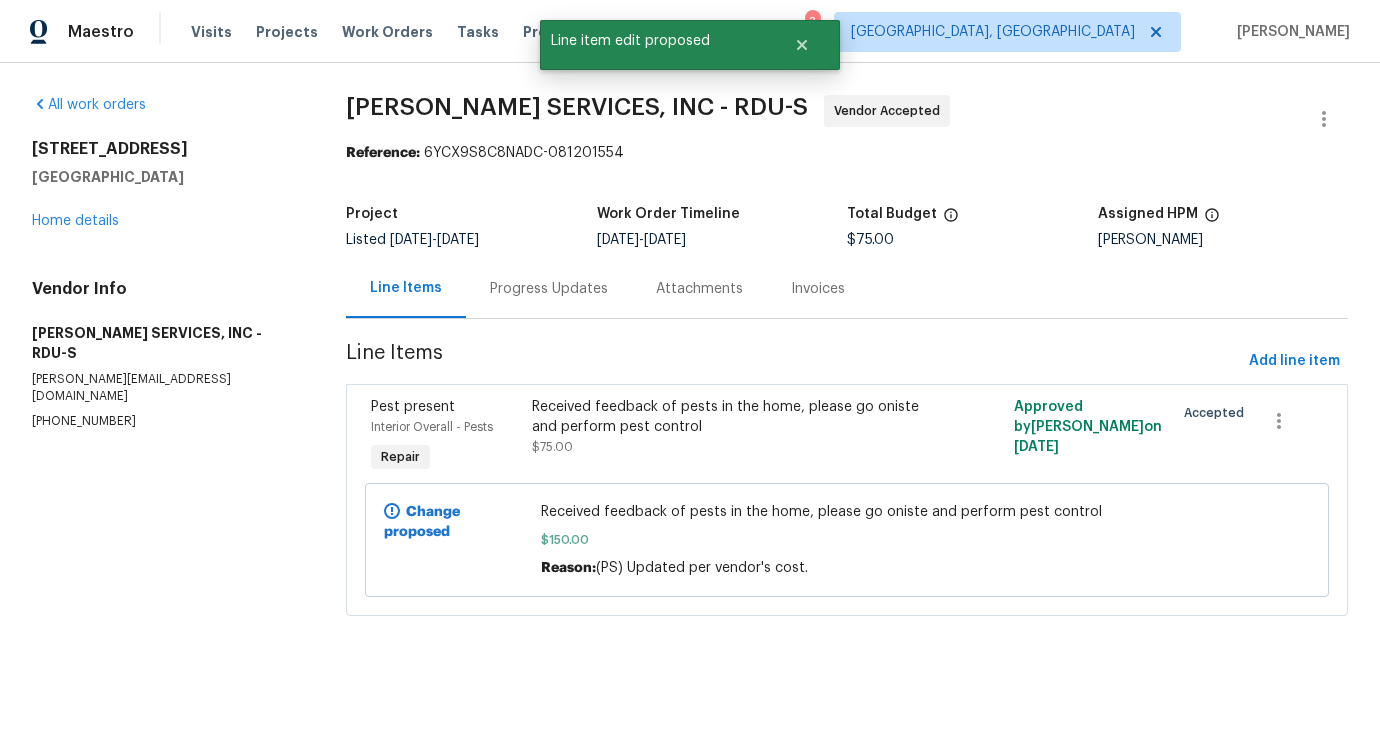 click on "Progress Updates" at bounding box center (549, 288) 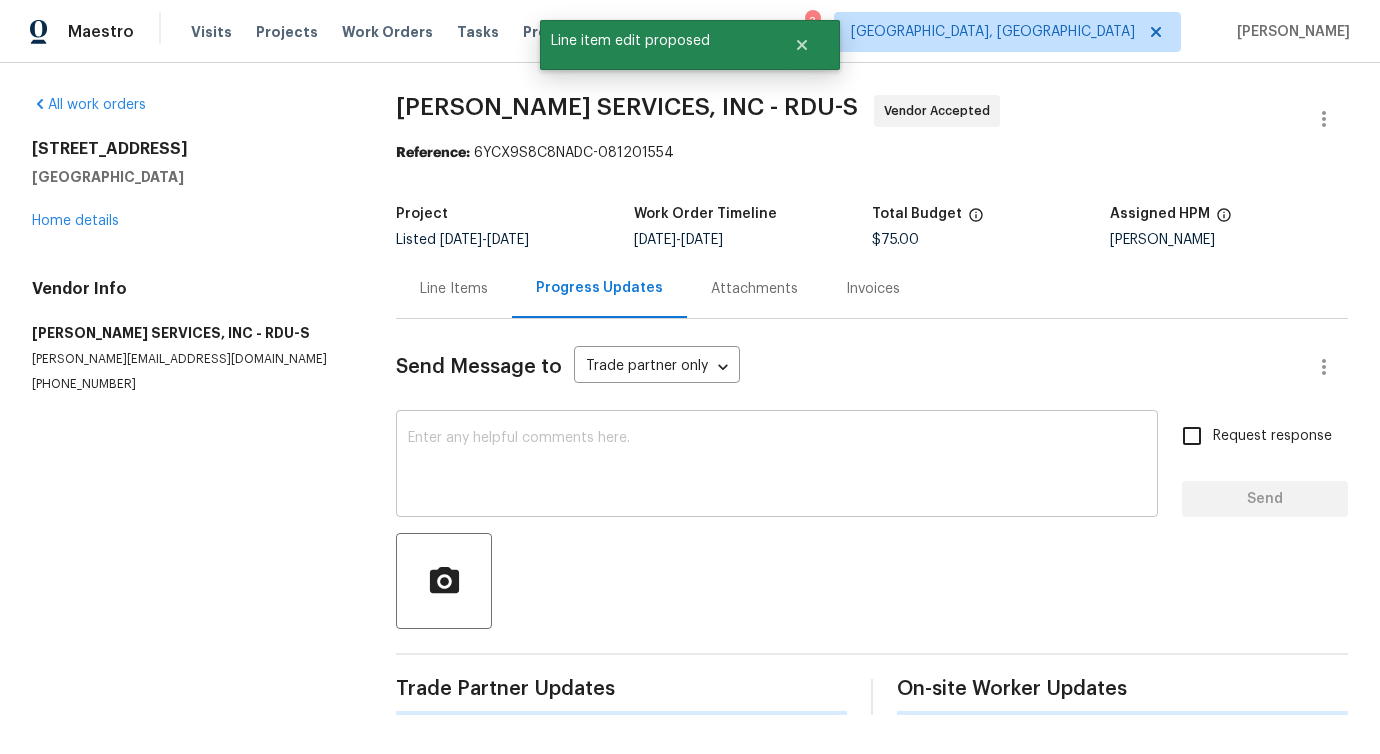 click at bounding box center [777, 466] 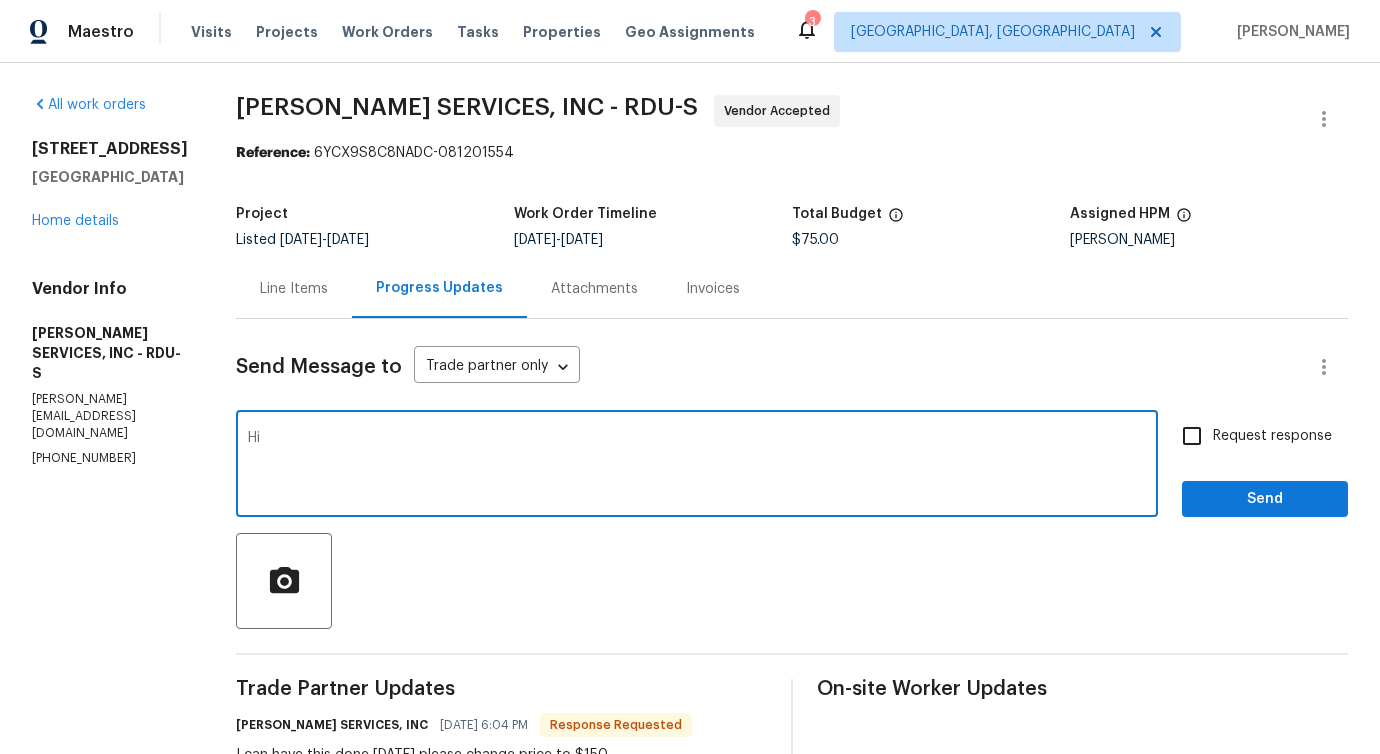 type on "H" 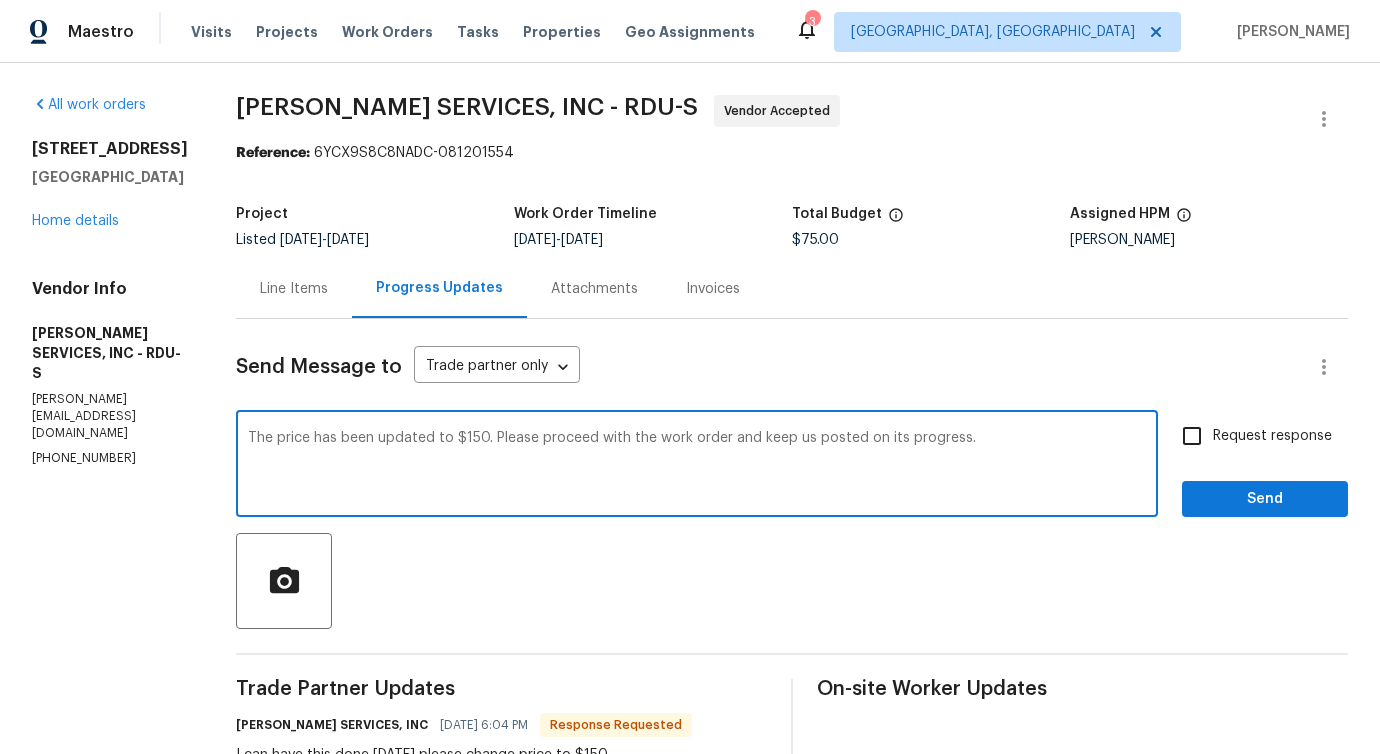 type on "The price has been updated to $150. Please proceed with the work order and keep us posted on its progress." 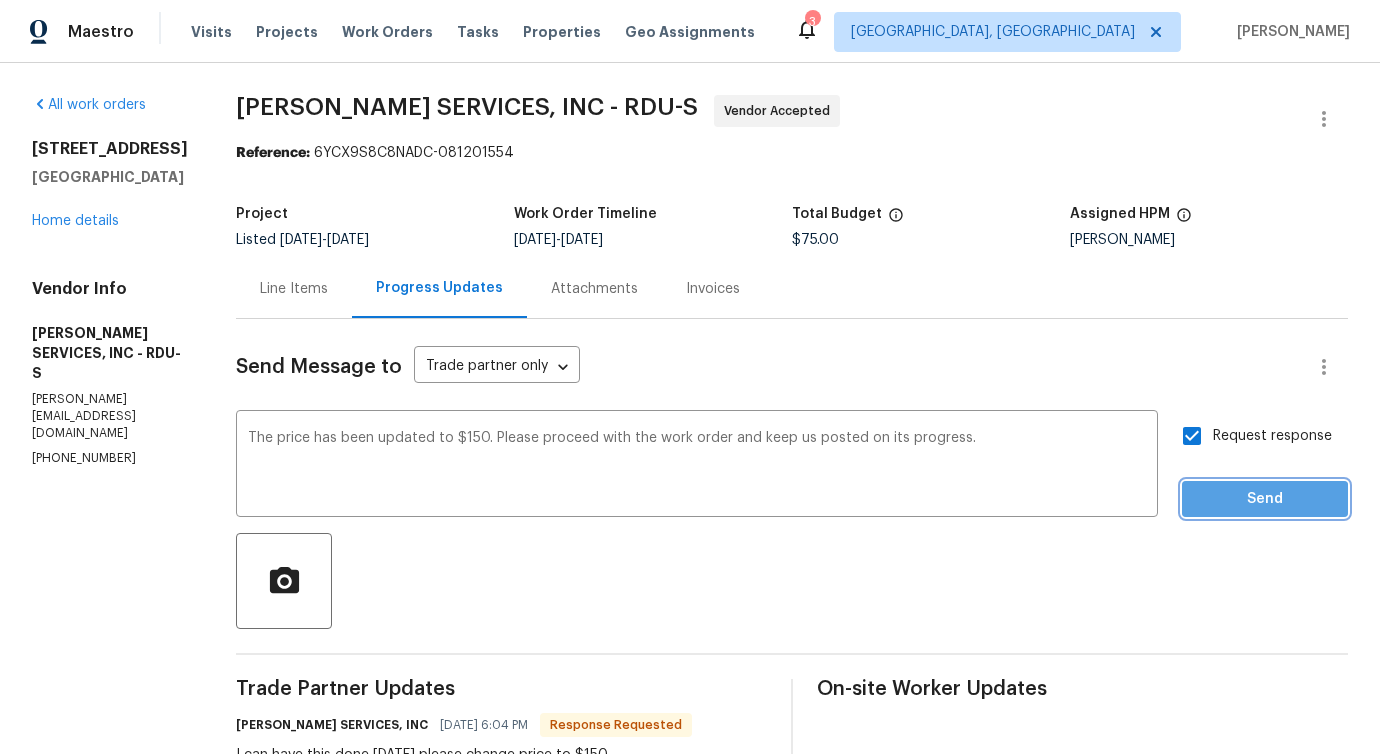 click on "Send" at bounding box center [1265, 499] 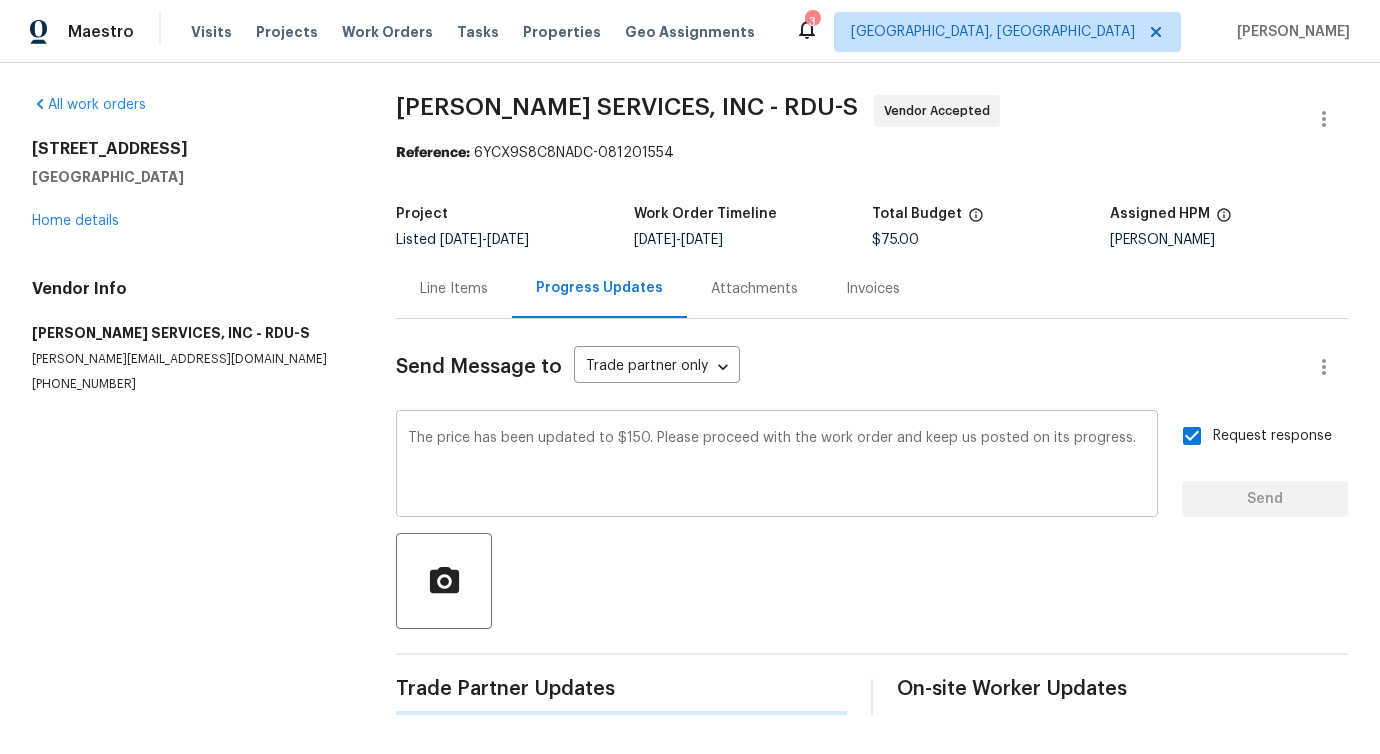 type 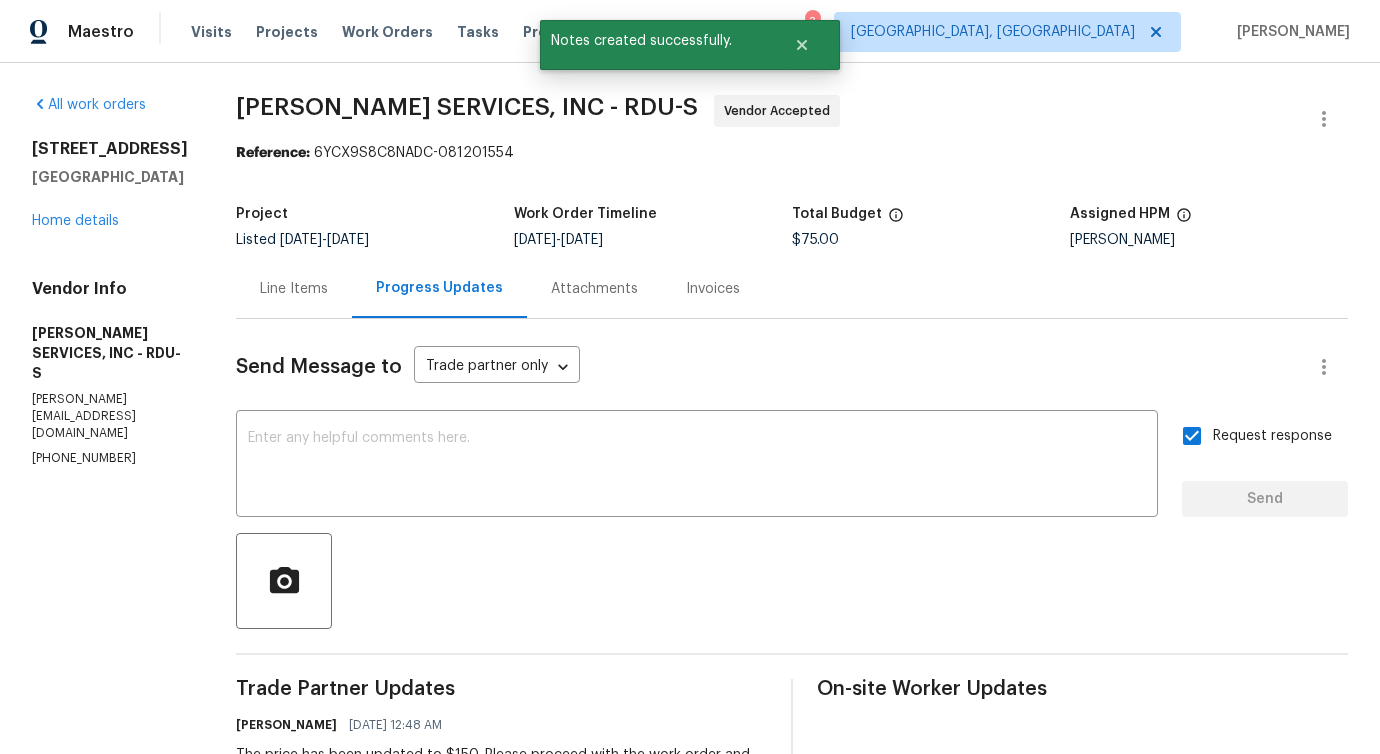 click on "Line Items" at bounding box center (294, 288) 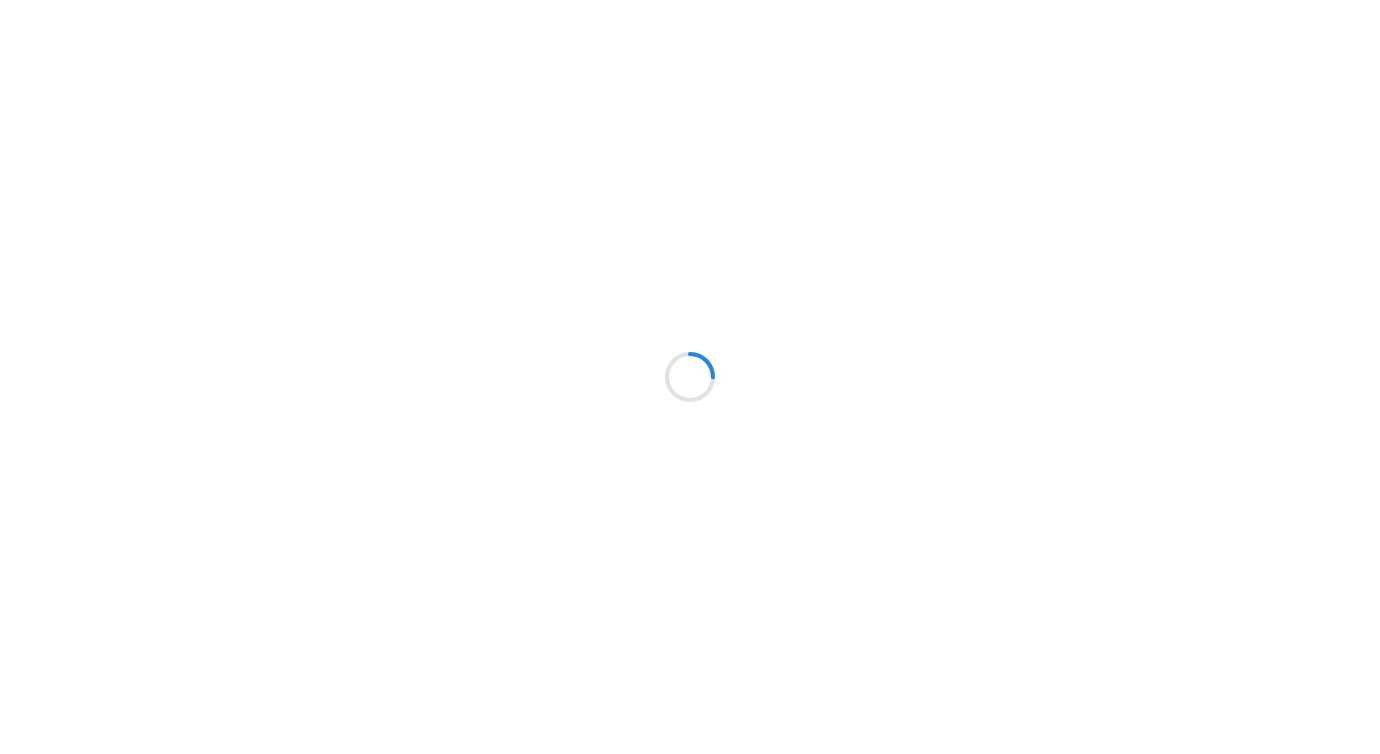 scroll, scrollTop: 0, scrollLeft: 0, axis: both 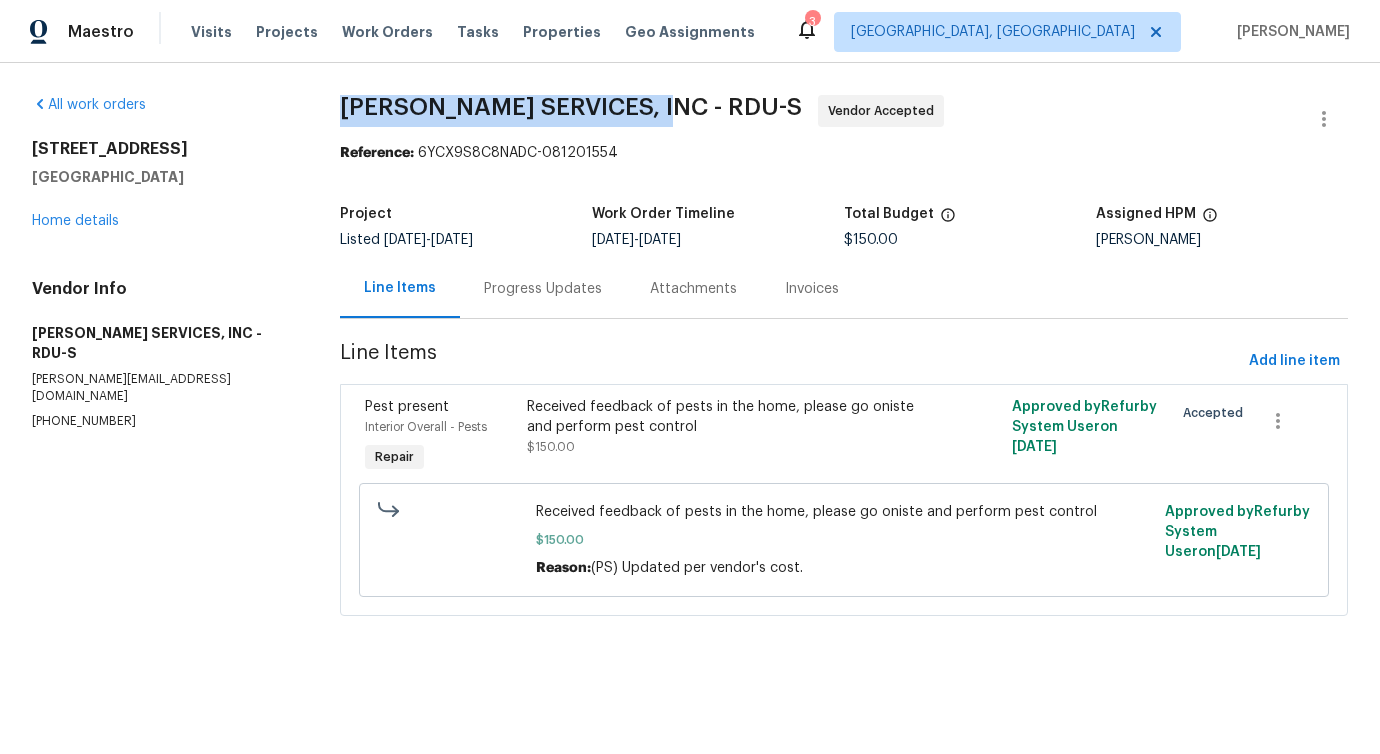 drag, startPoint x: 338, startPoint y: 105, endPoint x: 654, endPoint y: 99, distance: 316.05695 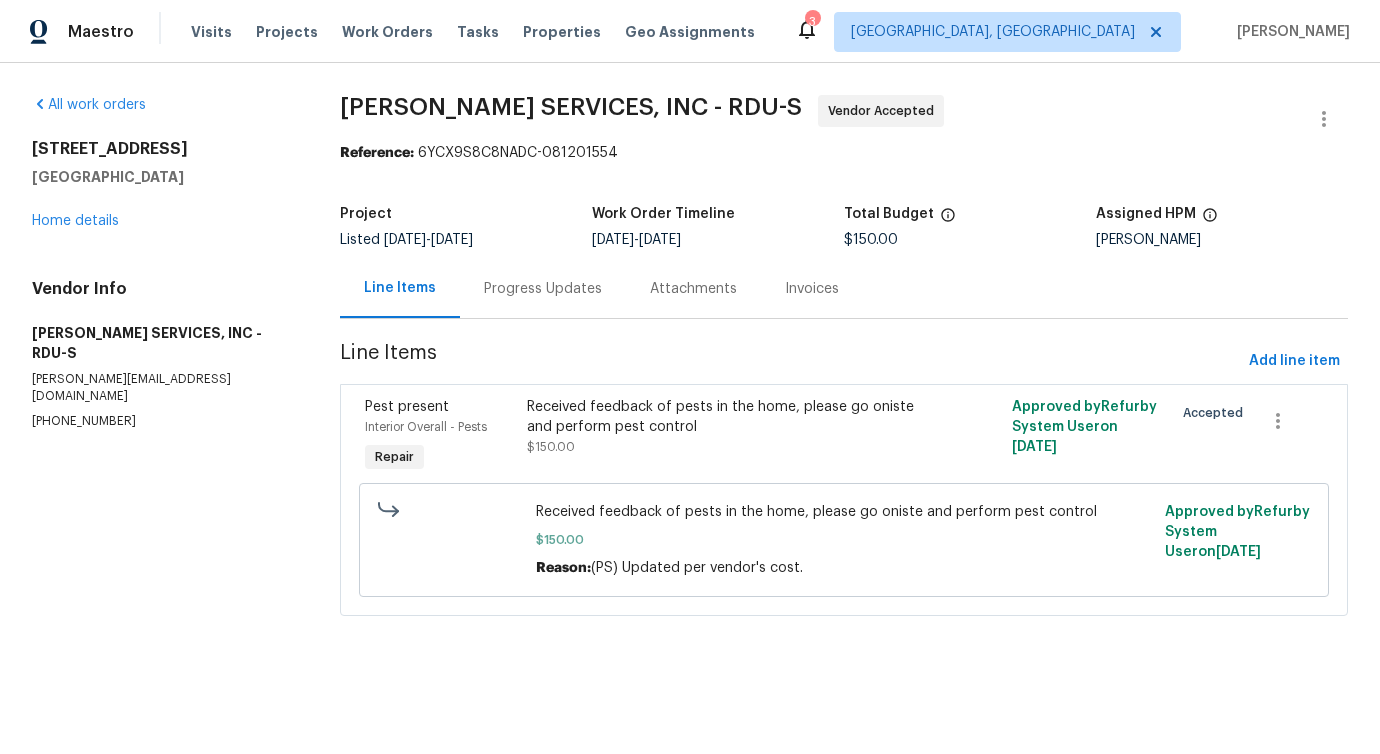 click on "Progress Updates" at bounding box center (543, 289) 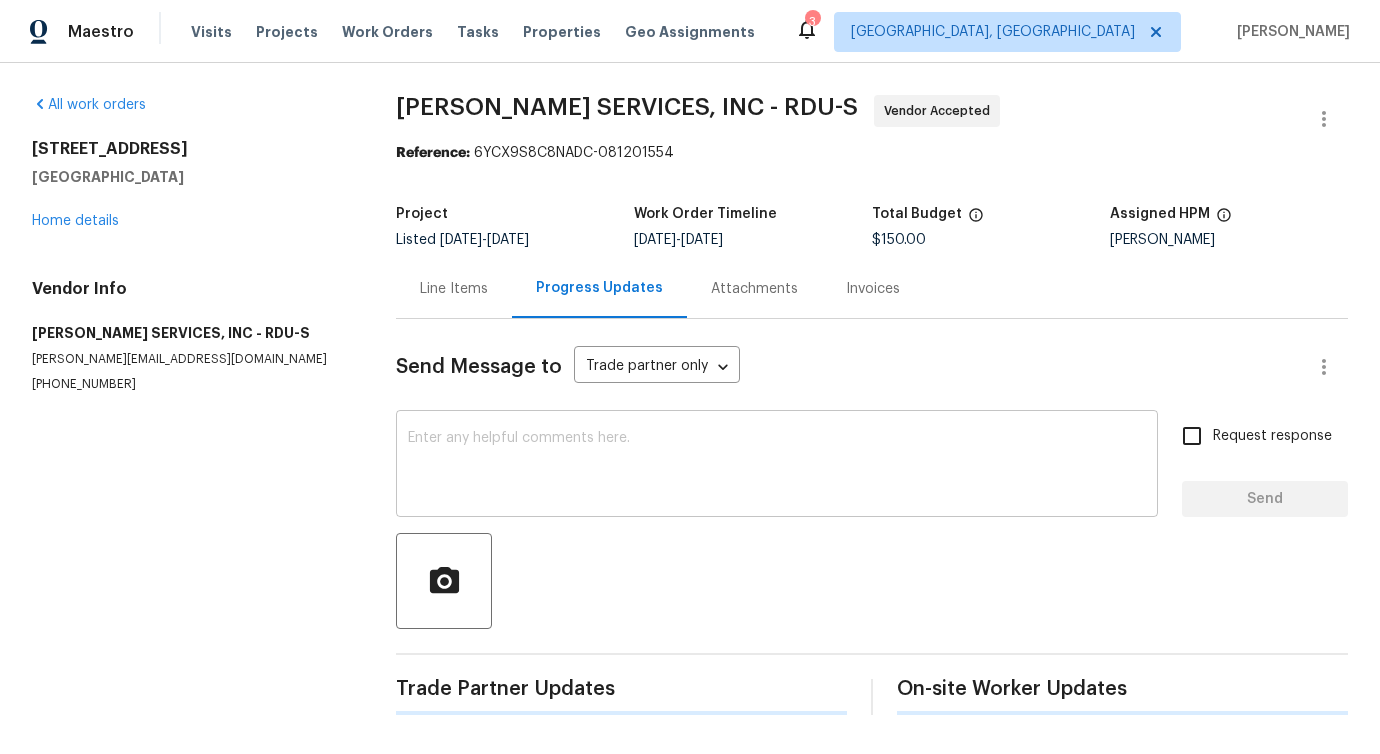 click at bounding box center [777, 466] 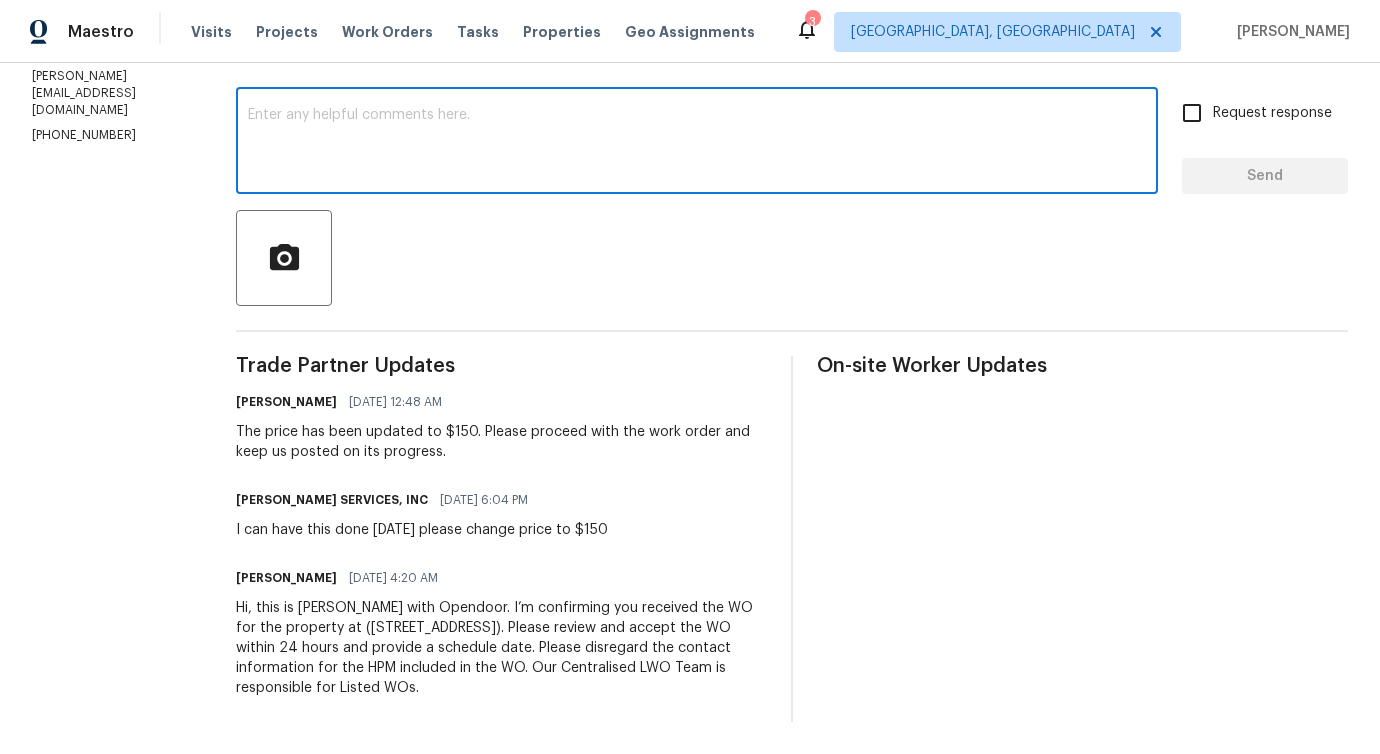 scroll, scrollTop: 338, scrollLeft: 0, axis: vertical 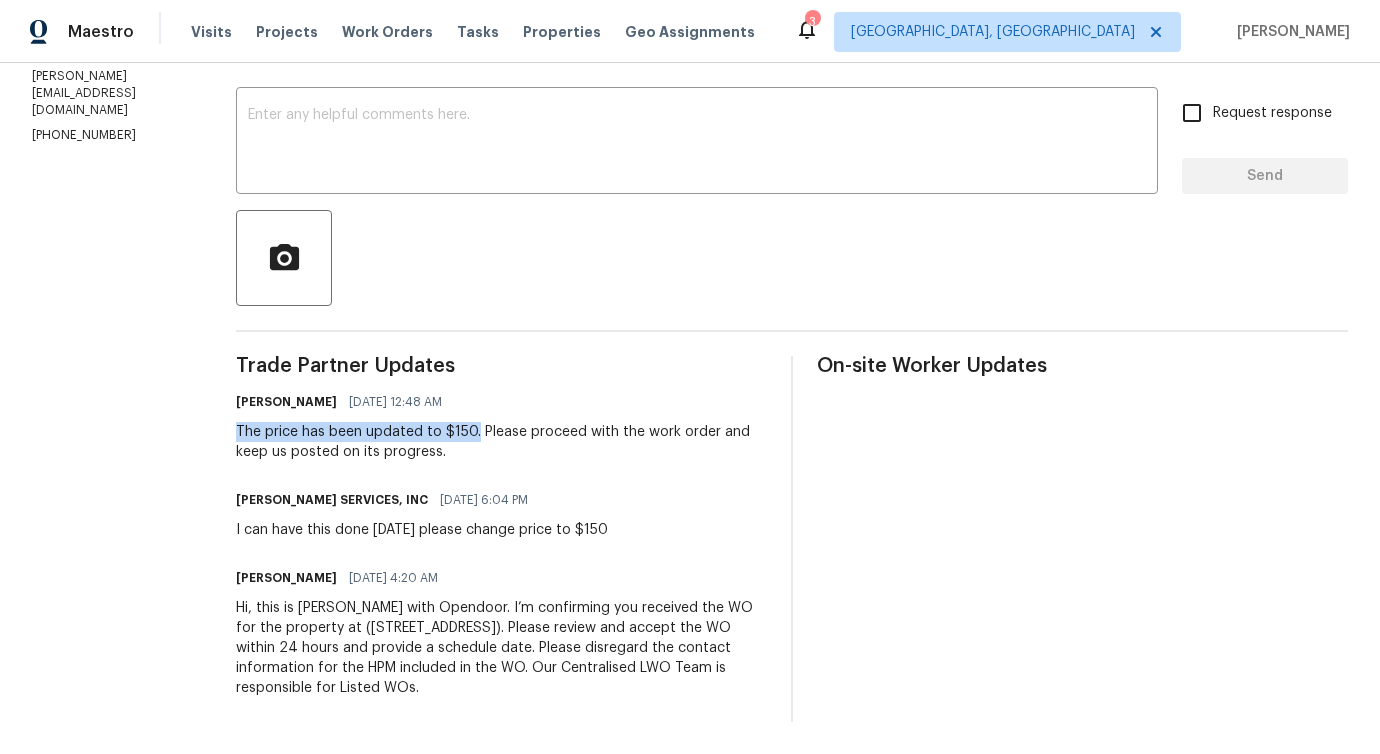 drag, startPoint x: 256, startPoint y: 414, endPoint x: 501, endPoint y: 419, distance: 245.05101 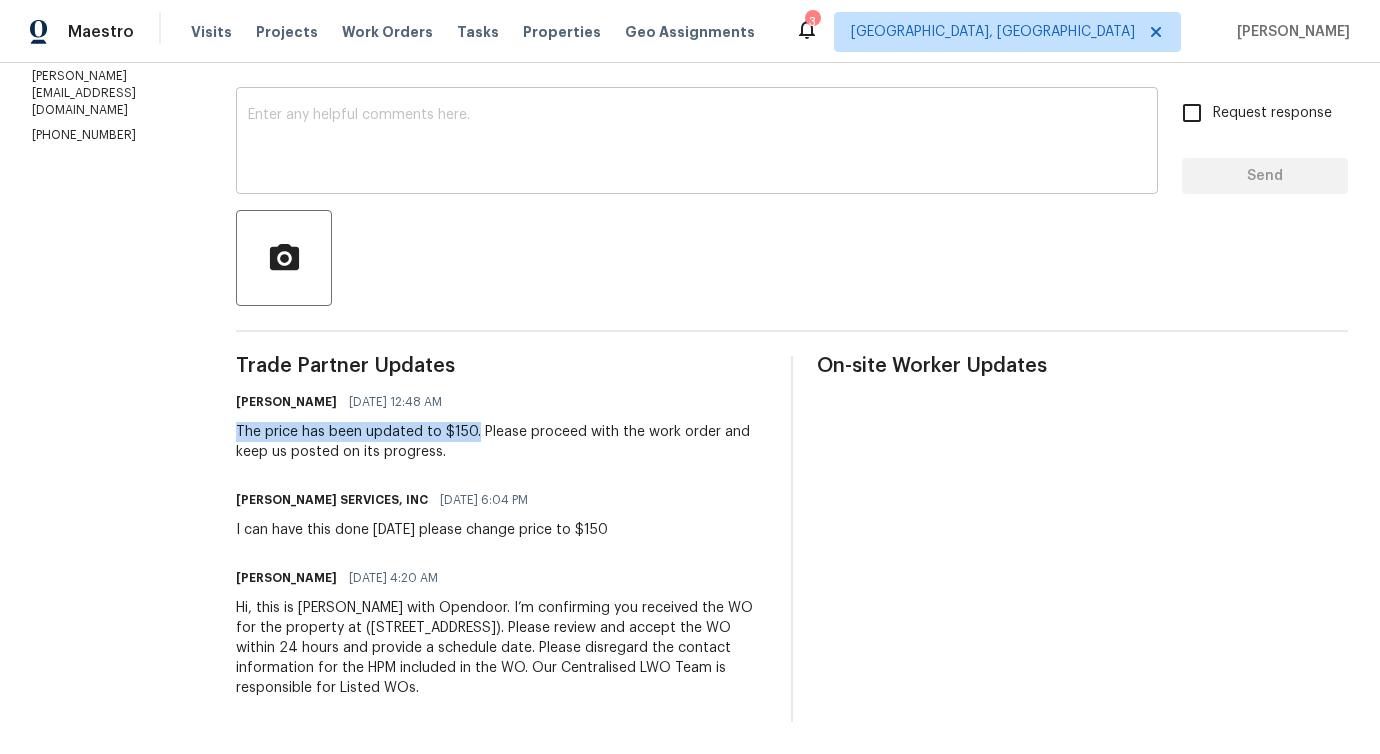copy on "The price has been updated to $150." 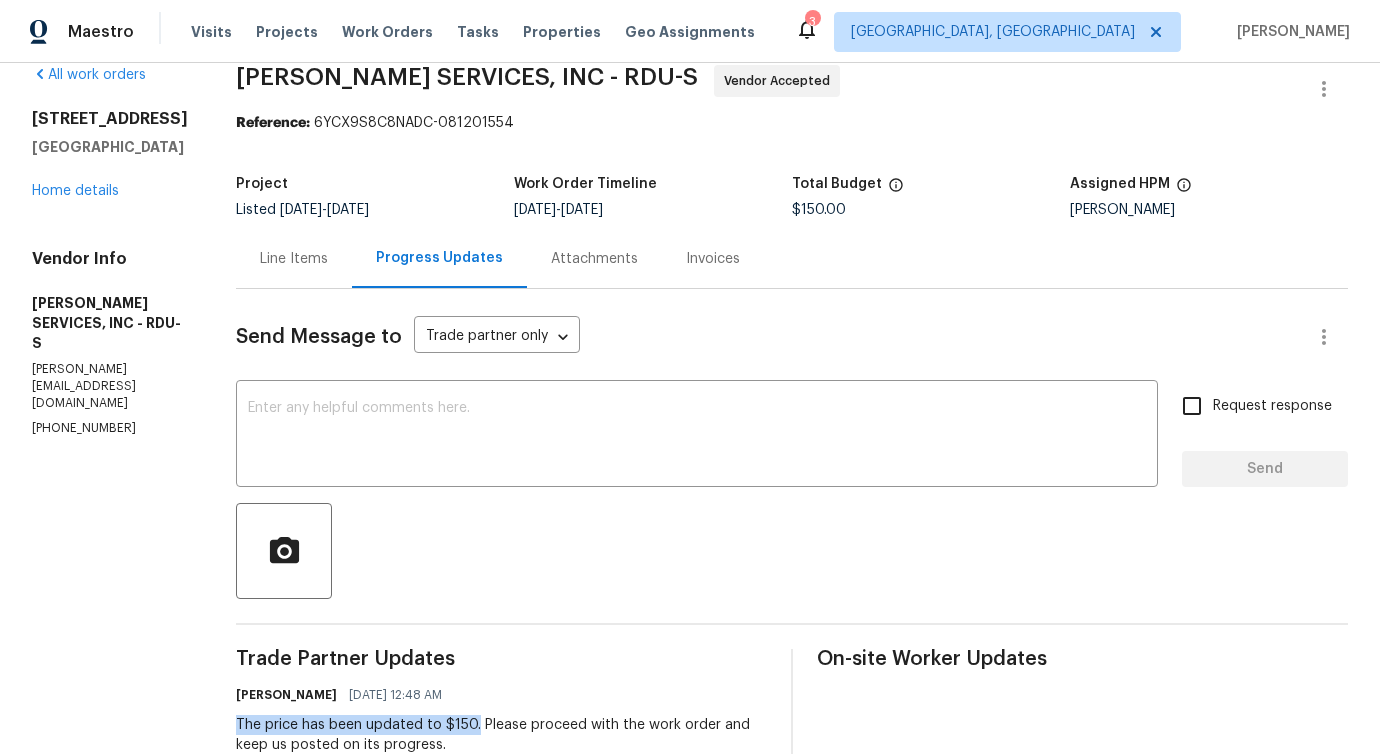 scroll, scrollTop: 0, scrollLeft: 0, axis: both 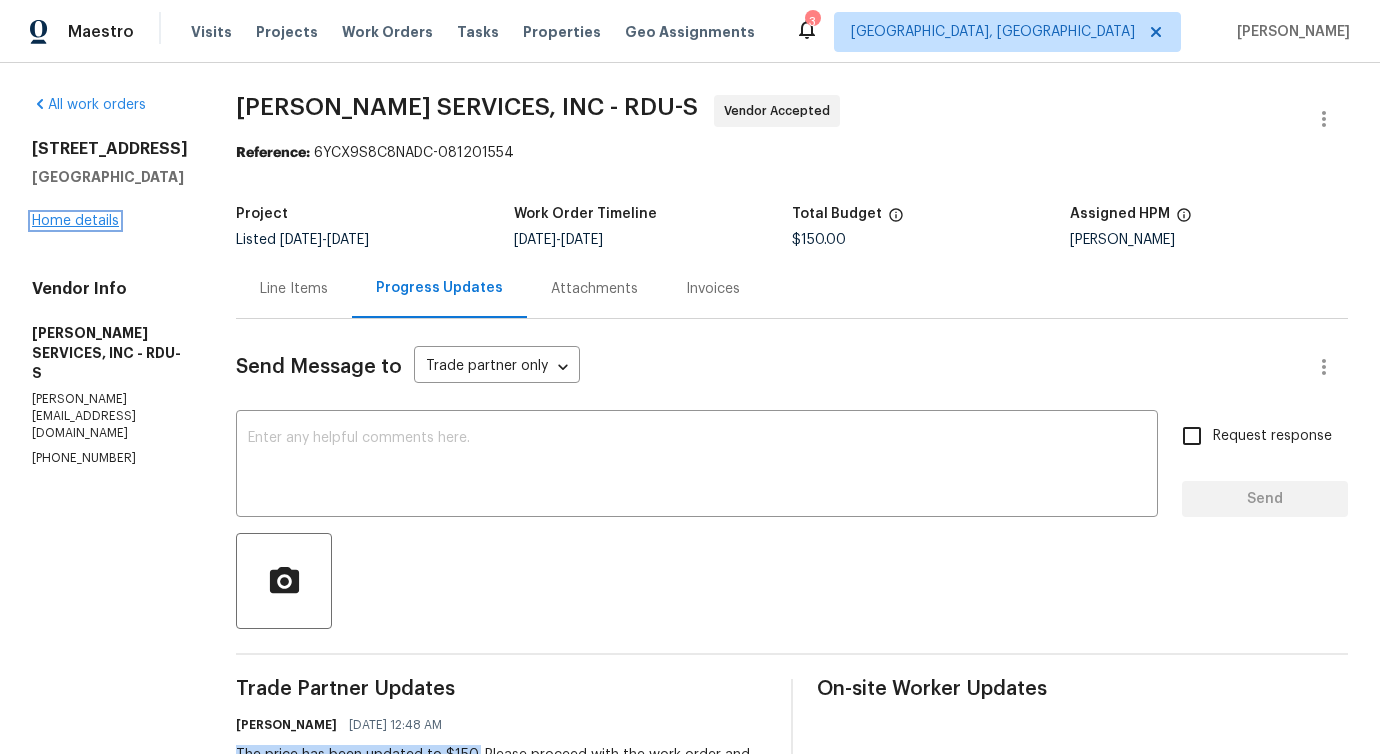 click on "Home details" at bounding box center [75, 221] 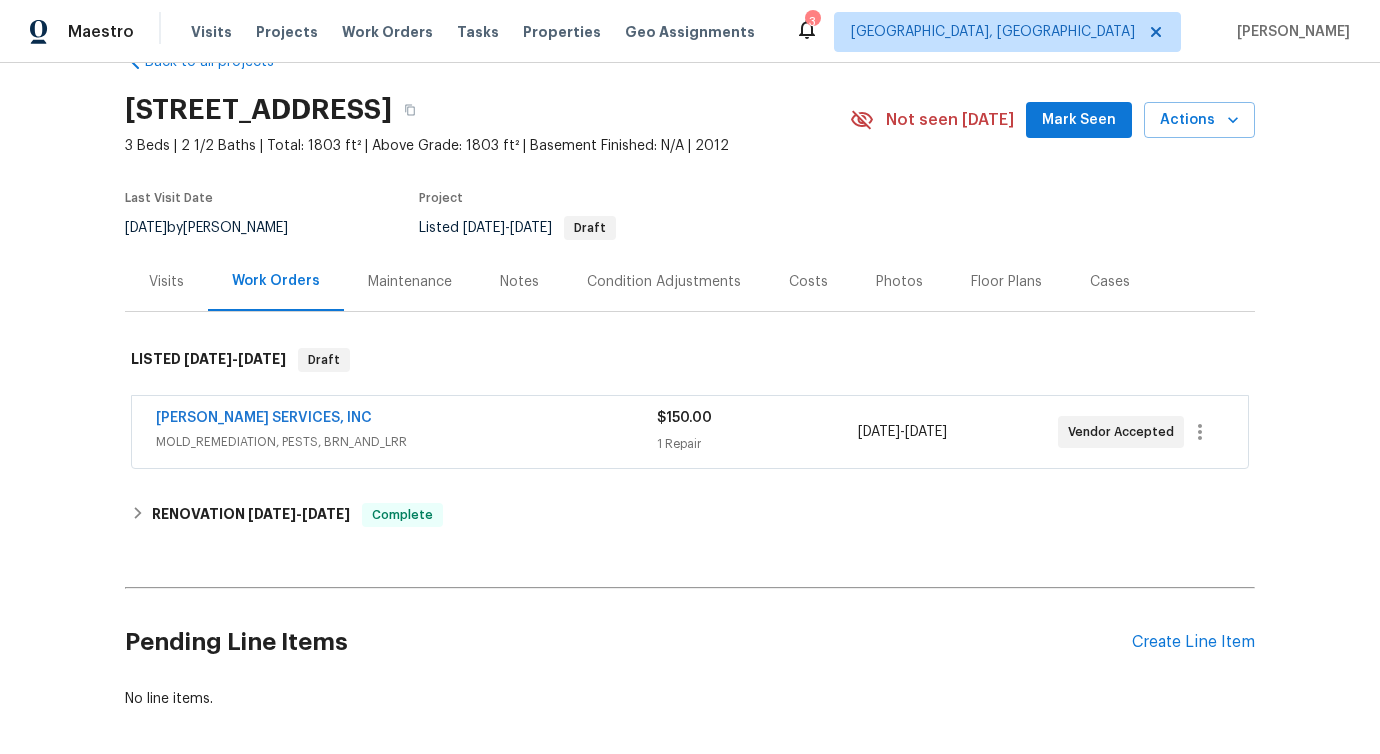 scroll, scrollTop: 0, scrollLeft: 0, axis: both 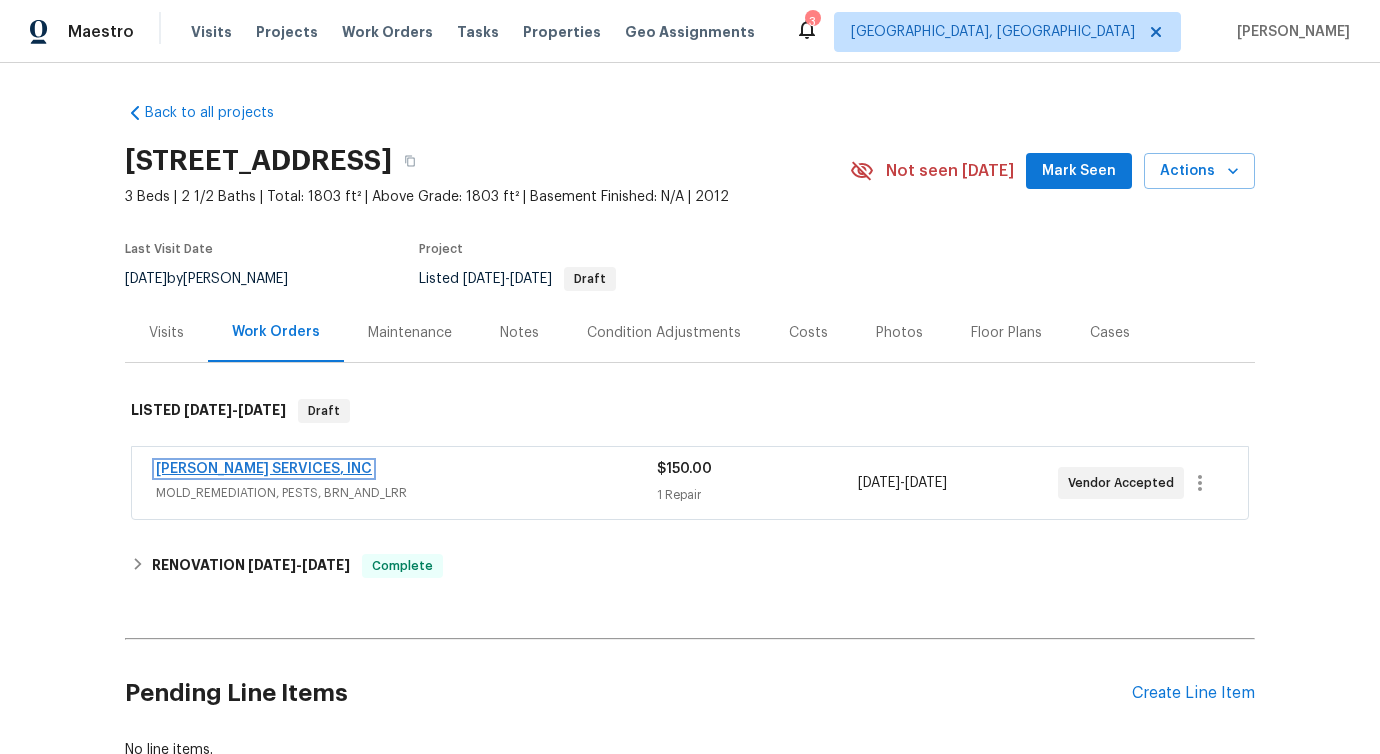 click on "[PERSON_NAME] SERVICES, INC" at bounding box center (264, 469) 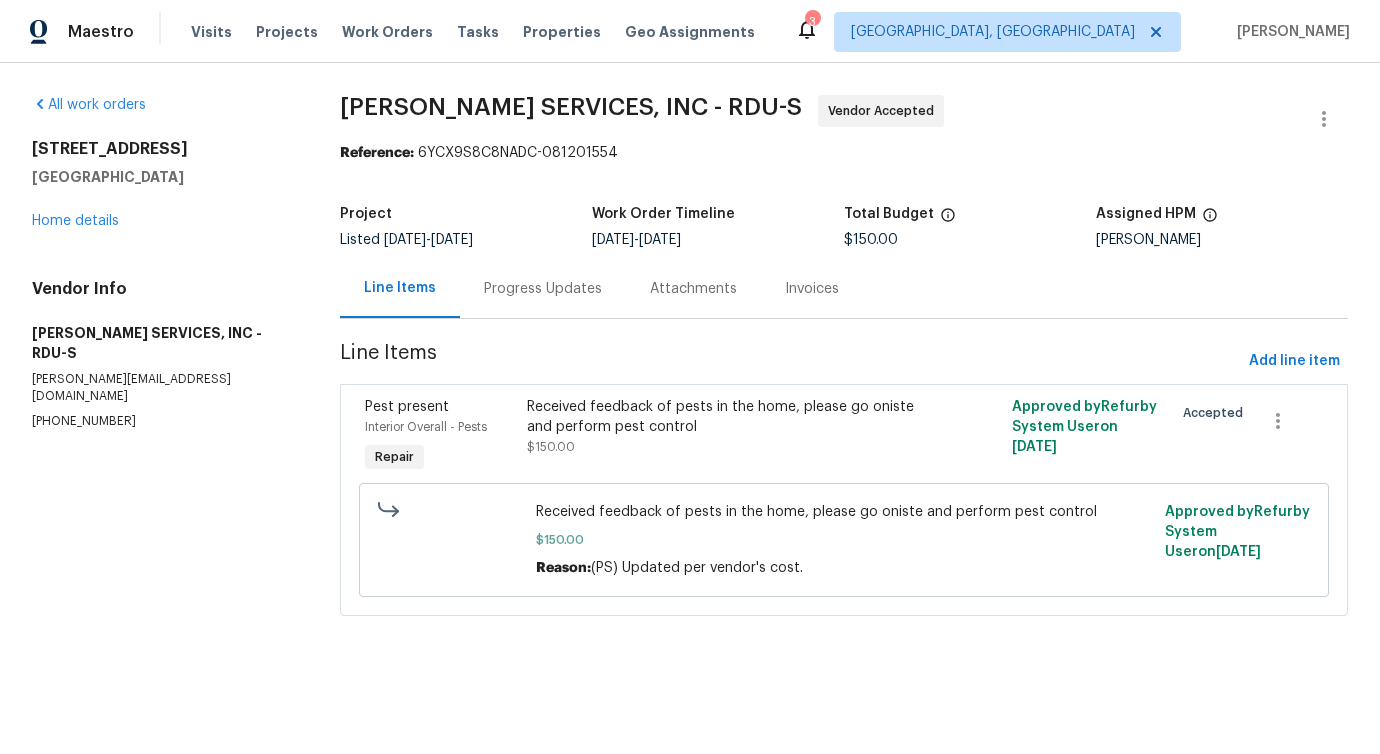 click on "Progress Updates" at bounding box center [543, 289] 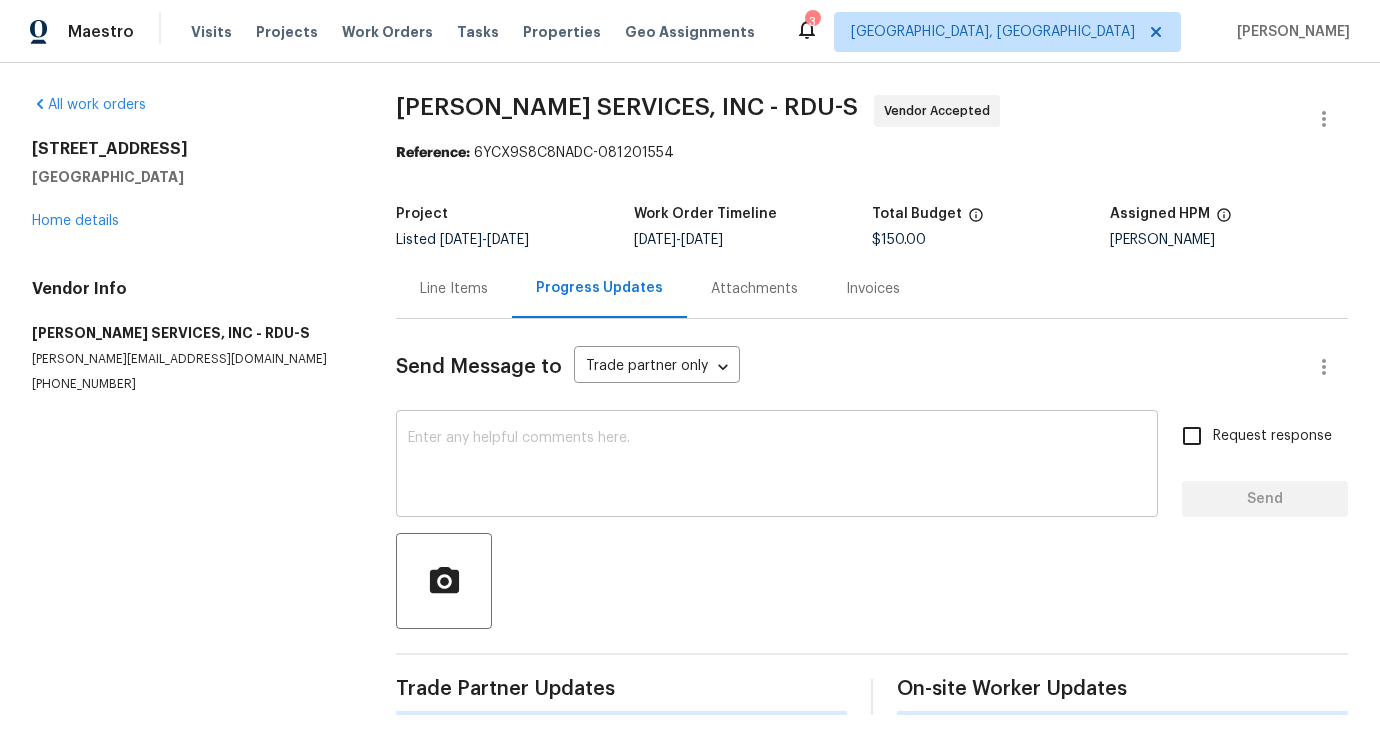 click at bounding box center (777, 466) 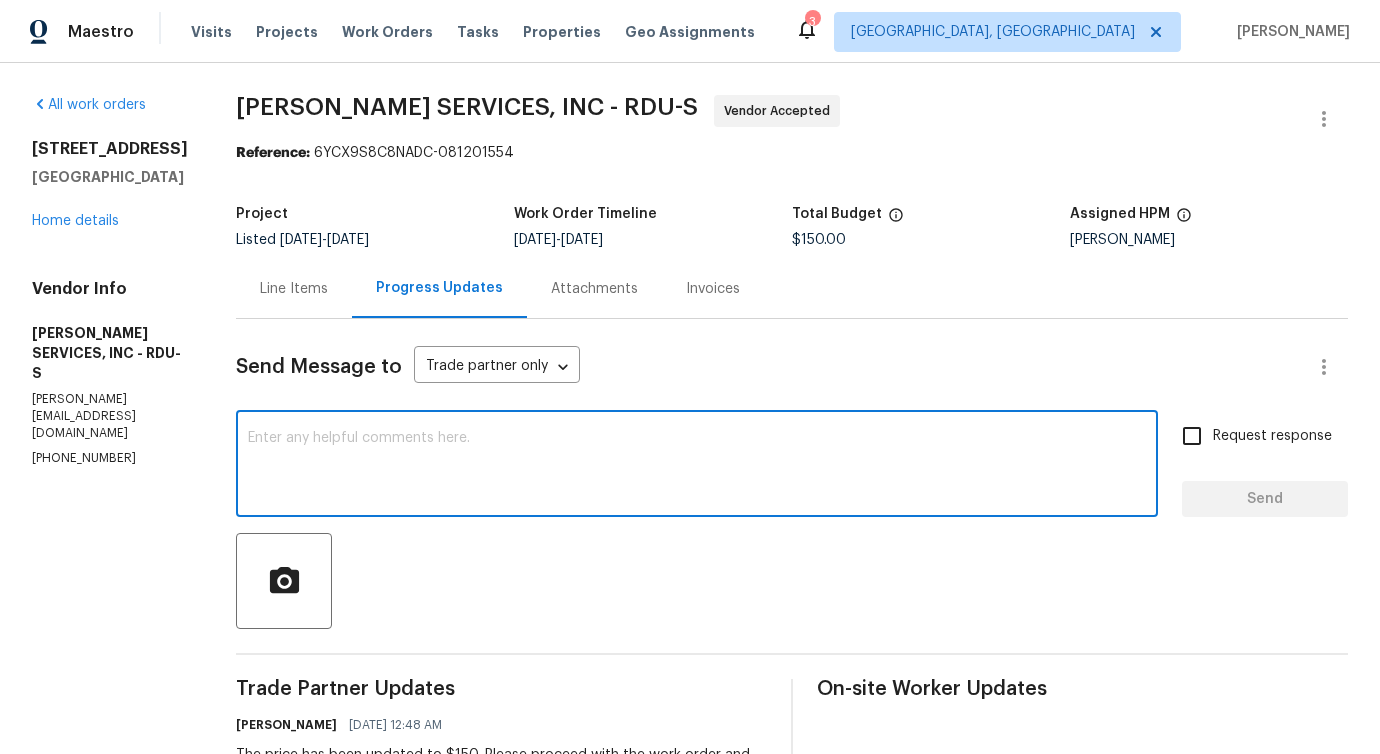scroll, scrollTop: 338, scrollLeft: 0, axis: vertical 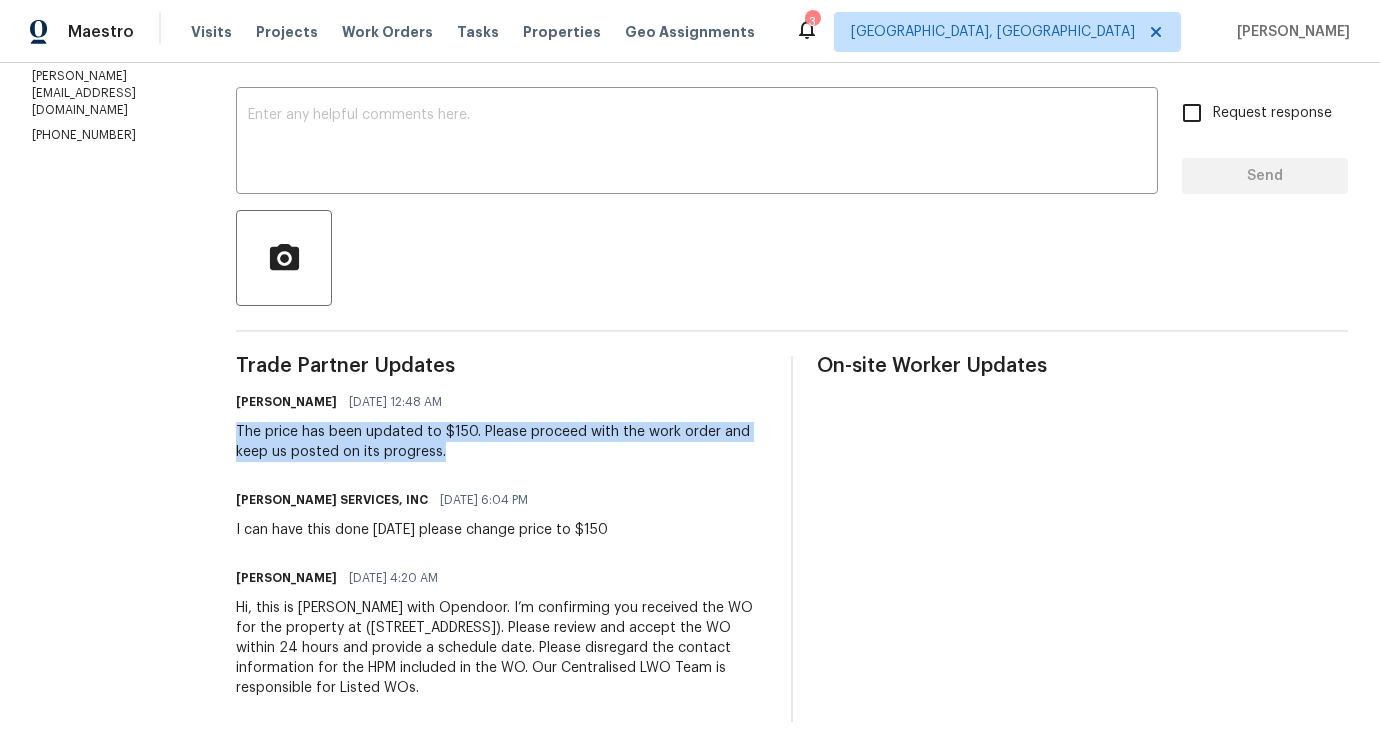drag, startPoint x: 362, startPoint y: 428, endPoint x: 628, endPoint y: 428, distance: 266 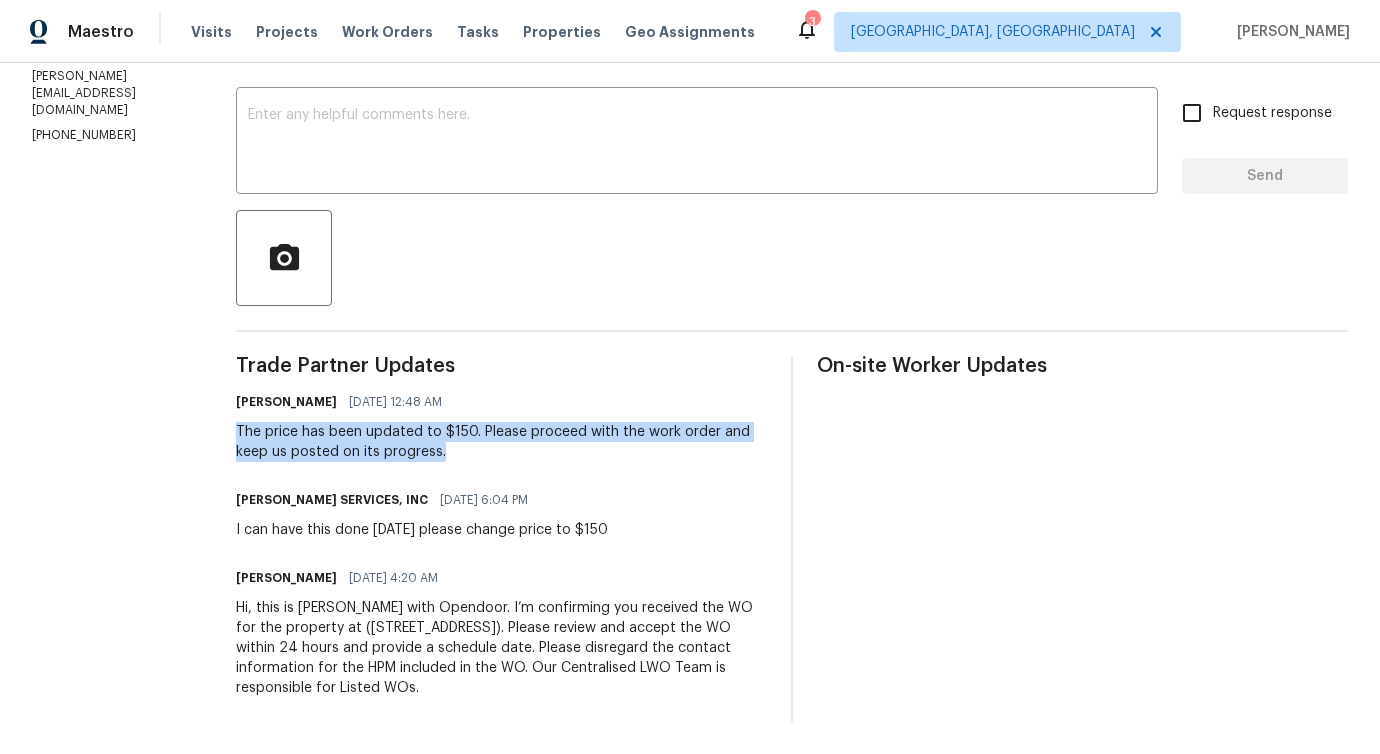 scroll, scrollTop: 0, scrollLeft: 0, axis: both 